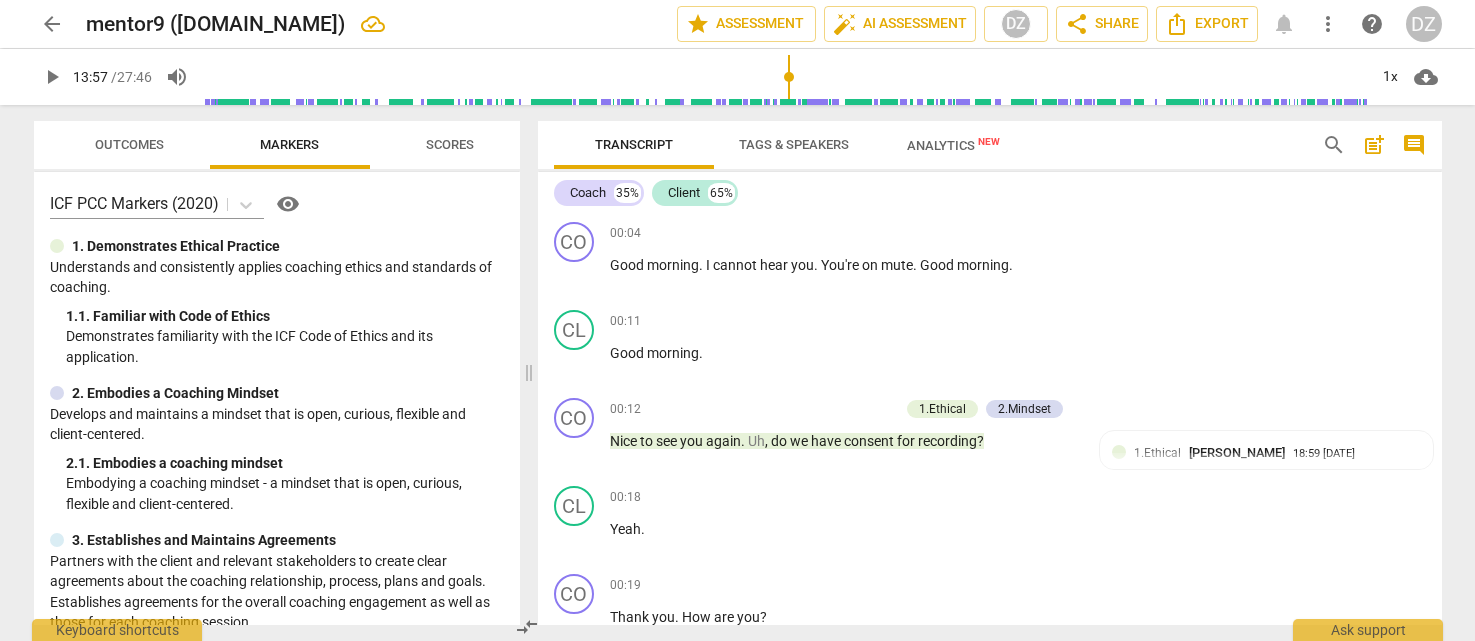 scroll, scrollTop: 0, scrollLeft: 0, axis: both 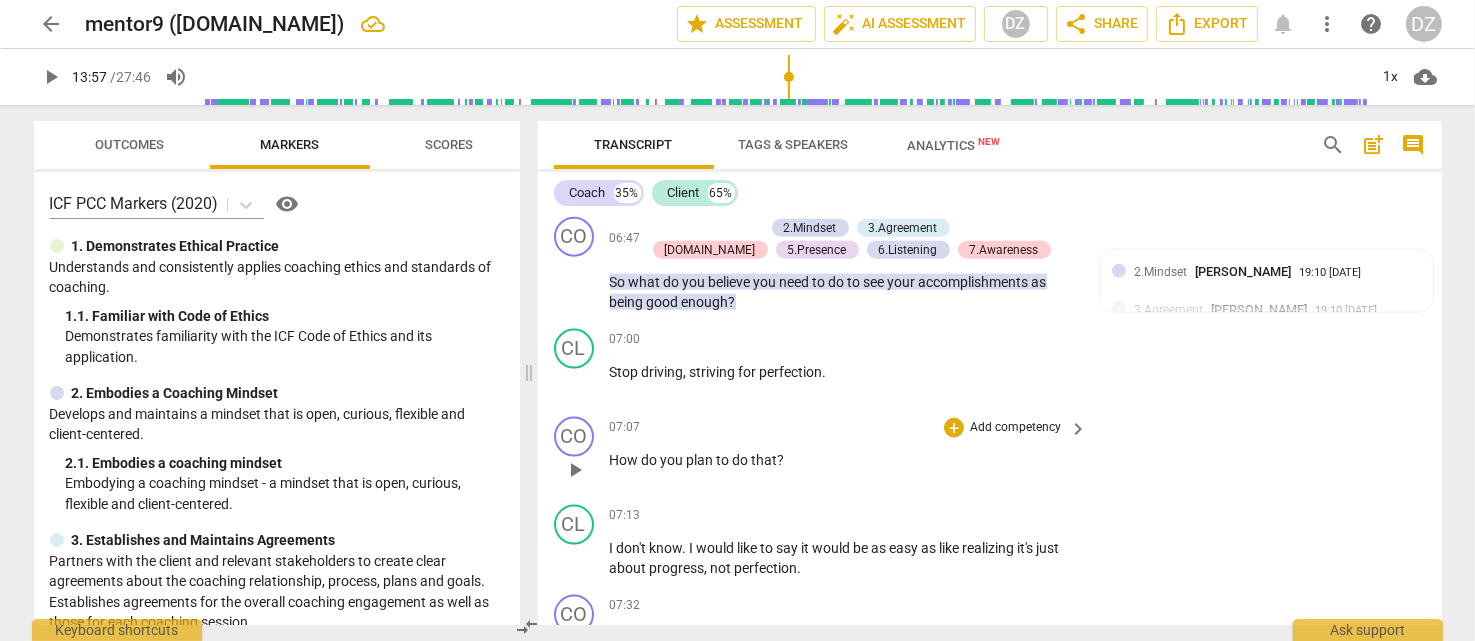 click on "Add competency" at bounding box center (1015, 428) 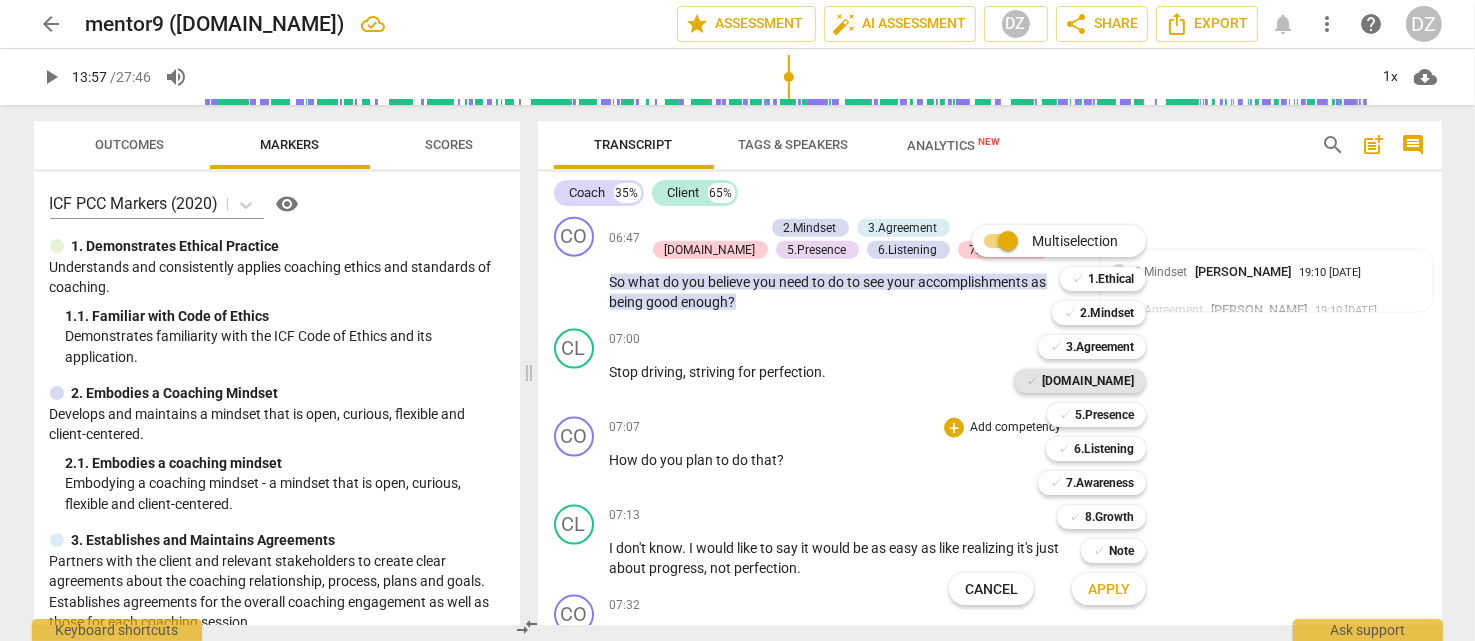 click on "[DOMAIN_NAME]" at bounding box center (1088, 381) 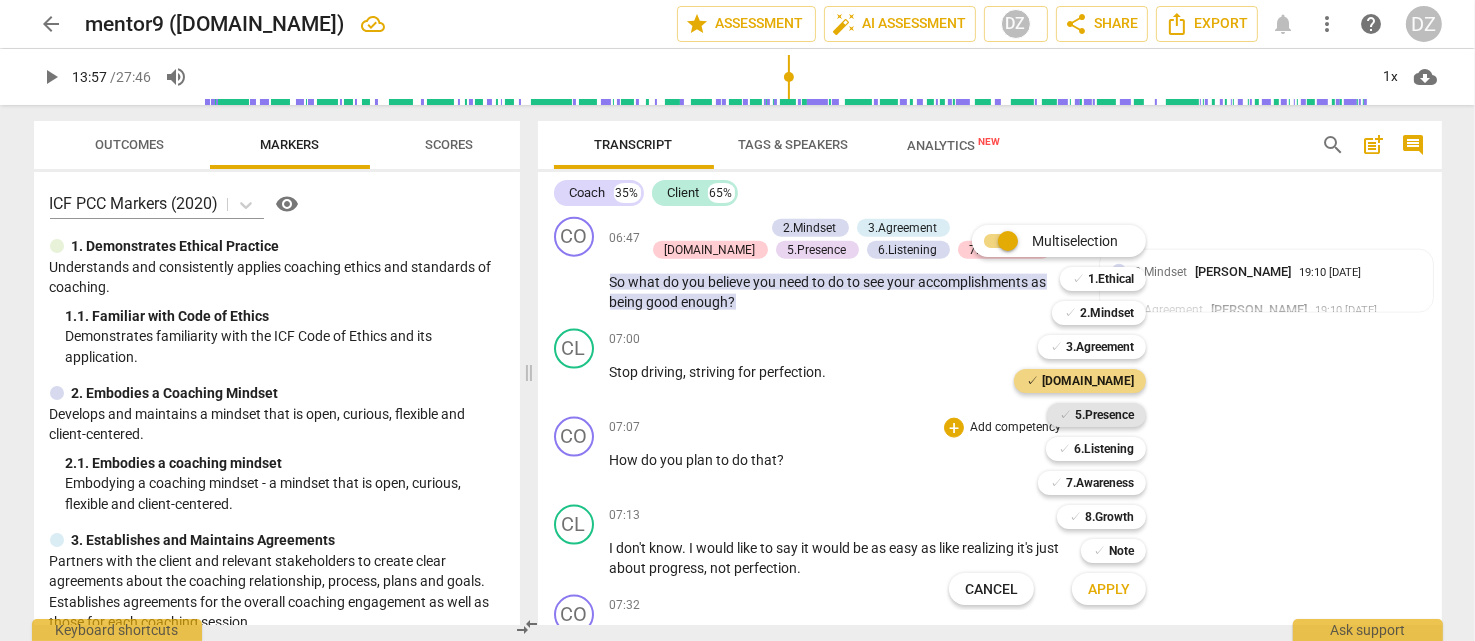 click on "5.Presence" at bounding box center (1104, 415) 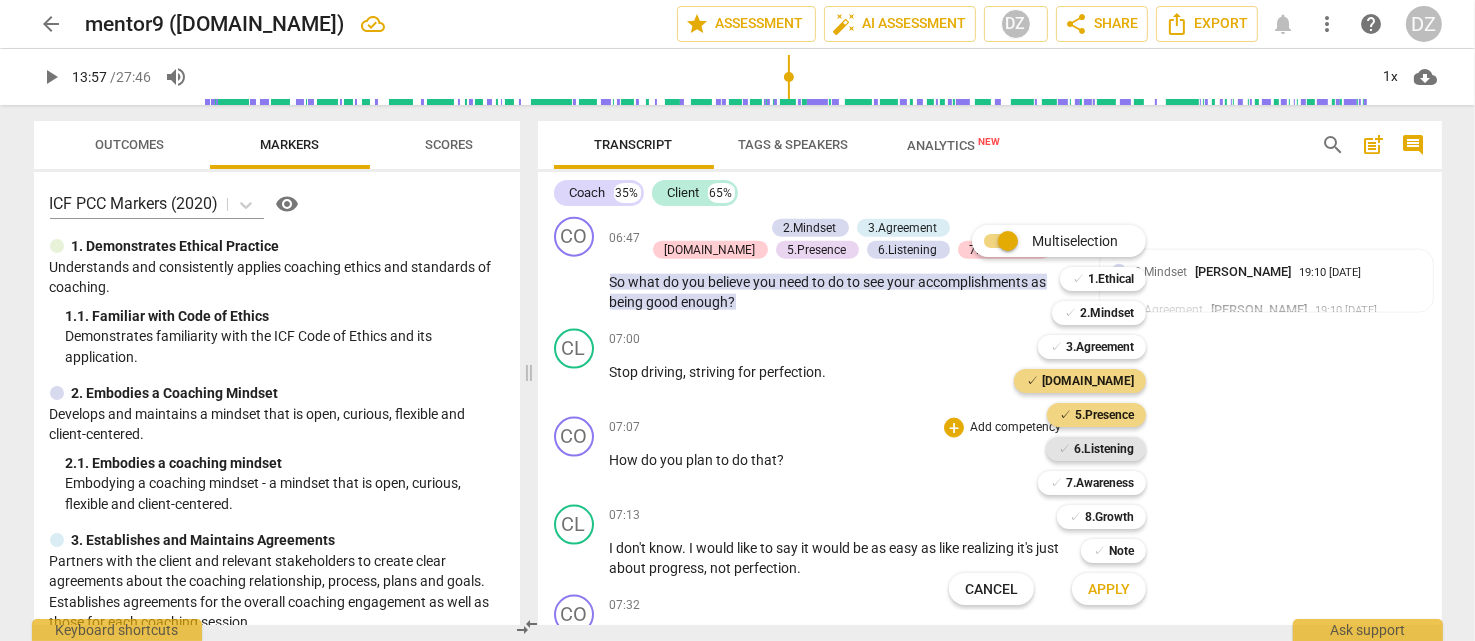 click on "6.Listening" at bounding box center (1104, 449) 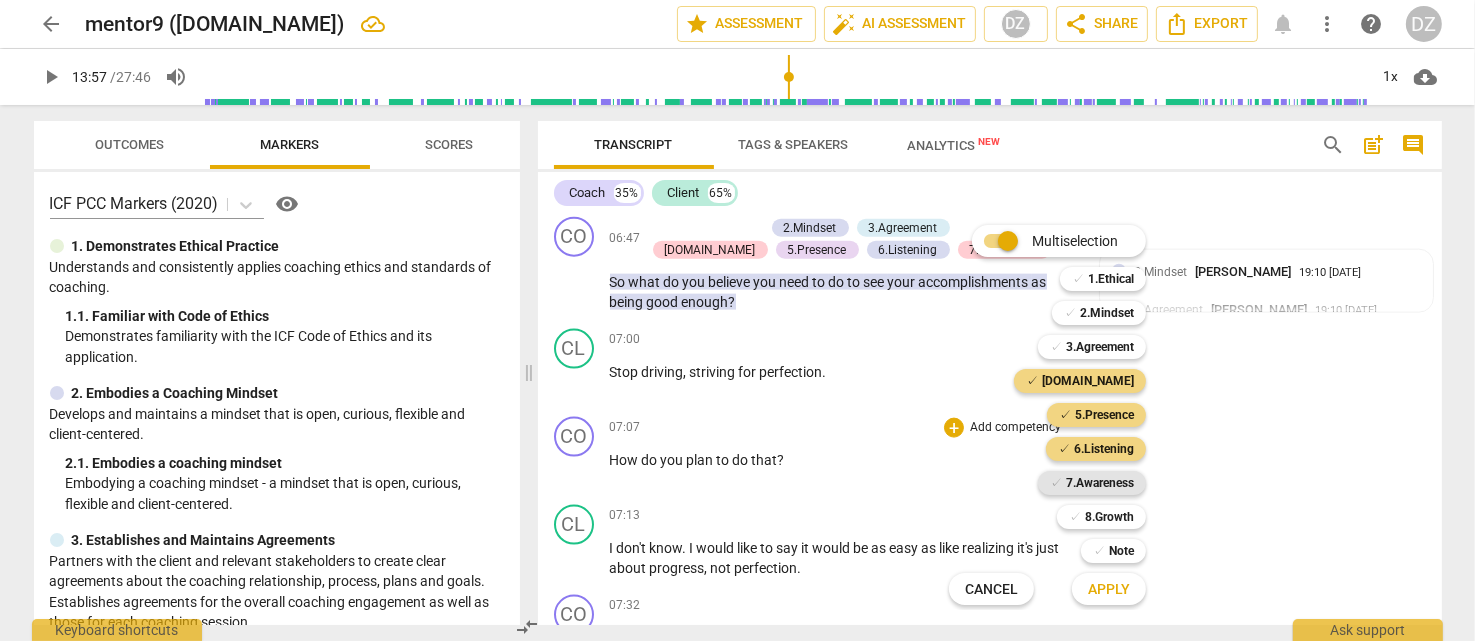 click on "7.Awareness" at bounding box center [1100, 483] 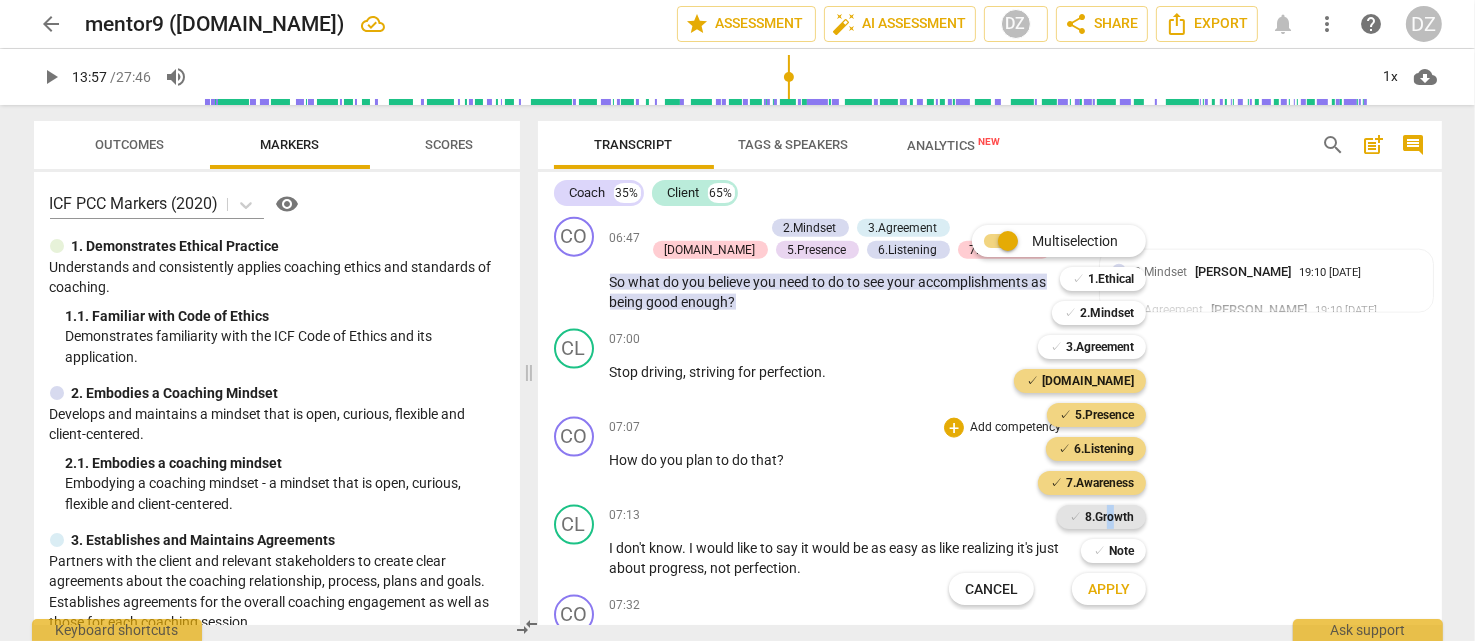click on "8.Growth" at bounding box center [1109, 517] 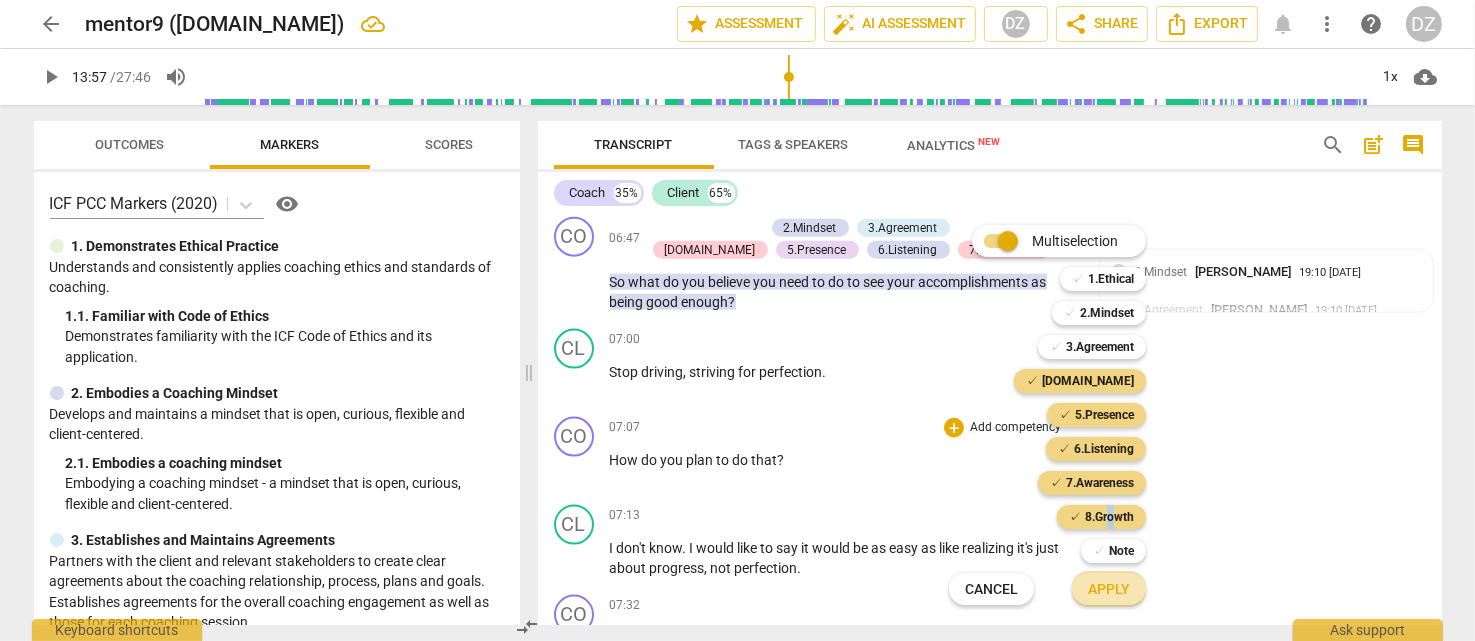 click on "Apply" at bounding box center (1109, 590) 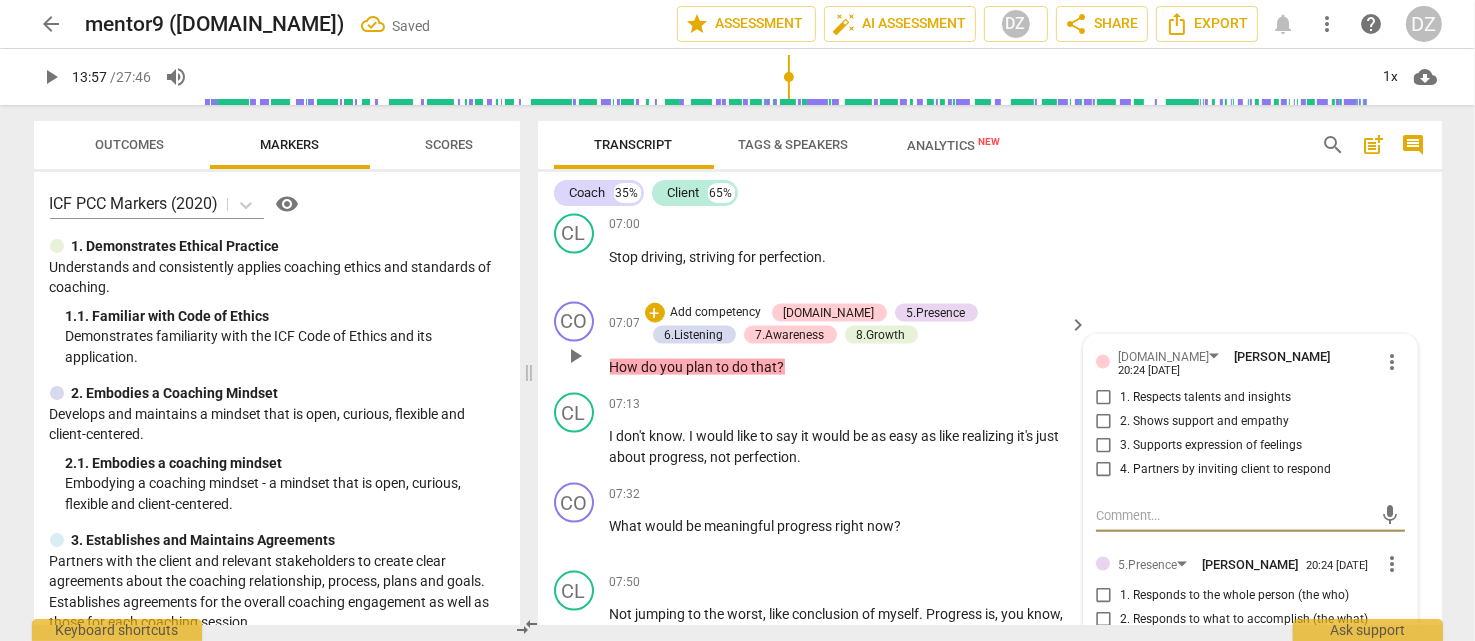 scroll, scrollTop: 3000, scrollLeft: 0, axis: vertical 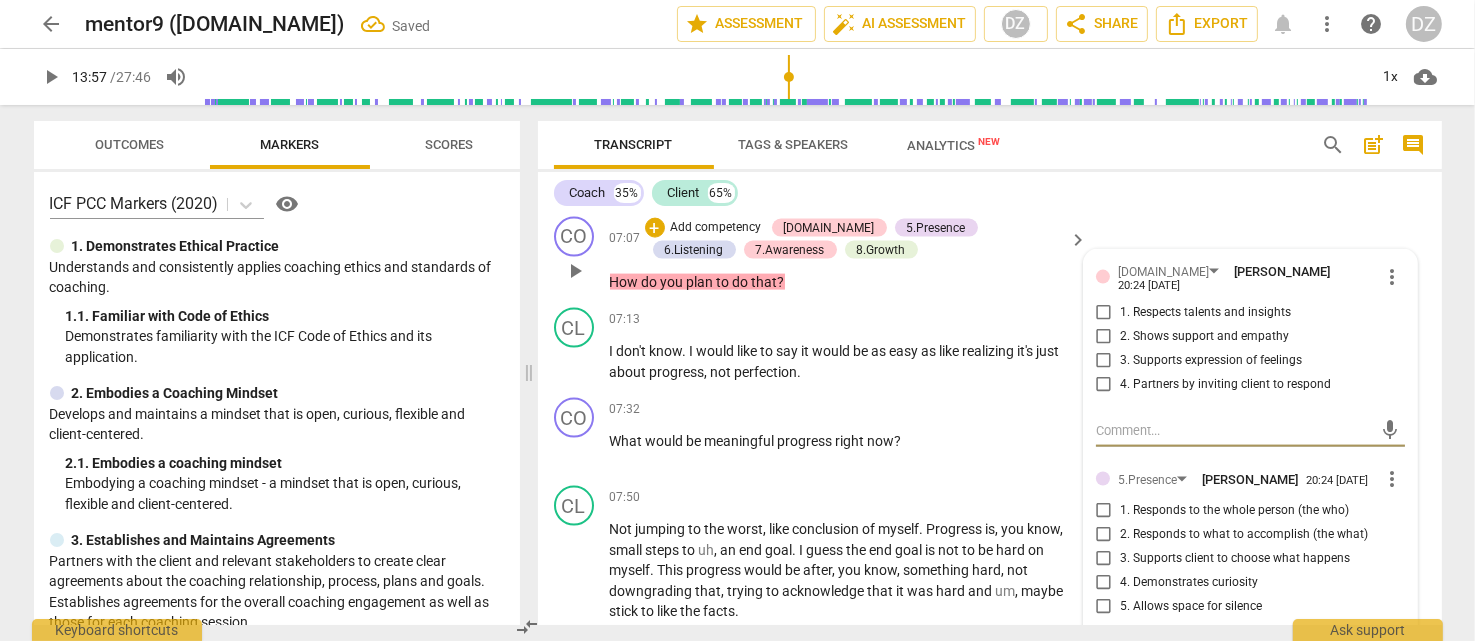 click on "1. Respects talents and insights" at bounding box center (1205, 313) 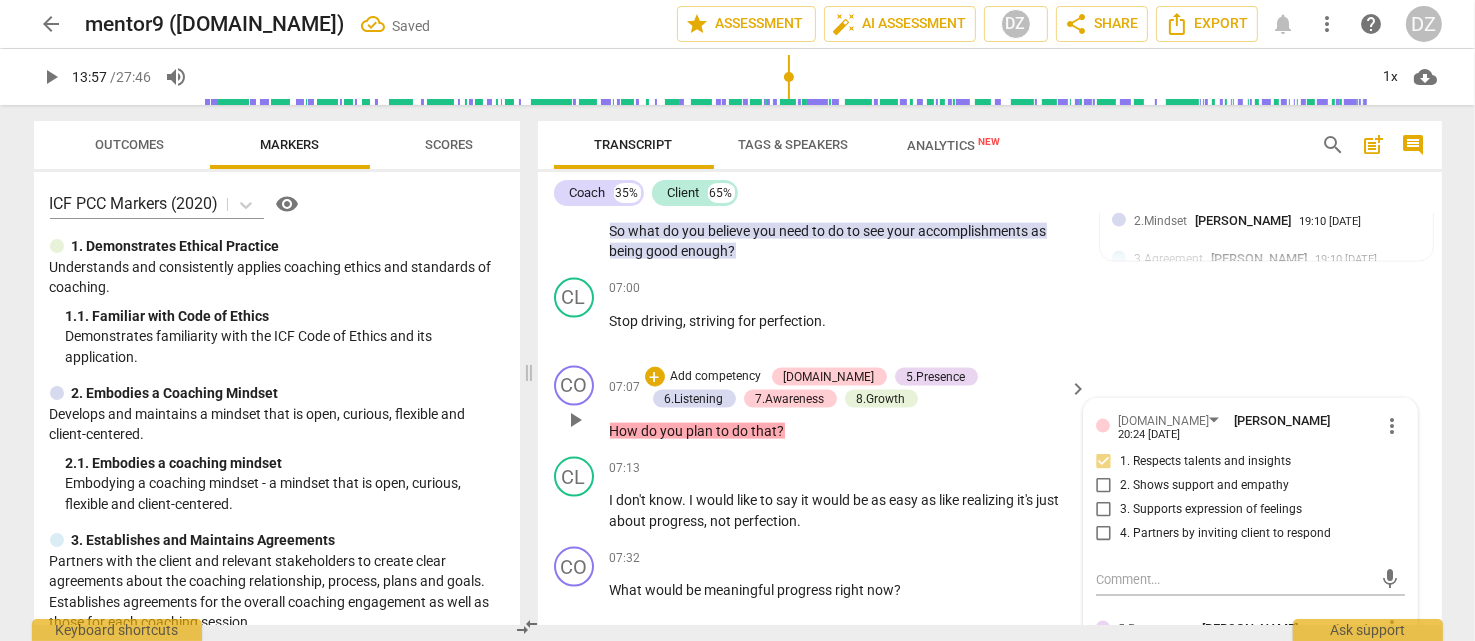 scroll, scrollTop: 3000, scrollLeft: 0, axis: vertical 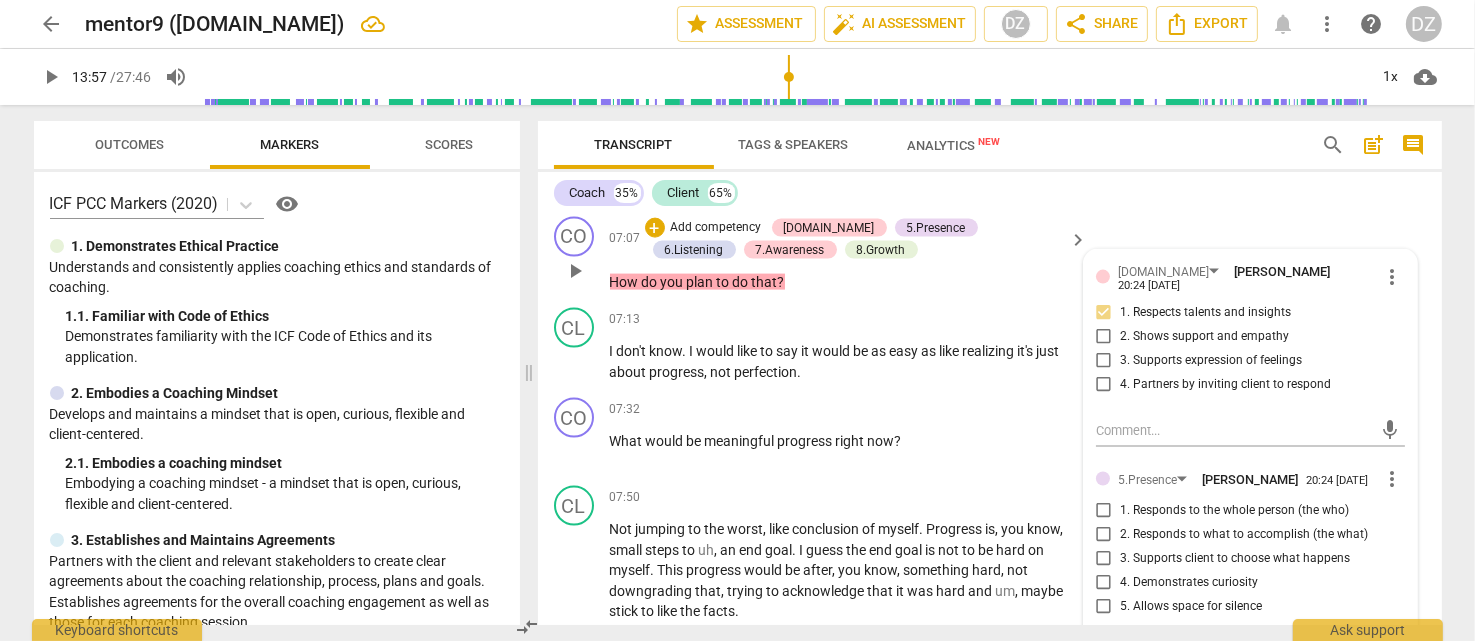 click on "4. Partners by inviting client to respond" at bounding box center (1225, 385) 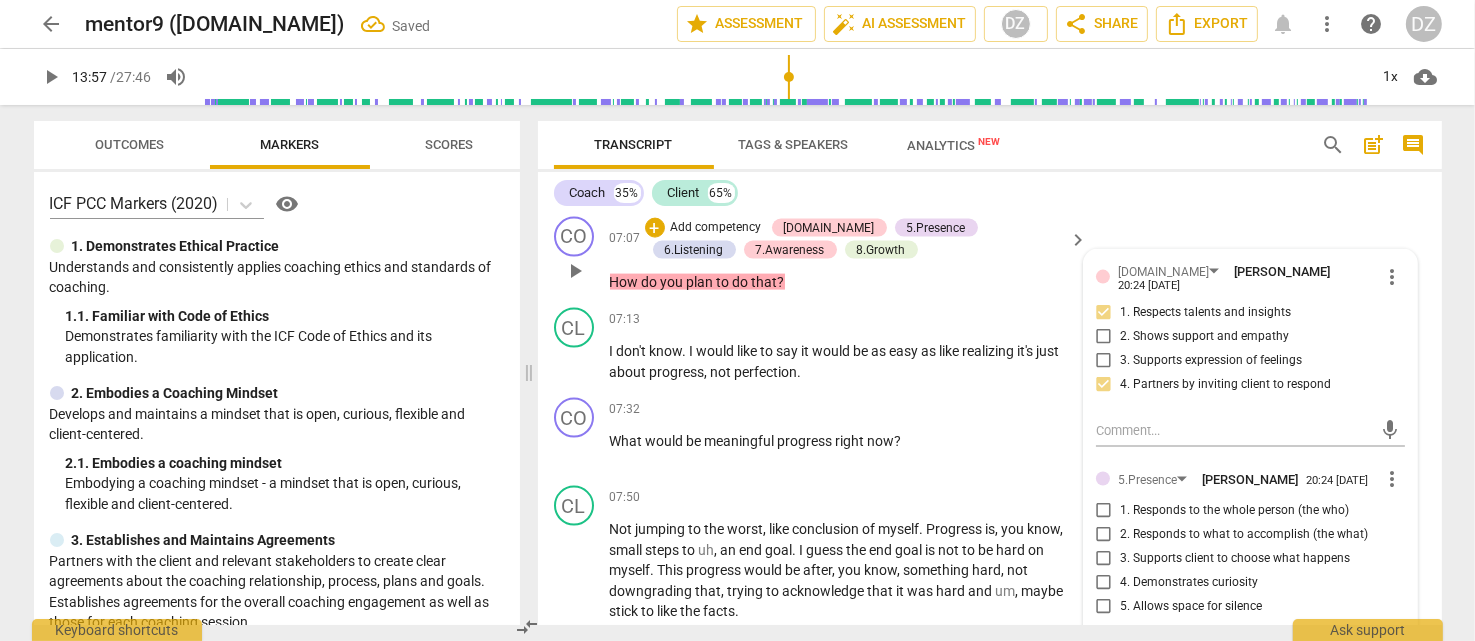 click on "1. Responds to the whole person (the who)" at bounding box center [1234, 511] 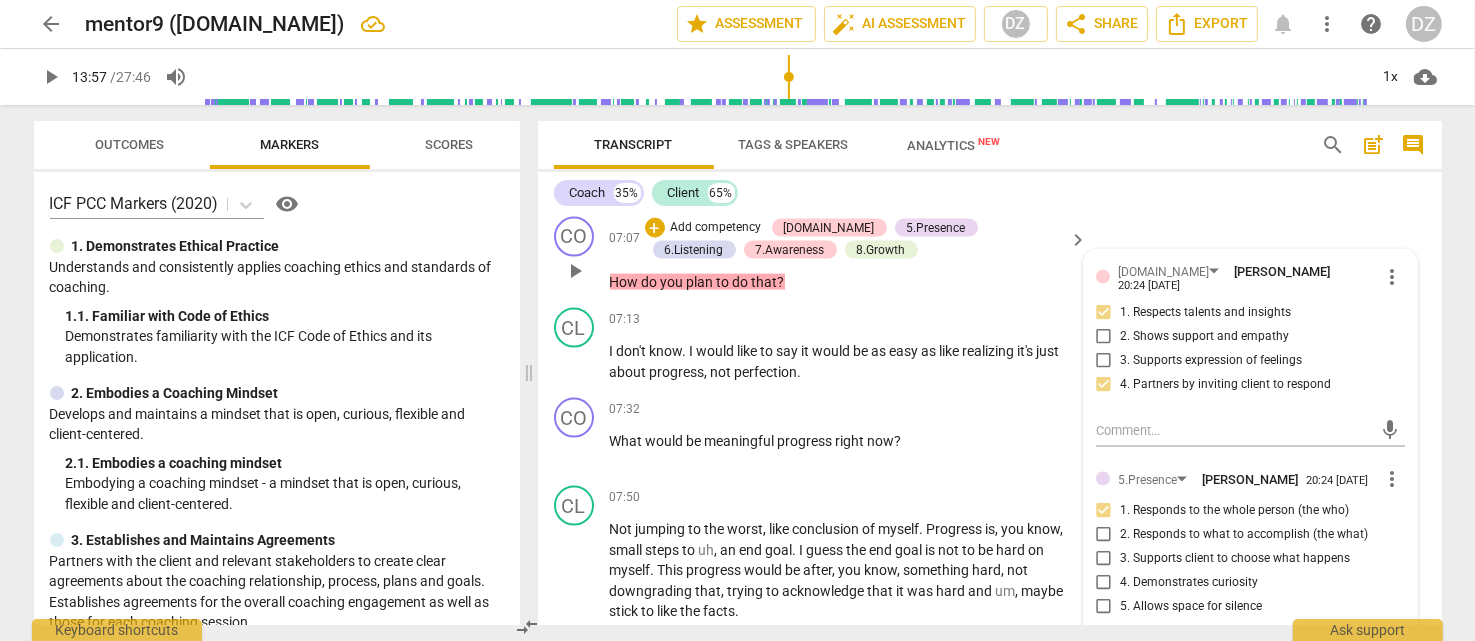 click on "2. Responds to what to accomplish (the what)" at bounding box center [1244, 535] 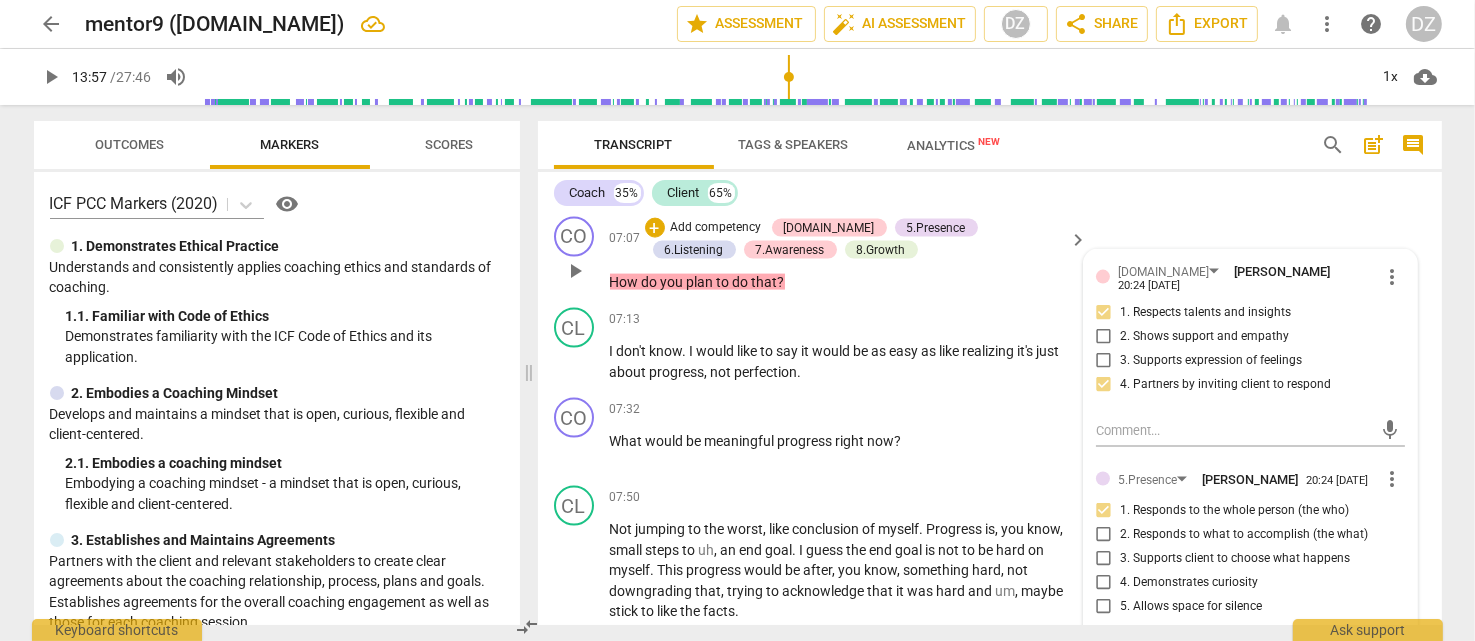 click on "2. Responds to what to accomplish (the what)" at bounding box center (1104, 535) 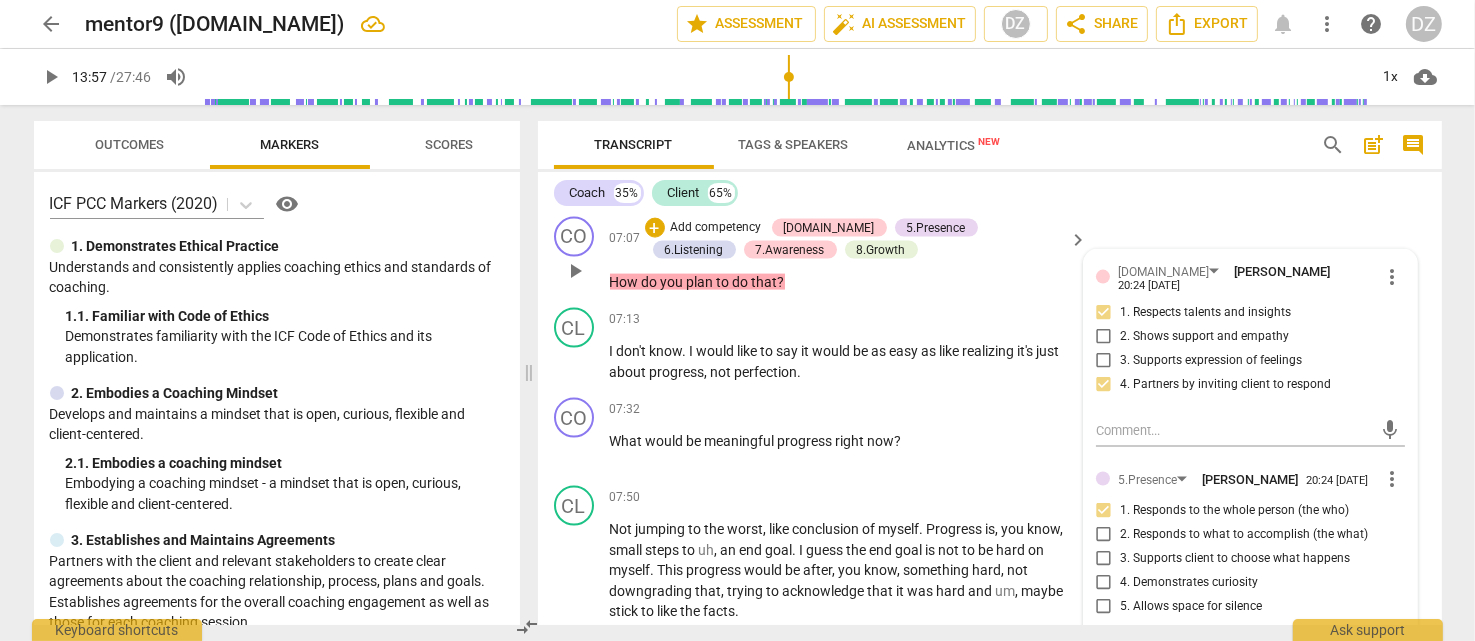 checkbox on "true" 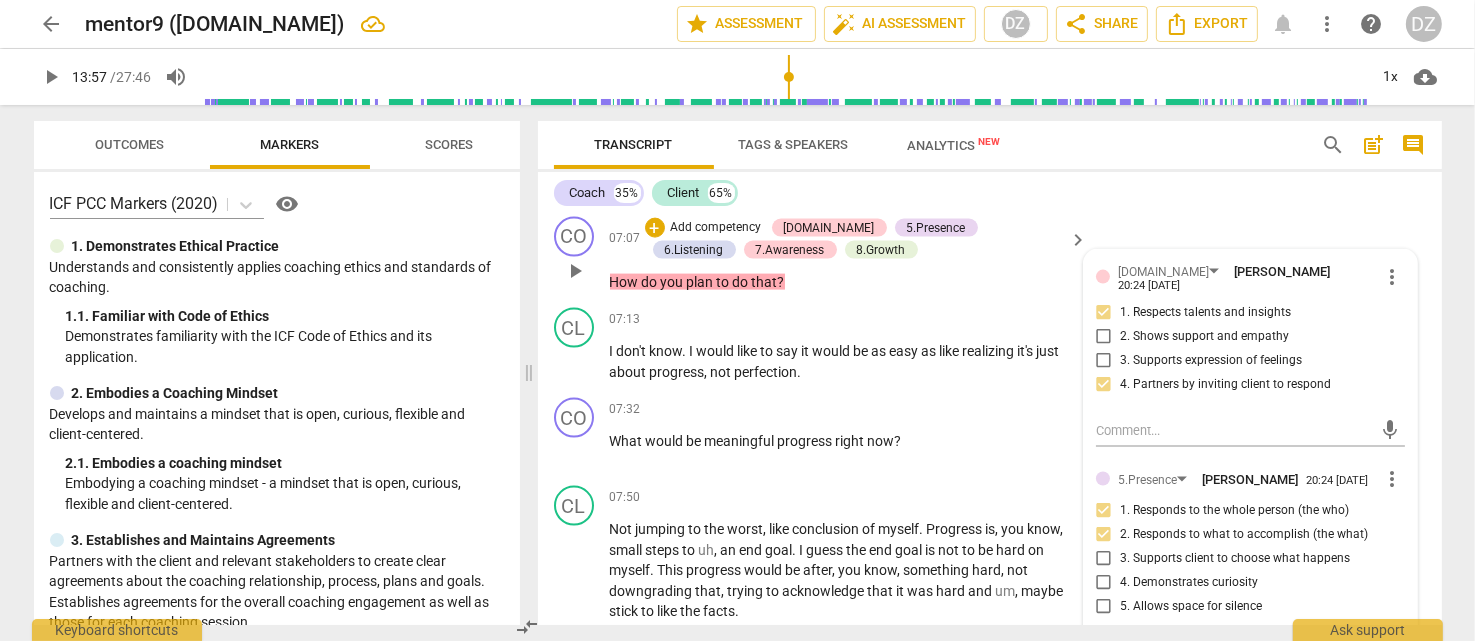click on "3. Supports client to choose what happens" at bounding box center (1235, 559) 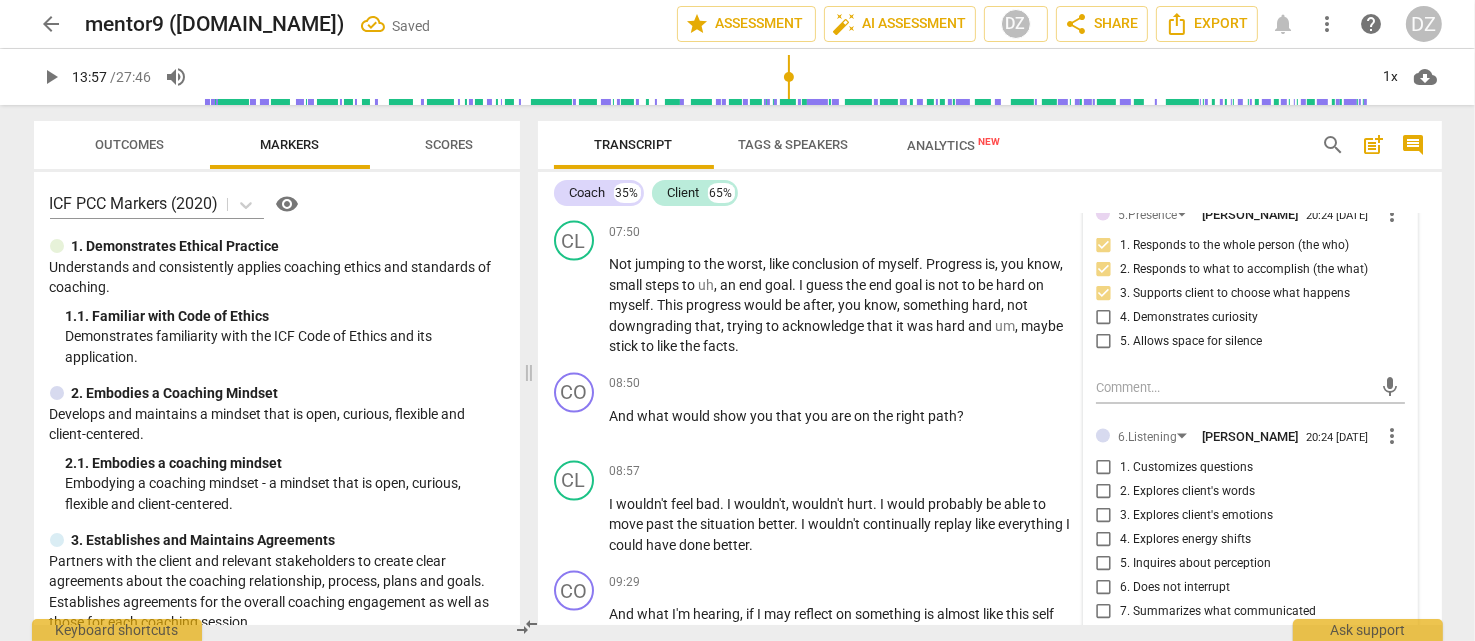 scroll, scrollTop: 3300, scrollLeft: 0, axis: vertical 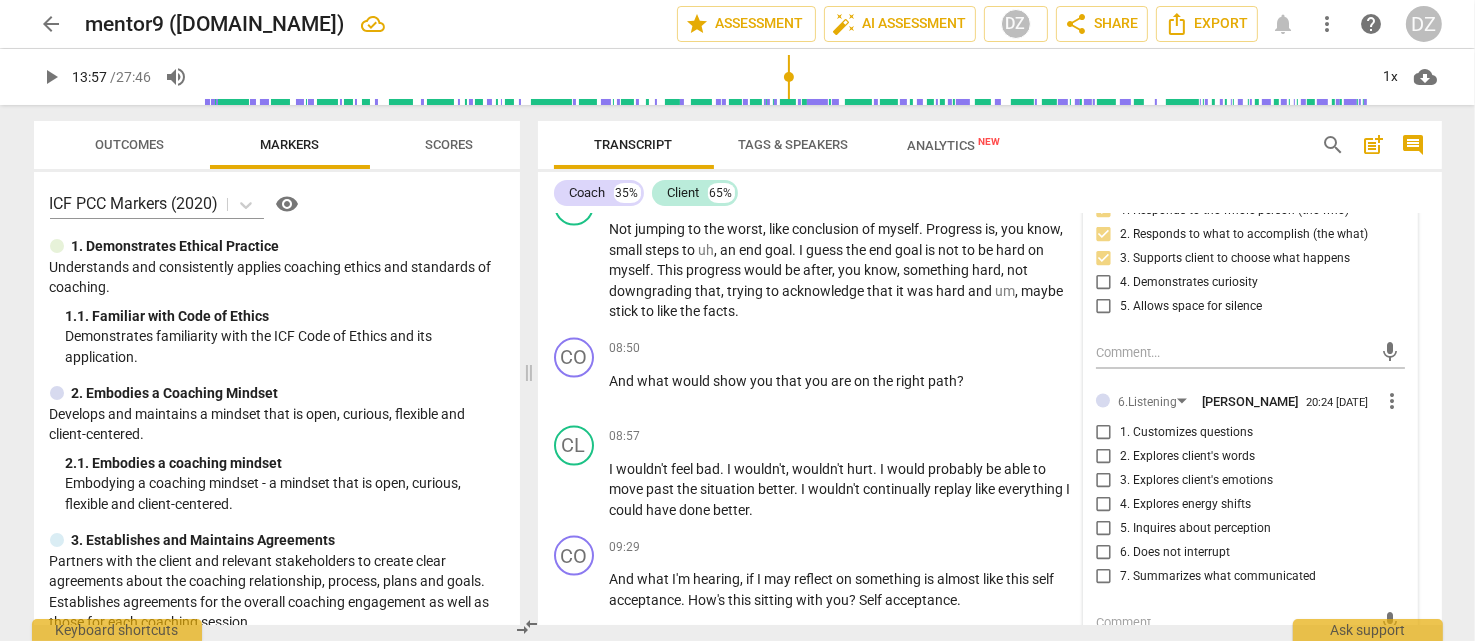 click on "6. Does not interrupt" at bounding box center (1175, 553) 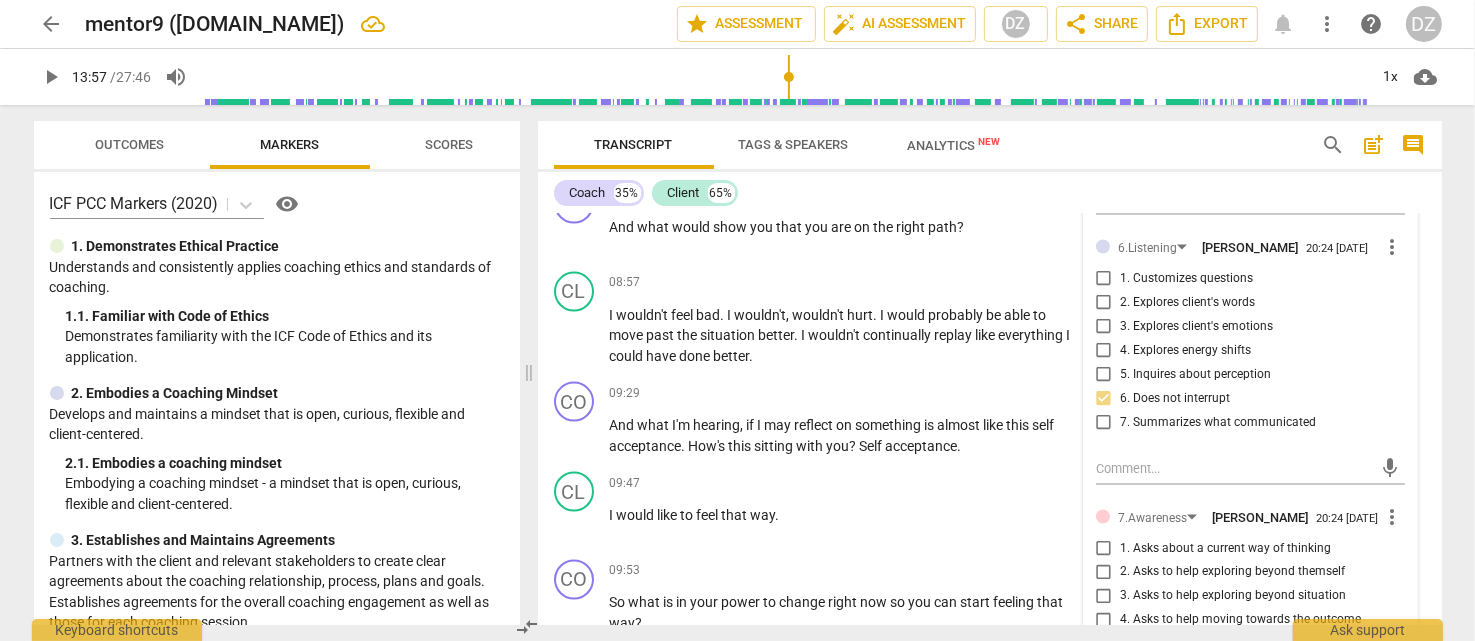 scroll, scrollTop: 3500, scrollLeft: 0, axis: vertical 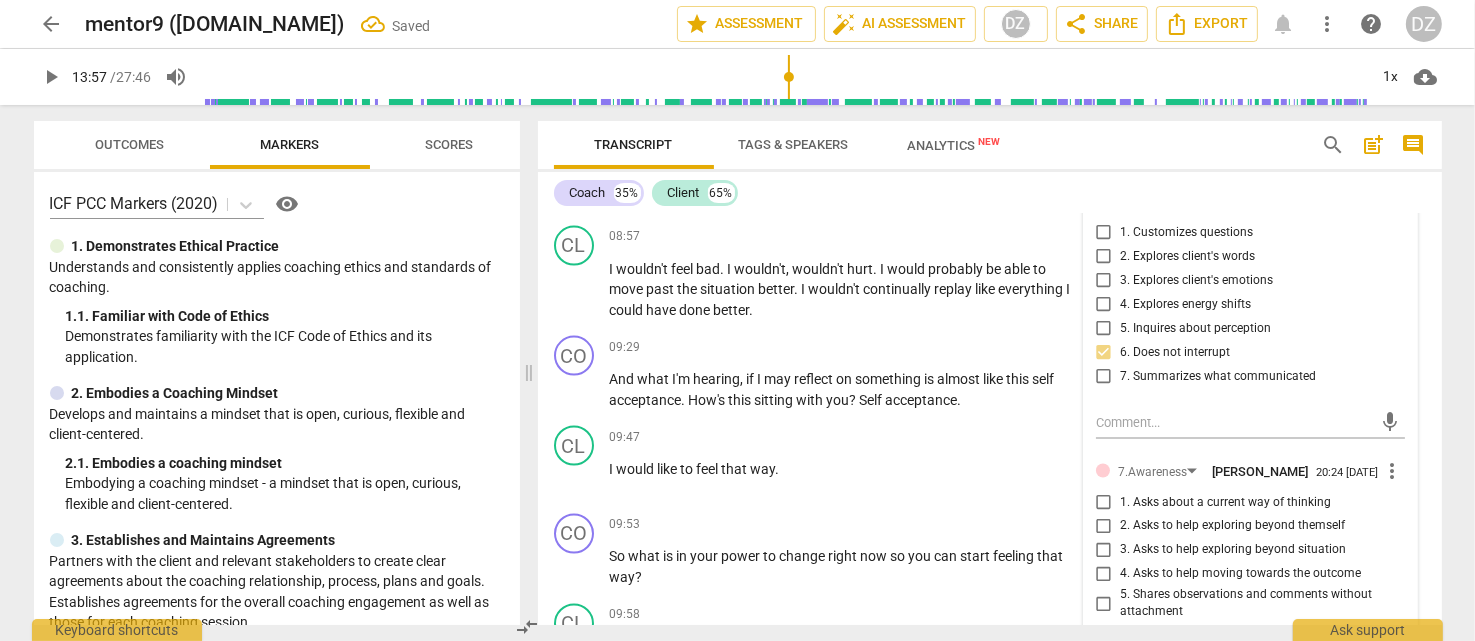 click on "2. Asks to help exploring beyond themself" at bounding box center (1232, 527) 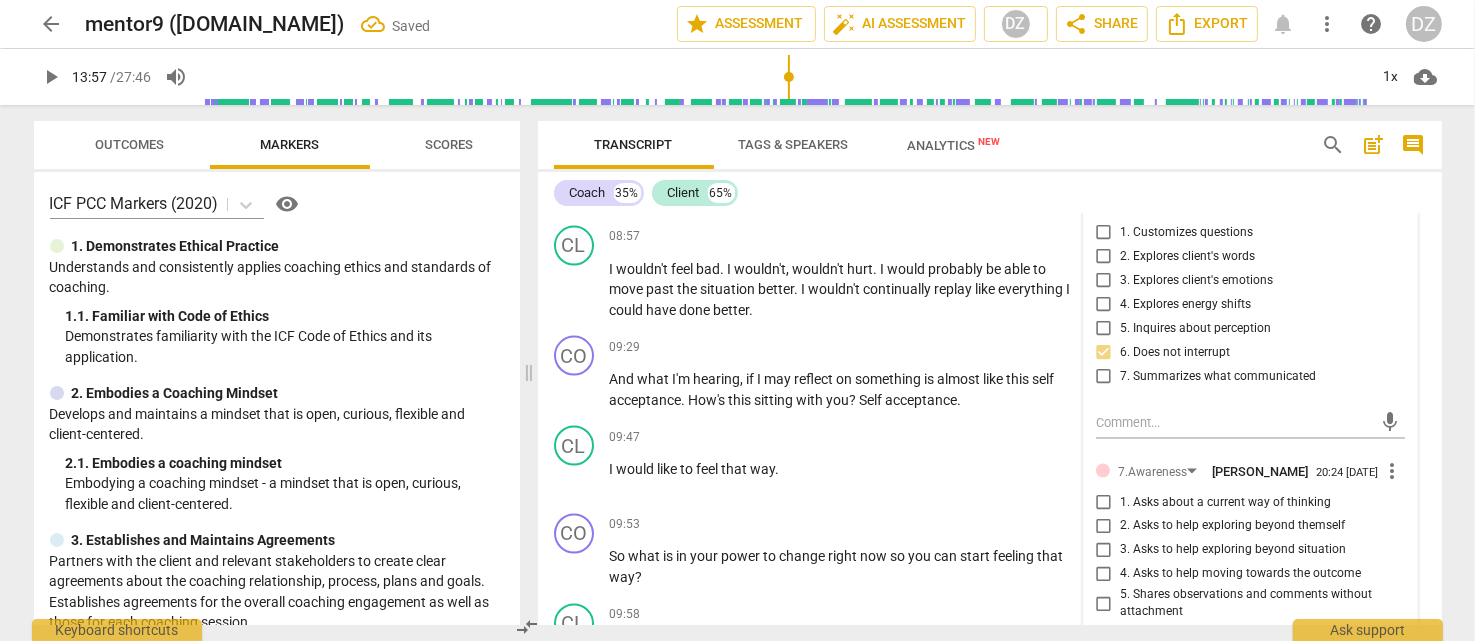 checkbox on "true" 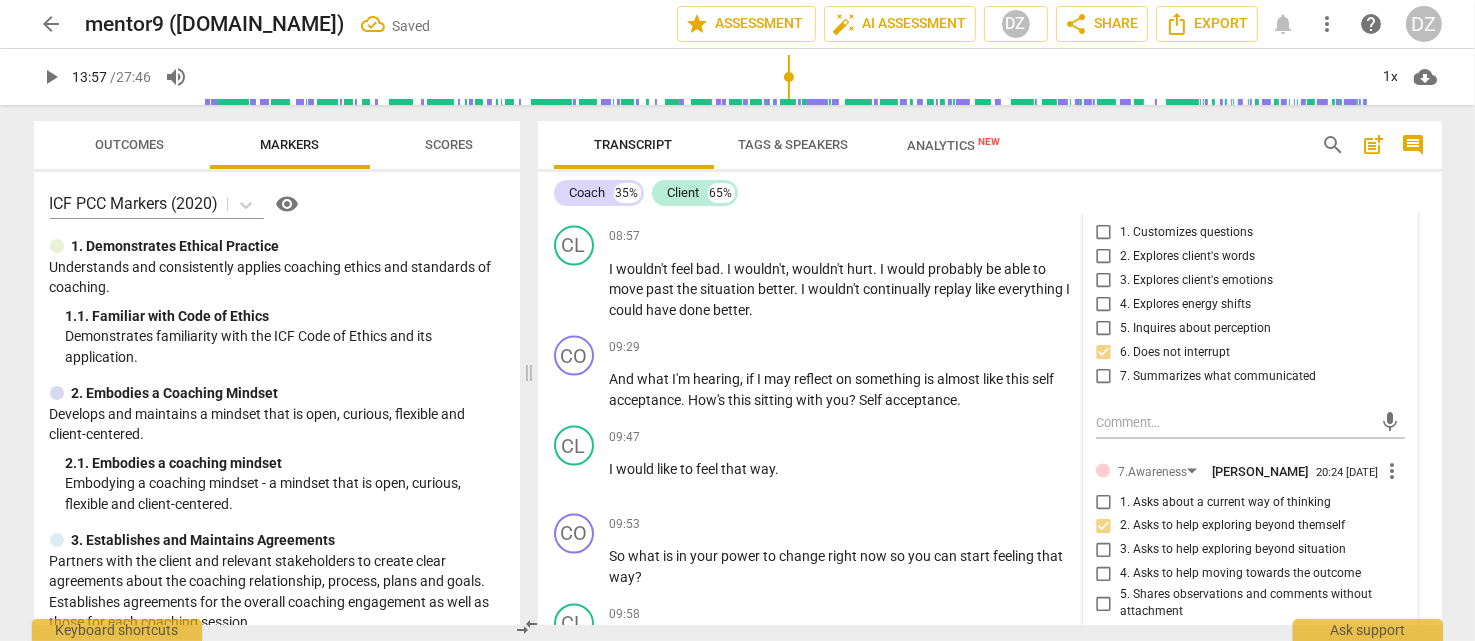click on "3. Asks to help exploring beyond situation" at bounding box center (1233, 551) 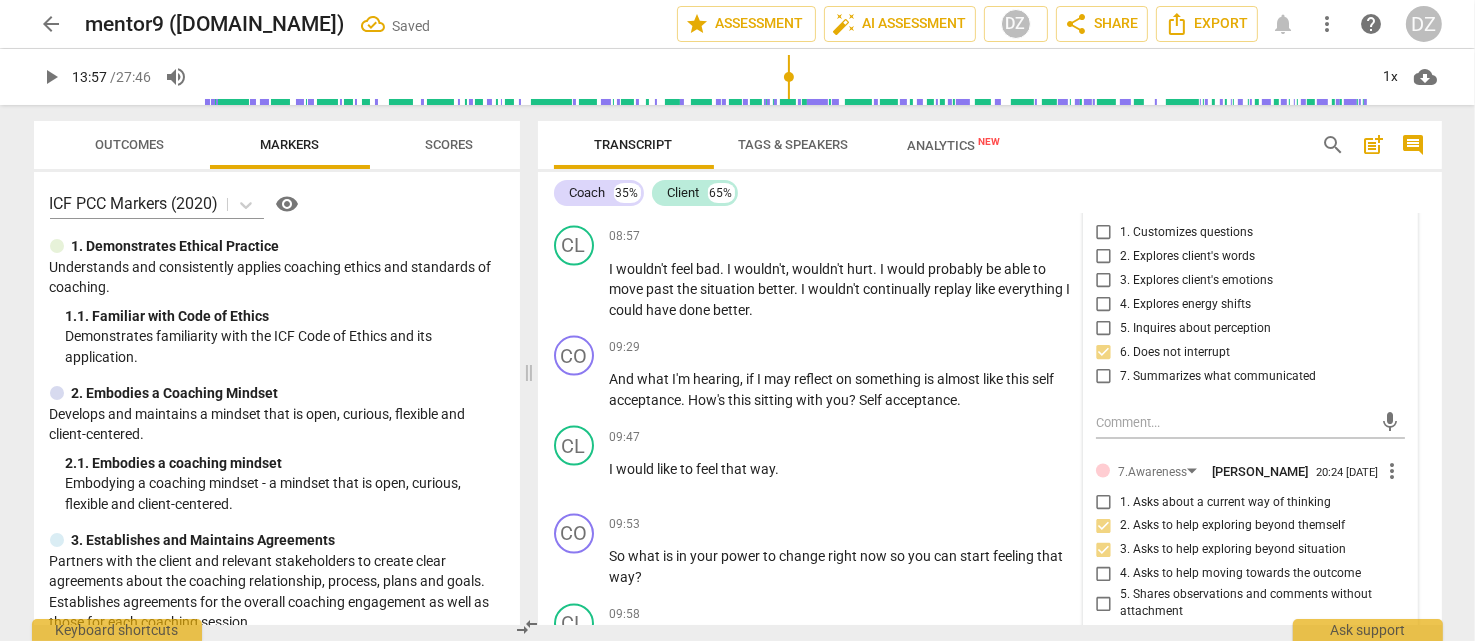 click on "4. Asks to help moving towards the outcome" at bounding box center [1240, 575] 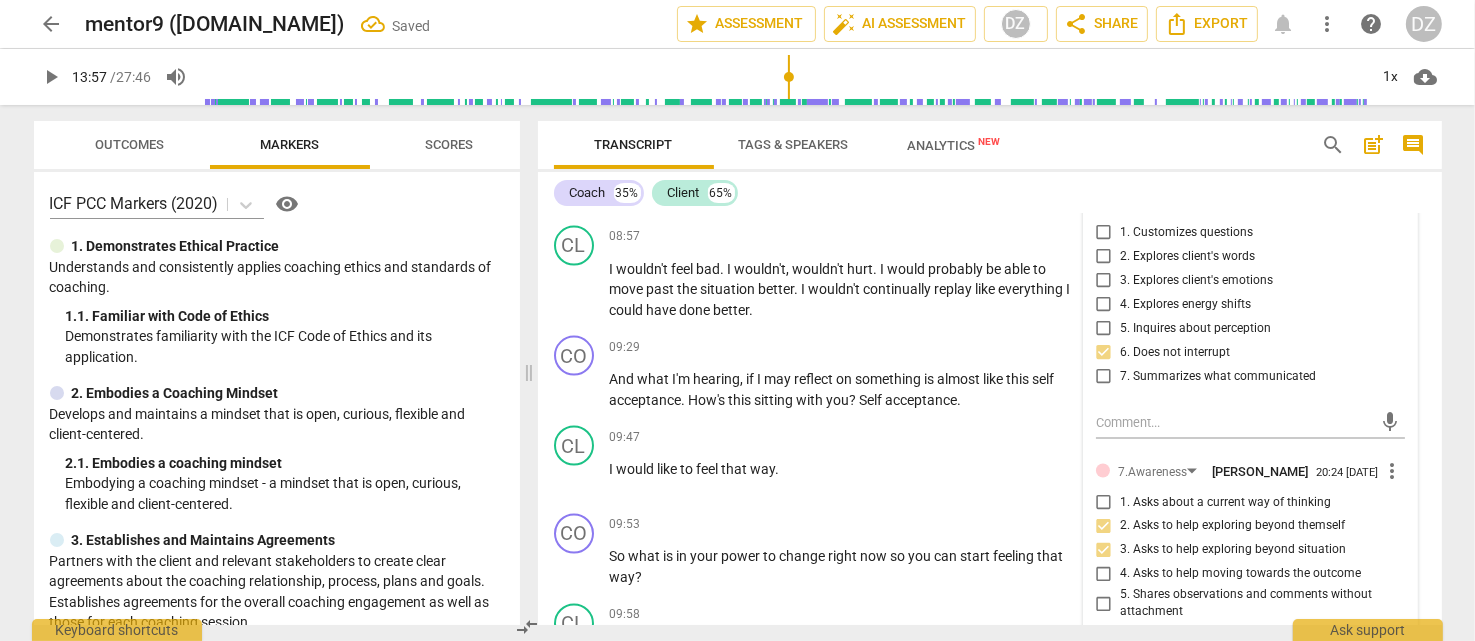 checkbox on "true" 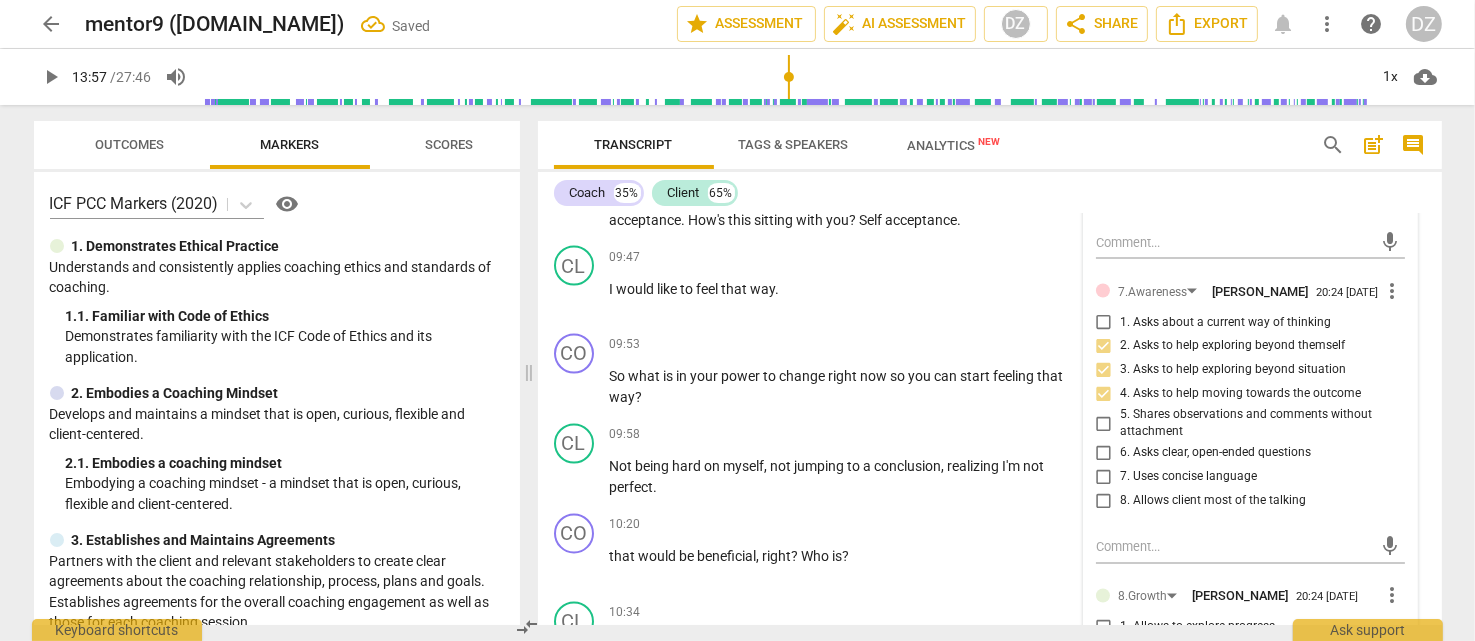 scroll, scrollTop: 3800, scrollLeft: 0, axis: vertical 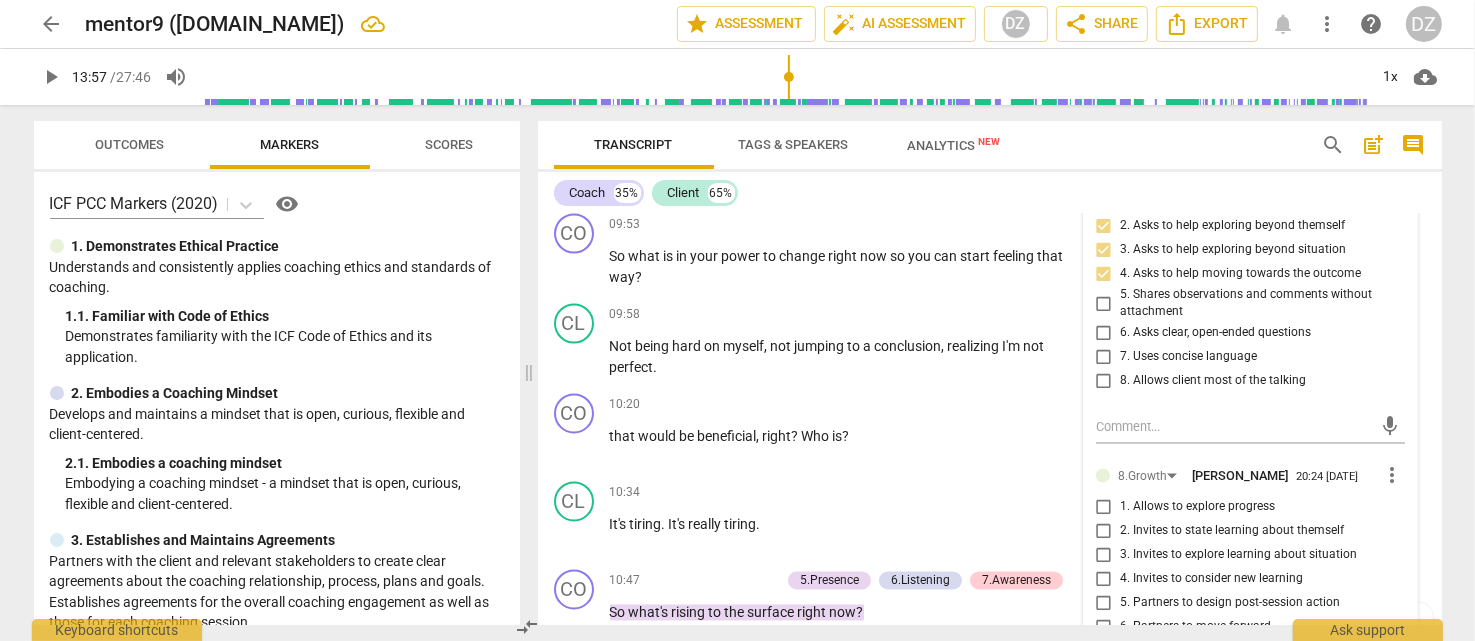click on "4. Invites to consider new learning" at bounding box center [1211, 580] 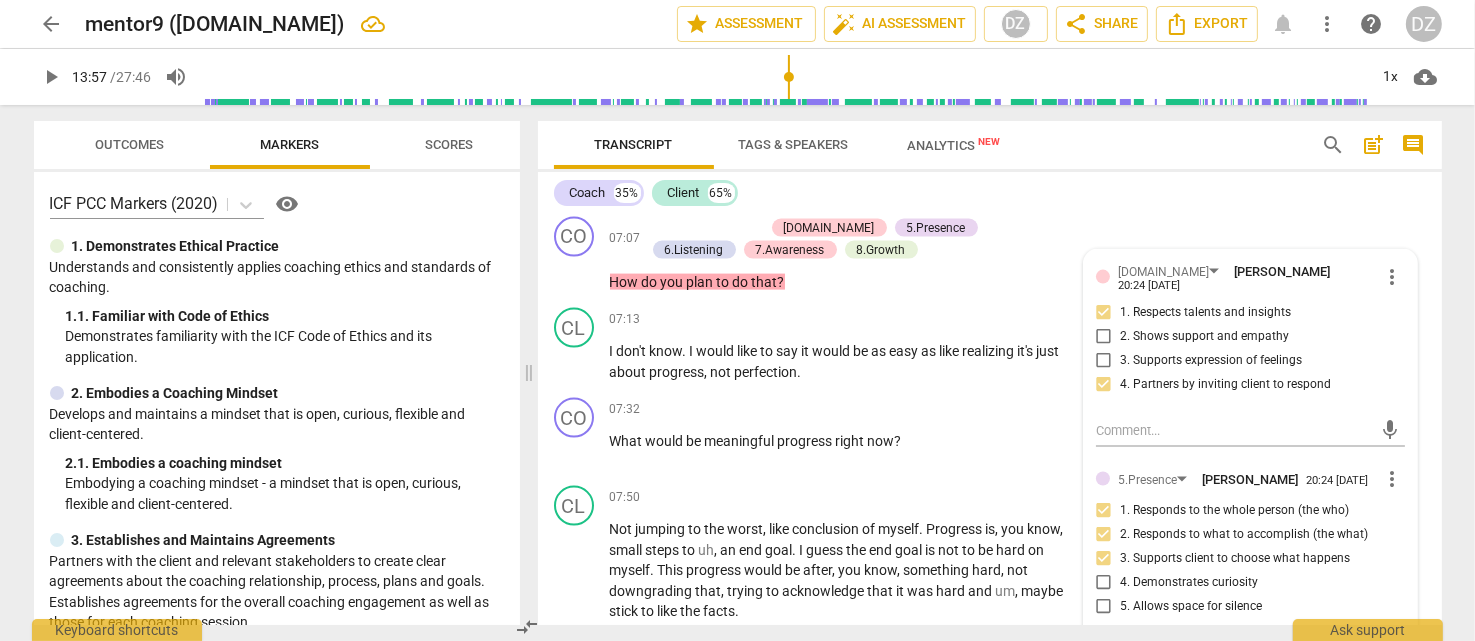 scroll, scrollTop: 2900, scrollLeft: 0, axis: vertical 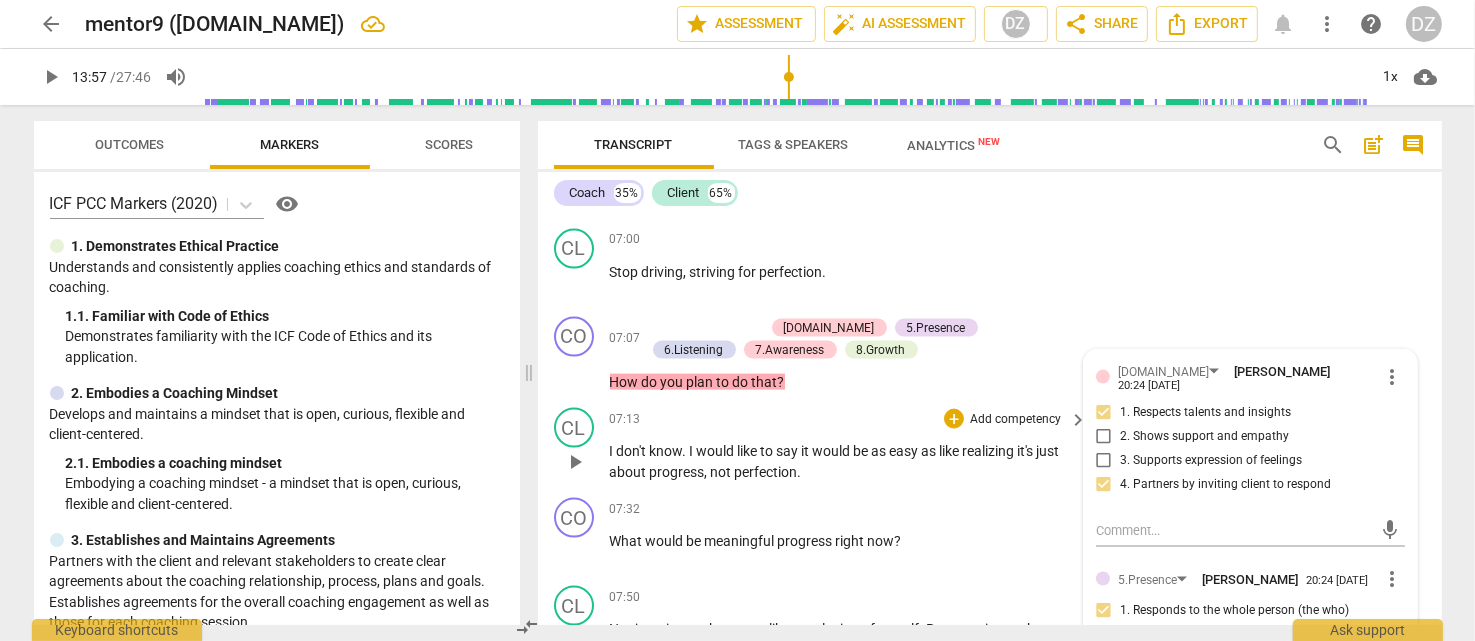 click on "easy" at bounding box center (906, 451) 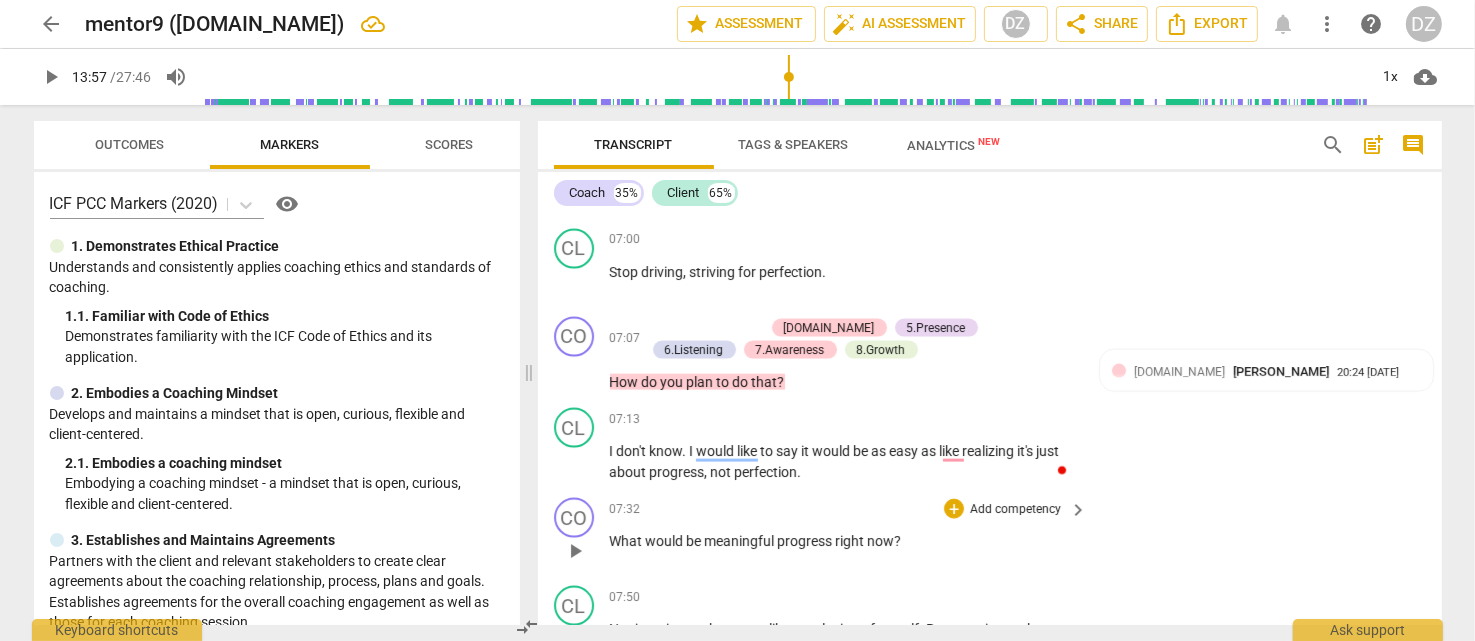 click on "Add competency" at bounding box center [1015, 510] 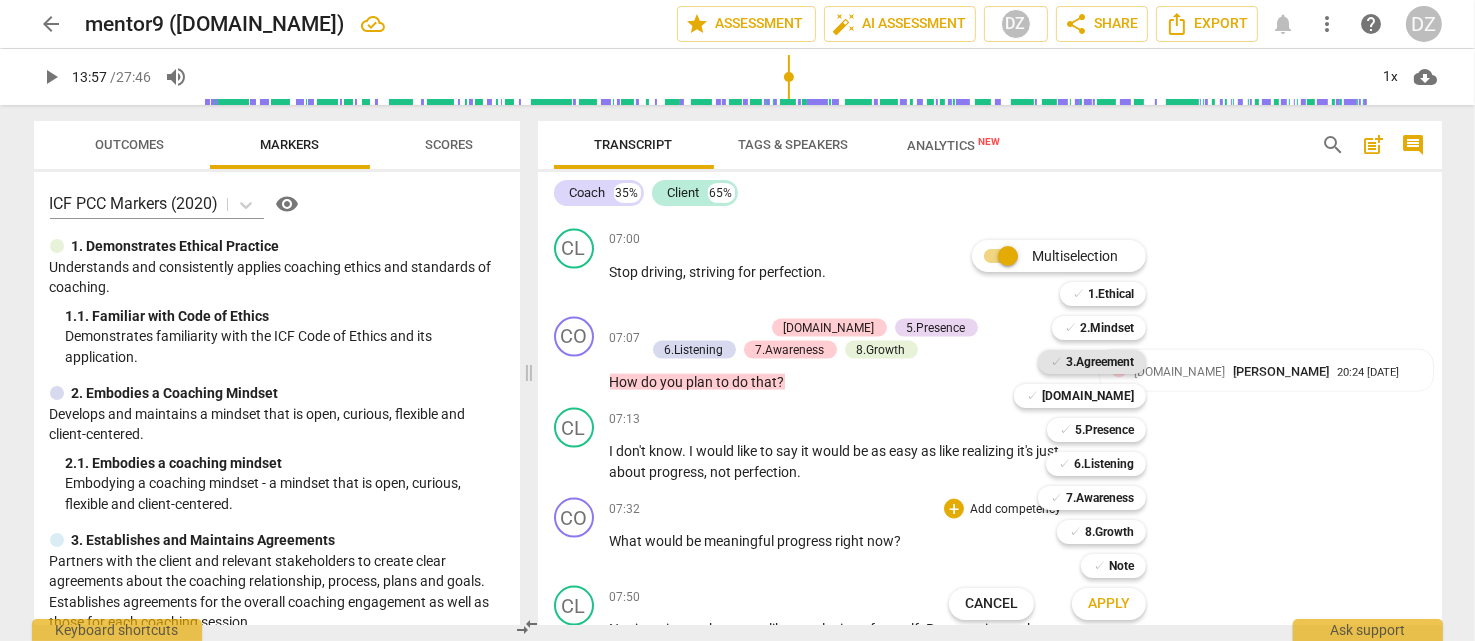 click on "3.Agreement" at bounding box center [1100, 362] 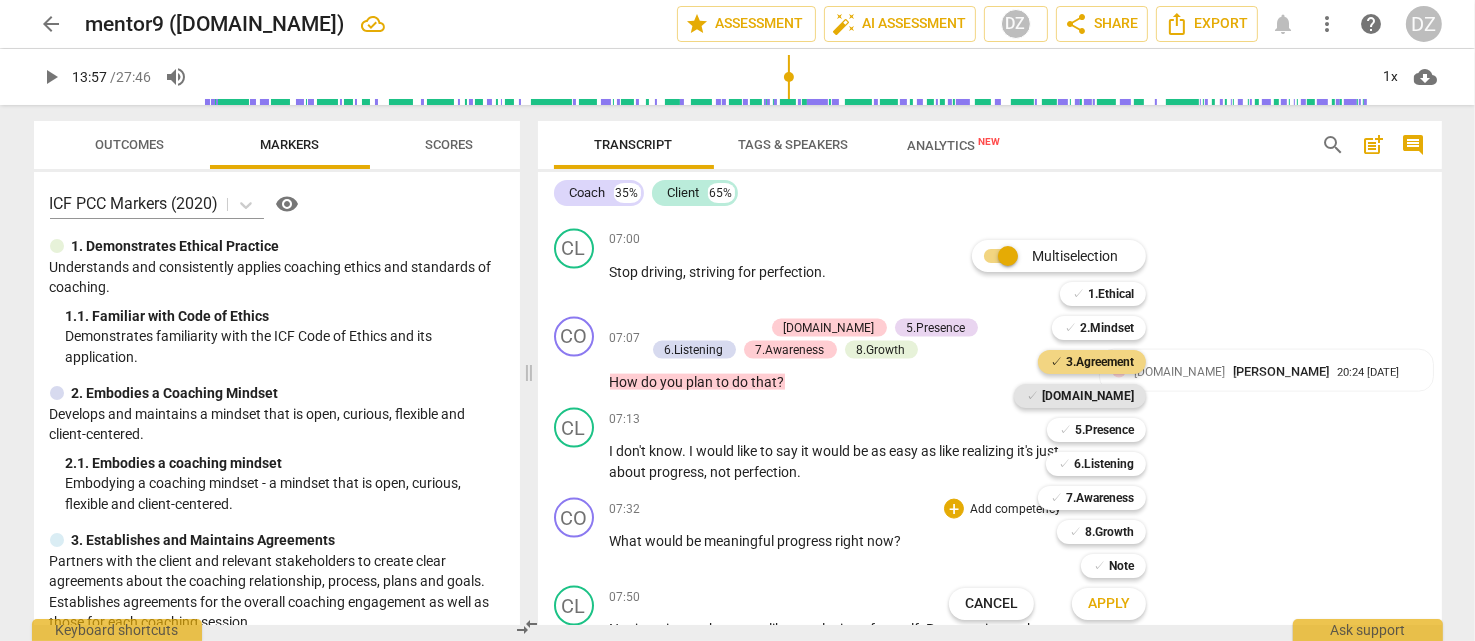 click on "[DOMAIN_NAME]" at bounding box center [1088, 396] 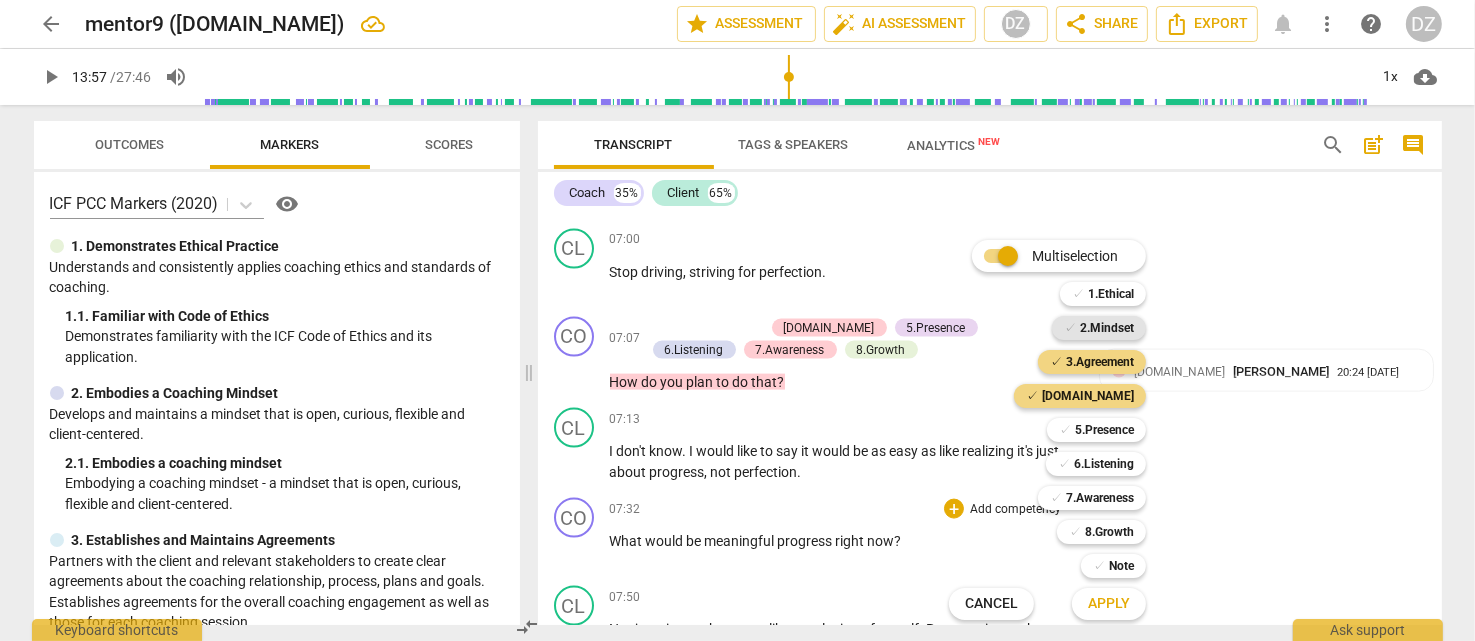 click on "2.Mindset" at bounding box center (1107, 328) 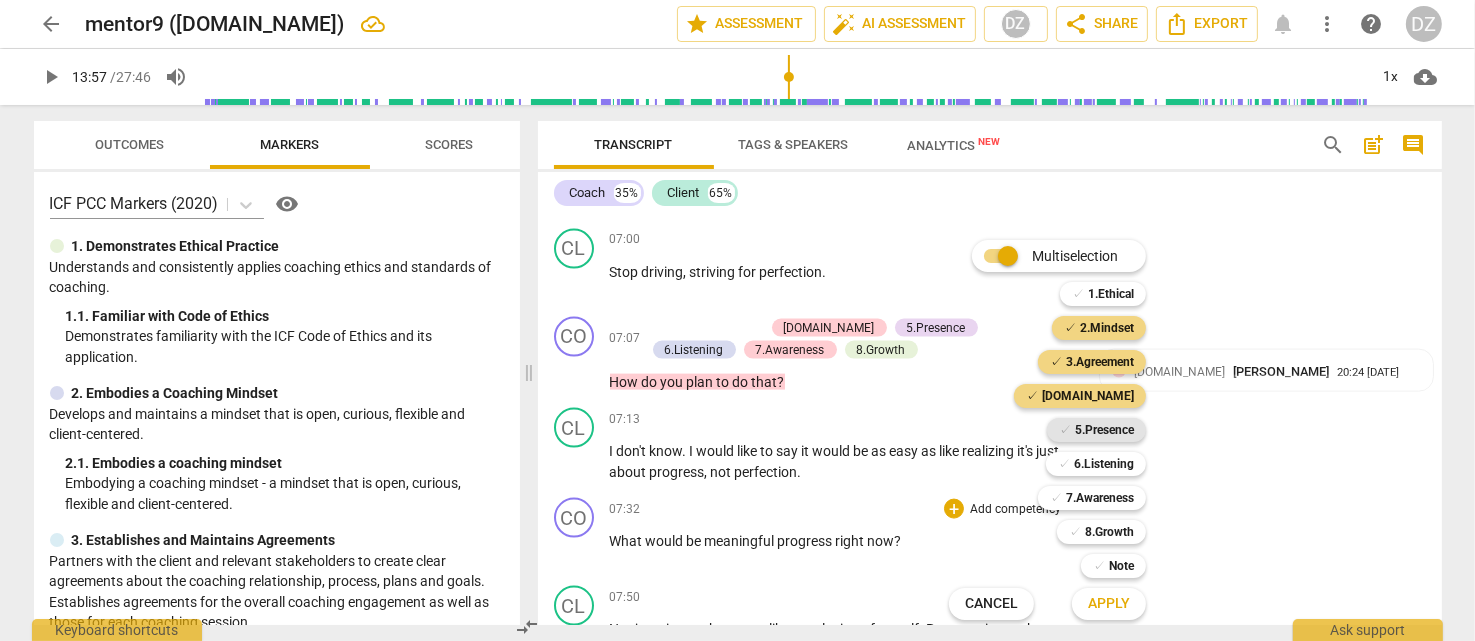 click on "5.Presence" at bounding box center [1104, 430] 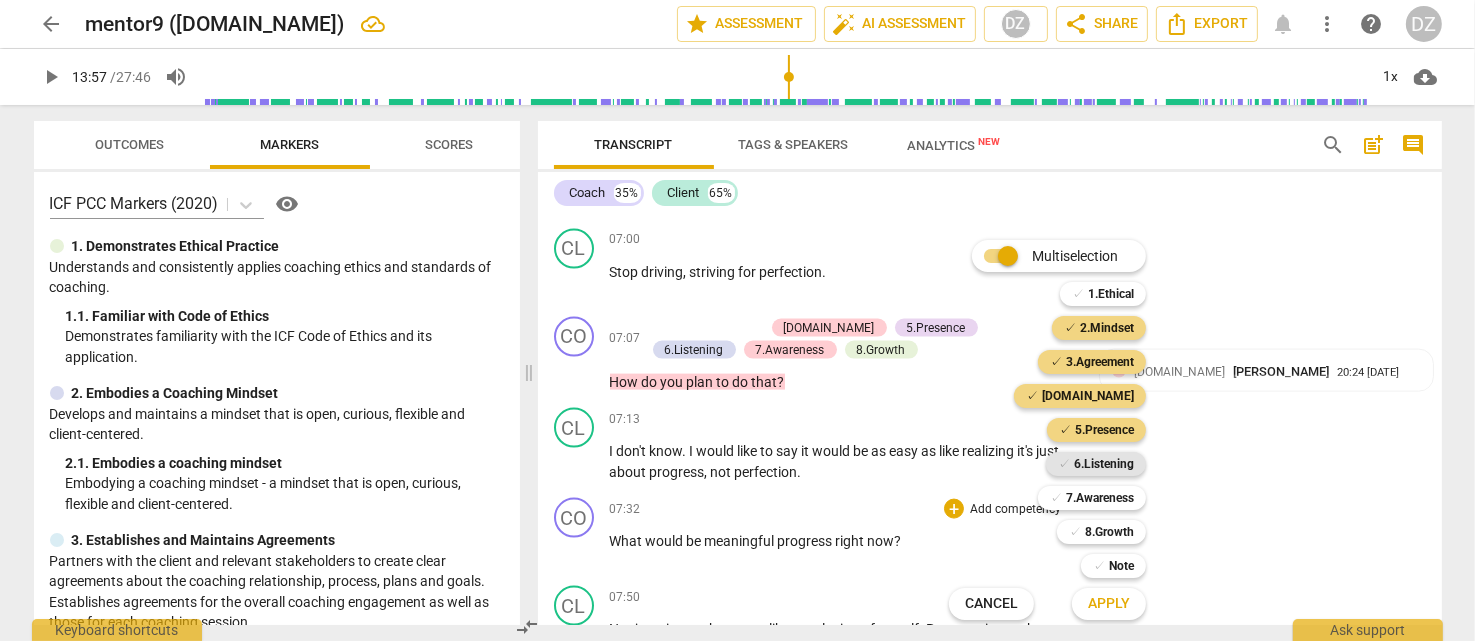click on "6.Listening" at bounding box center [1104, 464] 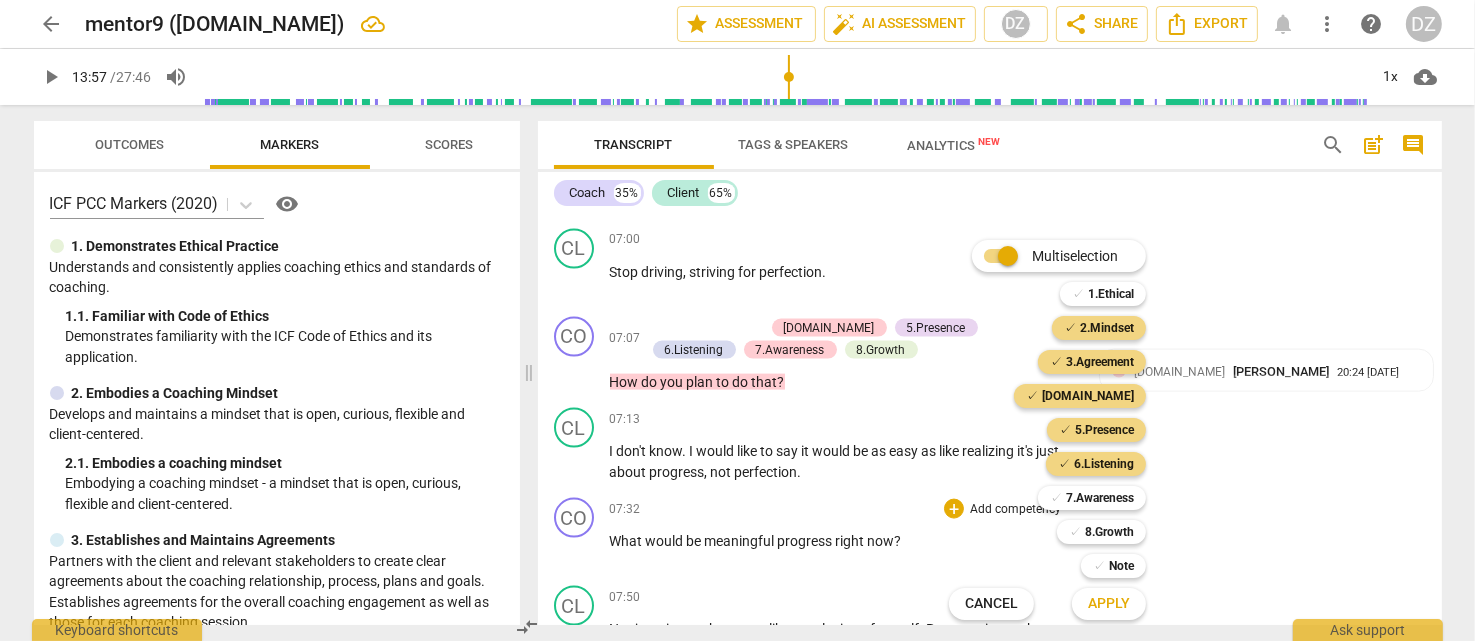 click on "✓ 7.Awareness 7" at bounding box center [1103, 498] 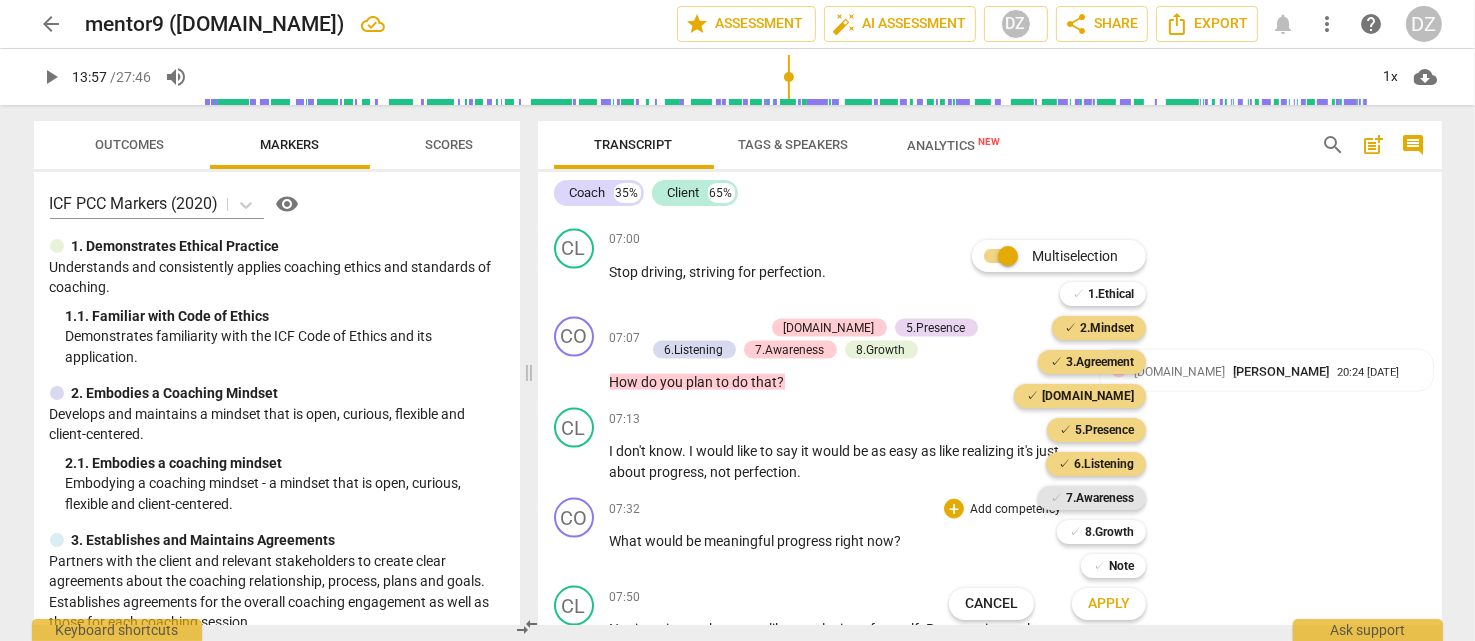 click on "7.Awareness" at bounding box center [1100, 498] 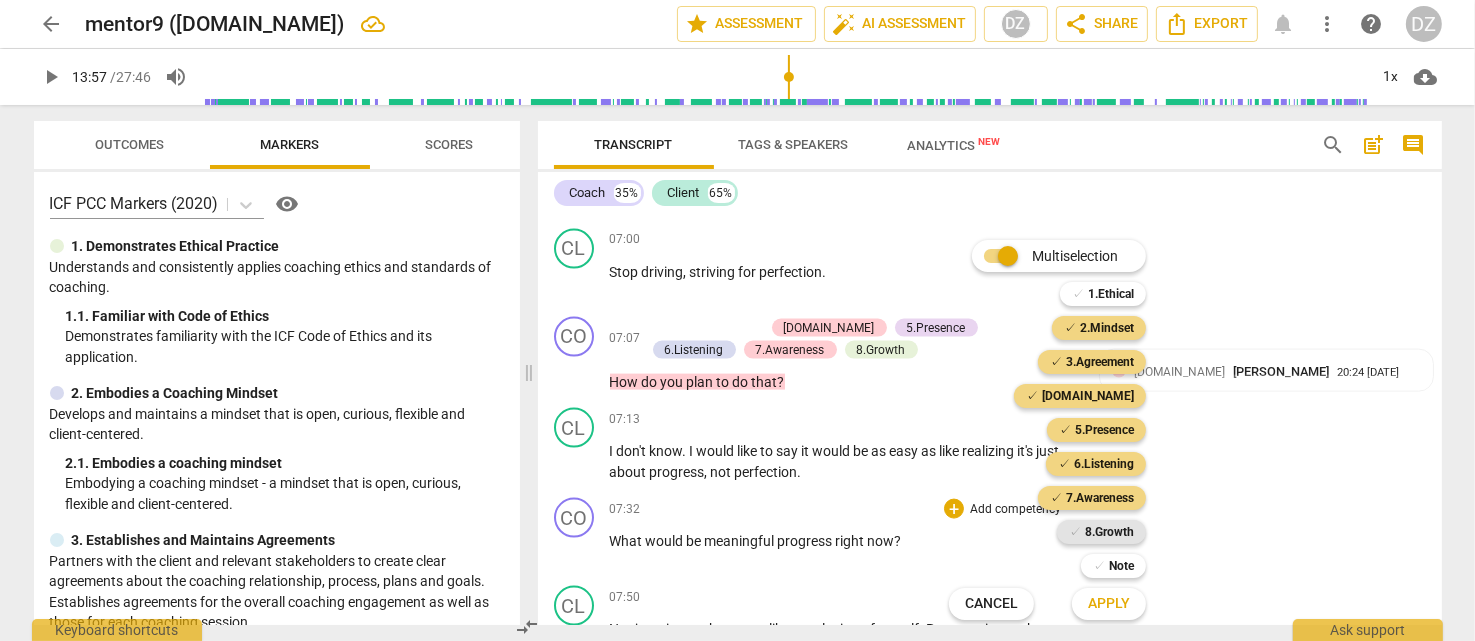 click on "8.Growth" at bounding box center [1109, 532] 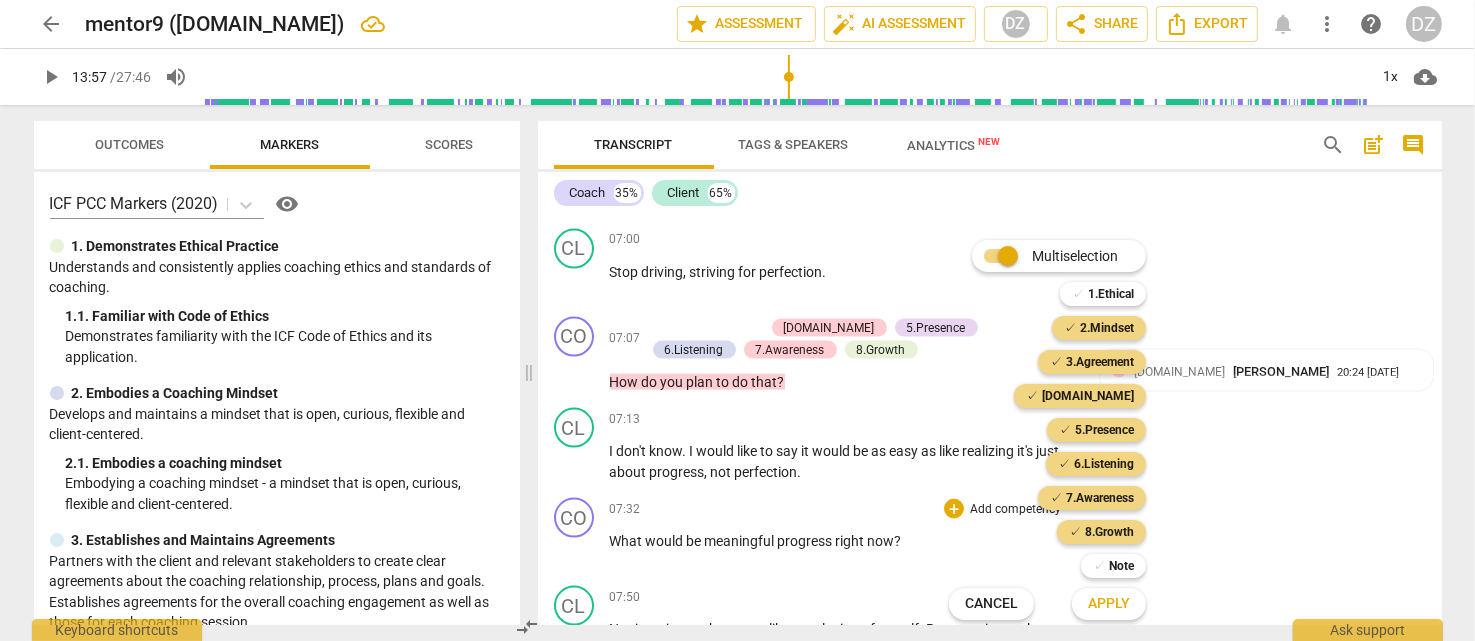 click on "Apply" at bounding box center (1109, 604) 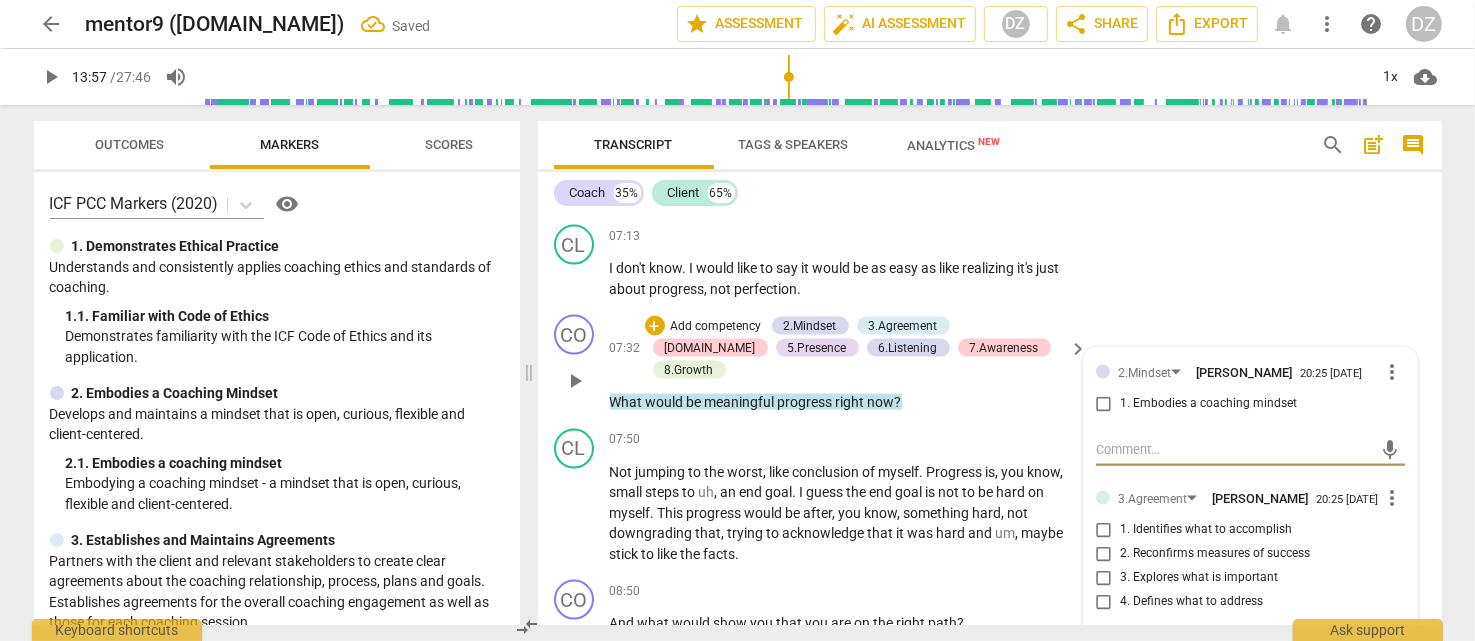 scroll, scrollTop: 3203, scrollLeft: 0, axis: vertical 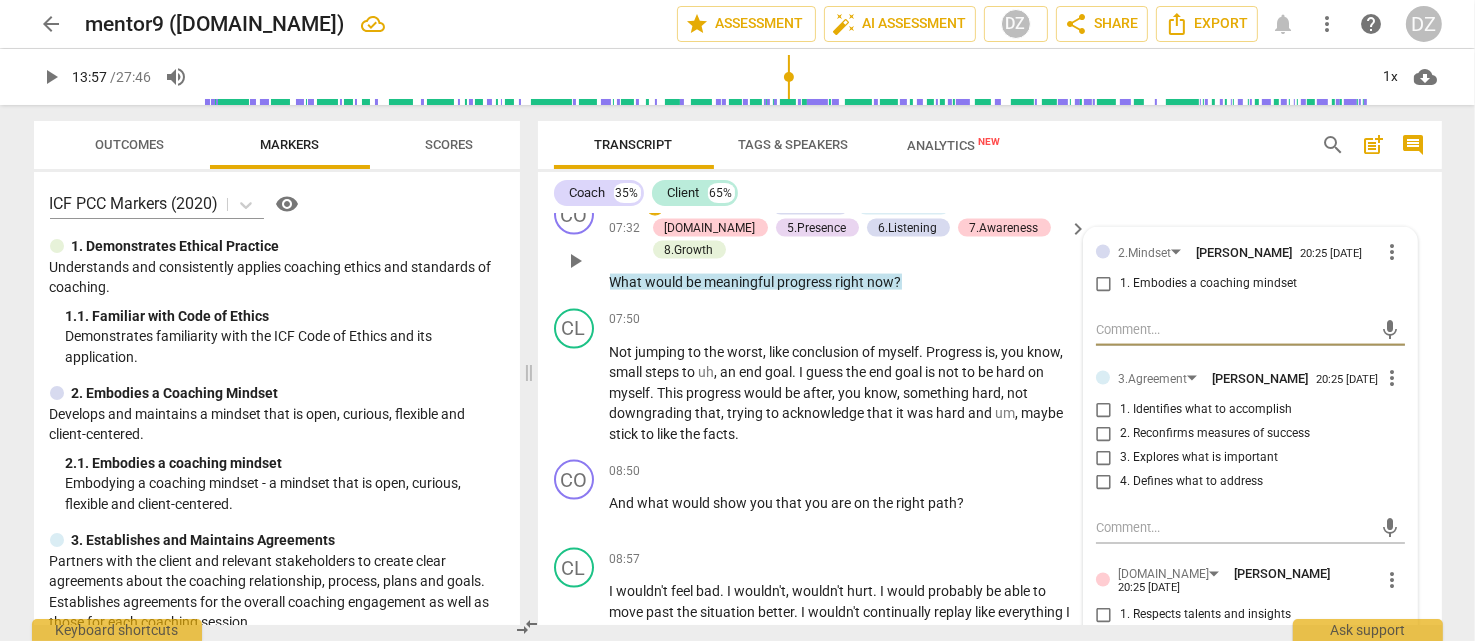 click on "more_vert" at bounding box center [1393, 378] 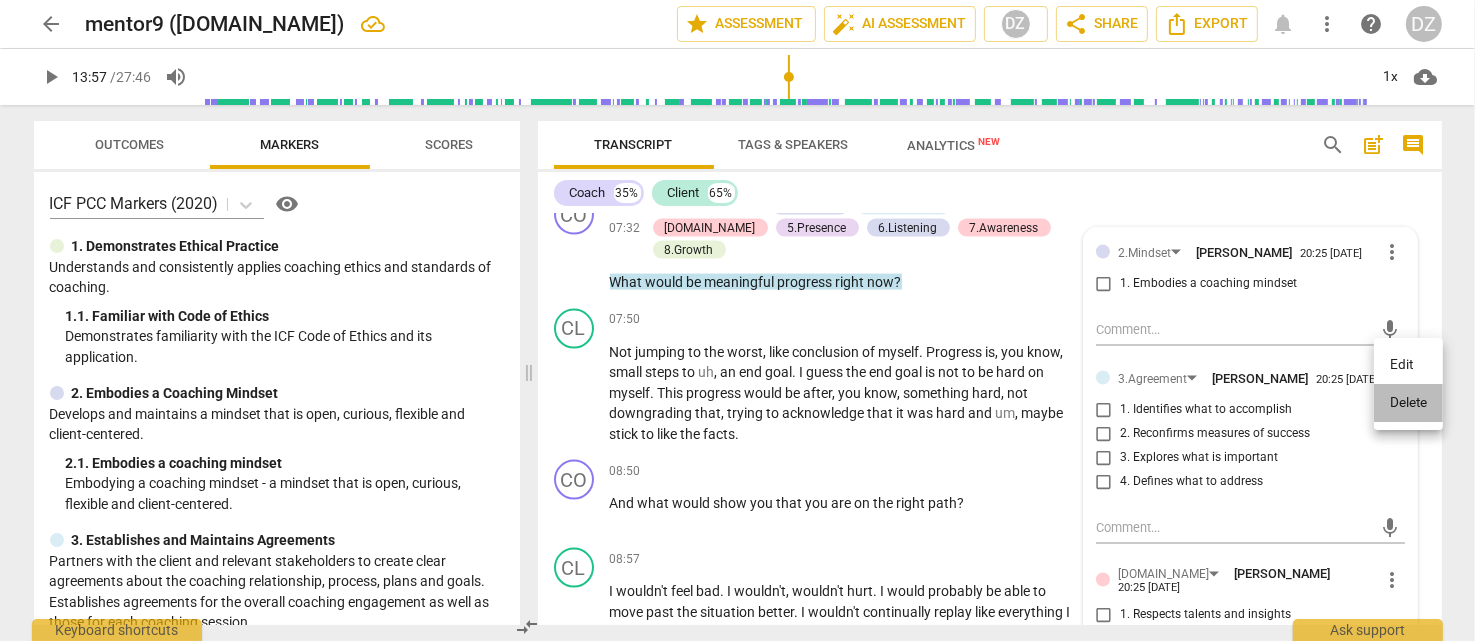 click on "Delete" at bounding box center [1408, 403] 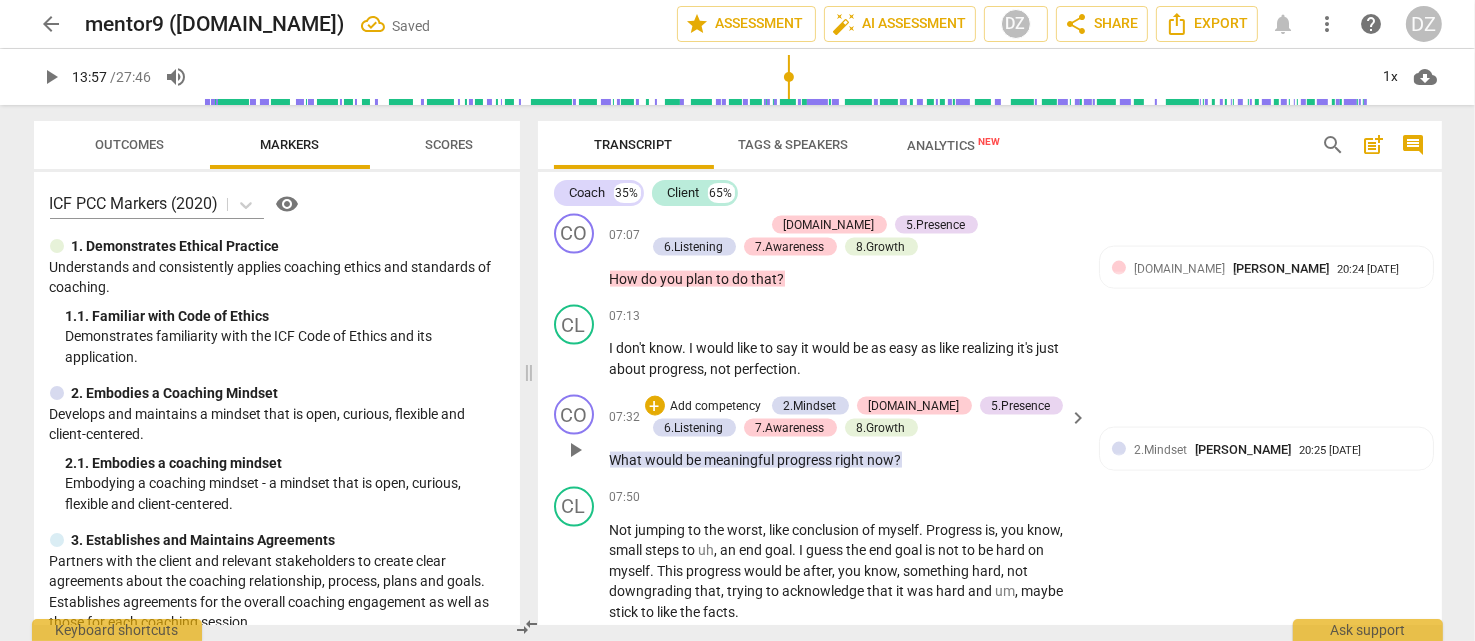 scroll, scrollTop: 3103, scrollLeft: 0, axis: vertical 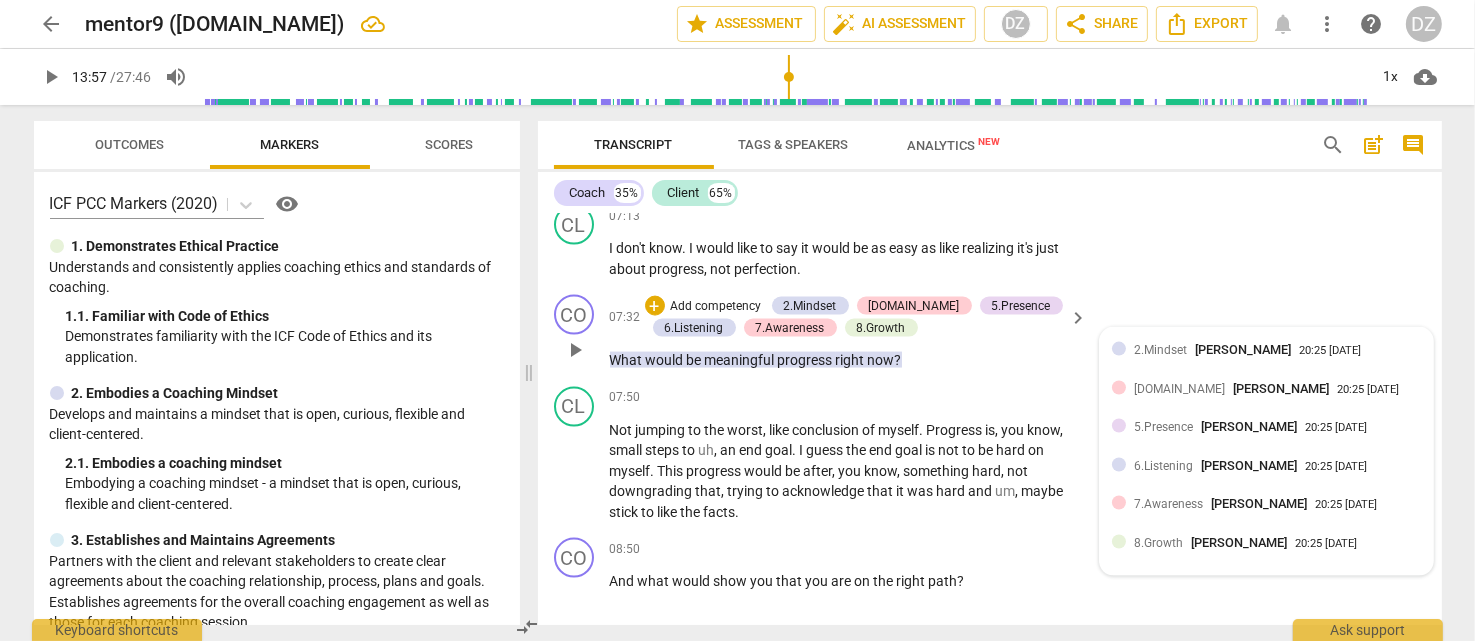 click on "[PERSON_NAME]" at bounding box center [1281, 388] 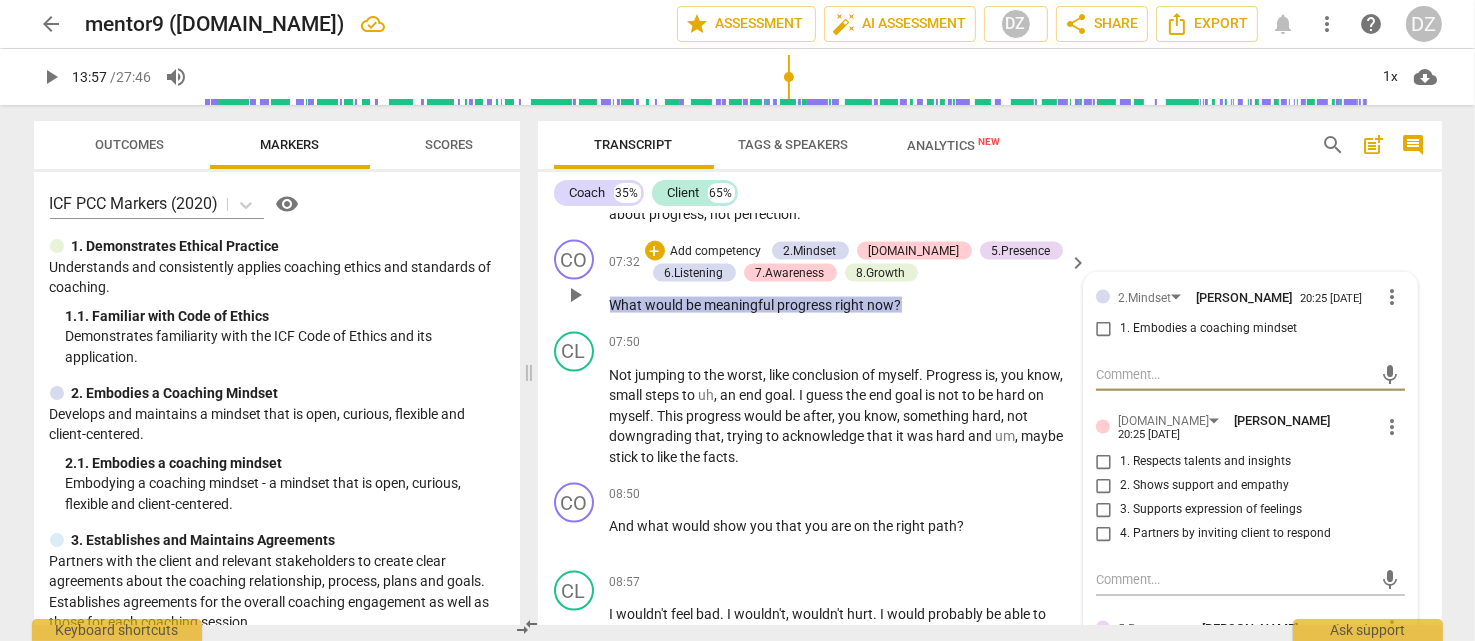 scroll, scrollTop: 3203, scrollLeft: 0, axis: vertical 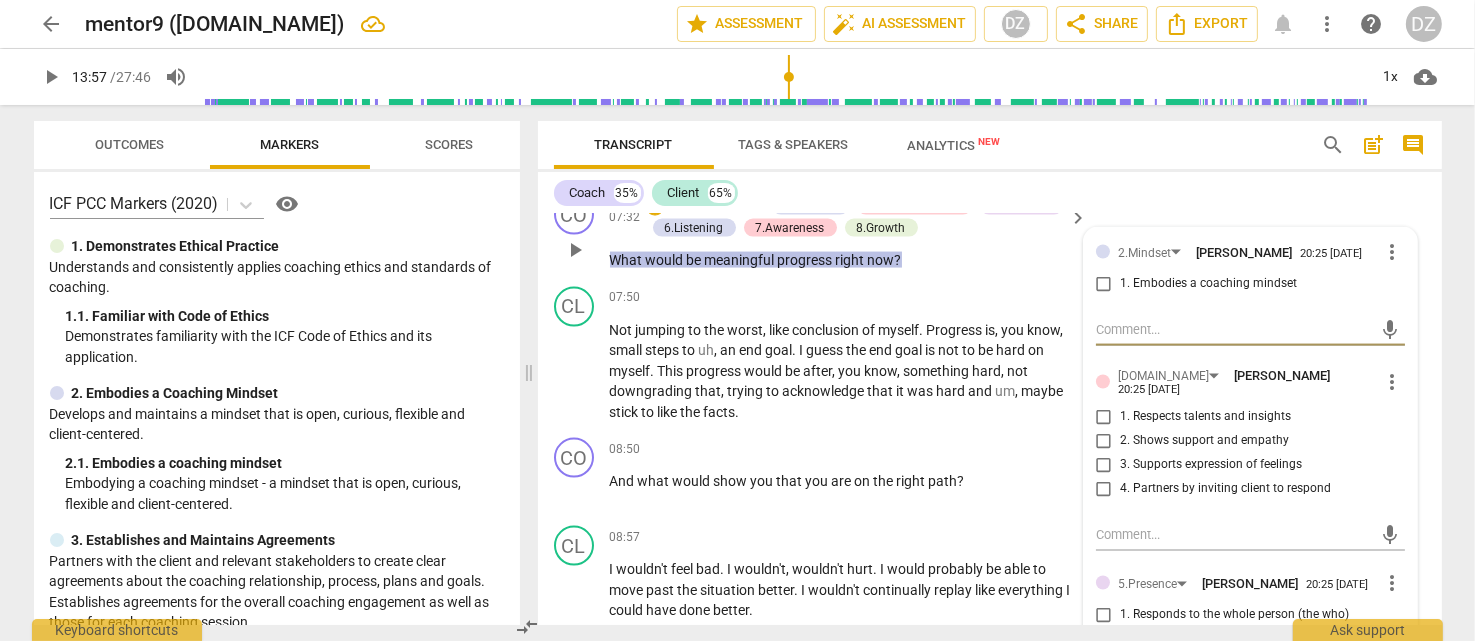 click on "3. Supports expression of feelings" at bounding box center [1211, 465] 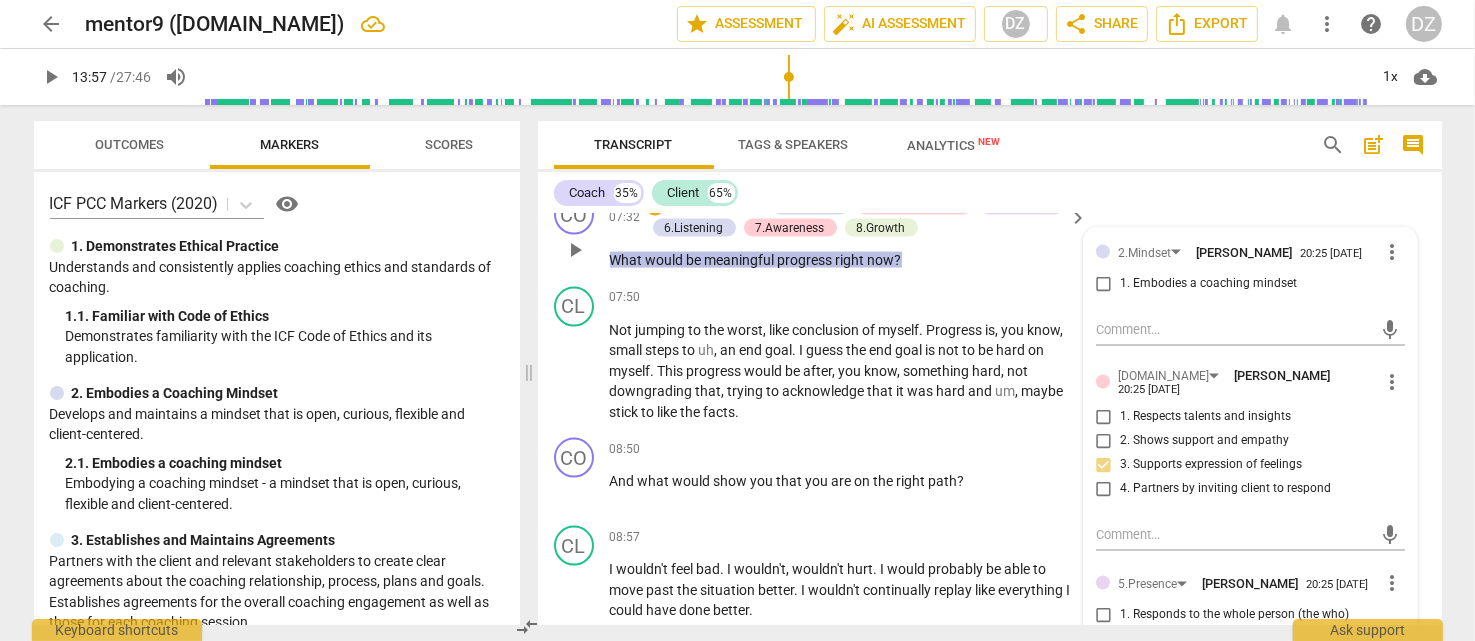 click on "3. Supports expression of feelings" at bounding box center [1211, 465] 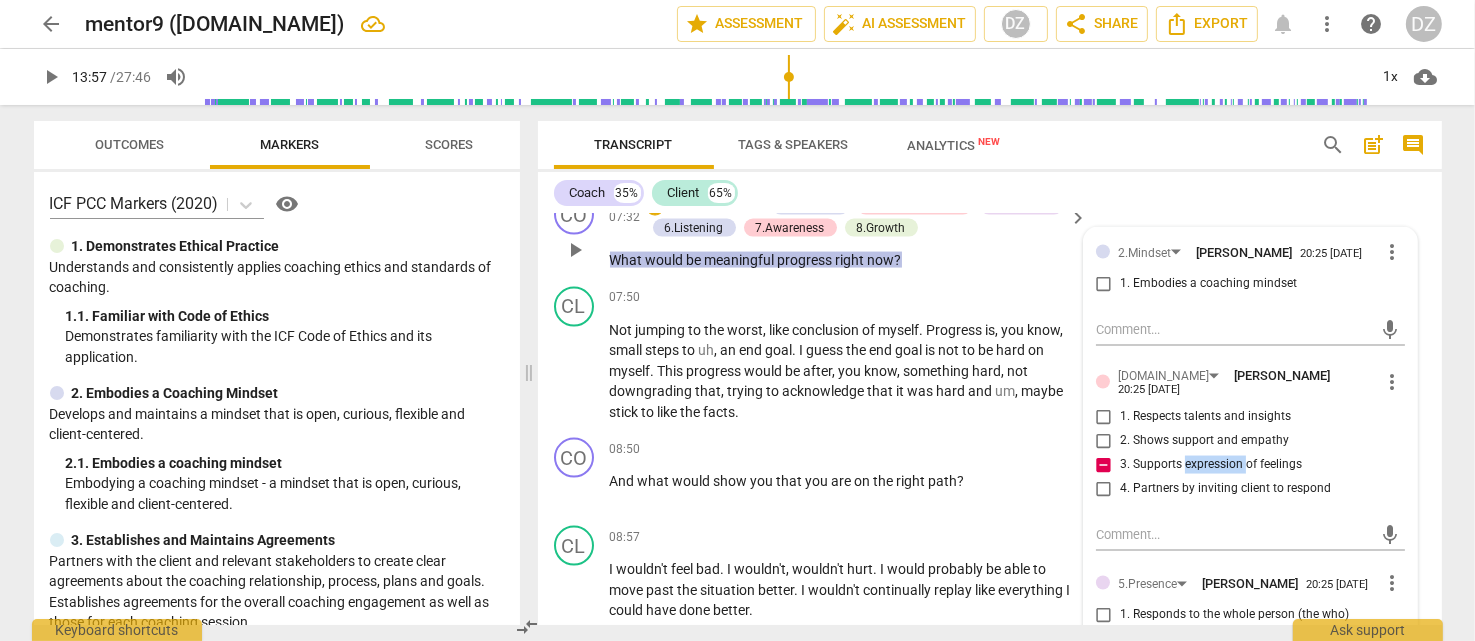 click on "3. Supports expression of feelings" at bounding box center (1211, 465) 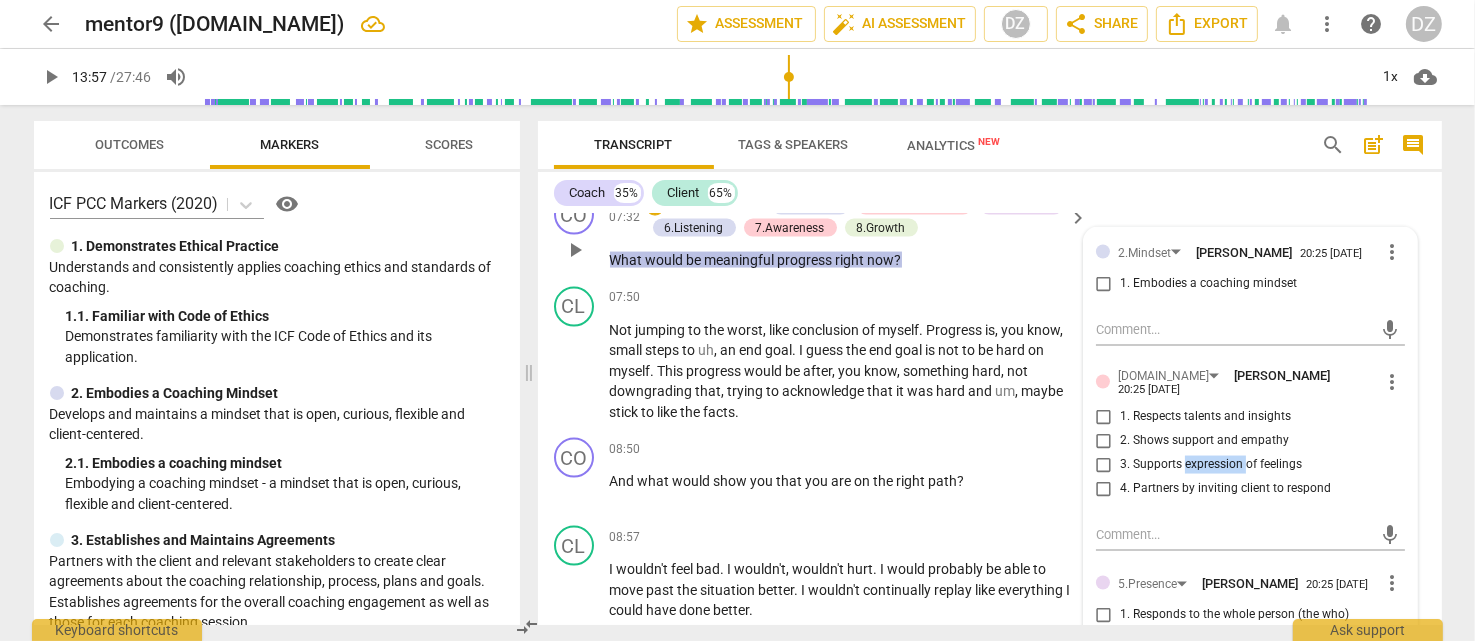 click on "3. Supports expression of feelings" at bounding box center (1211, 465) 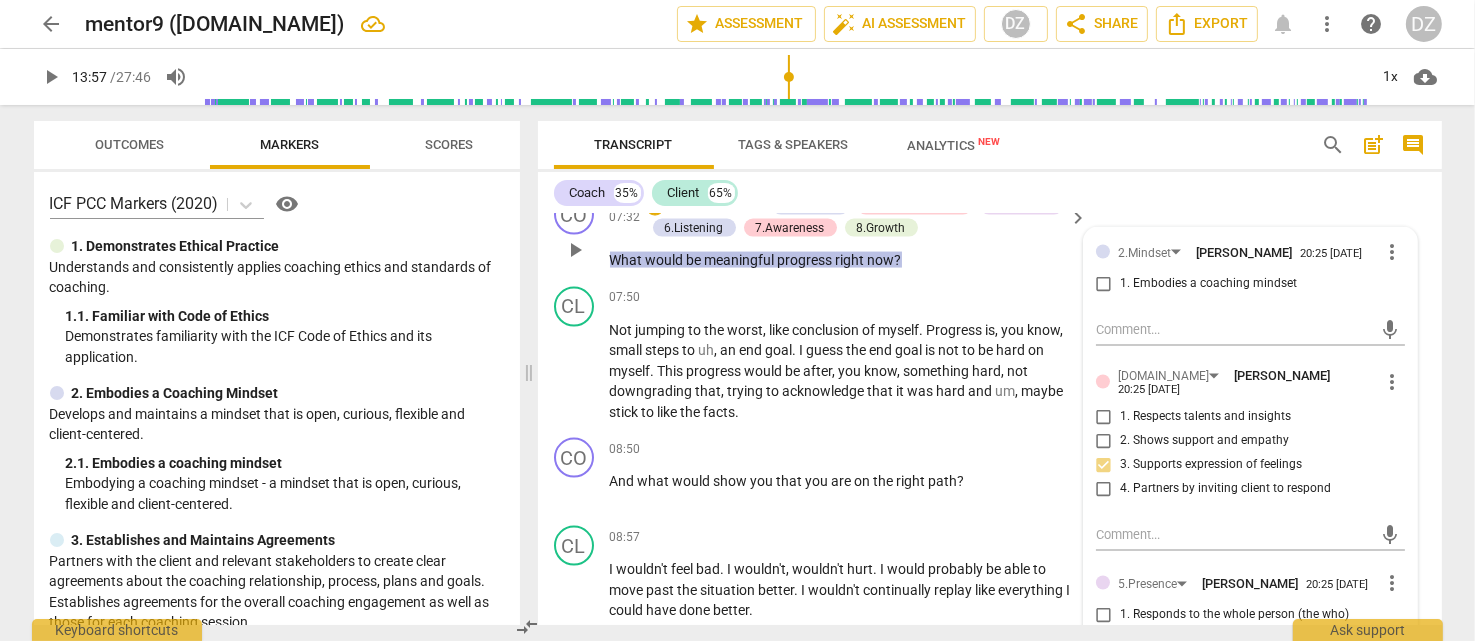 click on "3. Supports expression of feelings" at bounding box center [1211, 465] 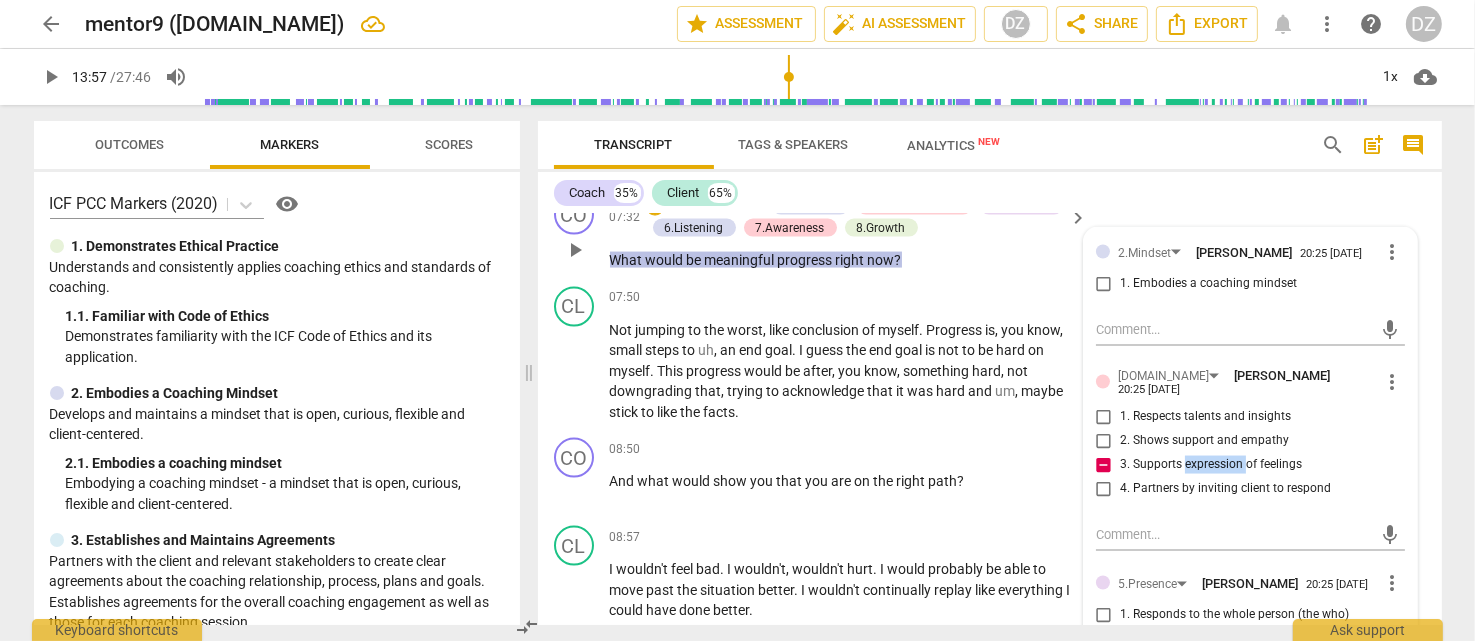 click on "3. Supports expression of feelings" at bounding box center (1211, 465) 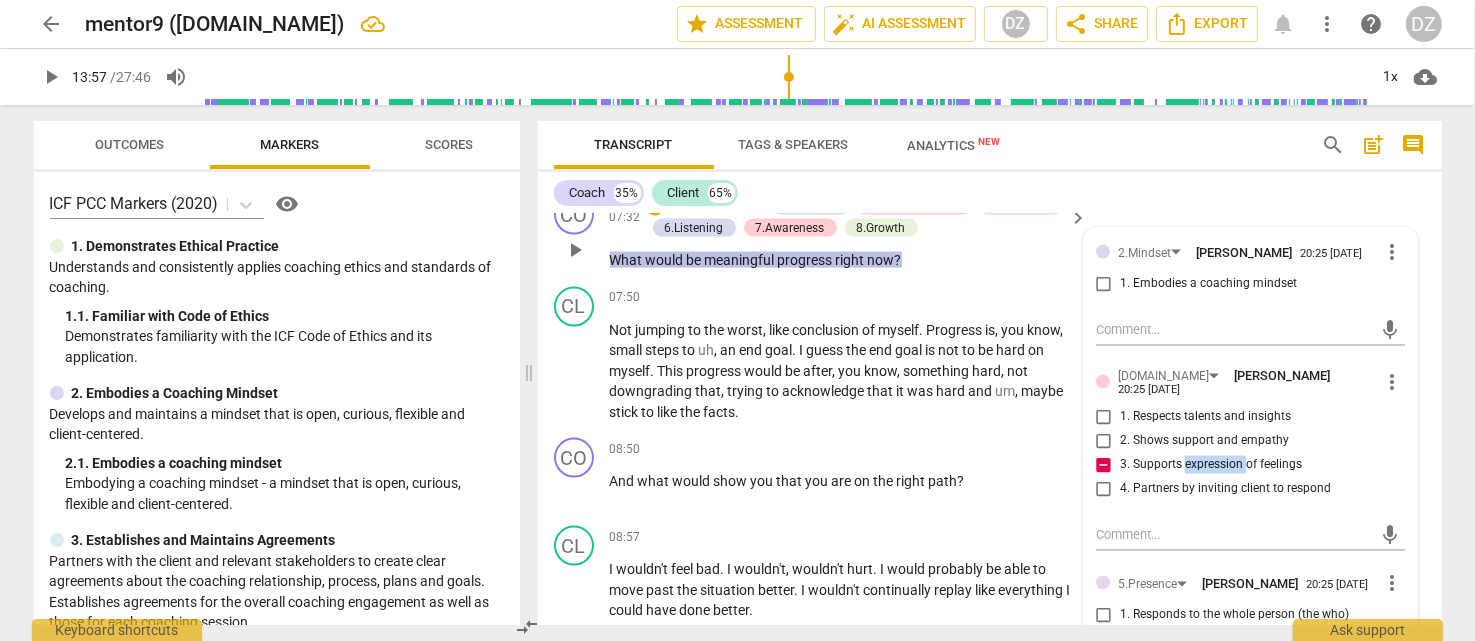 click on "3. Supports expression of feelings" at bounding box center (1104, 465) 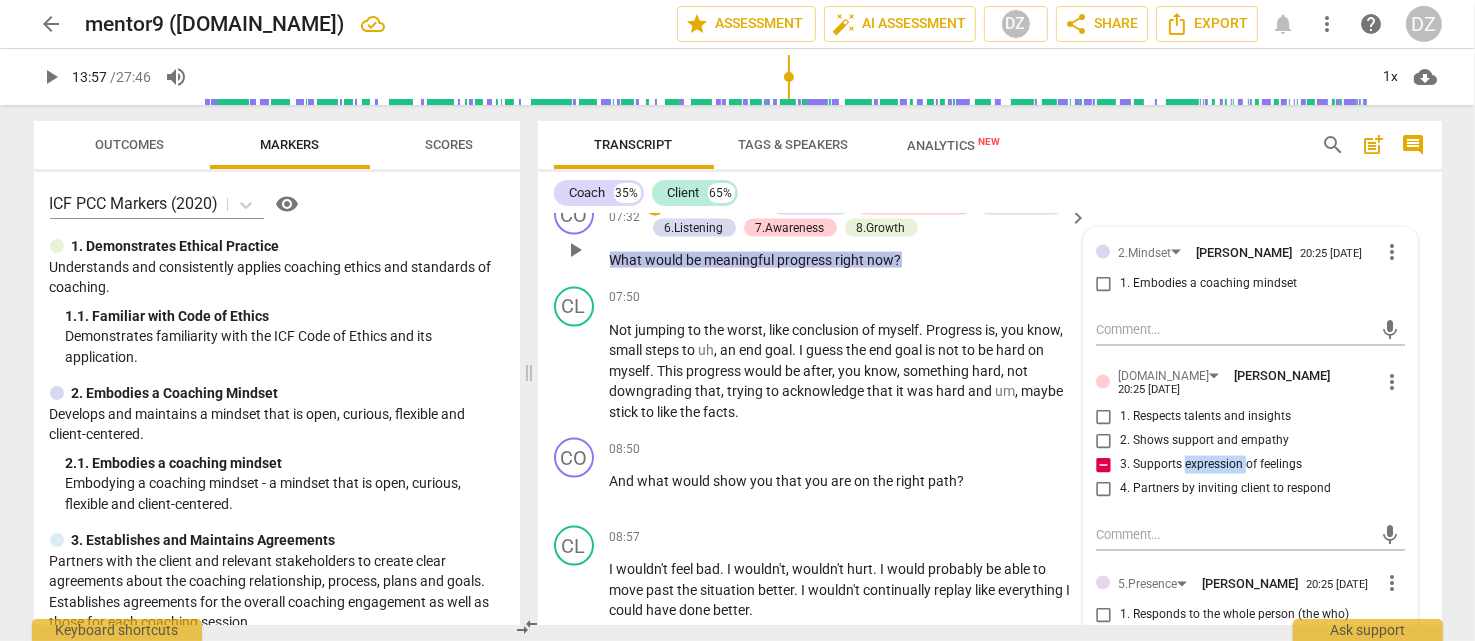 checkbox on "false" 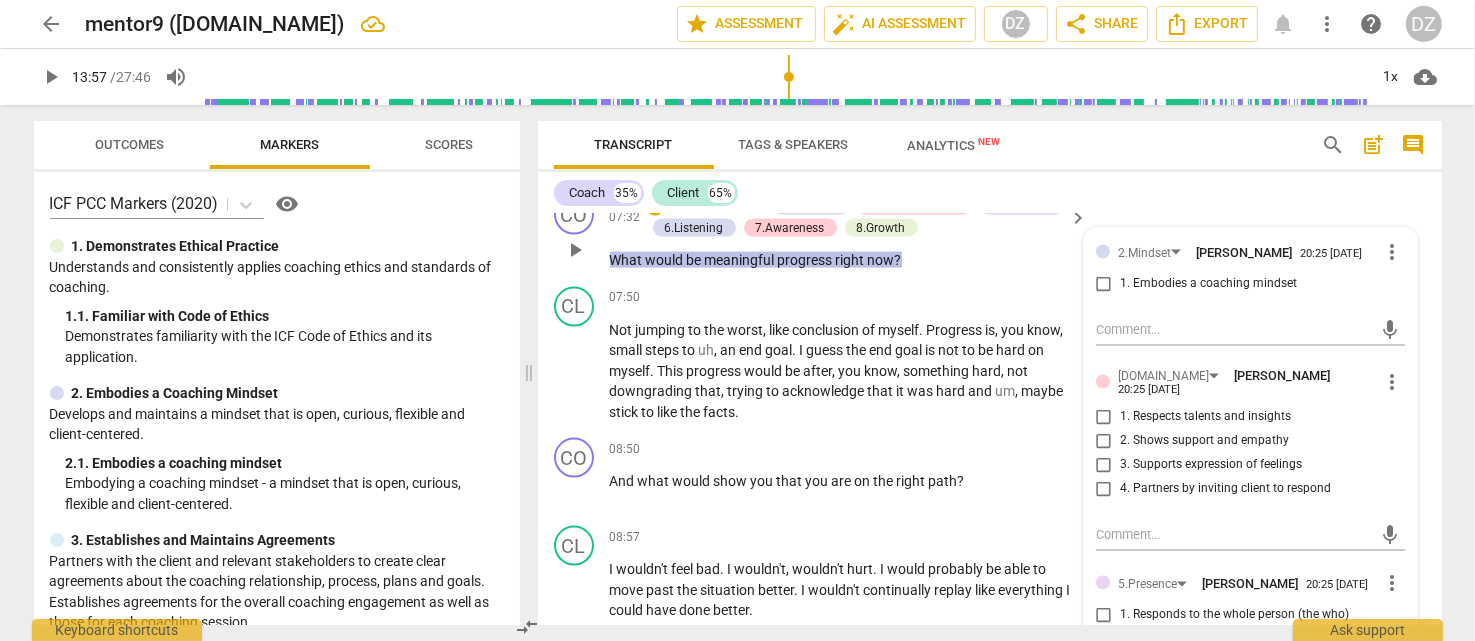 click on "4. Partners by inviting client to respond" at bounding box center [1225, 489] 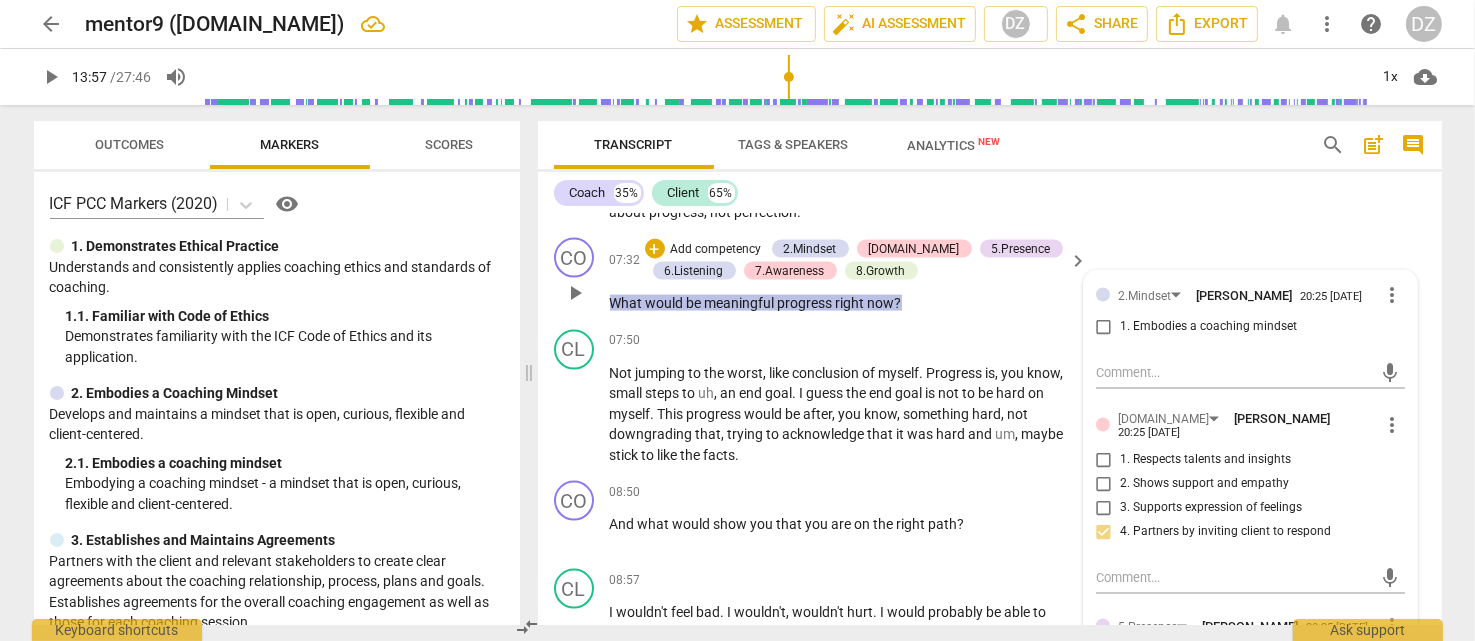 scroll, scrollTop: 3403, scrollLeft: 0, axis: vertical 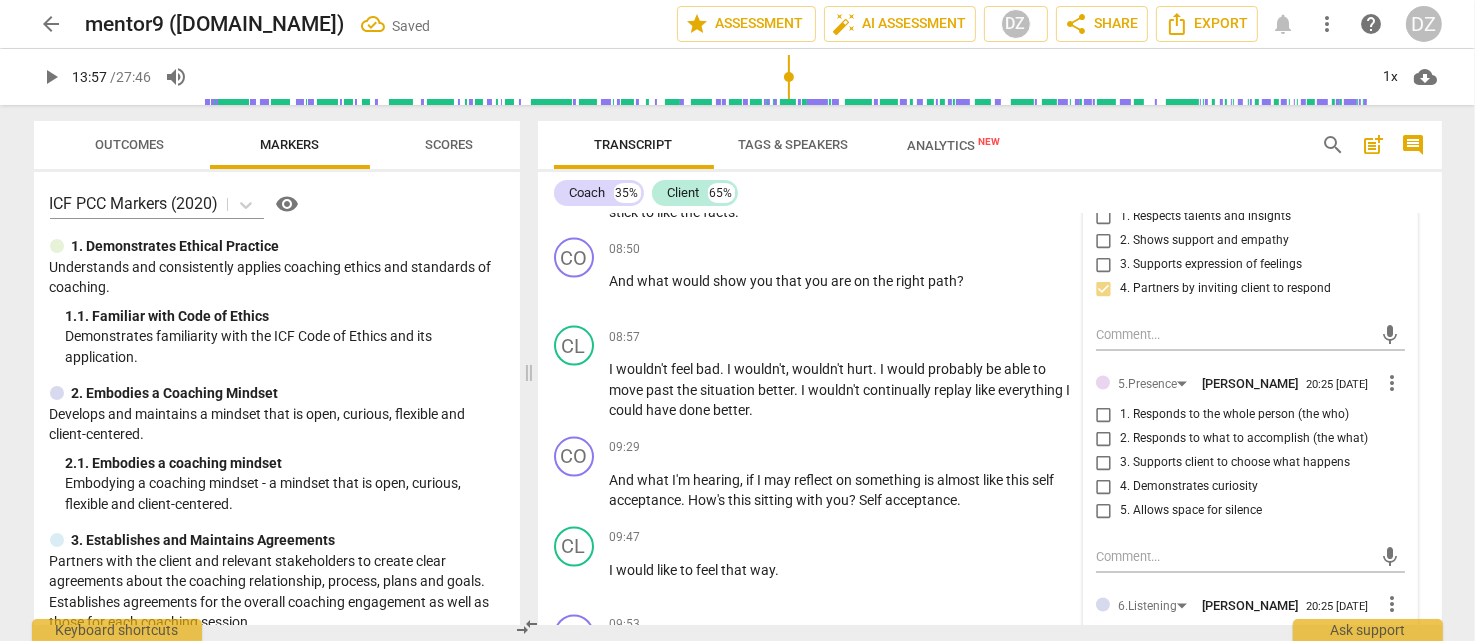 click on "1. Responds to the whole person (the who)" at bounding box center (1234, 415) 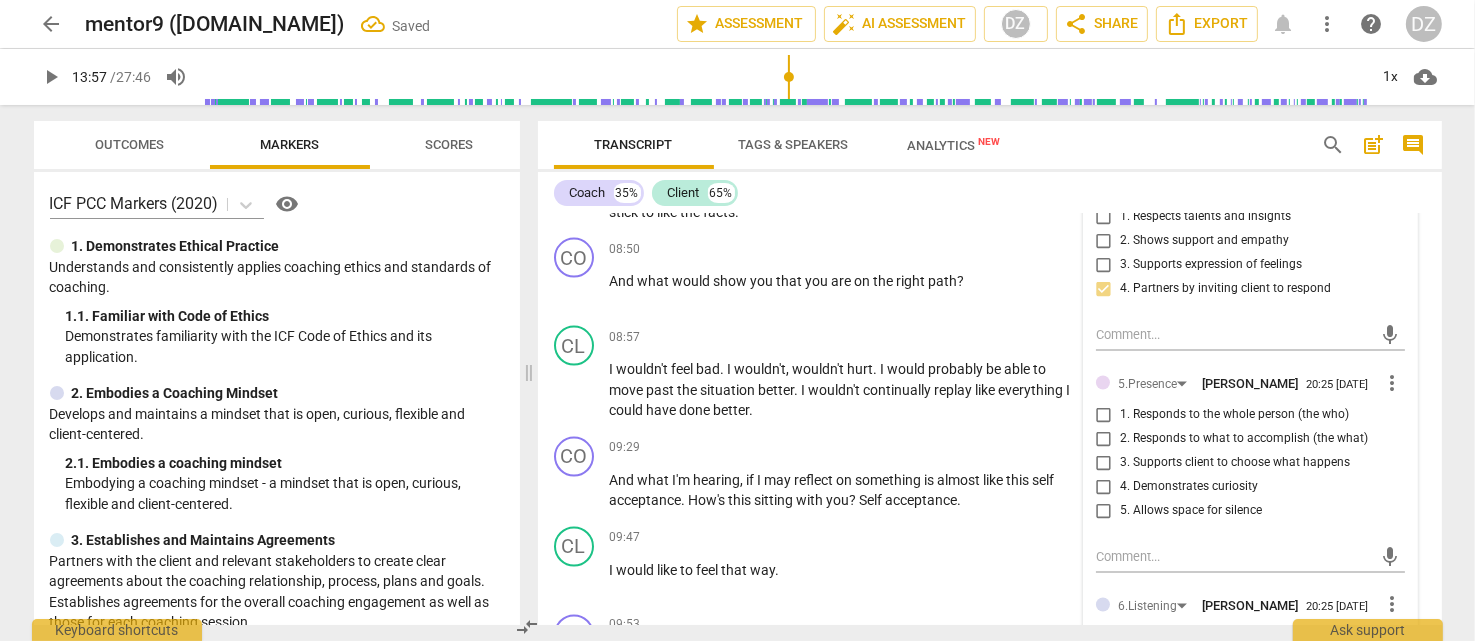 click on "1. Responds to the whole person (the who)" at bounding box center [1104, 415] 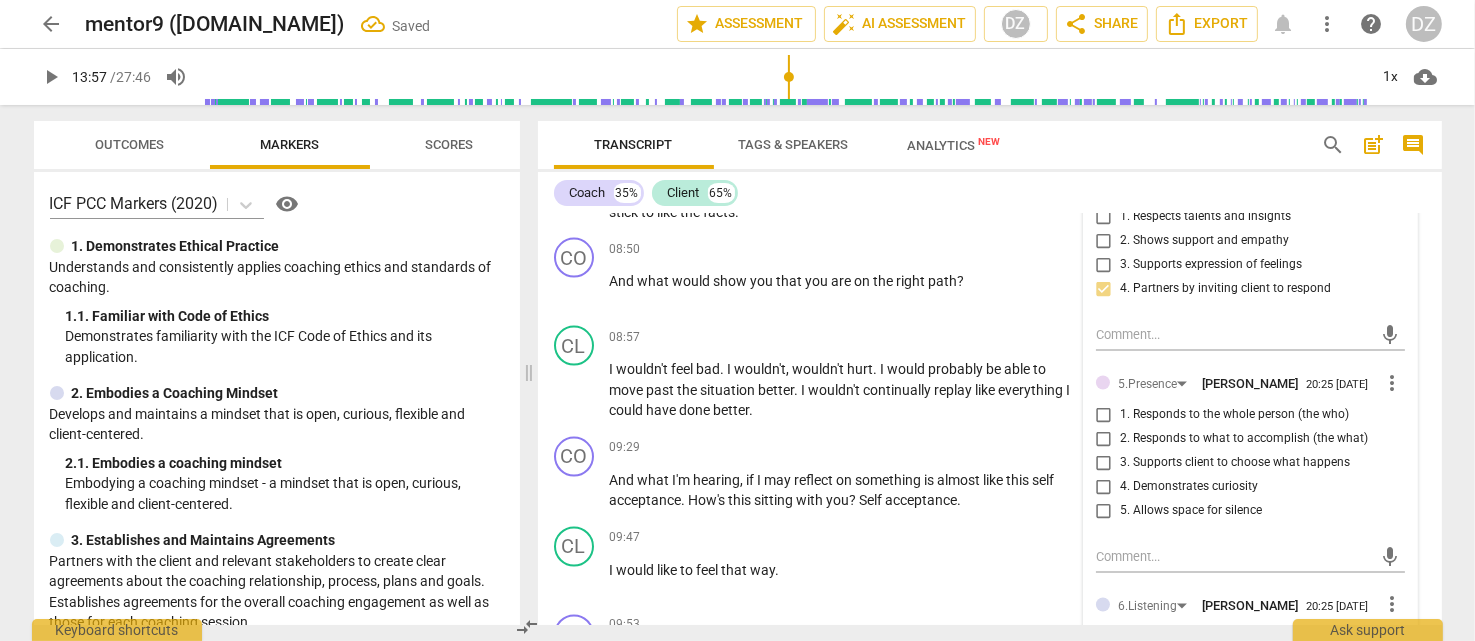 checkbox on "true" 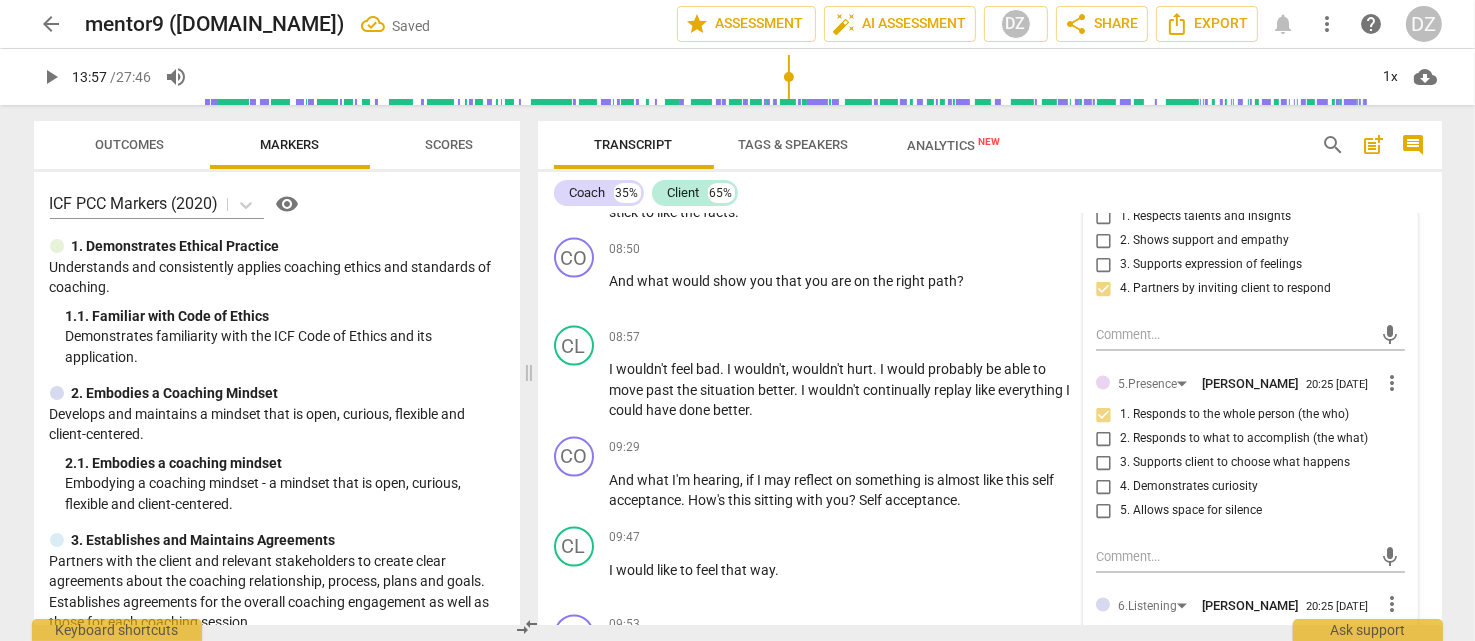 click on "2. Responds to what to accomplish (the what)" at bounding box center [1244, 439] 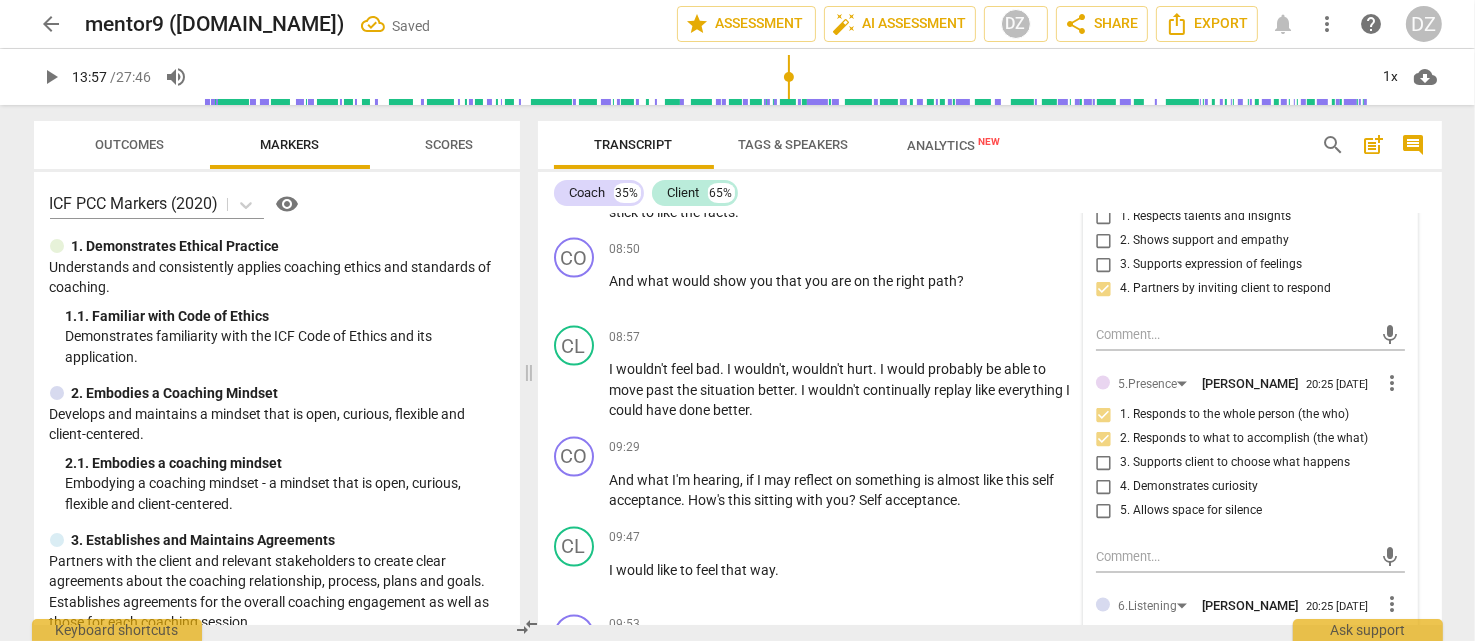 click on "3. Supports client to choose what happens" at bounding box center [1235, 463] 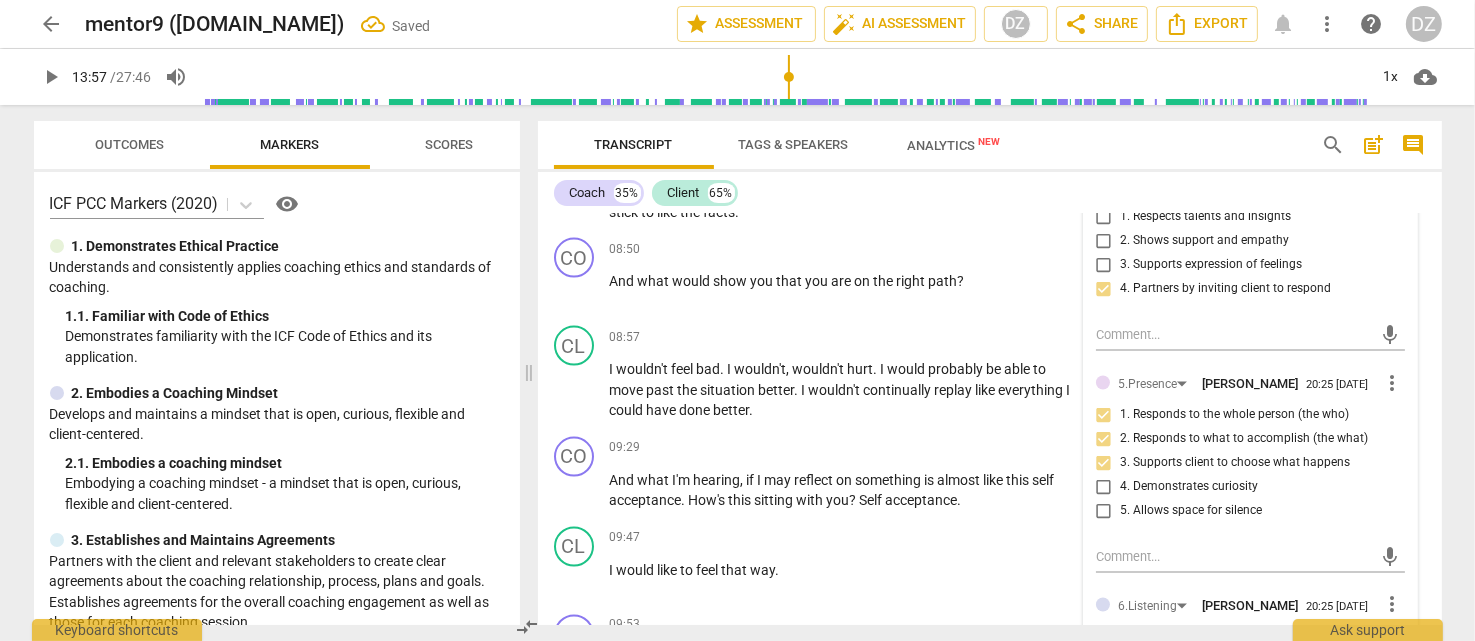 click on "4. Demonstrates curiosity" at bounding box center [1189, 487] 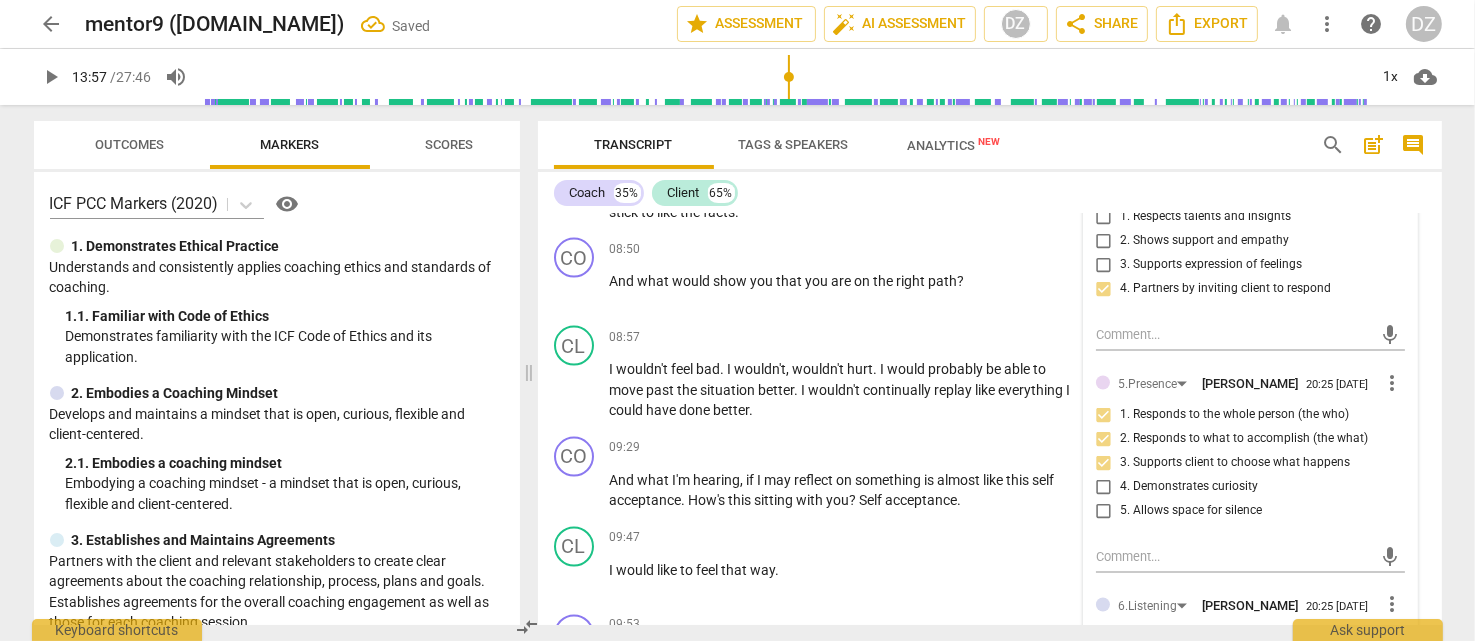 click on "4. Demonstrates curiosity" at bounding box center (1104, 487) 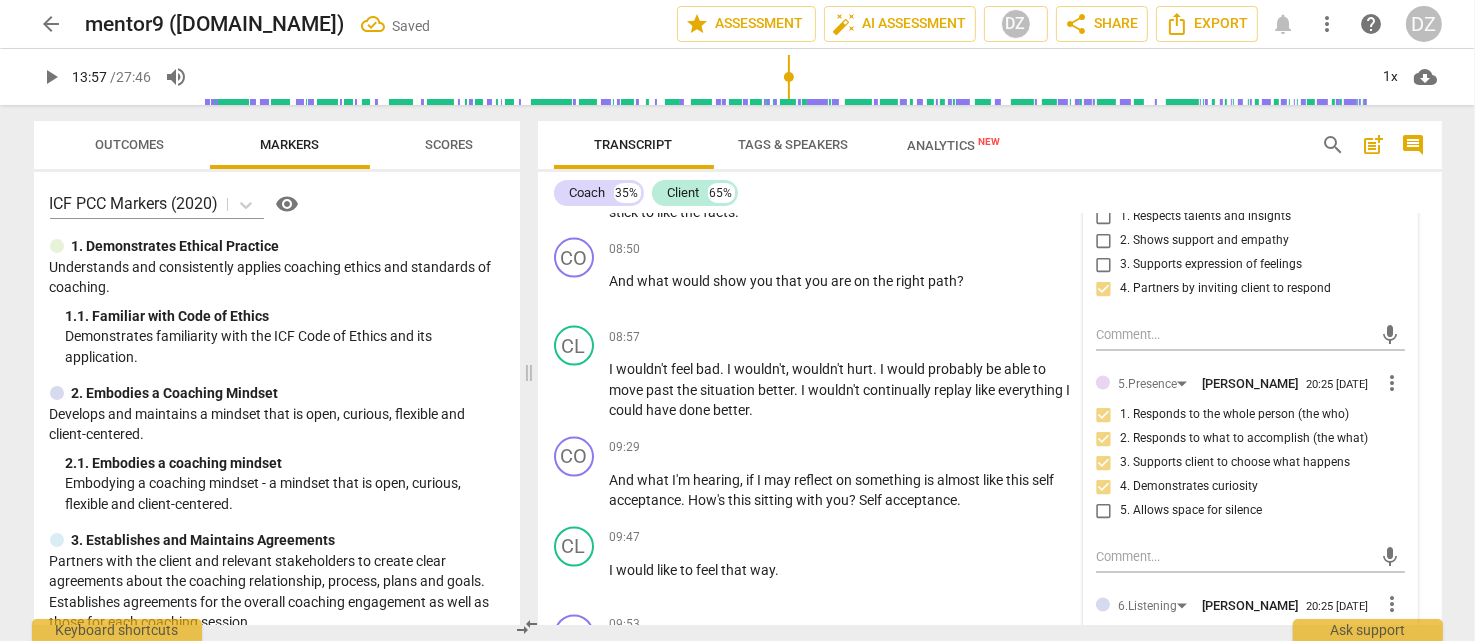 click on "5. Allows space for silence" at bounding box center (1191, 511) 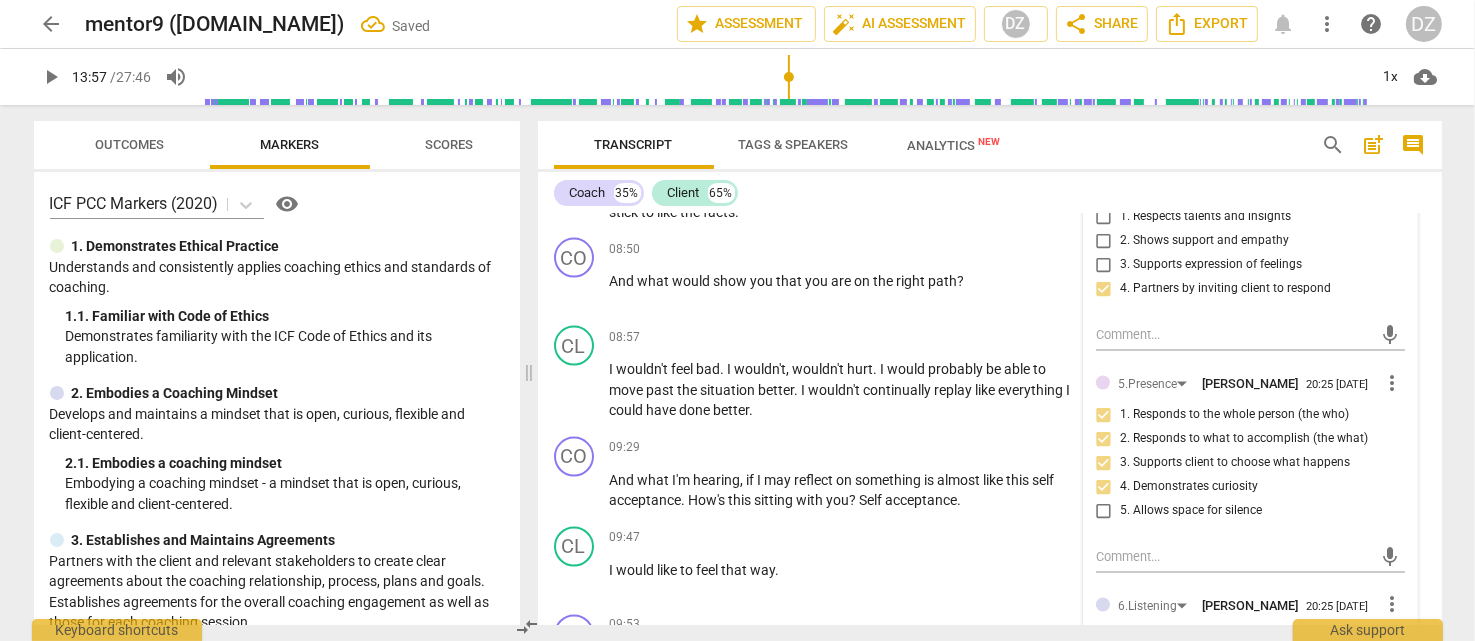 click on "5. Allows space for silence" at bounding box center (1104, 511) 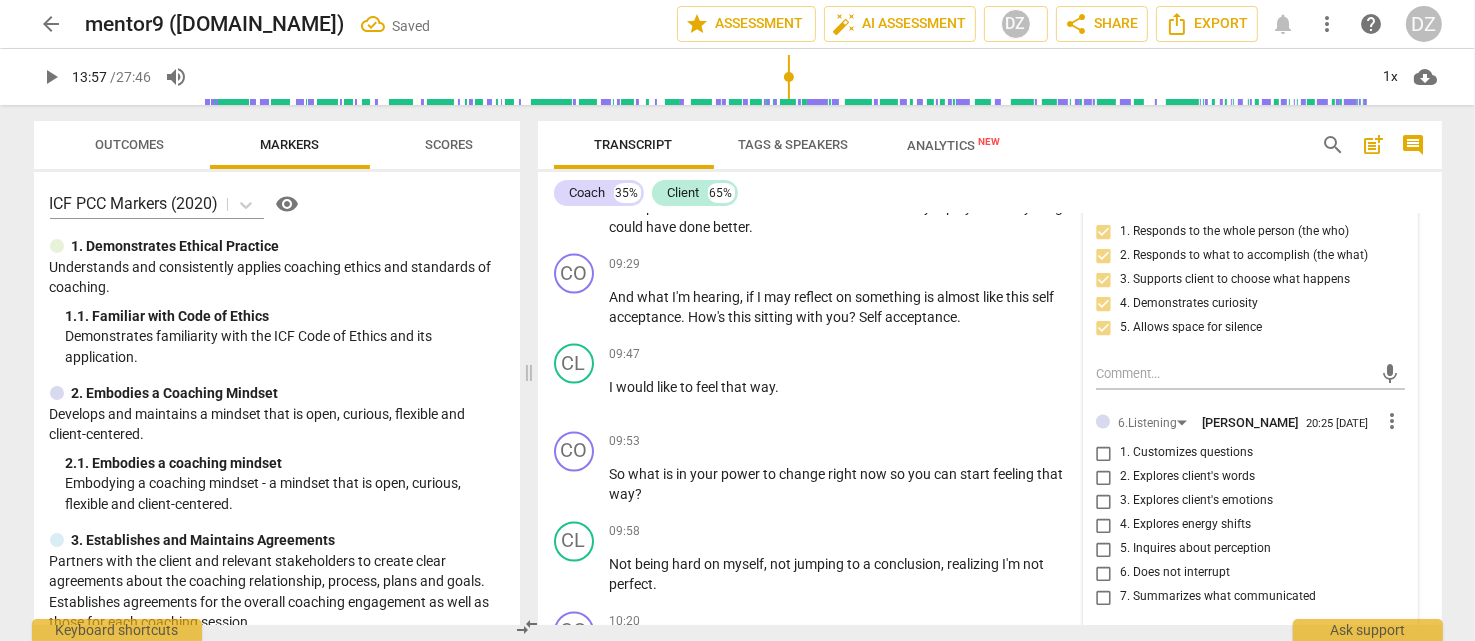scroll, scrollTop: 3603, scrollLeft: 0, axis: vertical 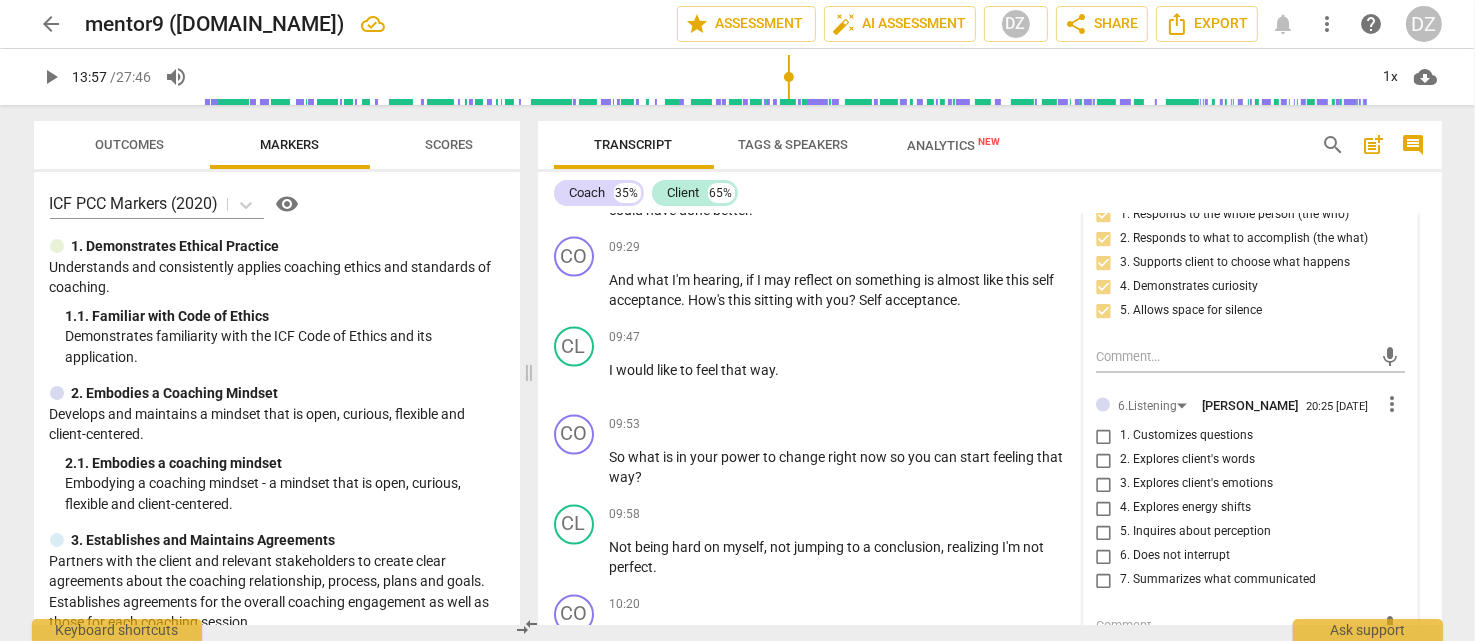 click on "1. Customizes questions" at bounding box center (1186, 437) 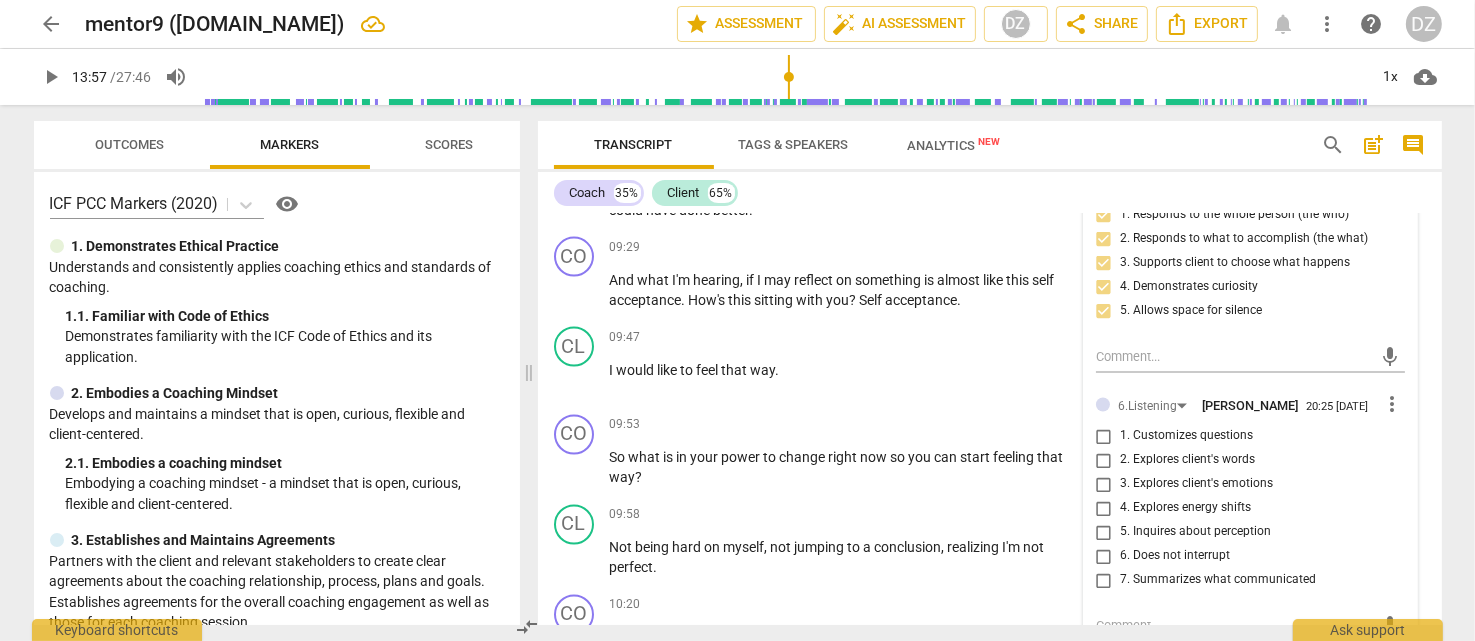 checkbox on "true" 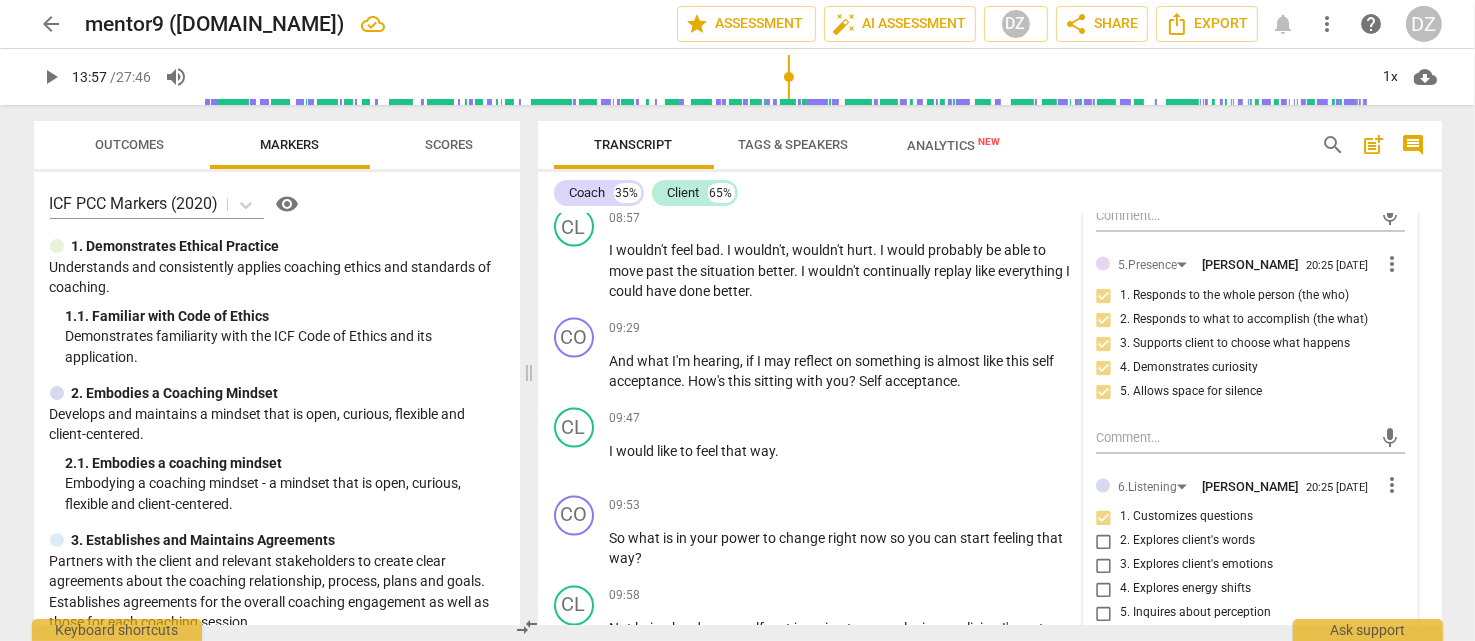 scroll, scrollTop: 3603, scrollLeft: 0, axis: vertical 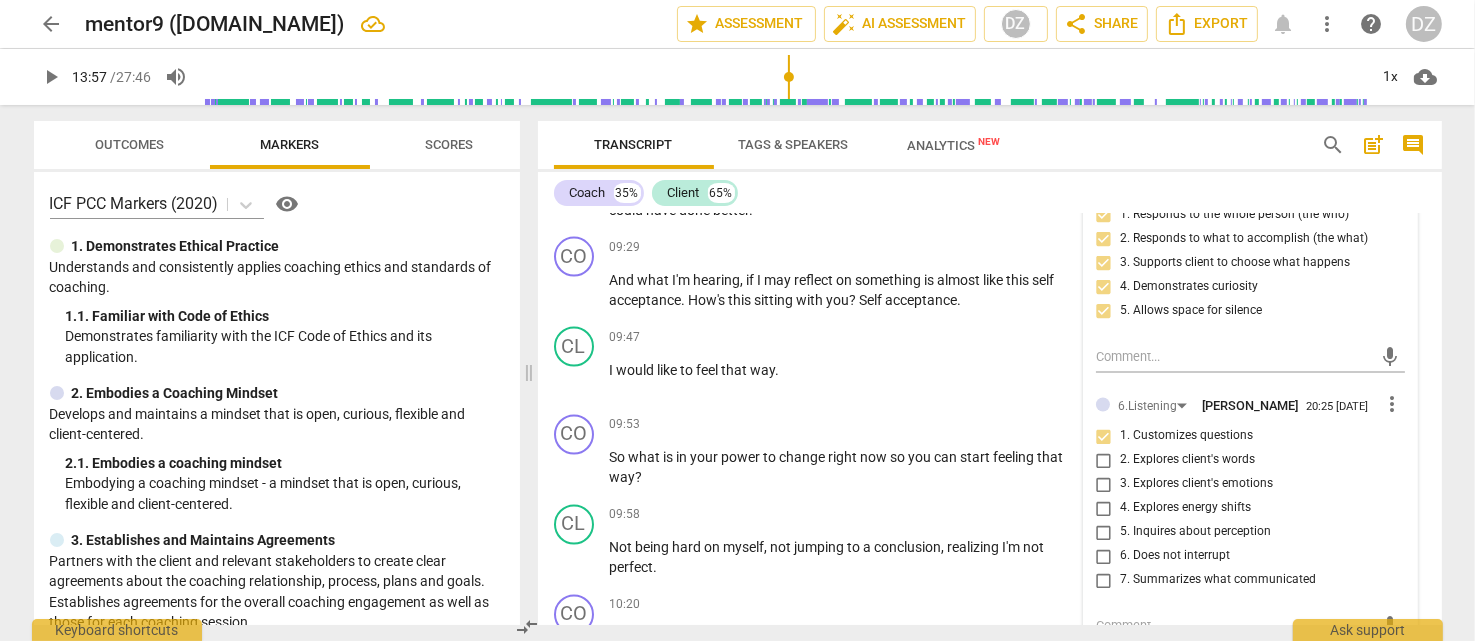 click on "3. Explores client's emotions" at bounding box center [1196, 485] 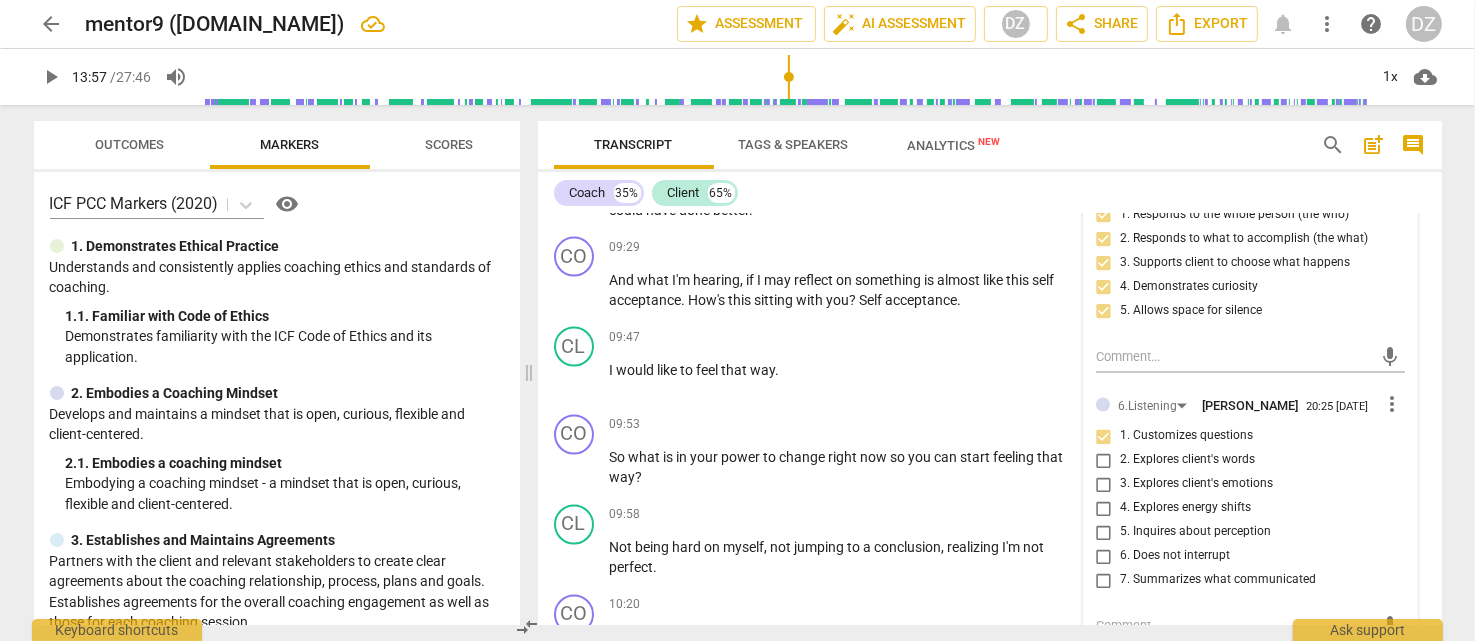 click on "3. Explores client's emotions" at bounding box center [1104, 485] 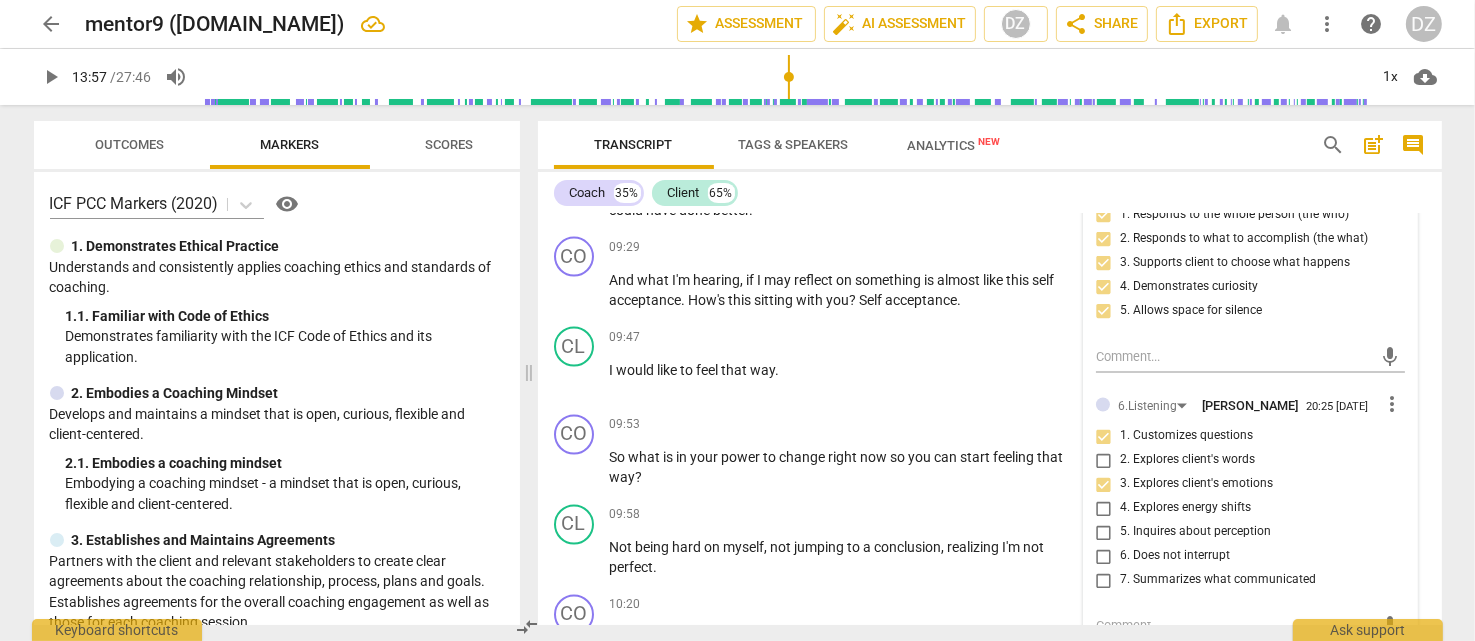 click on "3. Explores client's emotions" at bounding box center (1196, 485) 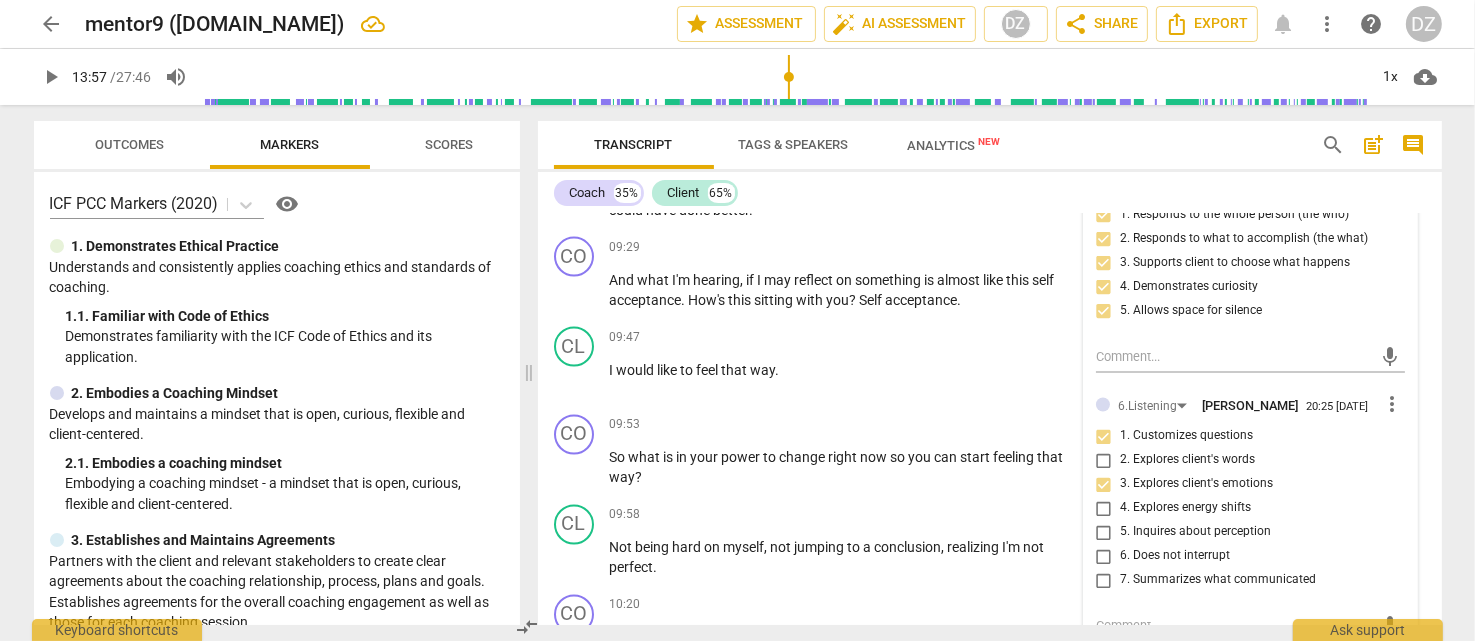 click on "3. Explores client's emotions" at bounding box center [1104, 485] 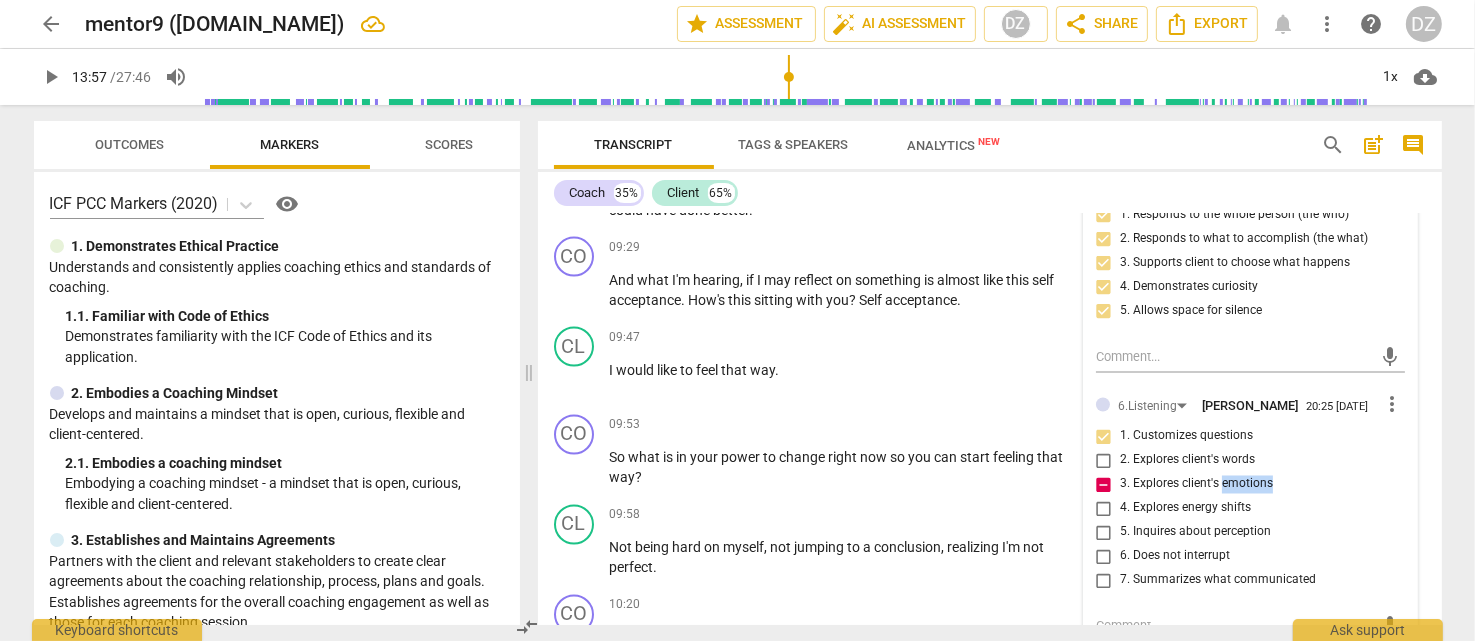 click on "3. Explores client's emotions" at bounding box center (1196, 485) 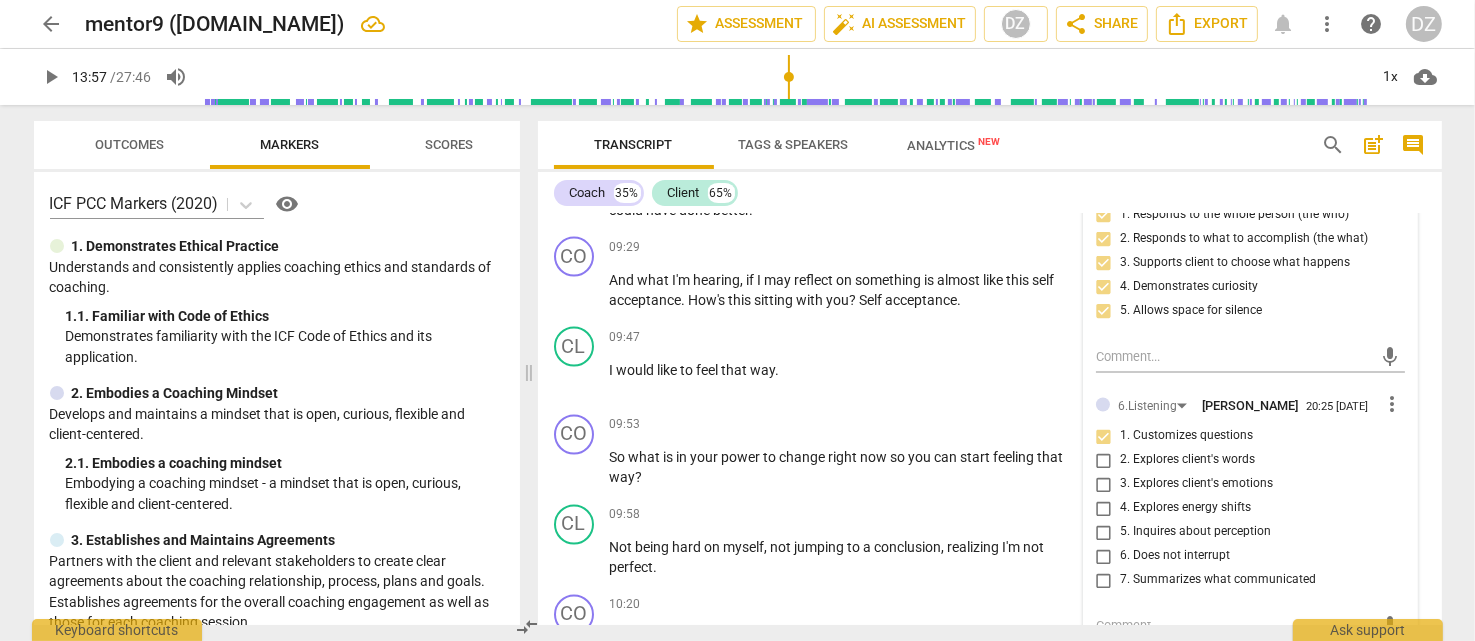 click on "6. Does not interrupt" at bounding box center (1175, 557) 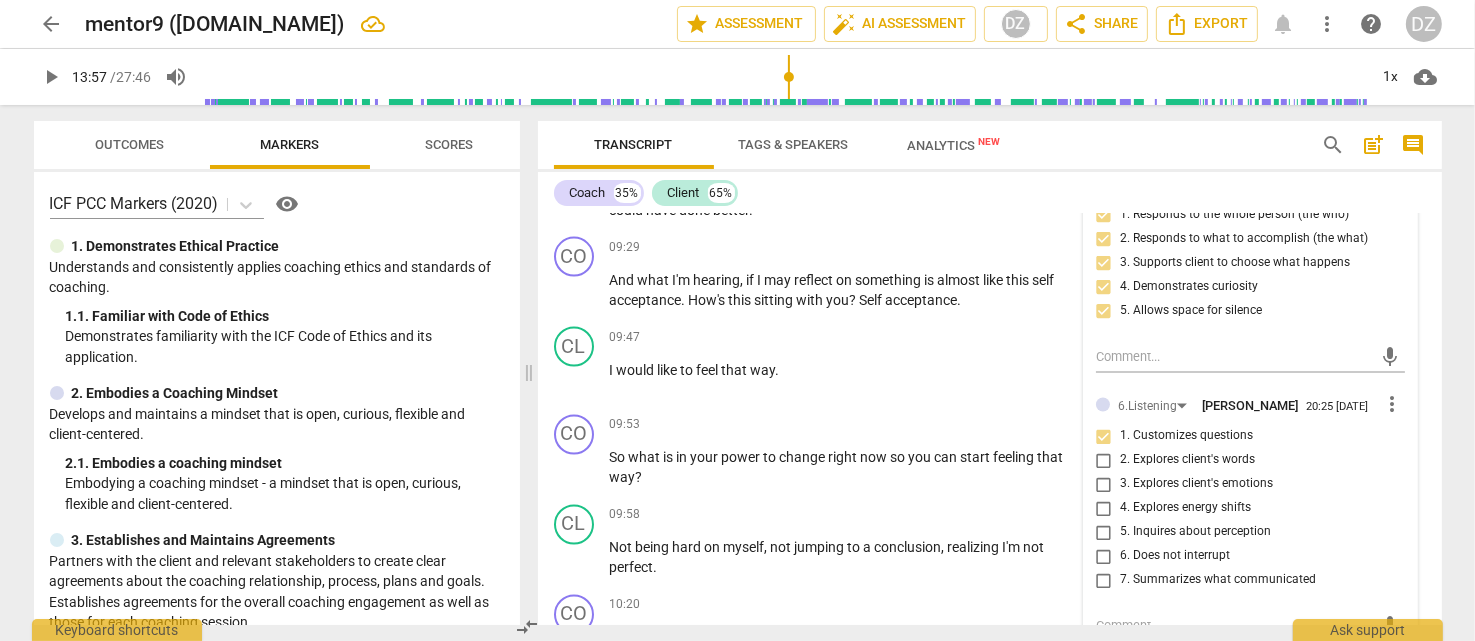 click on "6. Does not interrupt" at bounding box center [1104, 557] 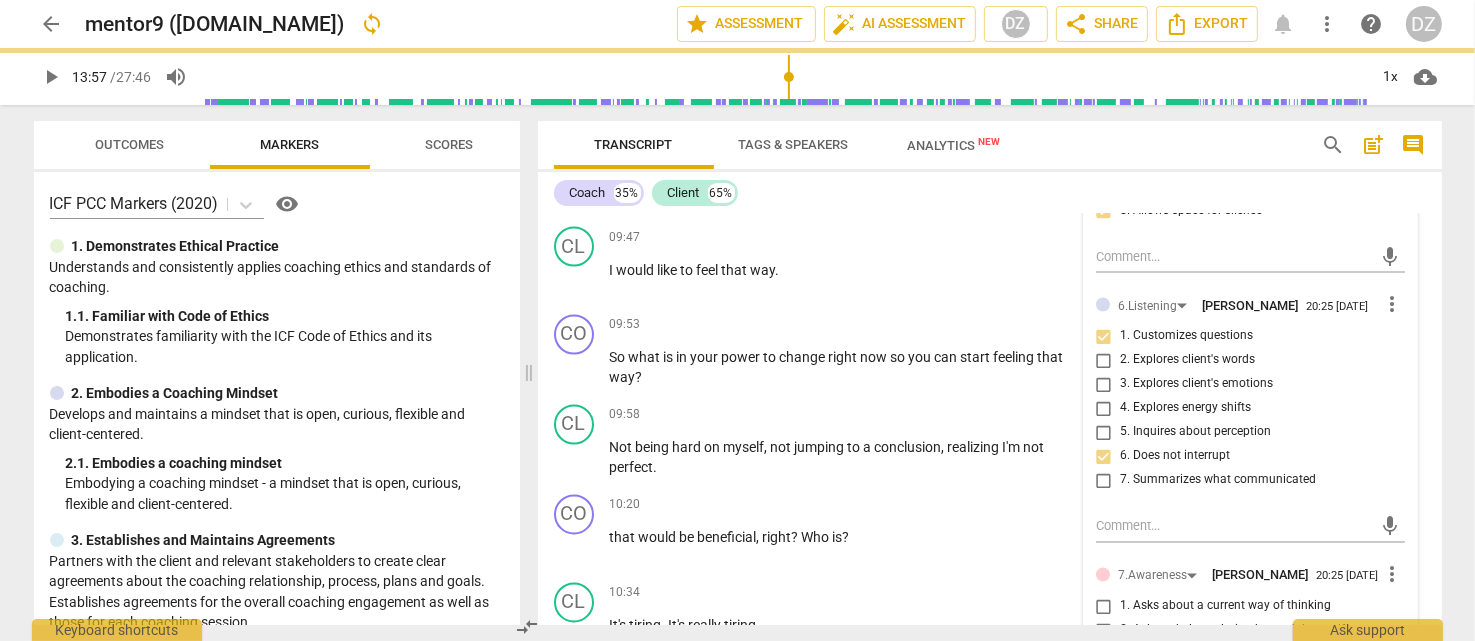 scroll, scrollTop: 3803, scrollLeft: 0, axis: vertical 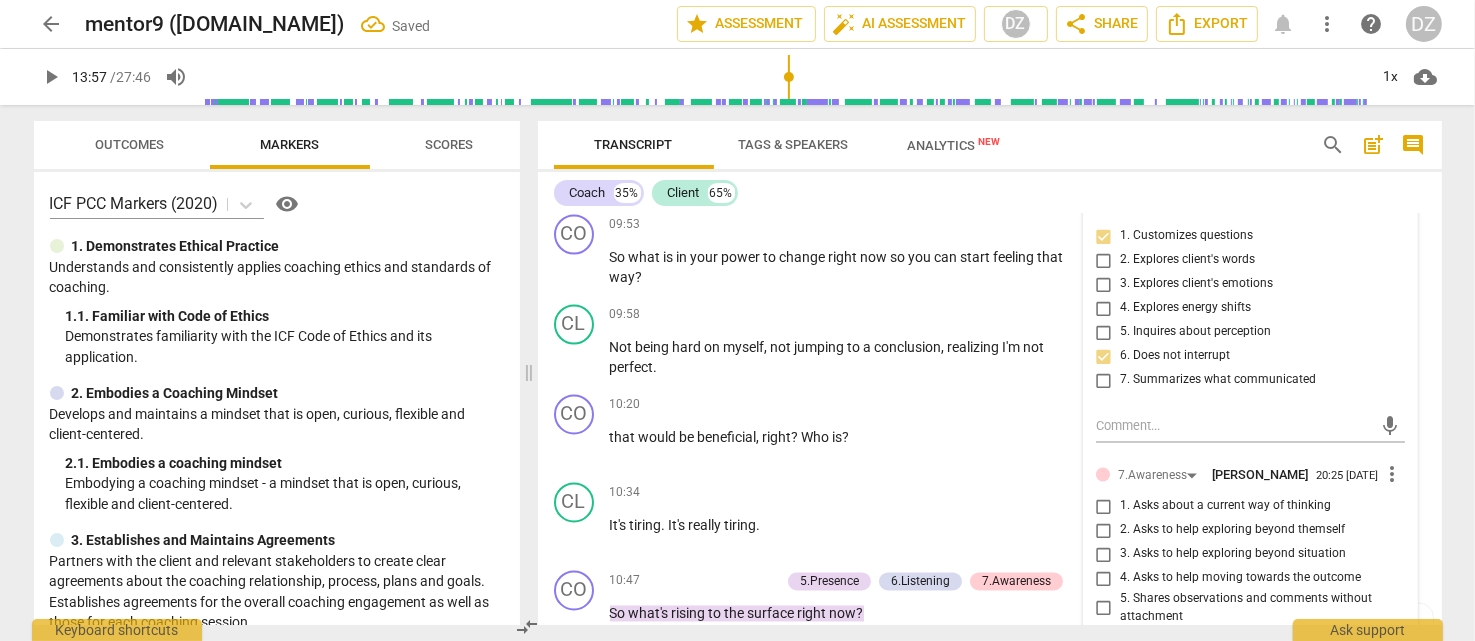 click on "3. Asks to help exploring beyond situation" at bounding box center [1233, 555] 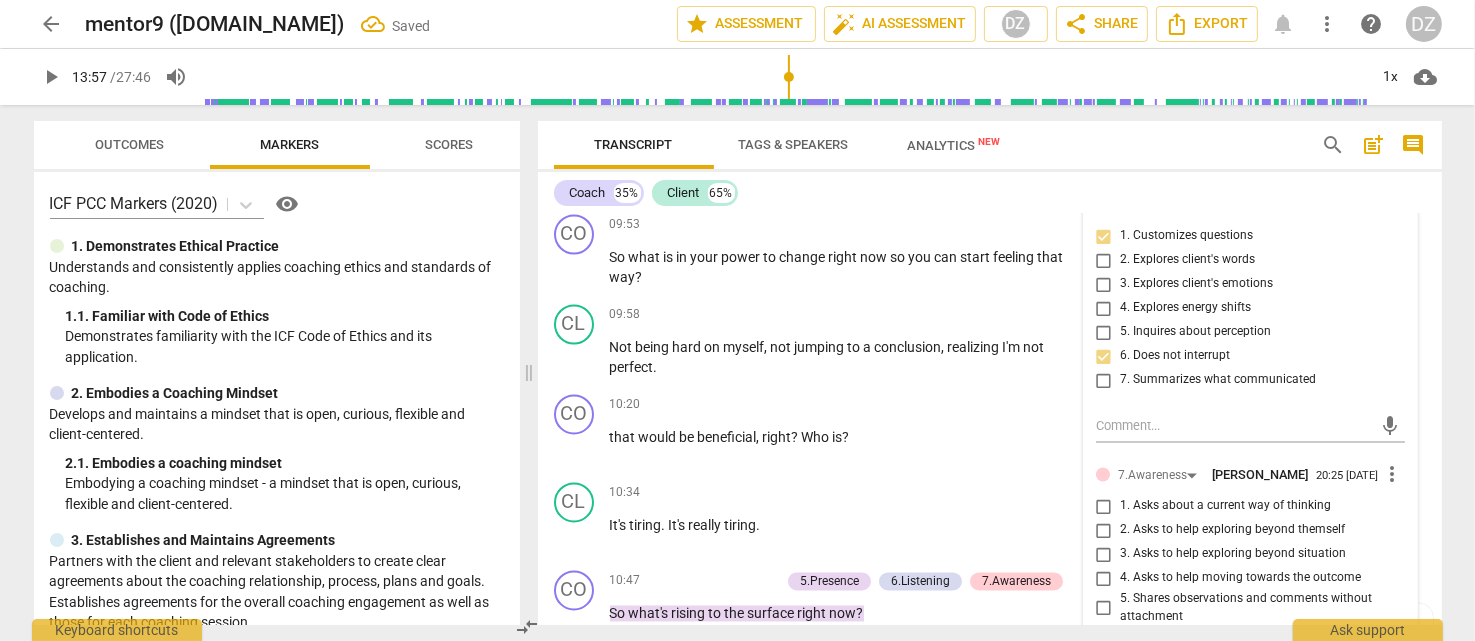 click on "3. Asks to help exploring beyond situation" at bounding box center (1104, 555) 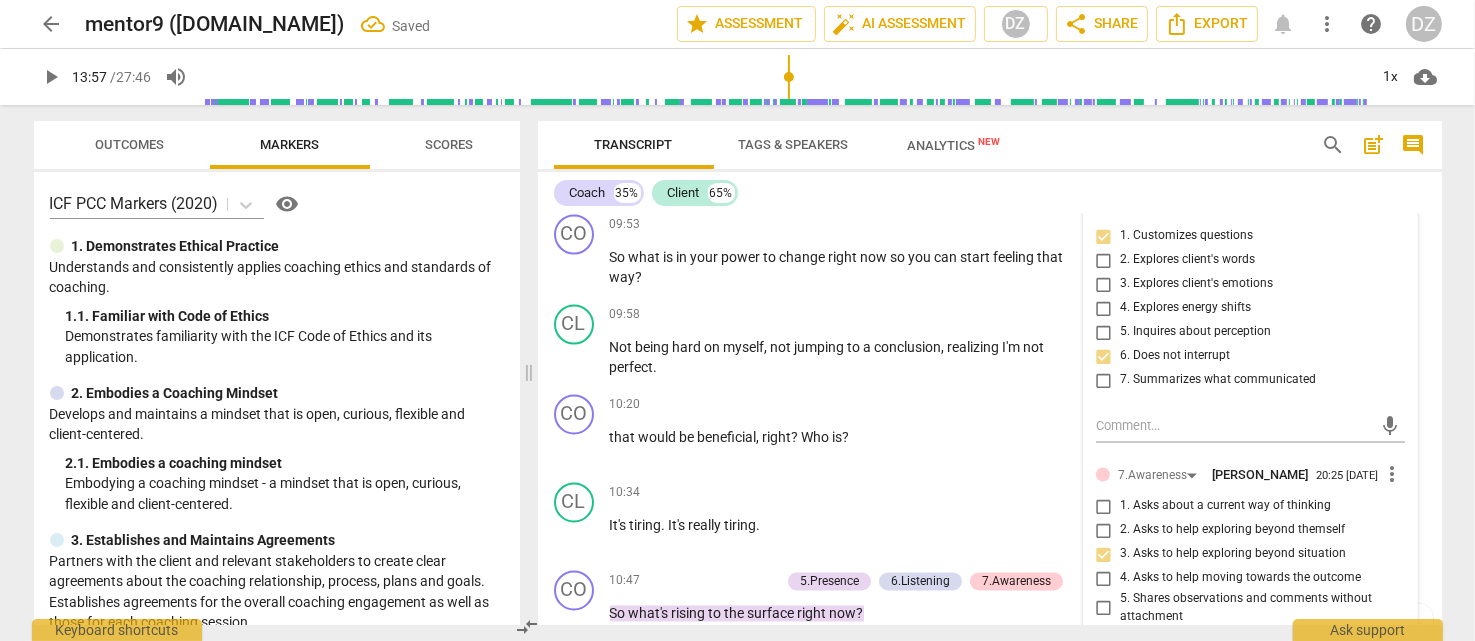 click on "4. Asks to help moving towards the outcome" at bounding box center (1240, 579) 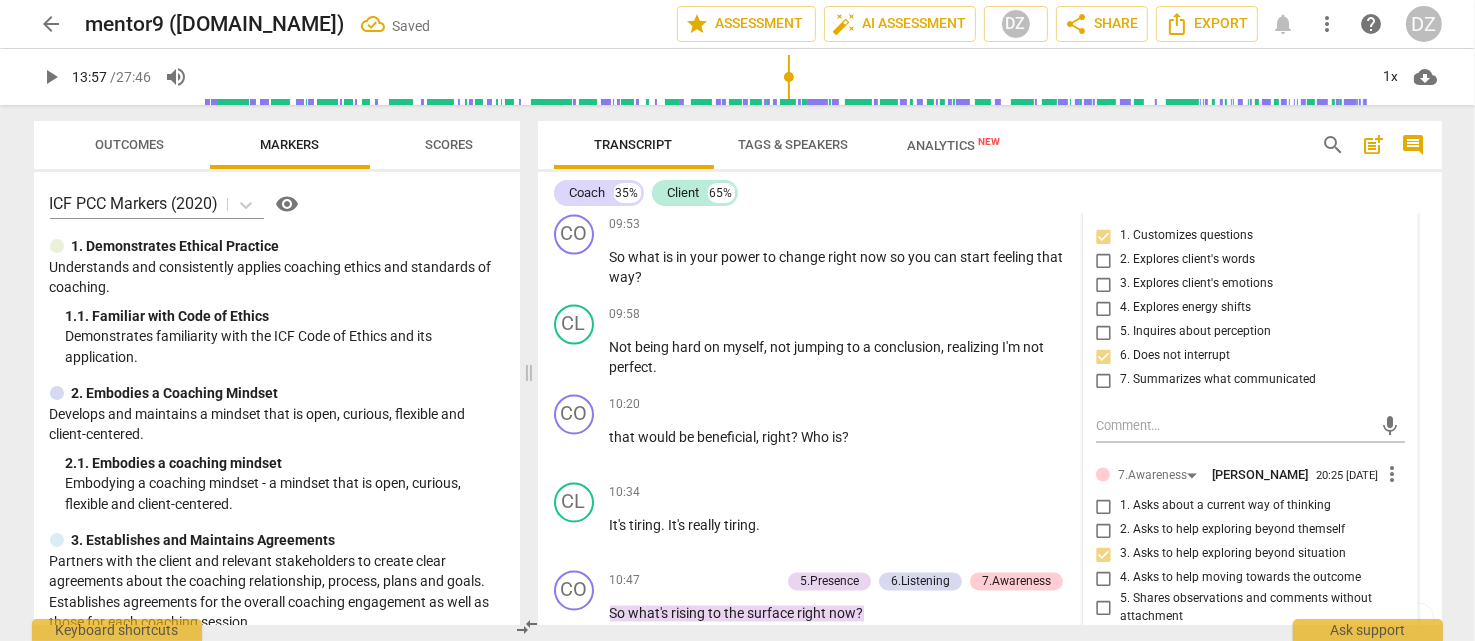 checkbox on "true" 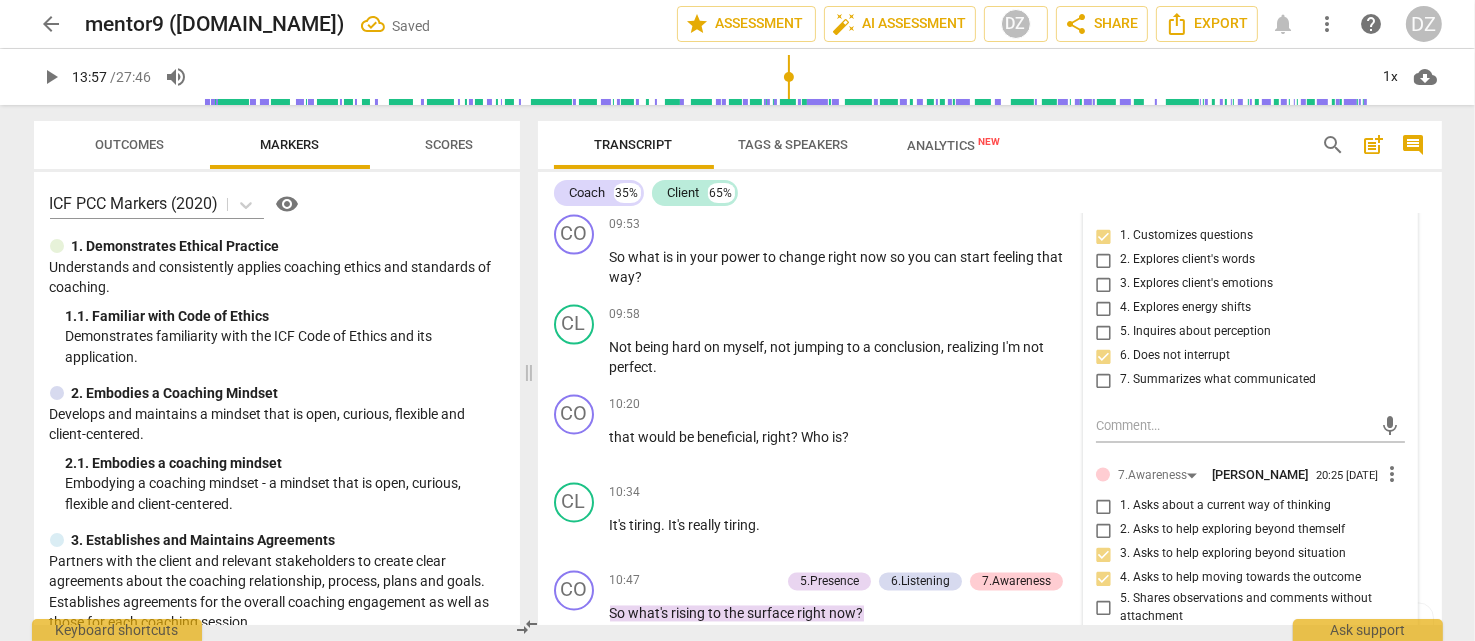 scroll, scrollTop: 3903, scrollLeft: 0, axis: vertical 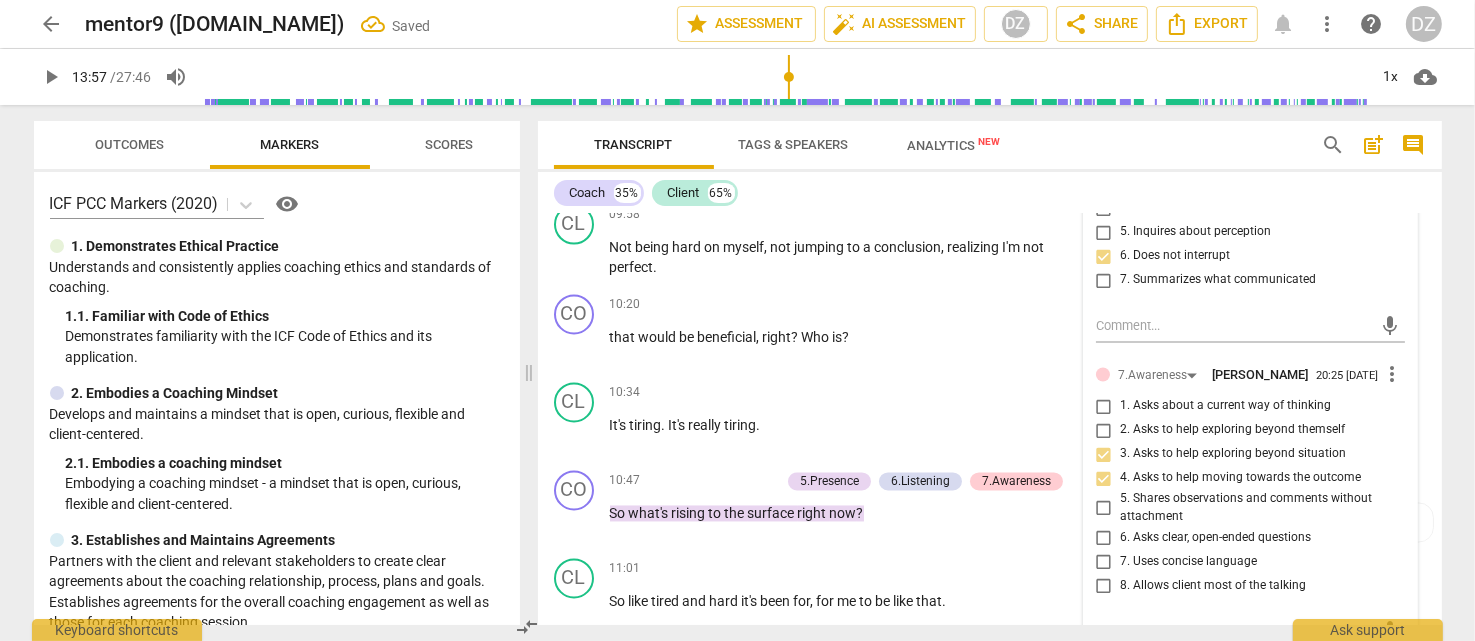 click on "6. Asks clear, open-ended questions" at bounding box center [1215, 539] 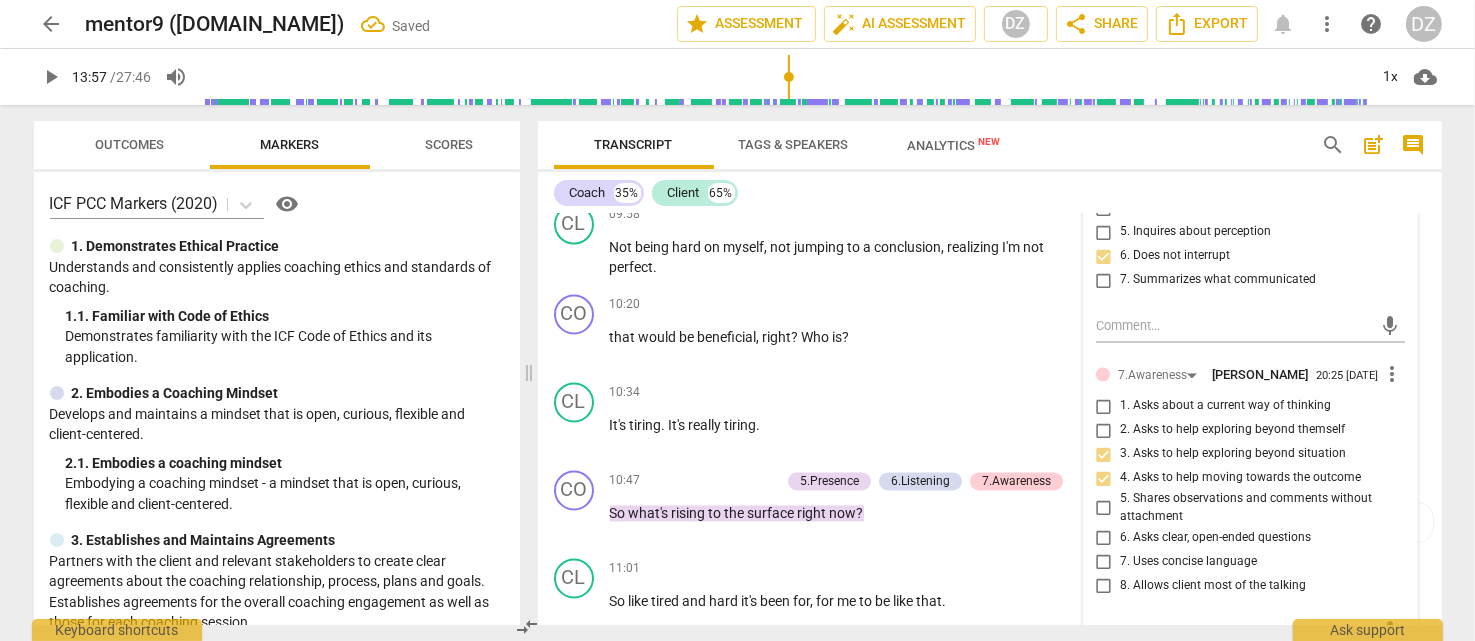 click on "6. Asks clear, open-ended questions" at bounding box center (1104, 538) 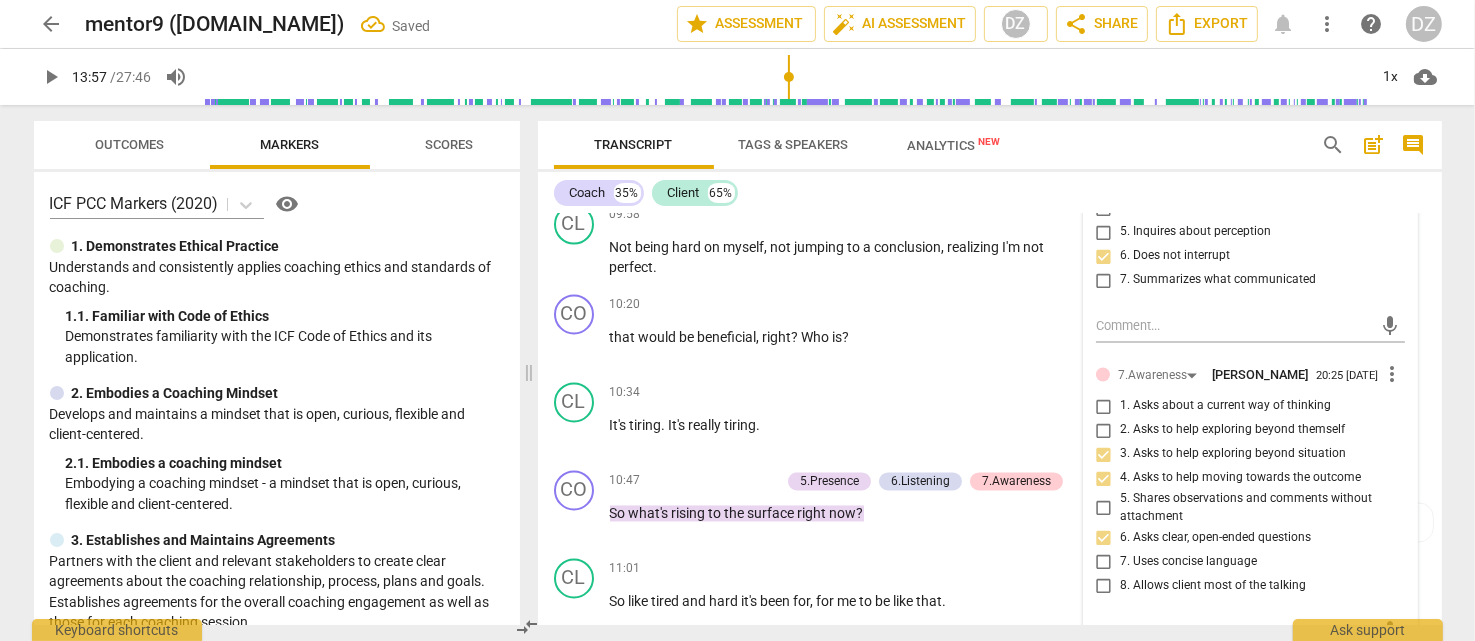 click on "7. Uses concise language" at bounding box center (1188, 563) 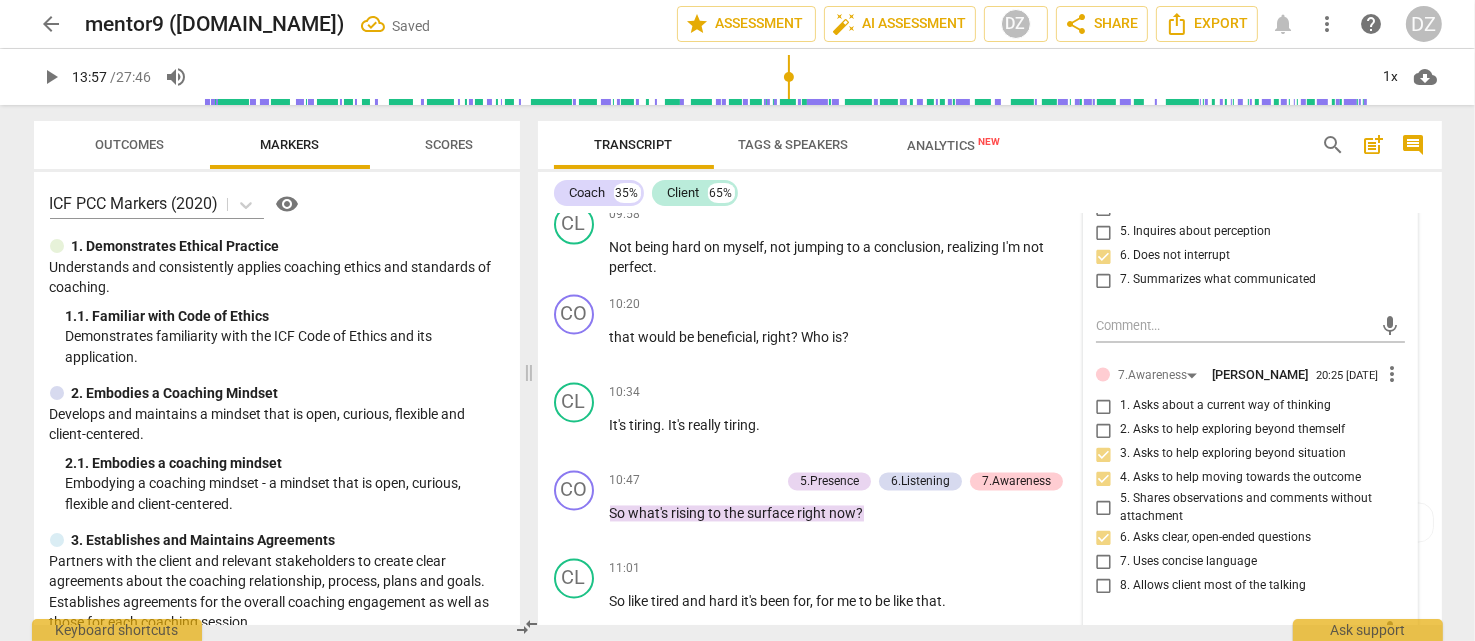 checkbox on "true" 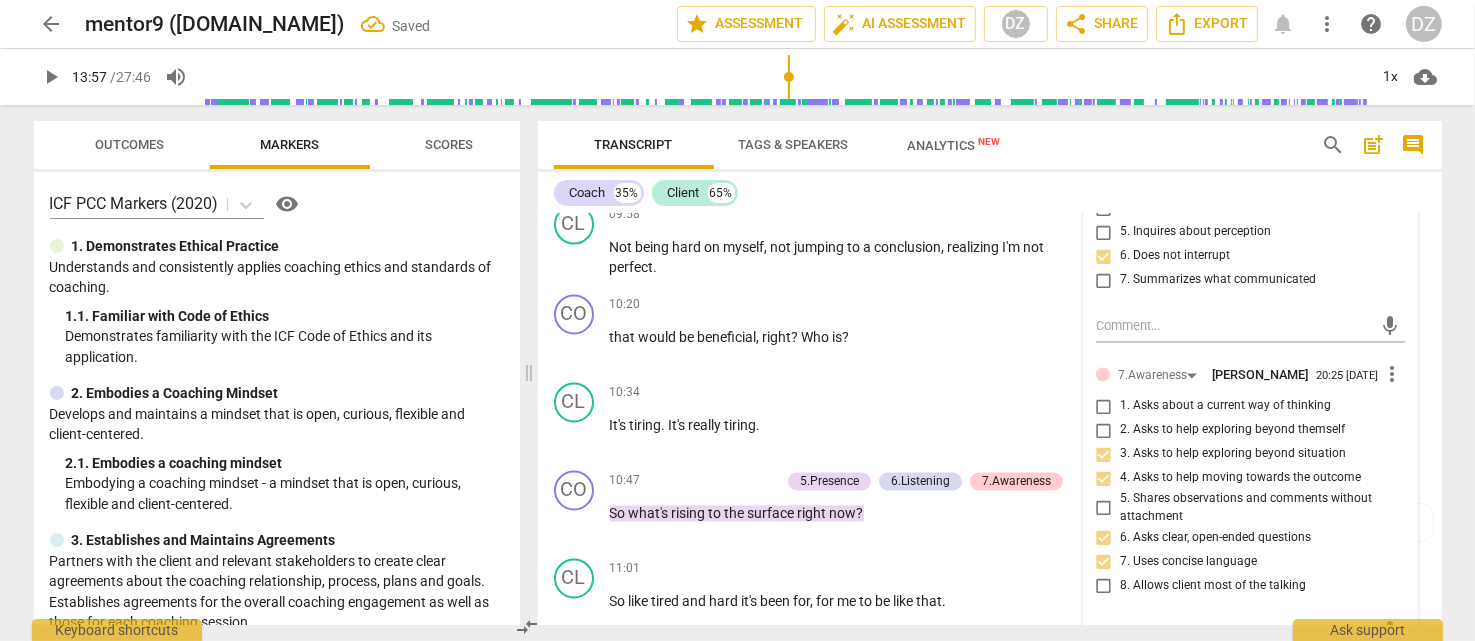 click on "8. Allows client most of the talking" at bounding box center [1213, 587] 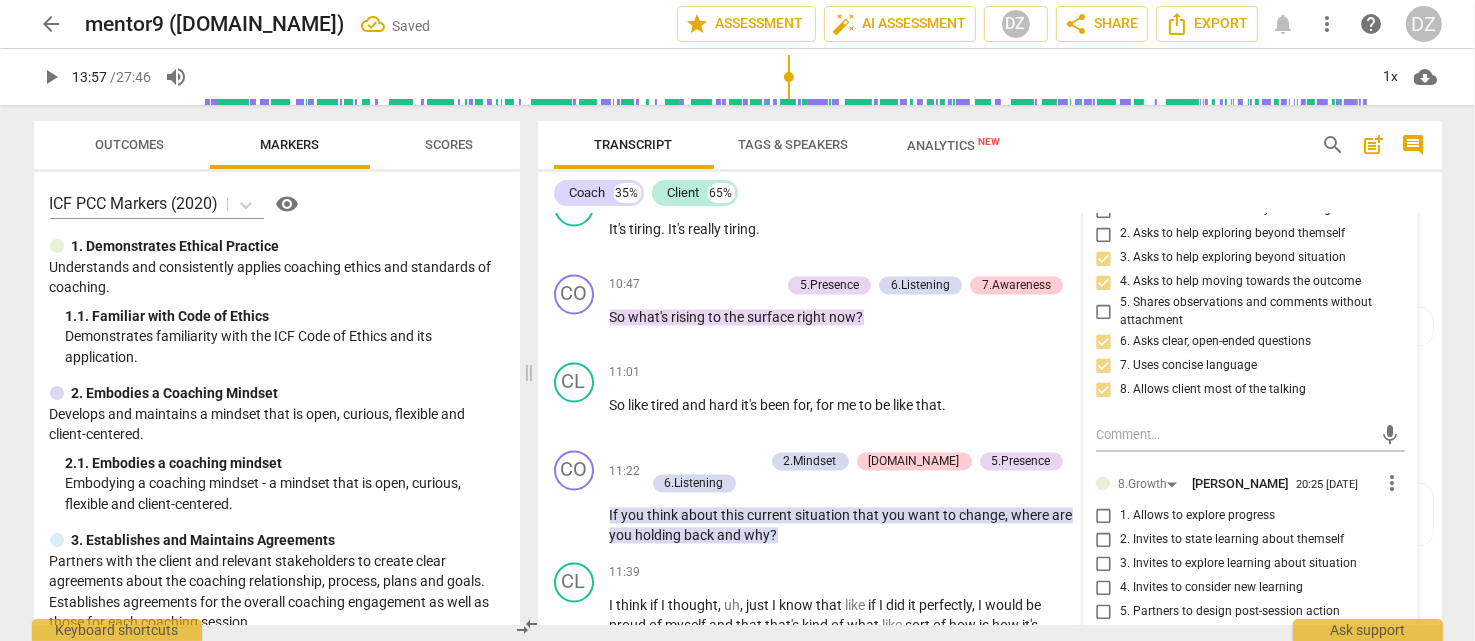 scroll, scrollTop: 4103, scrollLeft: 0, axis: vertical 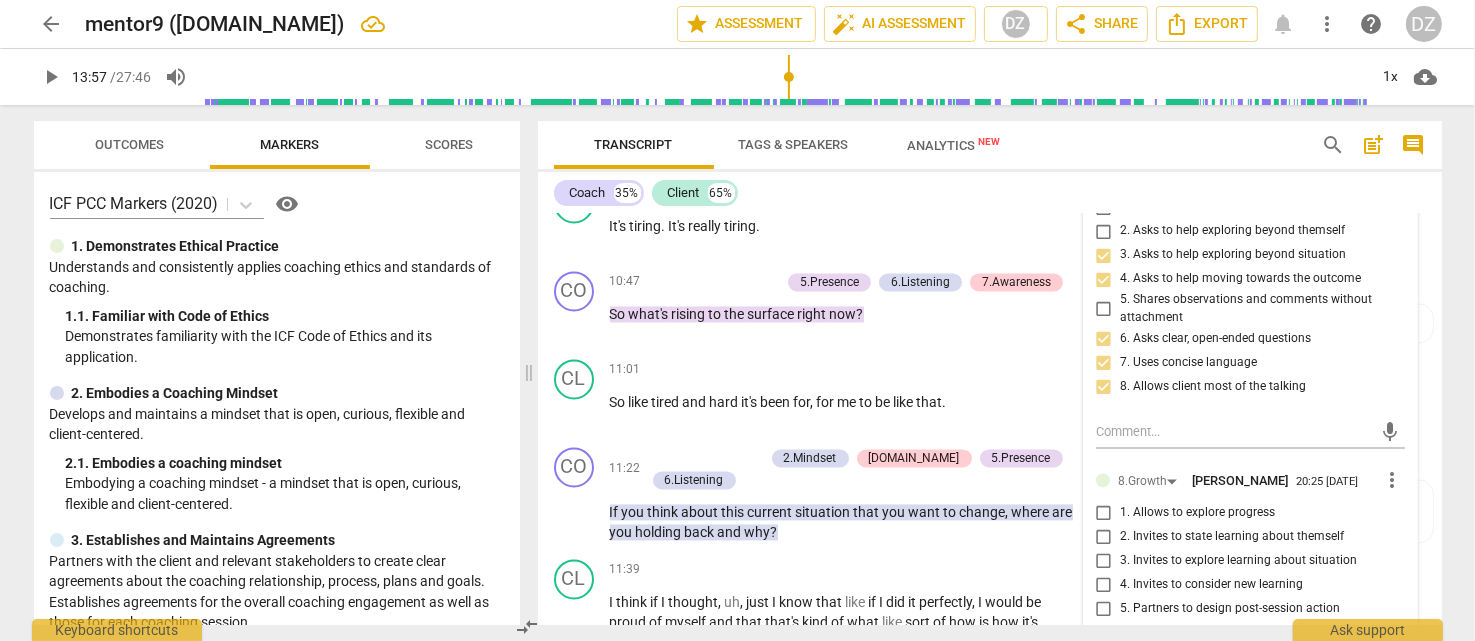 click on "3. Invites to explore learning about situation" at bounding box center [1238, 561] 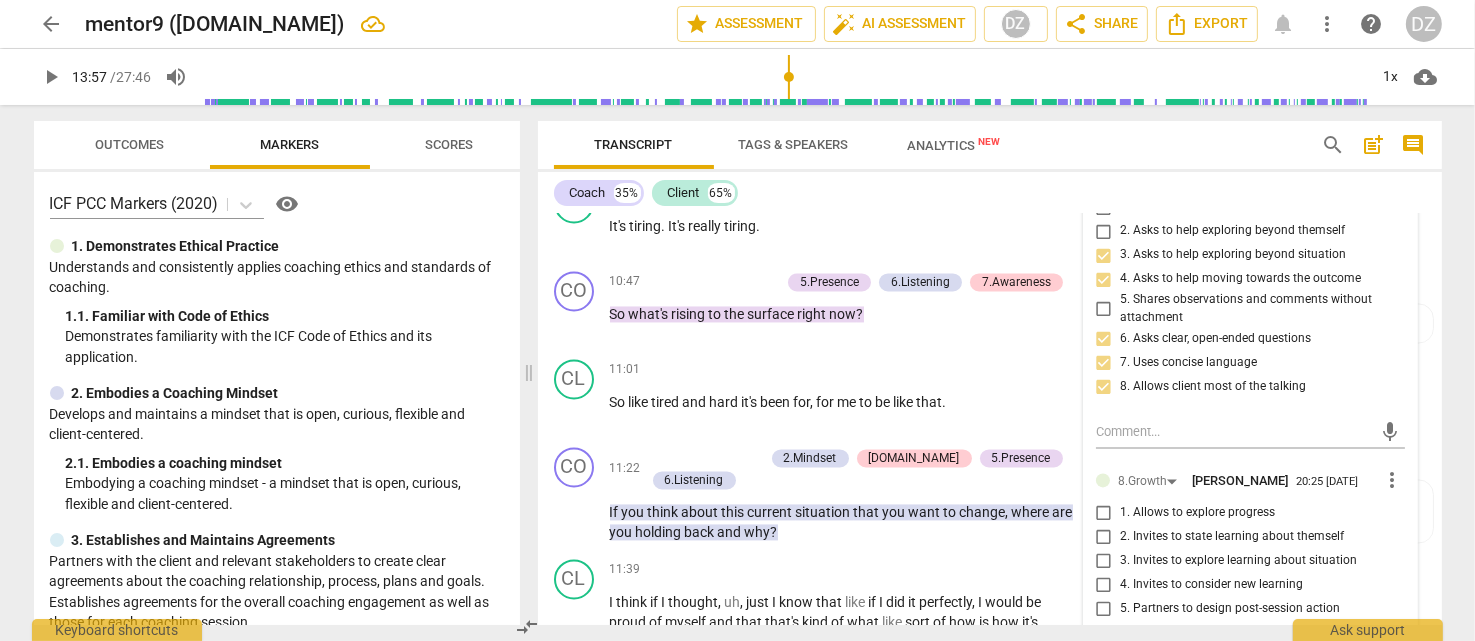 click on "3. Invites to explore learning about situation" at bounding box center (1104, 560) 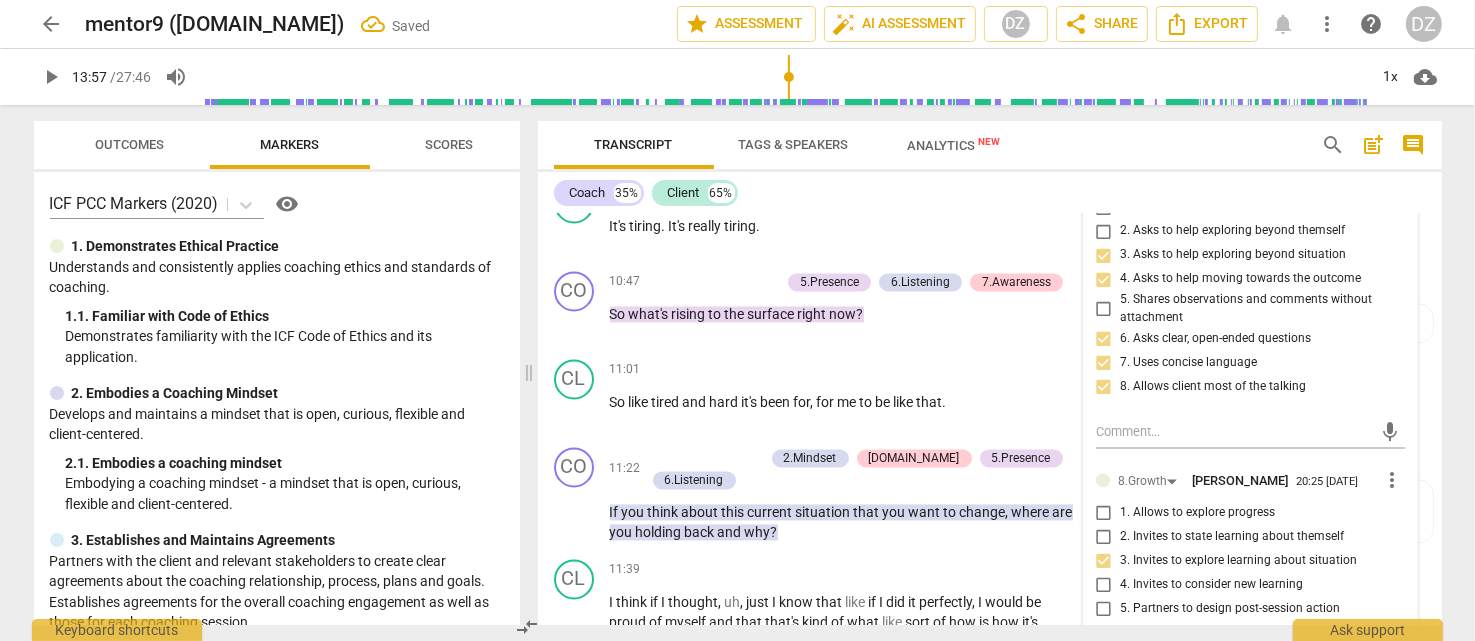 click on "4. Invites to consider new learning" at bounding box center (1211, 585) 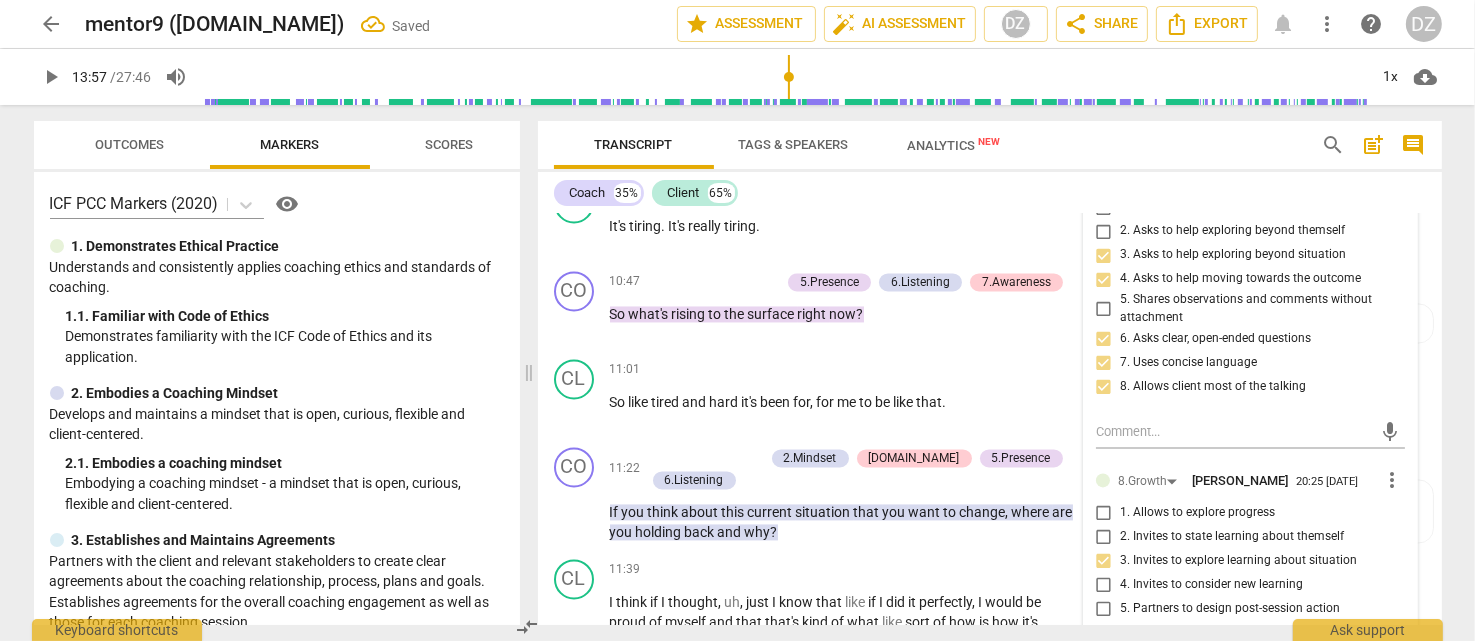 click on "4. Invites to consider new learning" at bounding box center (1104, 584) 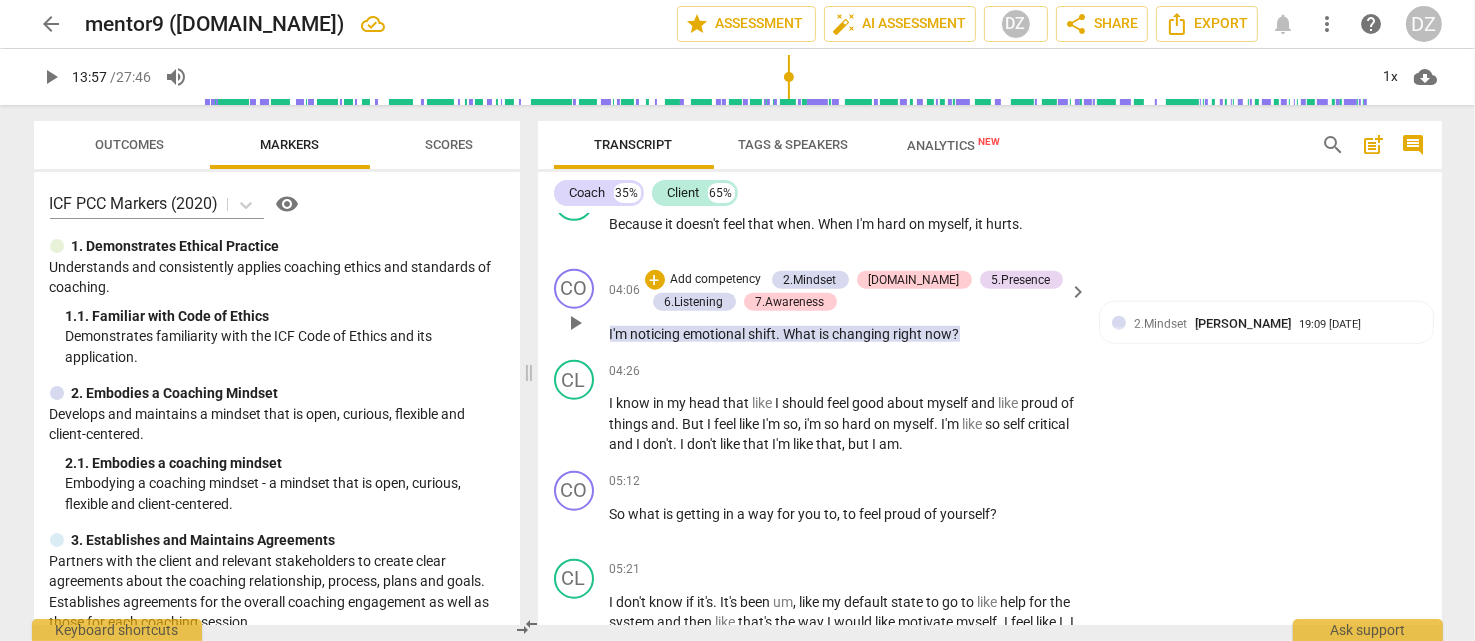 scroll, scrollTop: 2003, scrollLeft: 0, axis: vertical 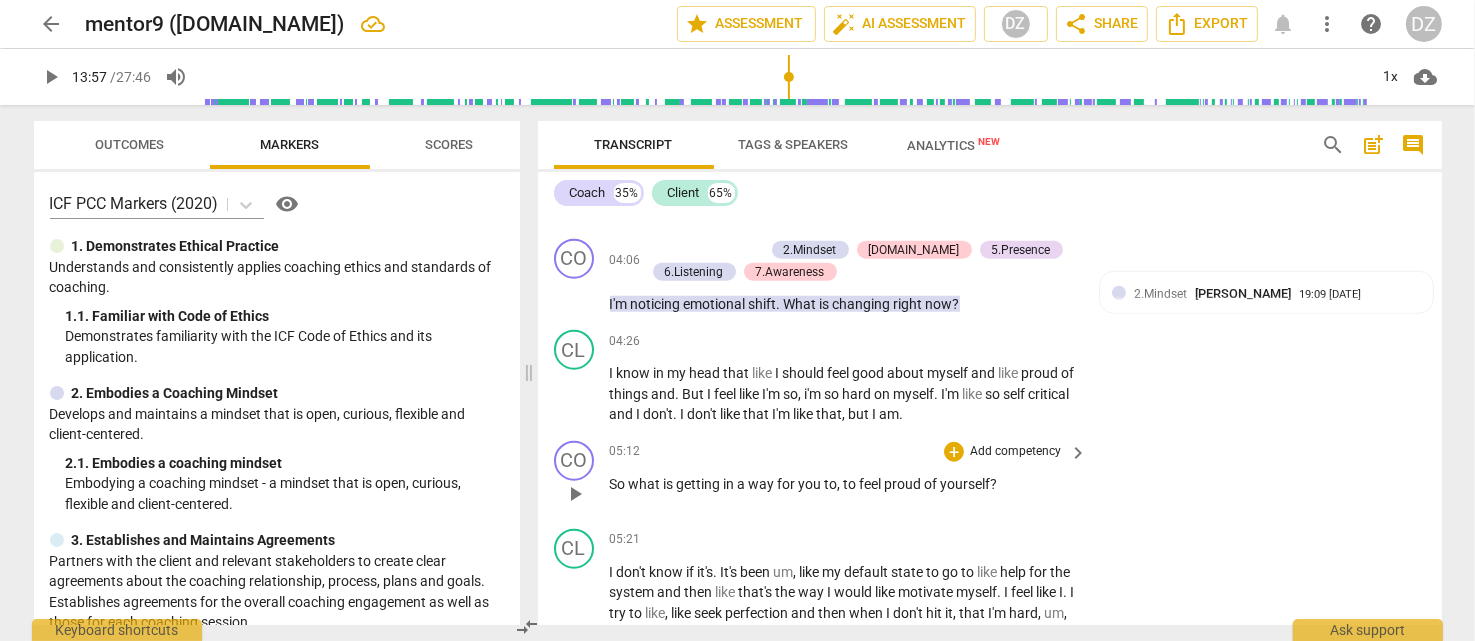 click on "Add competency" at bounding box center [1015, 452] 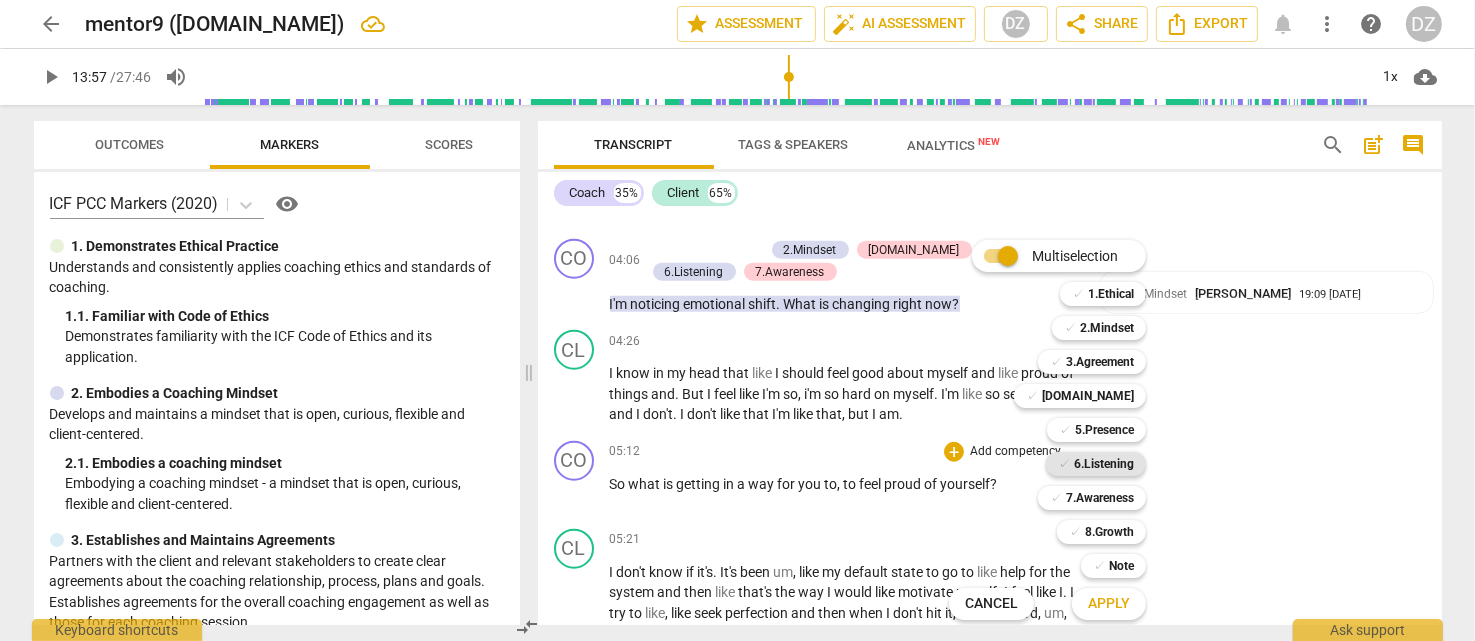 click on "6.Listening" at bounding box center (1104, 464) 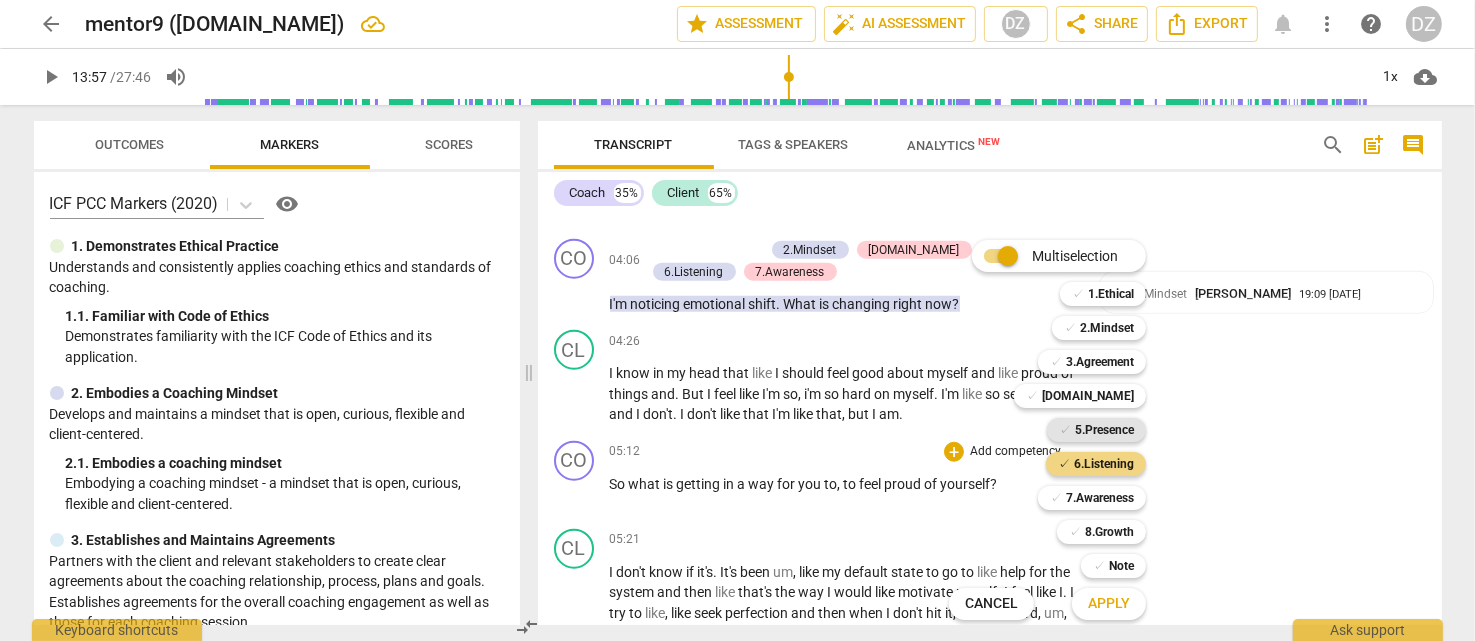 click on "5.Presence" at bounding box center [1104, 430] 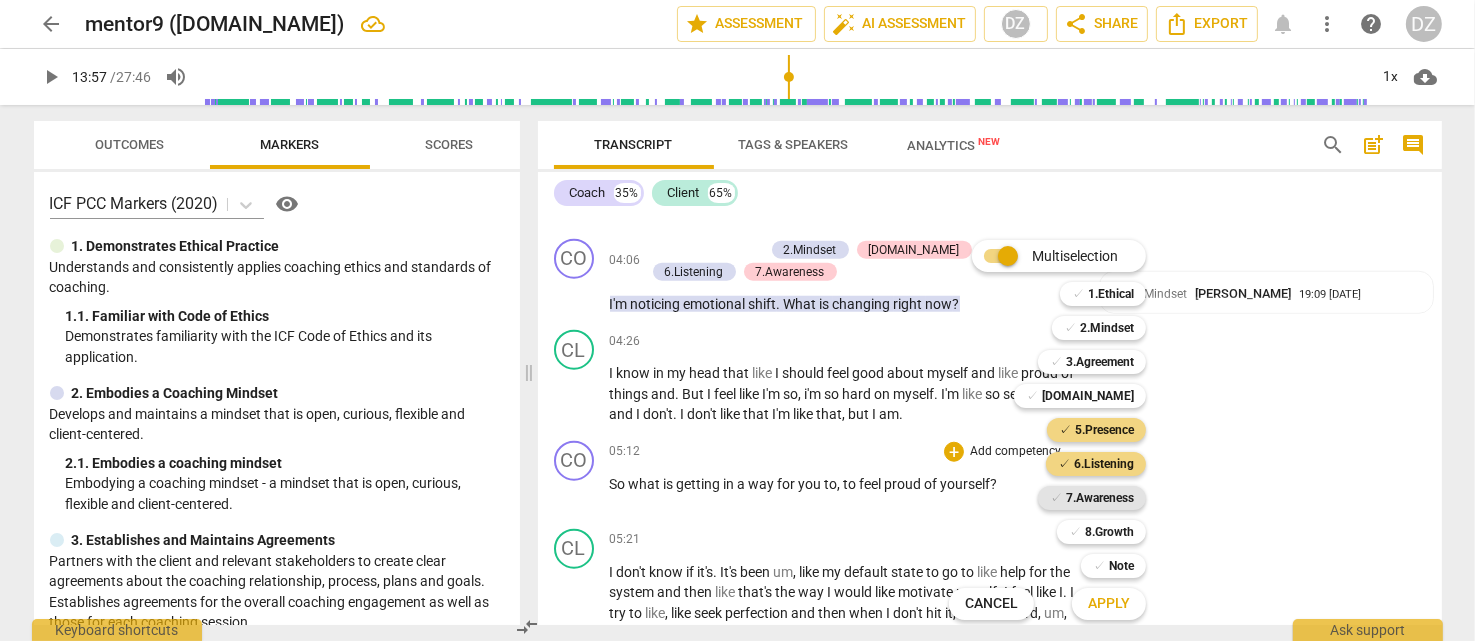 click on "7.Awareness" at bounding box center (1100, 498) 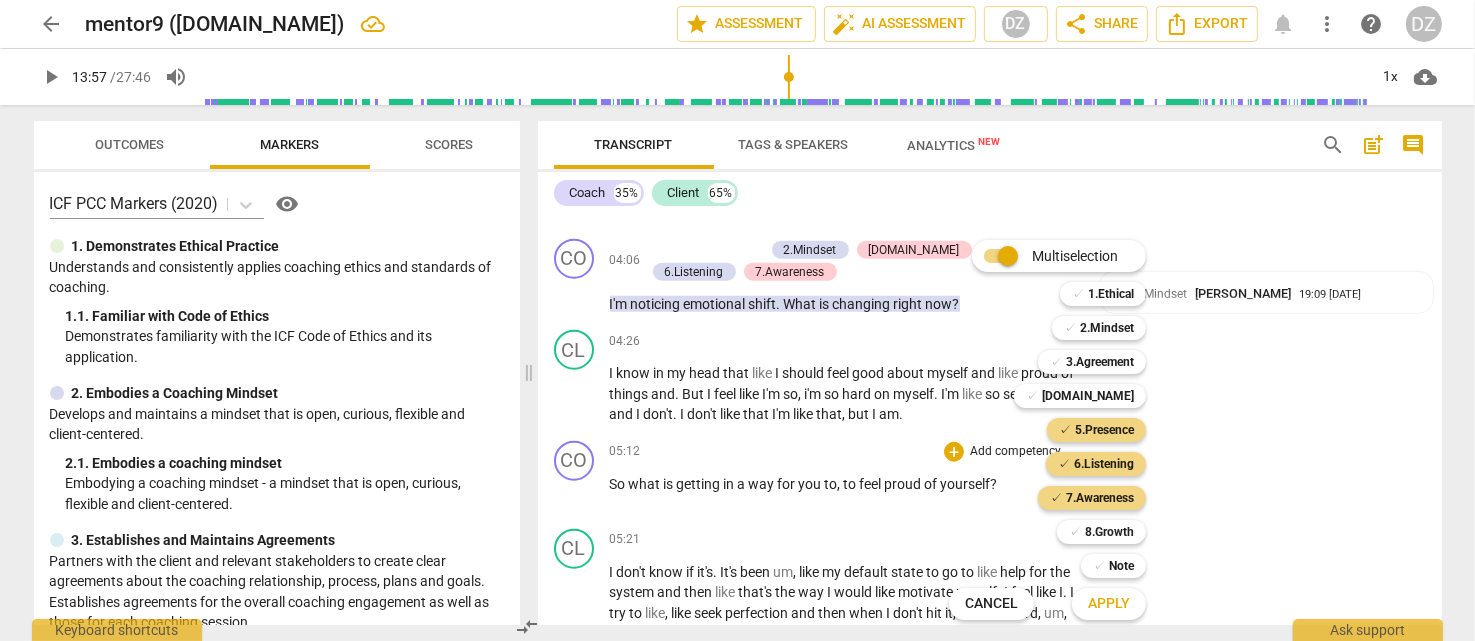 click on "Apply" at bounding box center [1109, 604] 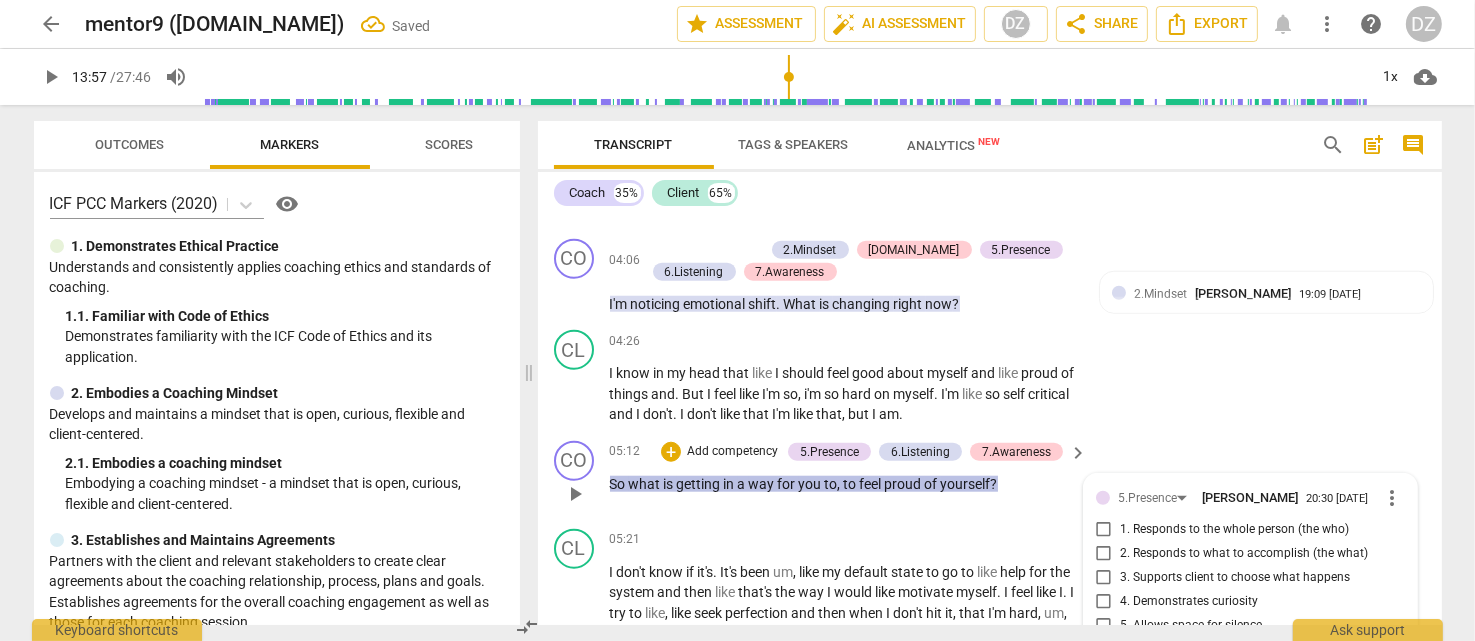 scroll, scrollTop: 2243, scrollLeft: 0, axis: vertical 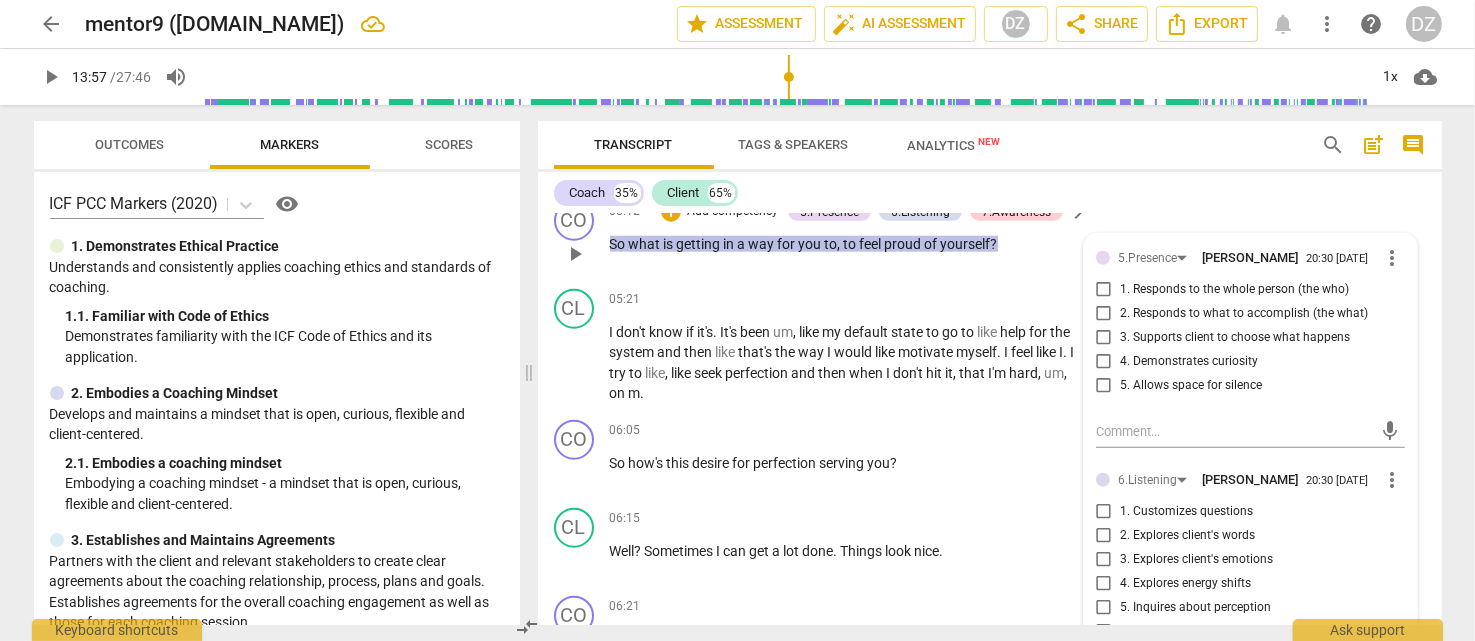 click on "2. Explores client's words" at bounding box center [1187, 536] 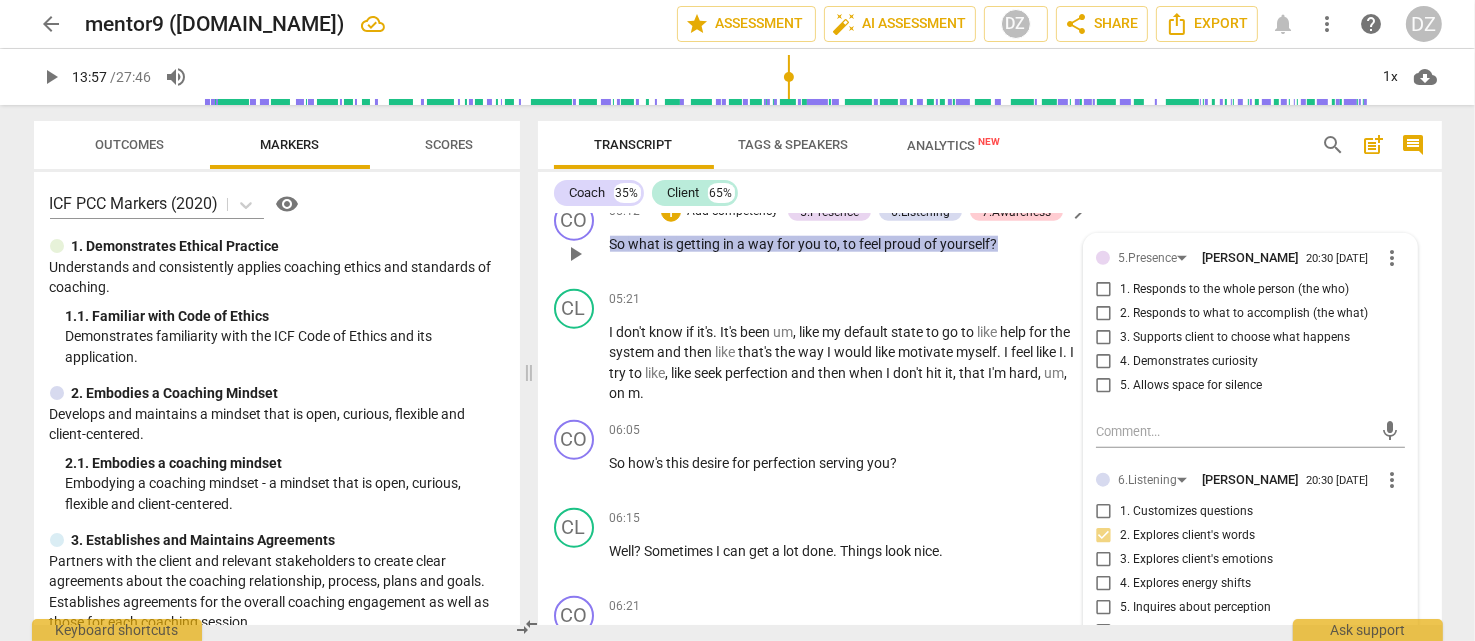 click on "1. Customizes questions" at bounding box center [1186, 512] 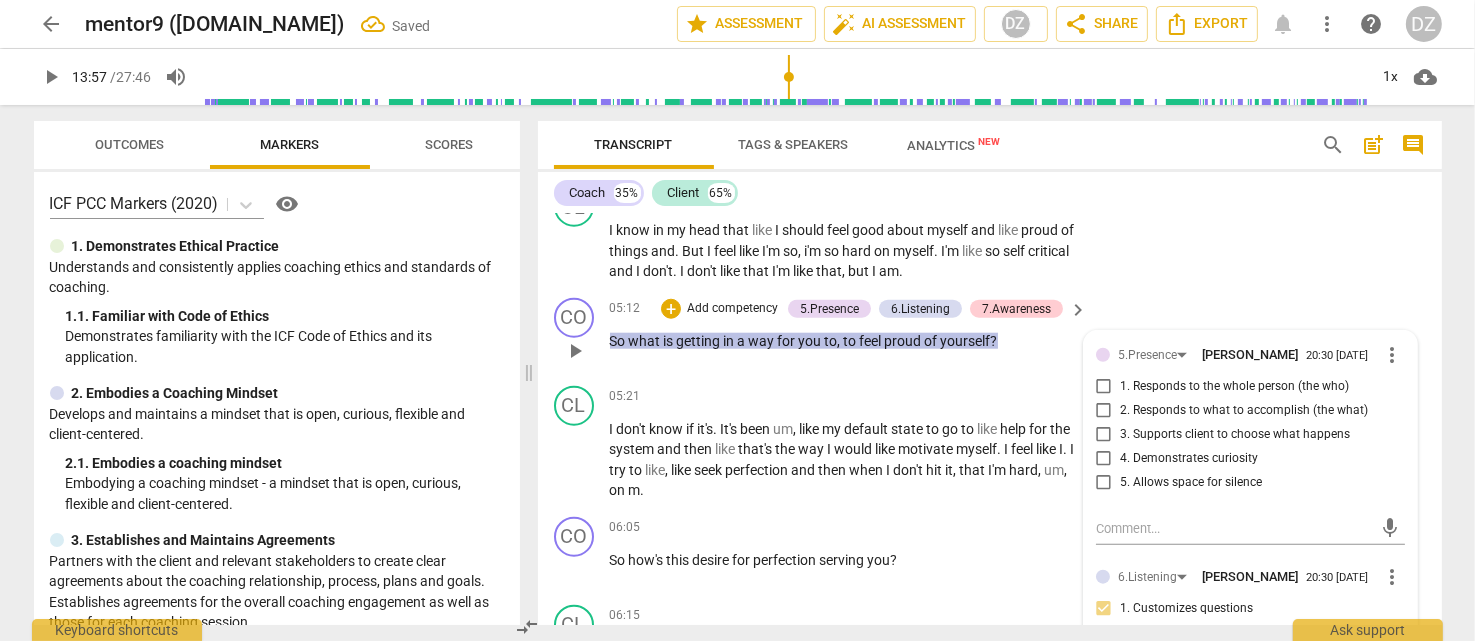scroll, scrollTop: 2143, scrollLeft: 0, axis: vertical 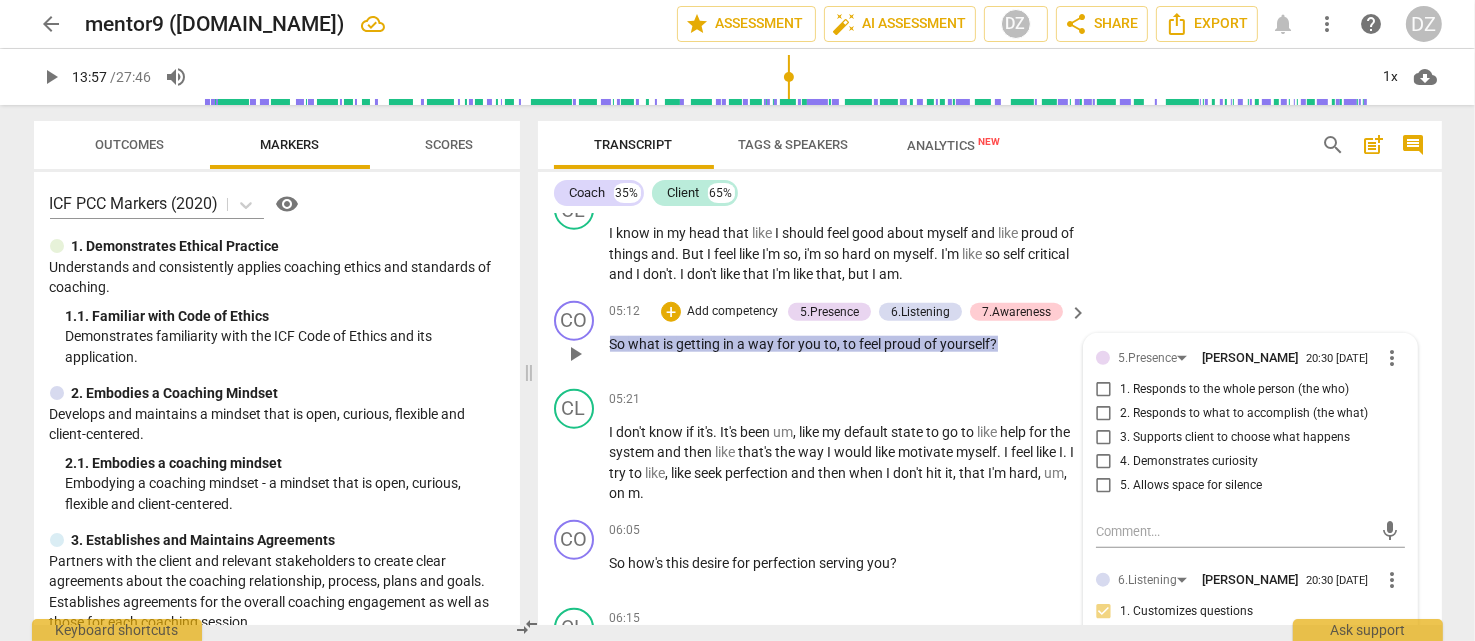 click on "3. Supports client to choose what happens" at bounding box center [1235, 438] 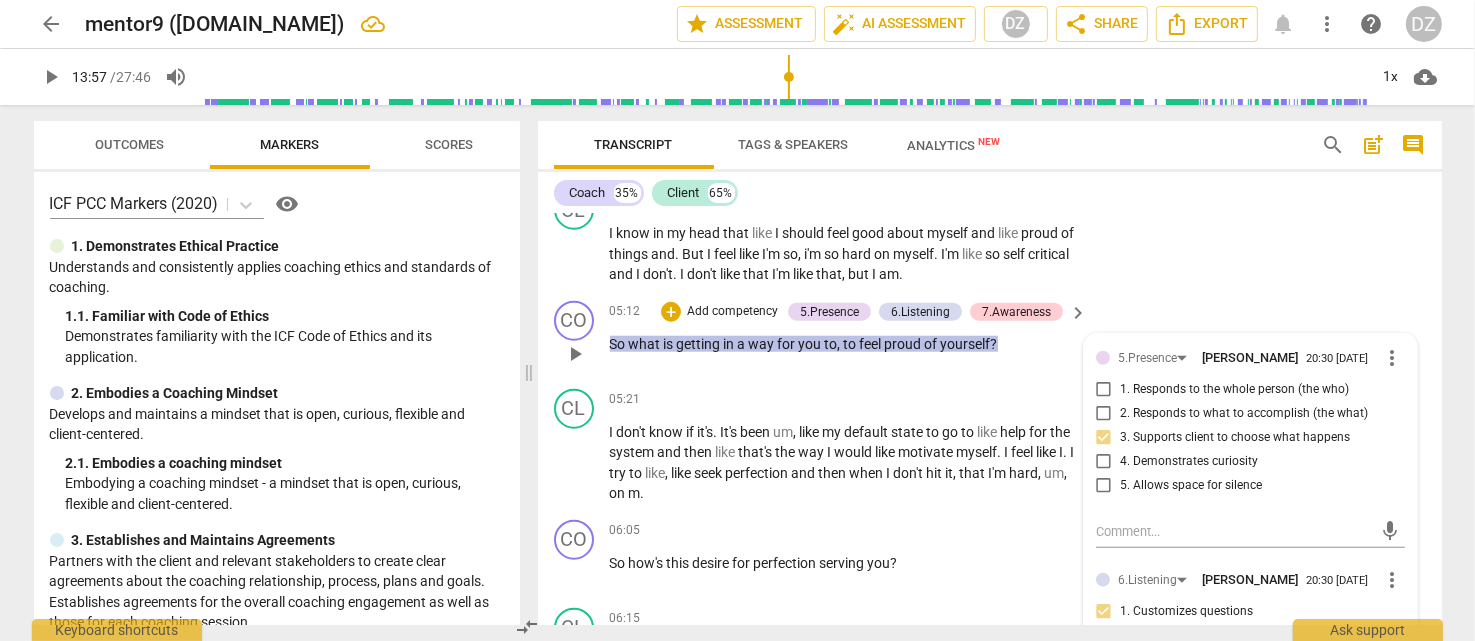 click on "4. Demonstrates curiosity" at bounding box center (1189, 462) 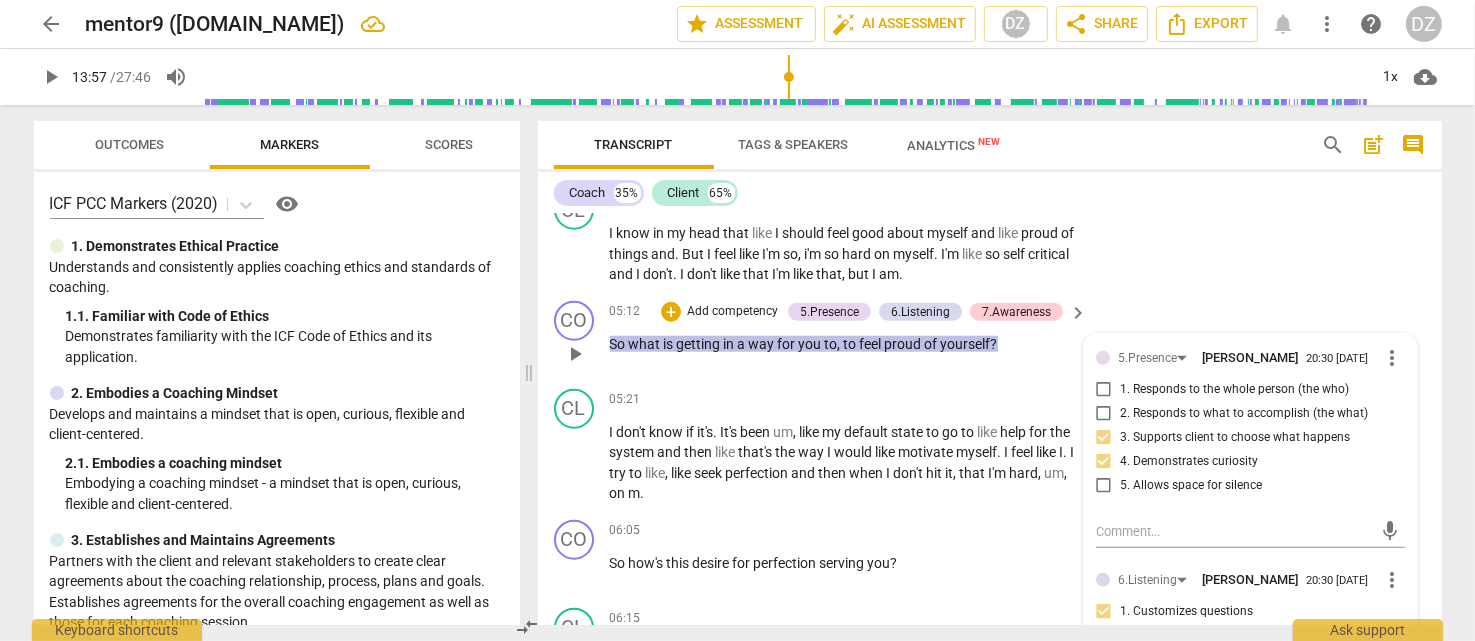 click on "5. Allows space for silence" at bounding box center (1191, 486) 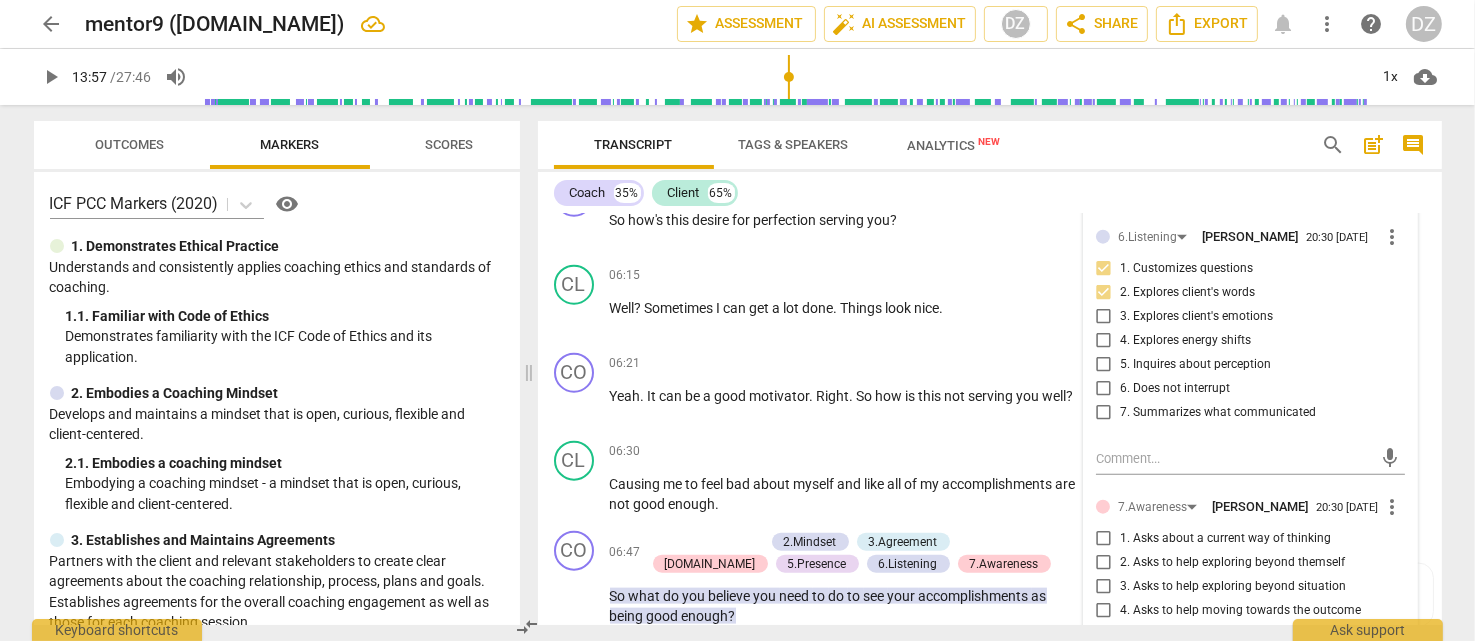 scroll, scrollTop: 2543, scrollLeft: 0, axis: vertical 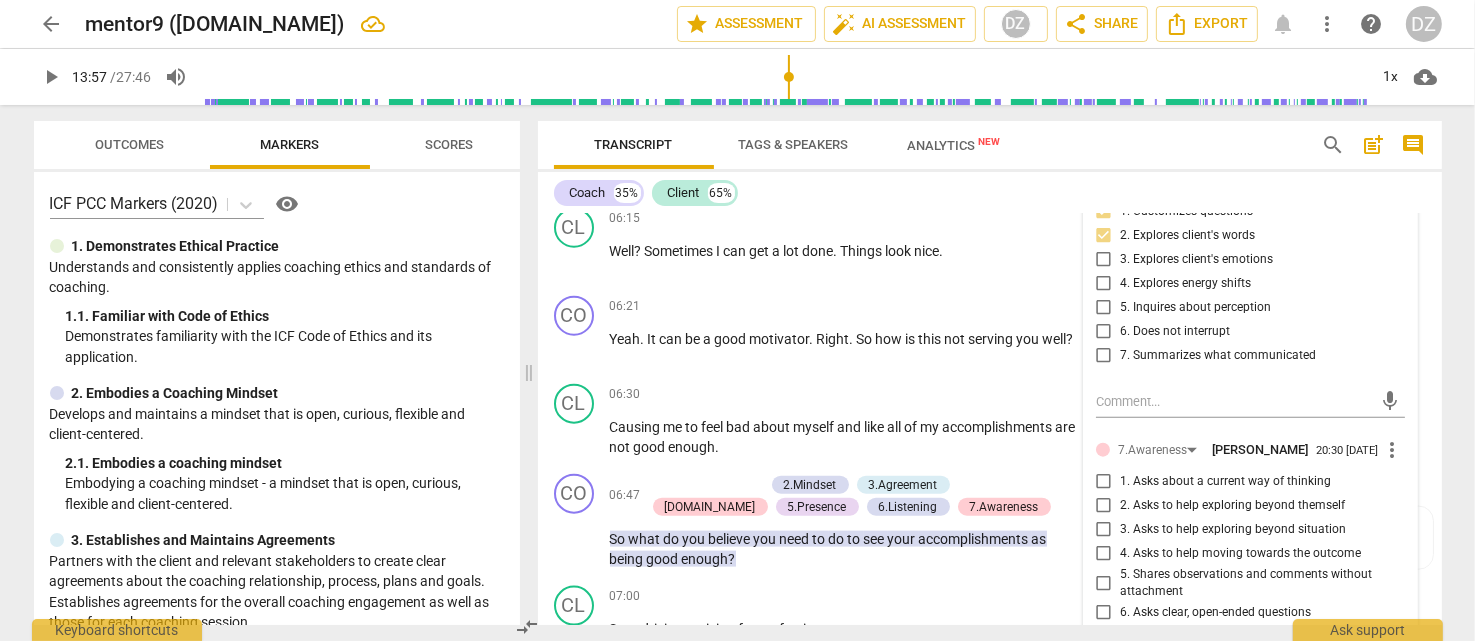 click on "2. Asks to help exploring beyond themself" at bounding box center [1232, 506] 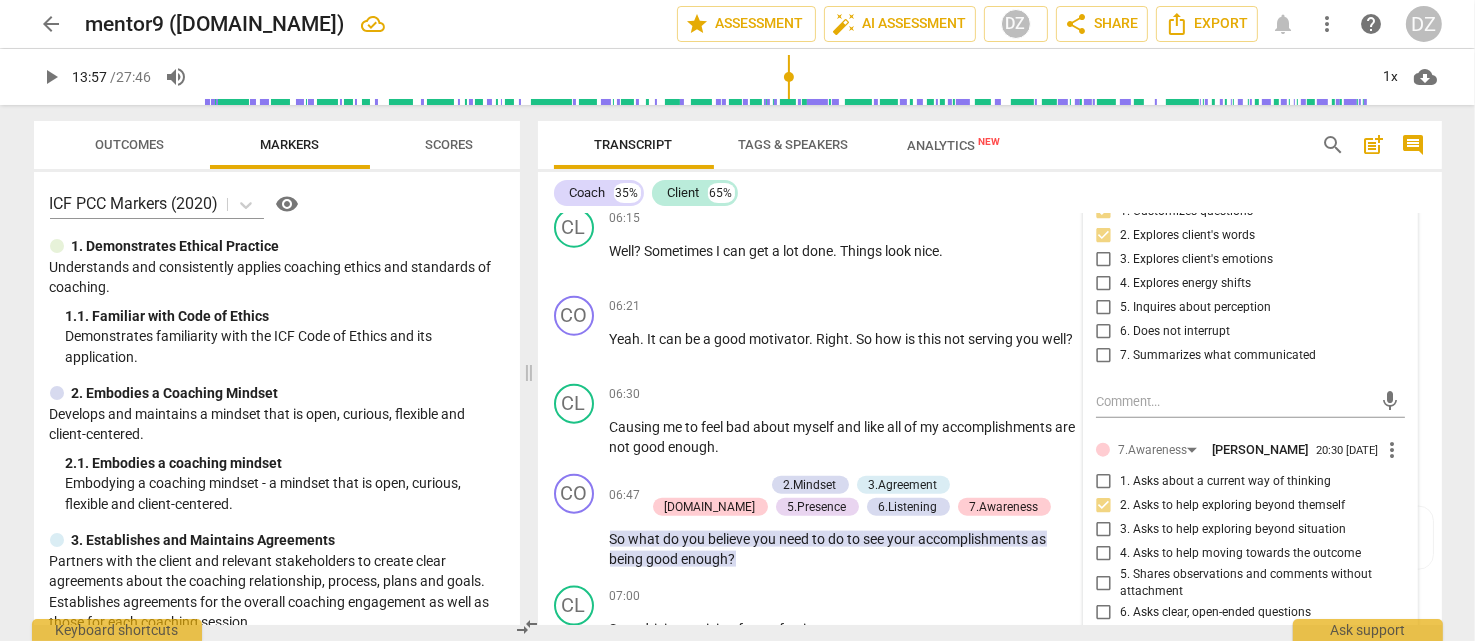 click on "3. Asks to help exploring beyond situation" at bounding box center (1233, 530) 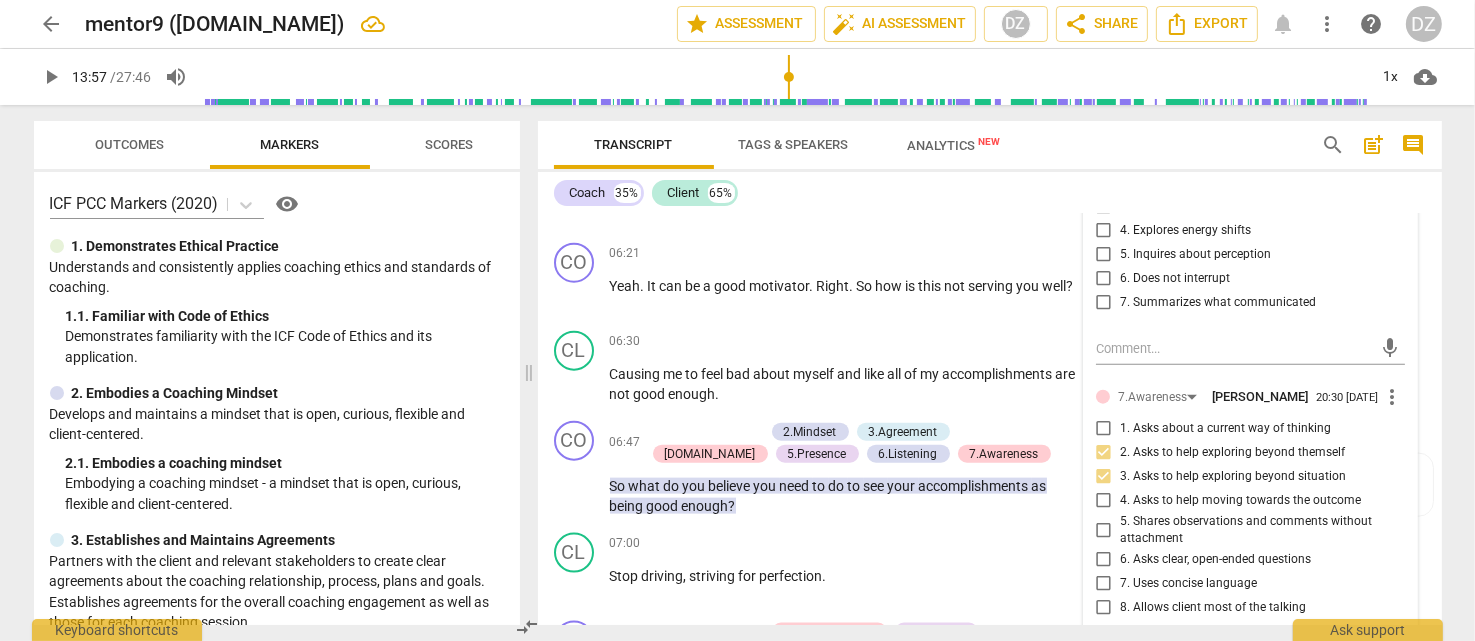 scroll, scrollTop: 2643, scrollLeft: 0, axis: vertical 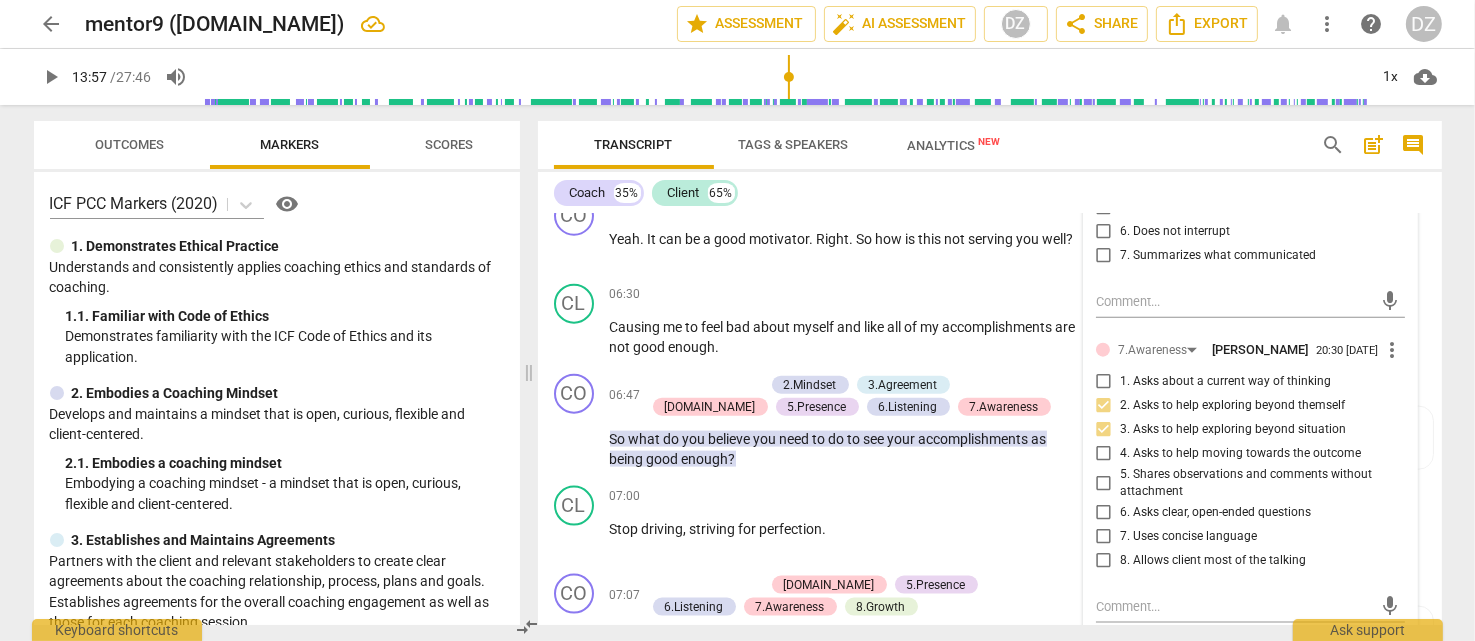click on "4. Asks to help moving towards the outcome" at bounding box center [1240, 454] 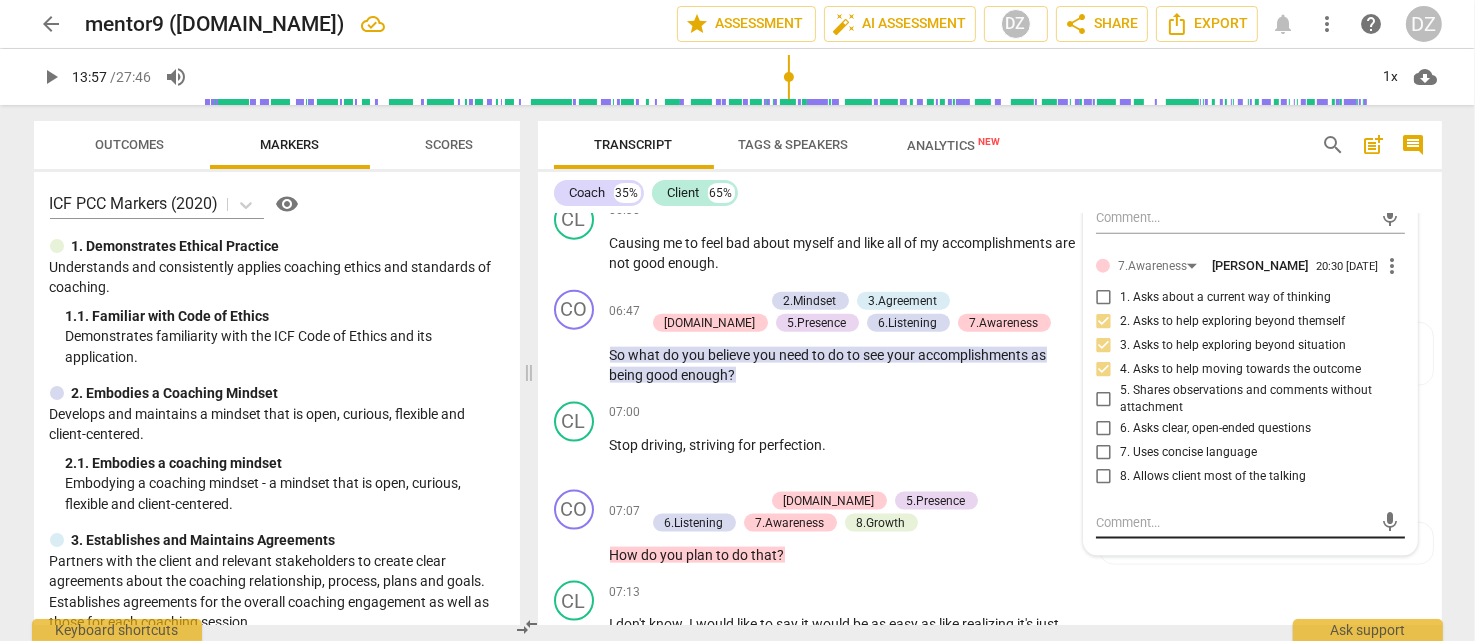 scroll, scrollTop: 2843, scrollLeft: 0, axis: vertical 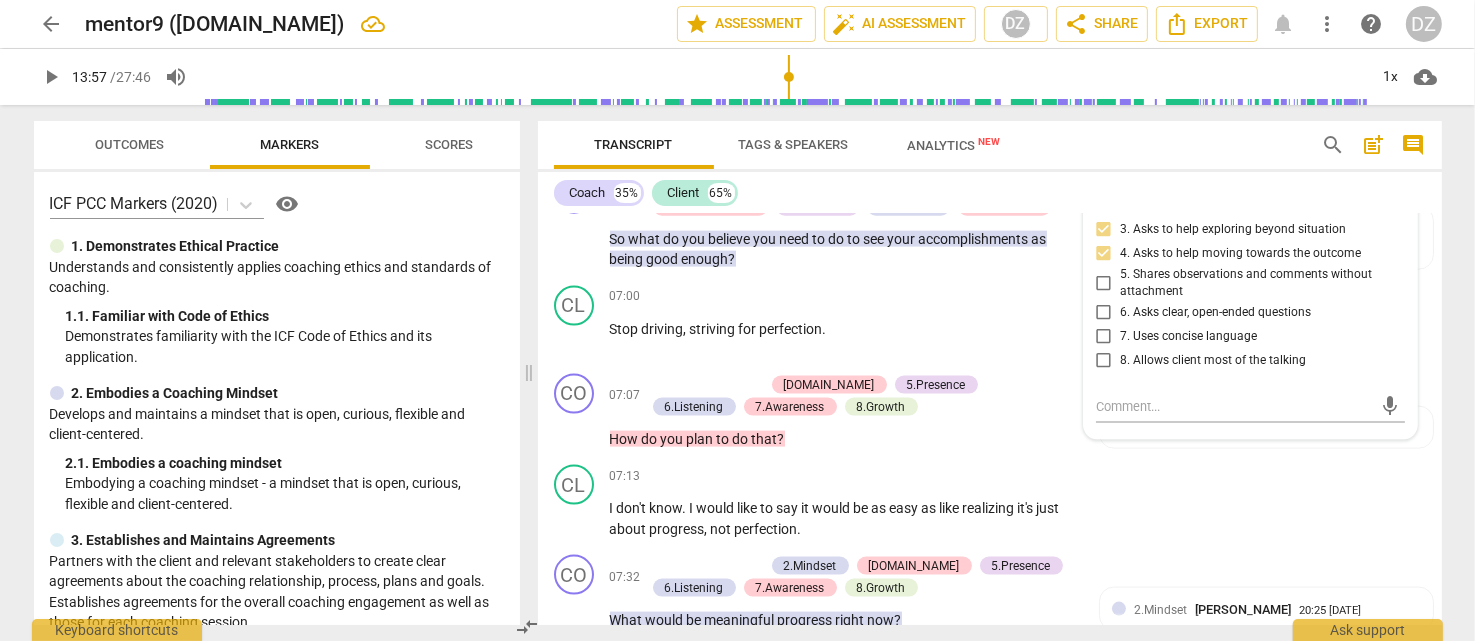 click on "8. Allows client most of the talking" at bounding box center [1213, 361] 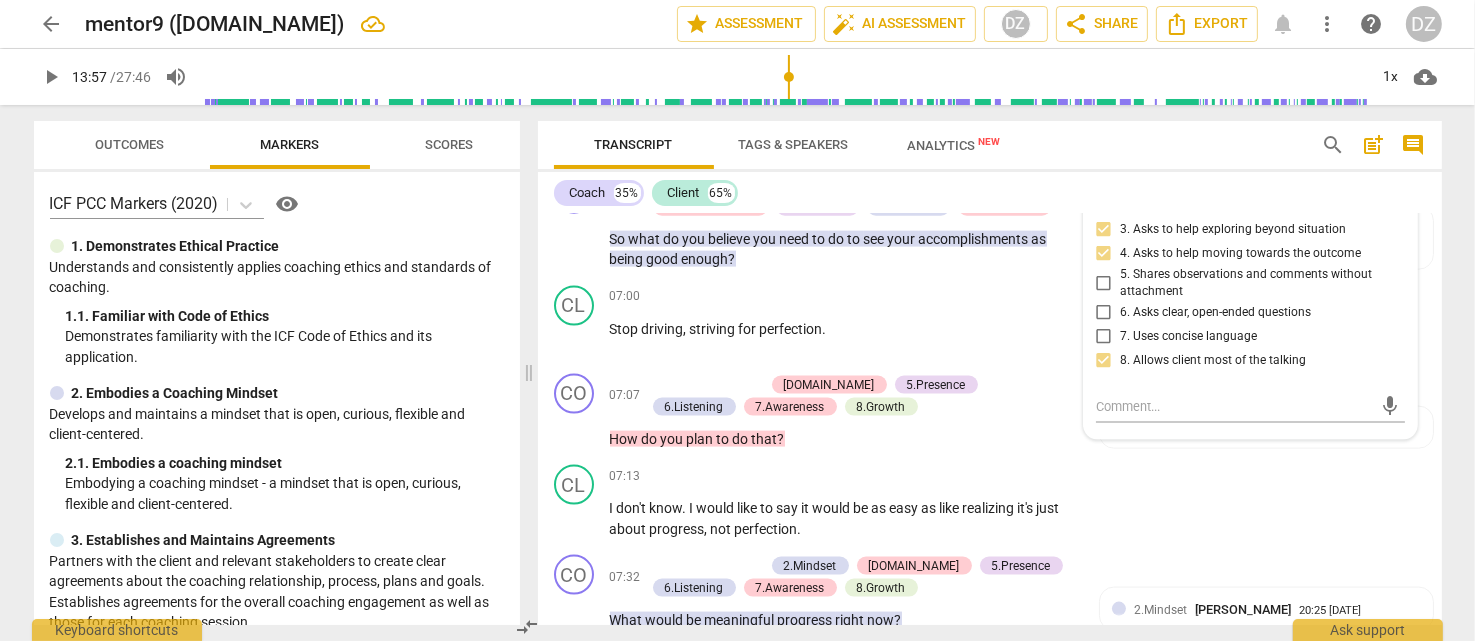click on "6. Asks clear, open-ended questions" at bounding box center (1215, 313) 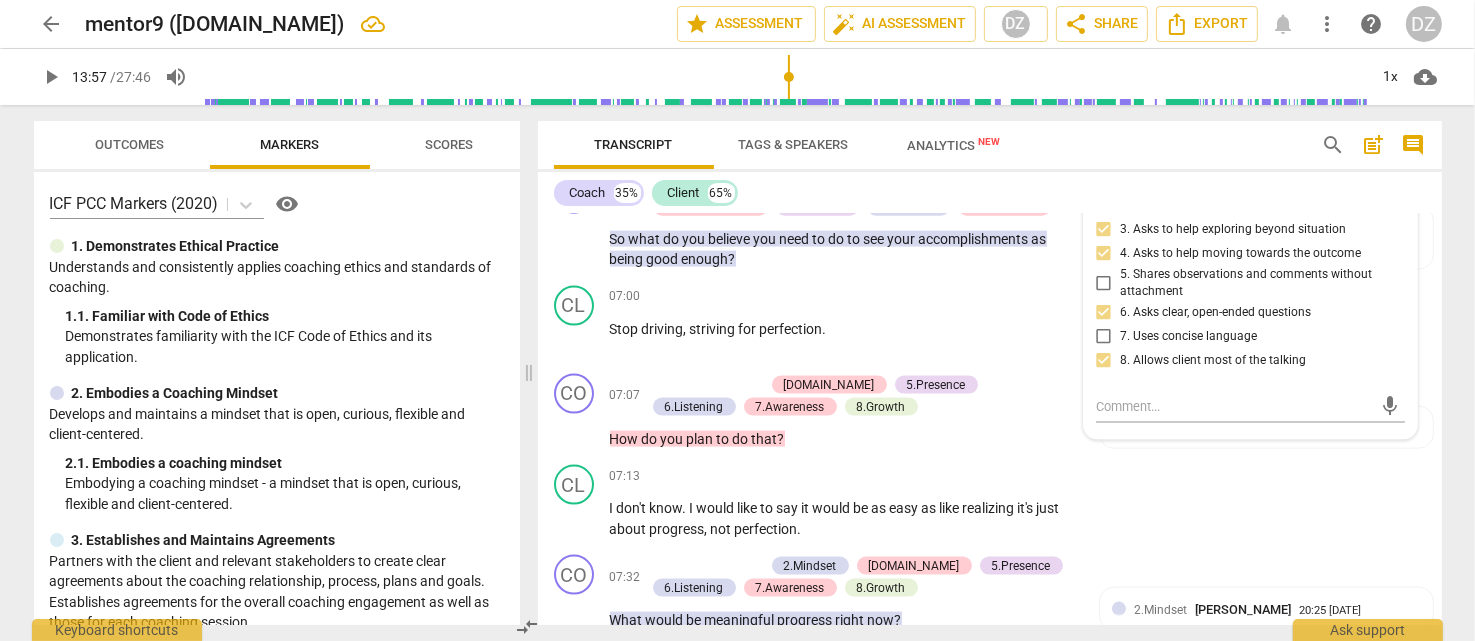 click on "7. Uses concise language" at bounding box center [1188, 337] 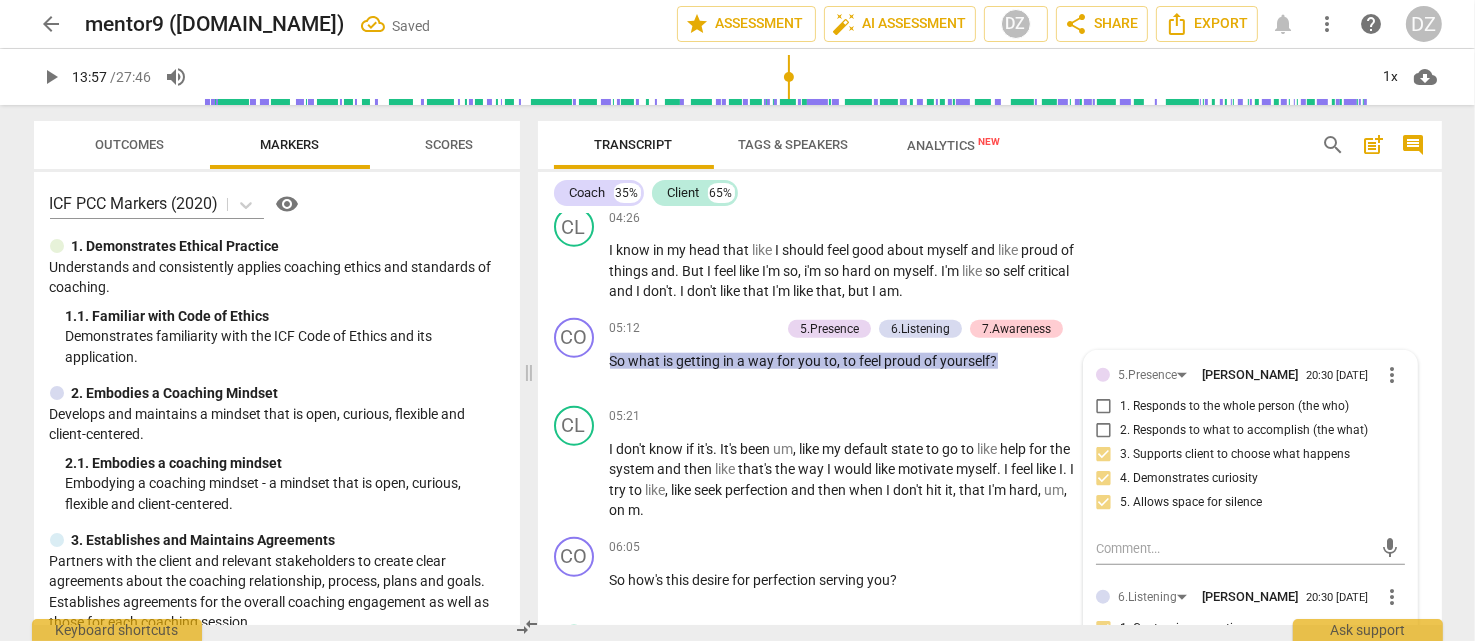 scroll, scrollTop: 2143, scrollLeft: 0, axis: vertical 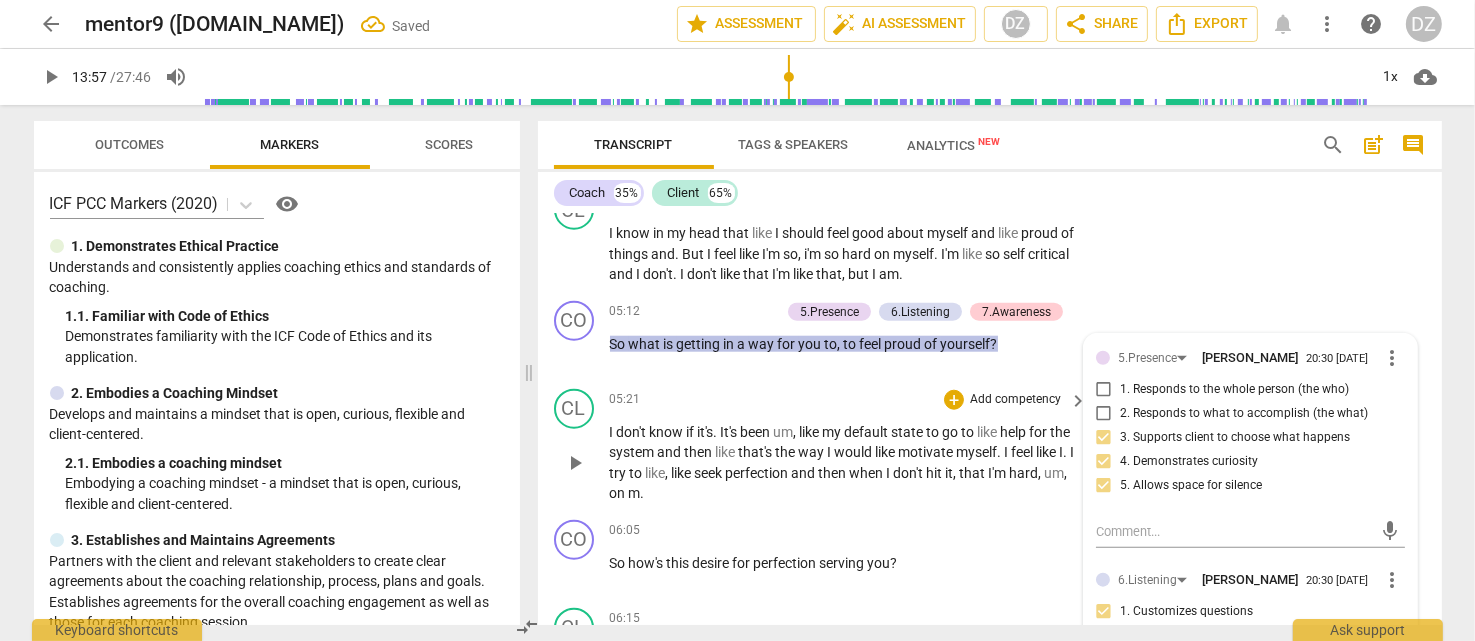 click on "then" at bounding box center (834, 473) 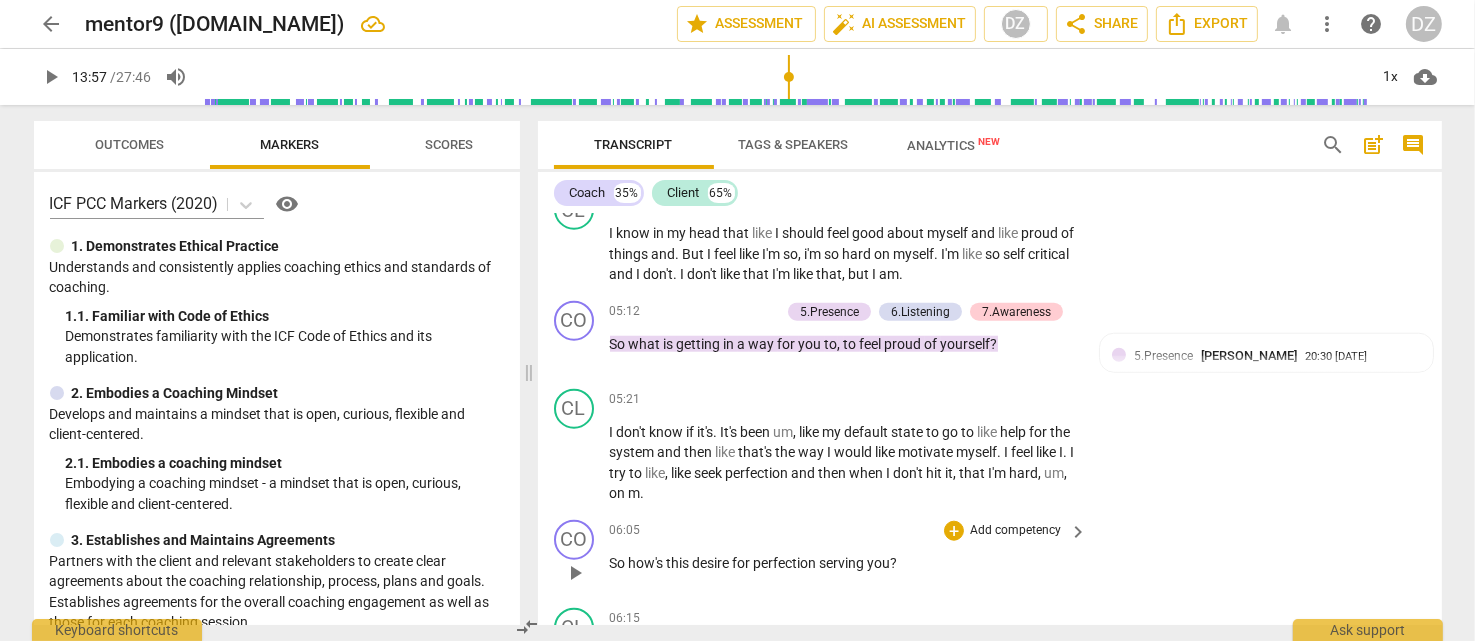 click on "Add competency" at bounding box center (1015, 531) 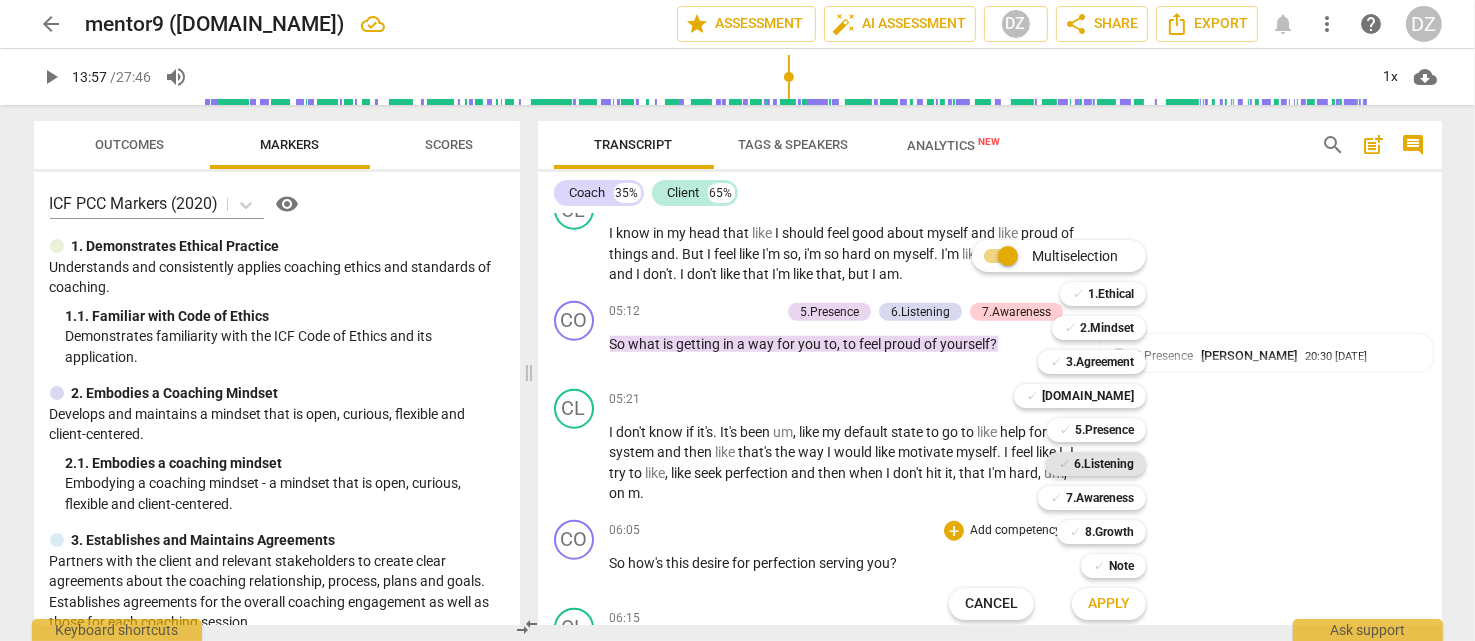 click on "6.Listening" at bounding box center [1104, 464] 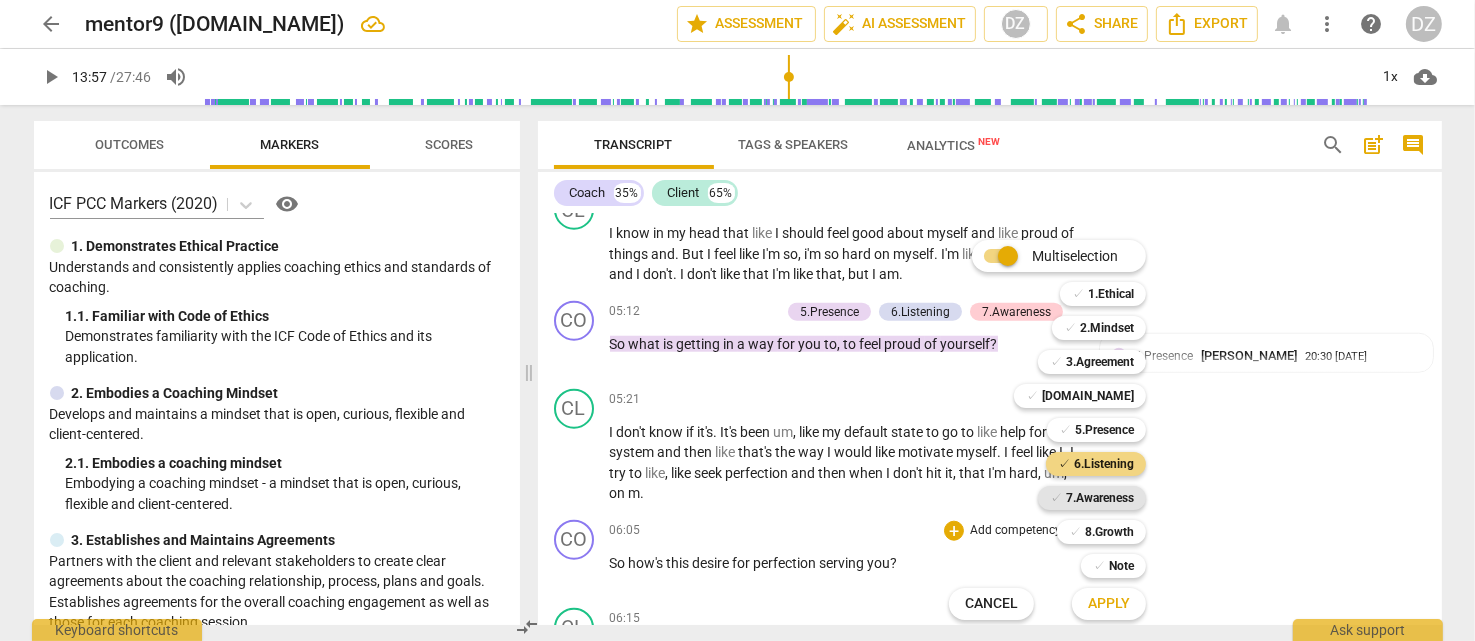 click on "7.Awareness" at bounding box center [1100, 498] 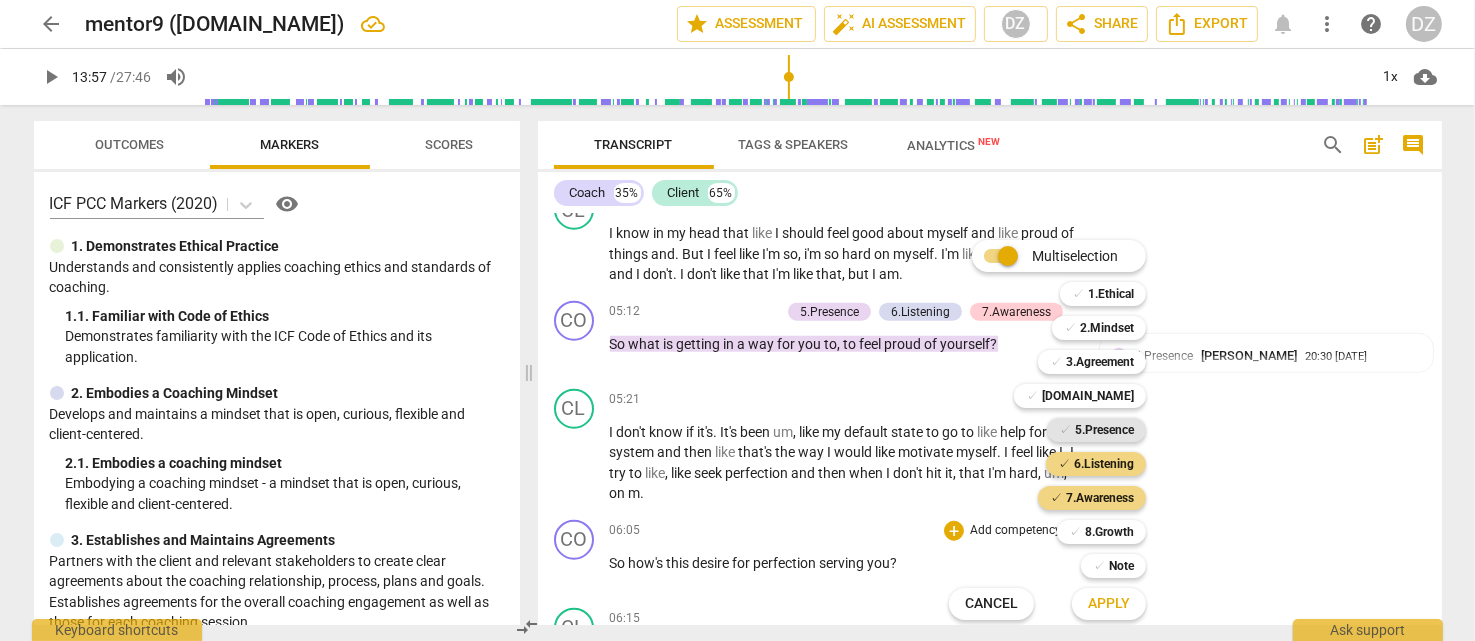drag, startPoint x: 1108, startPoint y: 439, endPoint x: 1109, endPoint y: 413, distance: 26.019224 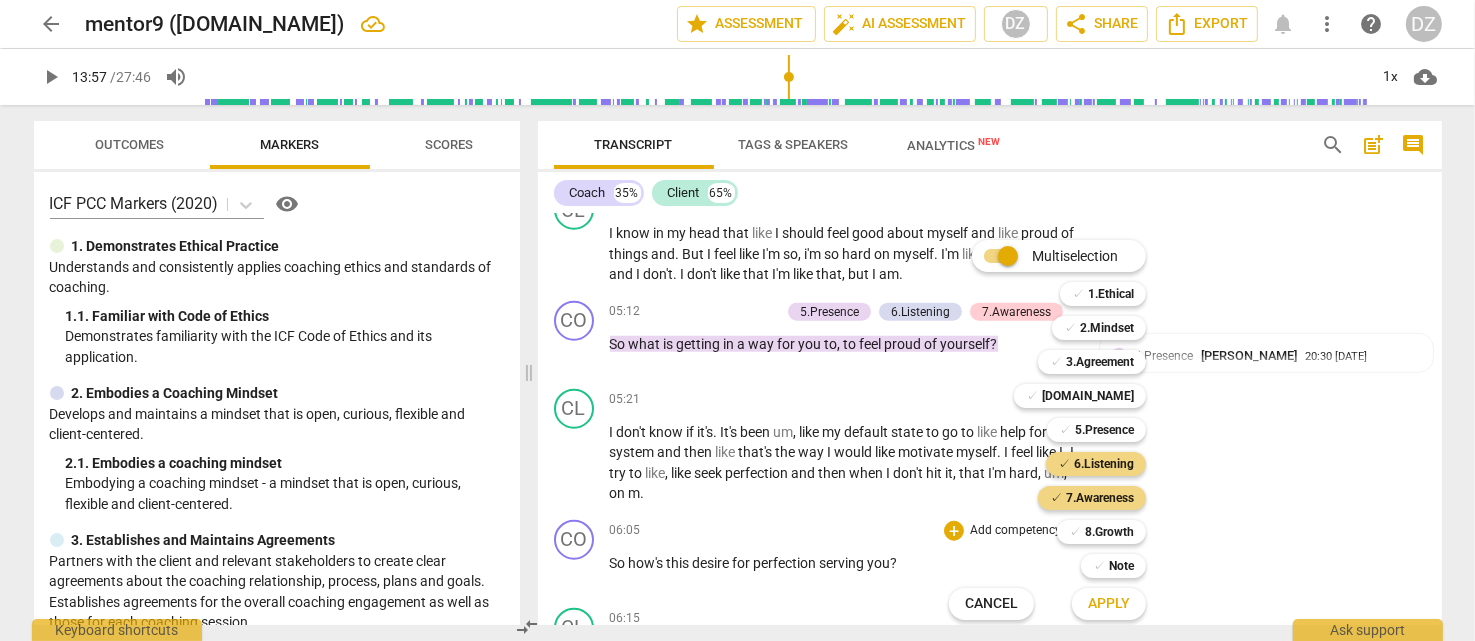 click on "5.Presence" at bounding box center [1104, 430] 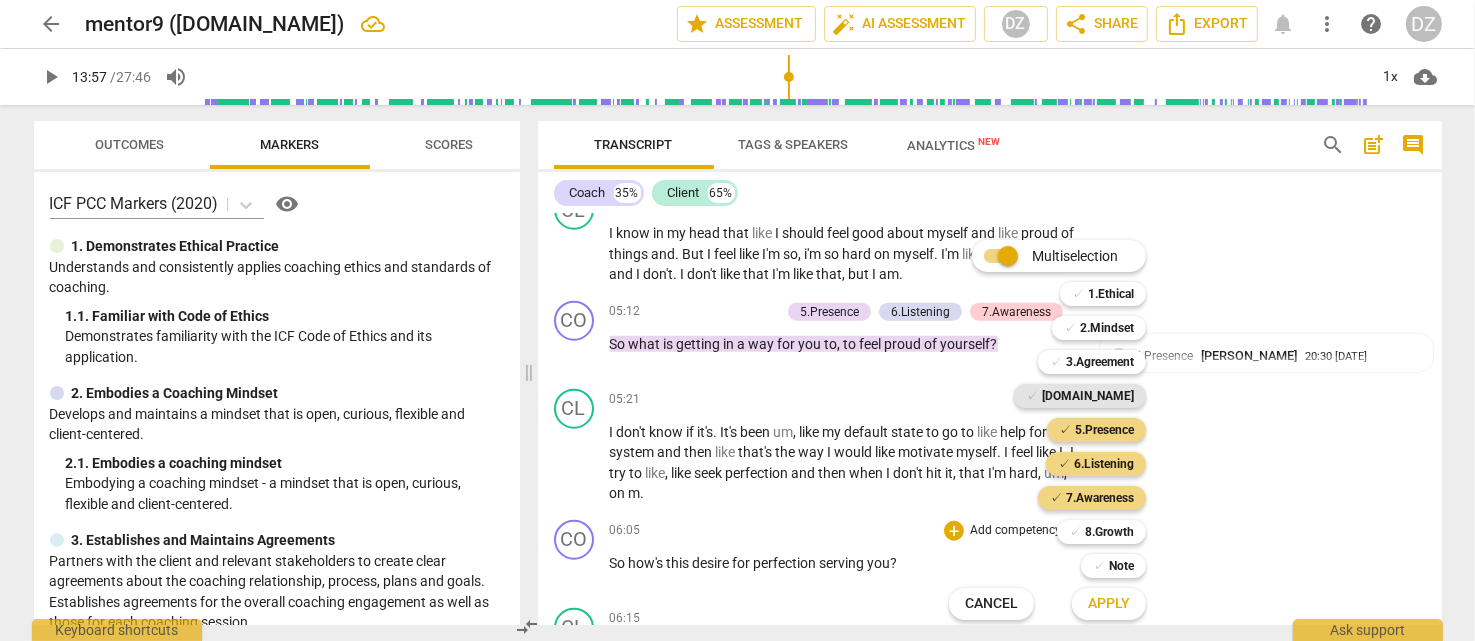click on "[DOMAIN_NAME]" at bounding box center (1088, 396) 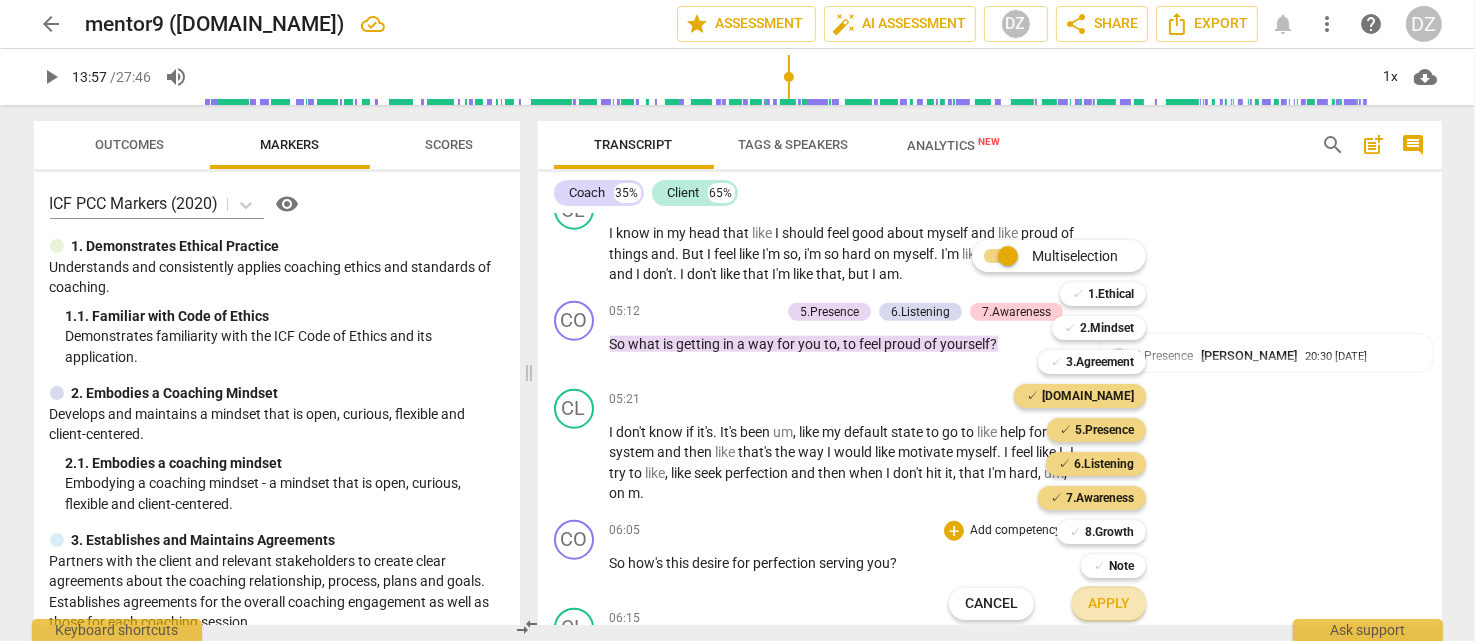click on "Apply" at bounding box center (1109, 604) 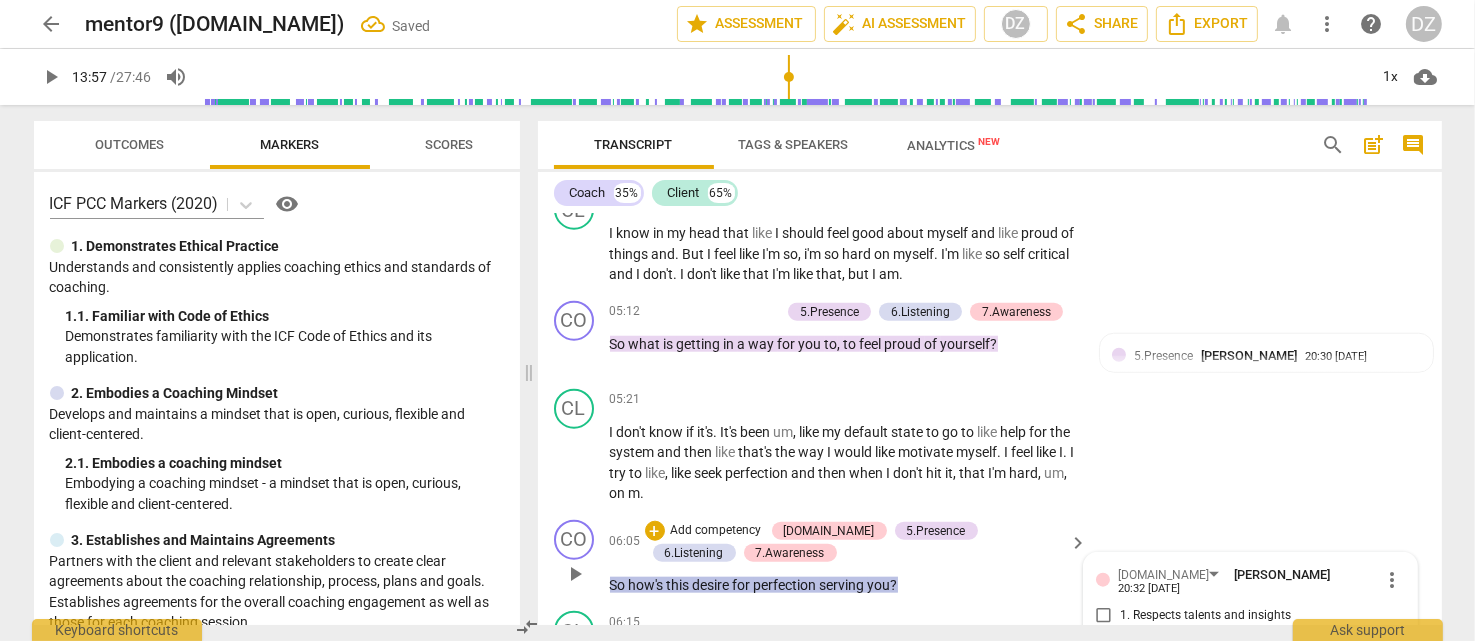 scroll, scrollTop: 2437, scrollLeft: 0, axis: vertical 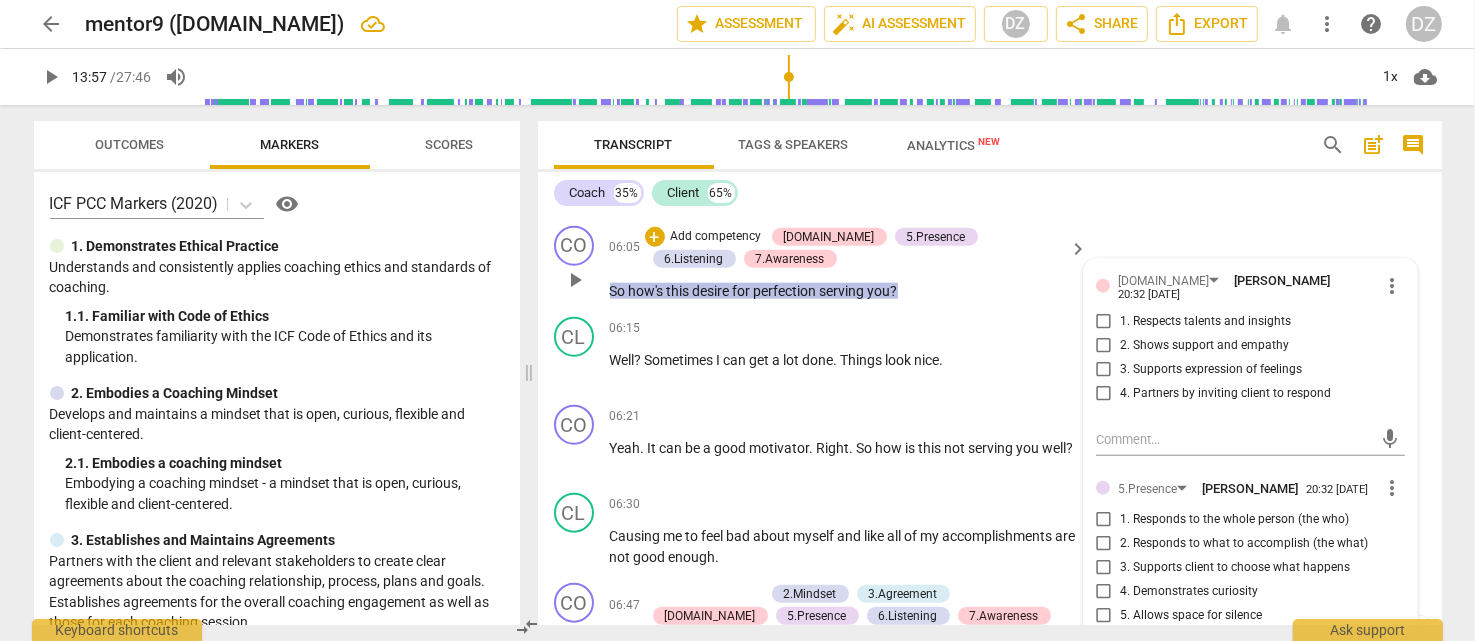 click on "4. Partners by inviting client to respond" at bounding box center (1225, 394) 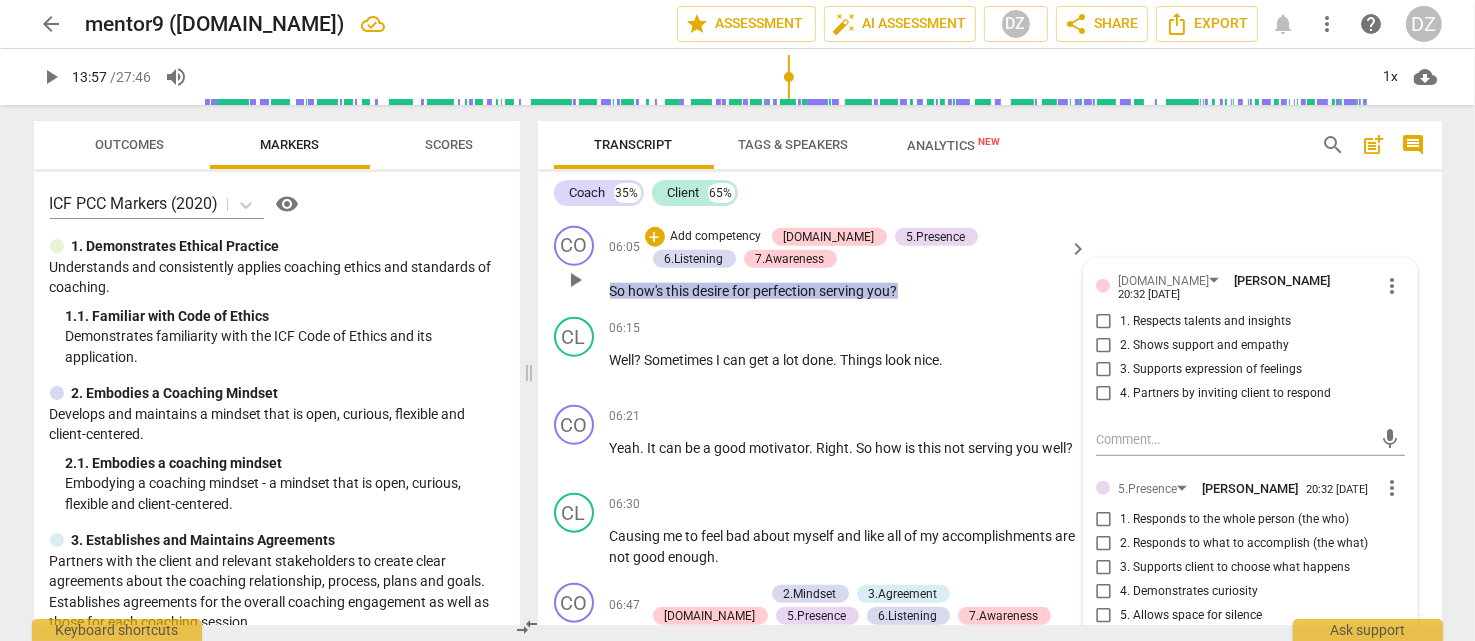 checkbox on "true" 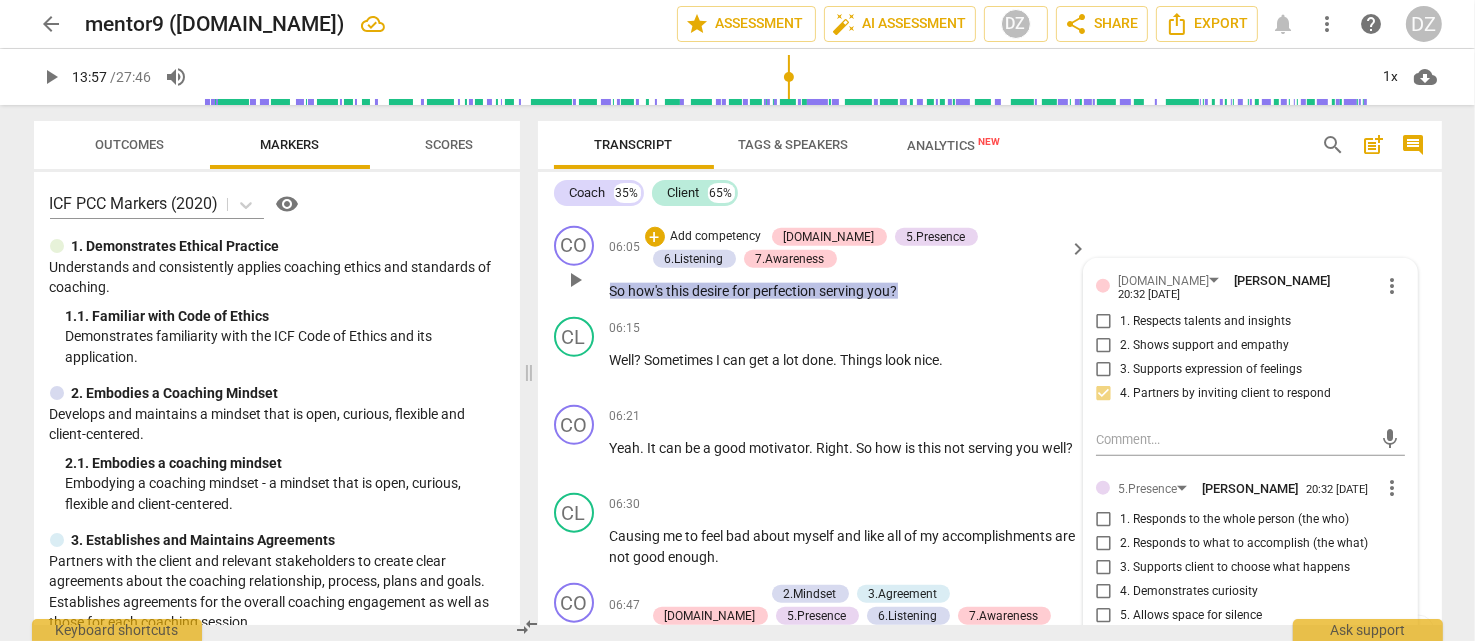 click on "1. Respects talents and insights" at bounding box center [1205, 322] 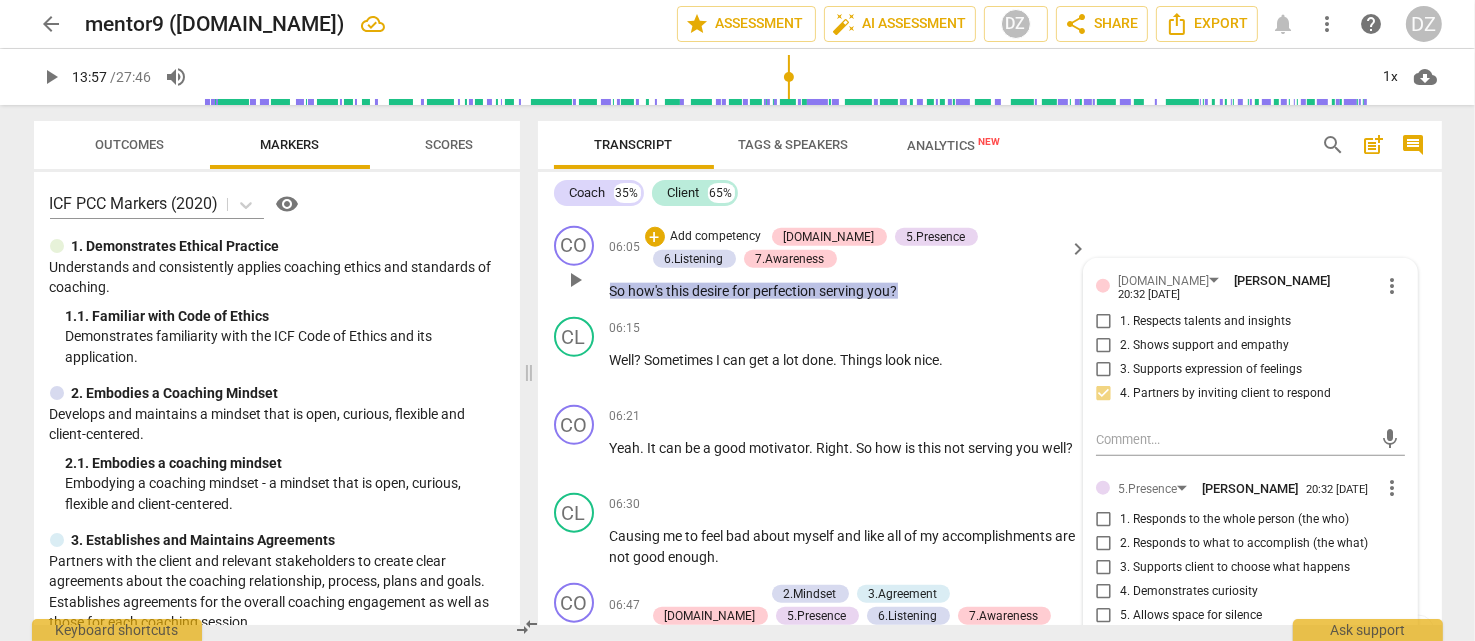 checkbox on "true" 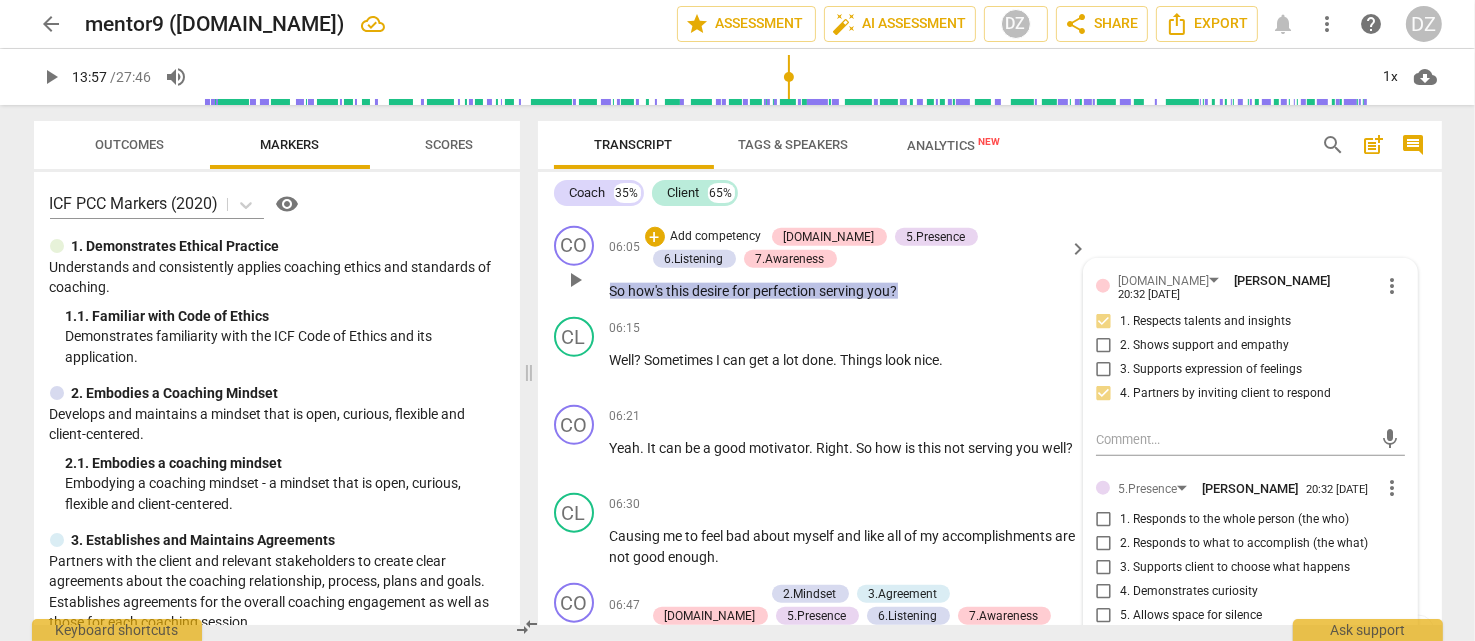 click on "1. Responds to the whole person (the who)" at bounding box center [1234, 520] 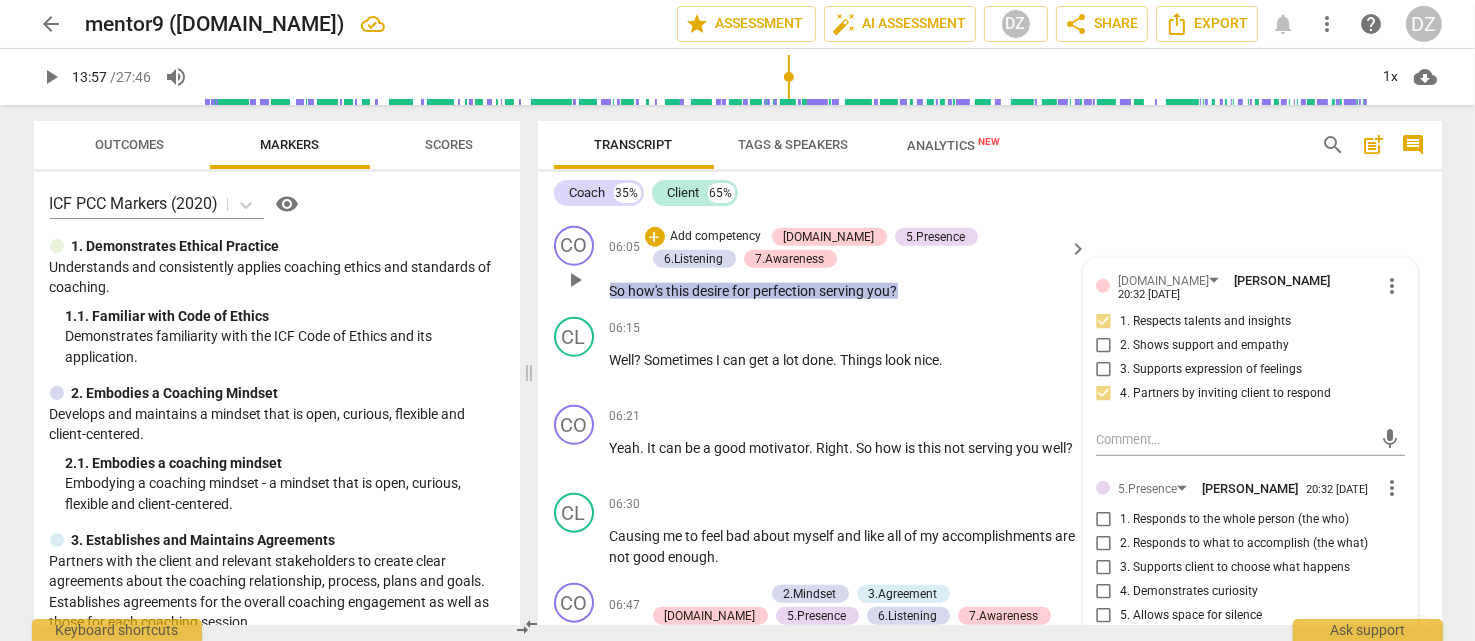 checkbox on "true" 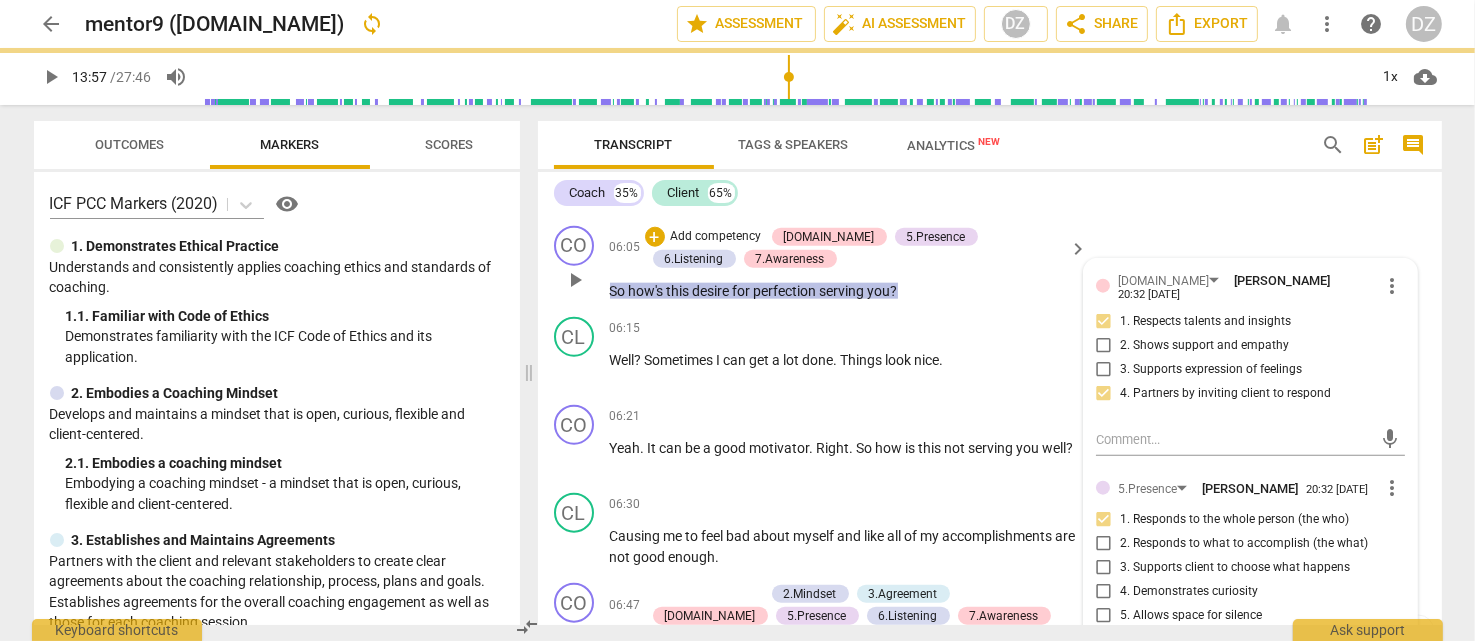 click on "2. Responds to what to accomplish (the what)" at bounding box center [1244, 544] 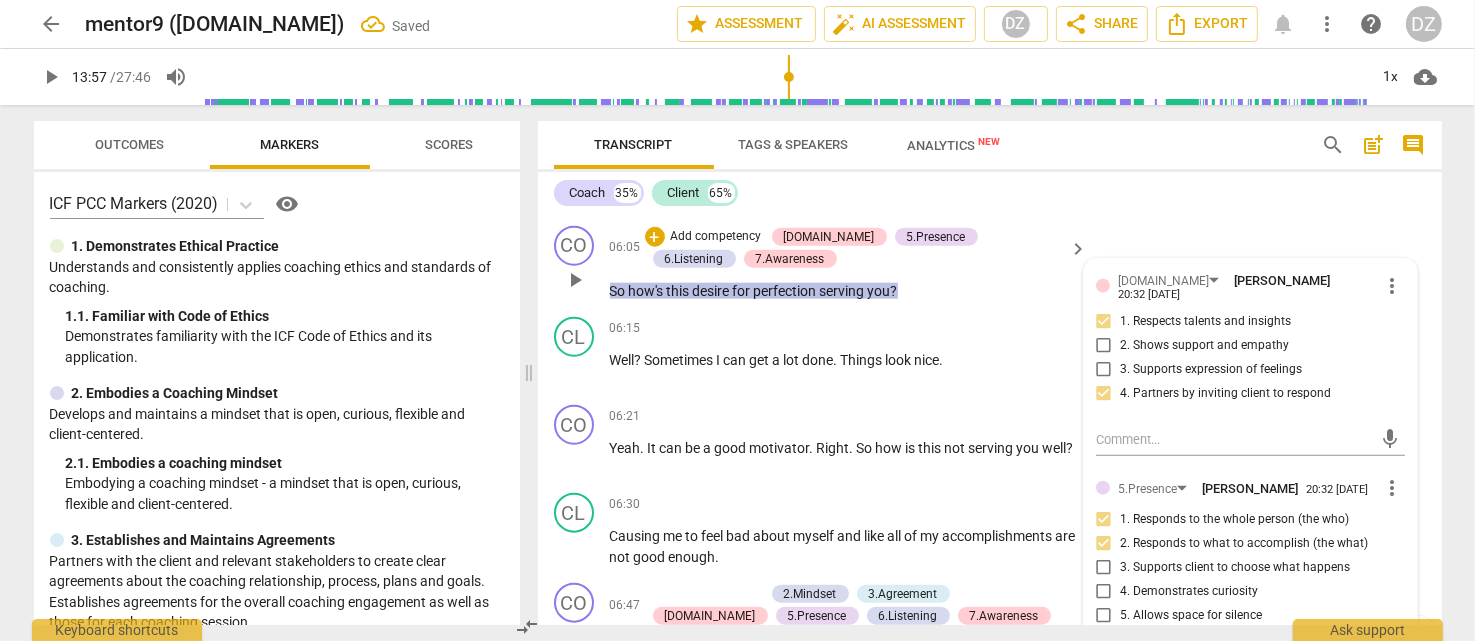 click on "3. Supports client to choose what happens" at bounding box center (1235, 568) 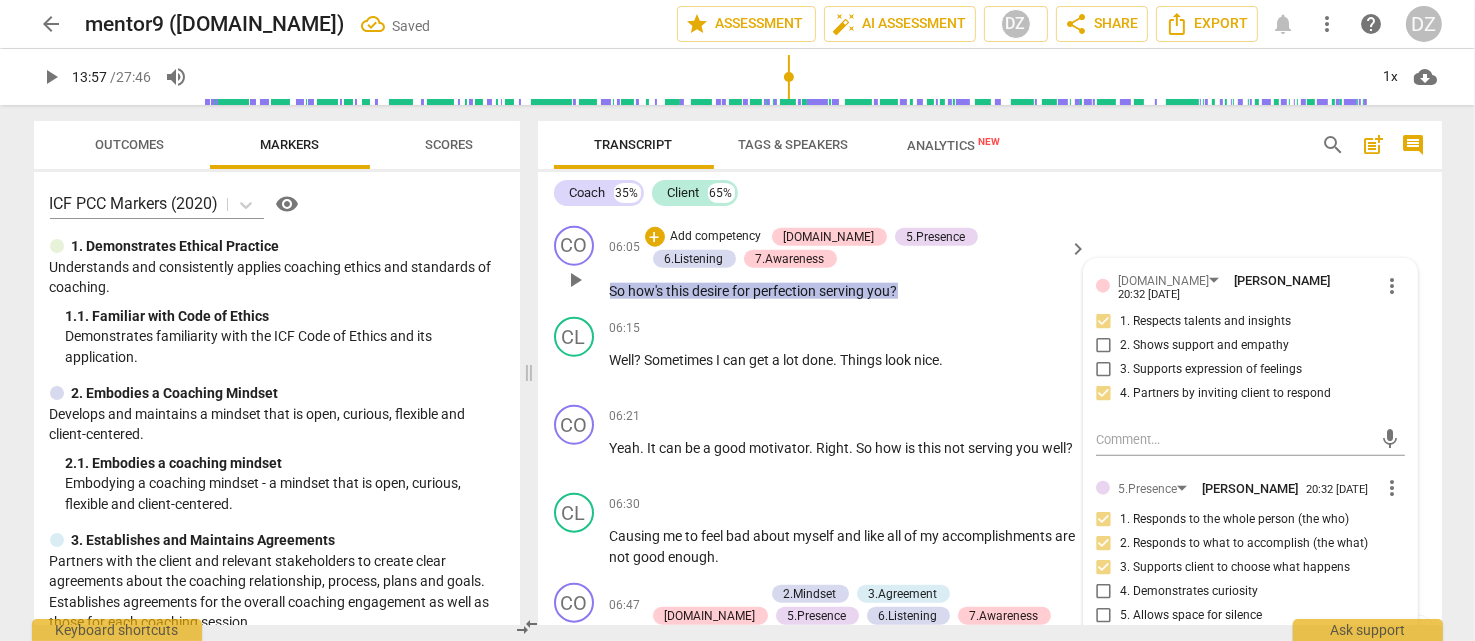 click on "4. Demonstrates curiosity" at bounding box center [1189, 592] 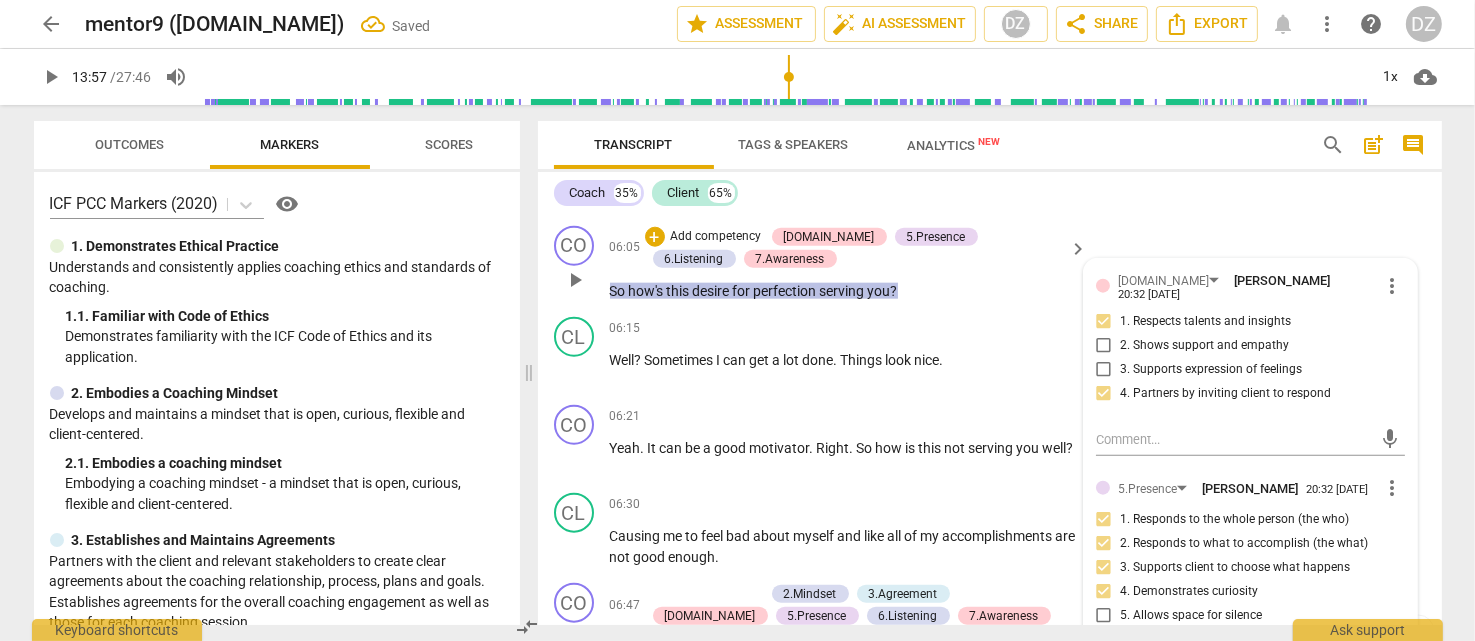 click on "5. Allows space for silence" at bounding box center (1191, 616) 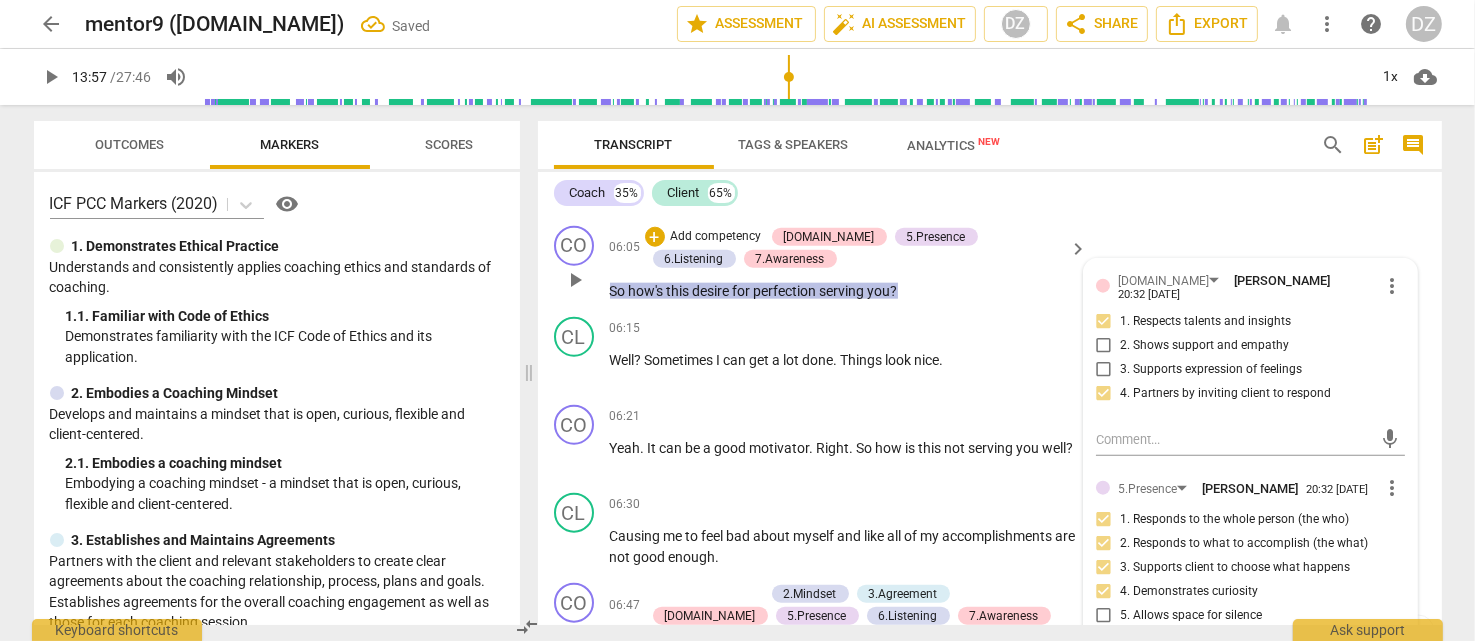 click on "5. Allows space for silence" at bounding box center [1104, 616] 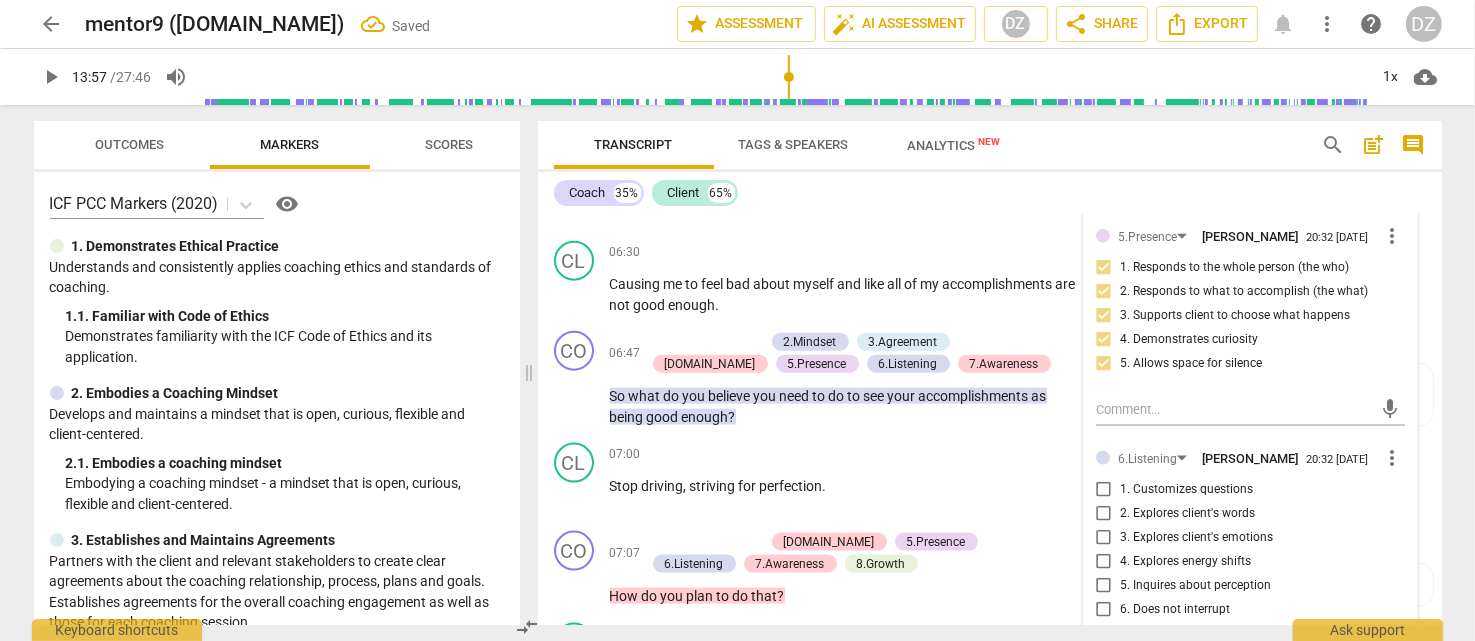 scroll, scrollTop: 2737, scrollLeft: 0, axis: vertical 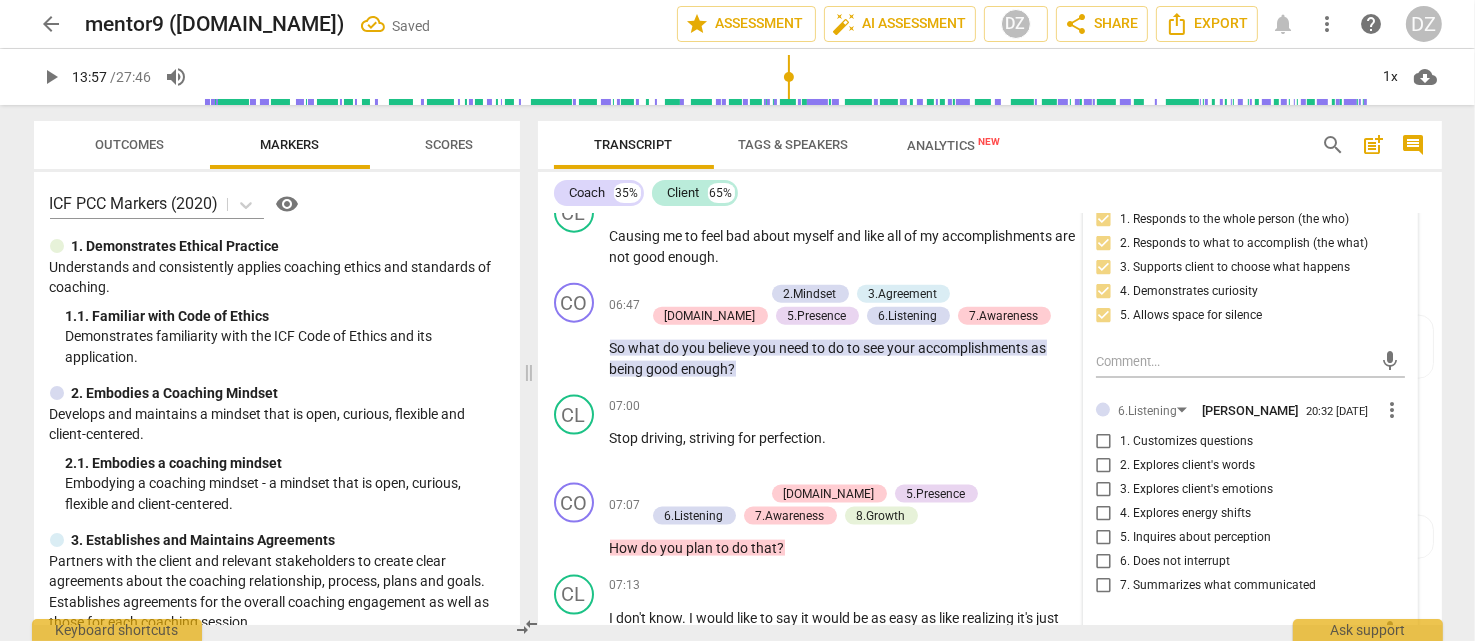 click on "1. Customizes questions" at bounding box center (1242, 442) 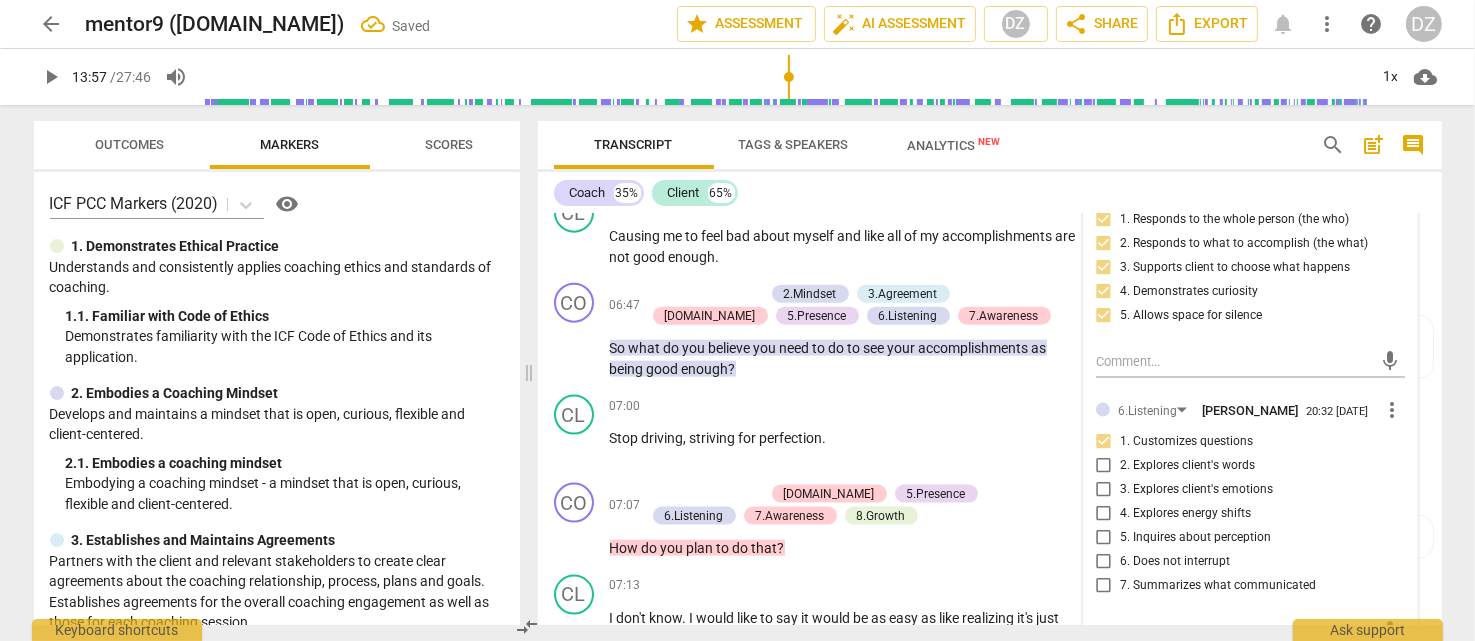click on "2. Explores client's words" at bounding box center [1187, 466] 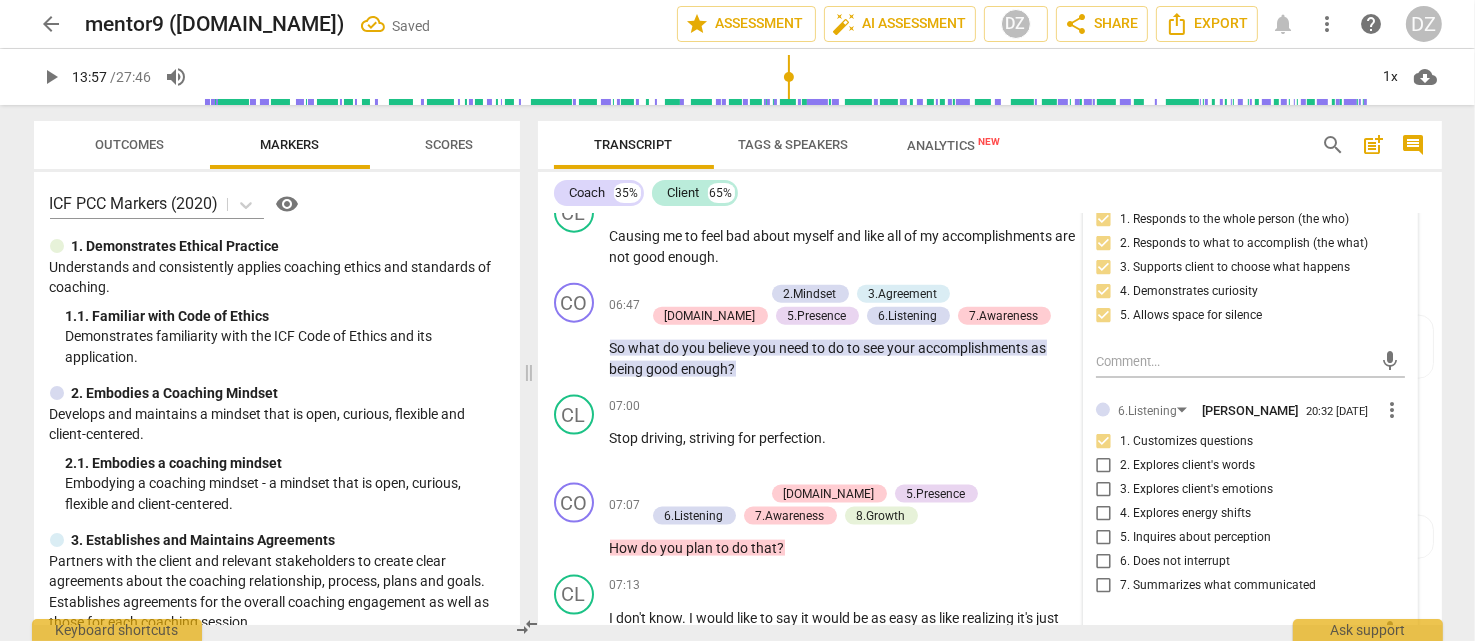 checkbox on "true" 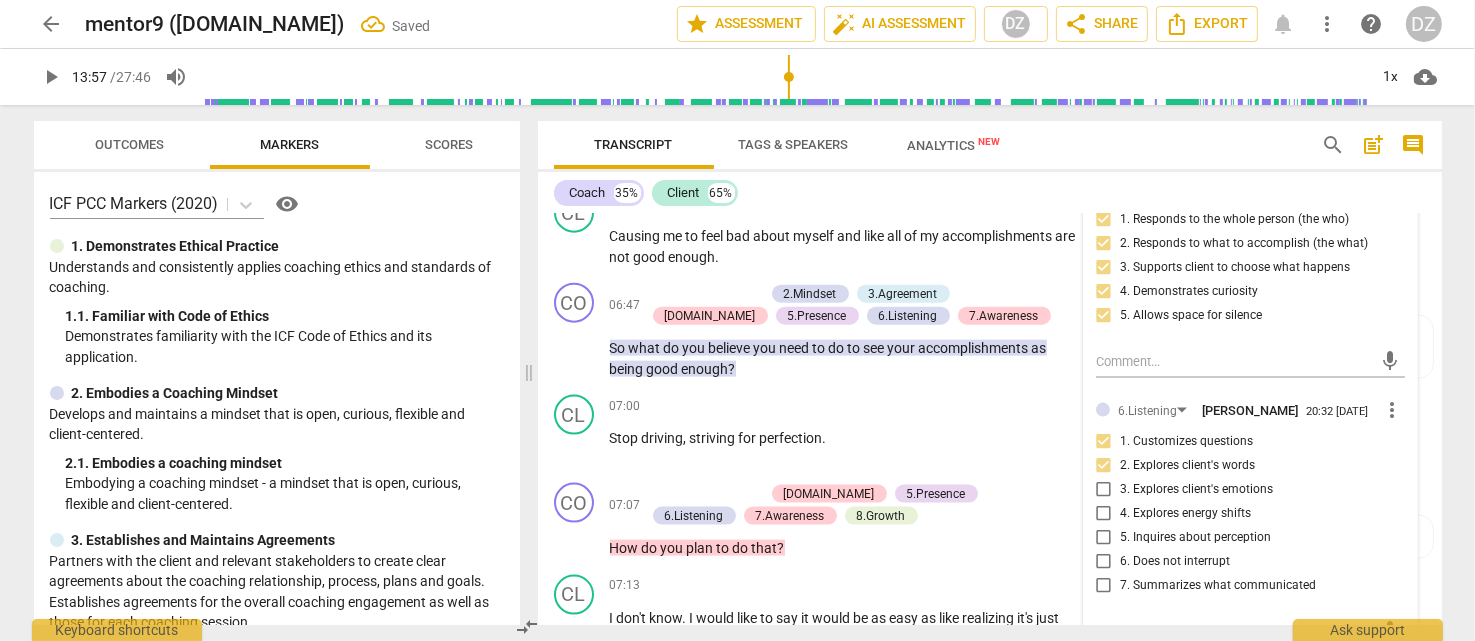 click on "5. Inquires about perception" at bounding box center (1195, 538) 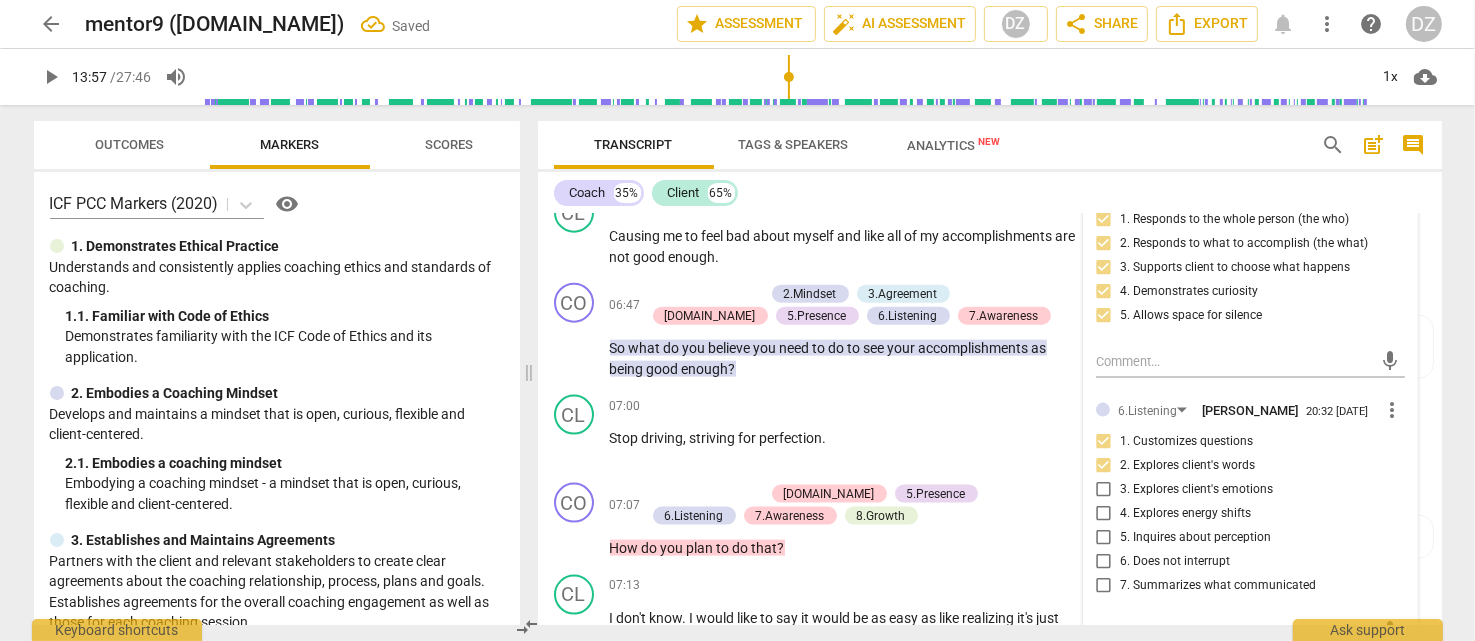 click on "5. Inquires about perception" at bounding box center [1104, 538] 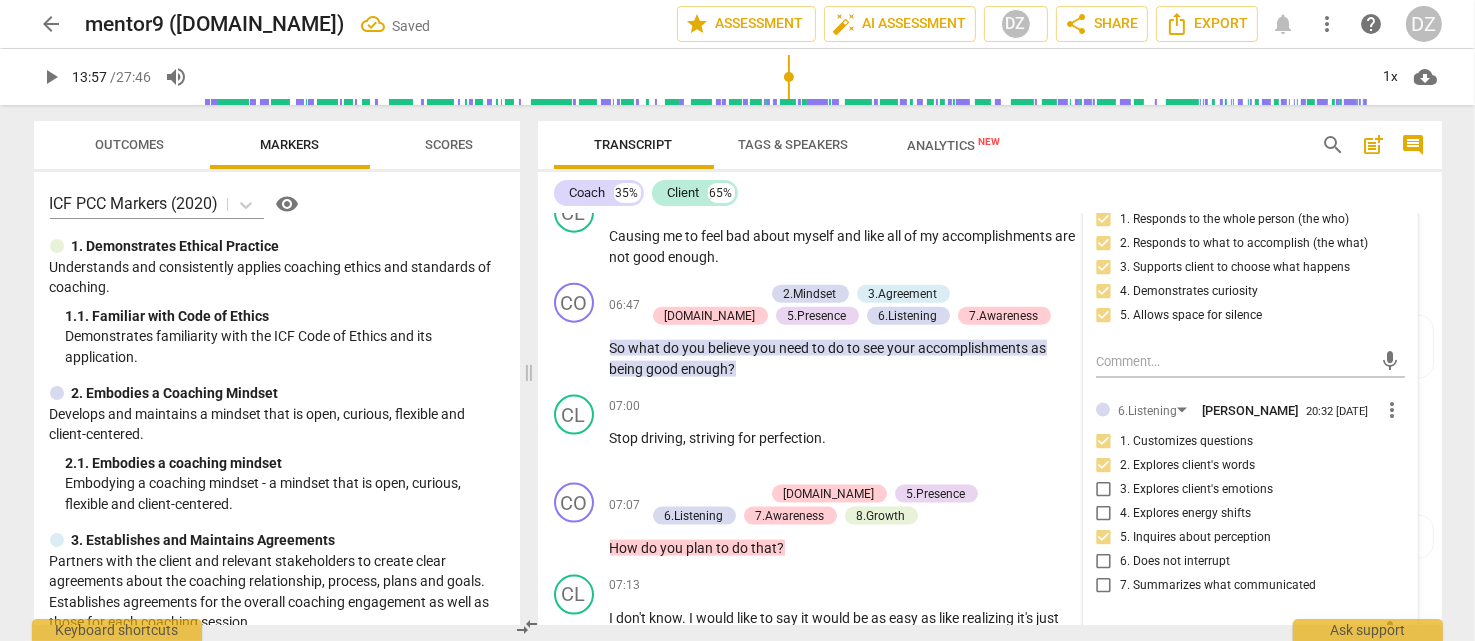 click on "6. Does not interrupt" at bounding box center (1175, 562) 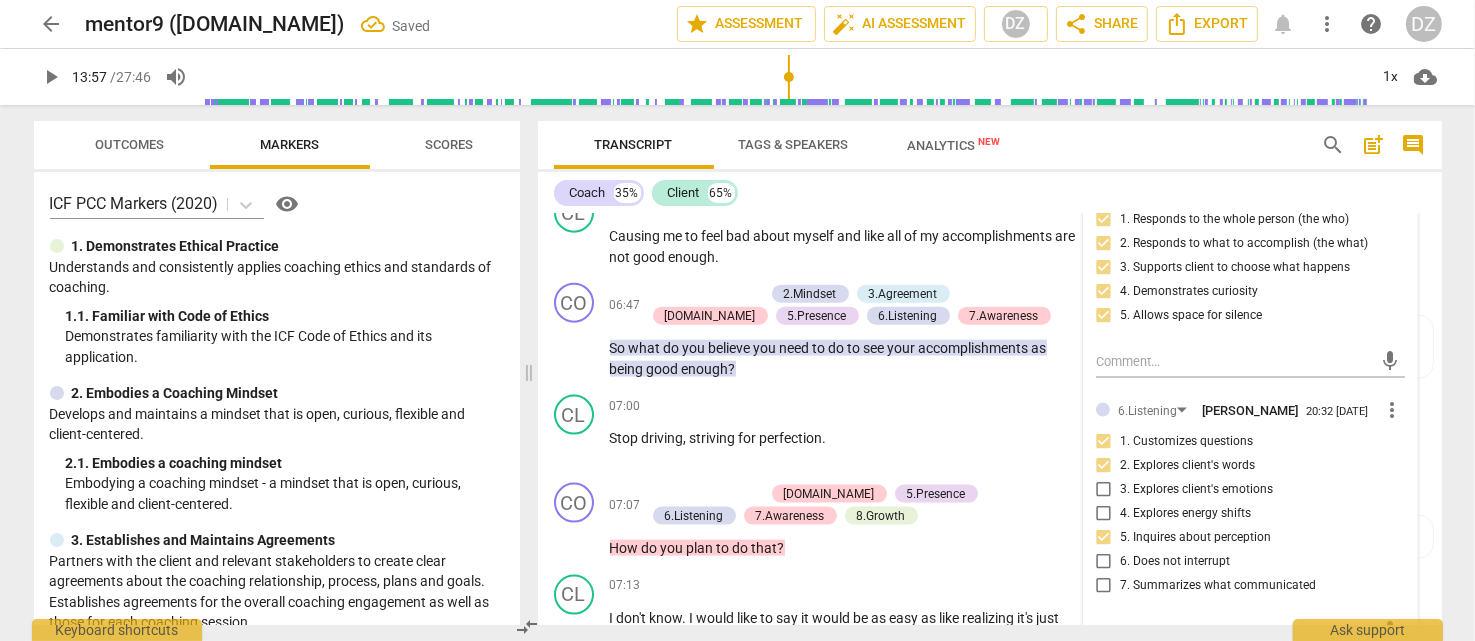 checkbox on "true" 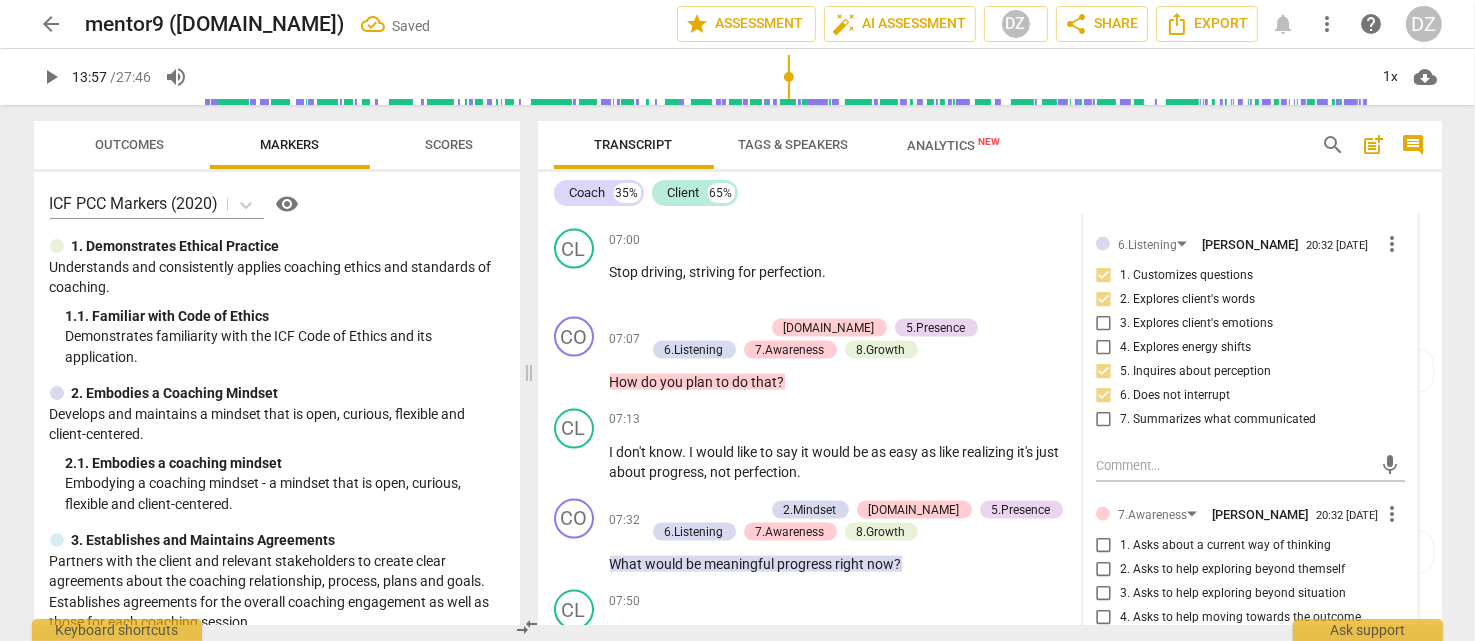 scroll, scrollTop: 2937, scrollLeft: 0, axis: vertical 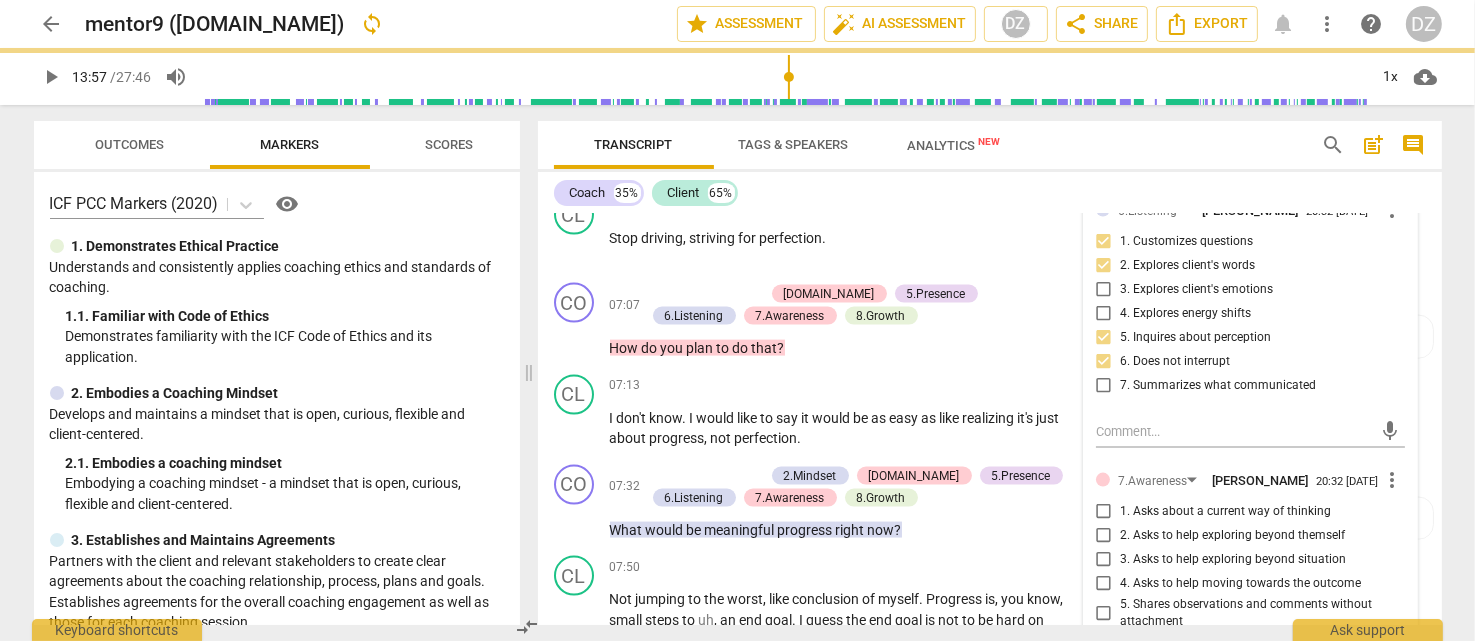 click on "1. Asks about a current way of thinking" at bounding box center (1225, 512) 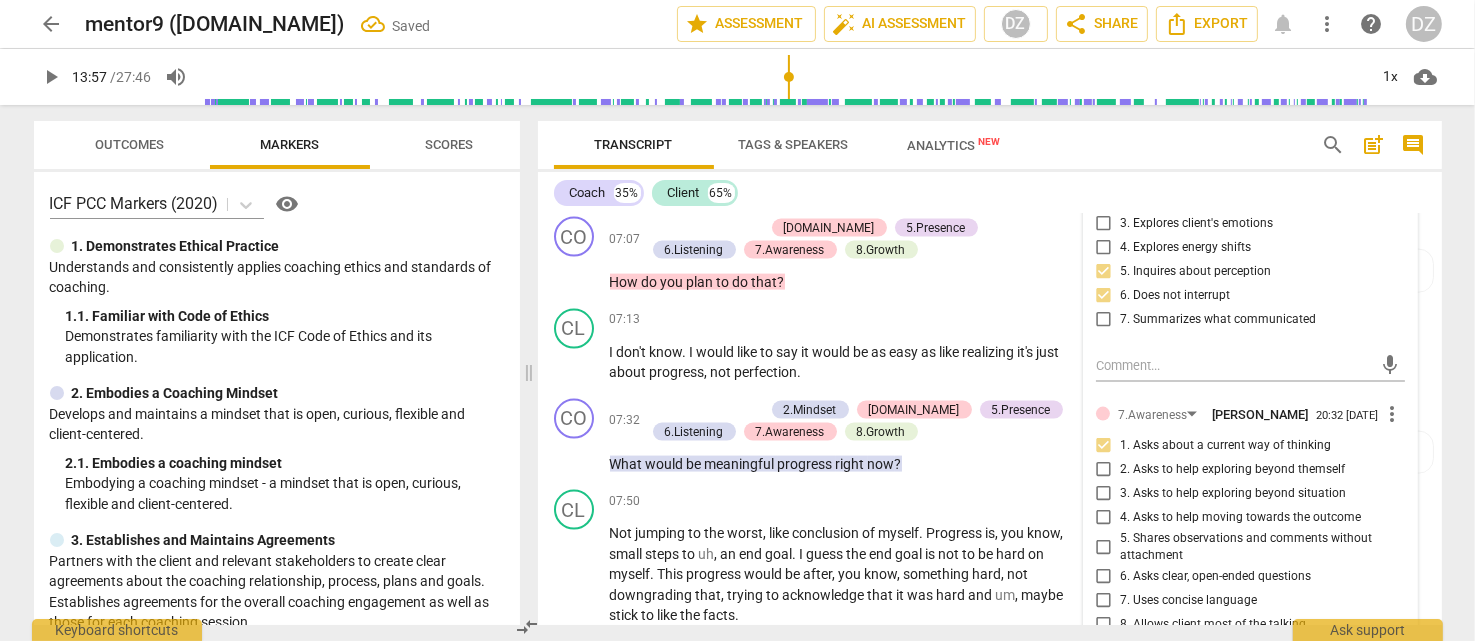 scroll, scrollTop: 3037, scrollLeft: 0, axis: vertical 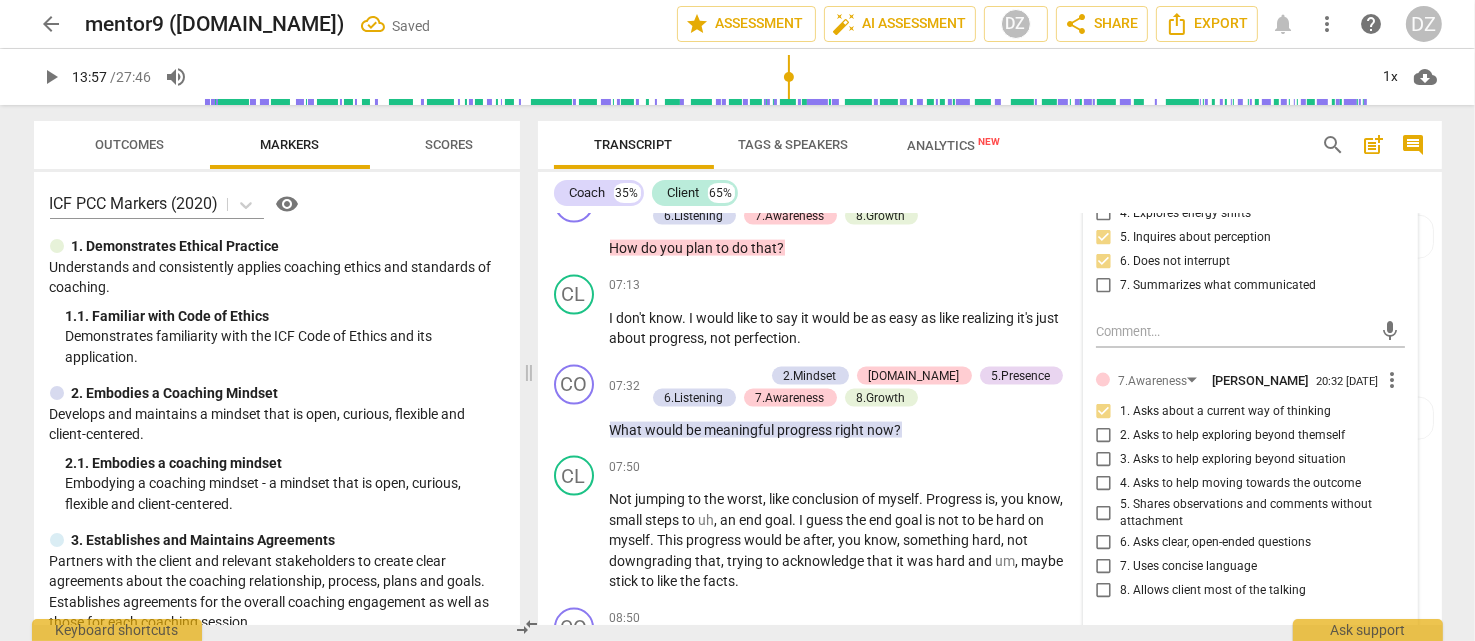 click on "6. Asks clear, open-ended questions" at bounding box center [1215, 543] 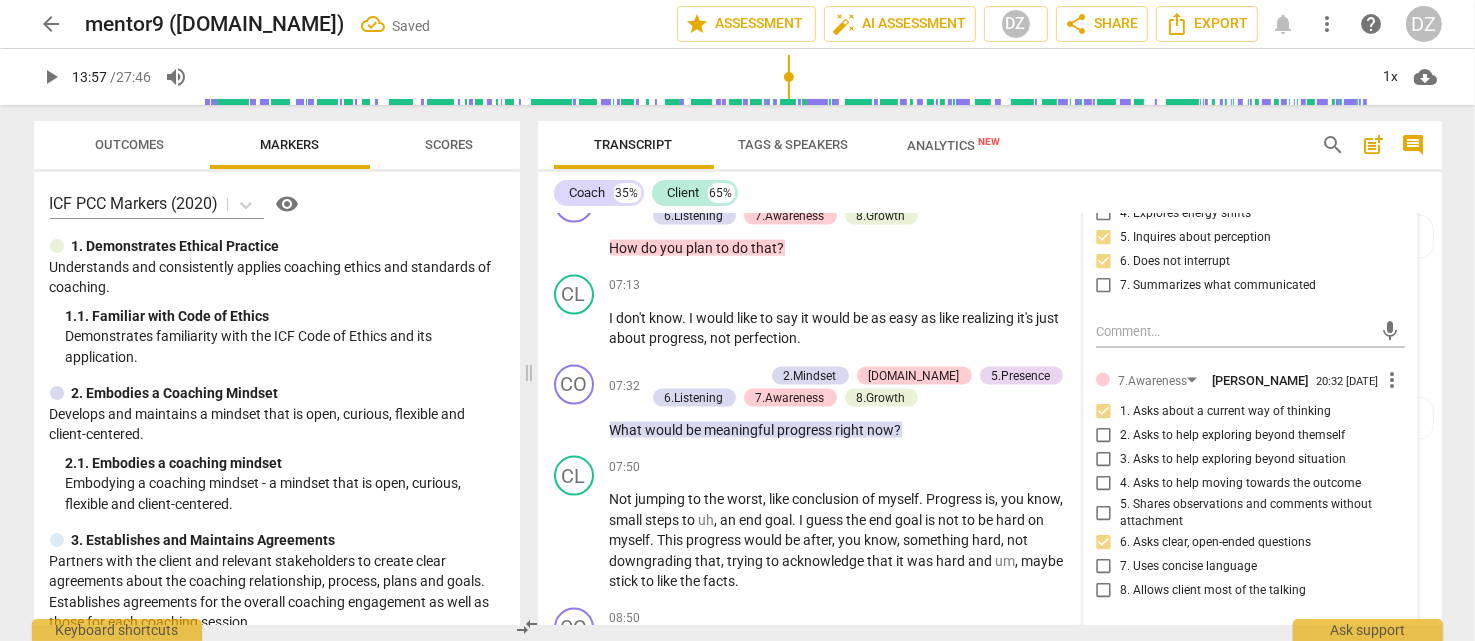 click on "7. Uses concise language" at bounding box center [1242, 567] 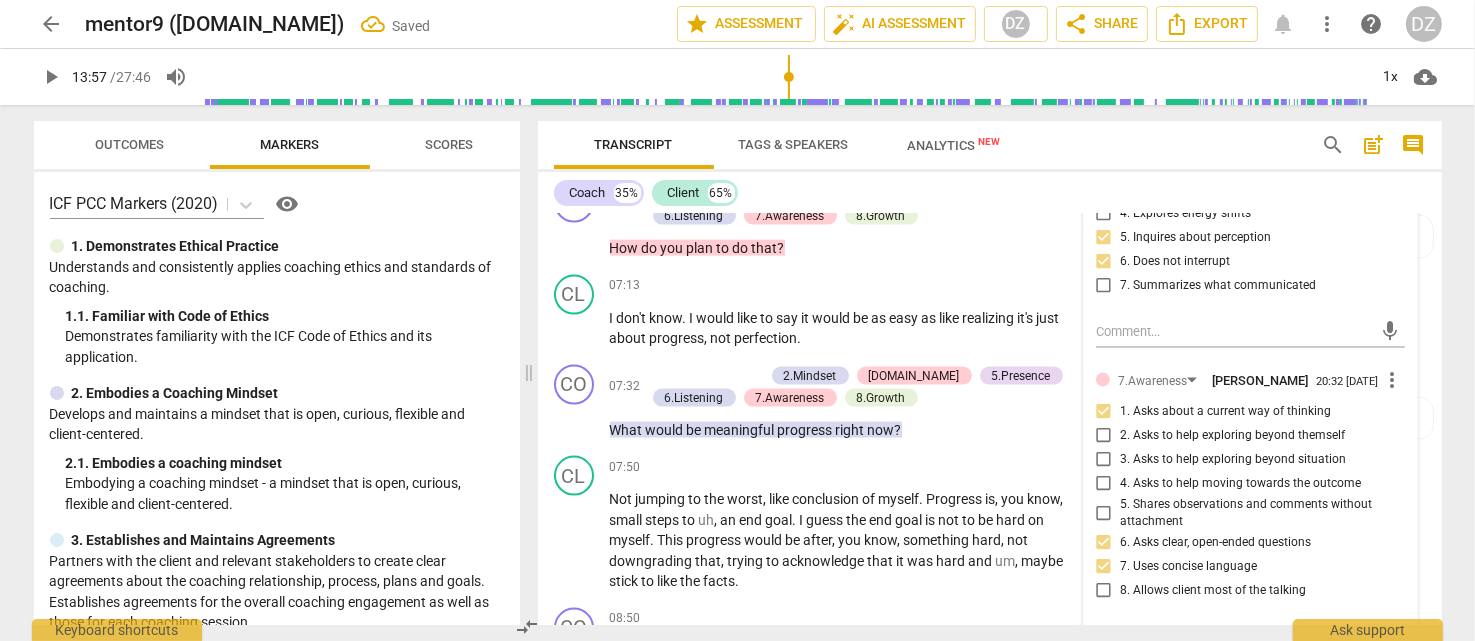 click on "8. Allows client most of the talking" at bounding box center [1213, 591] 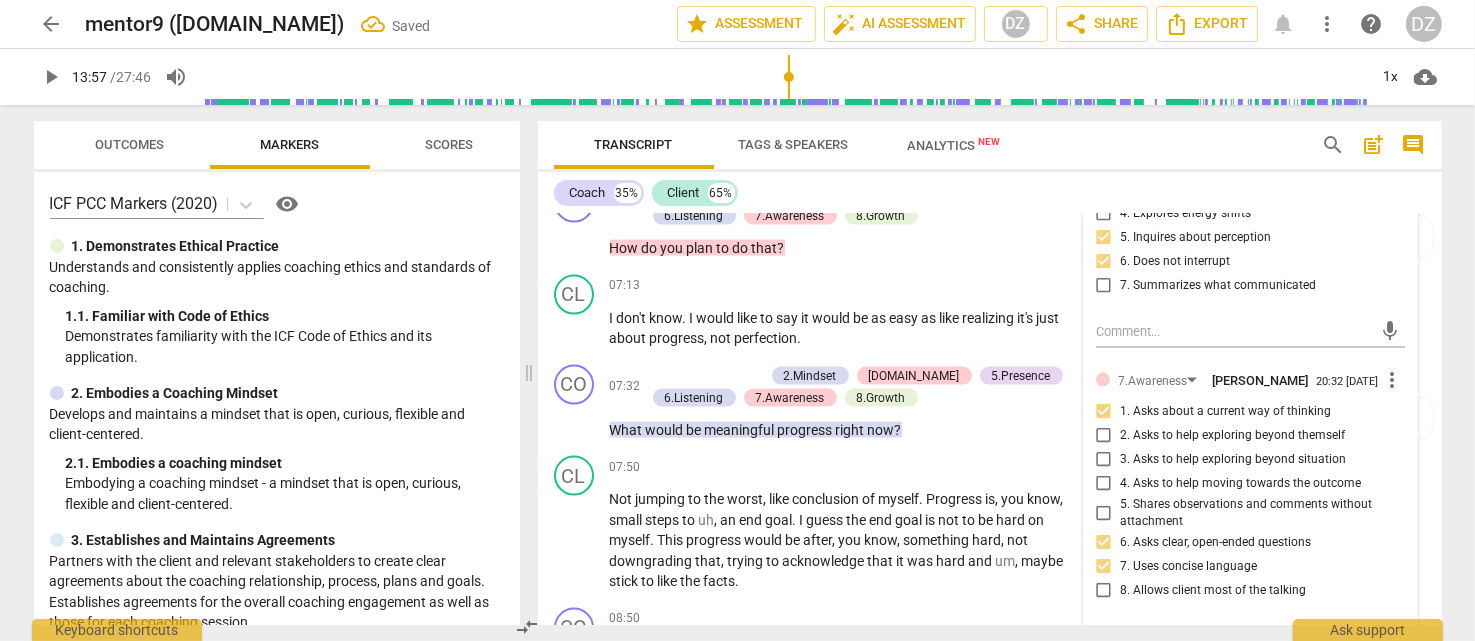 click on "8. Allows client most of the talking" at bounding box center [1104, 591] 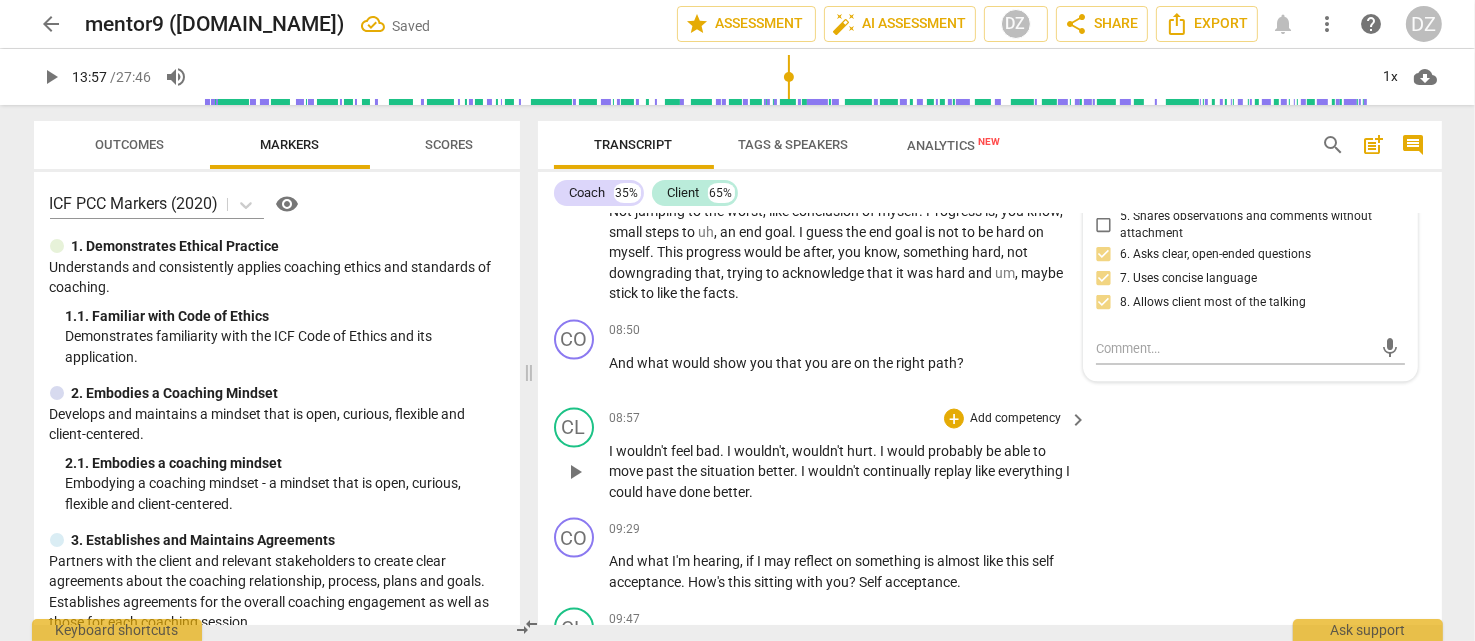 scroll, scrollTop: 3337, scrollLeft: 0, axis: vertical 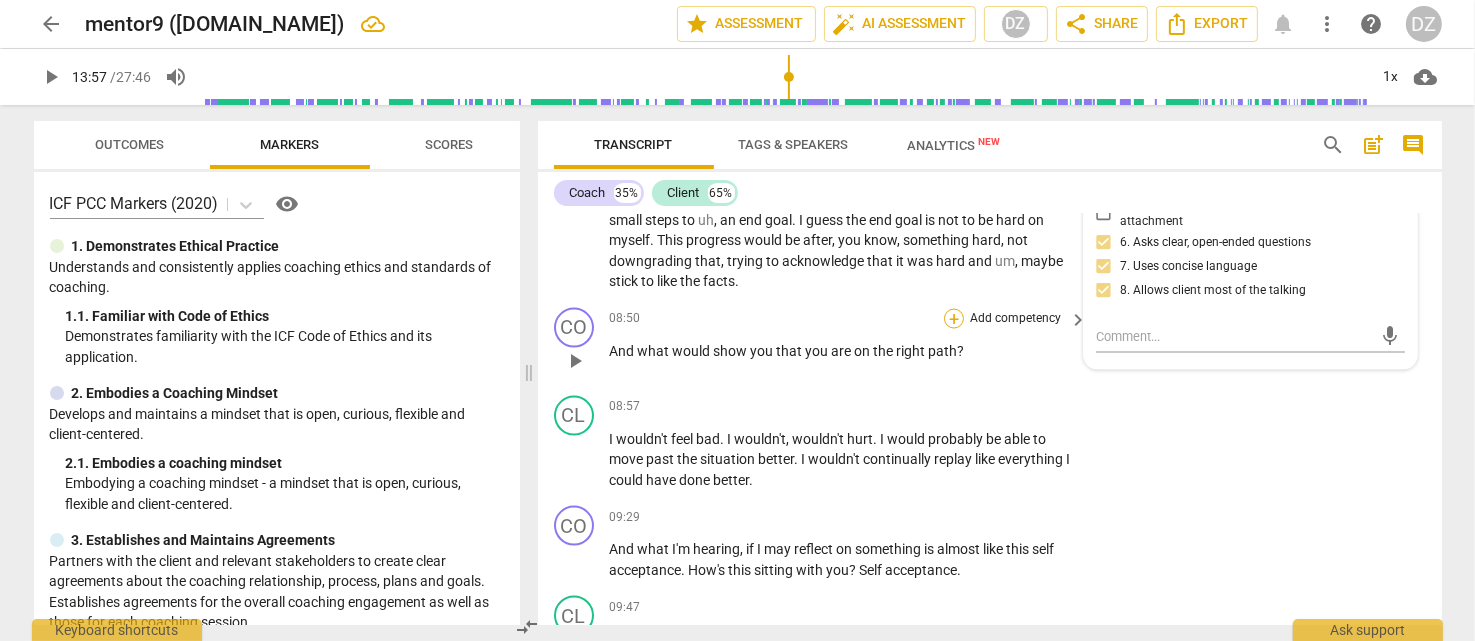 click on "+" at bounding box center [954, 319] 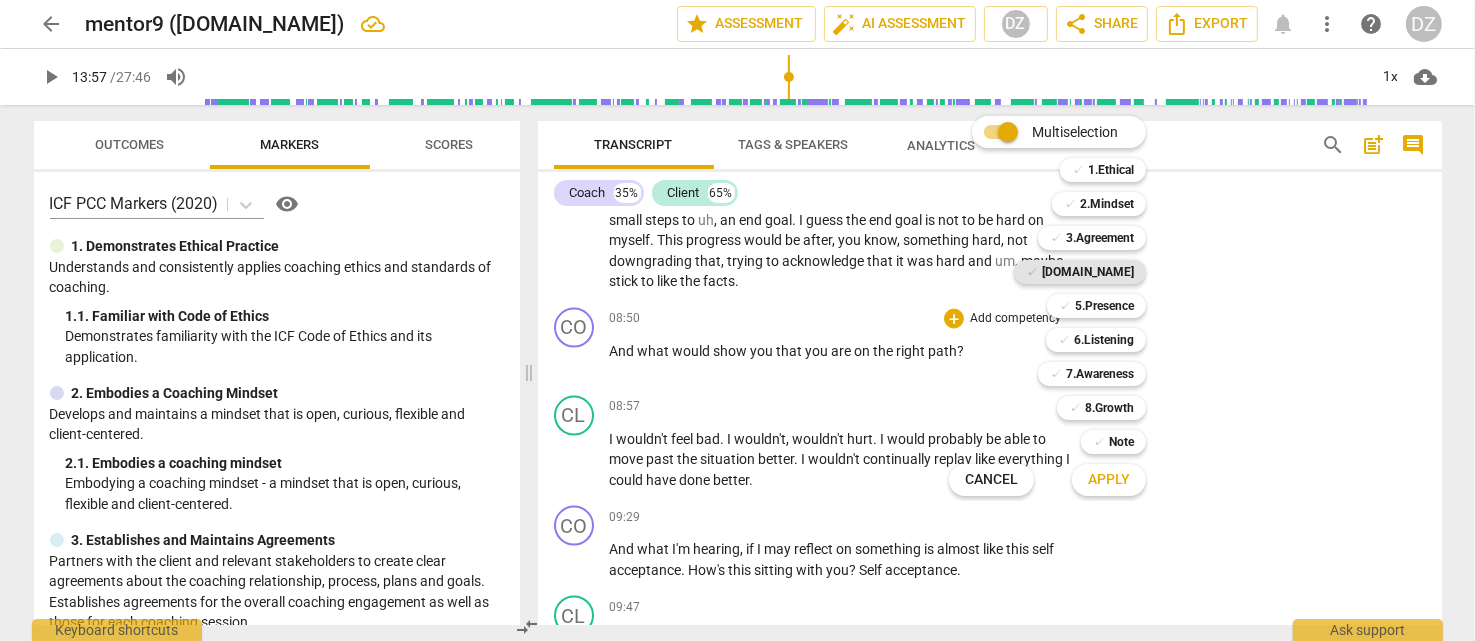 click on "✓ [DOMAIN_NAME]" at bounding box center [1080, 272] 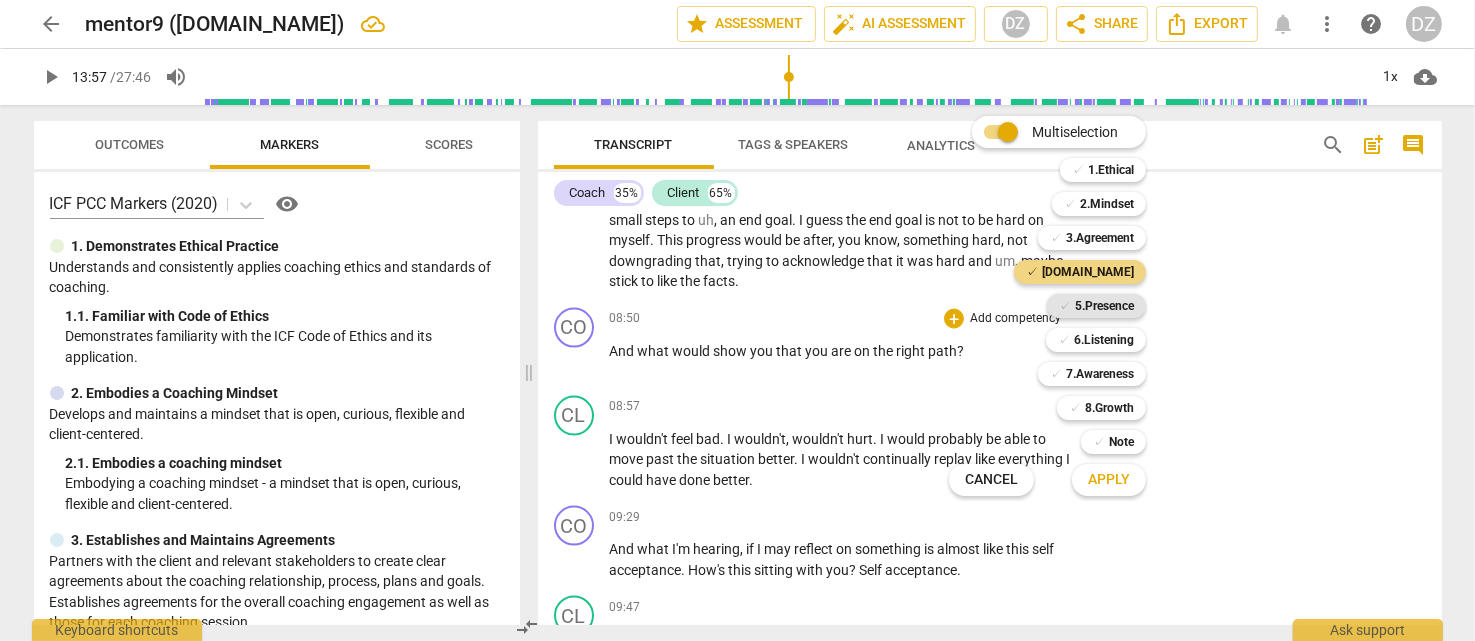 click on "5.Presence" at bounding box center [1104, 306] 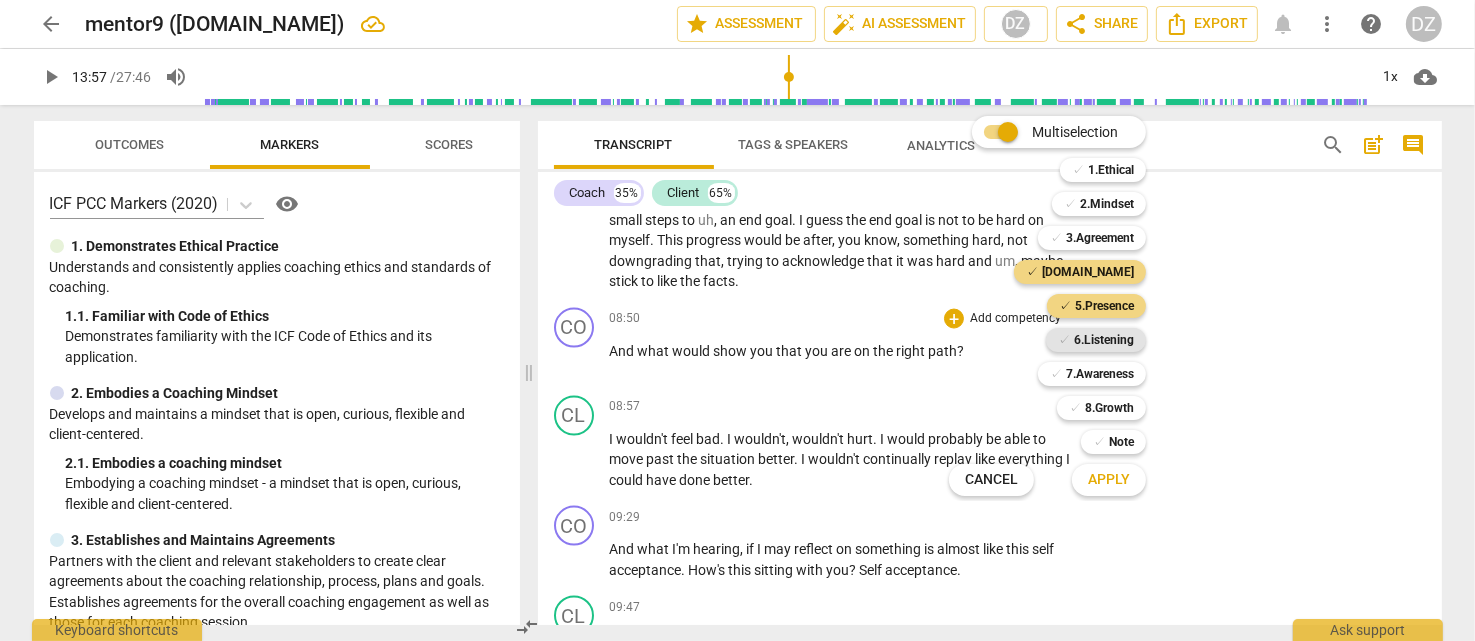 click on "6.Listening" at bounding box center (1104, 340) 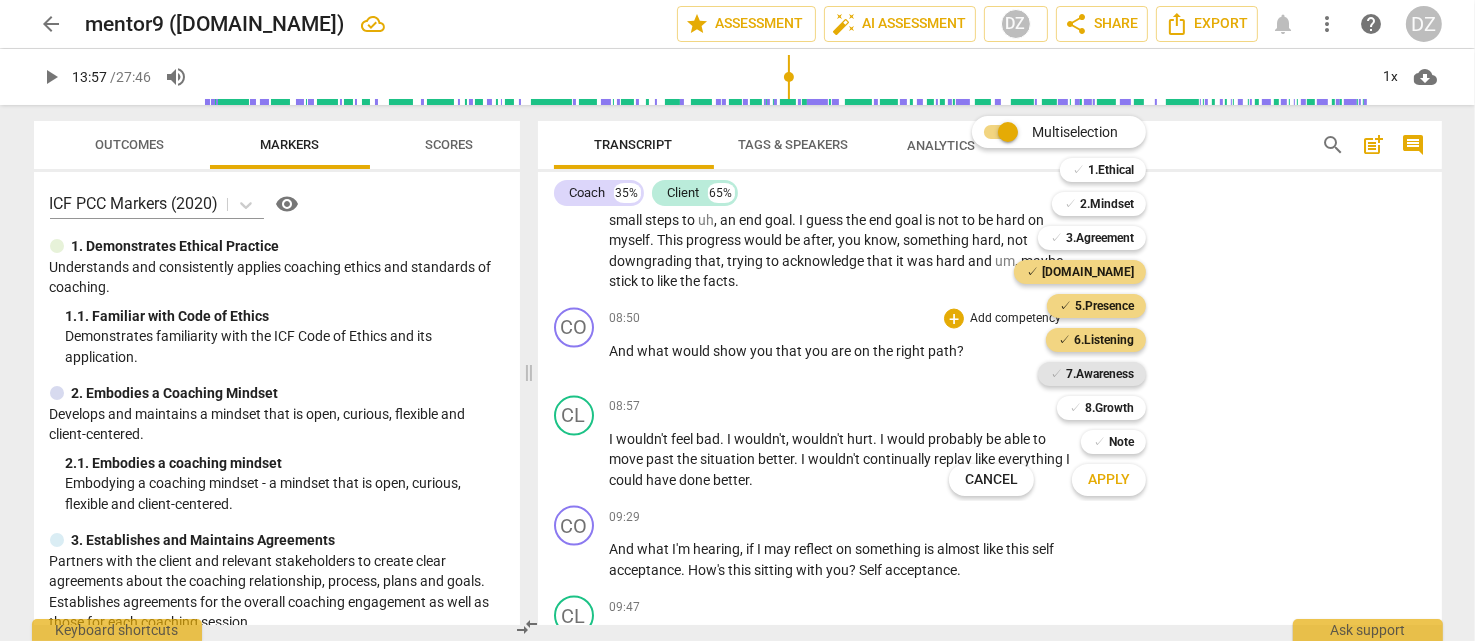 click on "7.Awareness" at bounding box center [1100, 374] 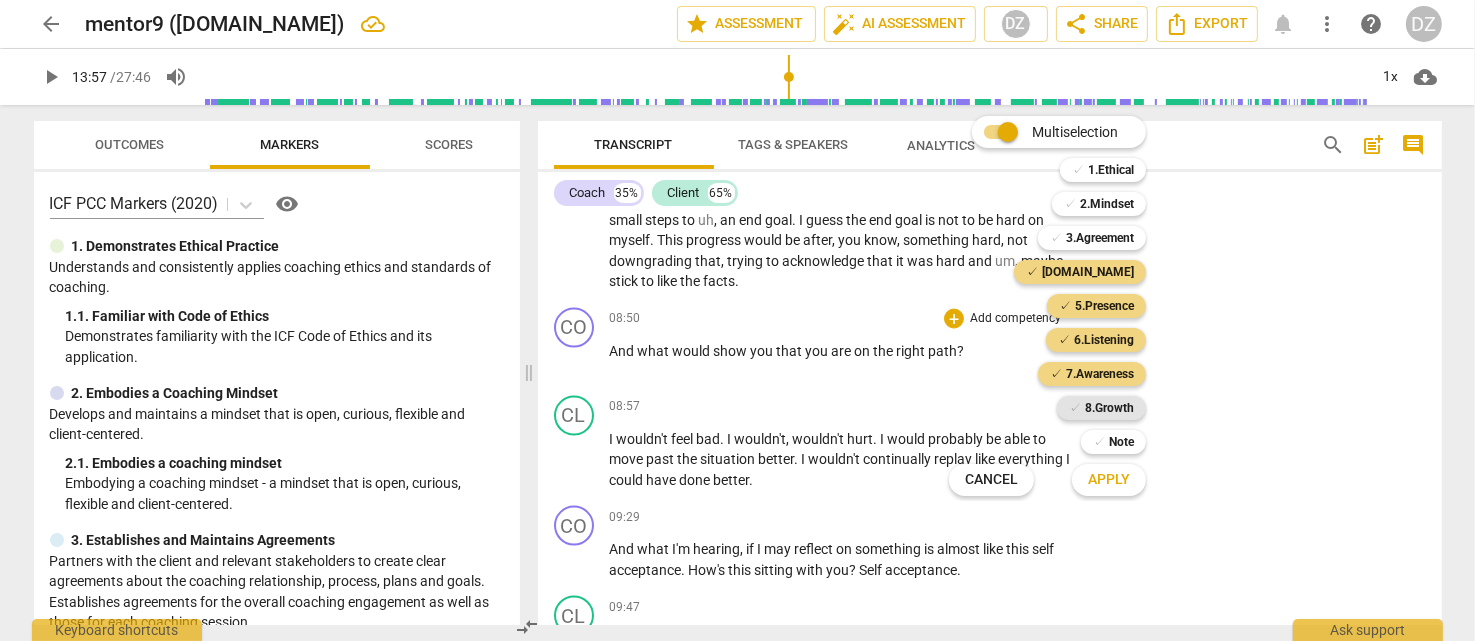 click on "8.Growth" at bounding box center [1109, 408] 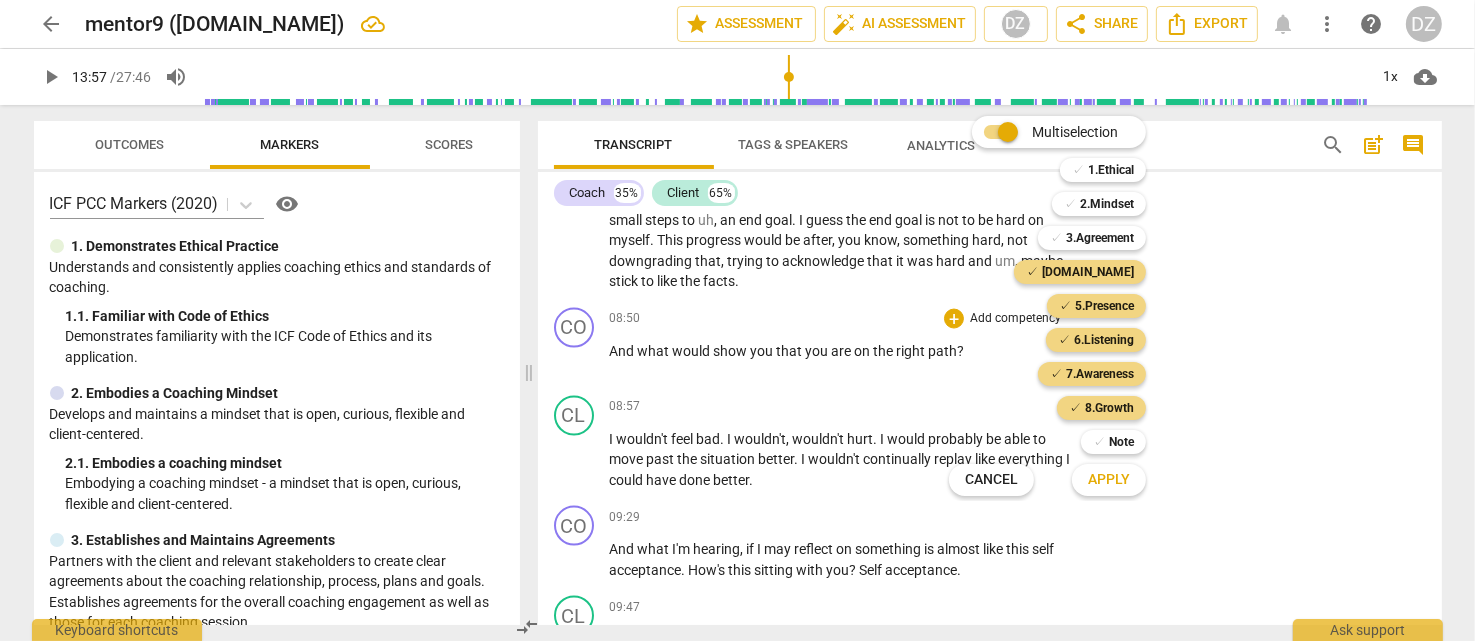 click on "Apply" at bounding box center [1109, 480] 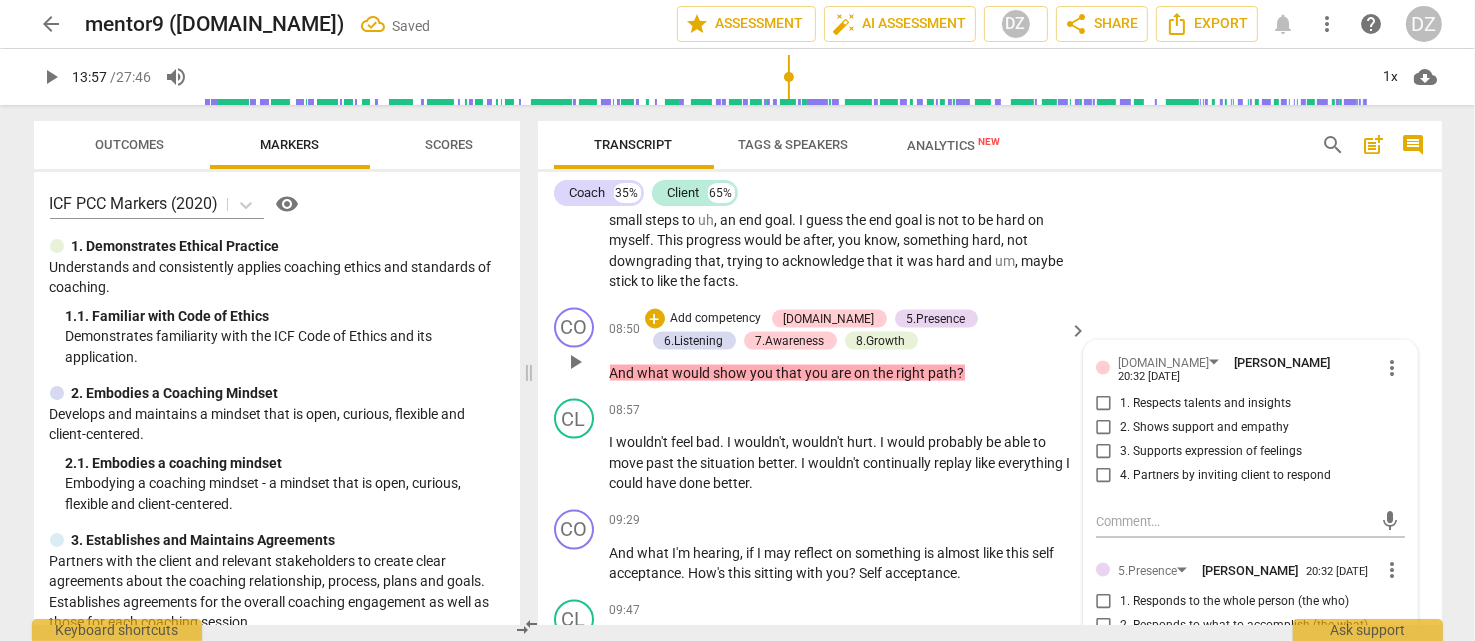 click on "1. Respects talents and insights" at bounding box center (1205, 404) 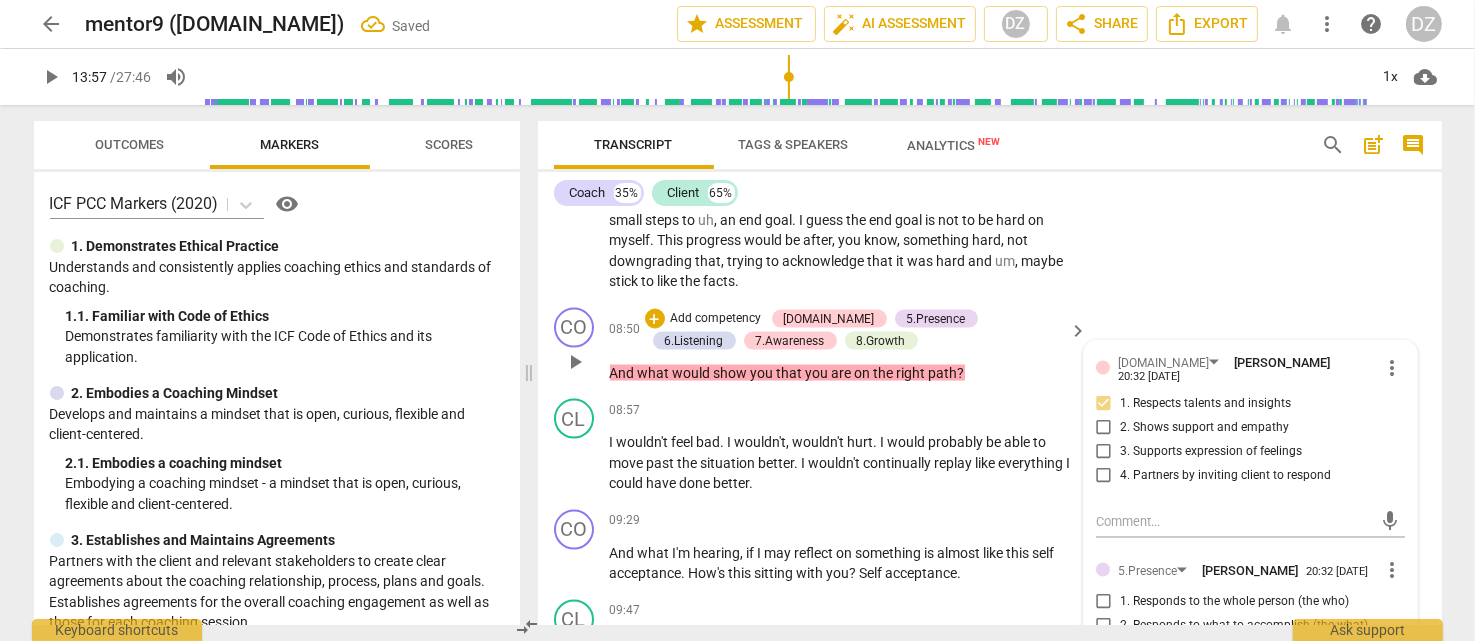 click on "4. Partners by inviting client to respond" at bounding box center [1225, 476] 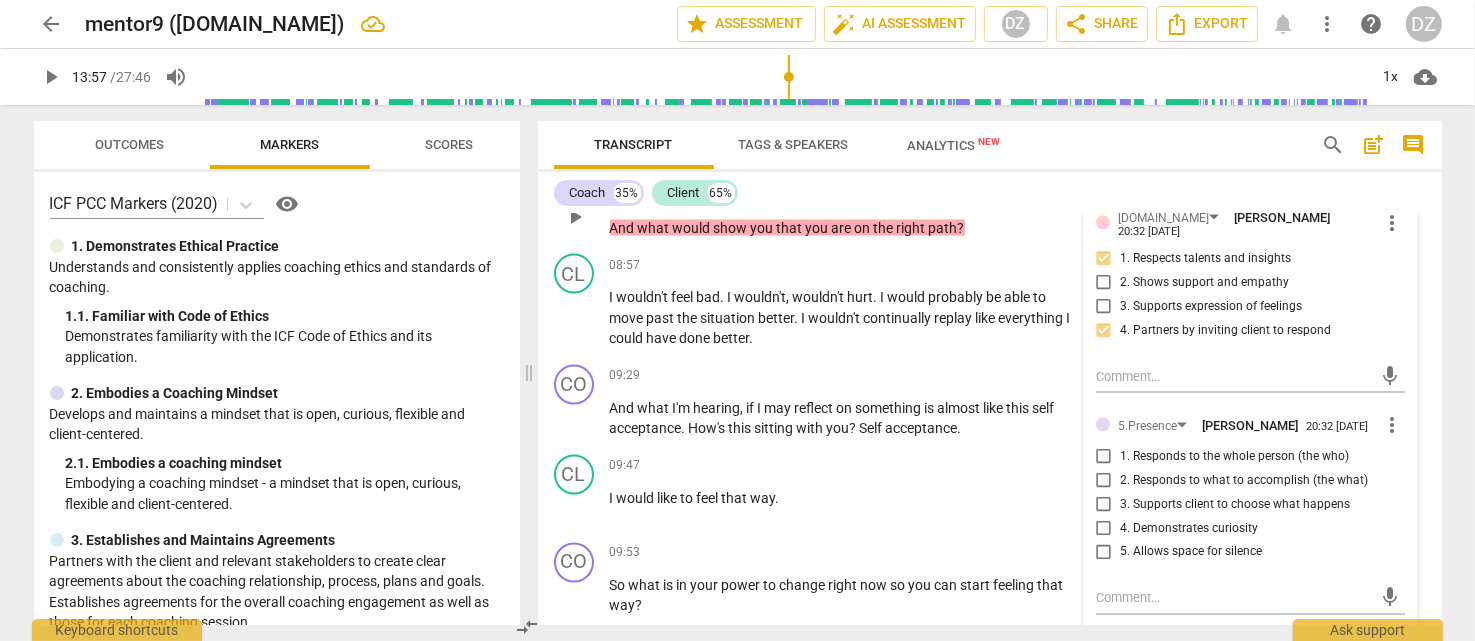 scroll, scrollTop: 3437, scrollLeft: 0, axis: vertical 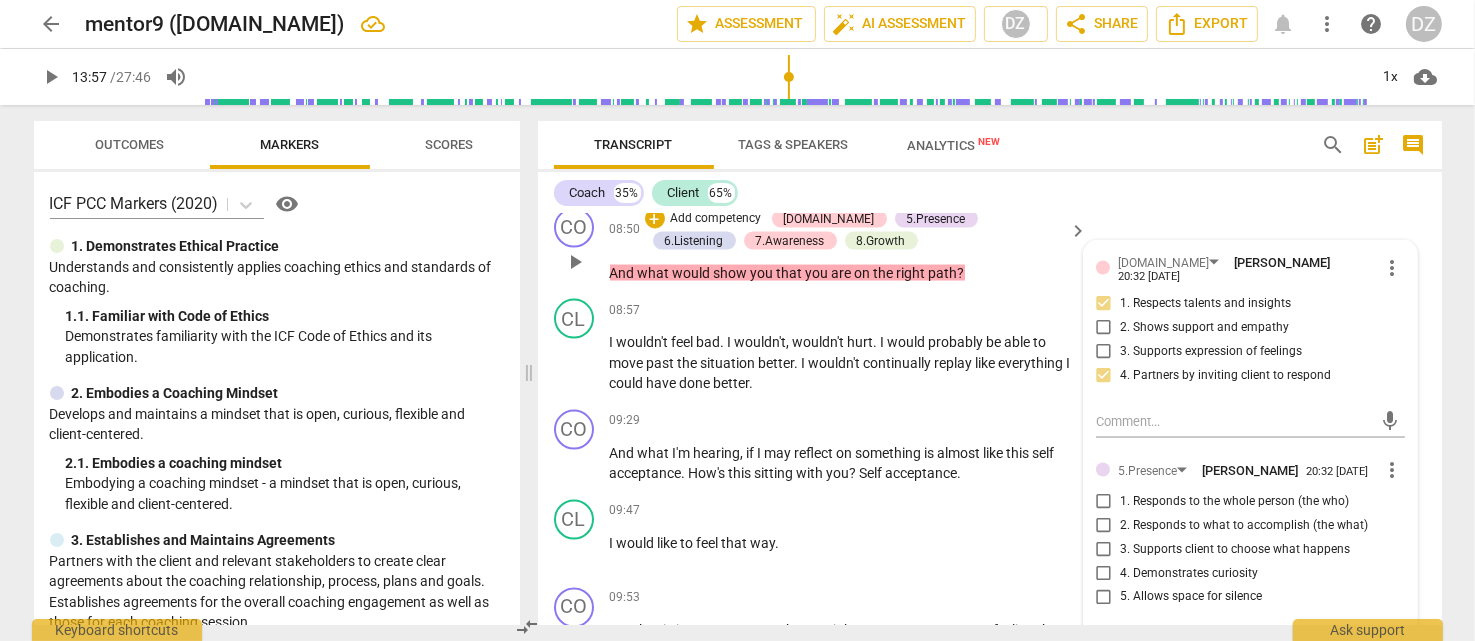click on "3. Supports client to choose what happens" at bounding box center (1235, 550) 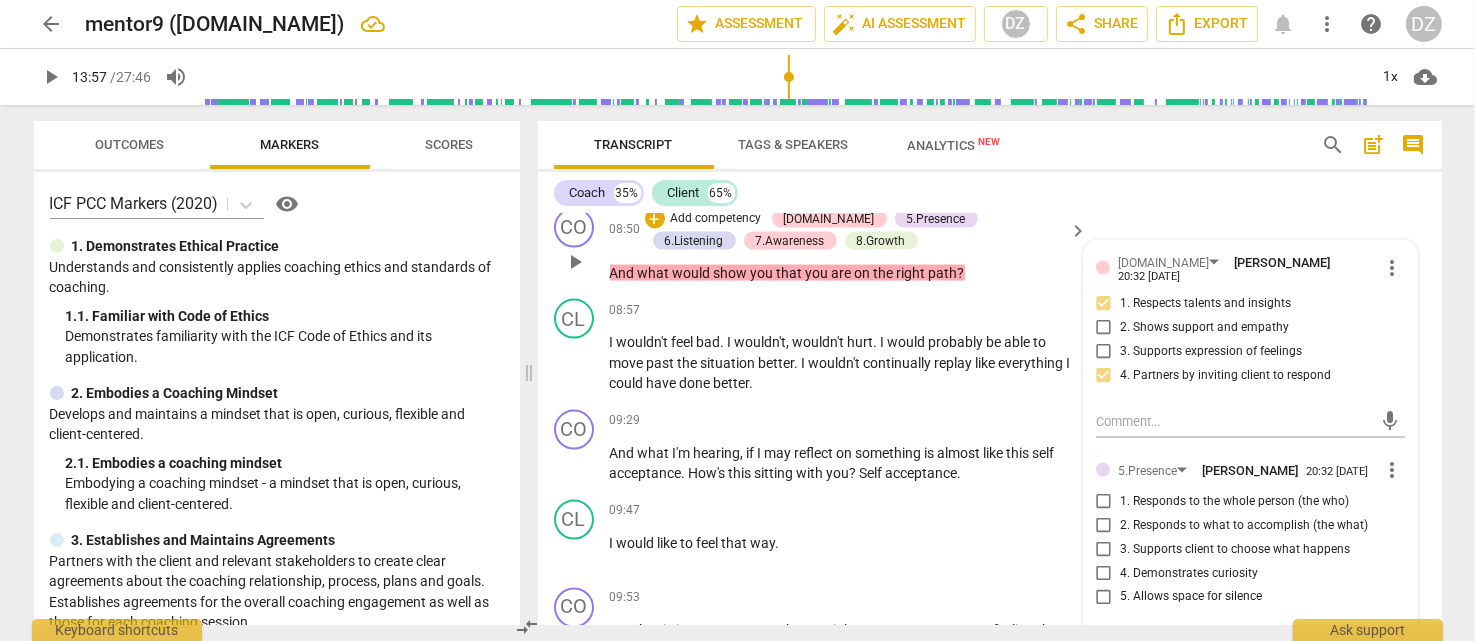 checkbox on "true" 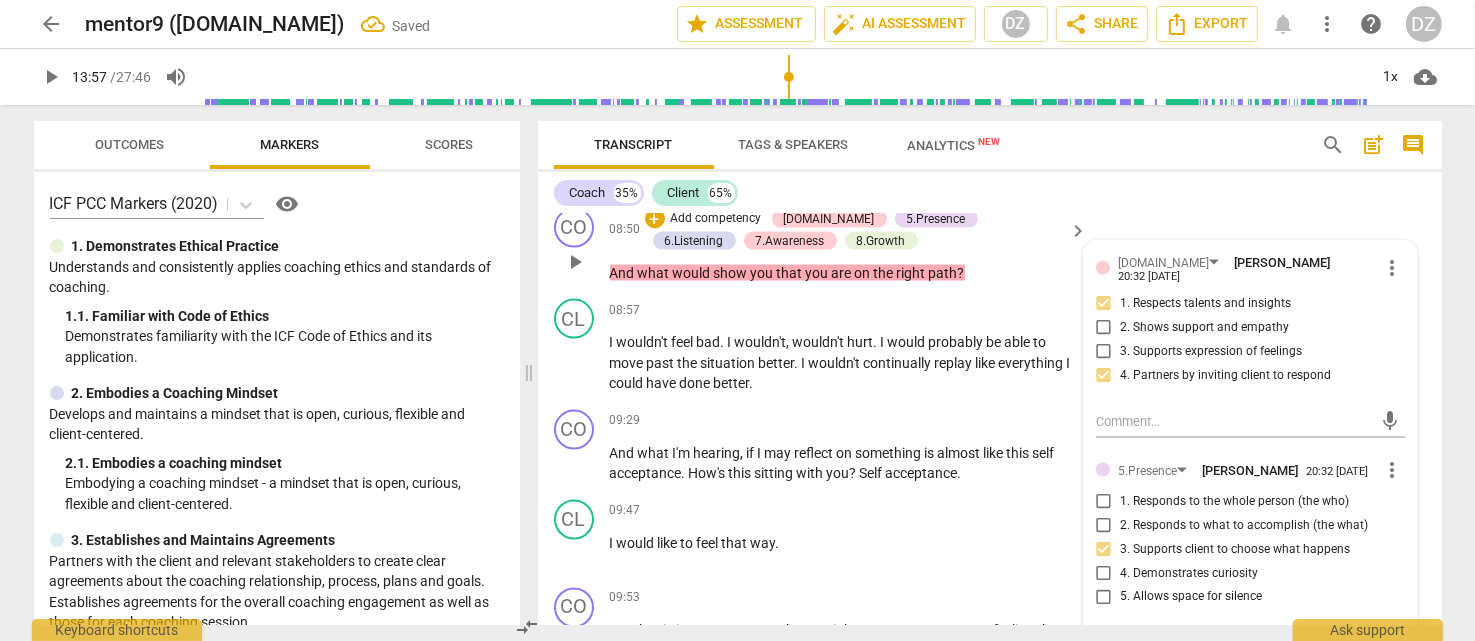 click on "4. Demonstrates curiosity" at bounding box center [1189, 574] 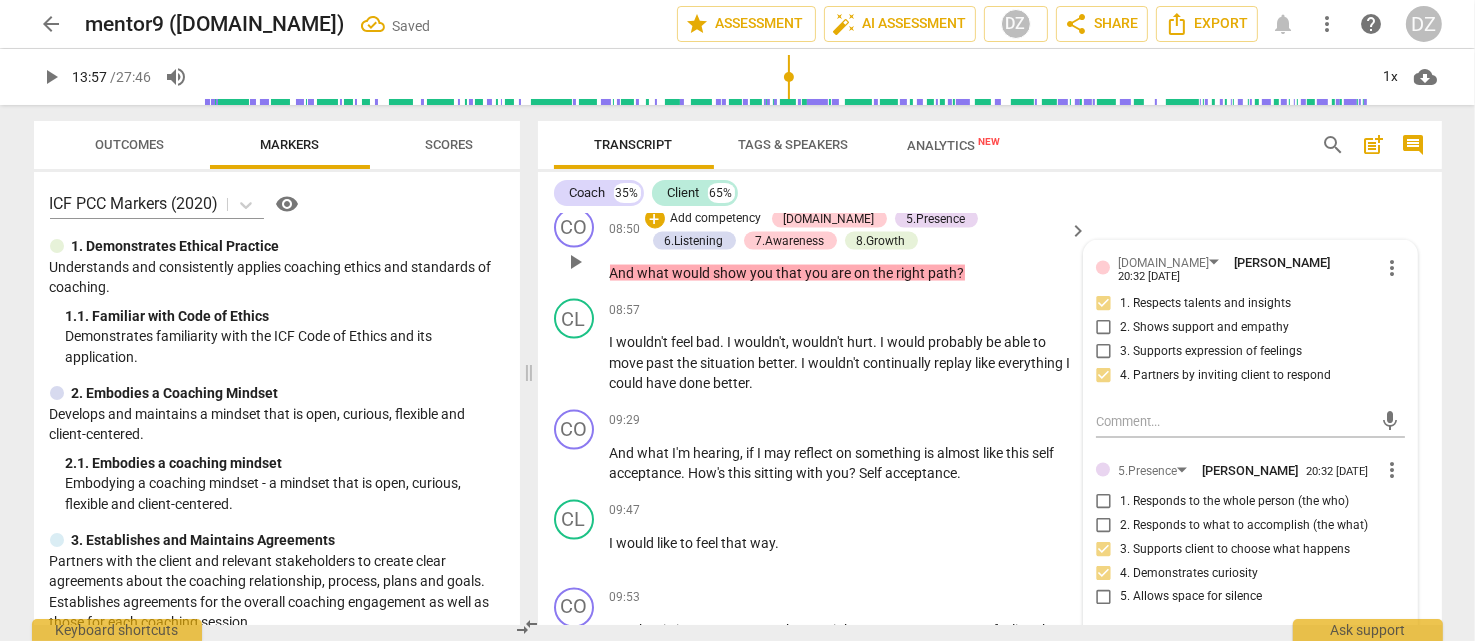 click on "5. Allows space for silence" at bounding box center [1191, 598] 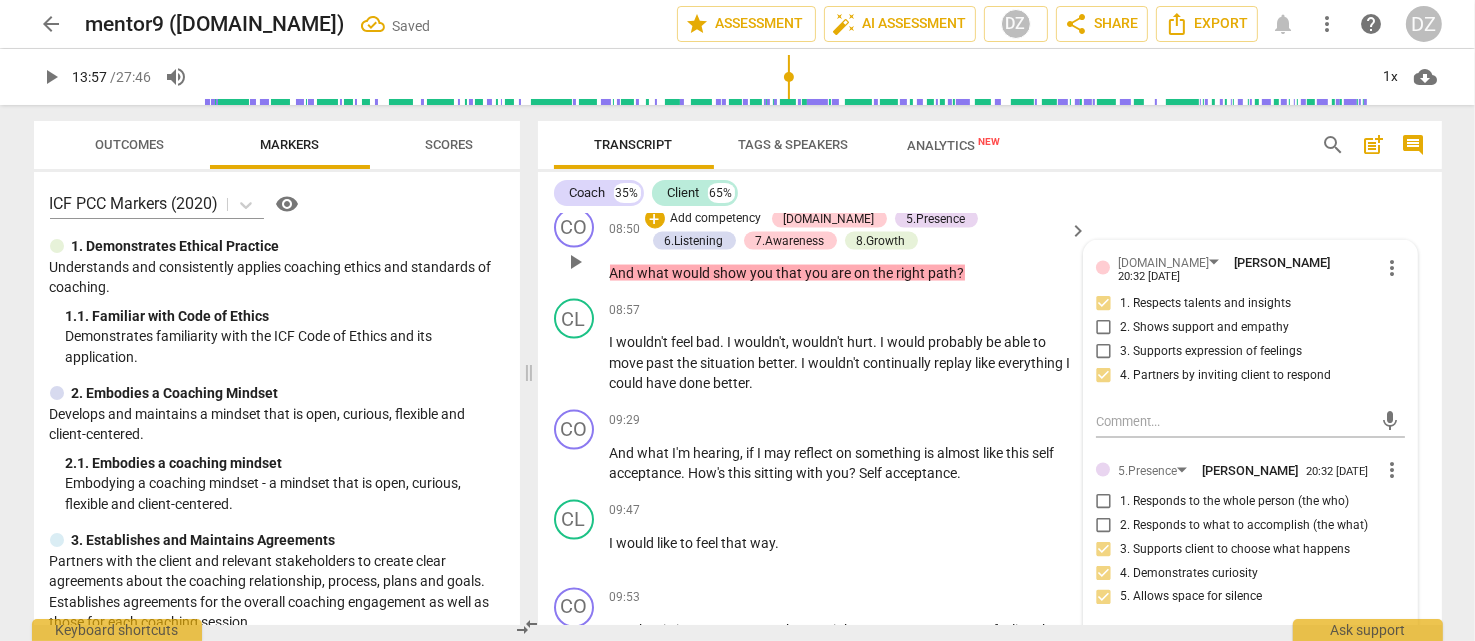 click on "1. Responds to the whole person (the who)" at bounding box center [1234, 502] 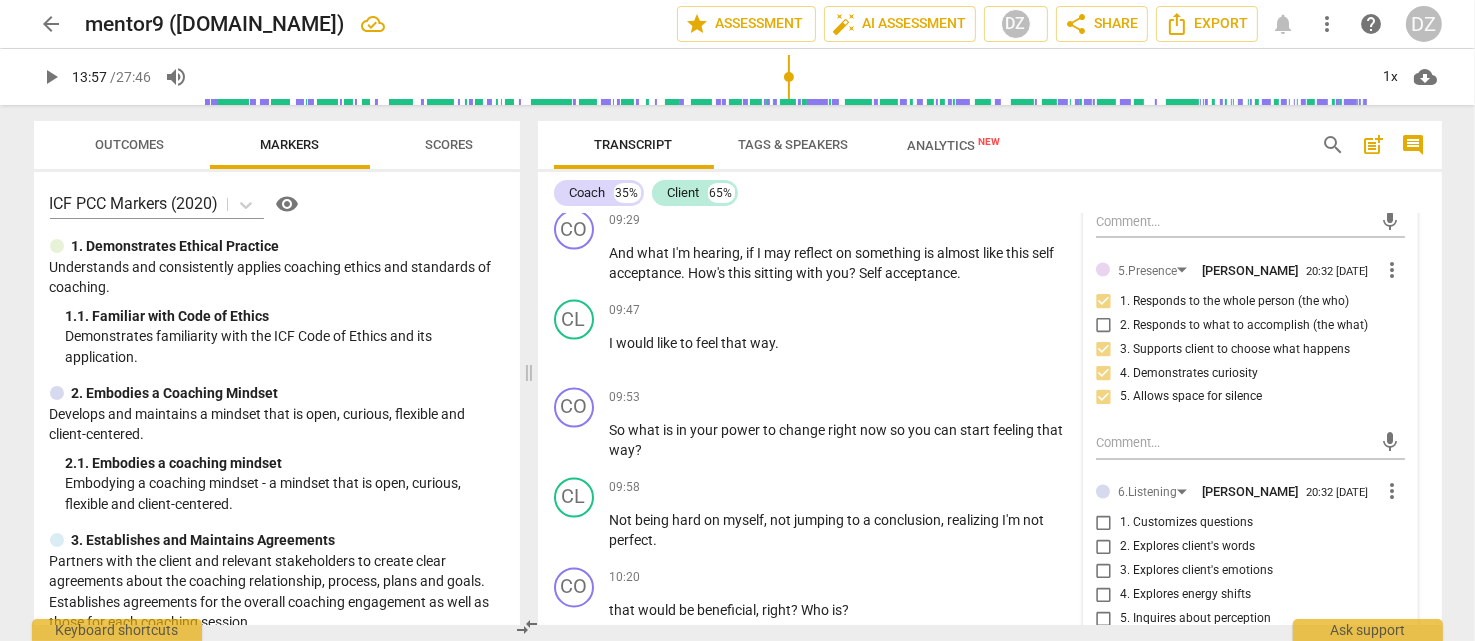 scroll, scrollTop: 3837, scrollLeft: 0, axis: vertical 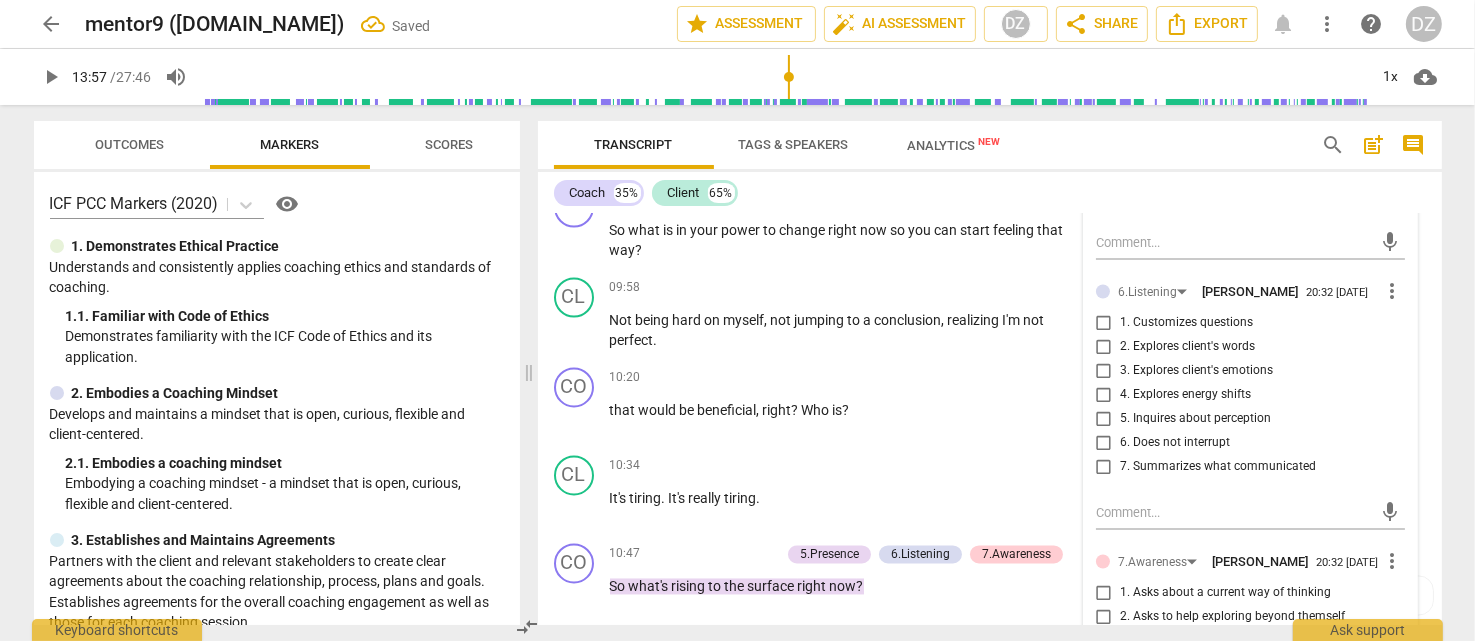 click on "7. Summarizes what communicated" at bounding box center (1218, 468) 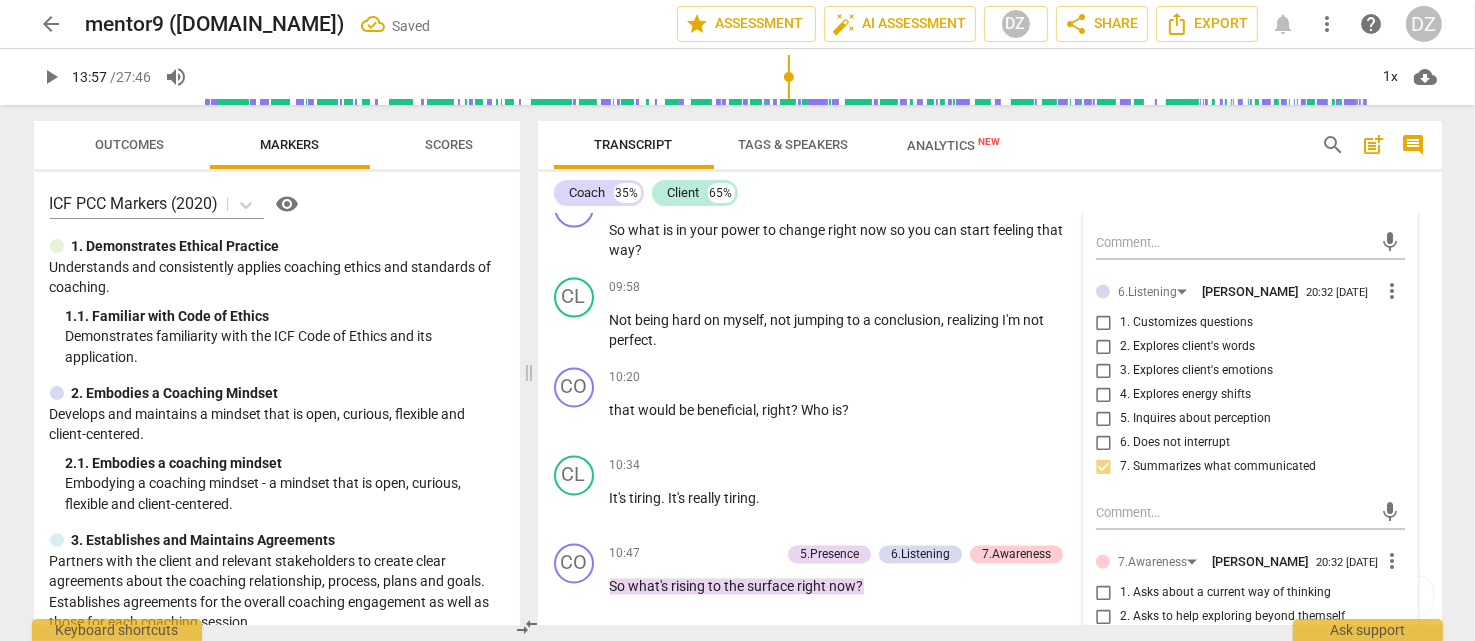 click on "1. Customizes questions" at bounding box center (1186, 324) 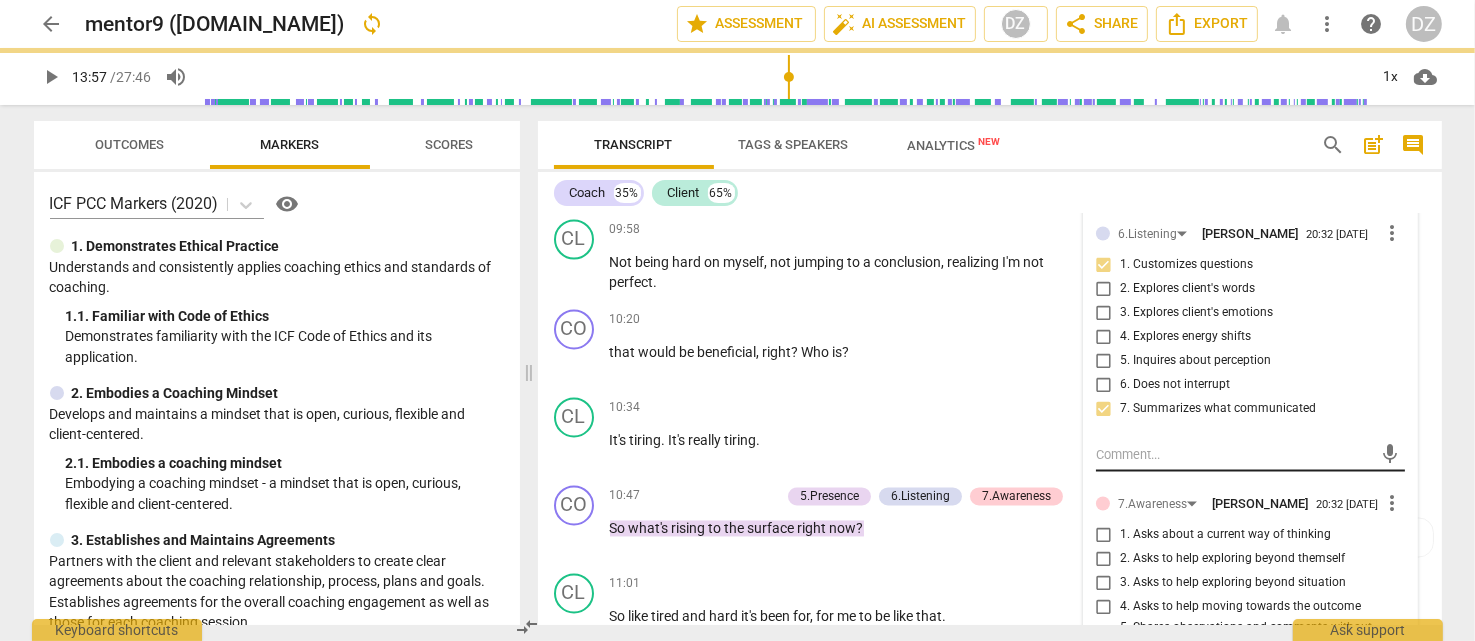 scroll, scrollTop: 4037, scrollLeft: 0, axis: vertical 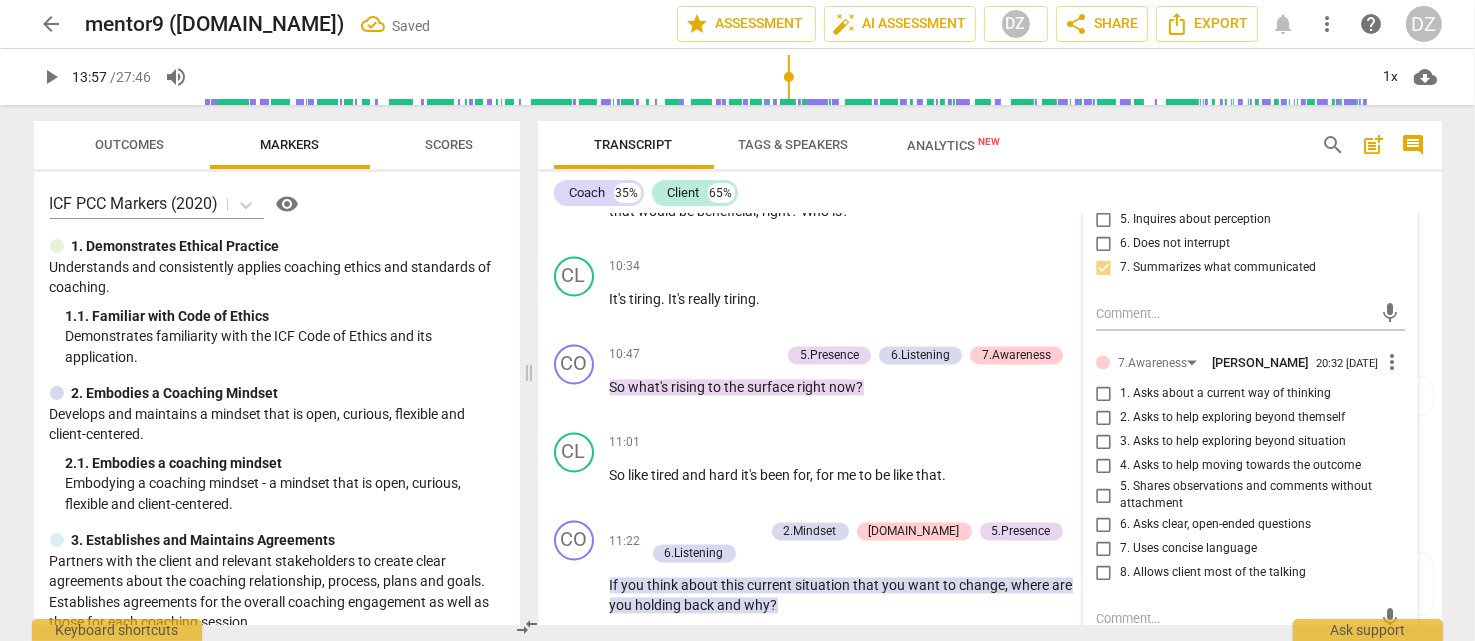 click on "2. Asks to help exploring beyond themself" at bounding box center [1232, 418] 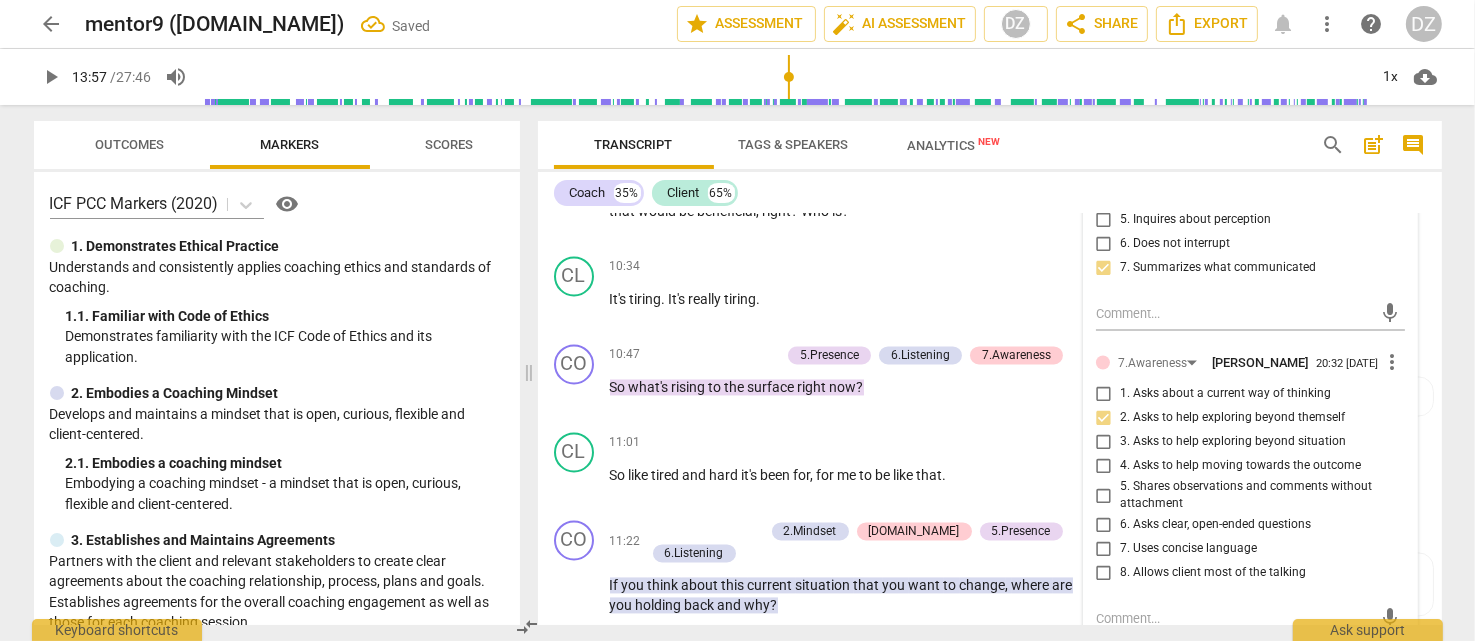 click on "1. Asks about a current way of thinking" at bounding box center [1225, 394] 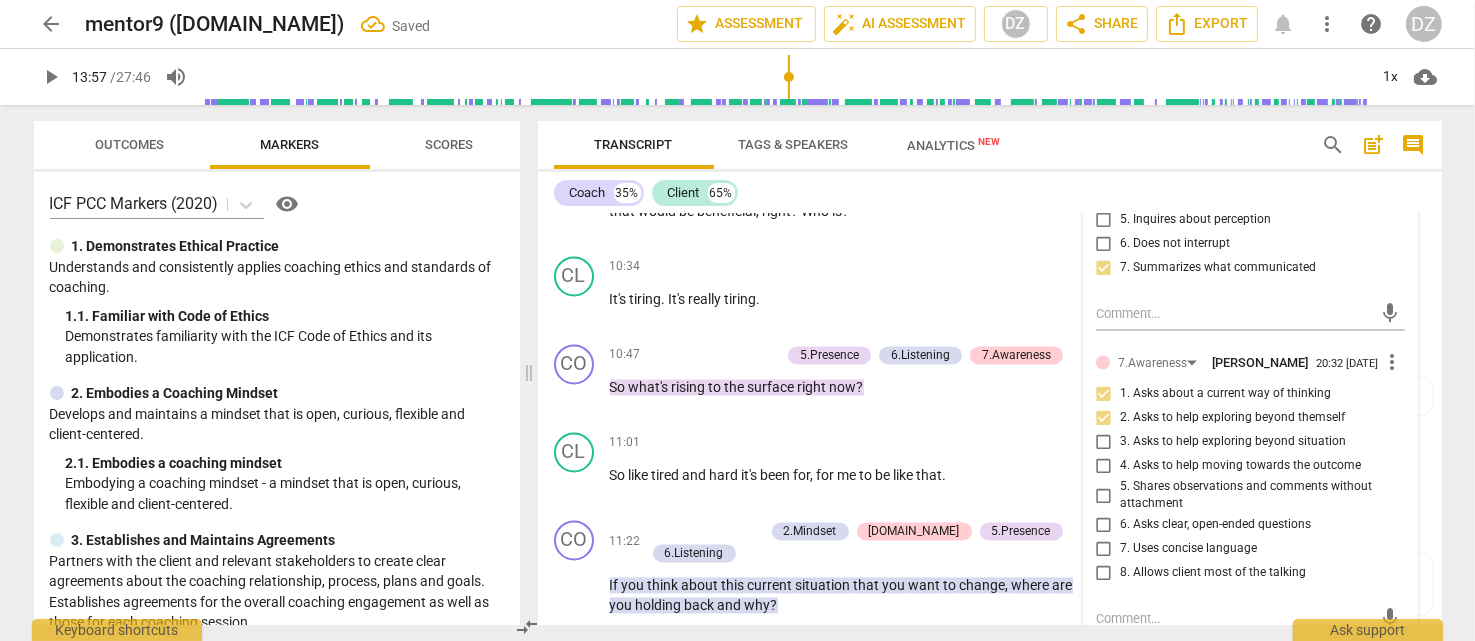 click on "3. Asks to help exploring beyond situation" at bounding box center [1233, 442] 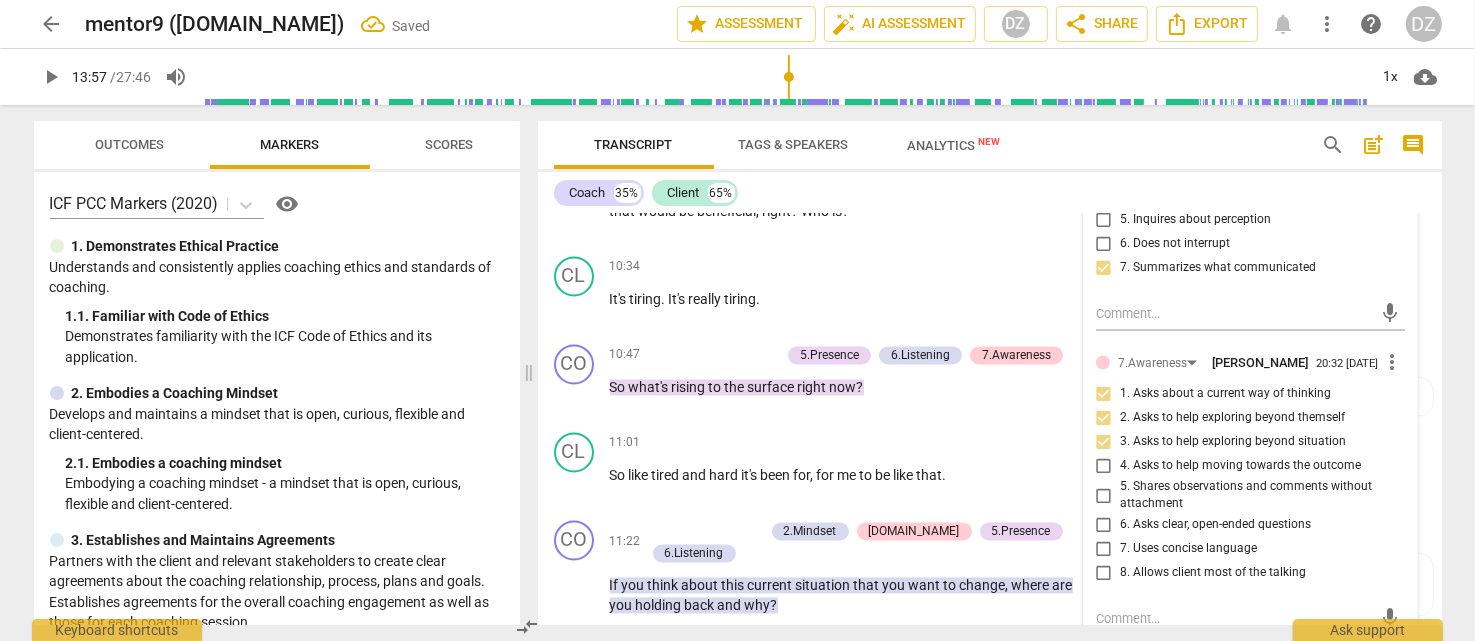 click on "6. Asks clear, open-ended questions" at bounding box center [1215, 525] 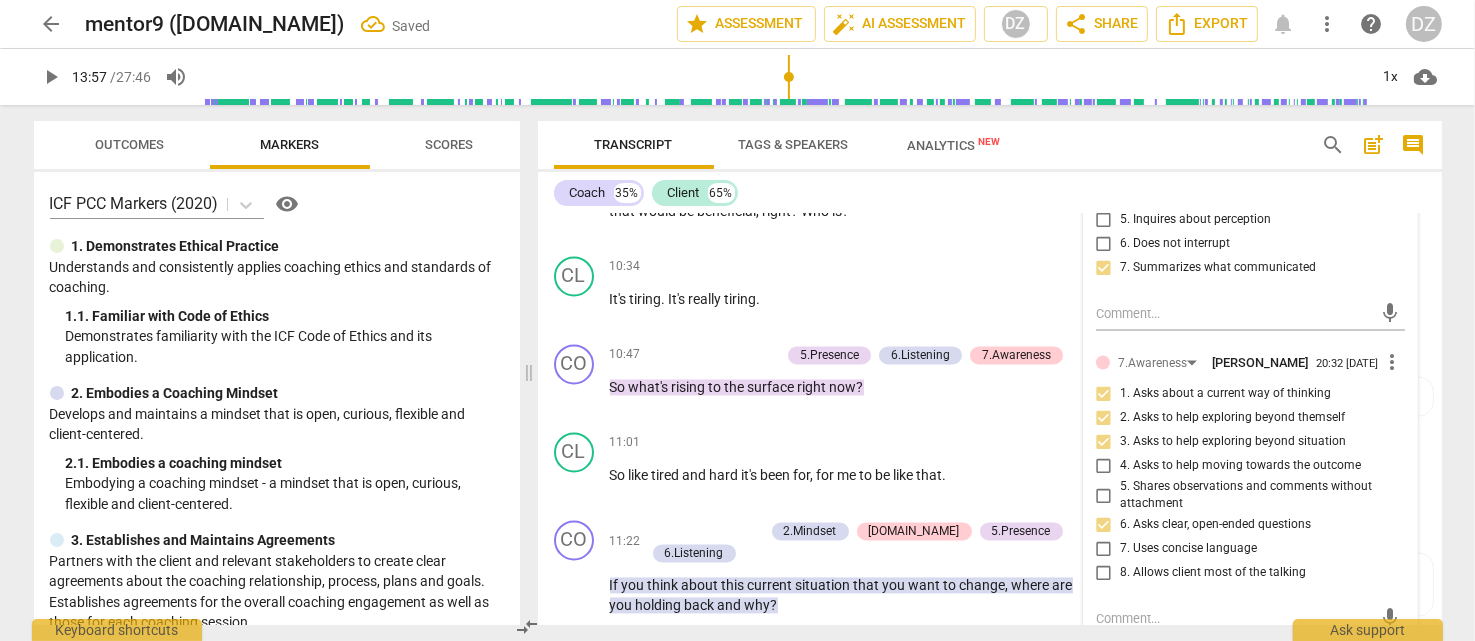 click on "7. Uses concise language" at bounding box center (1188, 549) 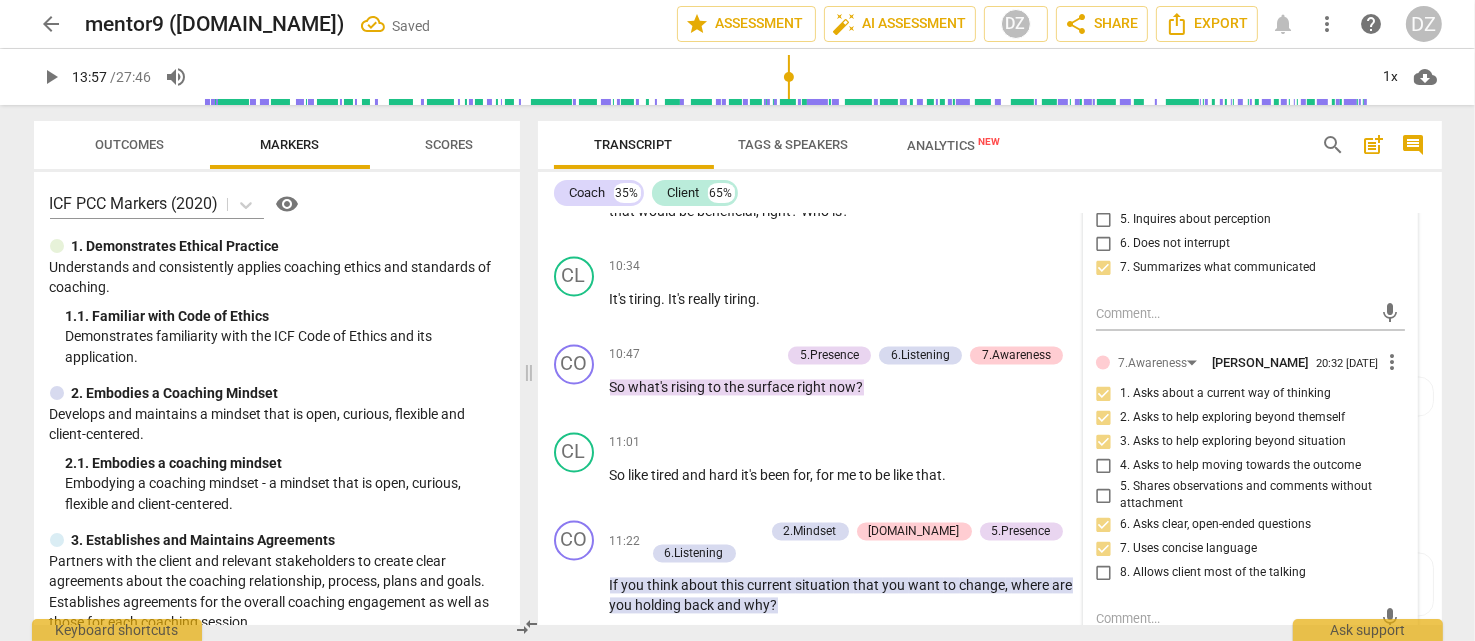click on "8. Allows client most of the talking" at bounding box center (1213, 573) 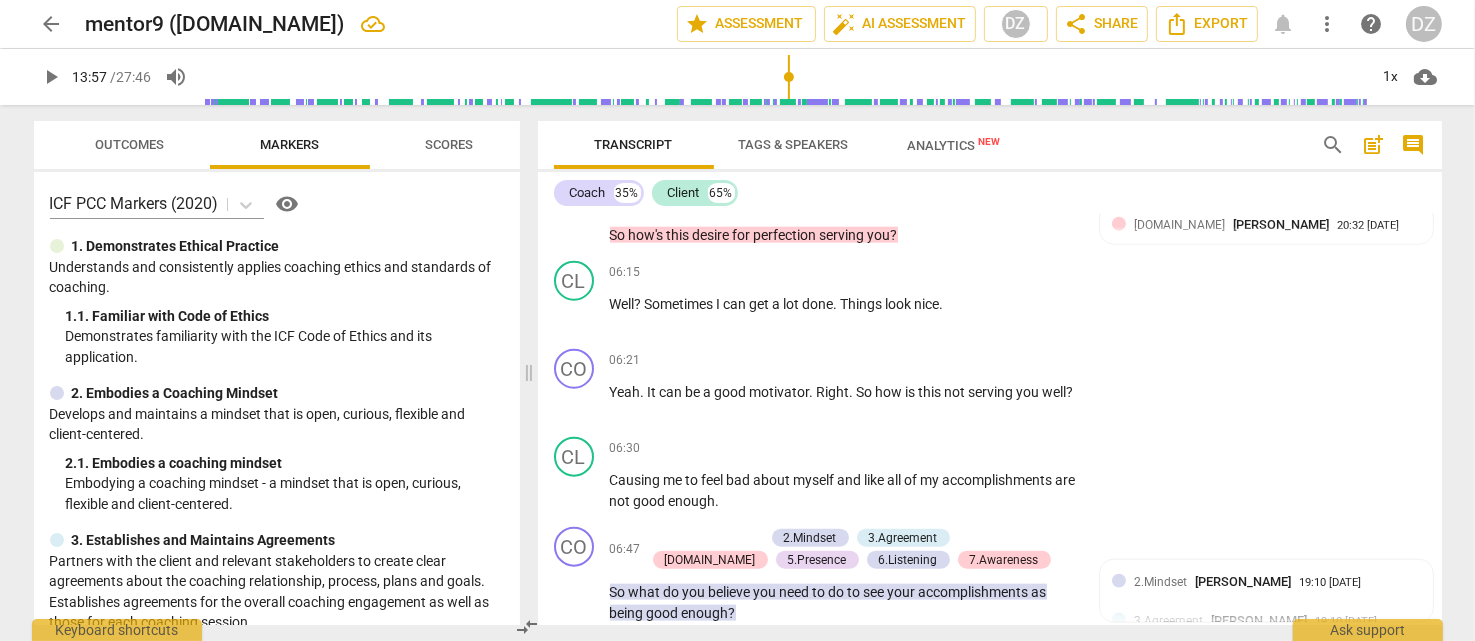 scroll, scrollTop: 2437, scrollLeft: 0, axis: vertical 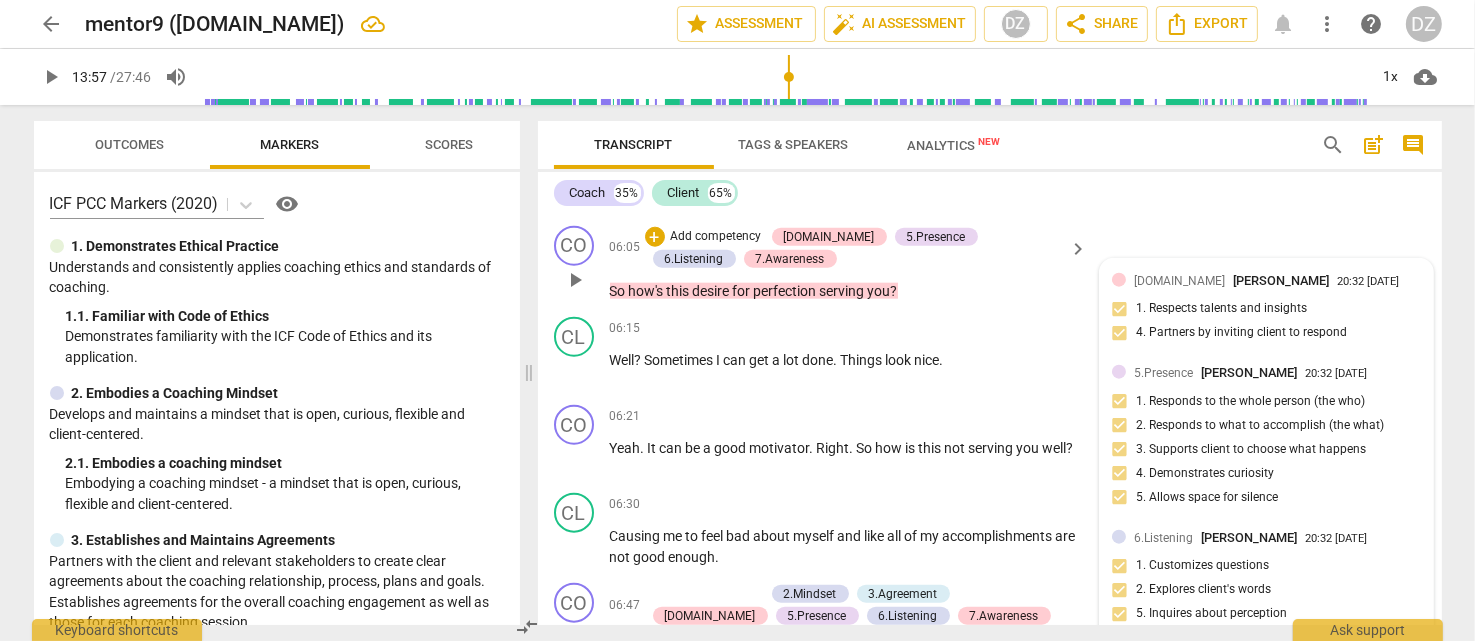 click on "5.Presence [PERSON_NAME] 20:32 [DATE] 1. Responds to the whole person (the who) 2. Responds to what to accomplish (the what) 3. Supports client to choose what happens 4. Demonstrates curiosity 5. Allows space for silence" at bounding box center [1266, 441] 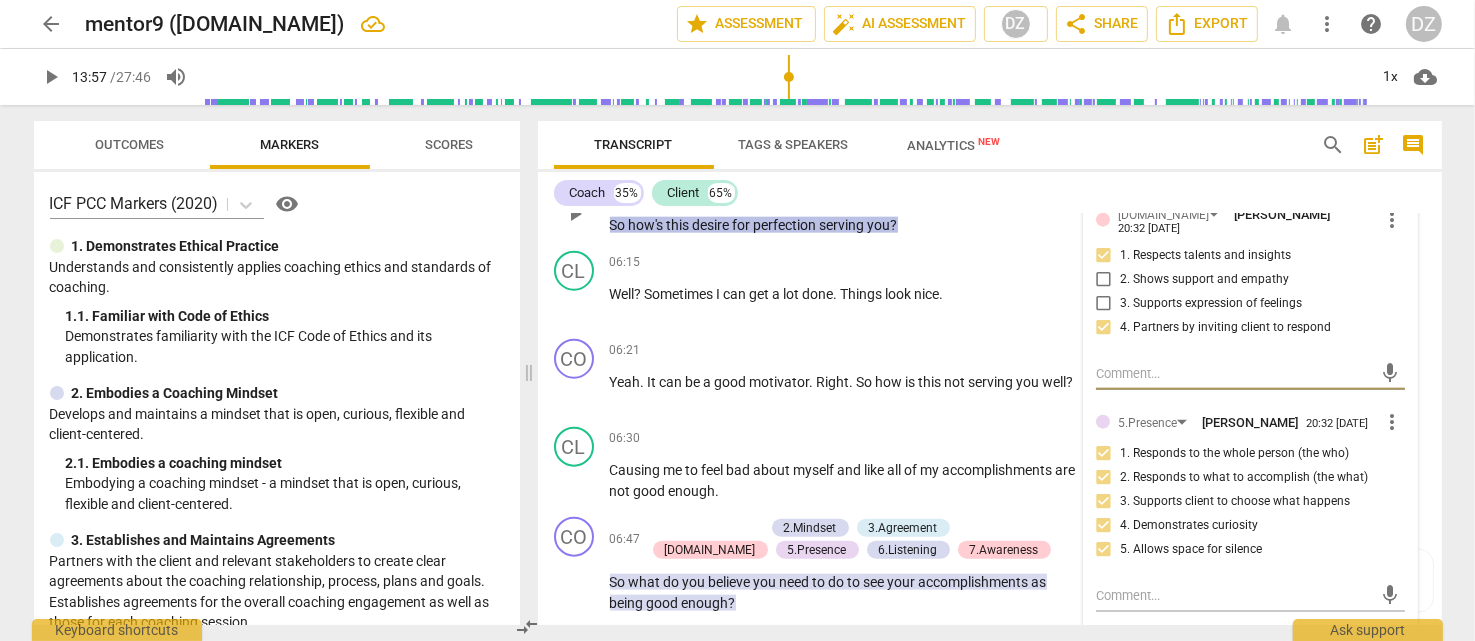 scroll, scrollTop: 2537, scrollLeft: 0, axis: vertical 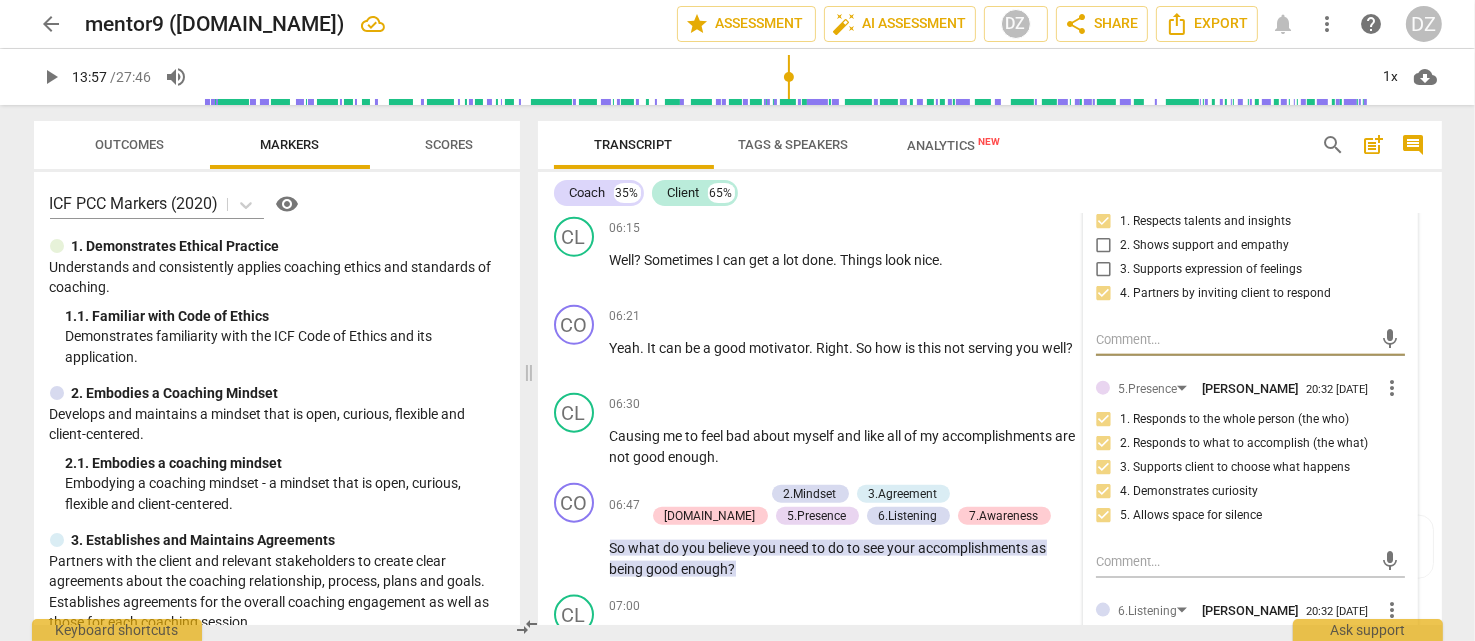 click on "2. Responds to what to accomplish (the what)" at bounding box center [1104, 444] 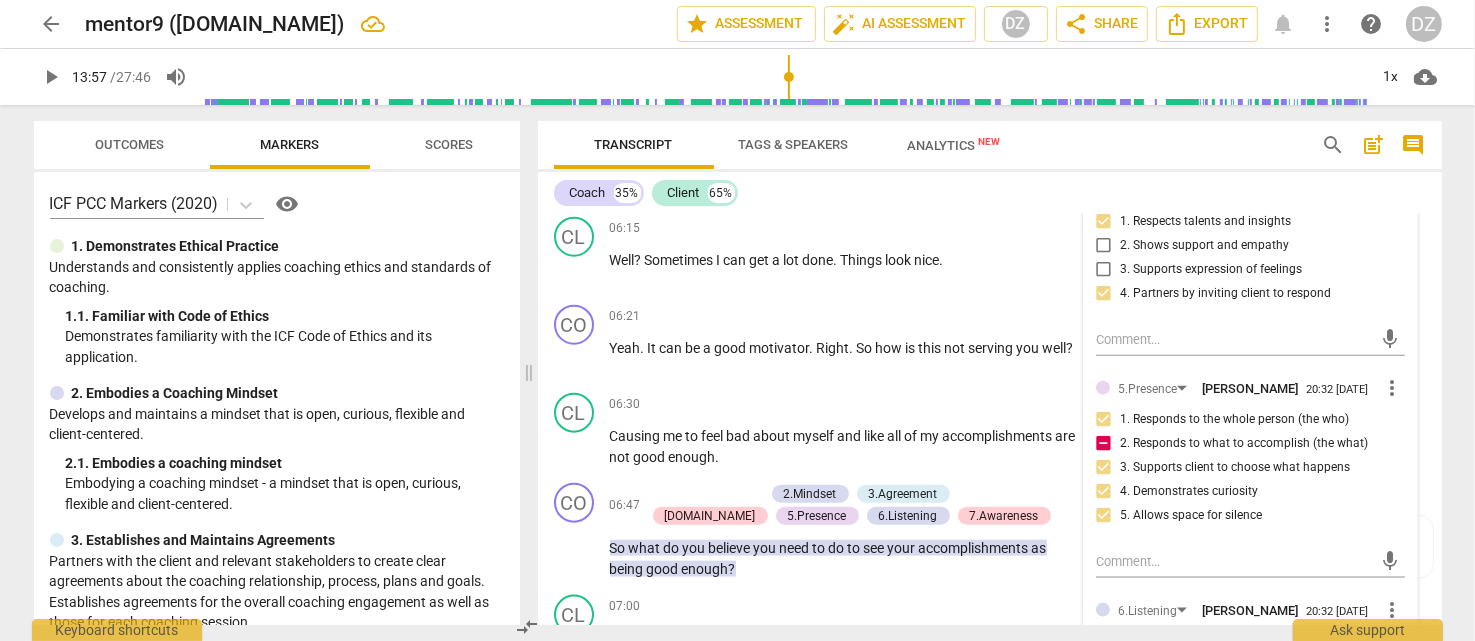 click on "2. Responds to what to accomplish (the what)" at bounding box center [1104, 444] 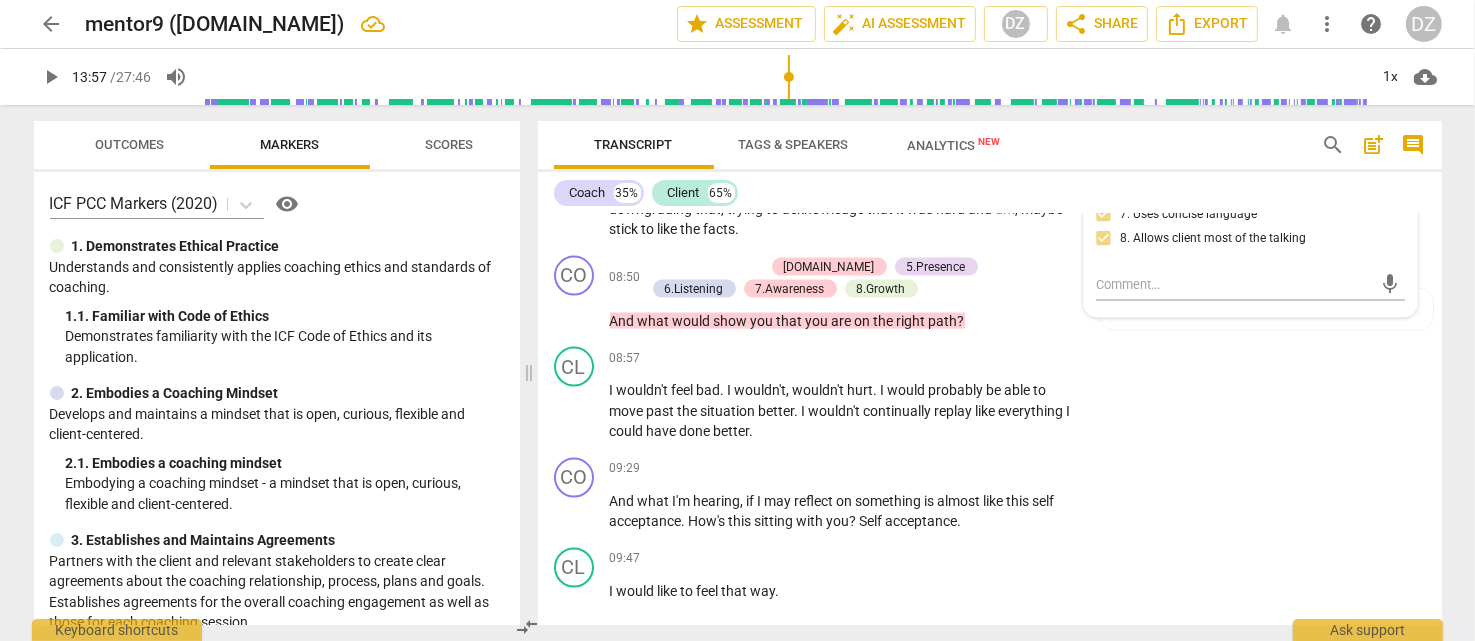 scroll, scrollTop: 3437, scrollLeft: 0, axis: vertical 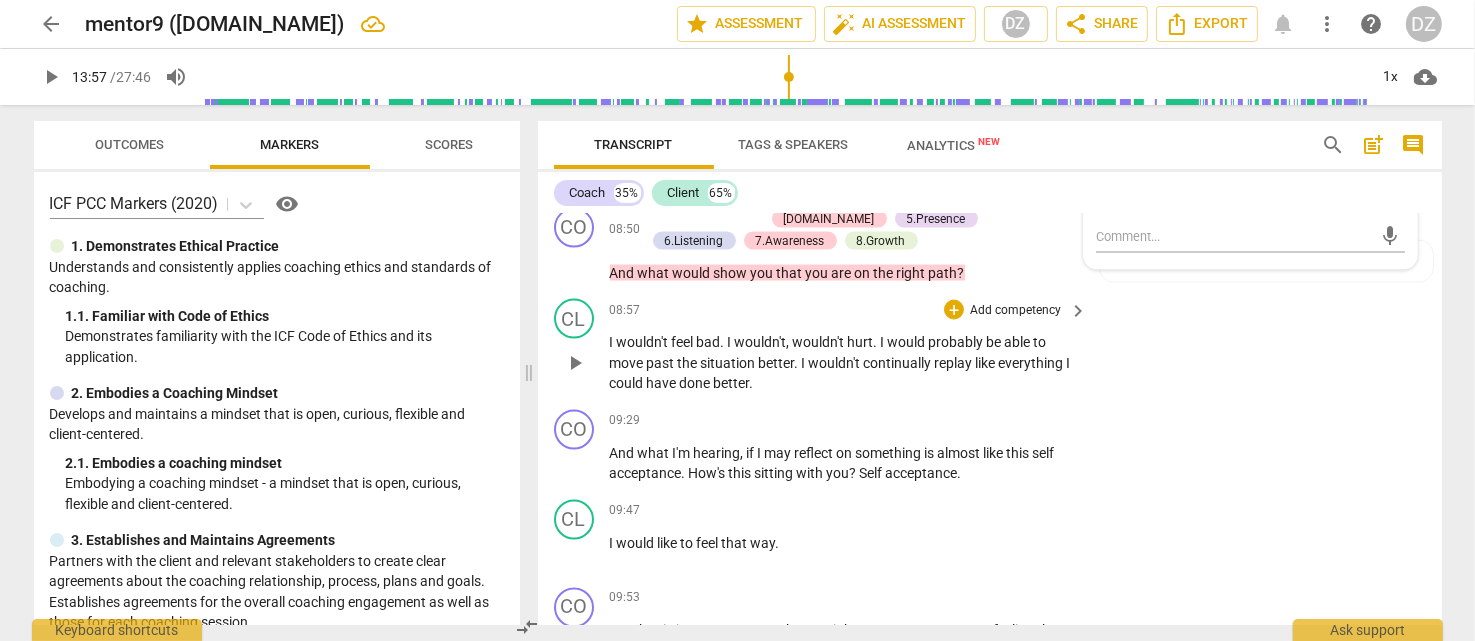 drag, startPoint x: 1189, startPoint y: 403, endPoint x: 1254, endPoint y: 333, distance: 95.524864 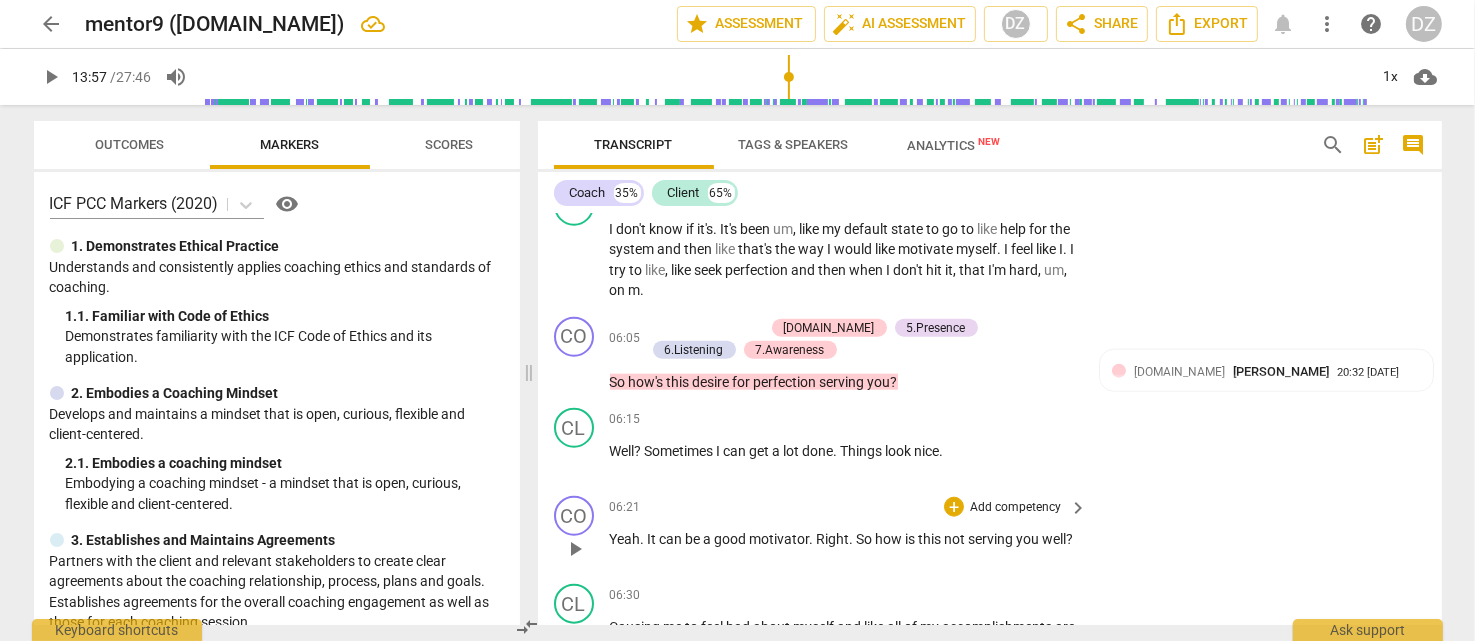 scroll, scrollTop: 2437, scrollLeft: 0, axis: vertical 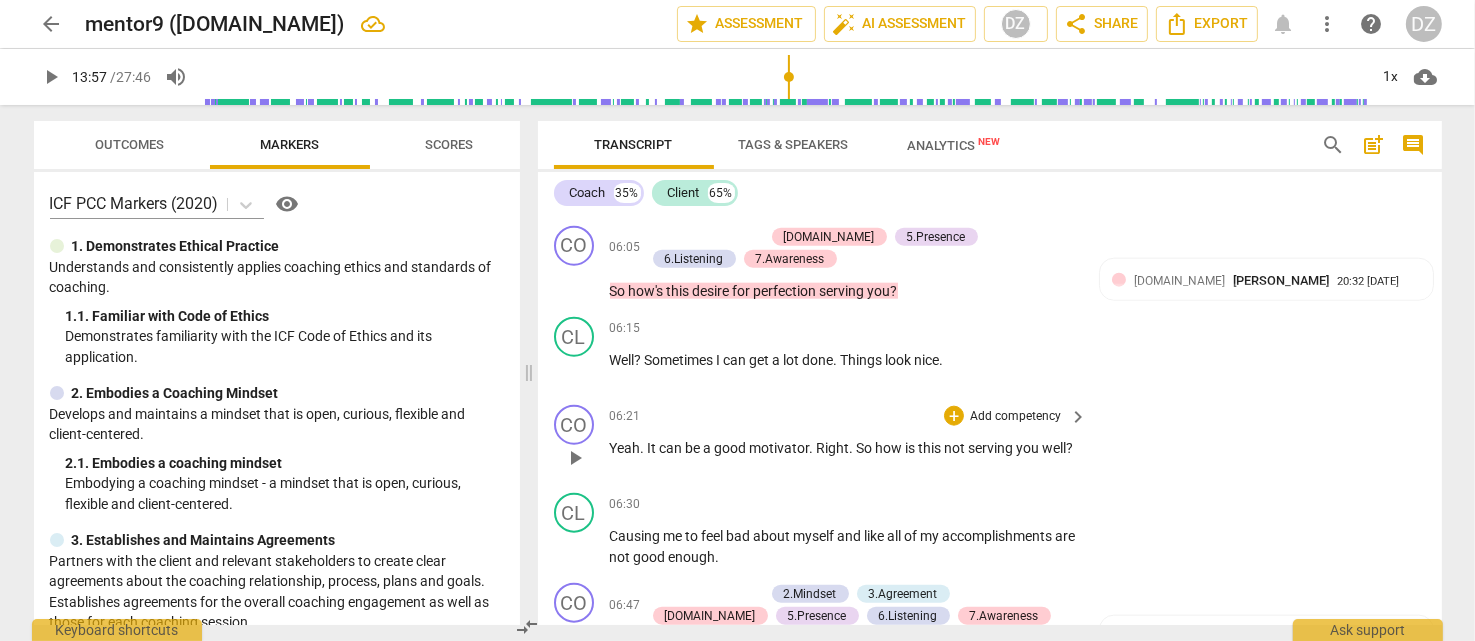 click on "Add competency" at bounding box center [1015, 417] 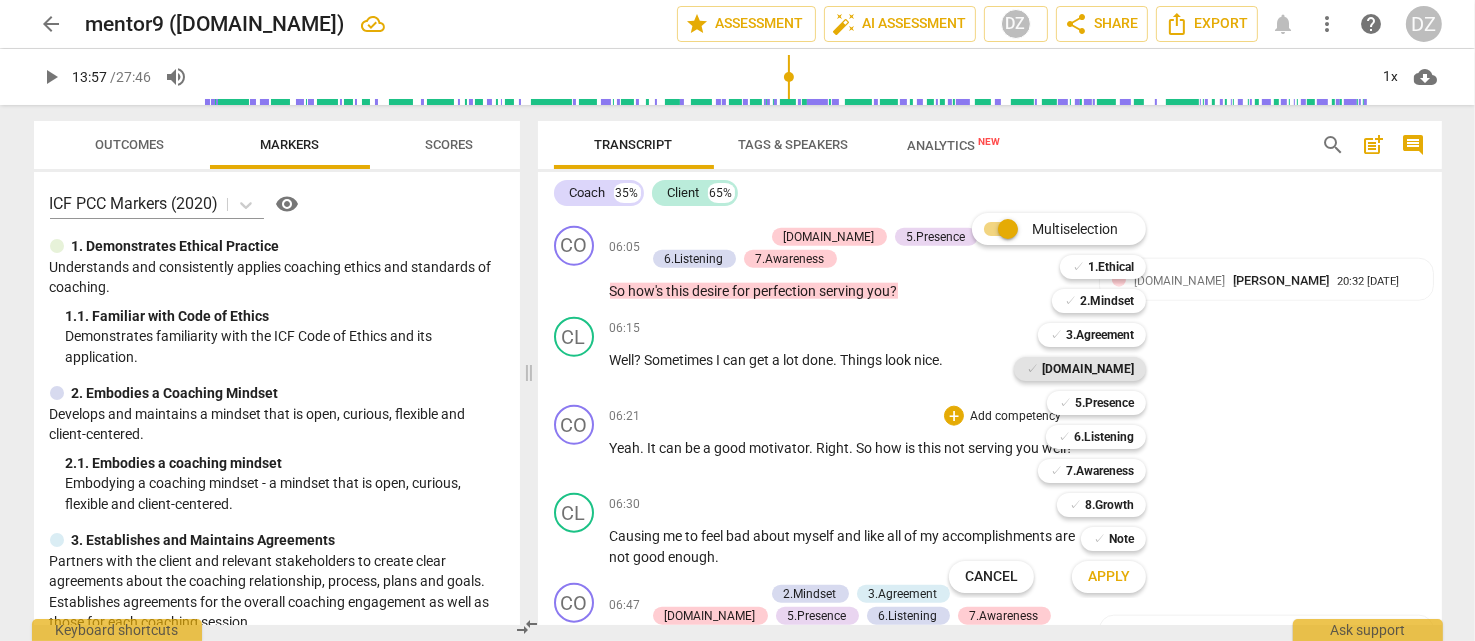 click on "[DOMAIN_NAME]" at bounding box center (1088, 369) 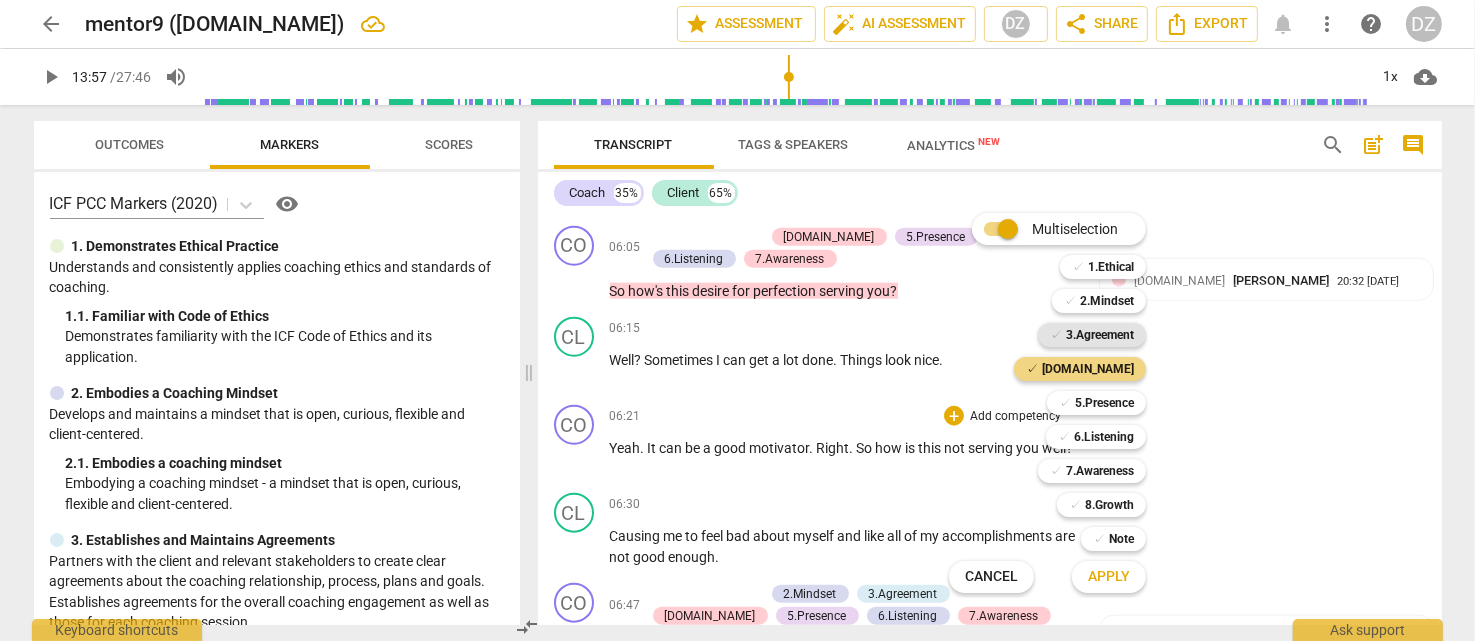 click on "3.Agreement" at bounding box center [1100, 335] 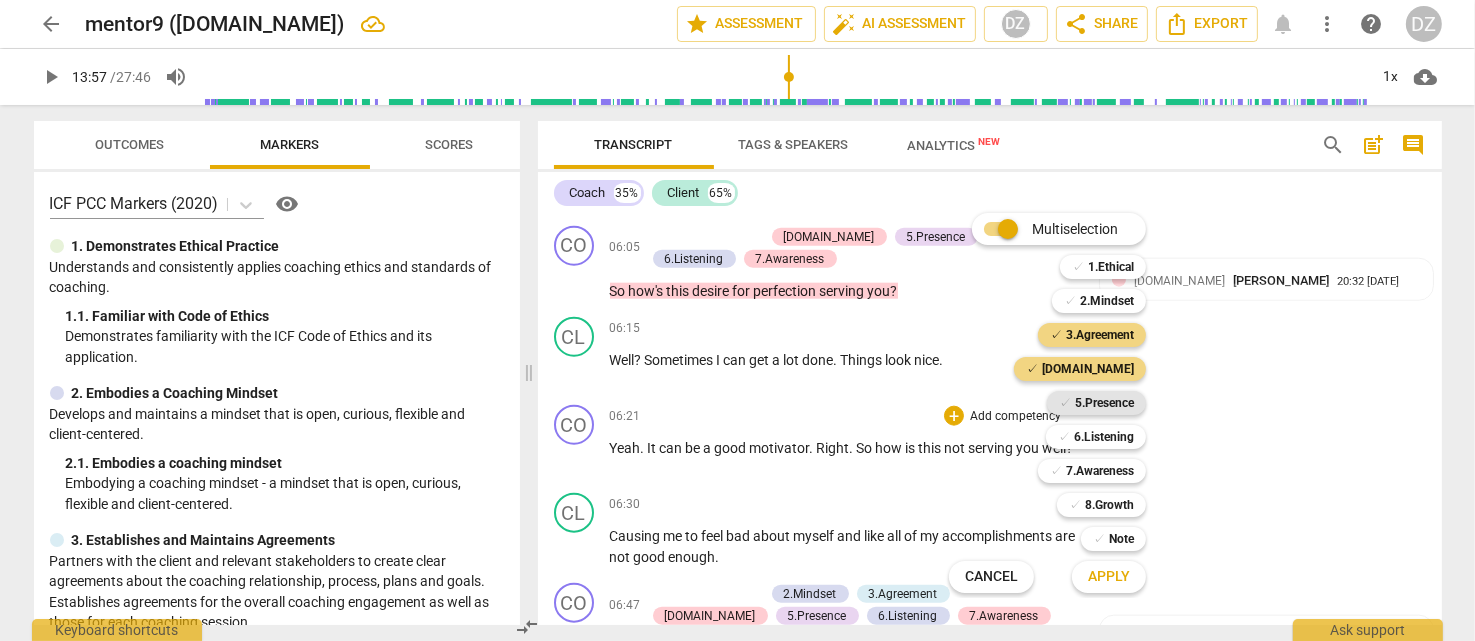 click on "5.Presence" at bounding box center (1104, 403) 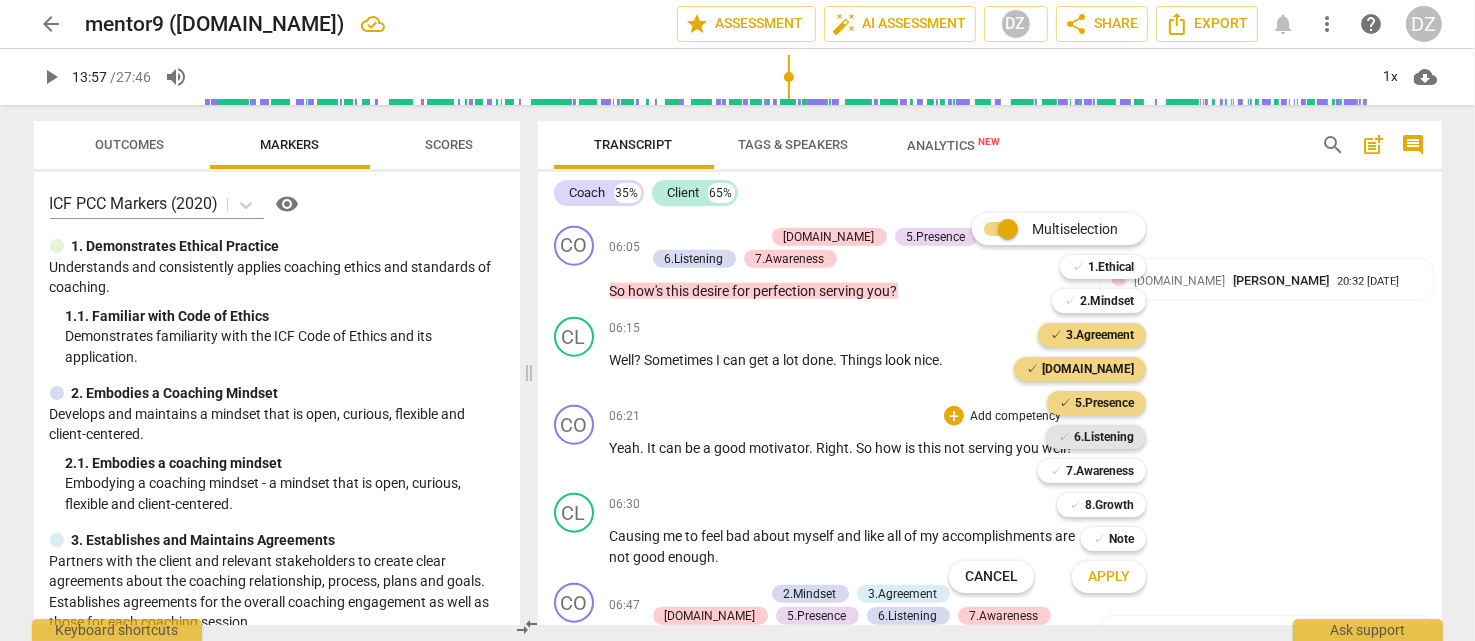 click on "6.Listening" at bounding box center [1104, 437] 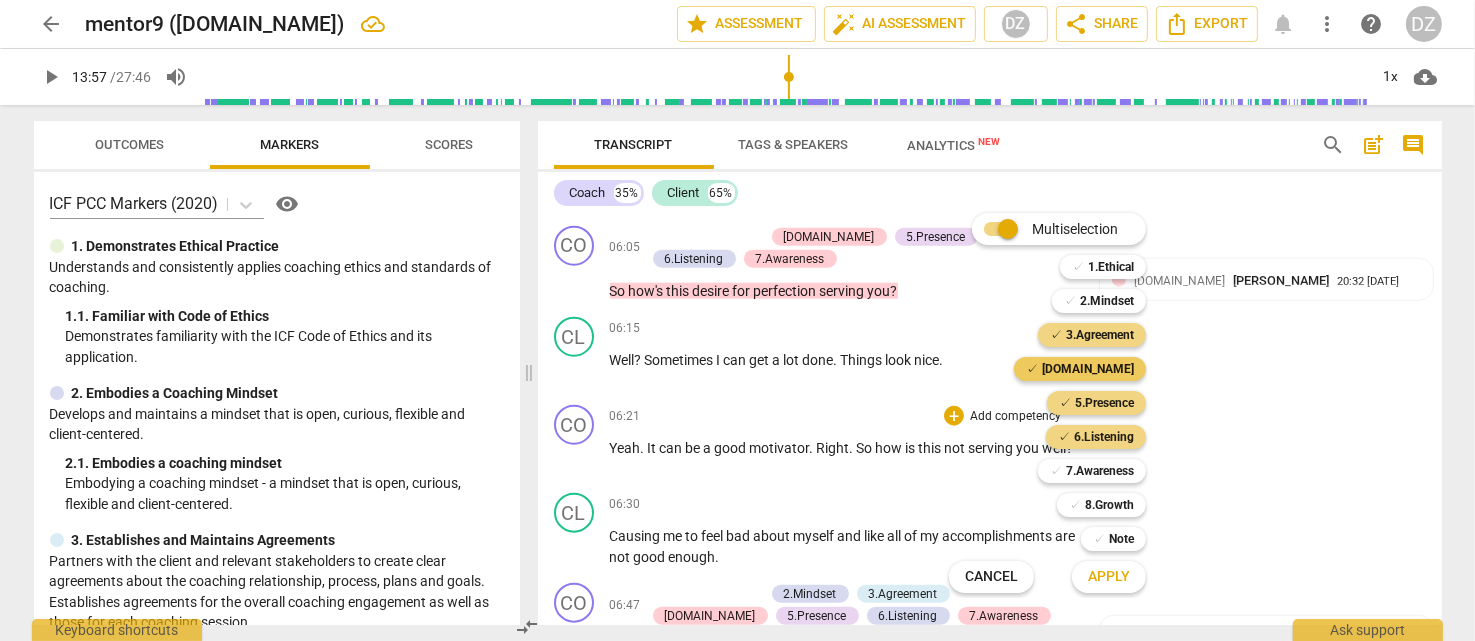 click on "[DOMAIN_NAME]" at bounding box center [1088, 369] 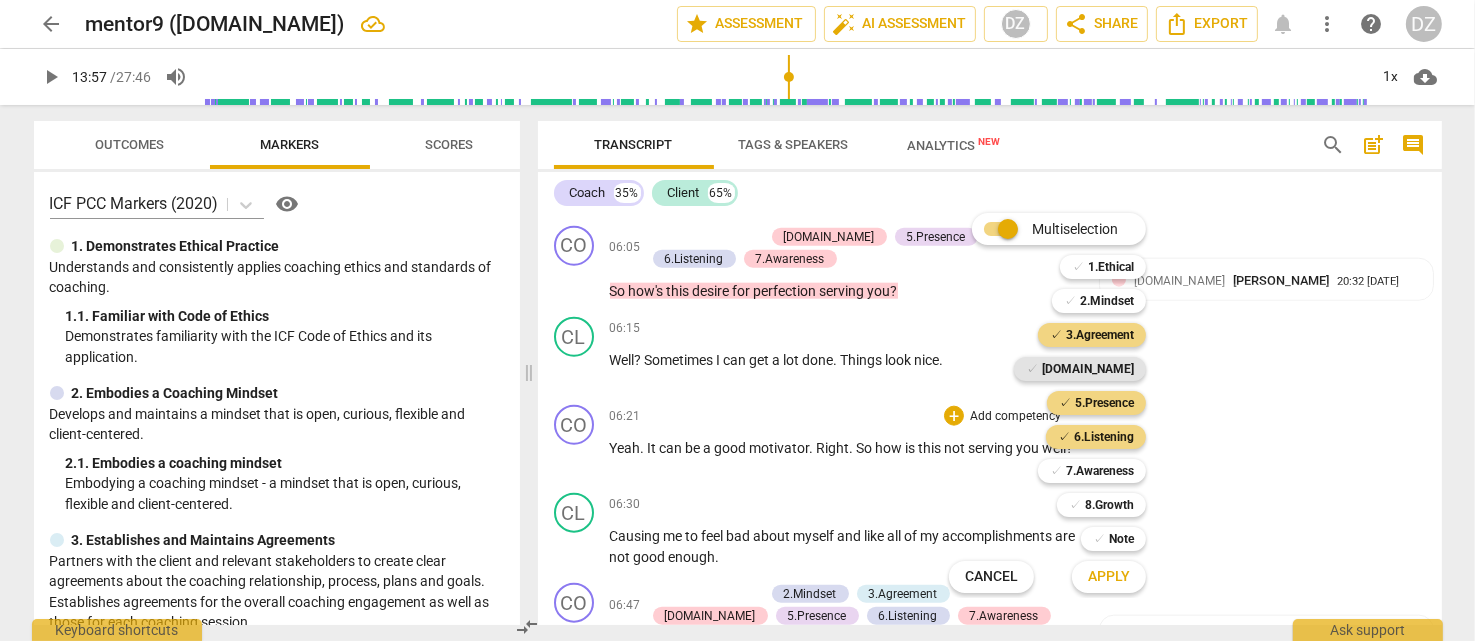 click on "[DOMAIN_NAME]" at bounding box center [1088, 369] 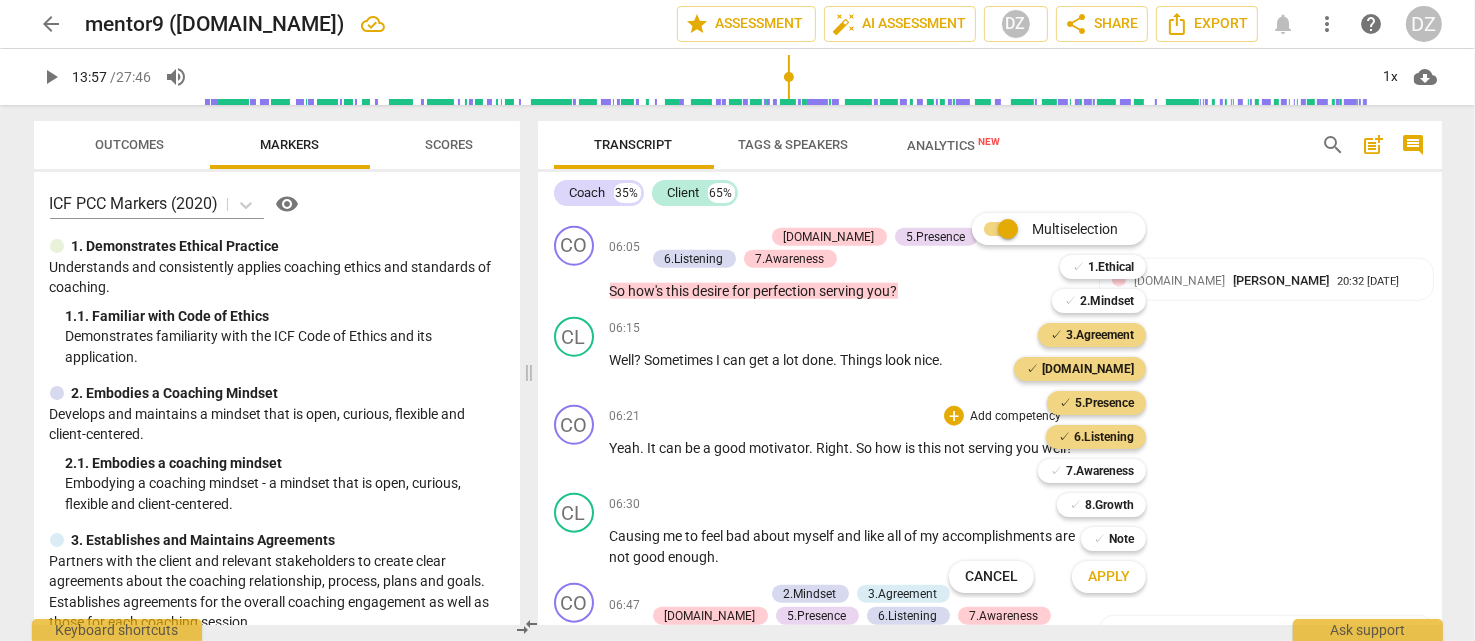 click at bounding box center [737, 320] 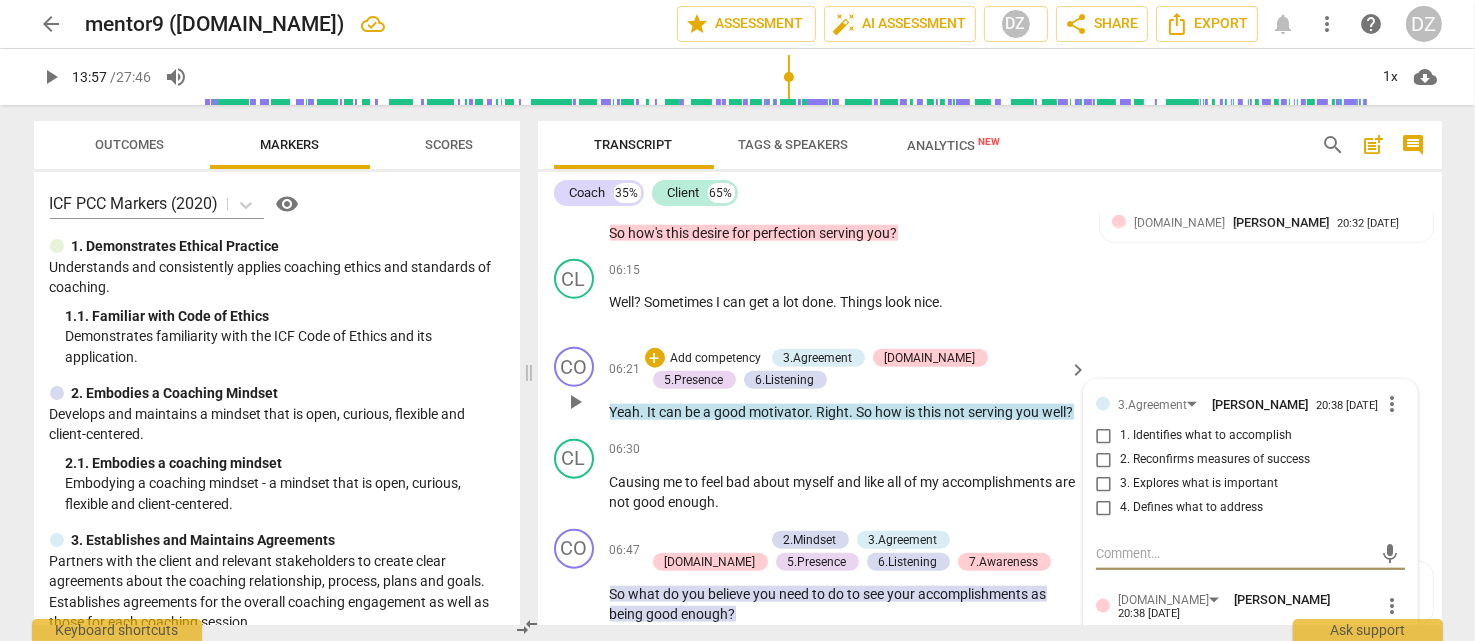 scroll, scrollTop: 2537, scrollLeft: 0, axis: vertical 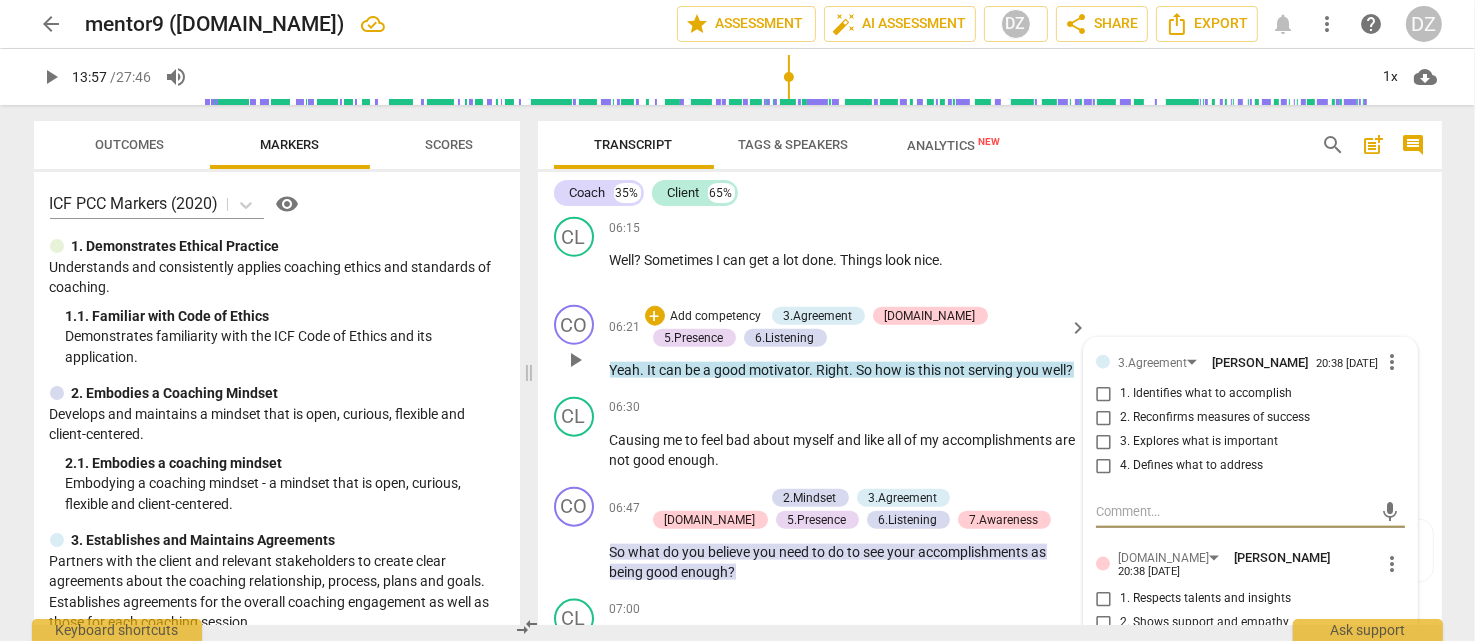 click on "more_vert" at bounding box center [1393, 362] 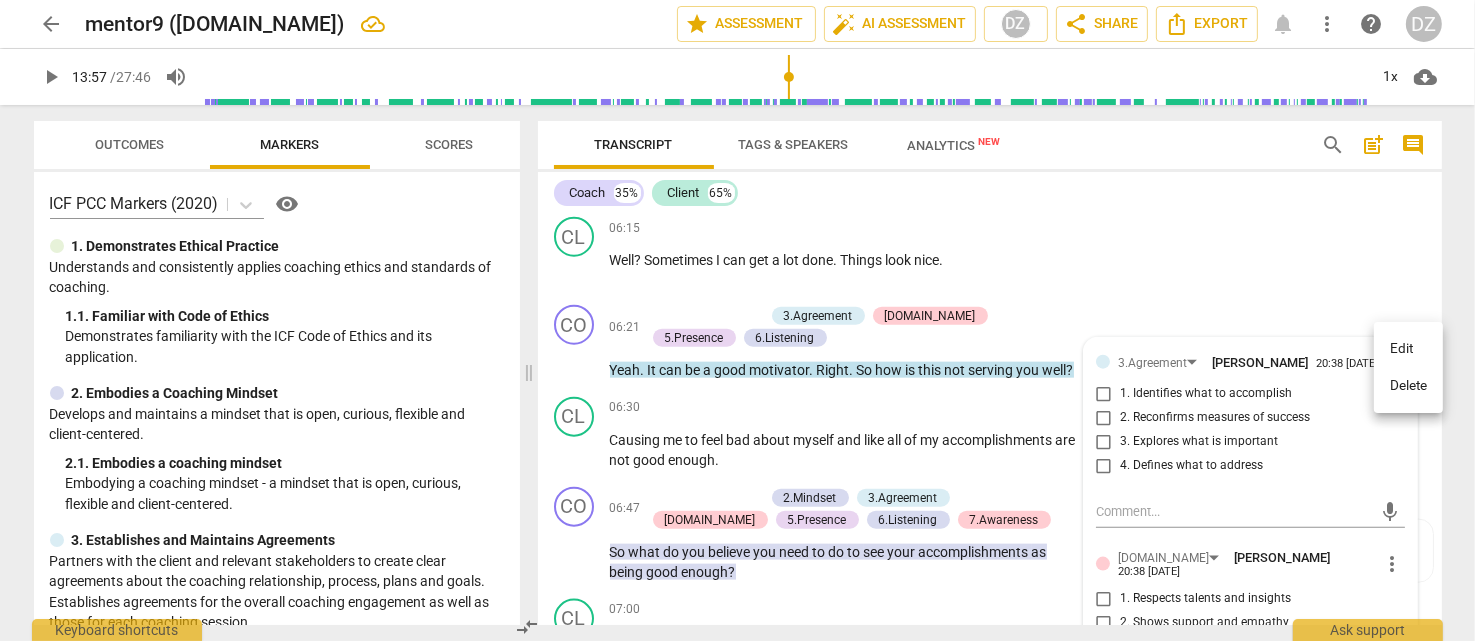click on "Delete" at bounding box center [1408, 386] 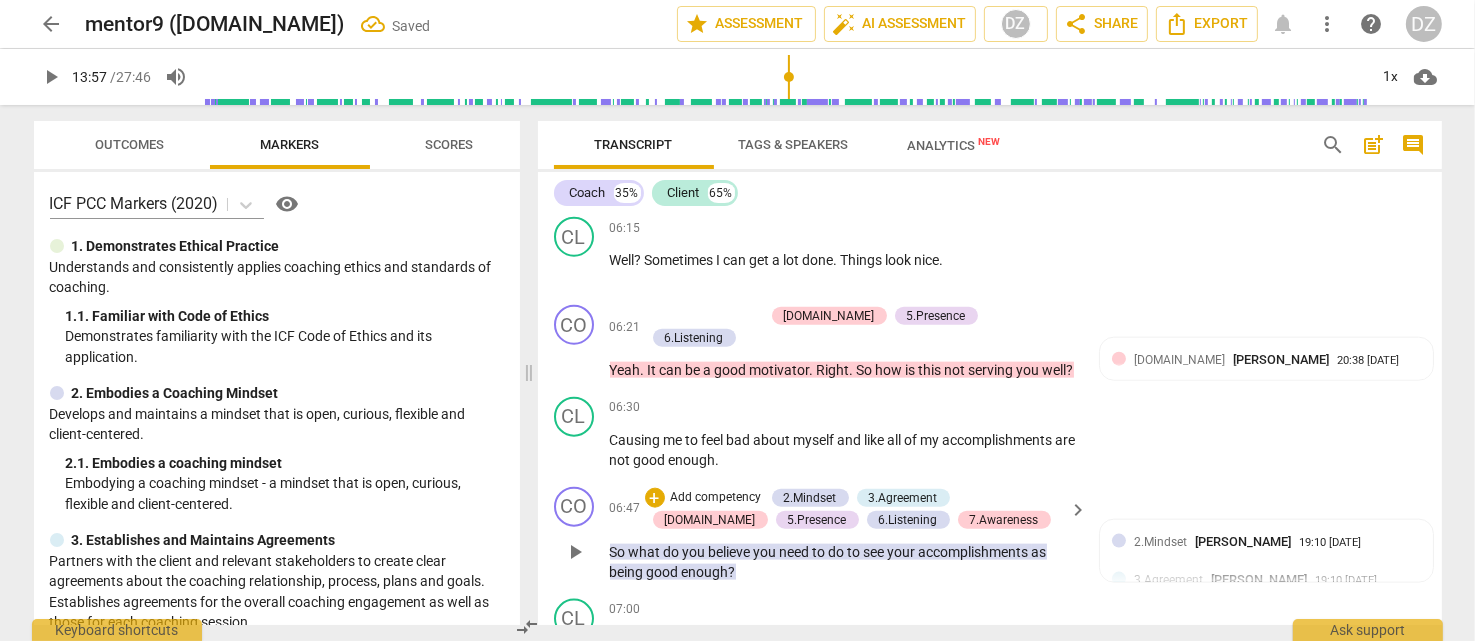 scroll, scrollTop: 2637, scrollLeft: 0, axis: vertical 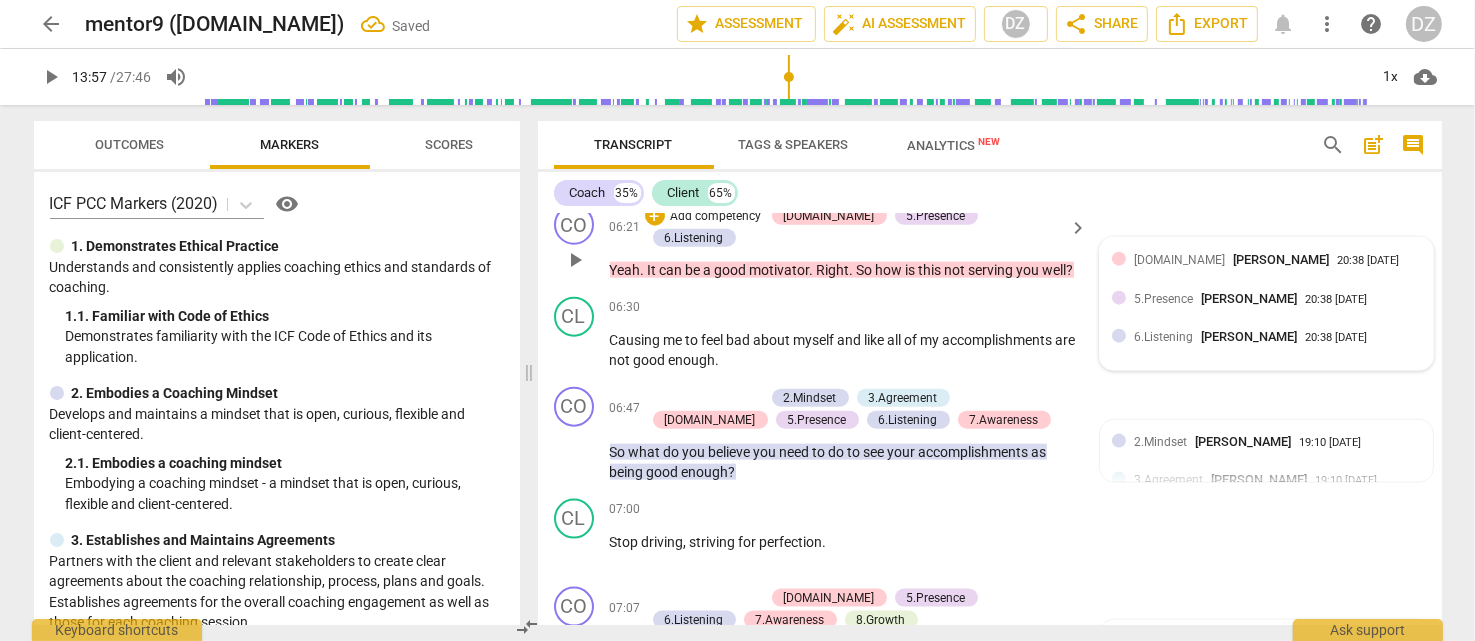 click on "[PERSON_NAME]" at bounding box center [1281, 259] 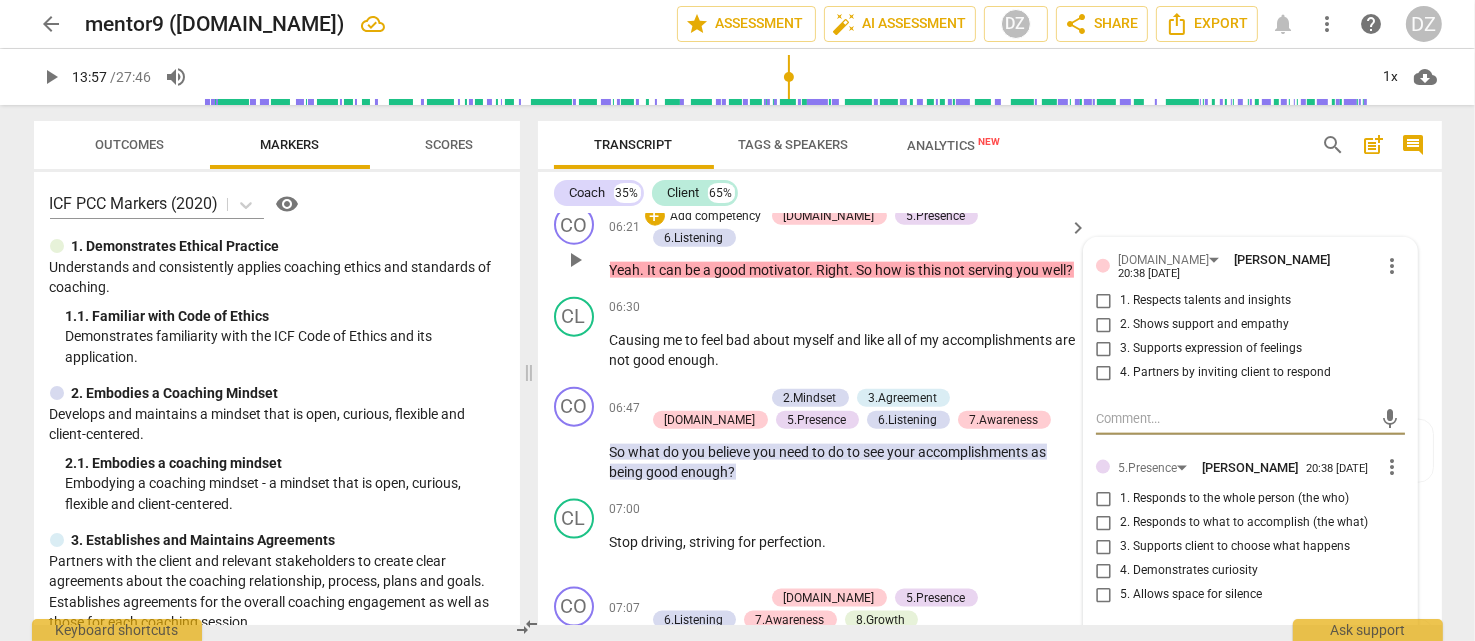 scroll, scrollTop: 2737, scrollLeft: 0, axis: vertical 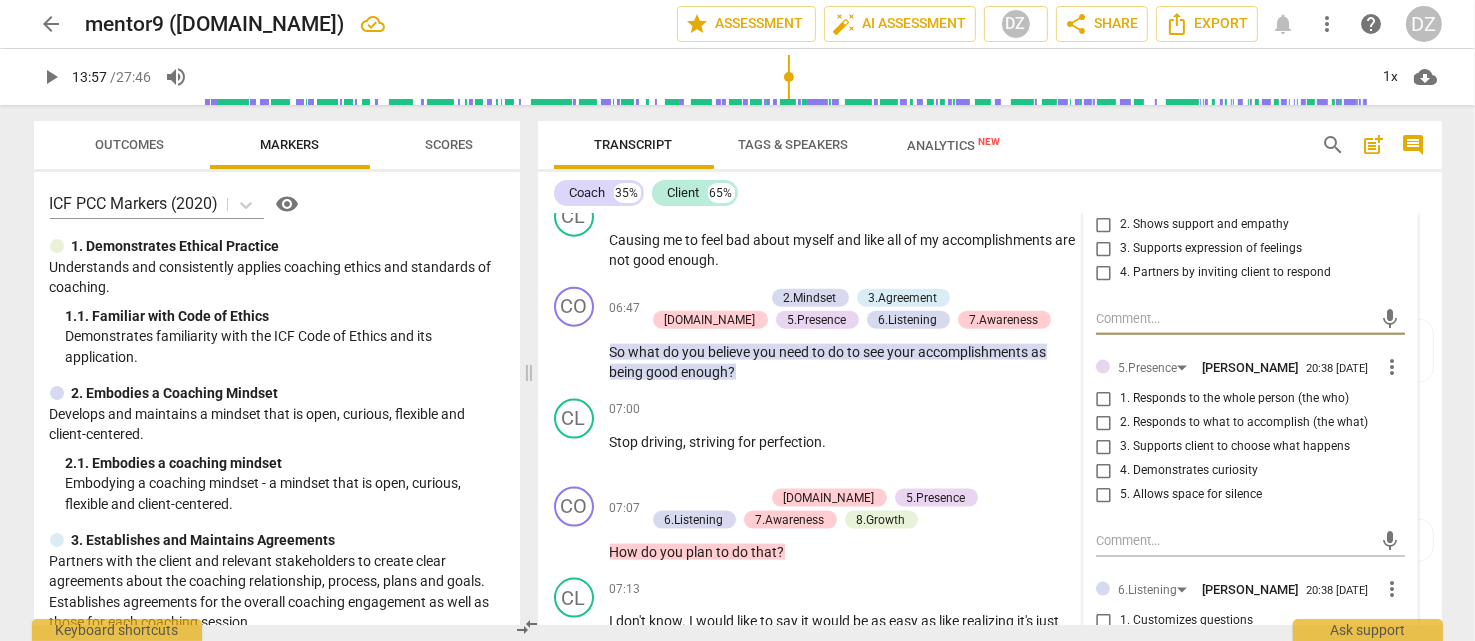 click on "5. Allows space for silence" at bounding box center (1191, 495) 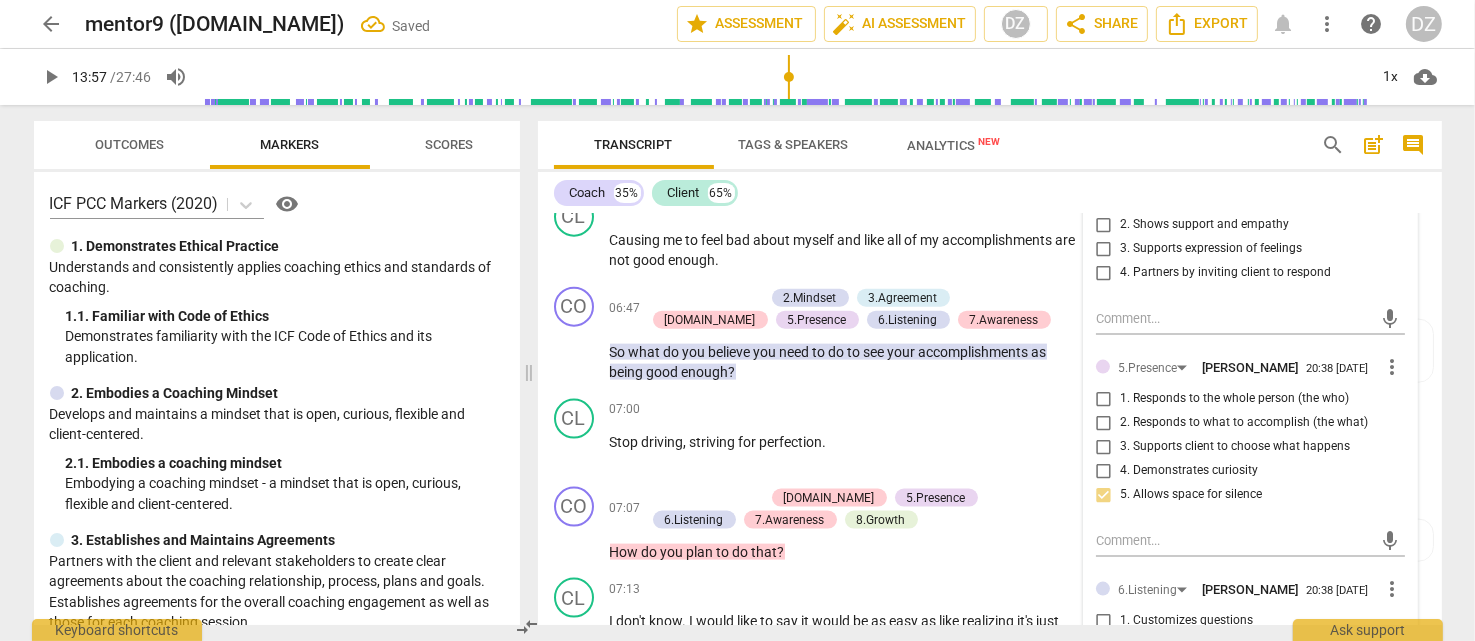 click on "3. Supports client to choose what happens" at bounding box center [1235, 447] 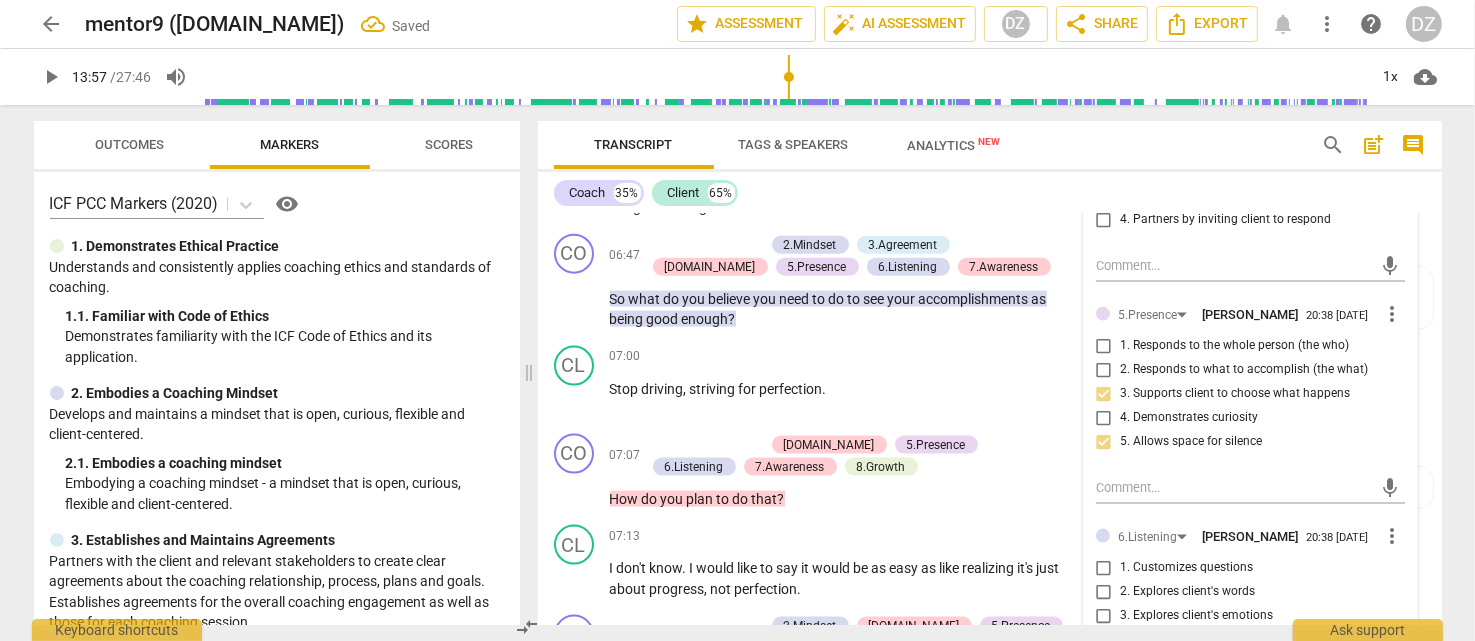 scroll, scrollTop: 2937, scrollLeft: 0, axis: vertical 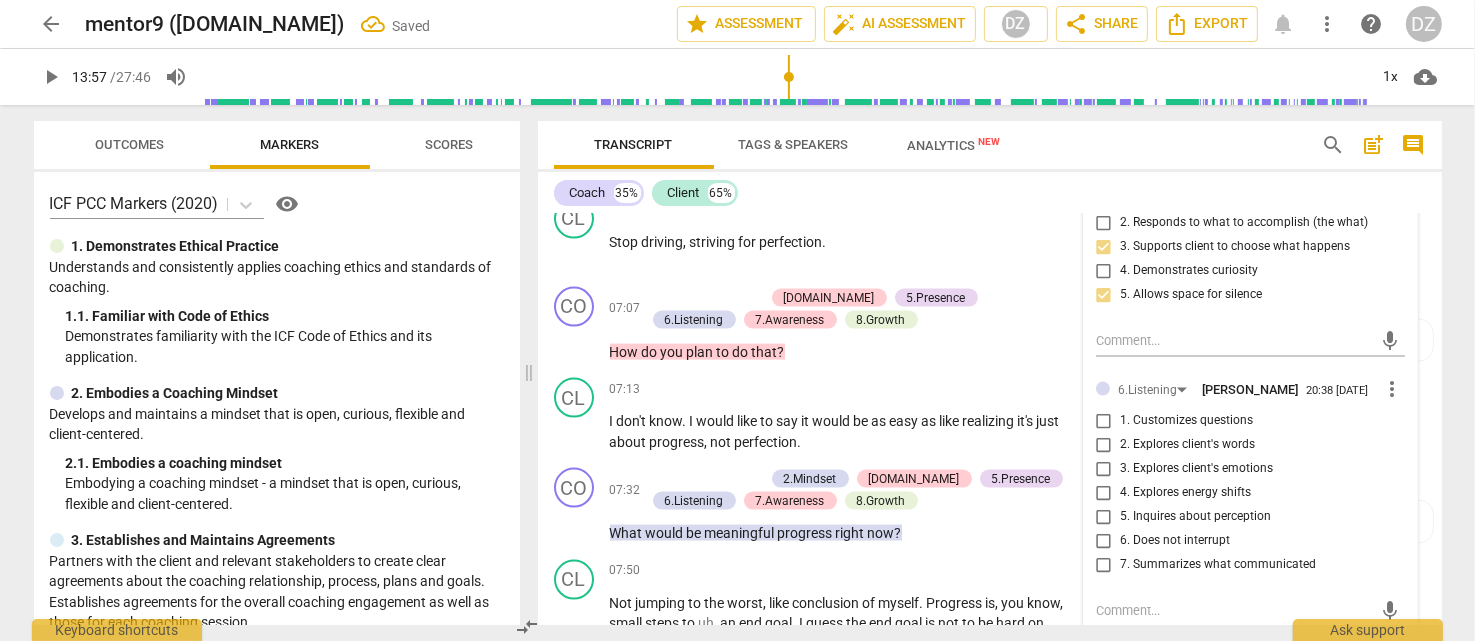 click on "1. Customizes questions" at bounding box center (1186, 421) 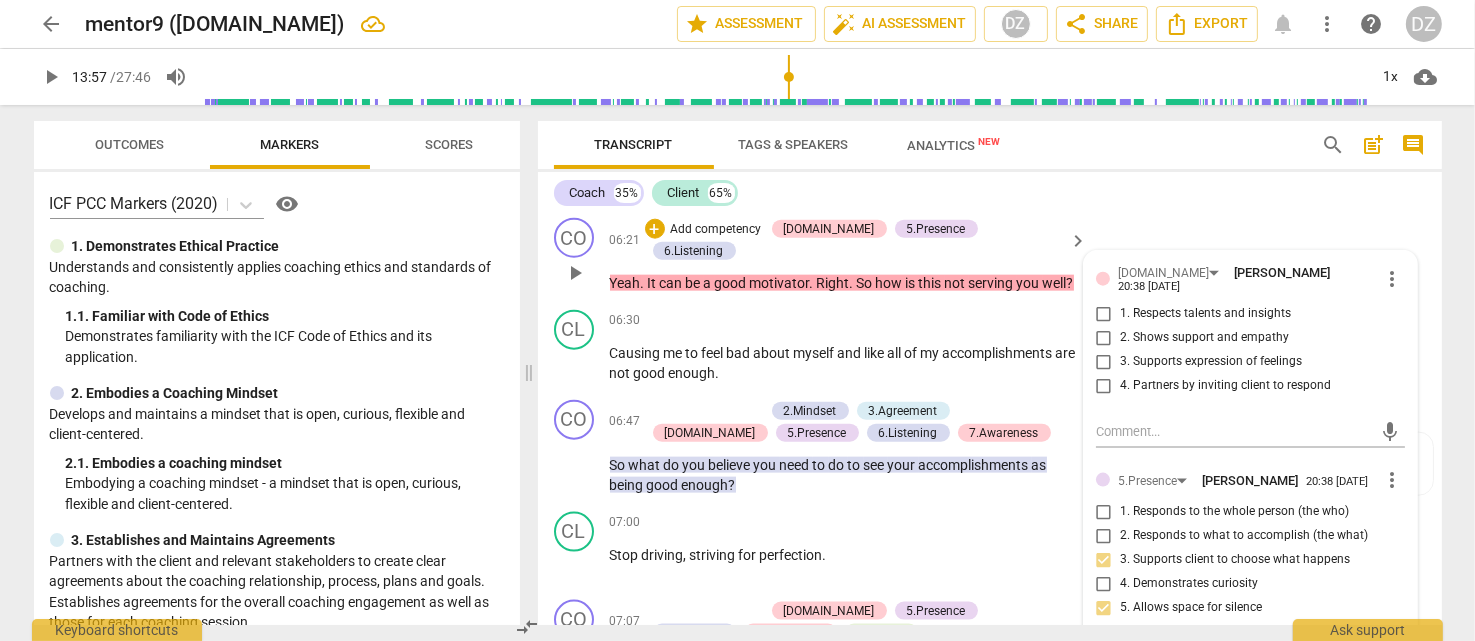 scroll, scrollTop: 2538, scrollLeft: 0, axis: vertical 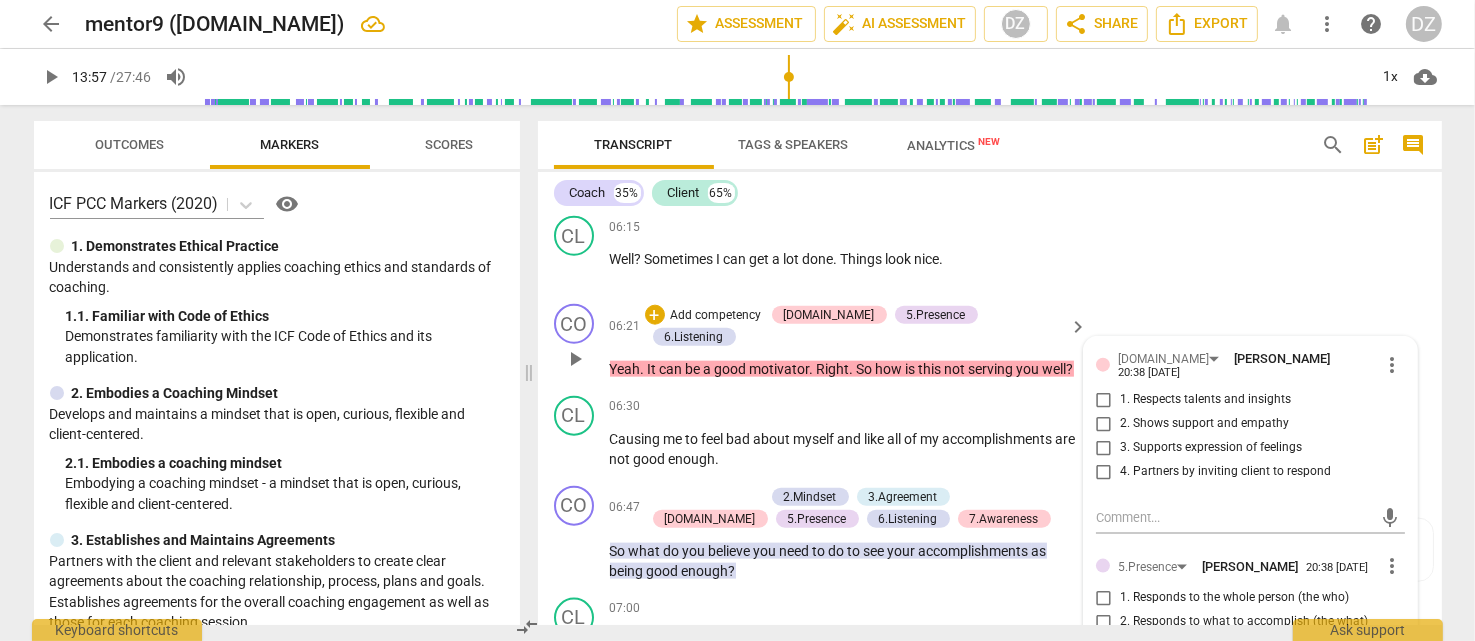 click on "4. Partners by inviting client to respond" at bounding box center (1225, 472) 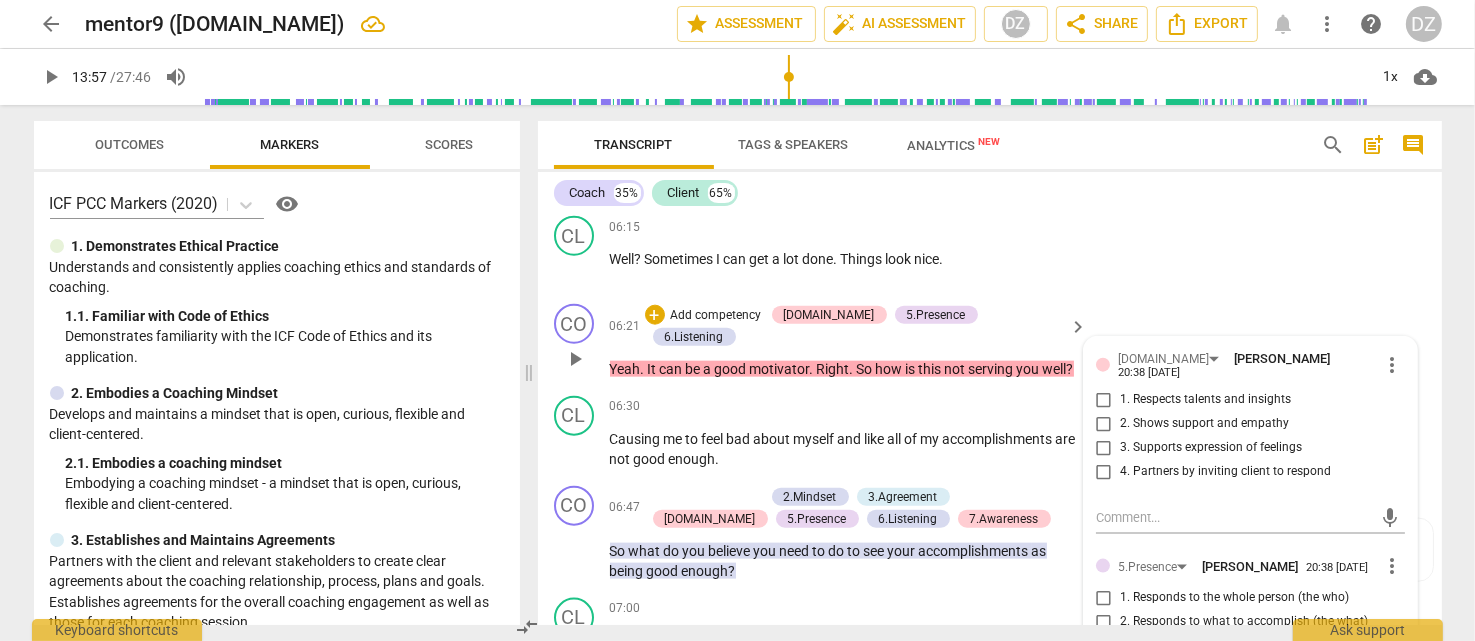 checkbox on "true" 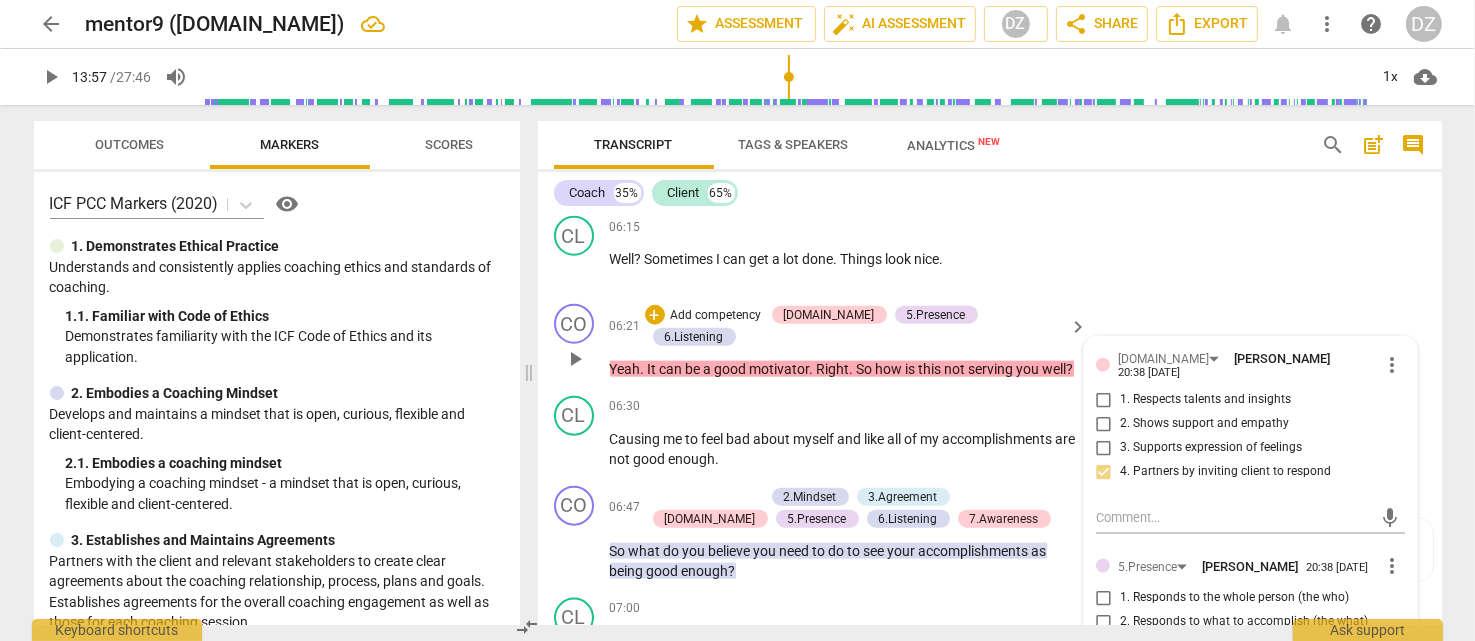 click on "1. Respects talents and insights" at bounding box center [1205, 400] 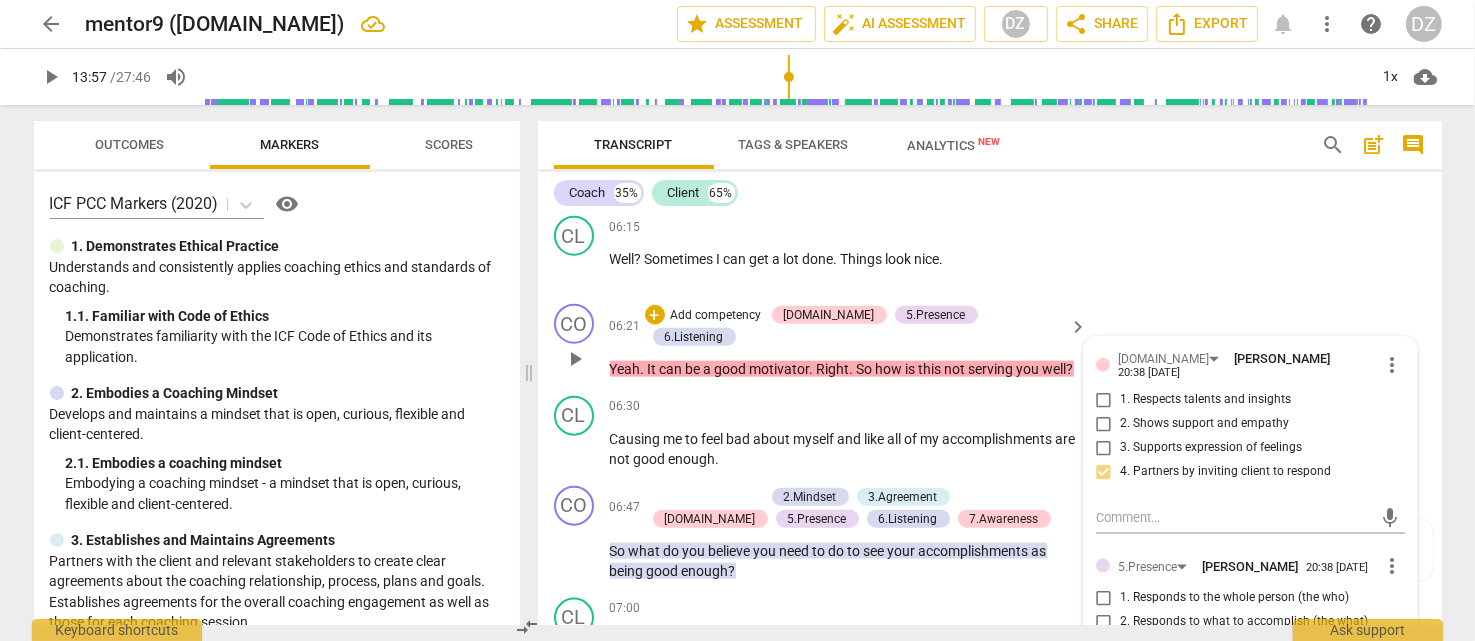 checkbox on "true" 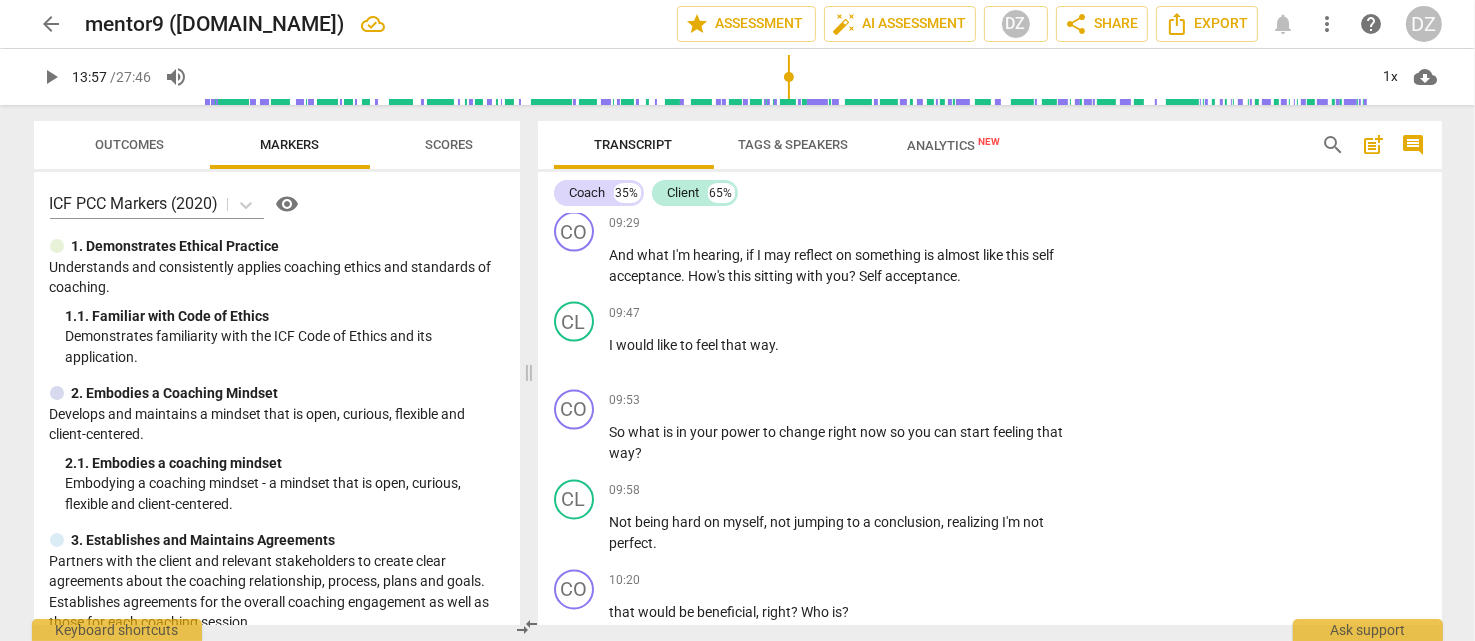 scroll, scrollTop: 3538, scrollLeft: 0, axis: vertical 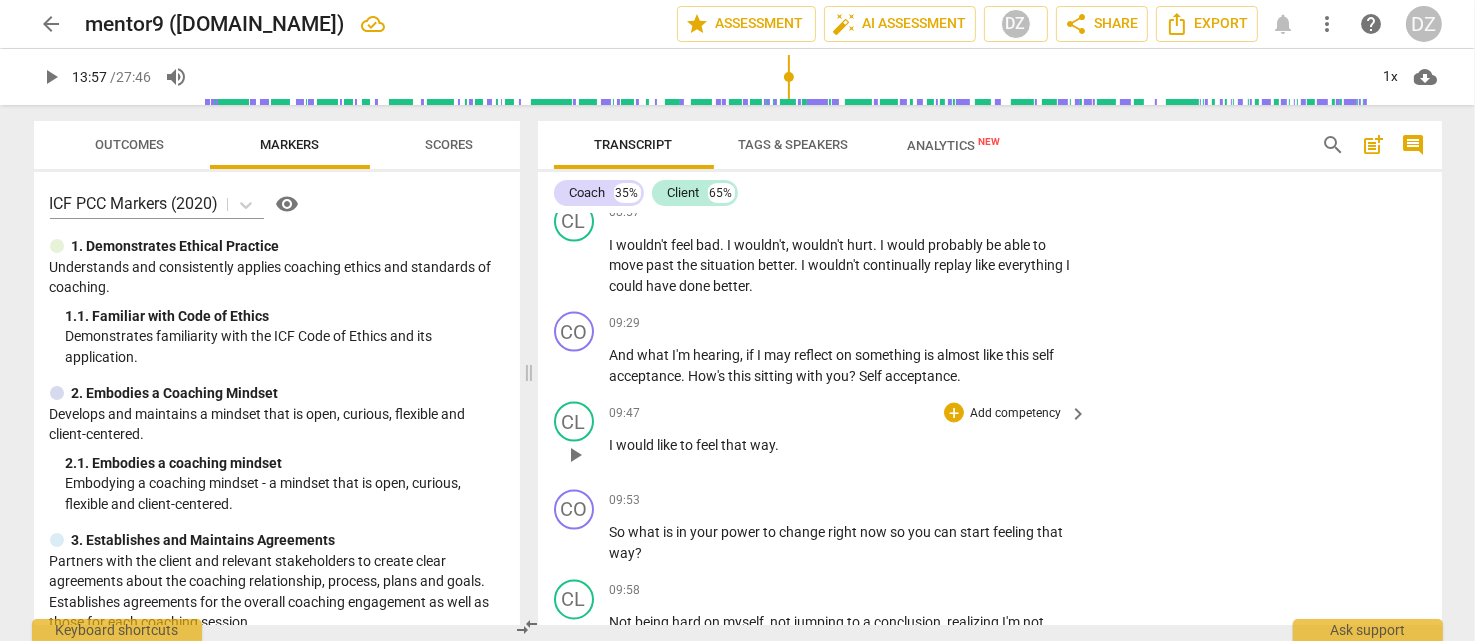 click on "09:47 + Add competency keyboard_arrow_right I   would   like   to   feel   that   way ." at bounding box center [850, 438] 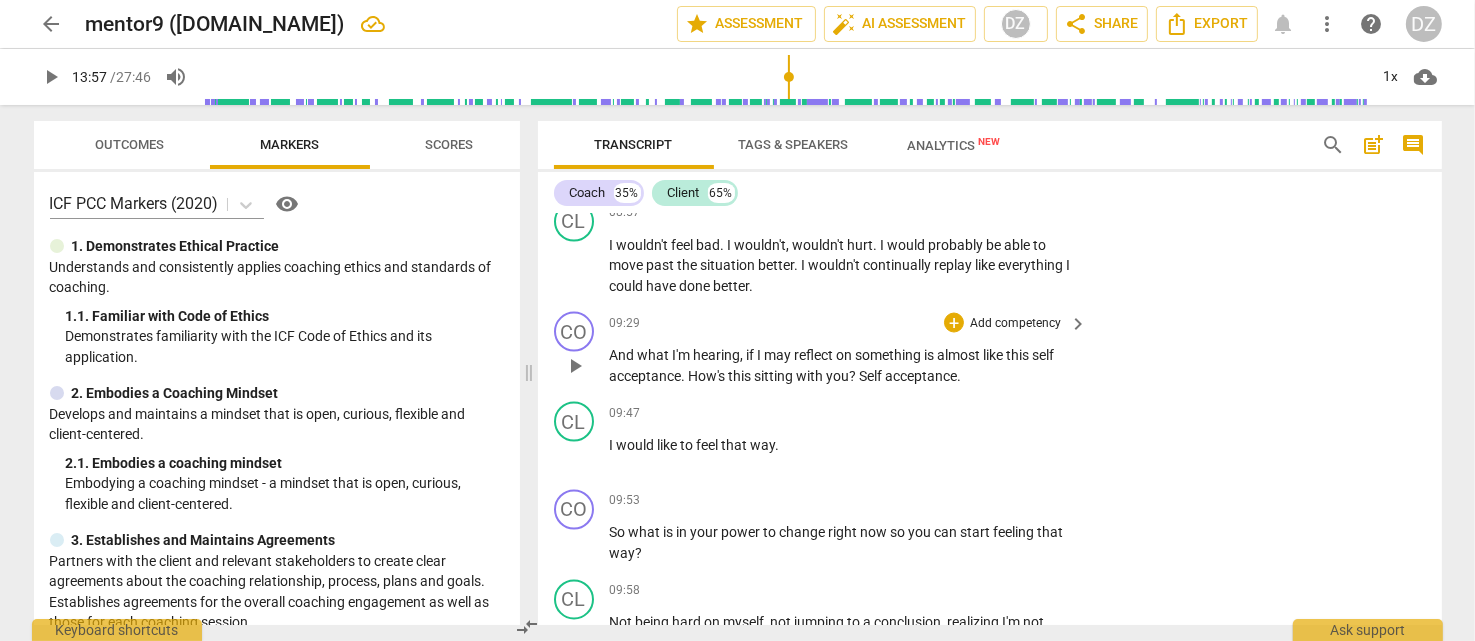 click on "Add competency" at bounding box center (1015, 324) 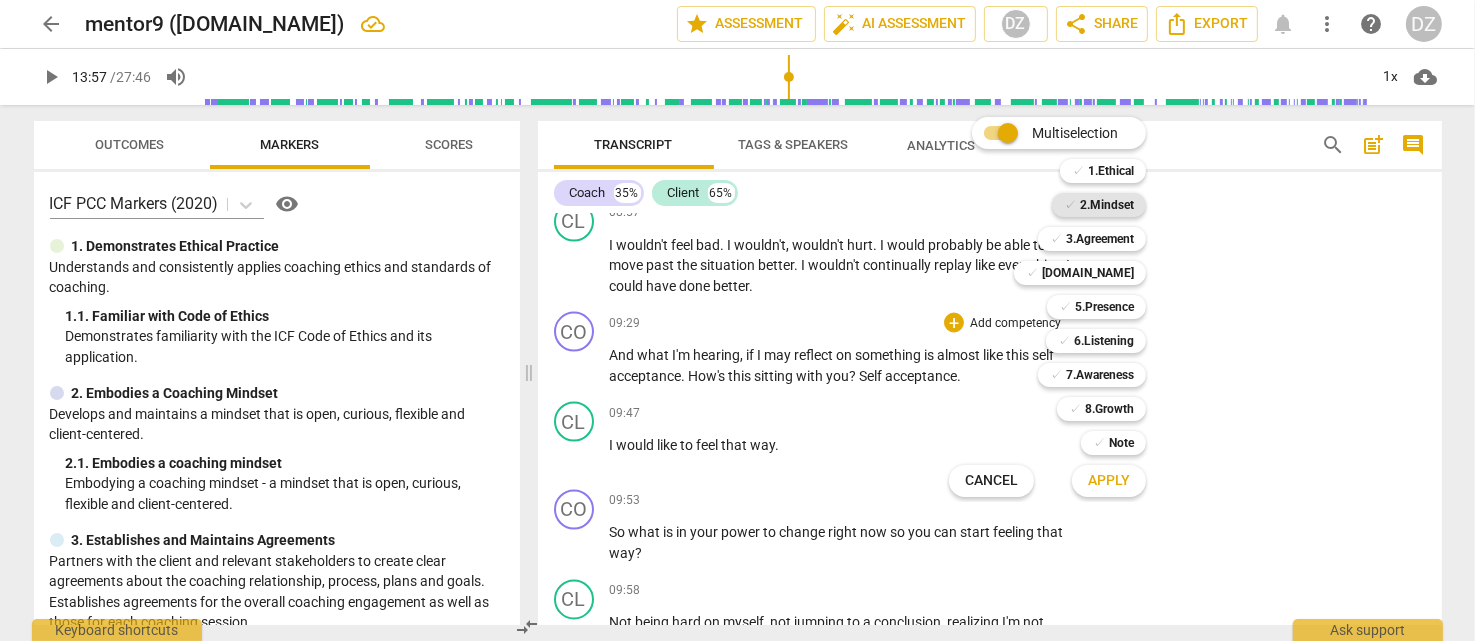 click on "2.Mindset" at bounding box center (1107, 205) 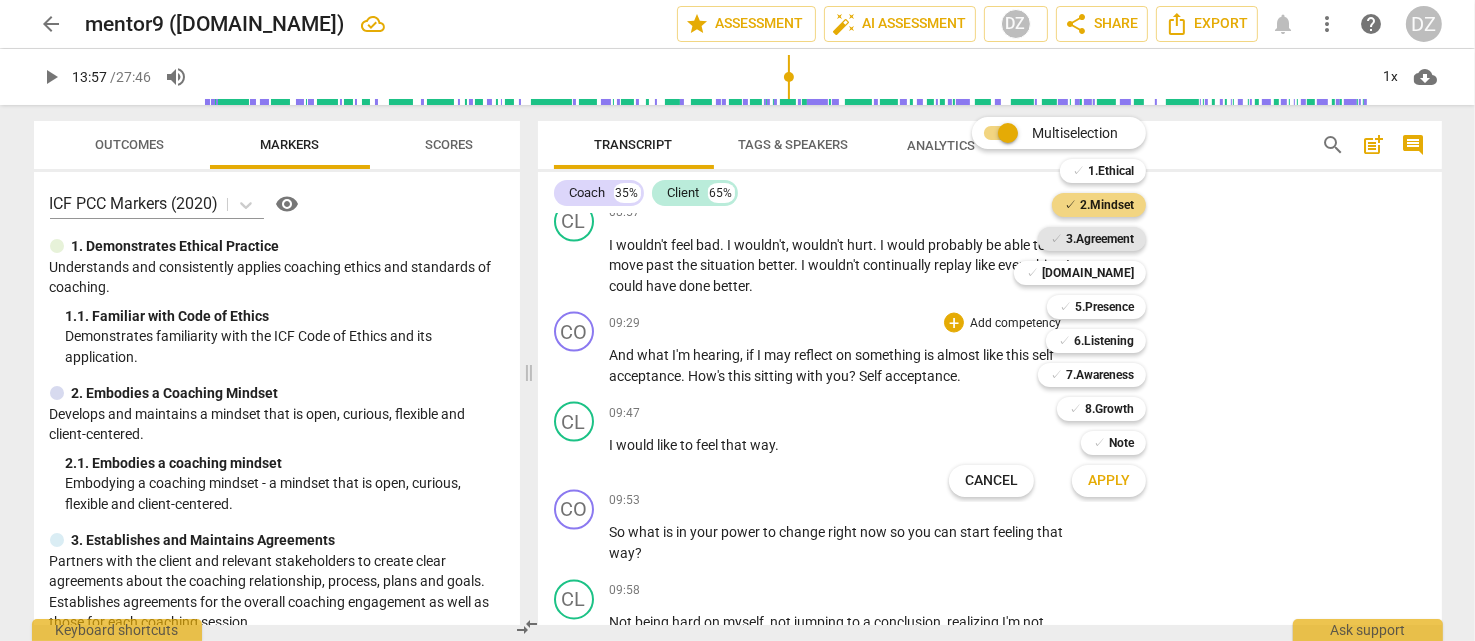 click on "3.Agreement" at bounding box center [1100, 239] 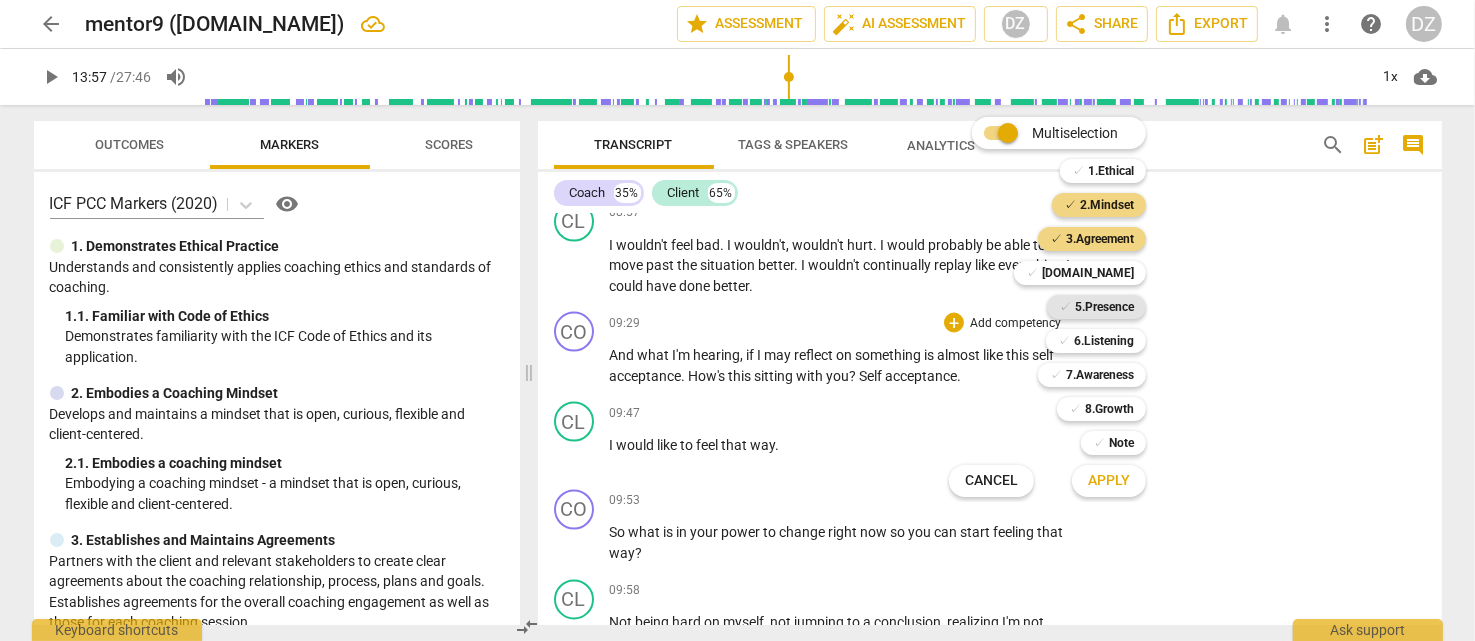 drag, startPoint x: 1109, startPoint y: 268, endPoint x: 1110, endPoint y: 296, distance: 28.01785 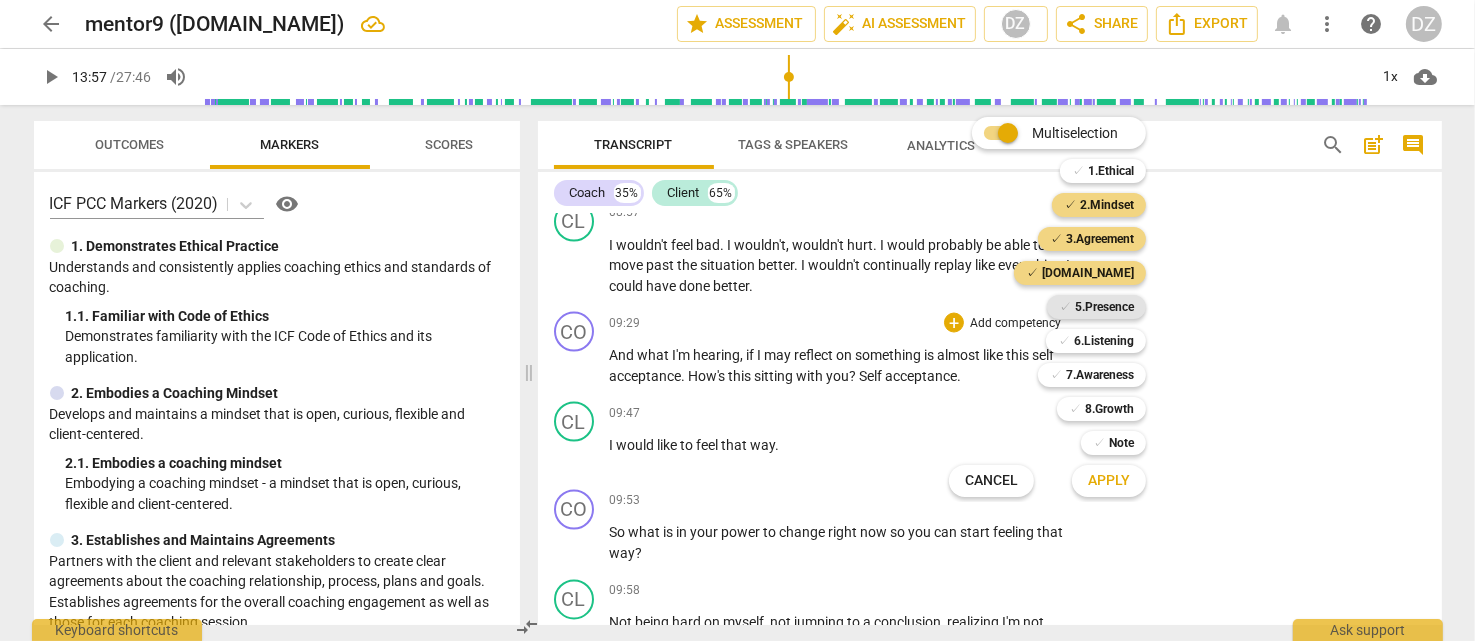 click on "5.Presence" at bounding box center [1104, 307] 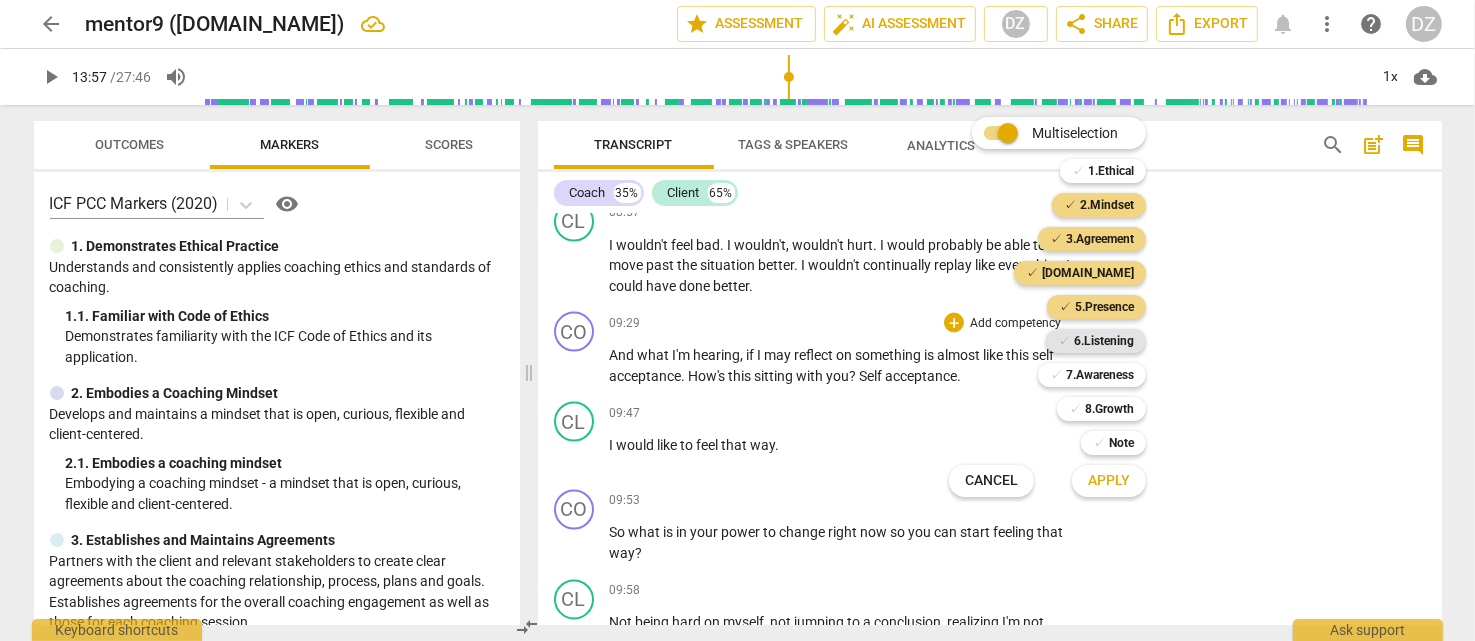 click on "6.Listening" at bounding box center (1104, 341) 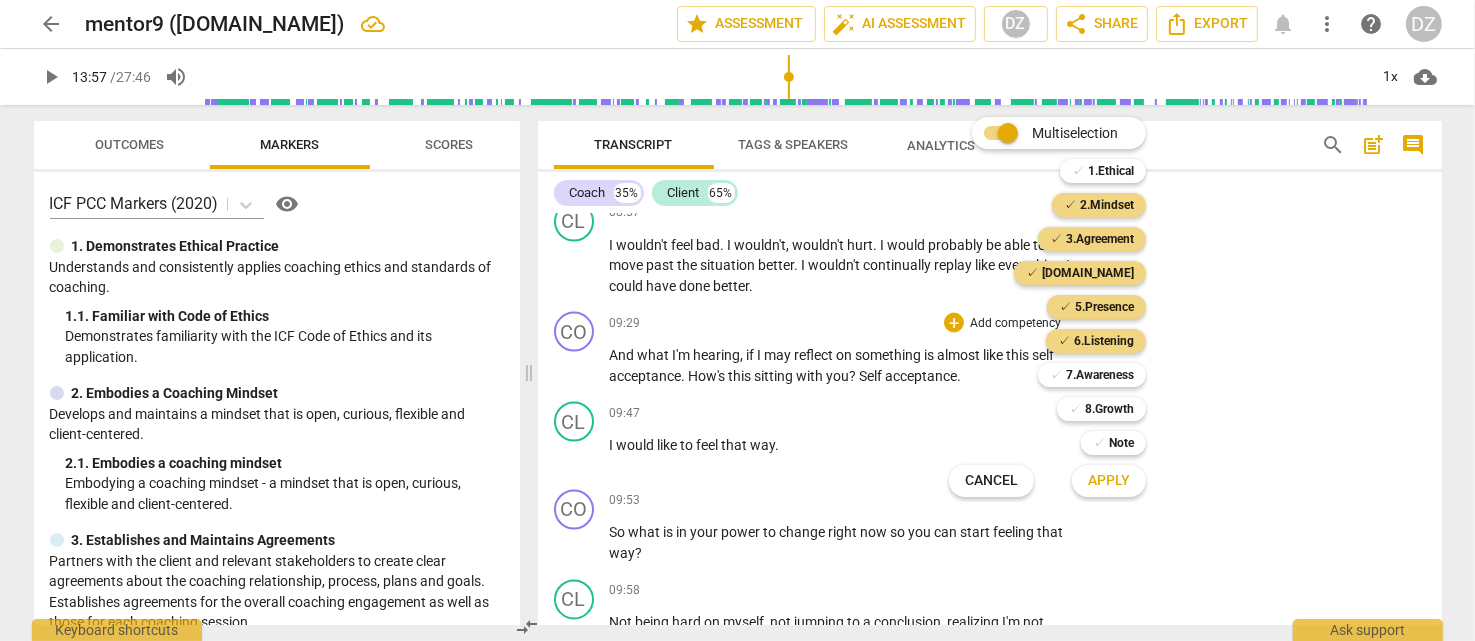 drag, startPoint x: 1115, startPoint y: 372, endPoint x: 1117, endPoint y: 396, distance: 24.083189 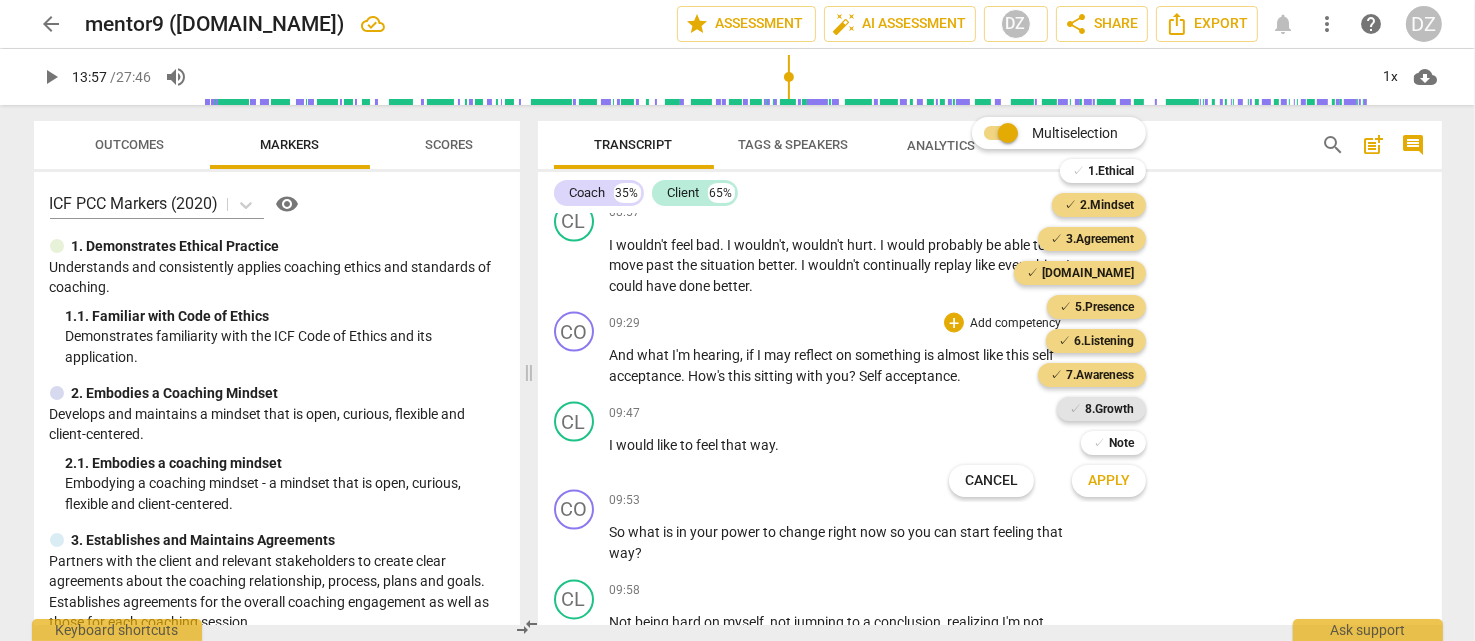 drag, startPoint x: 1117, startPoint y: 412, endPoint x: 1117, endPoint y: 461, distance: 49 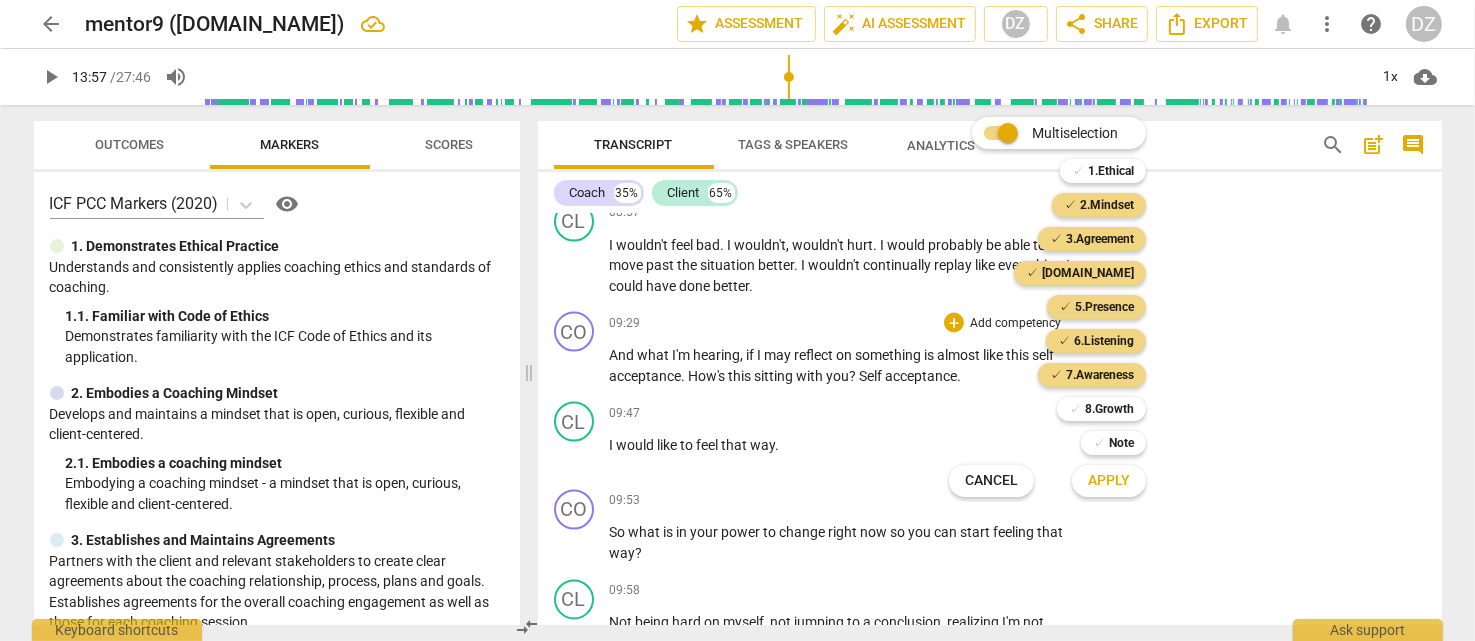 click on "8.Growth" at bounding box center (1109, 409) 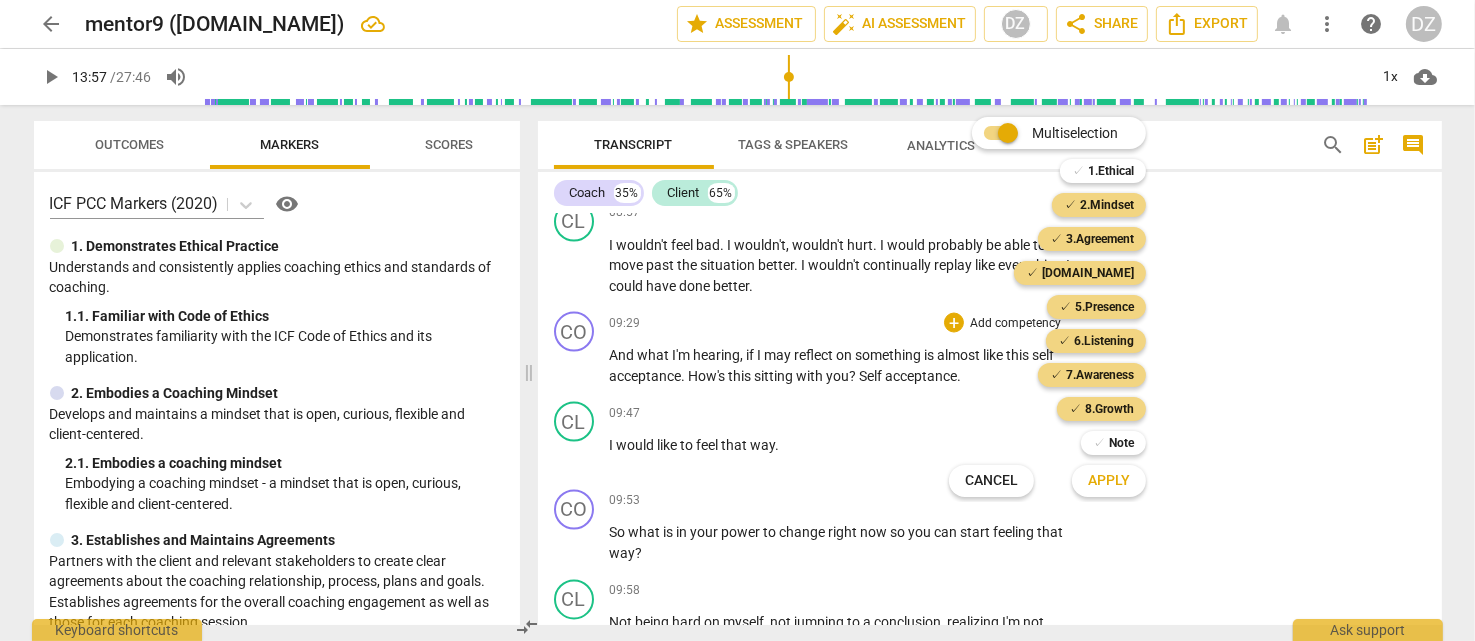 click on "Apply" at bounding box center (1109, 481) 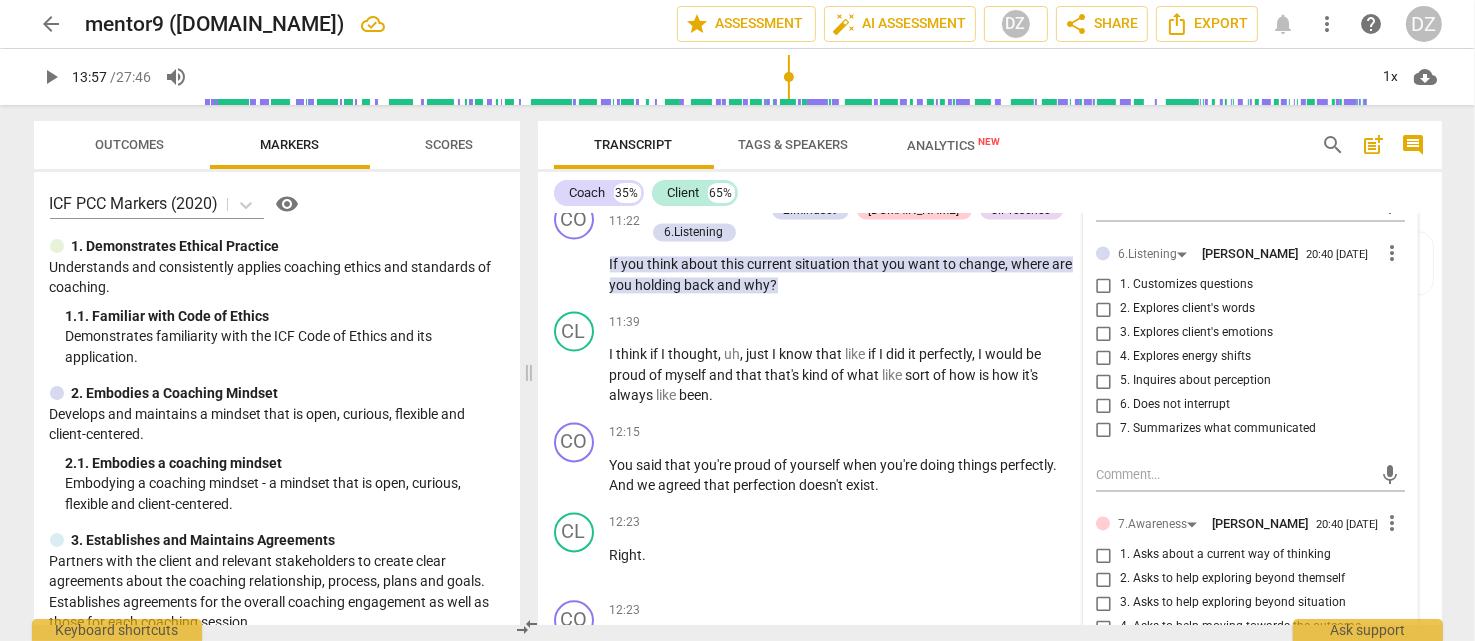 scroll, scrollTop: 4438, scrollLeft: 0, axis: vertical 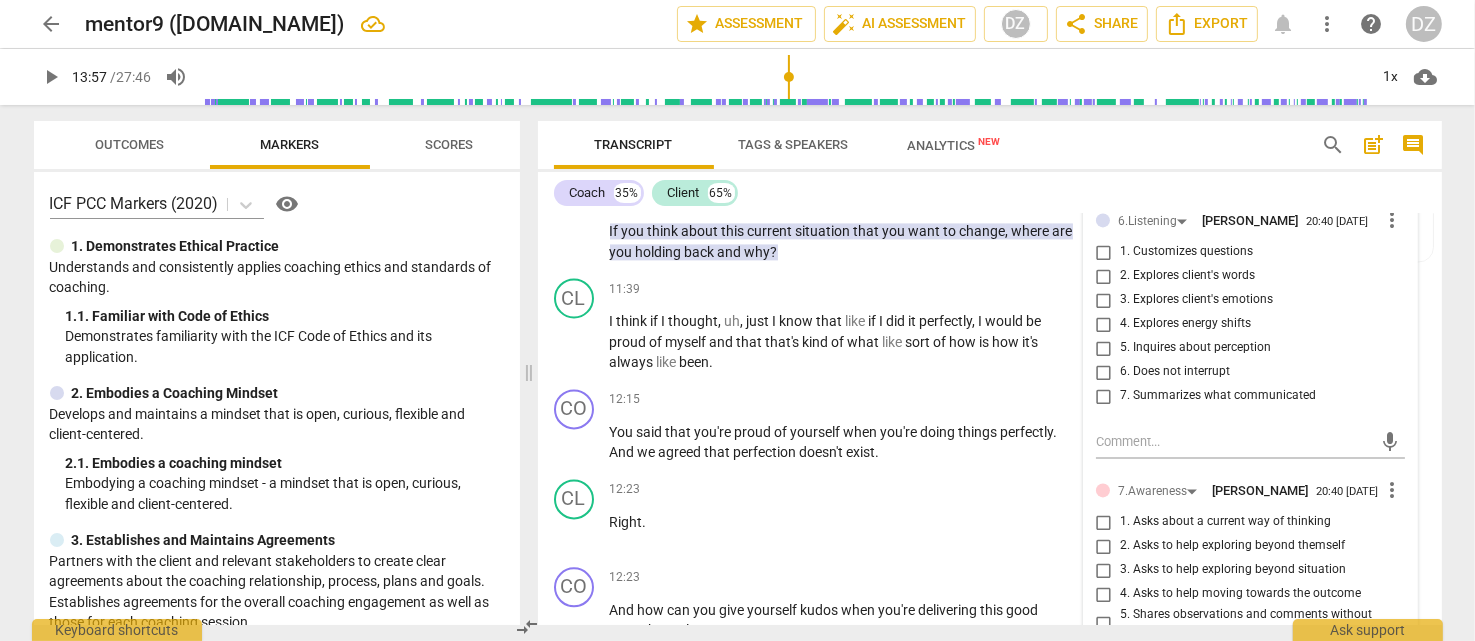 click on "5. Shares observations and comments without attachment" at bounding box center (1258, 623) 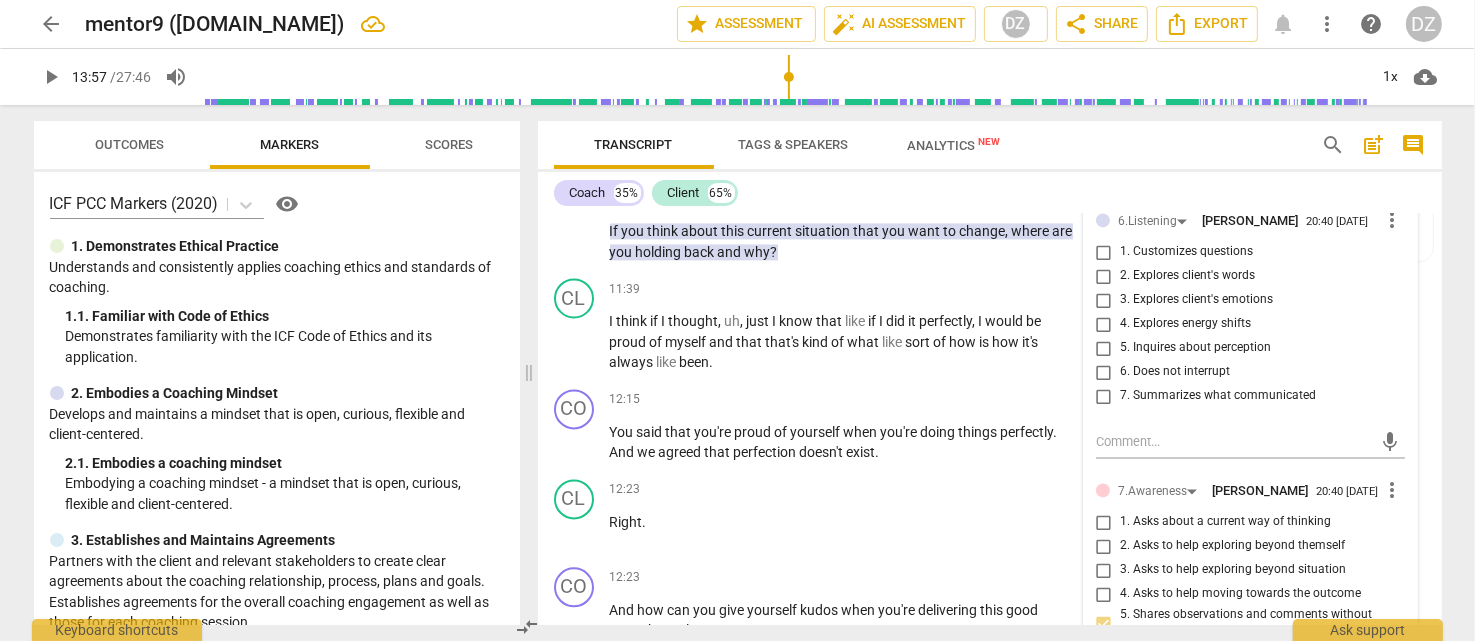 scroll, scrollTop: 4238, scrollLeft: 0, axis: vertical 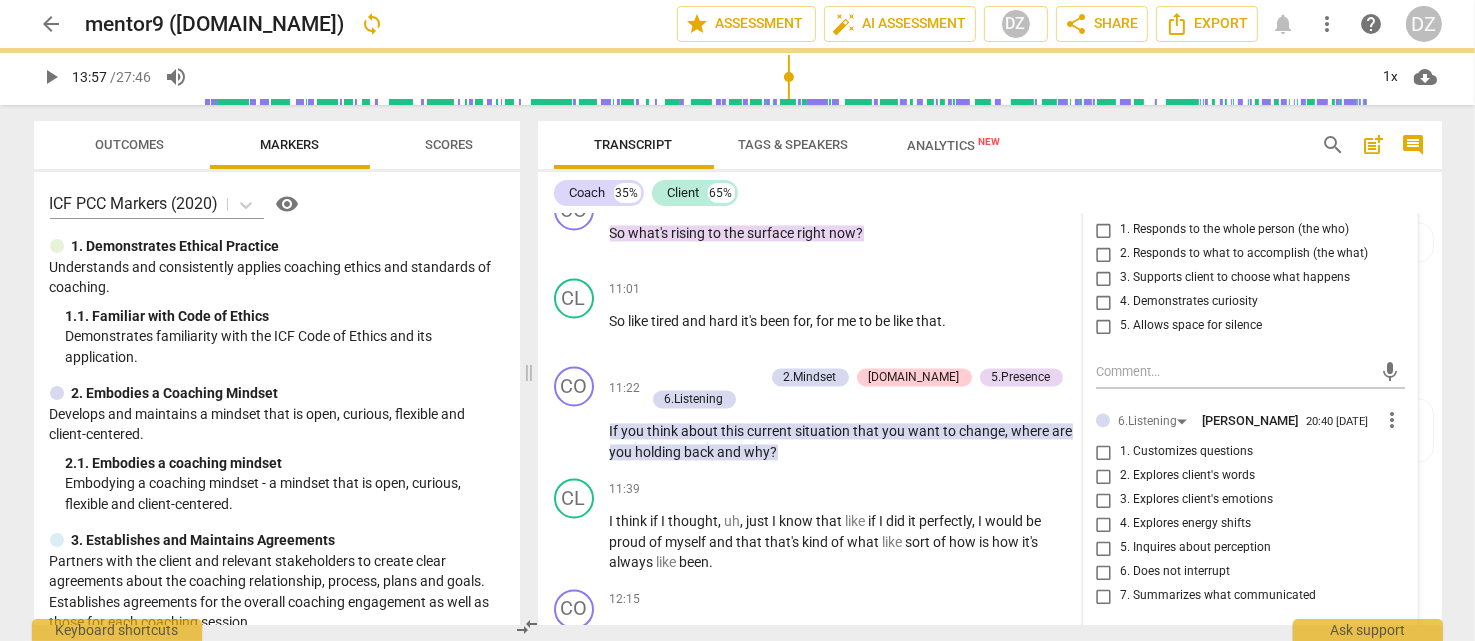 click on "more_vert" at bounding box center [1393, 420] 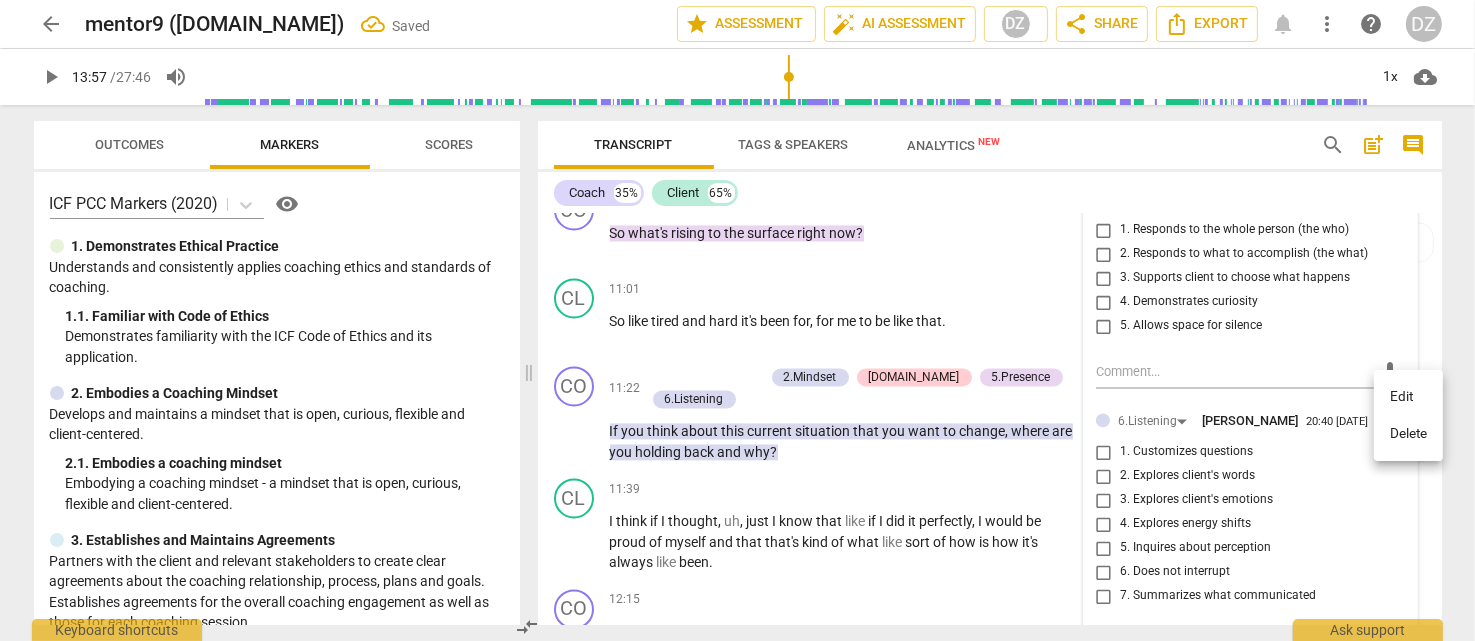 click on "Delete" at bounding box center (1408, 434) 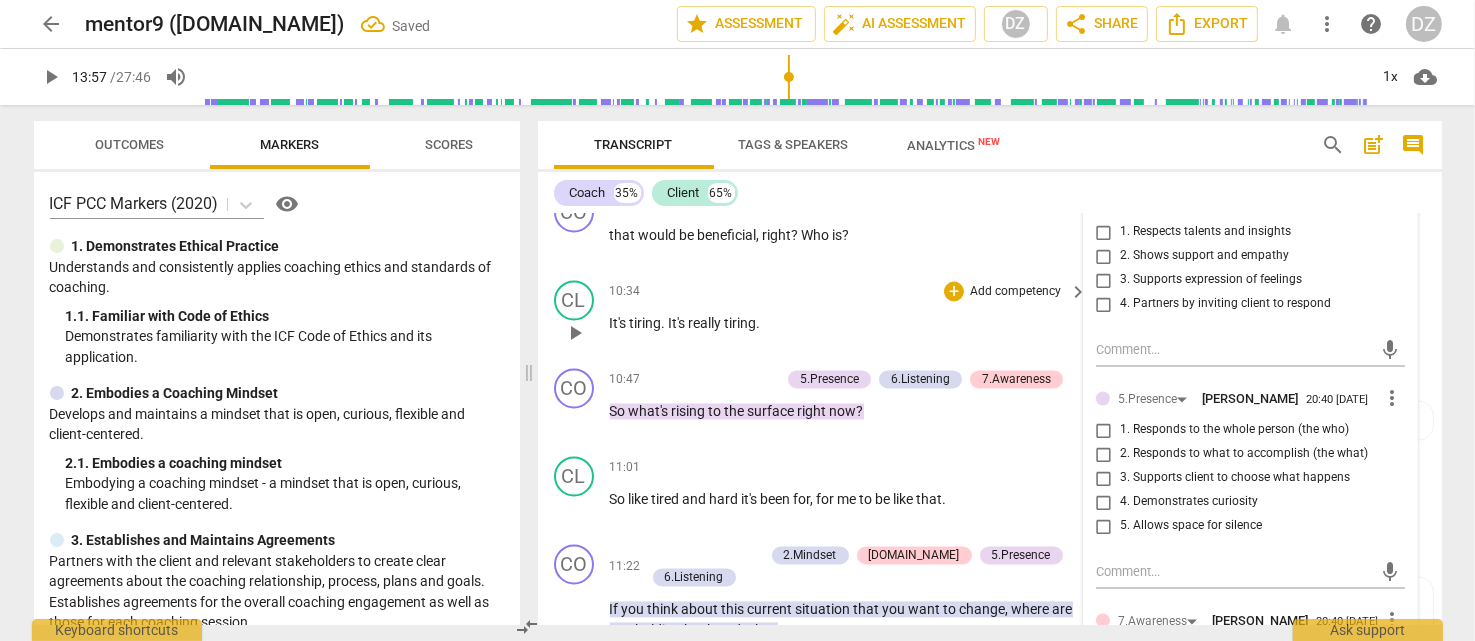 scroll, scrollTop: 3938, scrollLeft: 0, axis: vertical 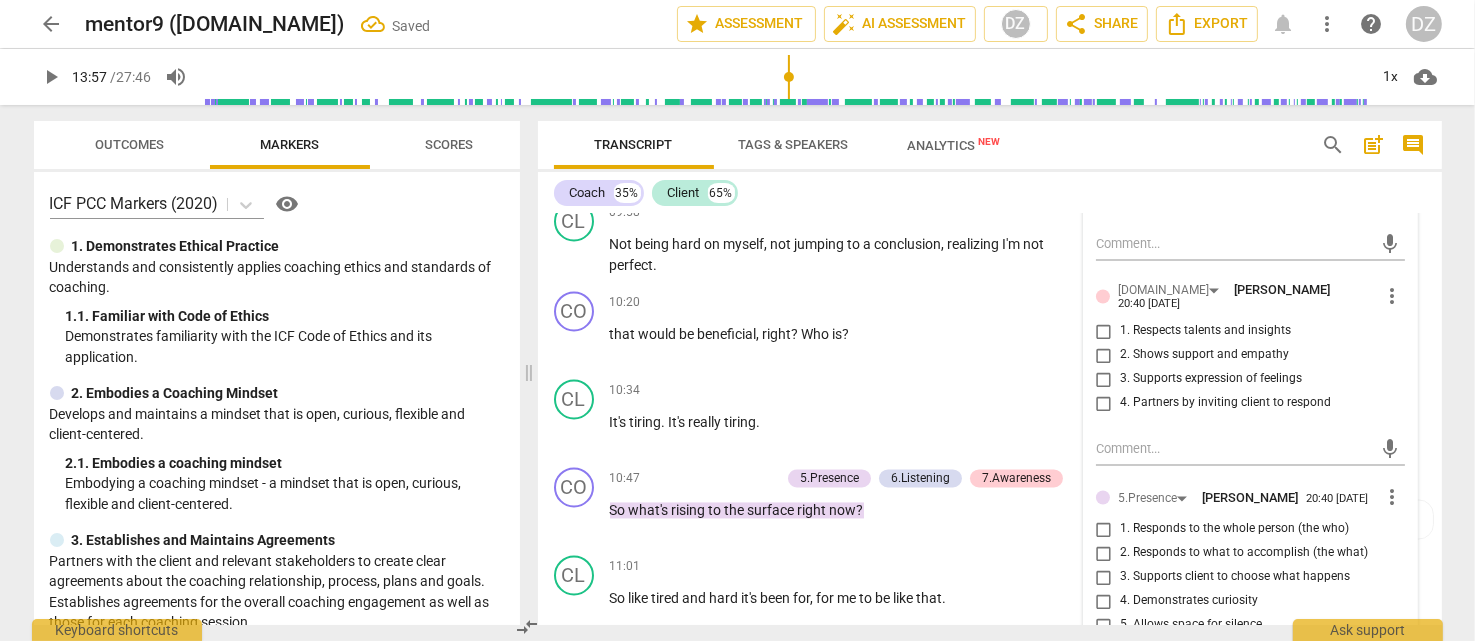 click on "more_vert" at bounding box center [1393, 498] 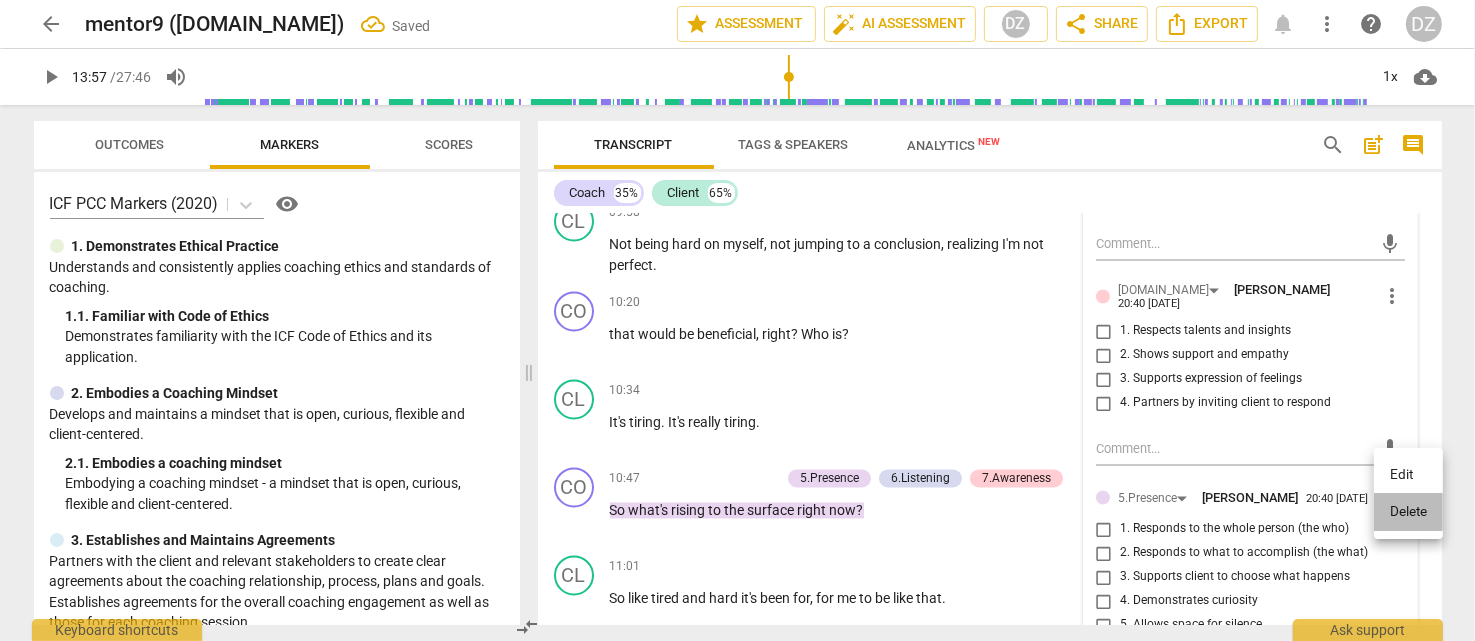 click on "Delete" at bounding box center (1408, 512) 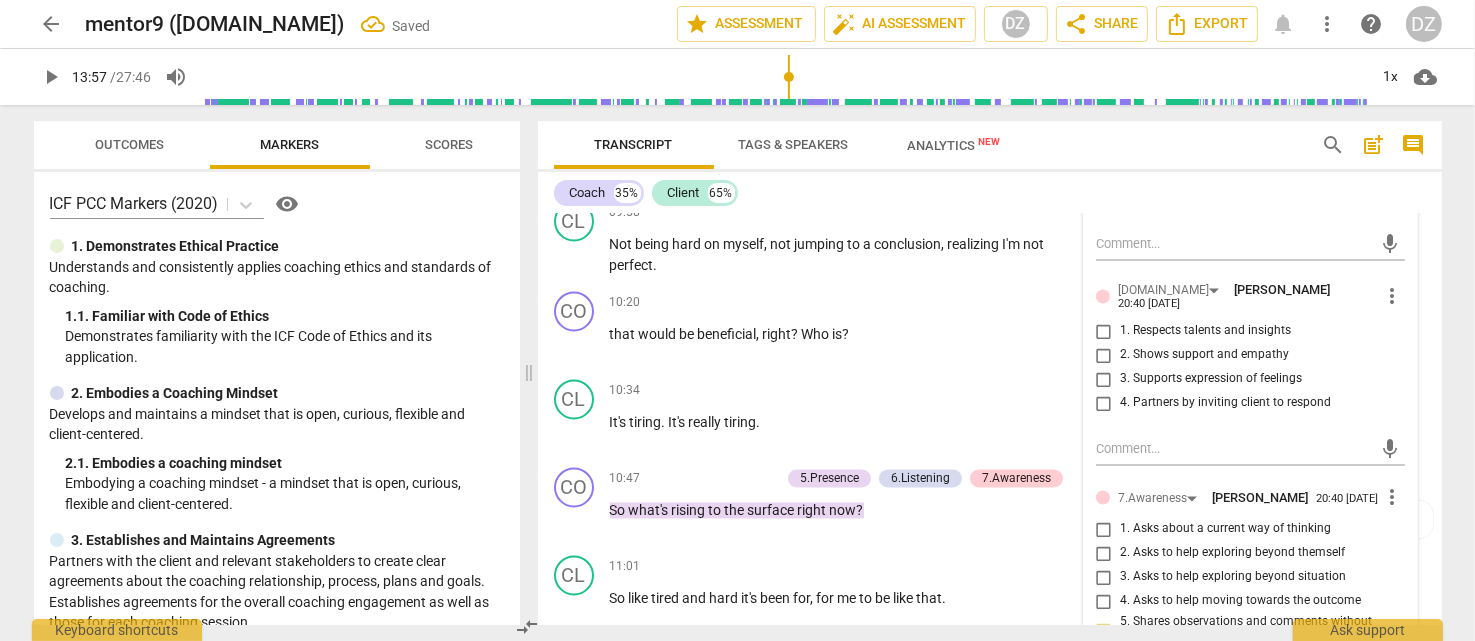 click on "more_vert" at bounding box center [1393, 297] 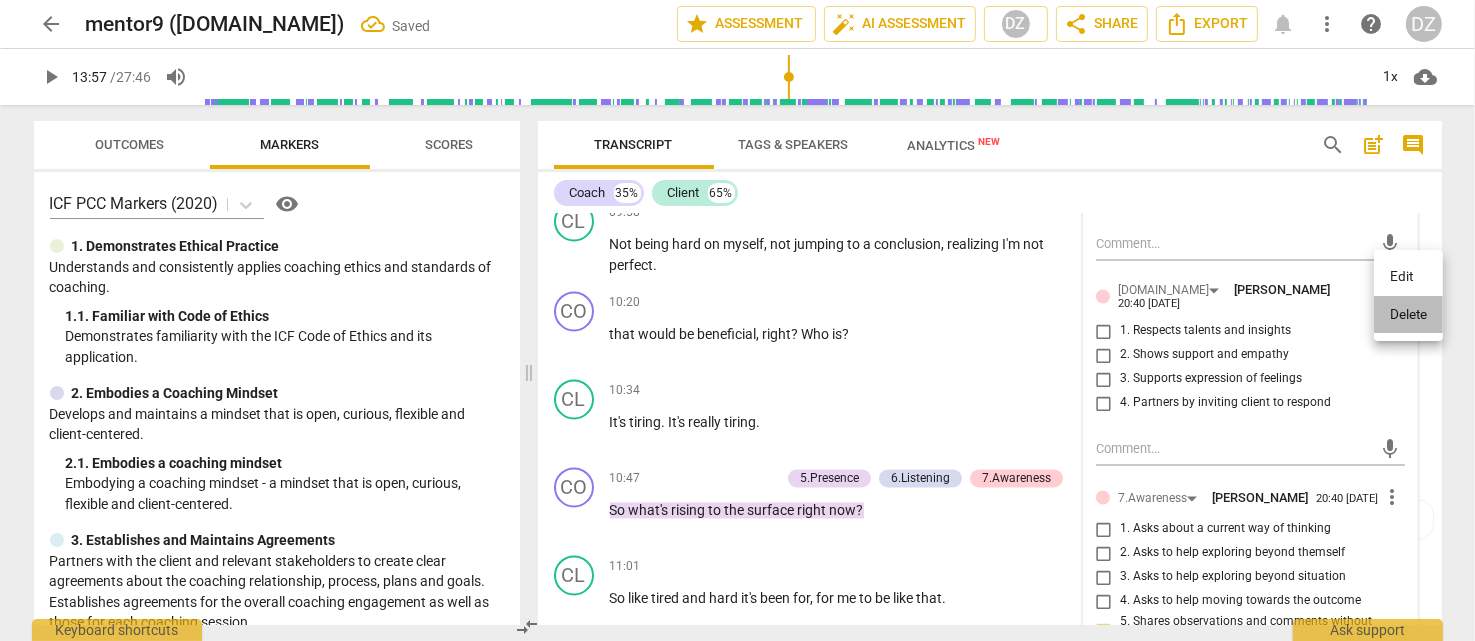click on "Delete" at bounding box center [1408, 315] 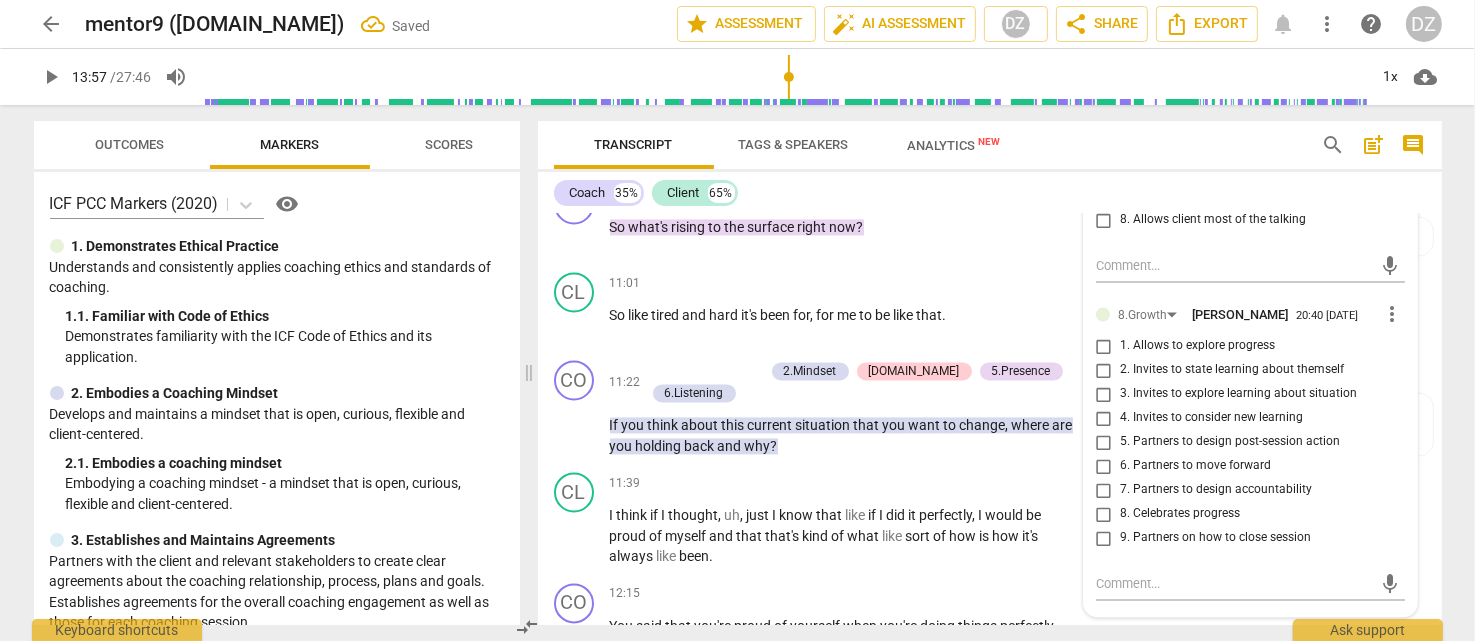 scroll, scrollTop: 4238, scrollLeft: 0, axis: vertical 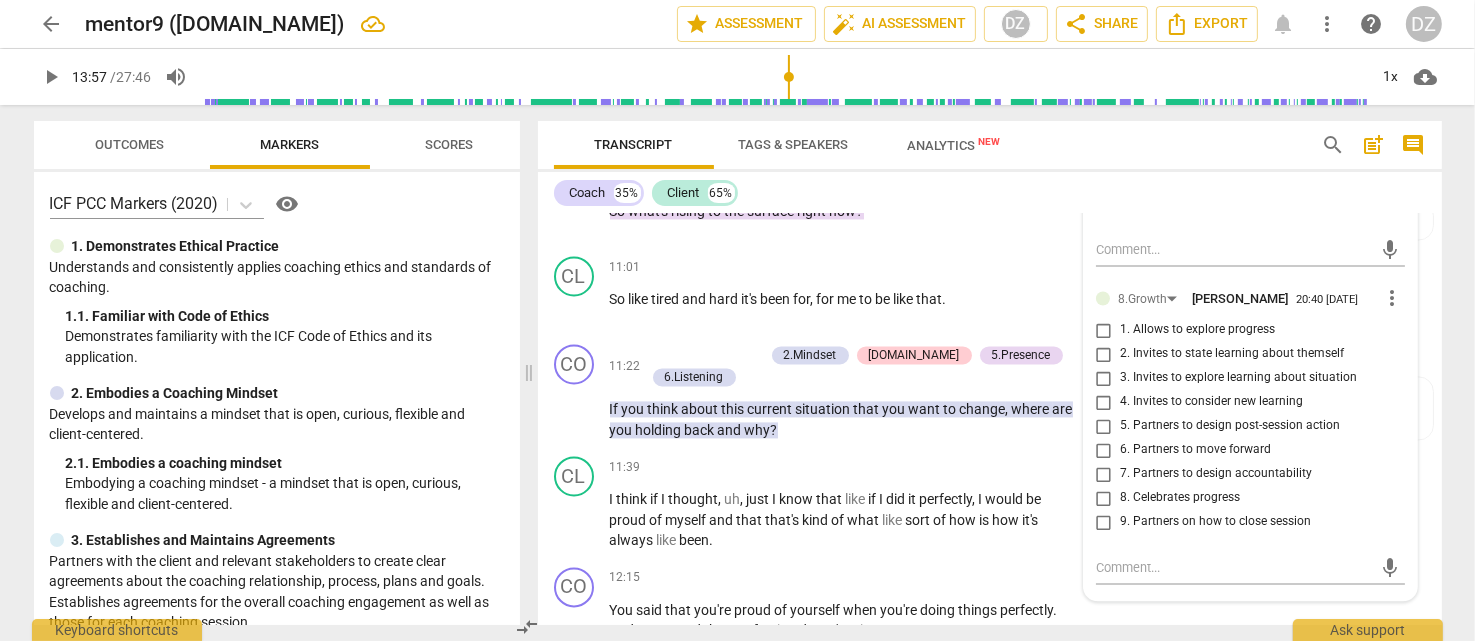 click on "4. Invites to consider new learning" at bounding box center [1211, 402] 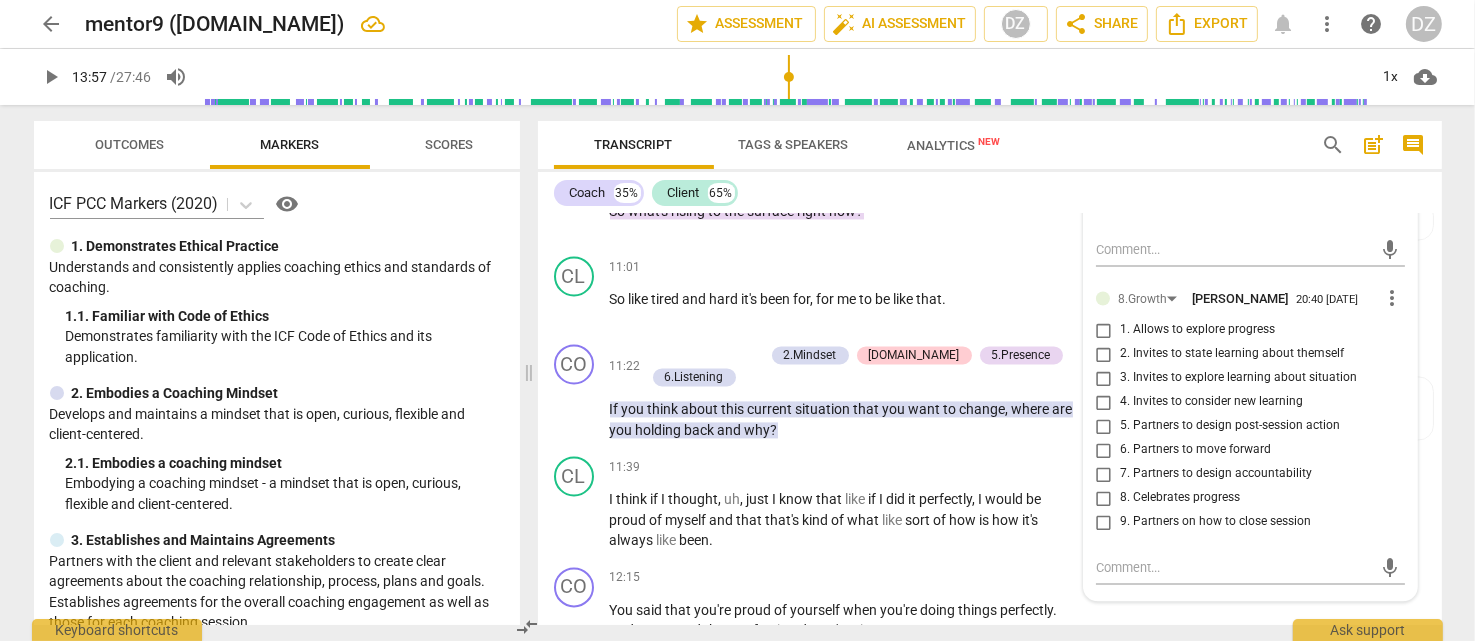 click on "4. Invites to consider new learning" at bounding box center [1104, 402] 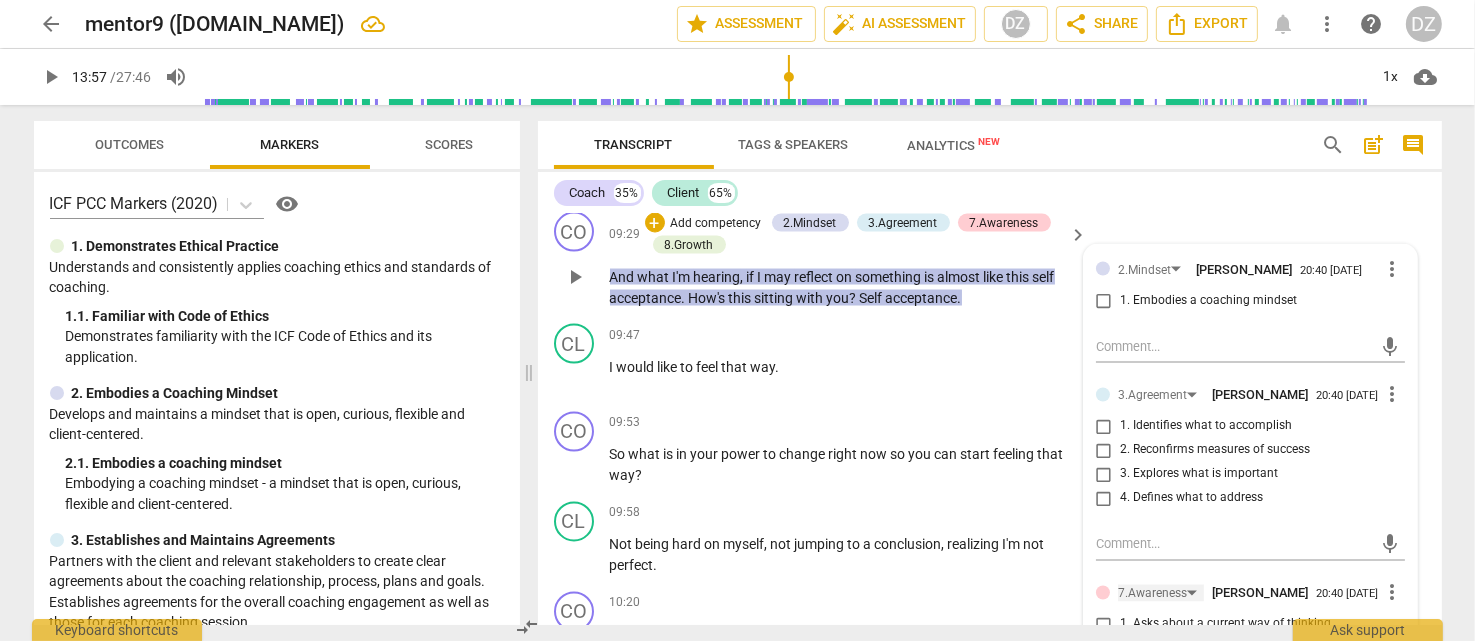 scroll, scrollTop: 3738, scrollLeft: 0, axis: vertical 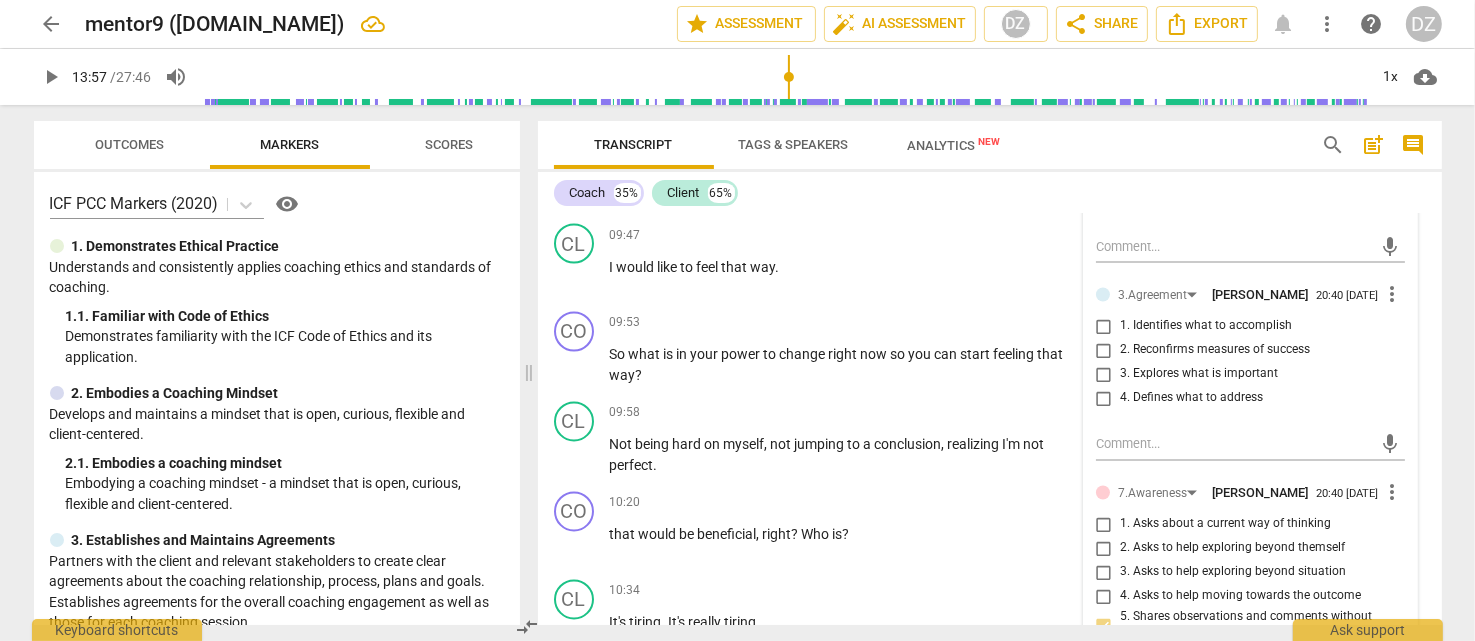 click on "1. Asks about a current way of thinking" at bounding box center [1225, 525] 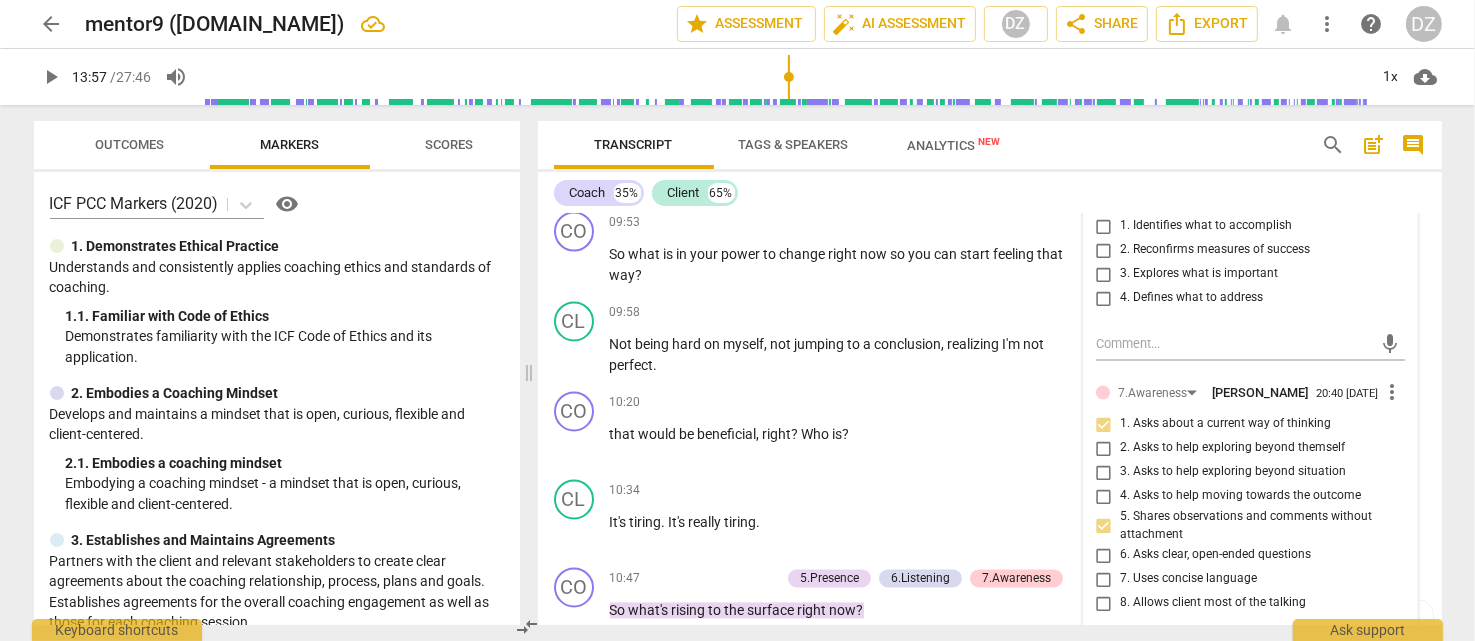 scroll, scrollTop: 3538, scrollLeft: 0, axis: vertical 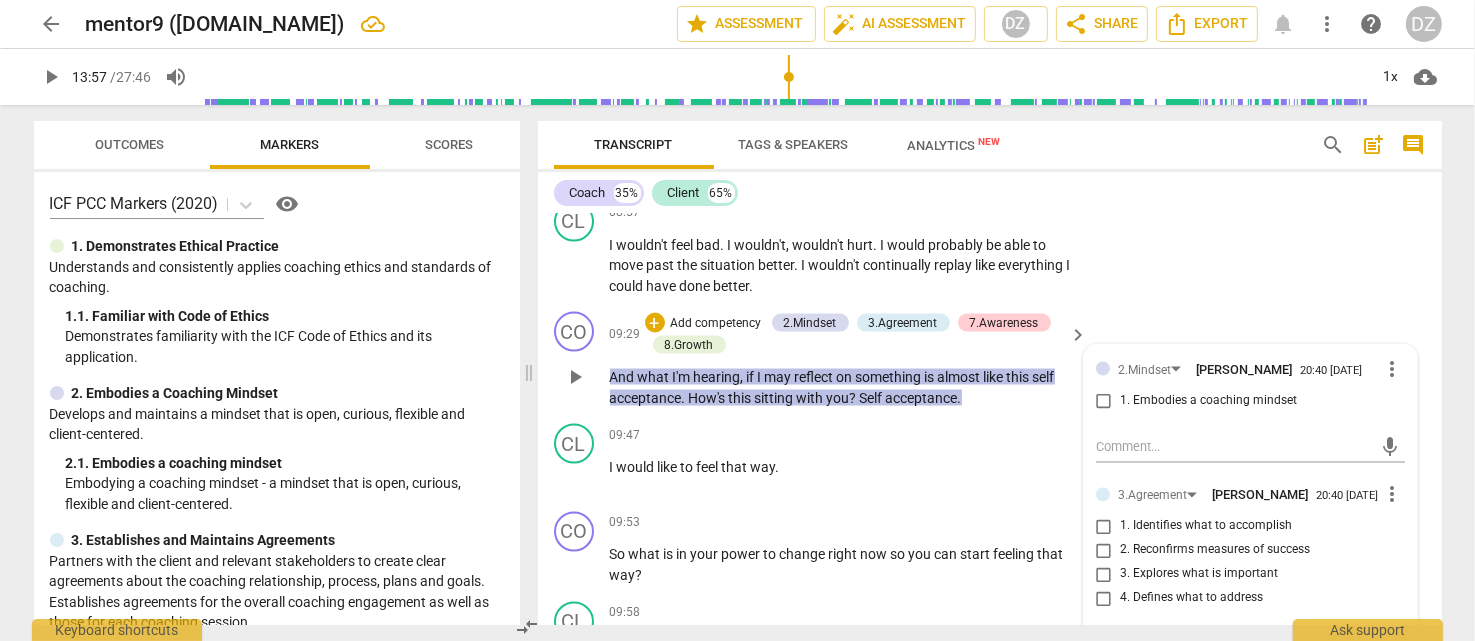 click on "keyboard_arrow_right" at bounding box center (1078, 335) 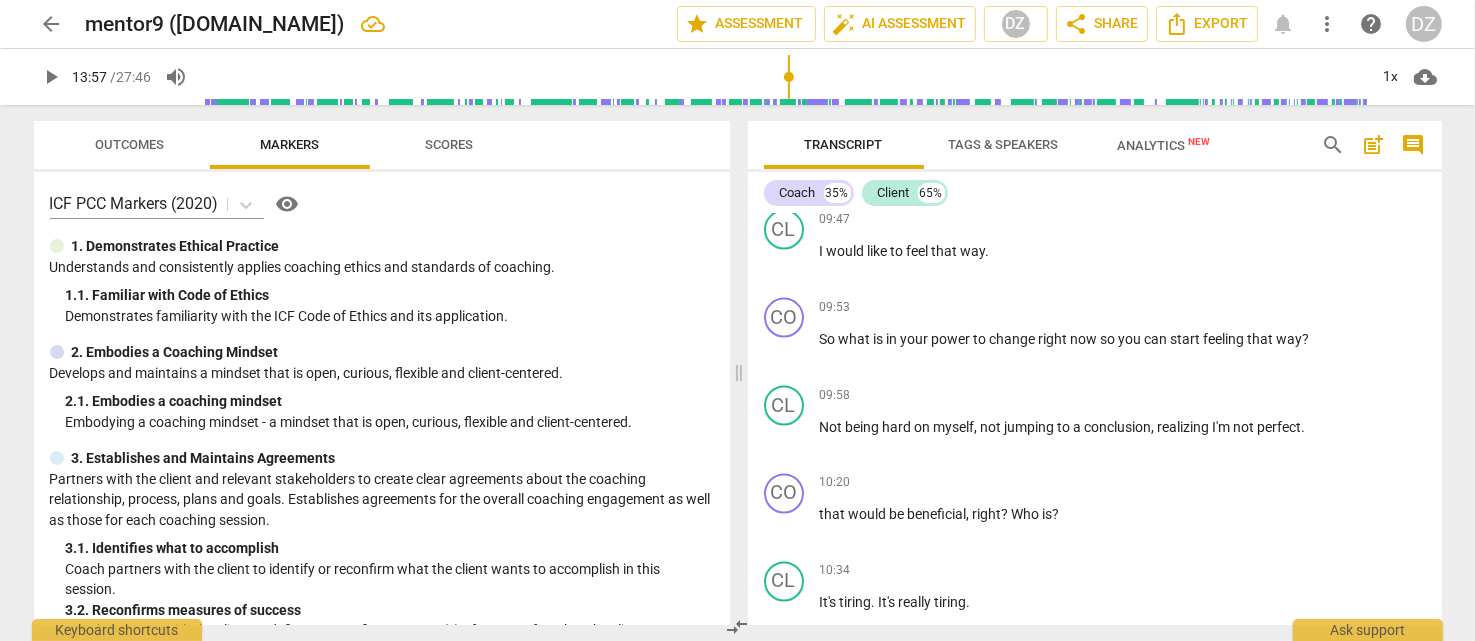scroll, scrollTop: 3312, scrollLeft: 0, axis: vertical 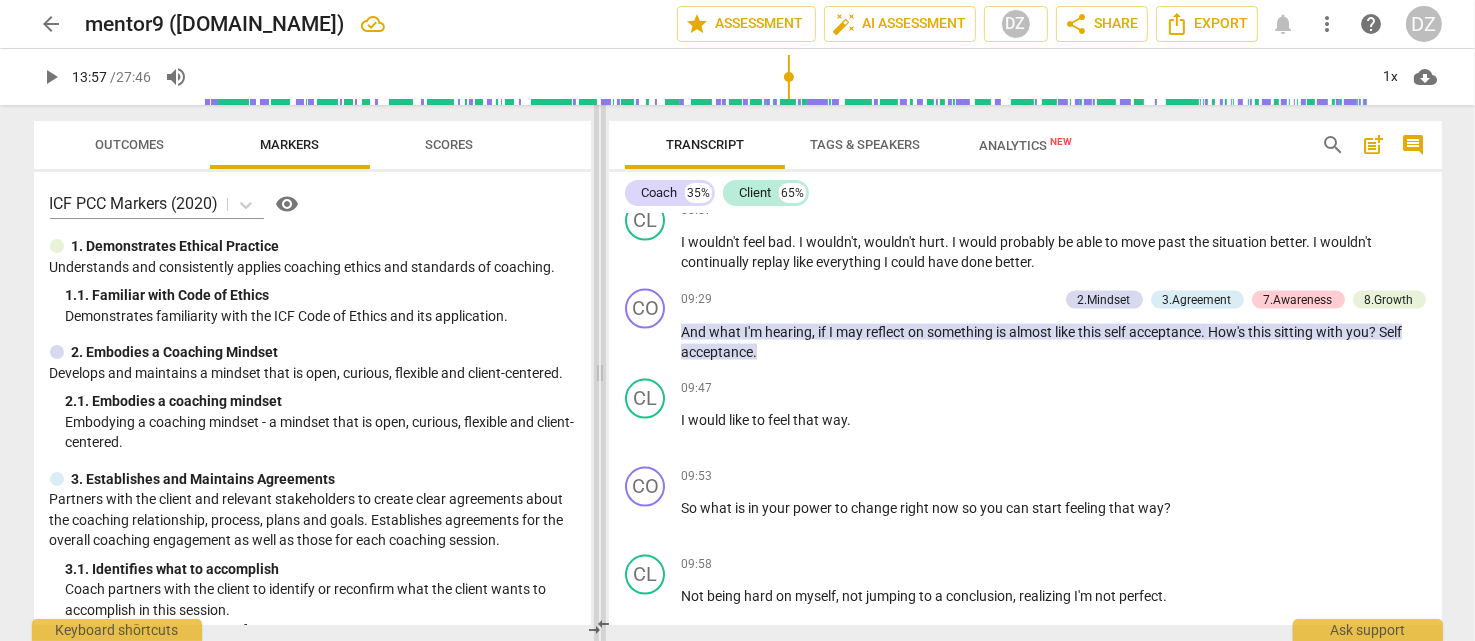 drag, startPoint x: 735, startPoint y: 363, endPoint x: 597, endPoint y: 376, distance: 138.61096 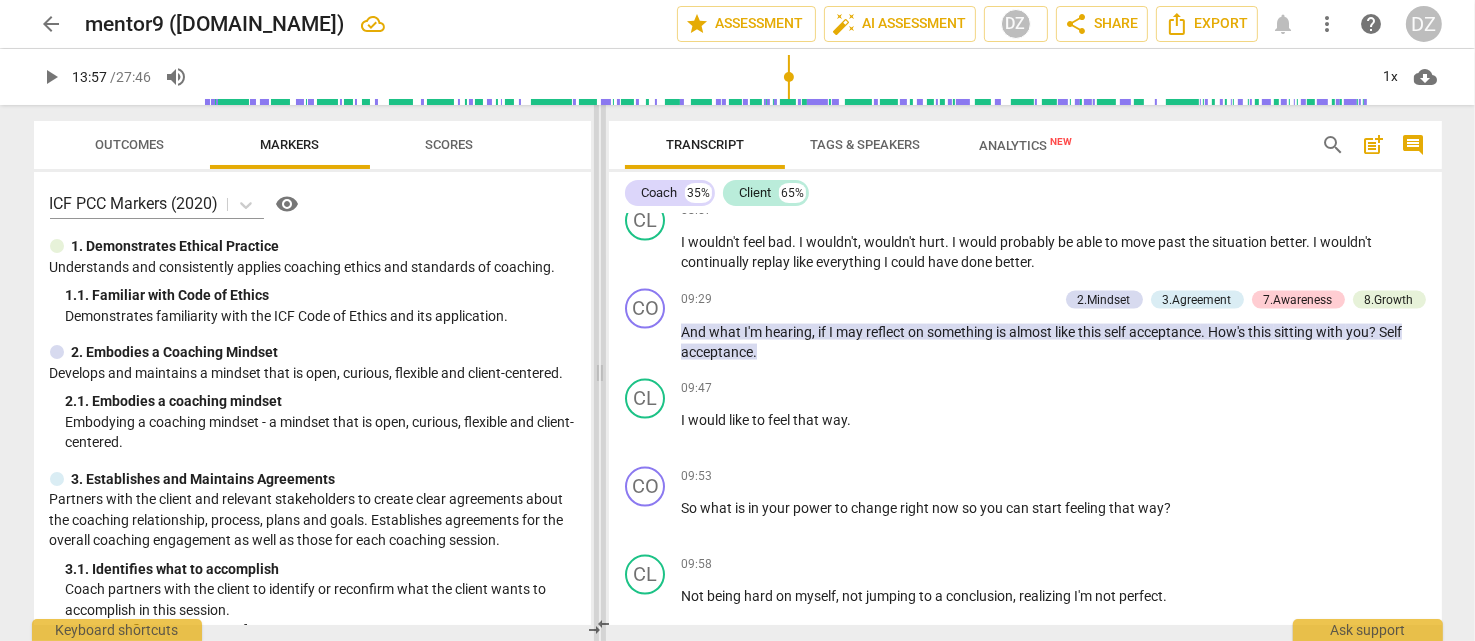 click at bounding box center [600, 373] 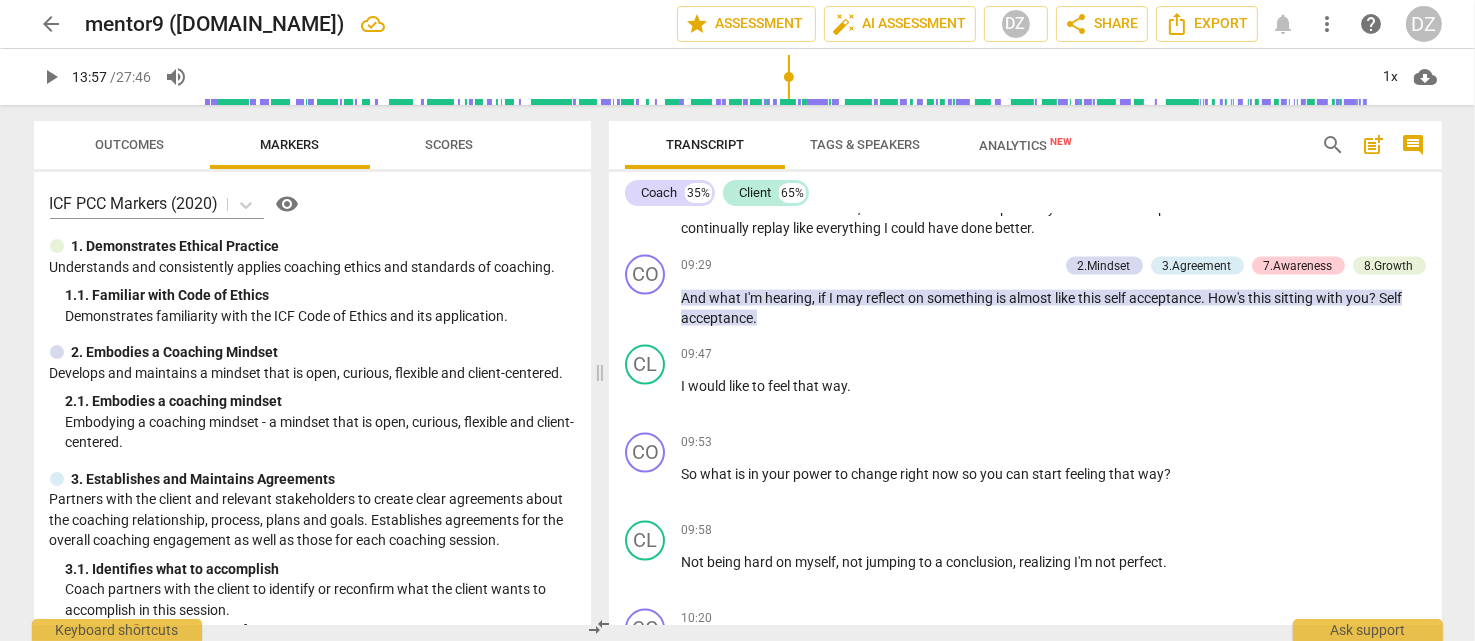 scroll, scrollTop: 3181, scrollLeft: 0, axis: vertical 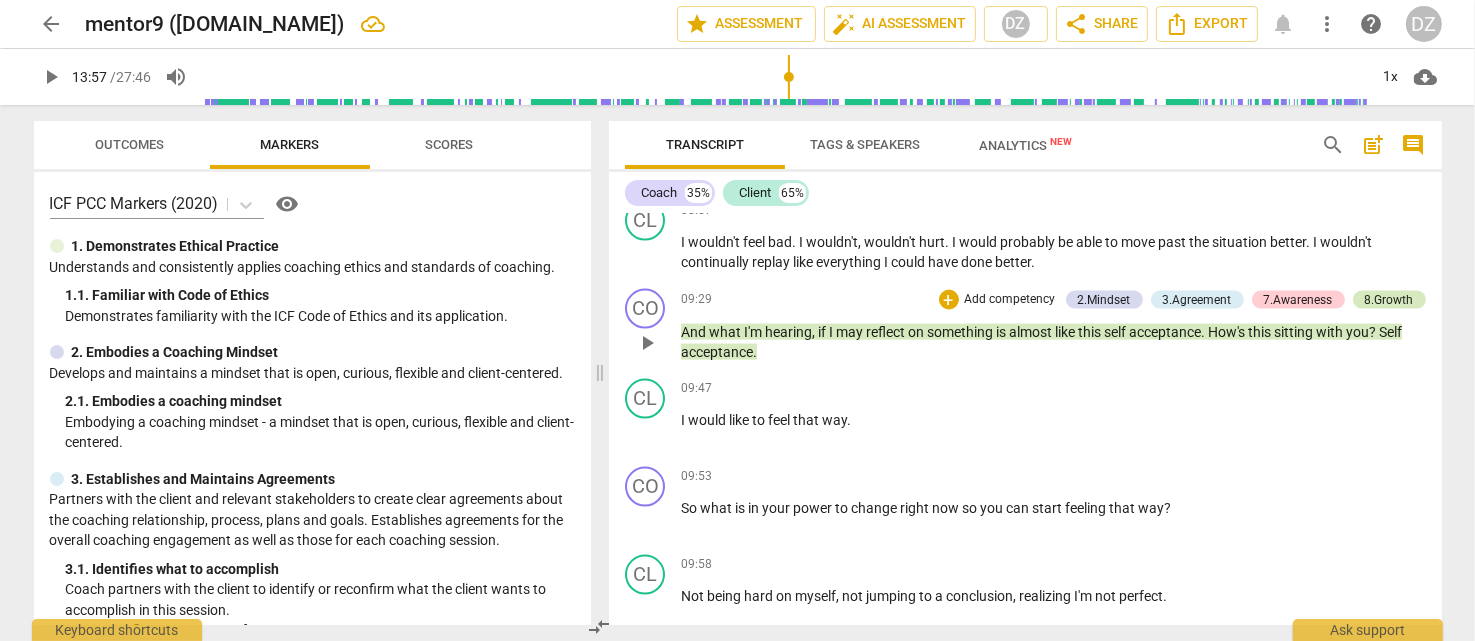 click on "8.Growth" at bounding box center (1389, 300) 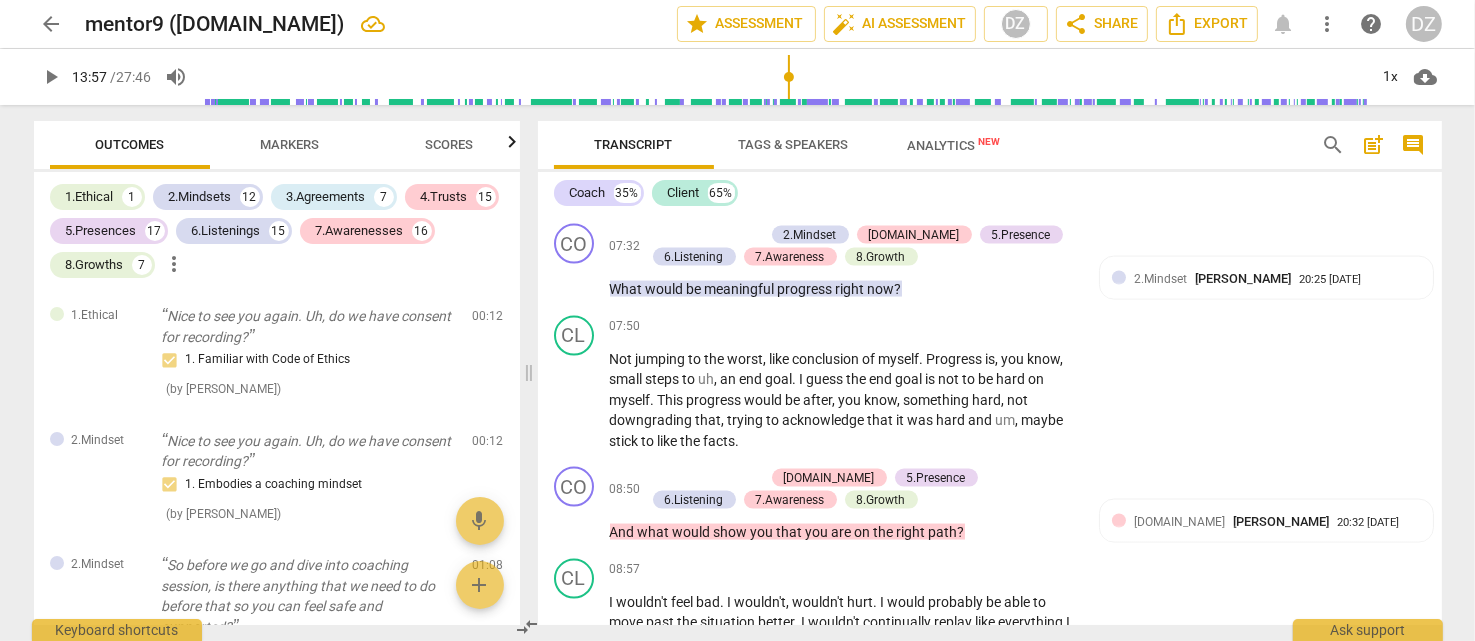 scroll, scrollTop: 3538, scrollLeft: 0, axis: vertical 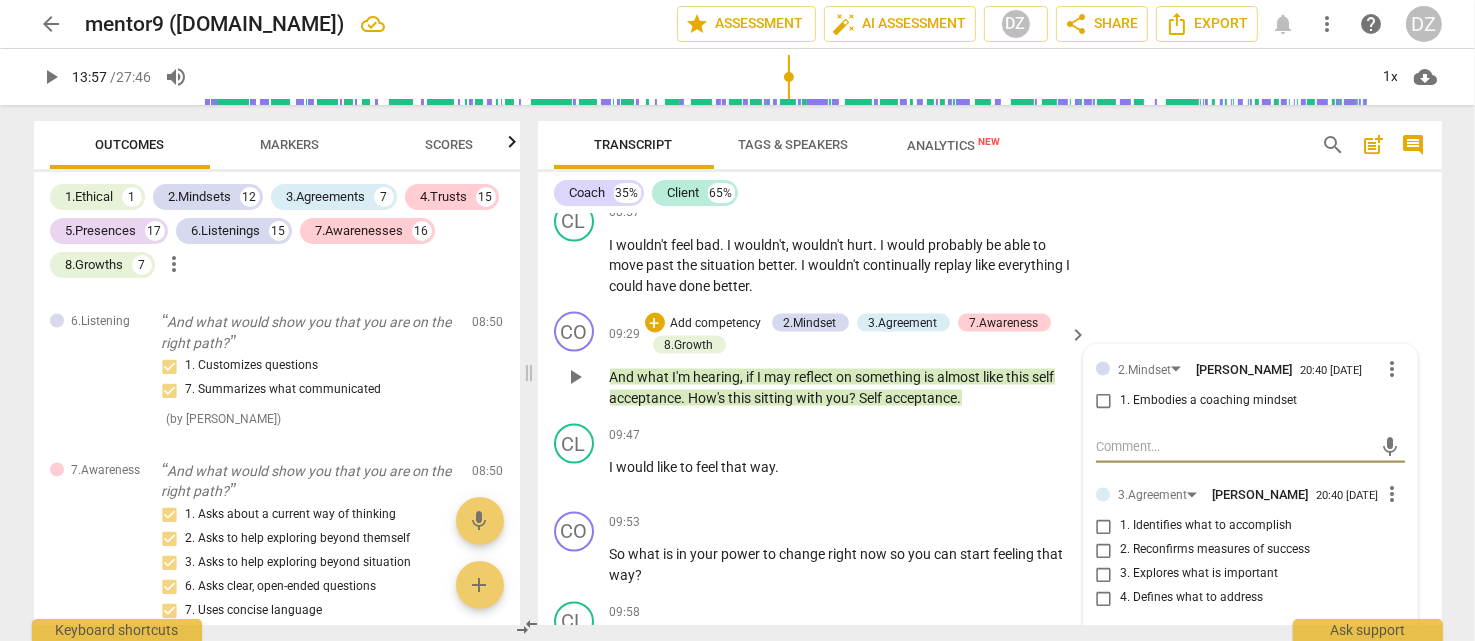 click on "more_vert" at bounding box center [1393, 495] 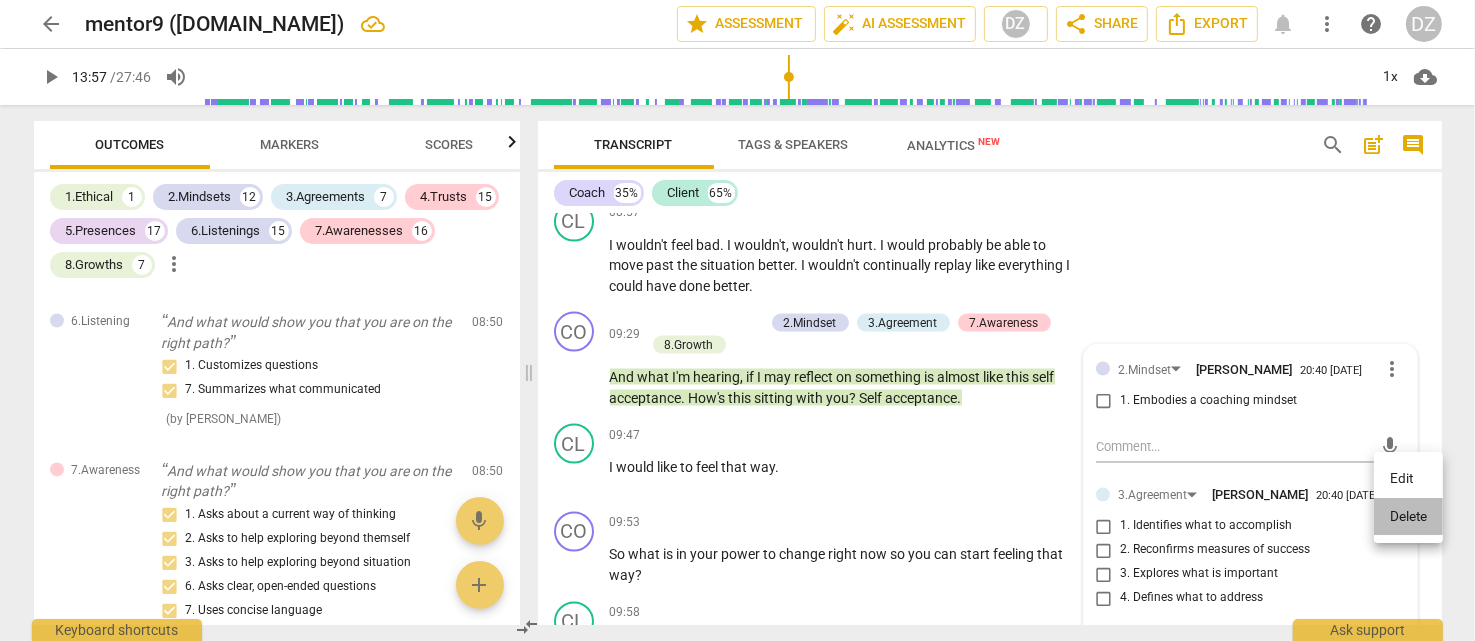 click on "Delete" at bounding box center (1408, 517) 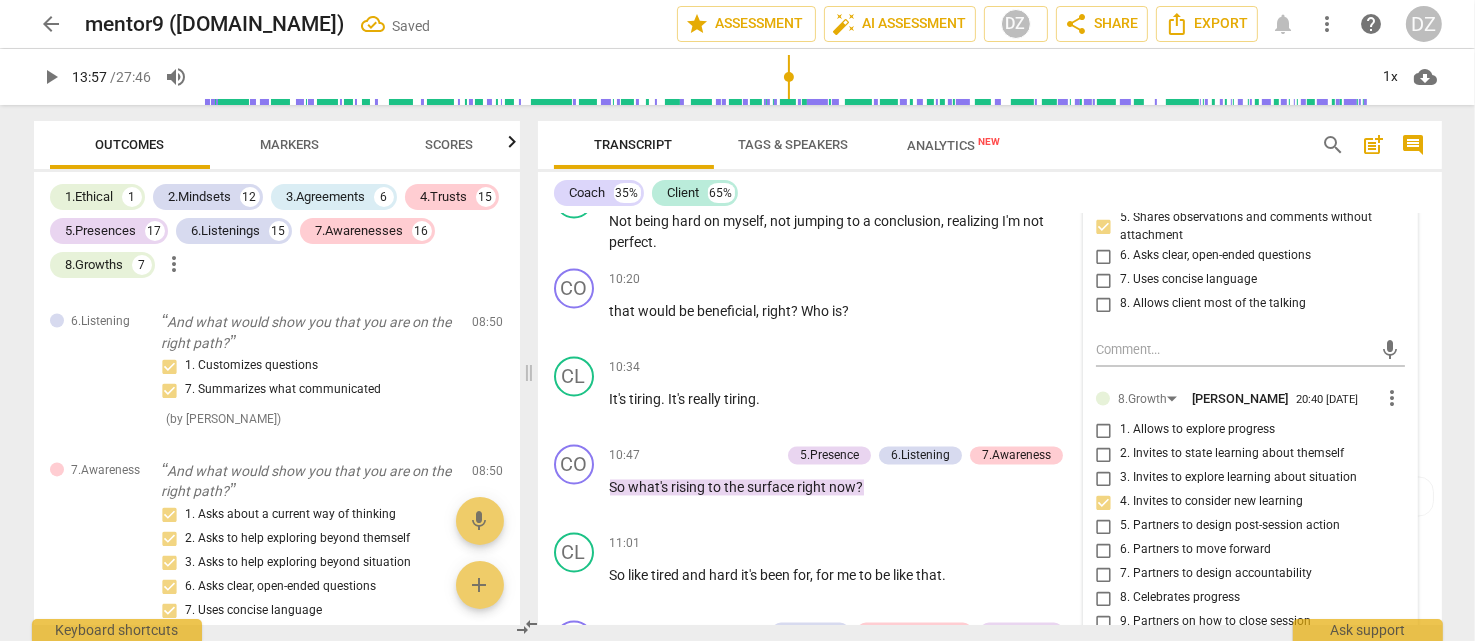 scroll, scrollTop: 3938, scrollLeft: 0, axis: vertical 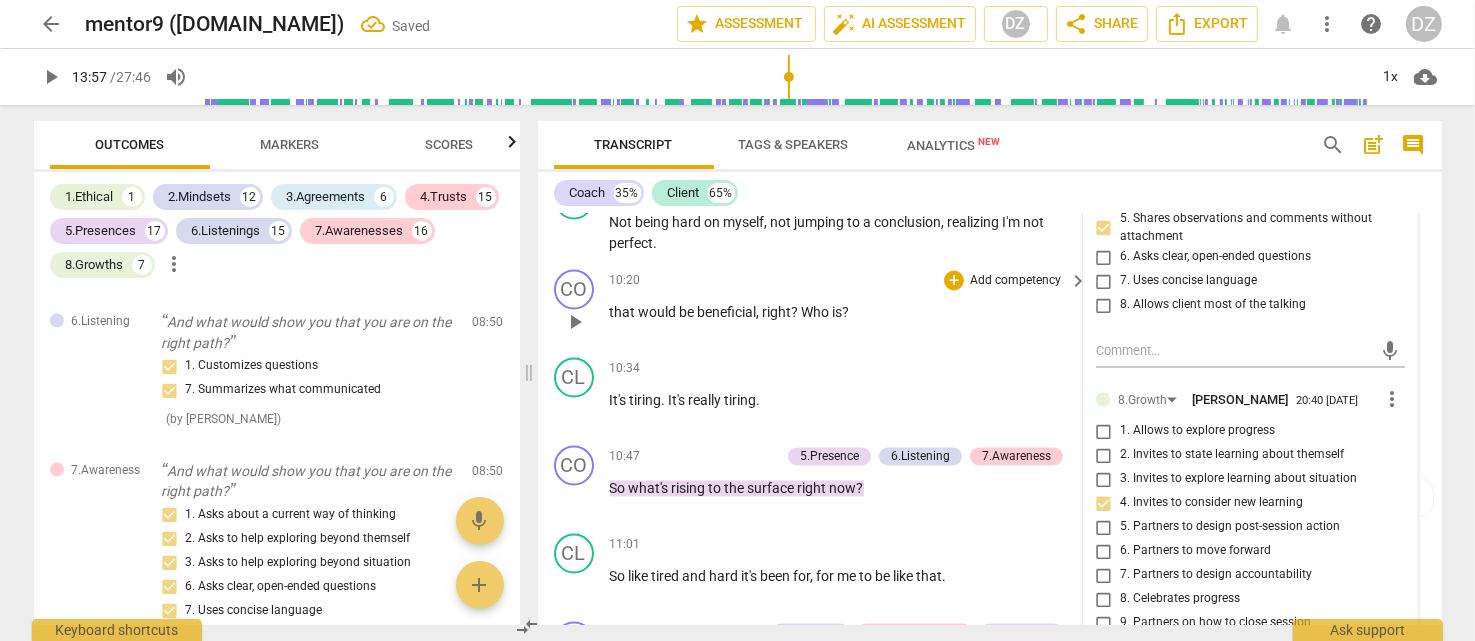 click on "10:20 + Add competency keyboard_arrow_right that   would   be   beneficial ,   right ?   Who   is ?" at bounding box center [850, 306] 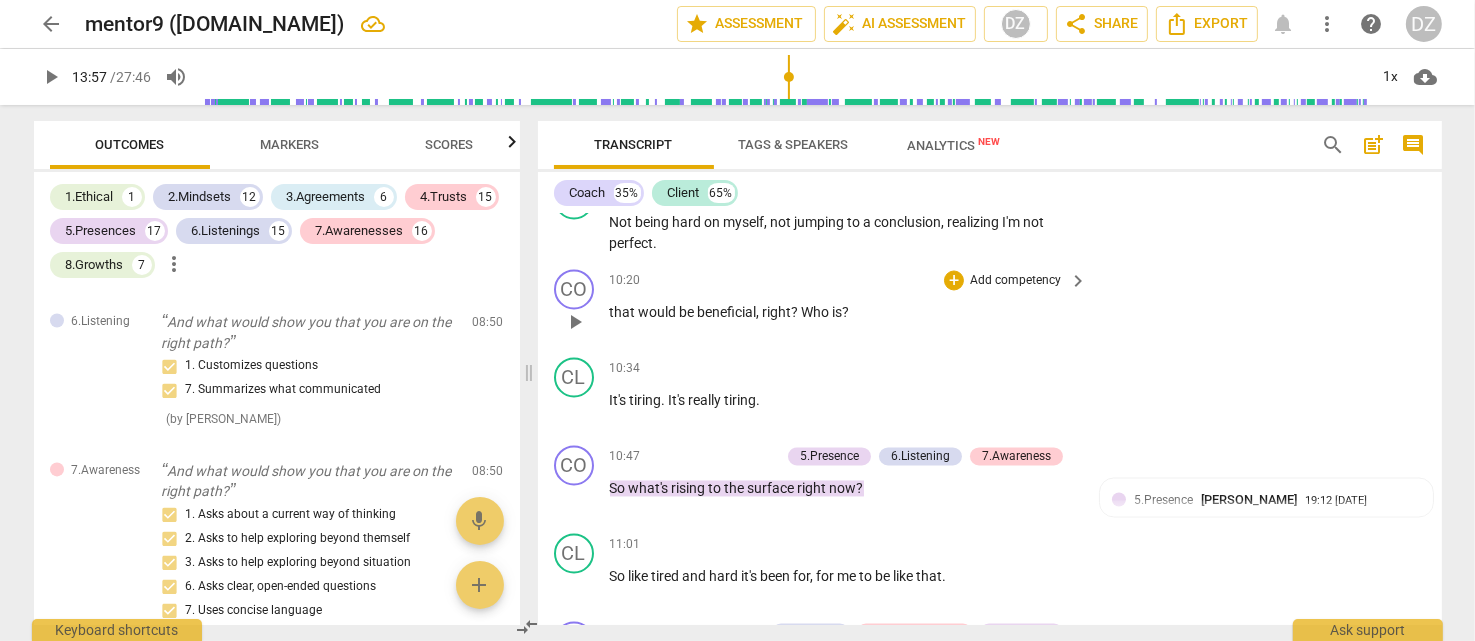 scroll, scrollTop: 3838, scrollLeft: 0, axis: vertical 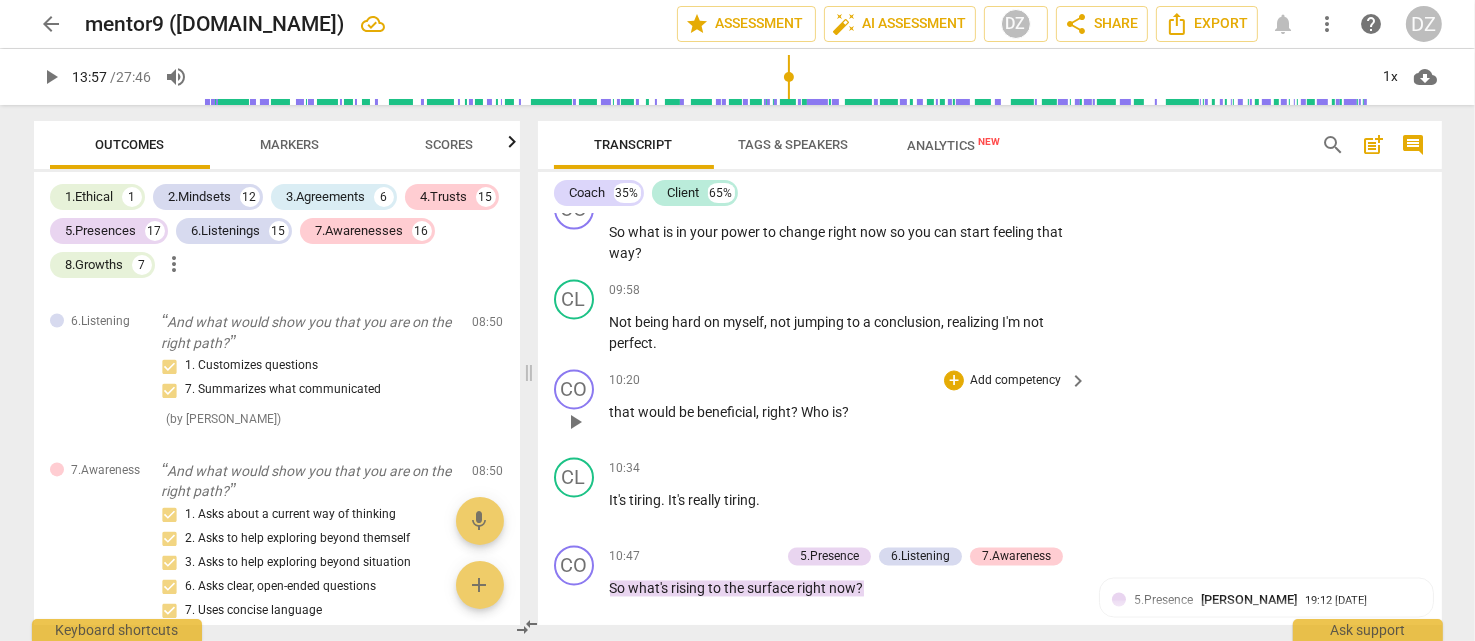 click on "play_arrow" at bounding box center (575, 423) 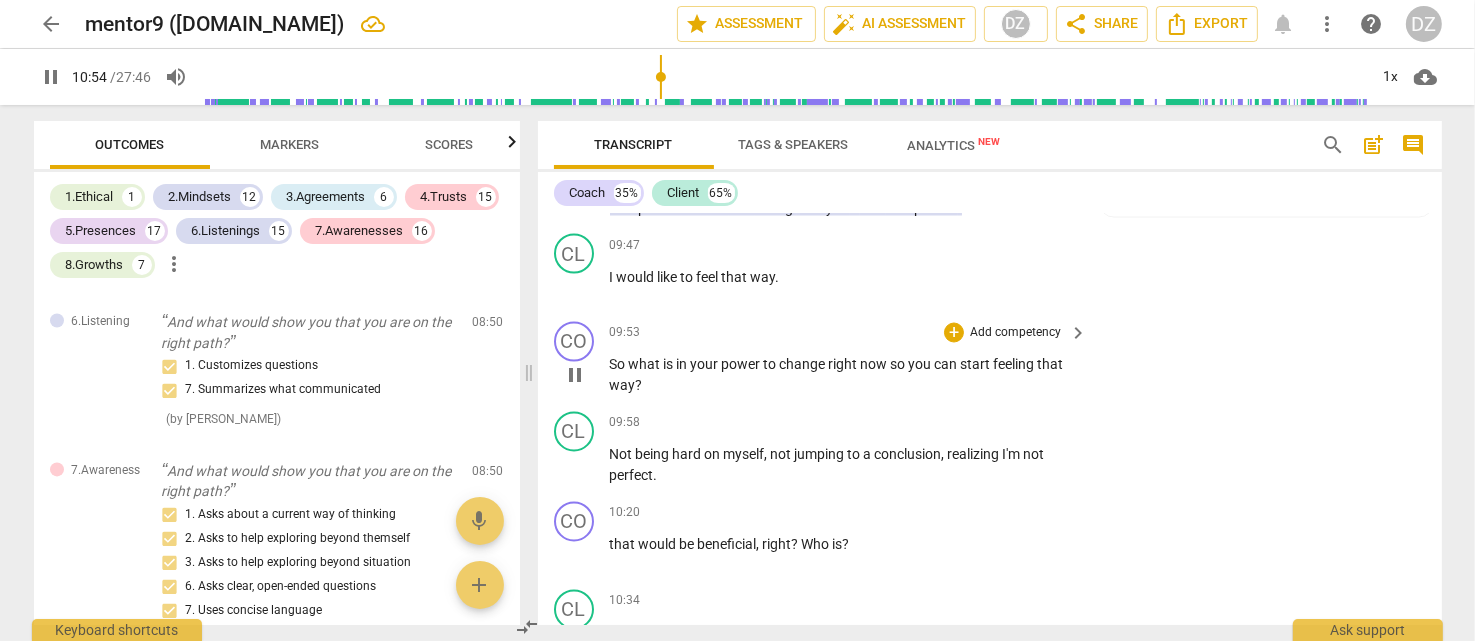 scroll, scrollTop: 3738, scrollLeft: 0, axis: vertical 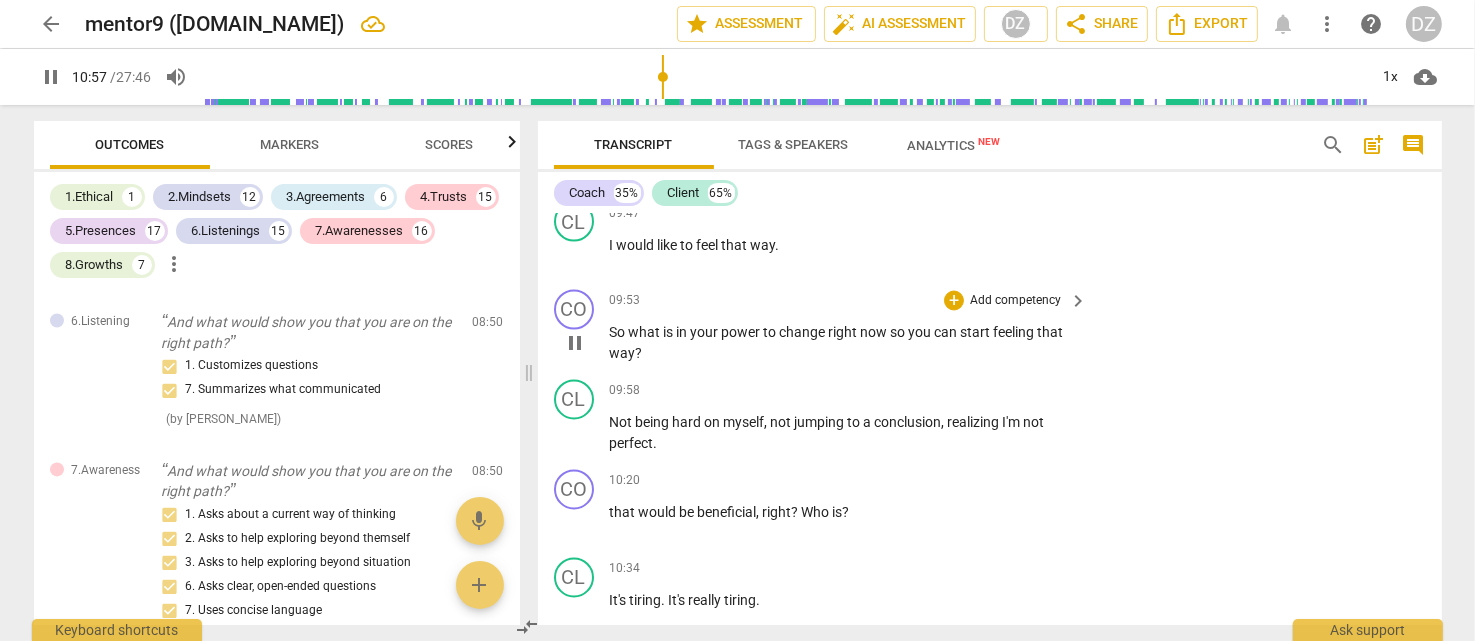 click on "Add competency" at bounding box center (1015, 302) 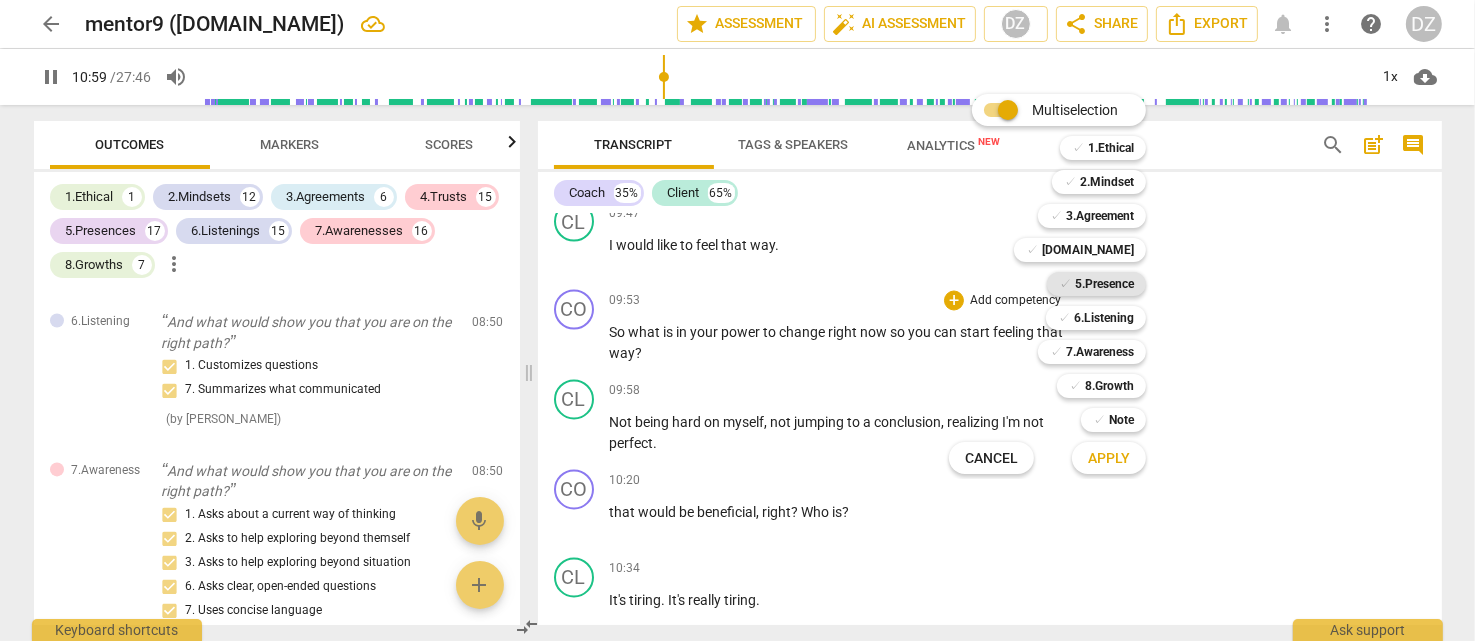 click on "5.Presence" at bounding box center [1104, 284] 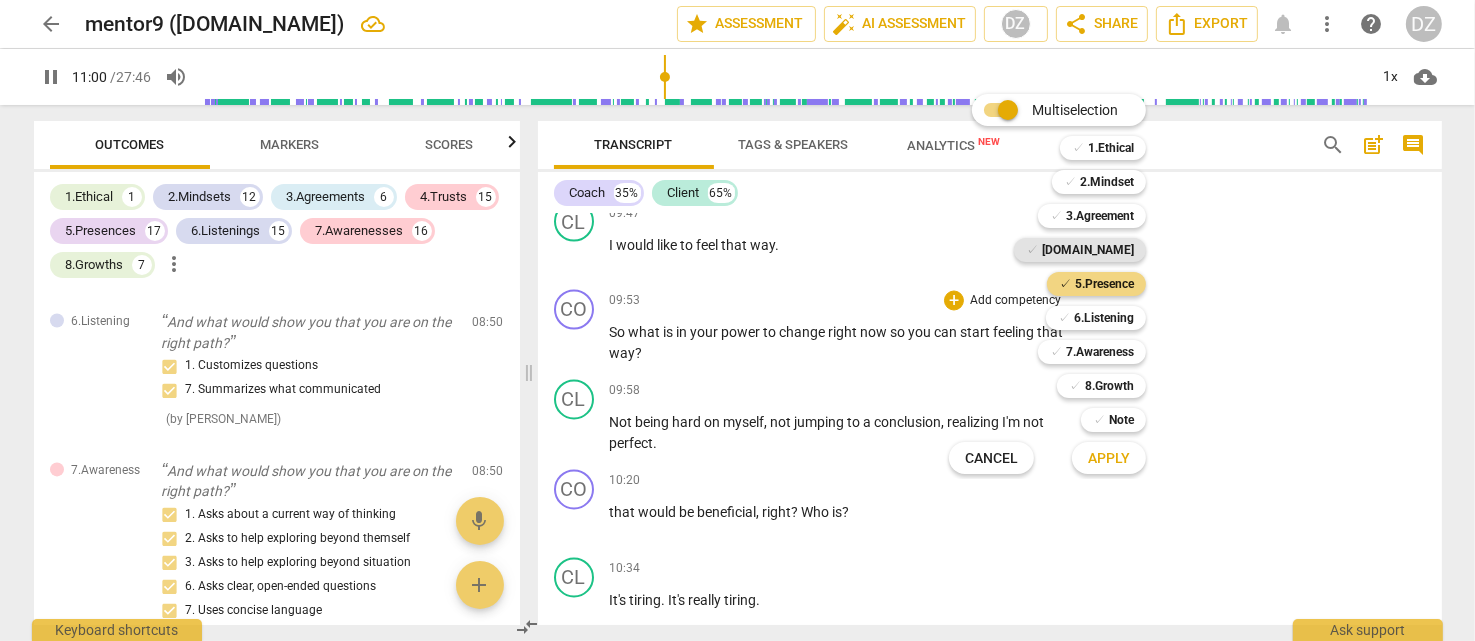 click on "[DOMAIN_NAME]" at bounding box center [1088, 250] 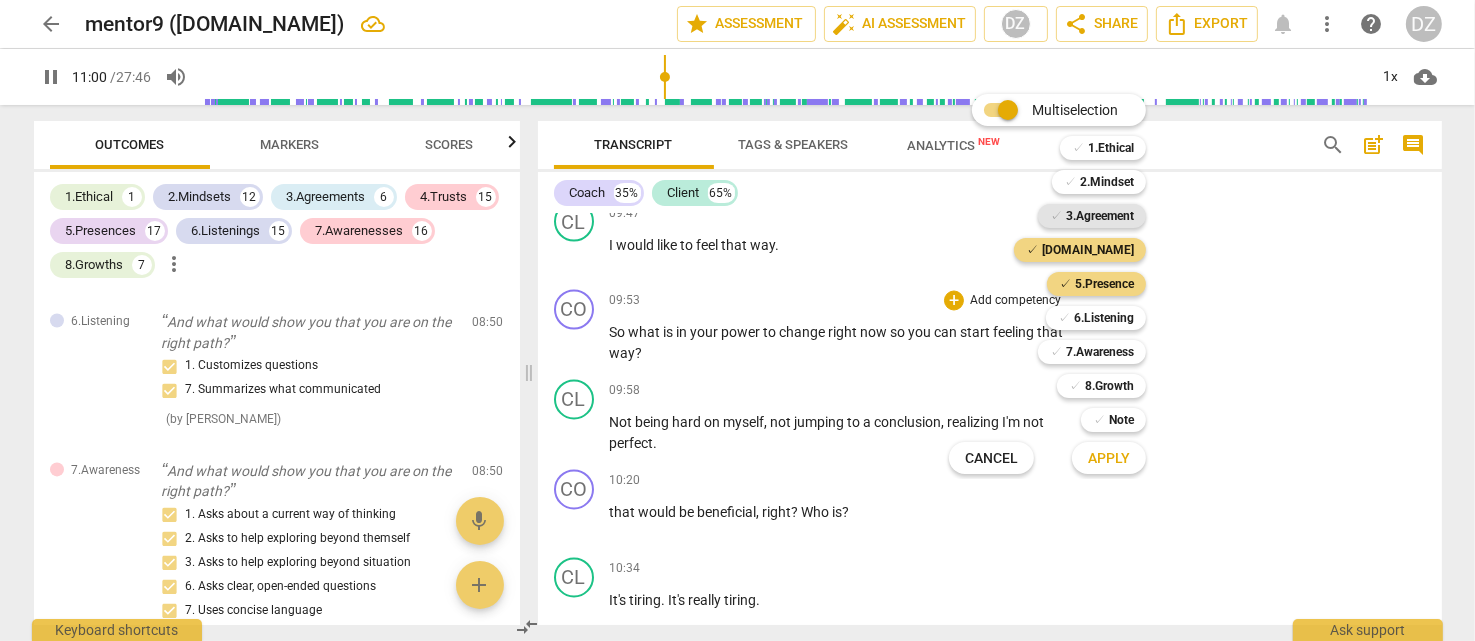 click on "3.Agreement" at bounding box center [1100, 216] 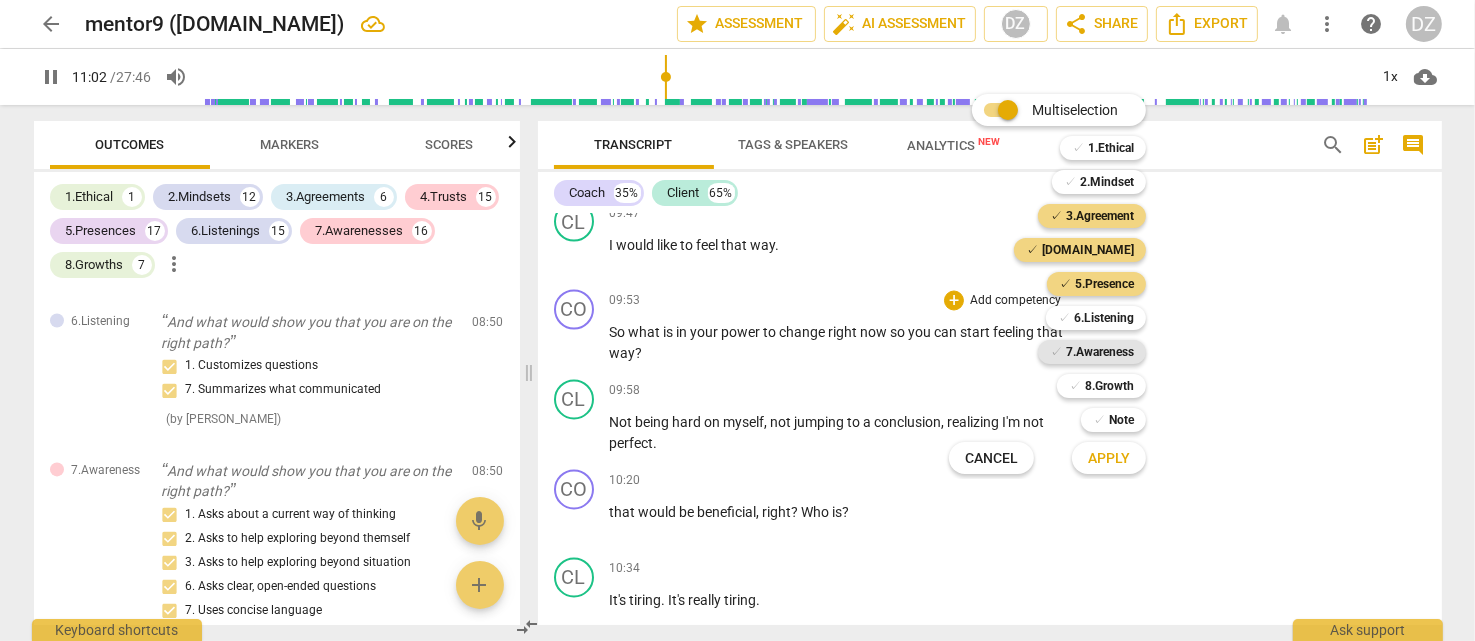 click on "7.Awareness" at bounding box center [1100, 352] 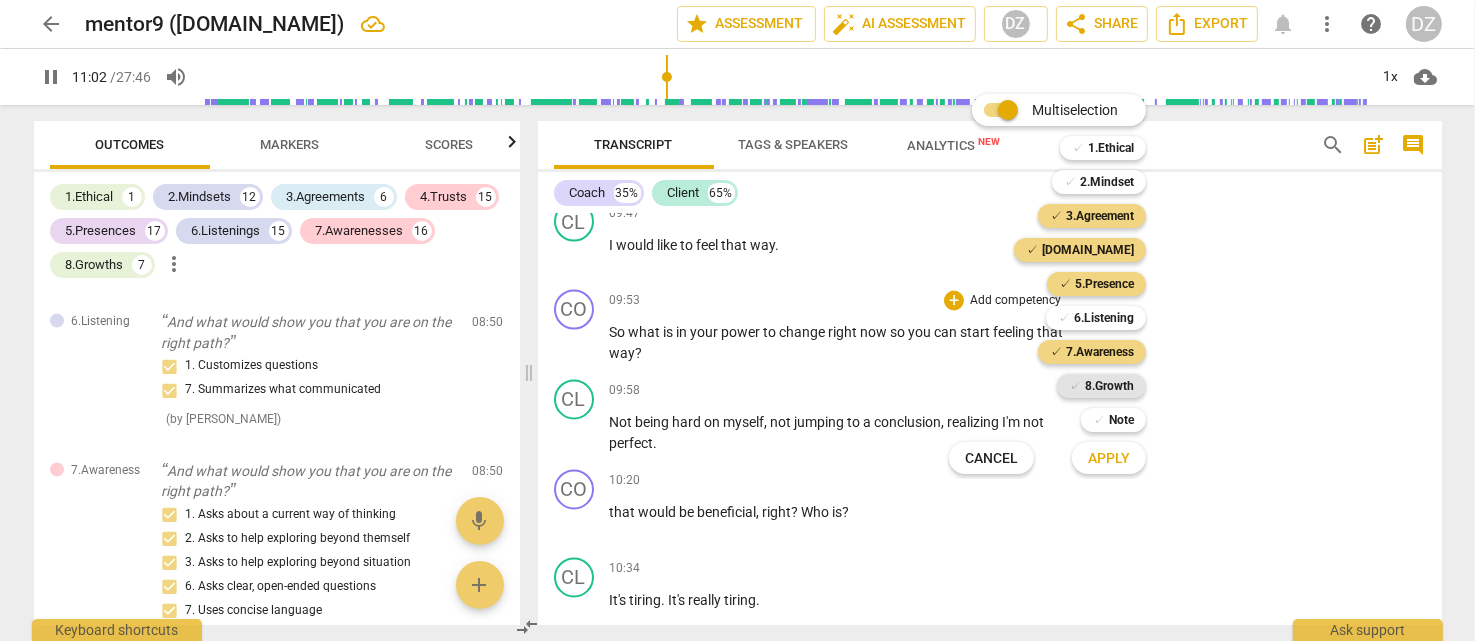click on "8.Growth" at bounding box center (1109, 386) 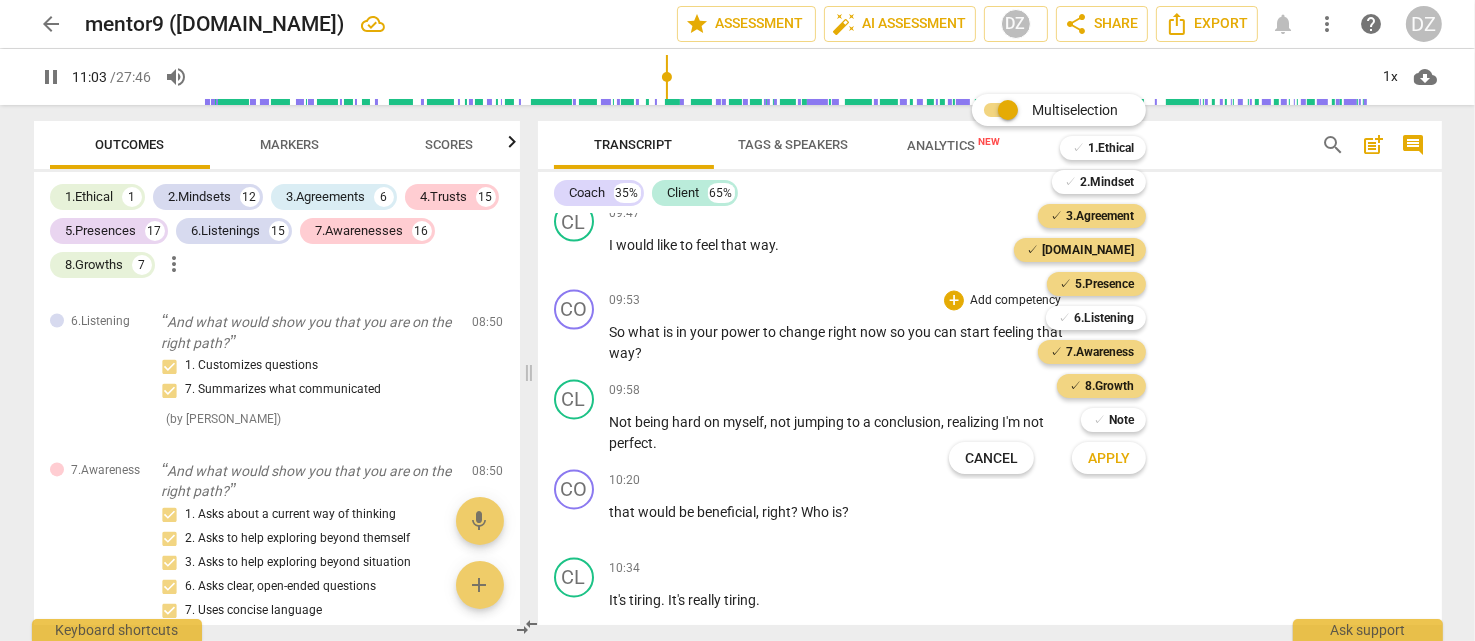 click on "Apply" at bounding box center [1109, 459] 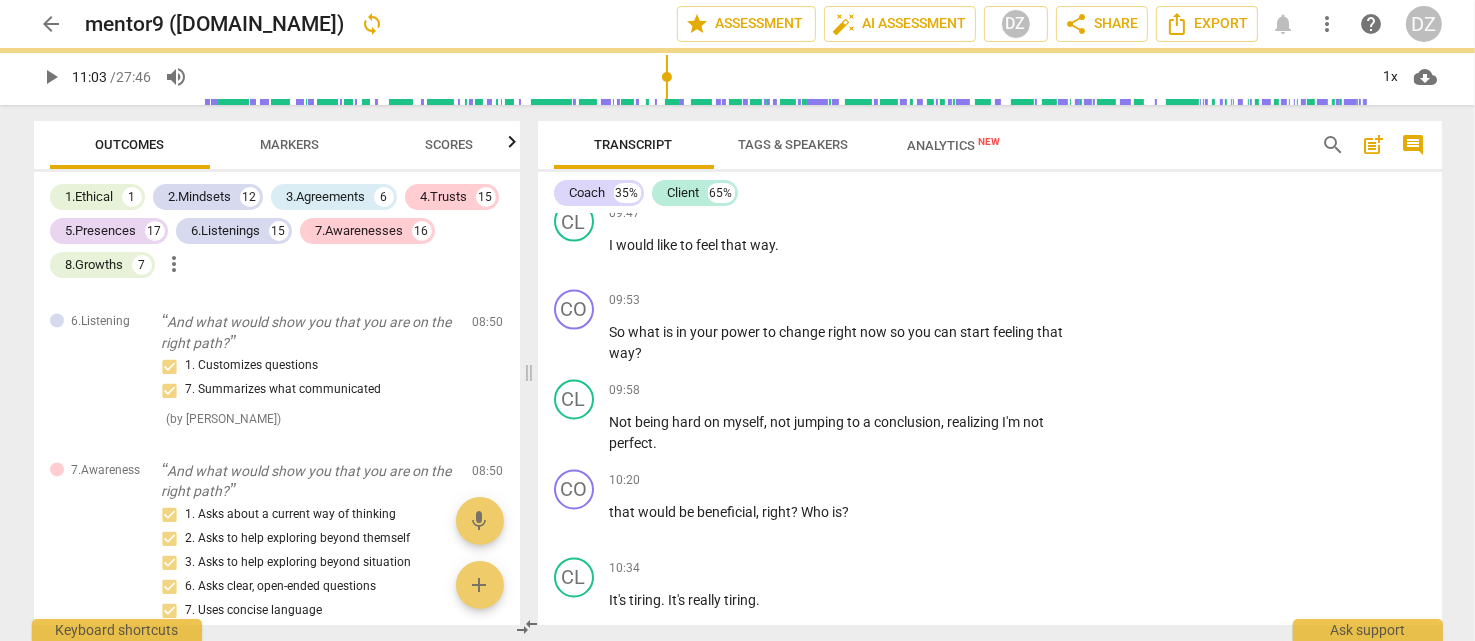 type on "664" 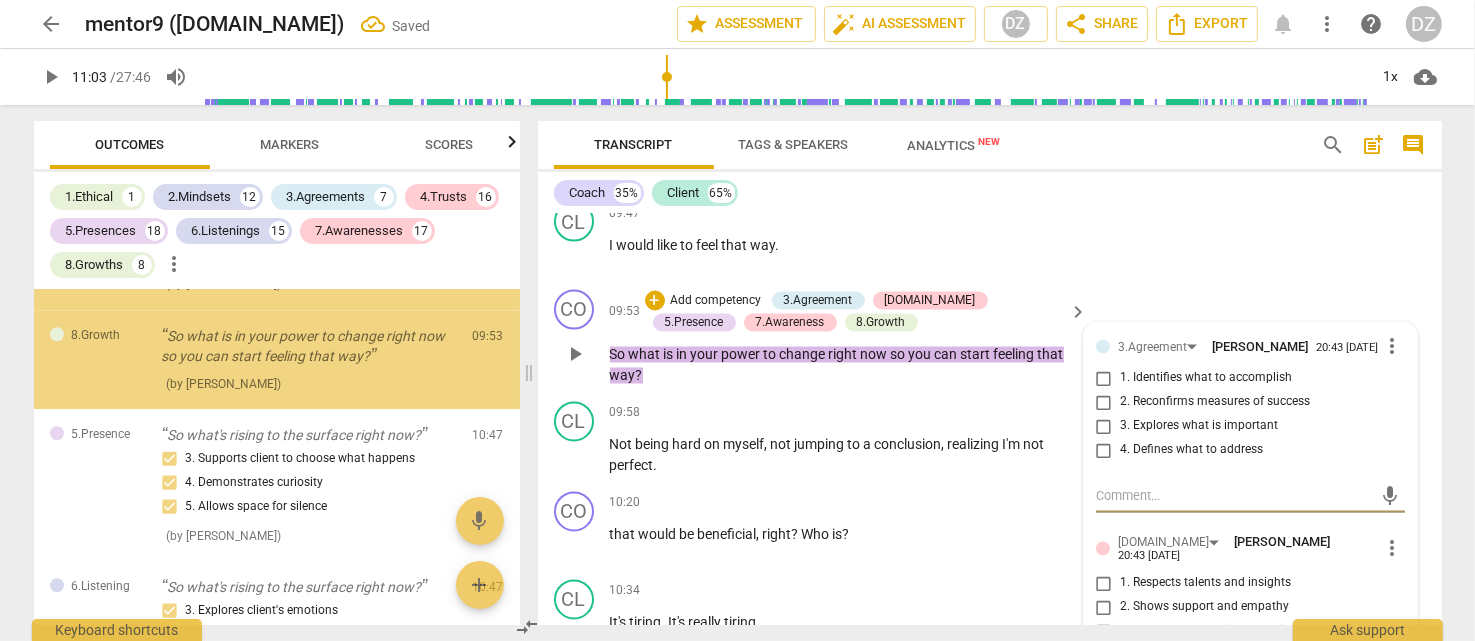 scroll, scrollTop: 13169, scrollLeft: 0, axis: vertical 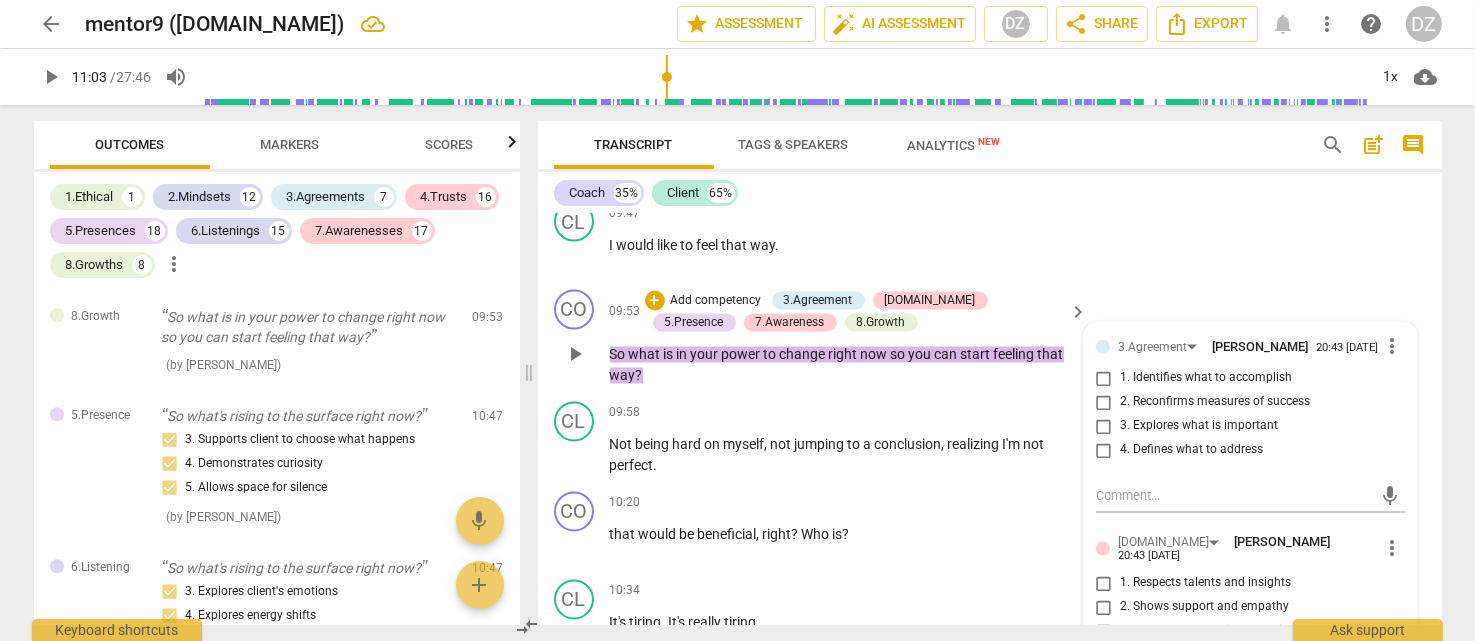click on "4. Defines what to address" at bounding box center [1191, 451] 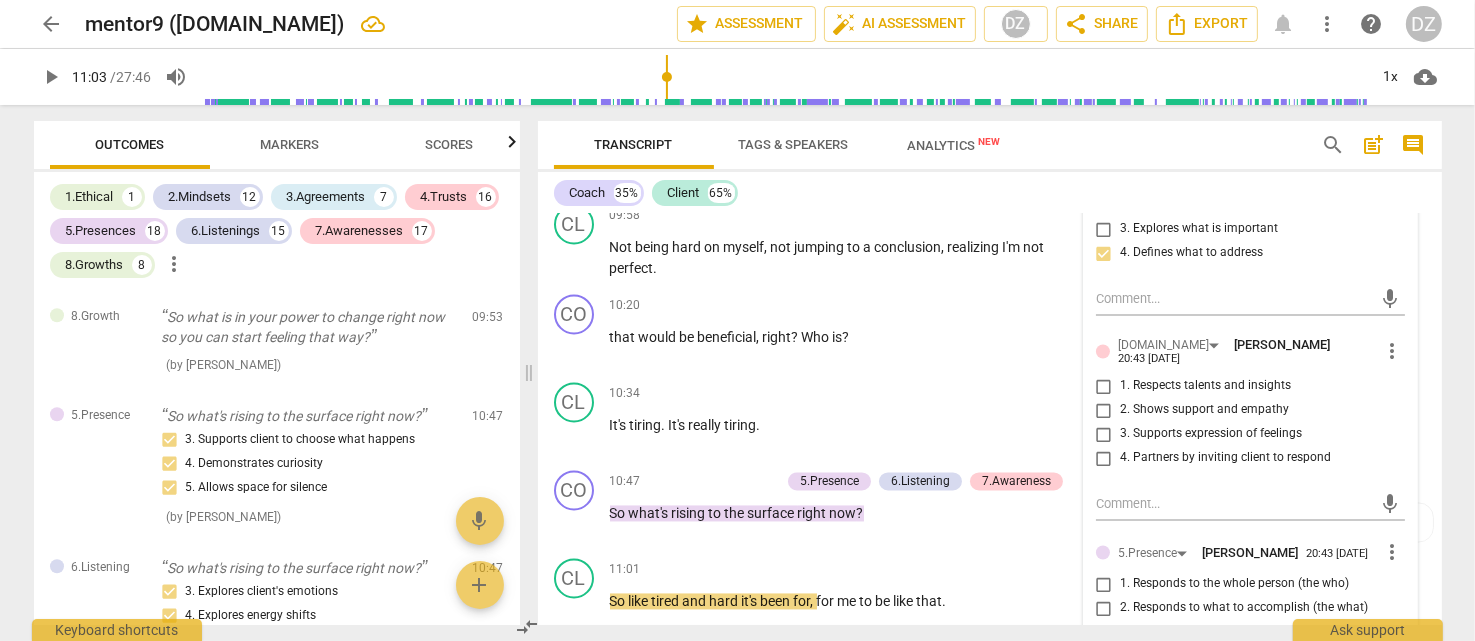 scroll, scrollTop: 3938, scrollLeft: 0, axis: vertical 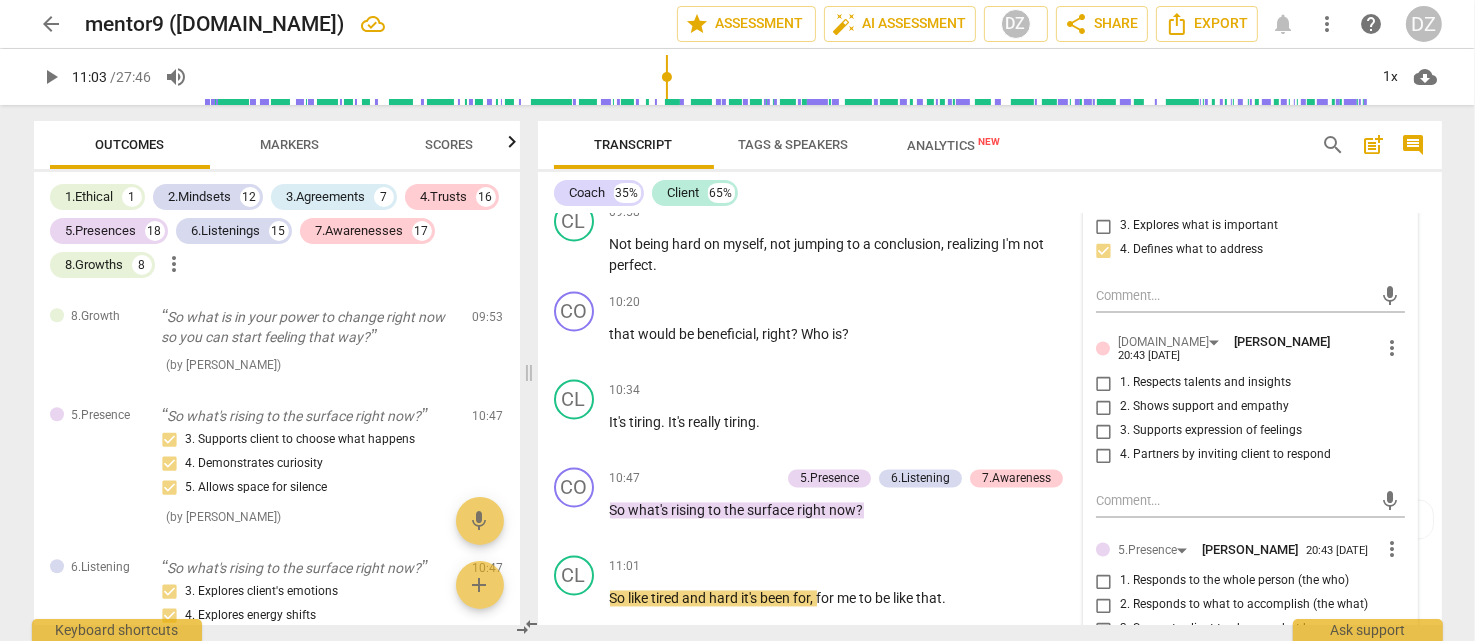 click on "1. Respects talents and insights" at bounding box center [1205, 384] 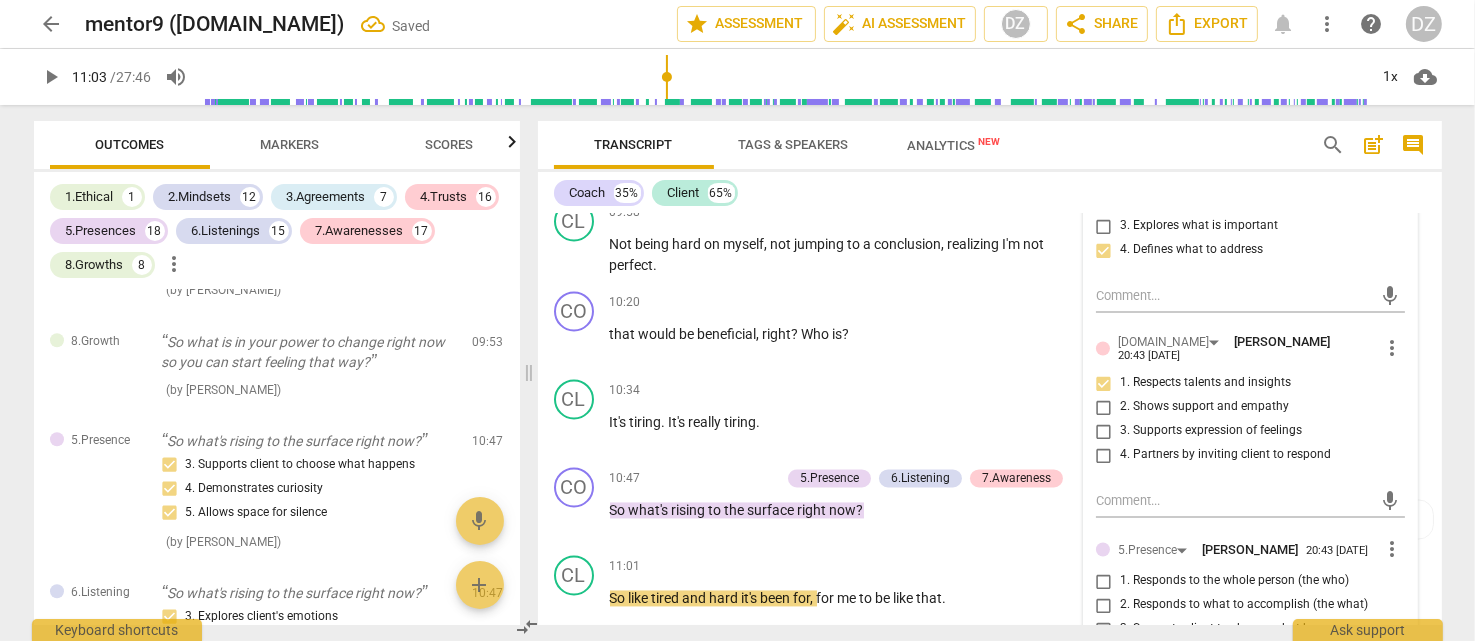scroll, scrollTop: 13165, scrollLeft: 0, axis: vertical 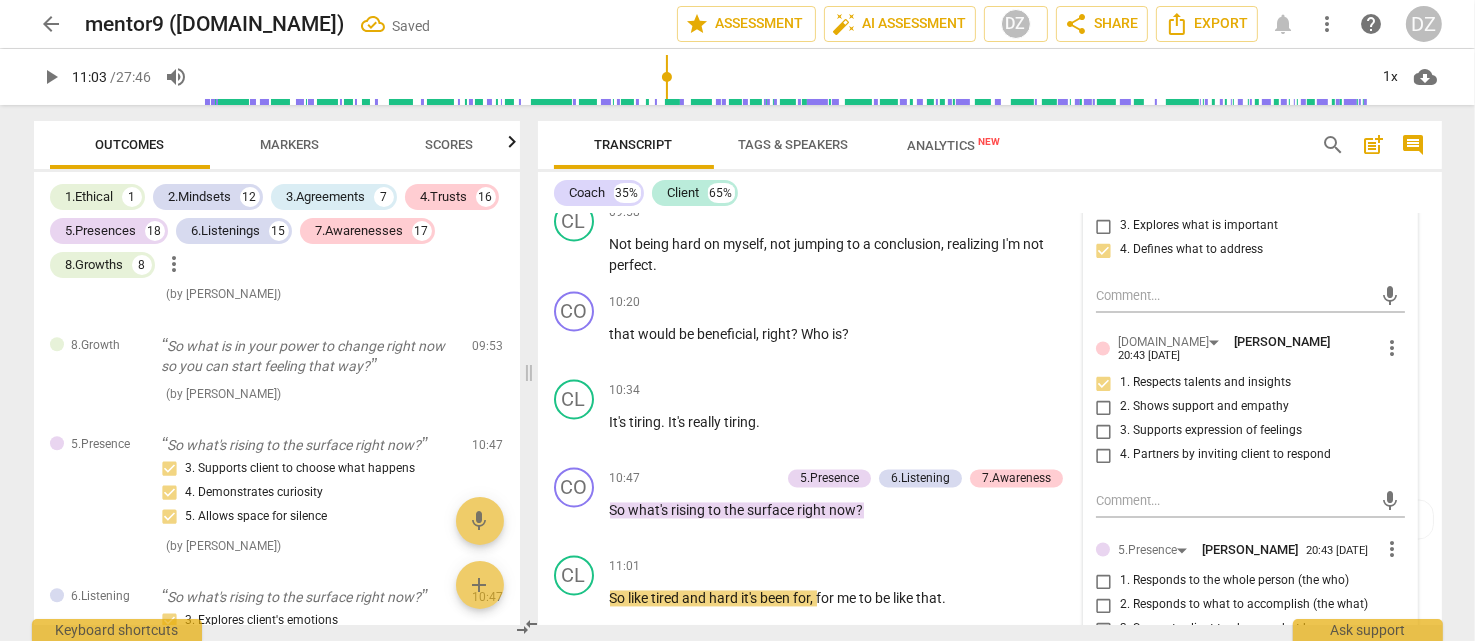 click on "2. Shows support and empathy" at bounding box center (1204, 408) 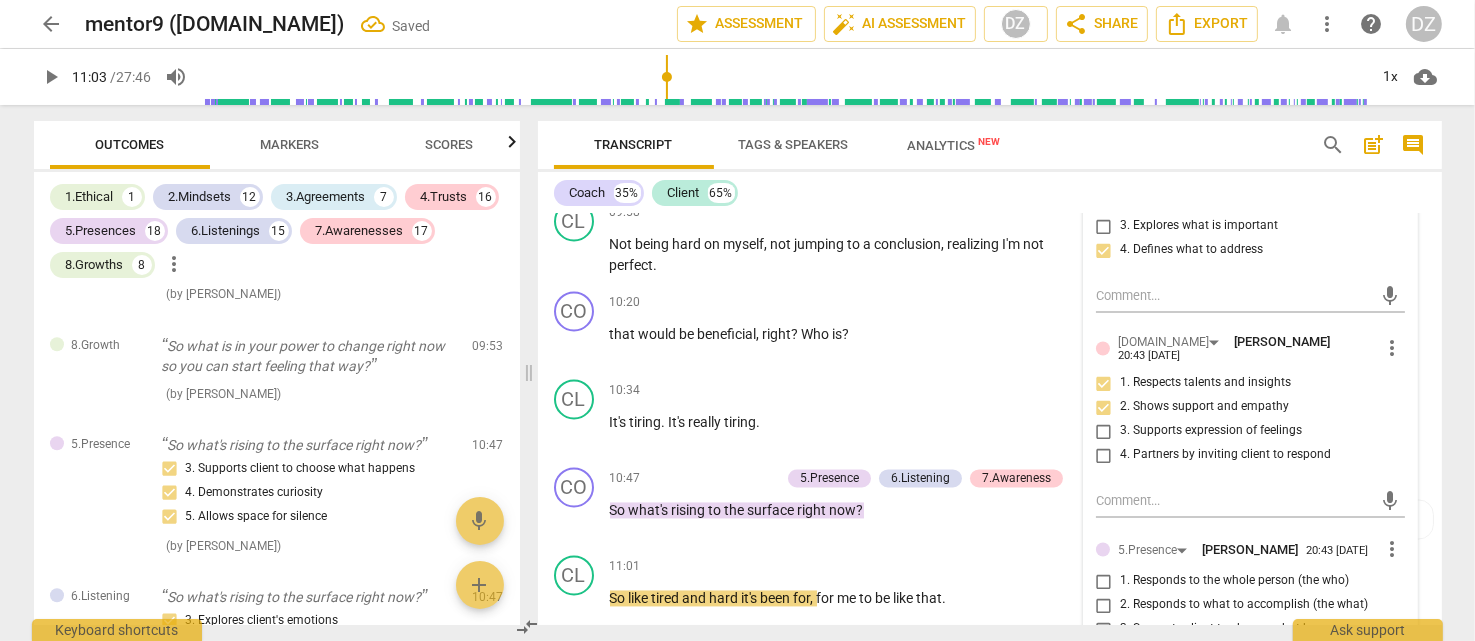 click on "3. Supports expression of feelings" at bounding box center [1211, 432] 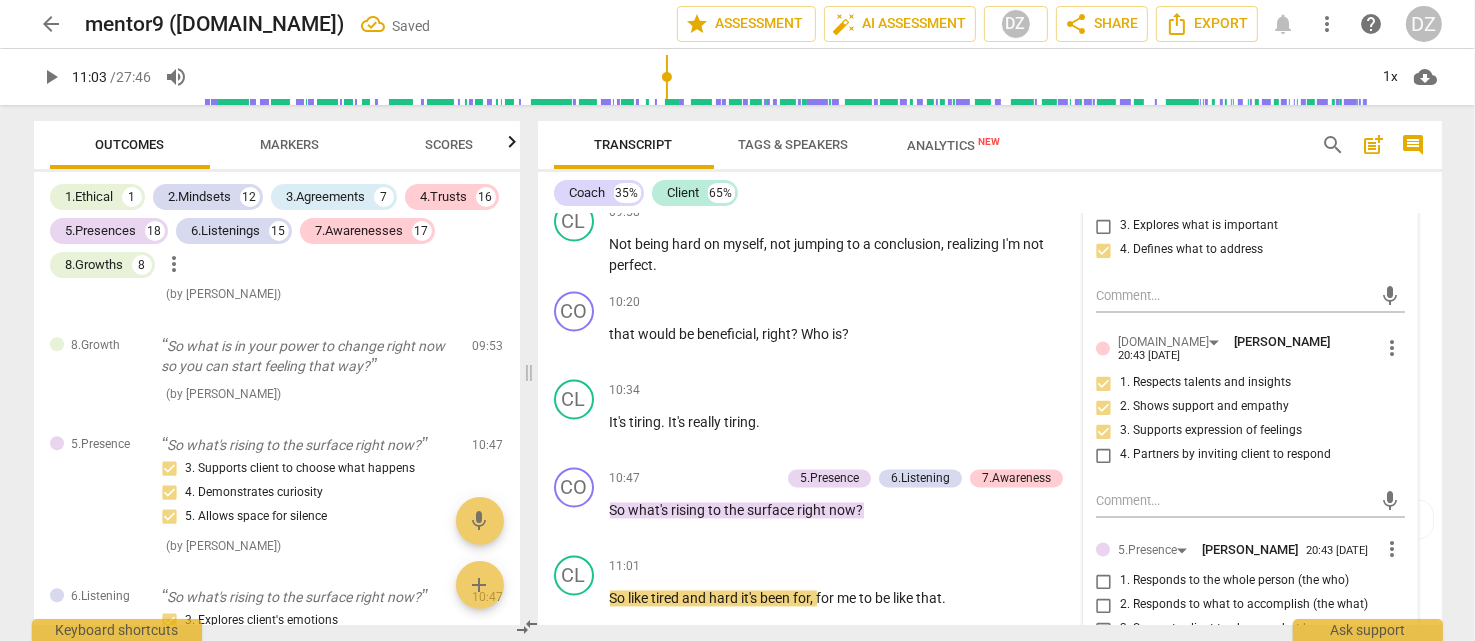 click on "4. Partners by inviting client to respond" at bounding box center (1225, 456) 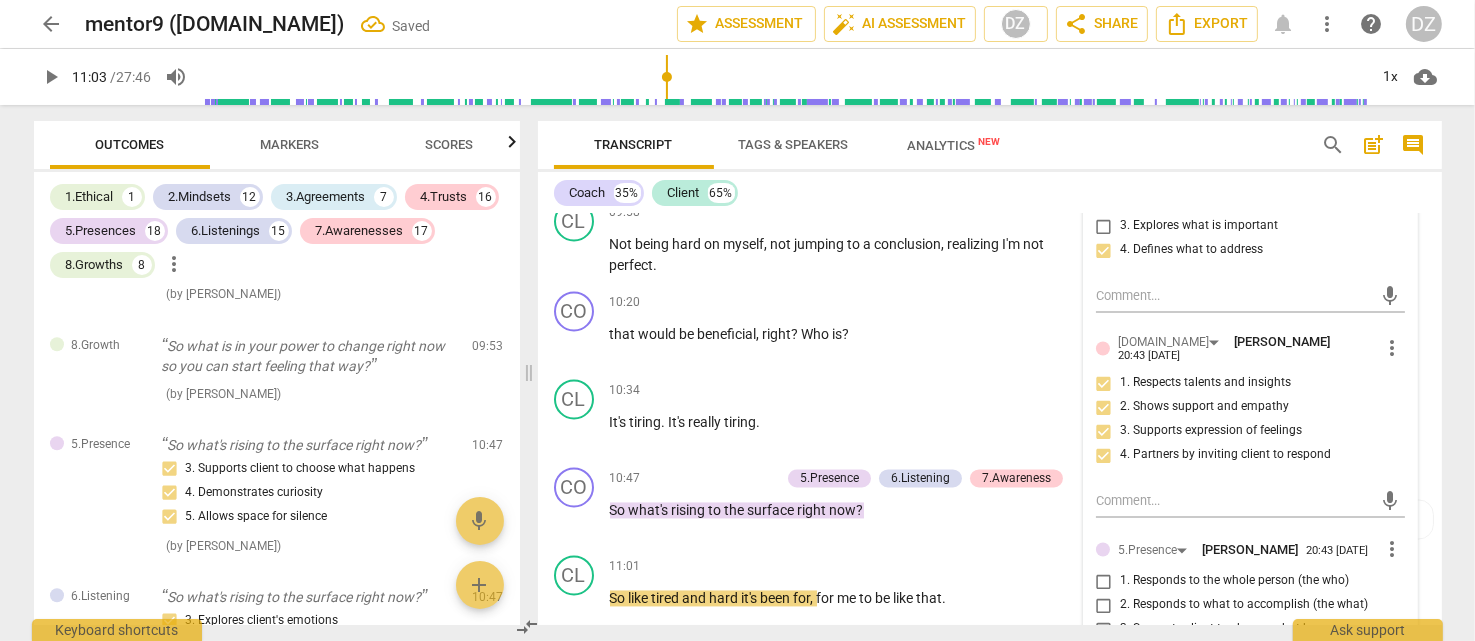 click on "3. Supports expression of feelings" at bounding box center (1104, 432) 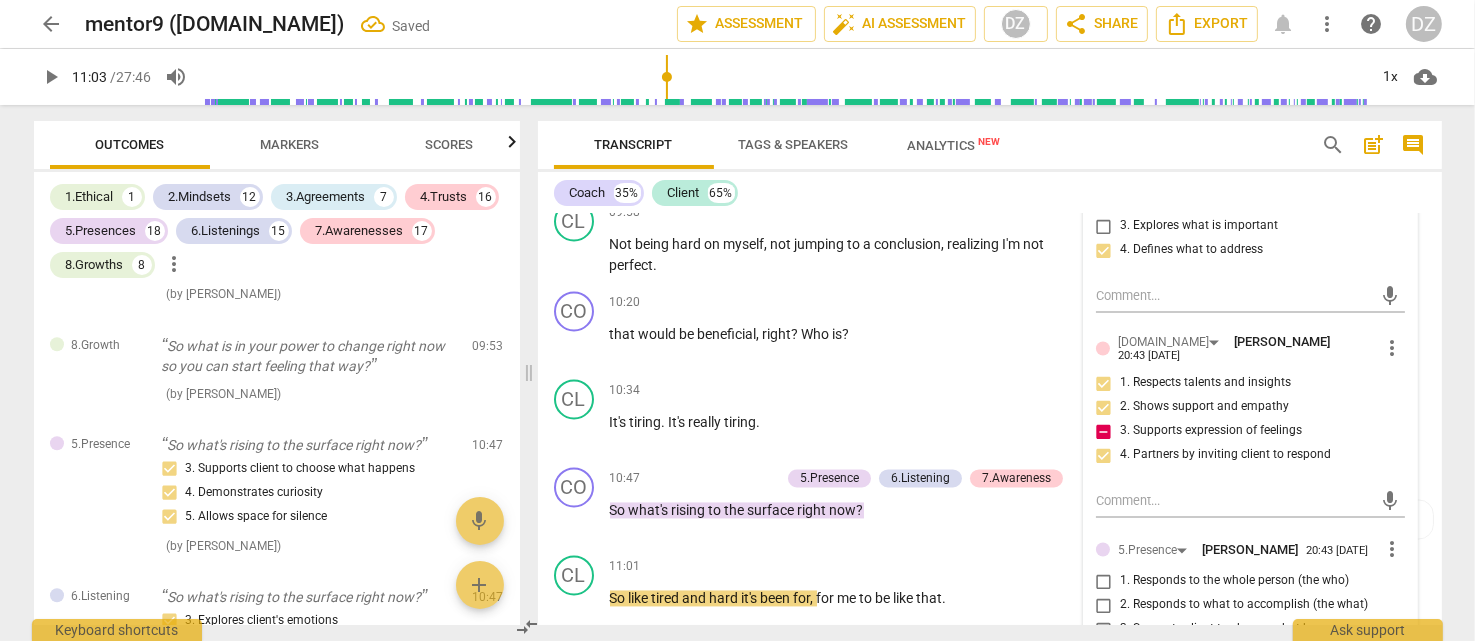 click on "3. Supports expression of feelings" at bounding box center [1104, 432] 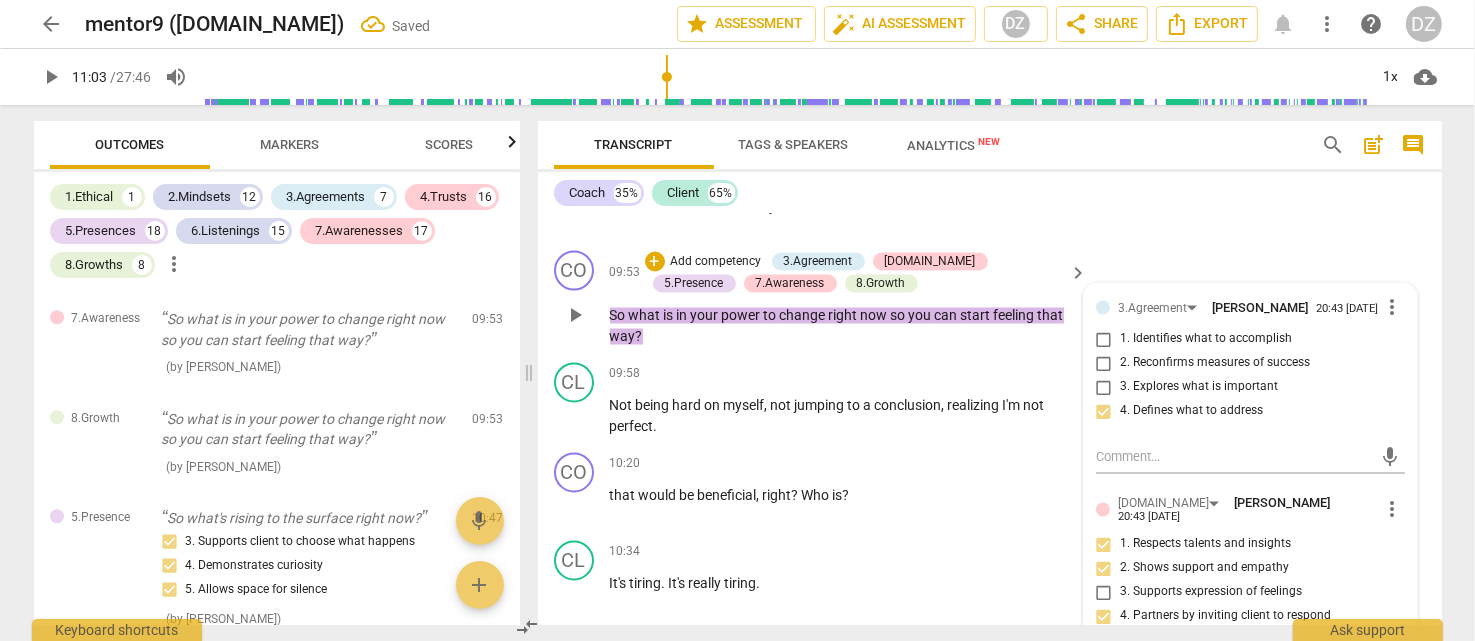 scroll, scrollTop: 3838, scrollLeft: 0, axis: vertical 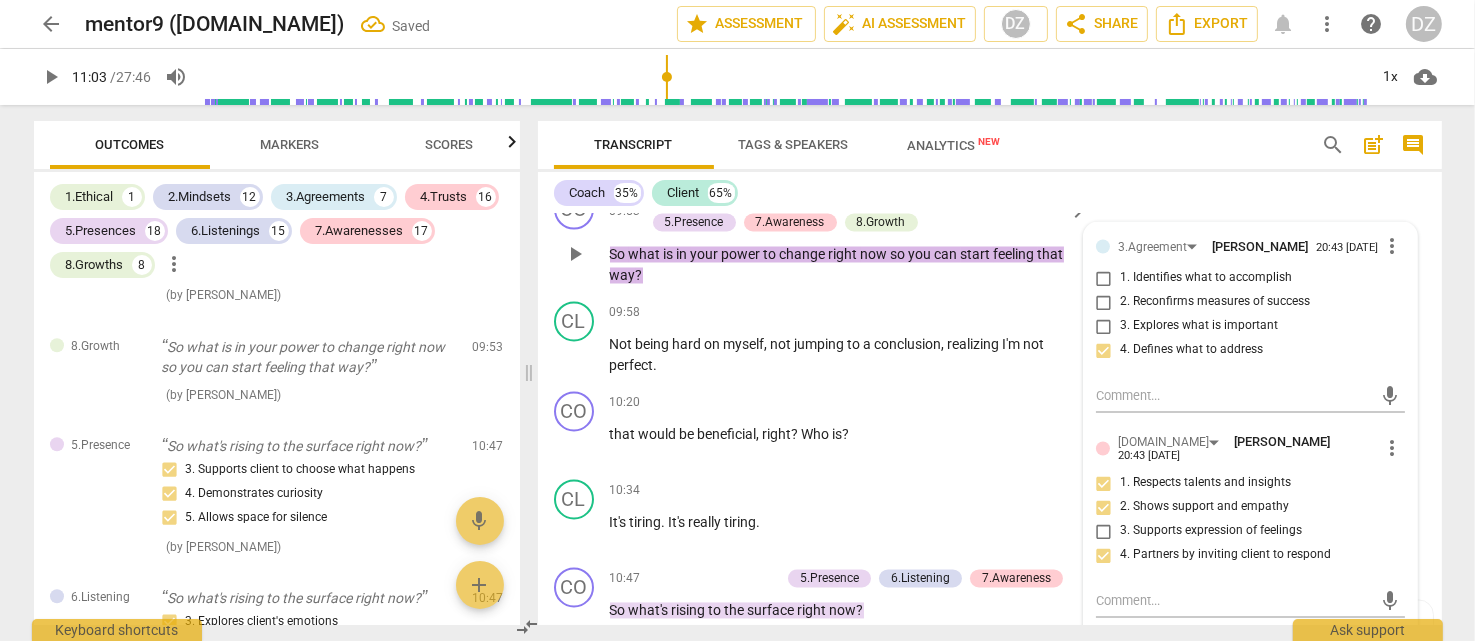 click on "2. Shows support and empathy" at bounding box center (1104, 508) 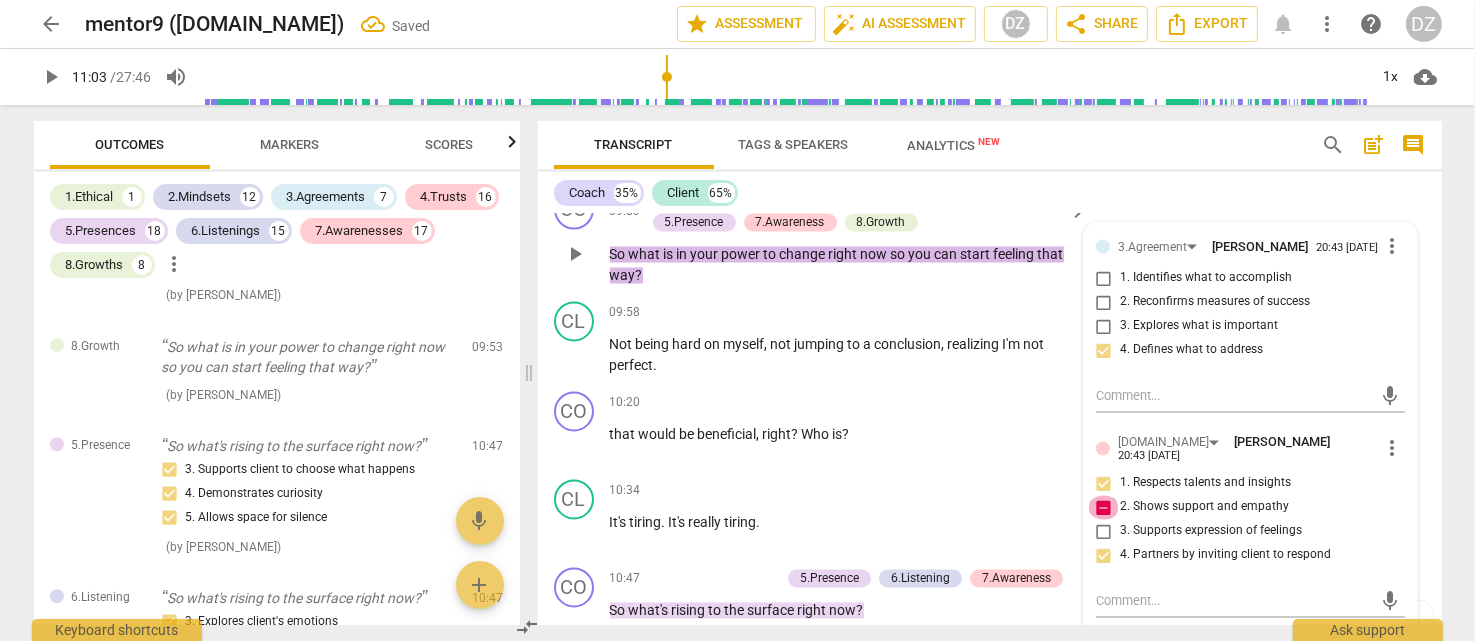 click on "2. Shows support and empathy" at bounding box center (1104, 508) 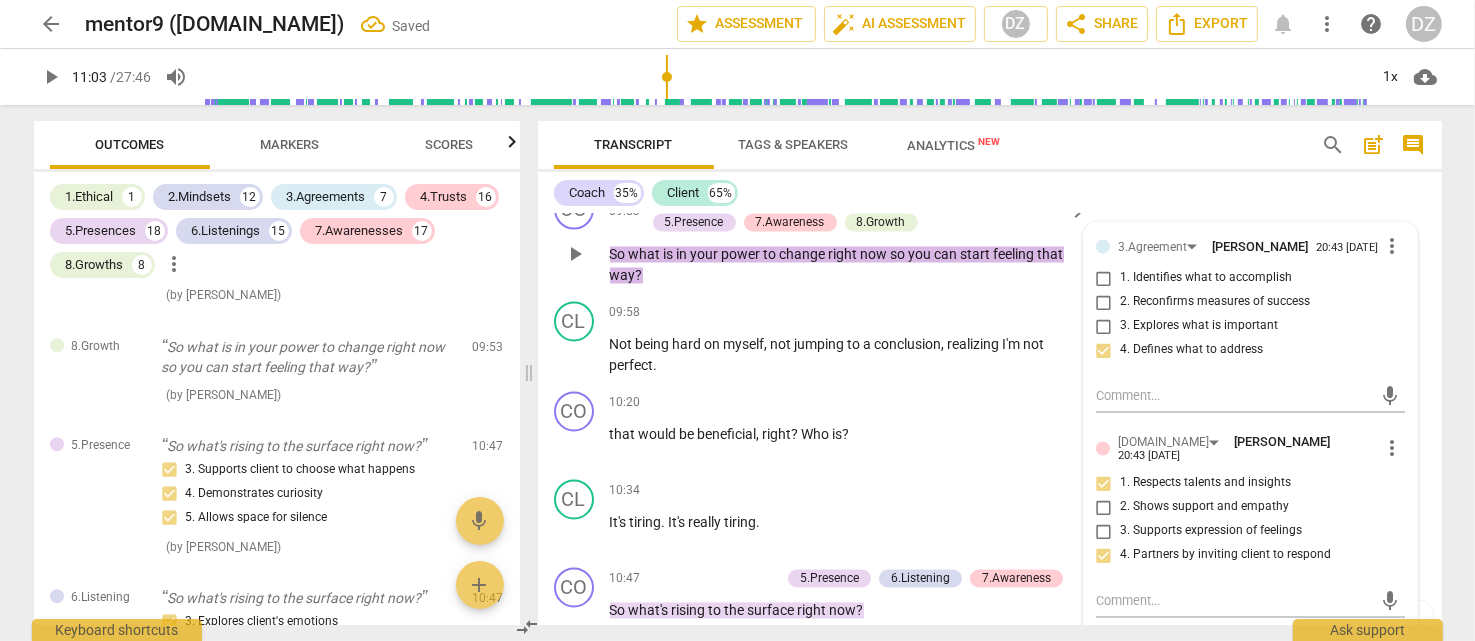 click on "3. Supports expression of feelings" at bounding box center (1104, 532) 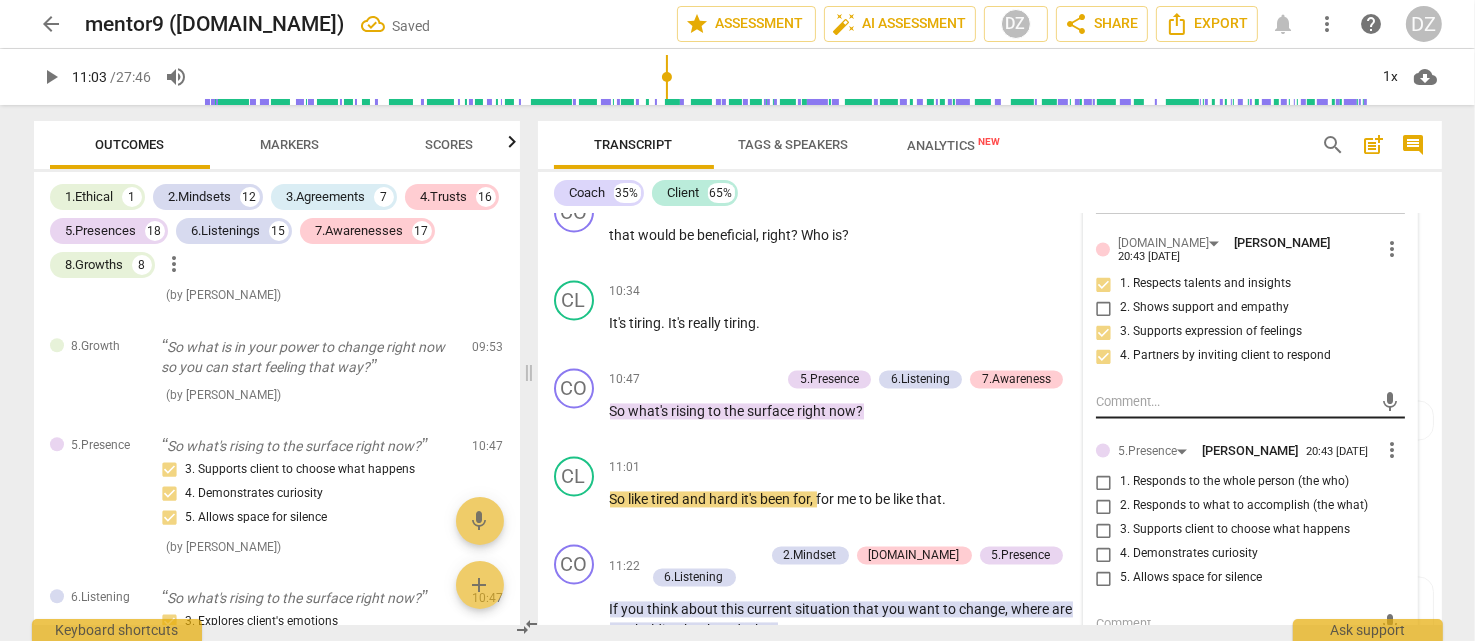 scroll, scrollTop: 4138, scrollLeft: 0, axis: vertical 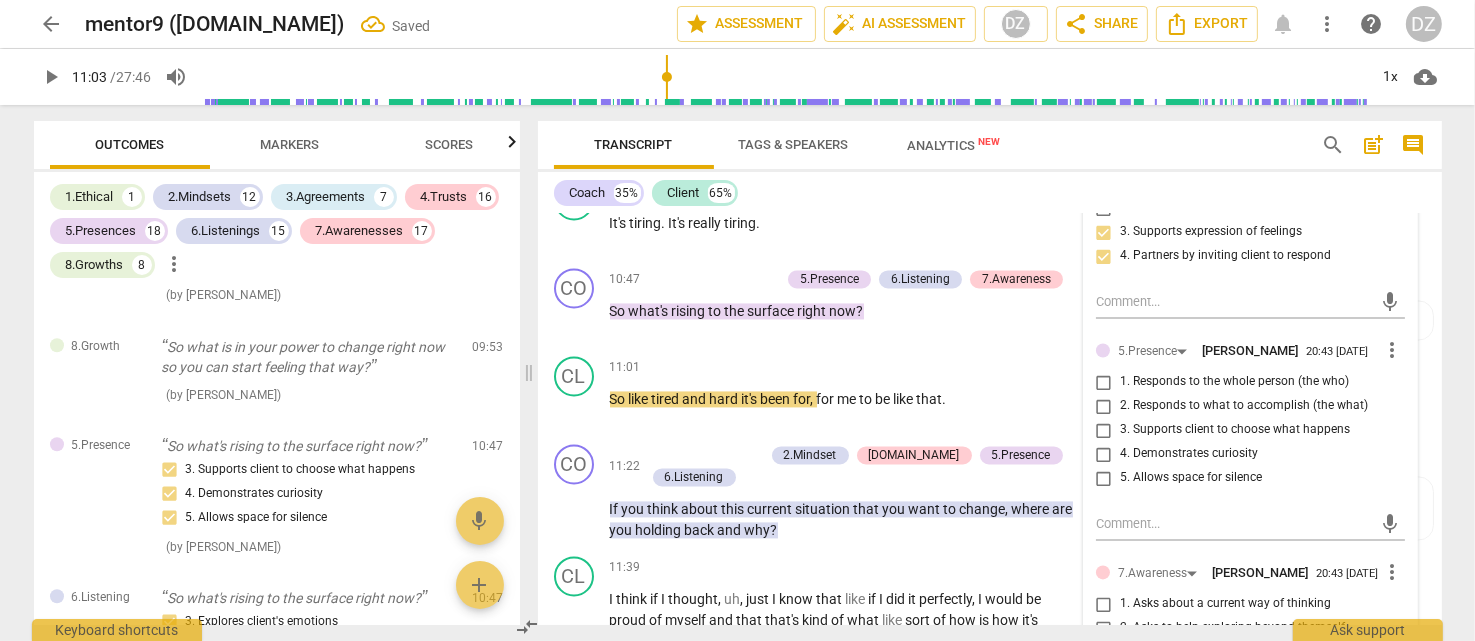 click on "1. Responds to the whole person (the who)" at bounding box center [1234, 382] 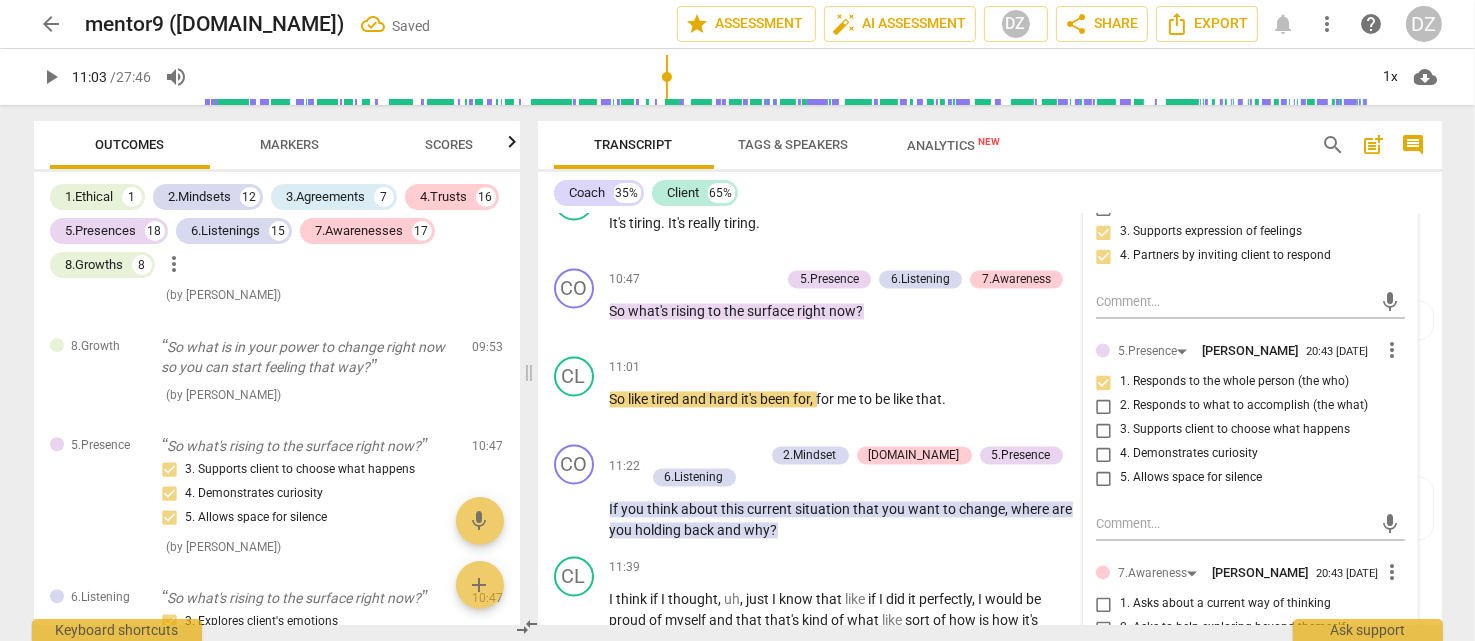 click on "2. Responds to what to accomplish (the what)" at bounding box center (1244, 406) 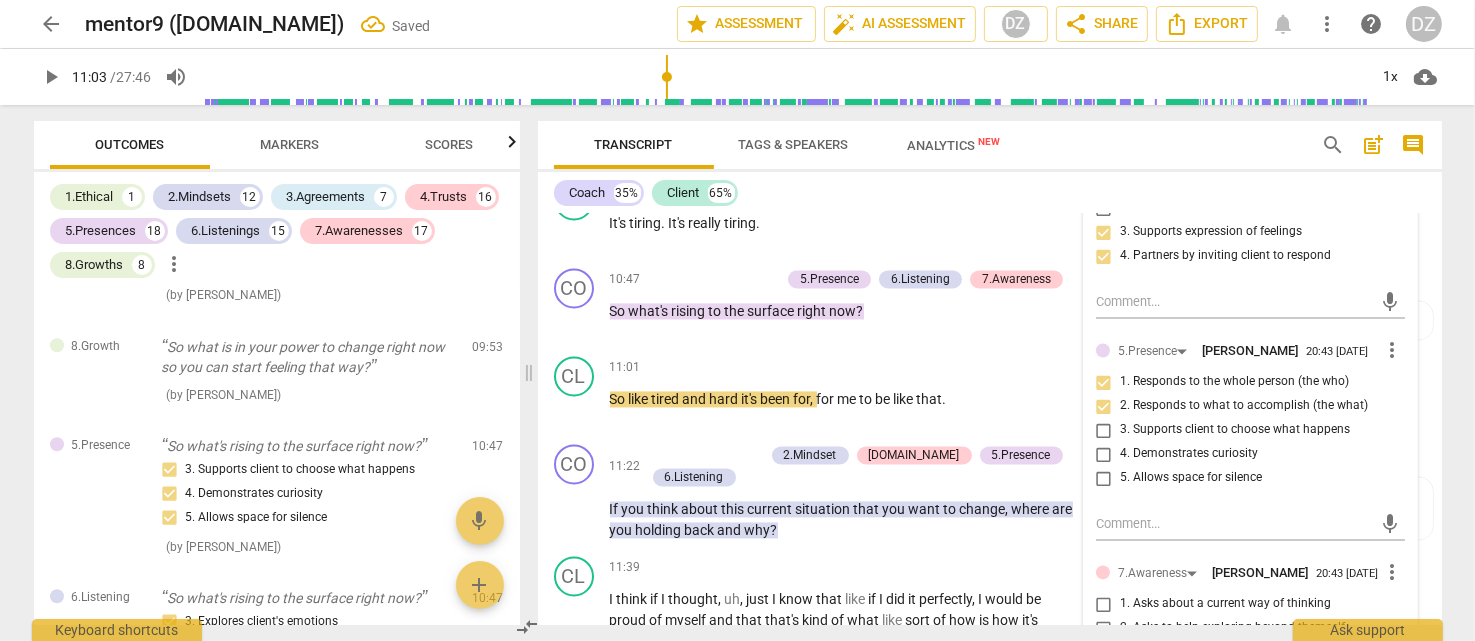 click on "2. Responds to what to accomplish (the what)" at bounding box center [1104, 406] 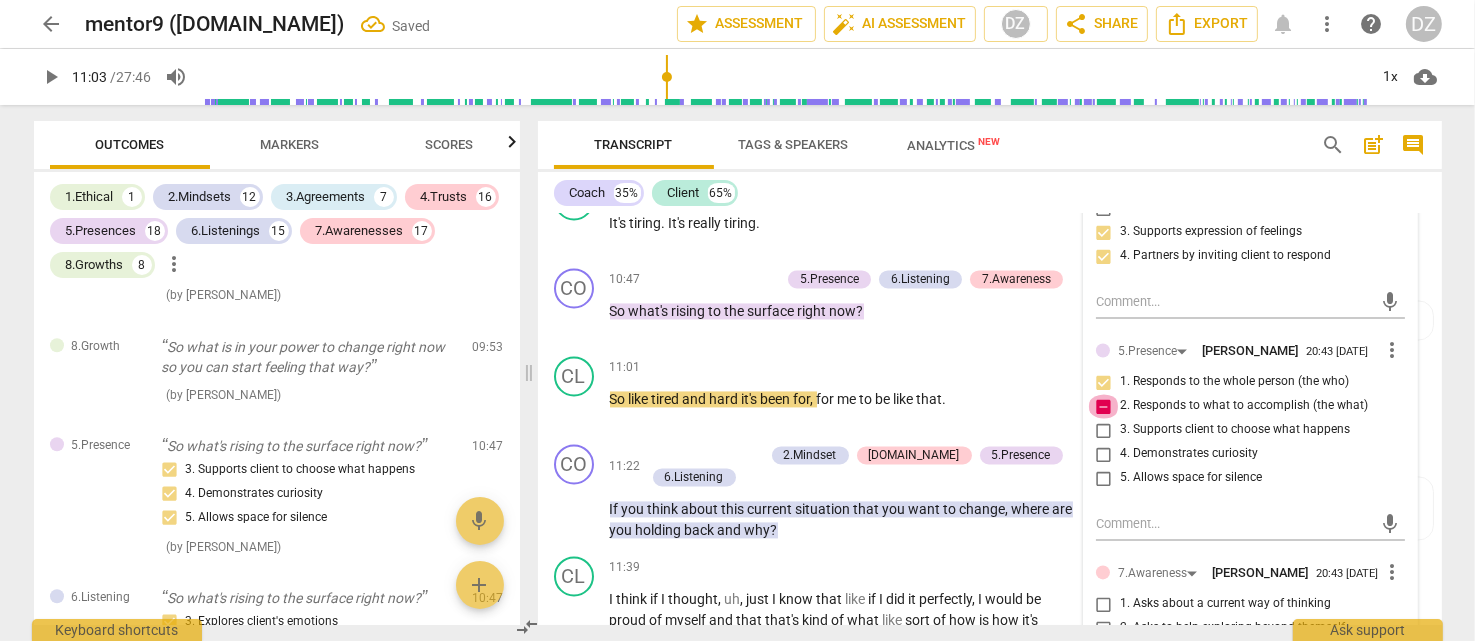 click on "2. Responds to what to accomplish (the what)" at bounding box center [1104, 406] 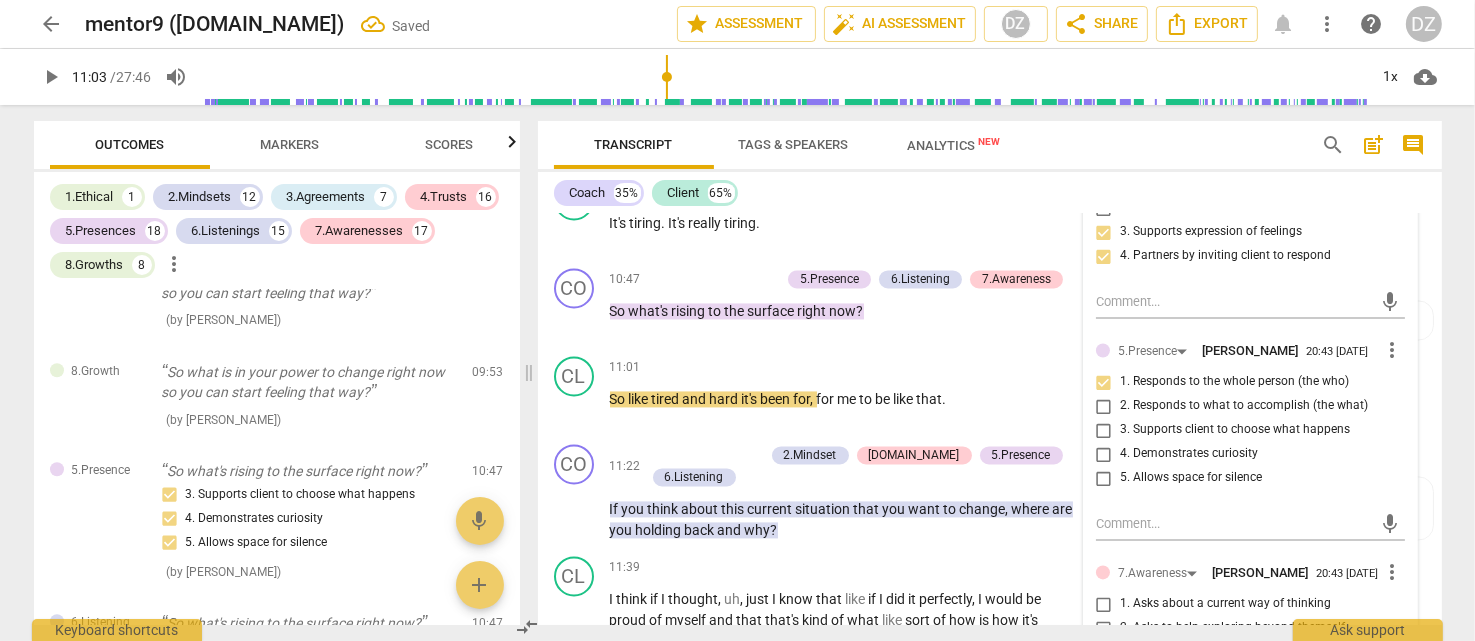 scroll, scrollTop: 13262, scrollLeft: 0, axis: vertical 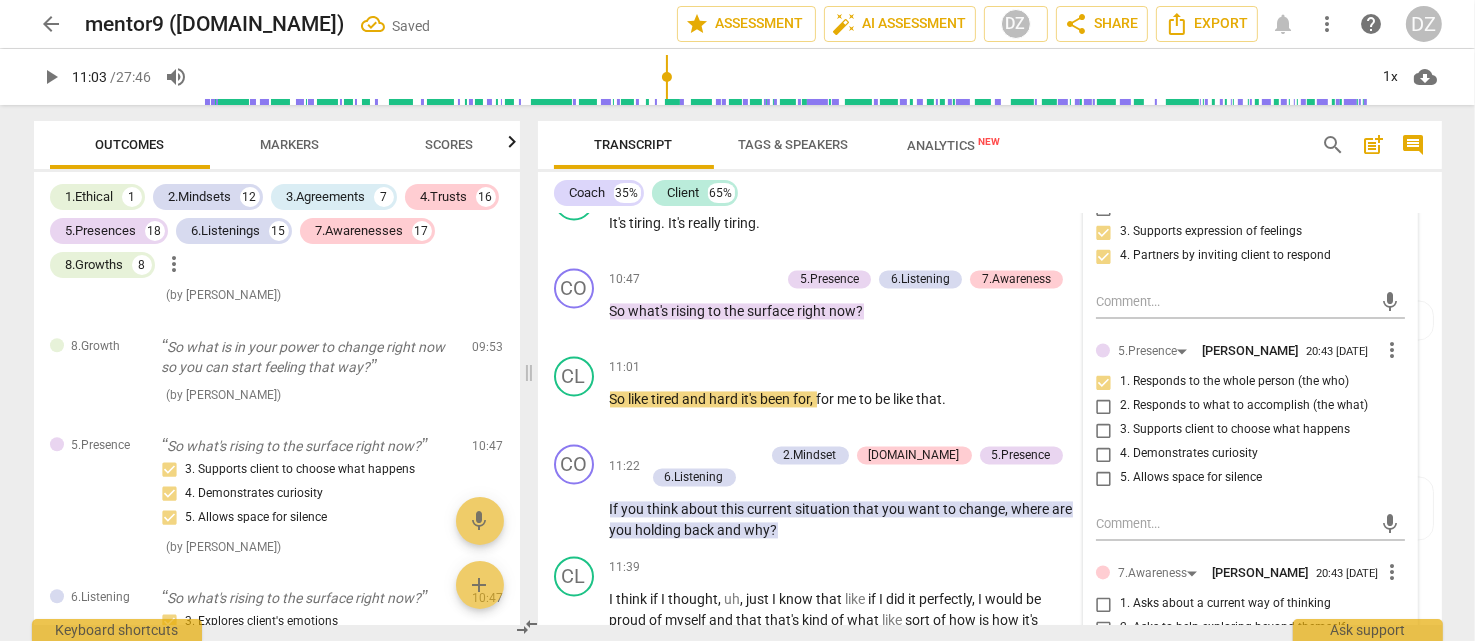 click on "4. Demonstrates curiosity" at bounding box center [1189, 454] 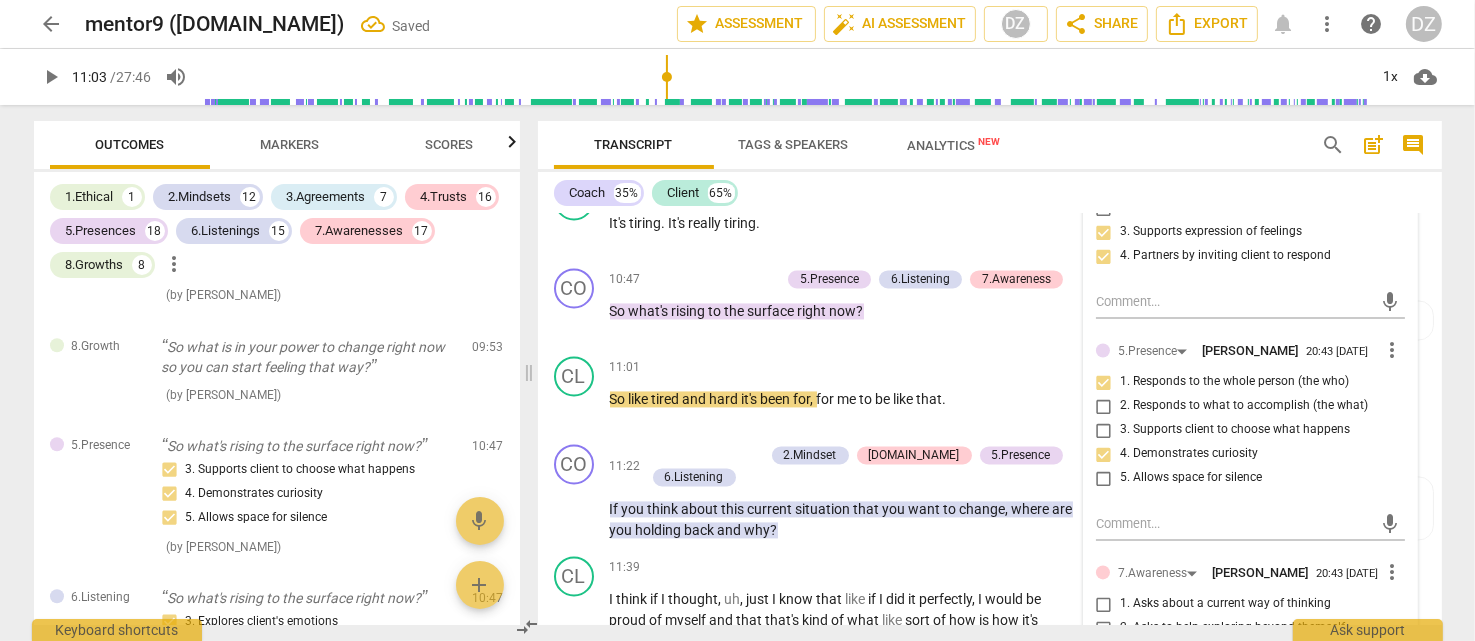 drag, startPoint x: 1231, startPoint y: 455, endPoint x: 1244, endPoint y: 451, distance: 13.601471 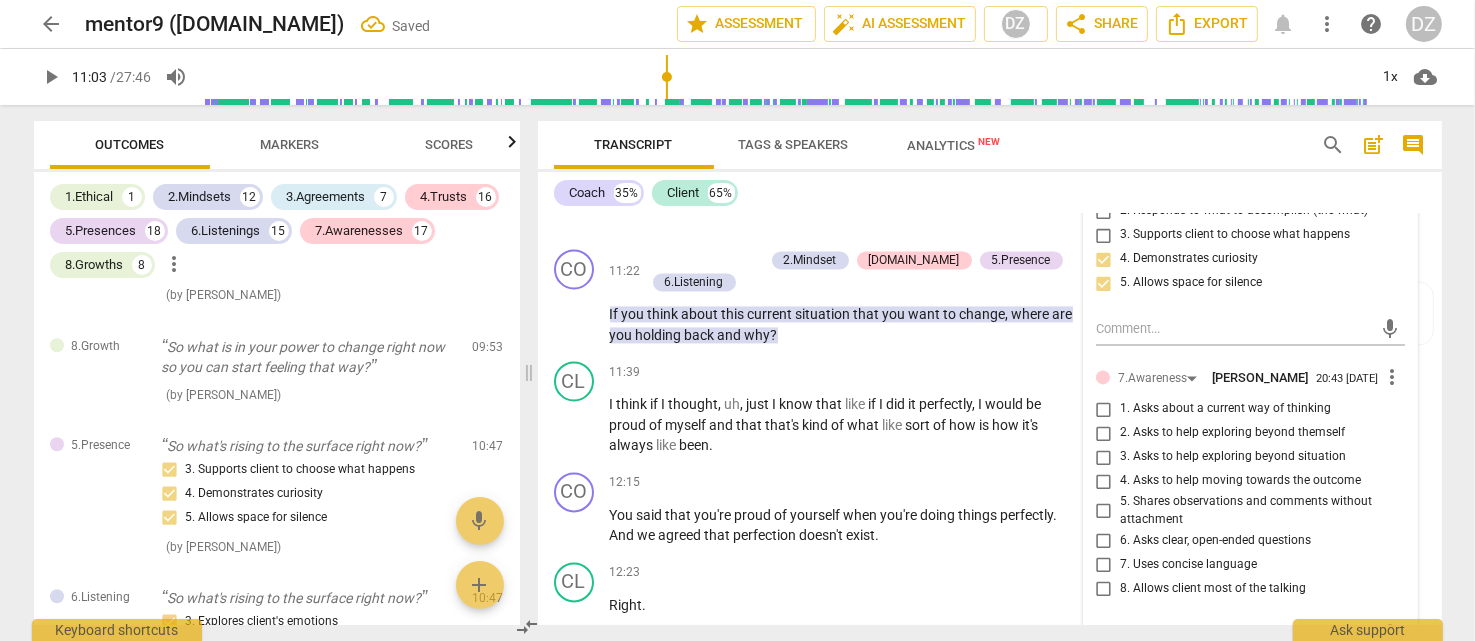 scroll, scrollTop: 4338, scrollLeft: 0, axis: vertical 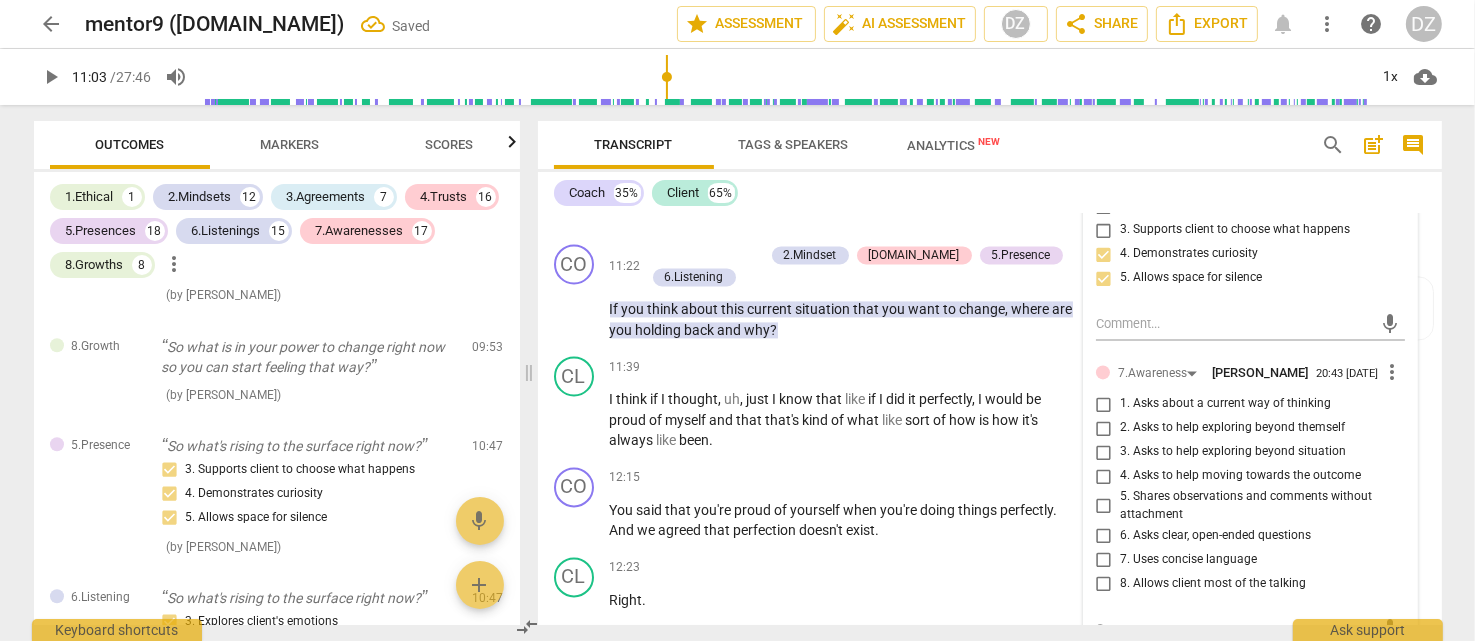 click on "1. Asks about a current way of thinking" at bounding box center [1225, 404] 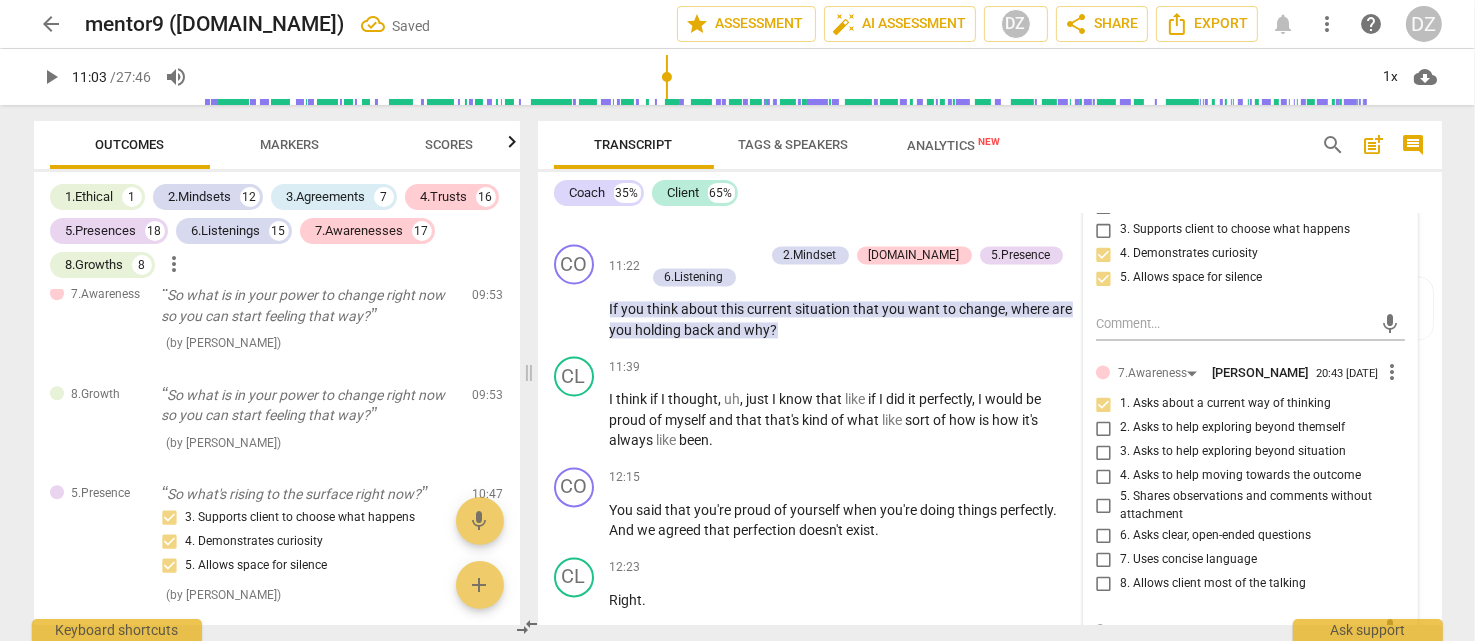click on "2. Asks to help exploring beyond themself" at bounding box center (1232, 428) 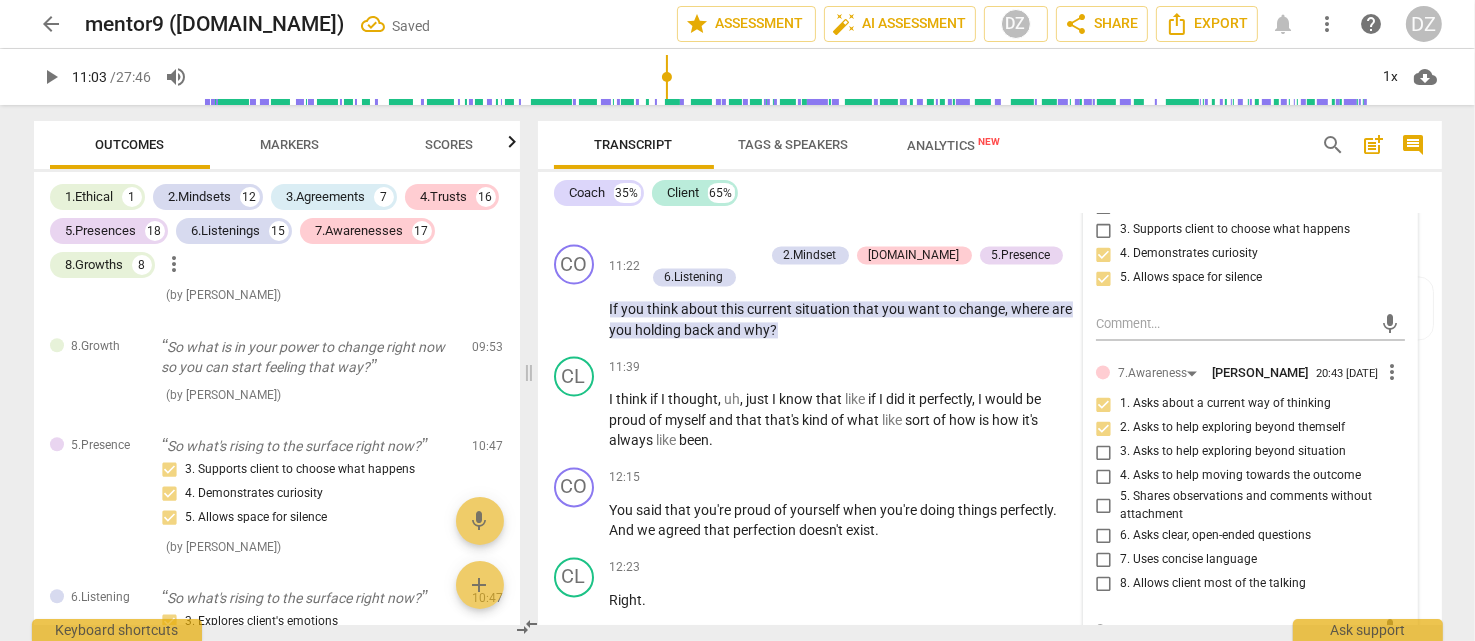 click on "3. Asks to help exploring beyond situation" at bounding box center [1233, 452] 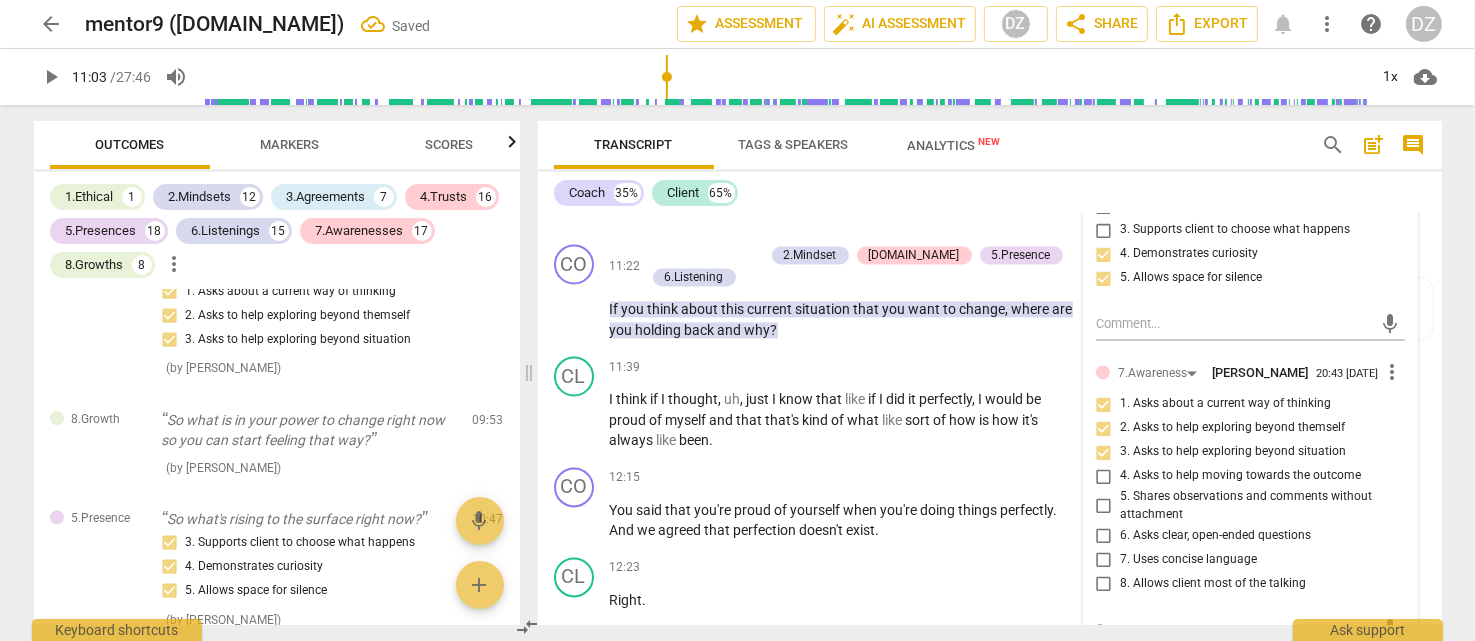 click on "6. Asks clear, open-ended questions" at bounding box center (1215, 536) 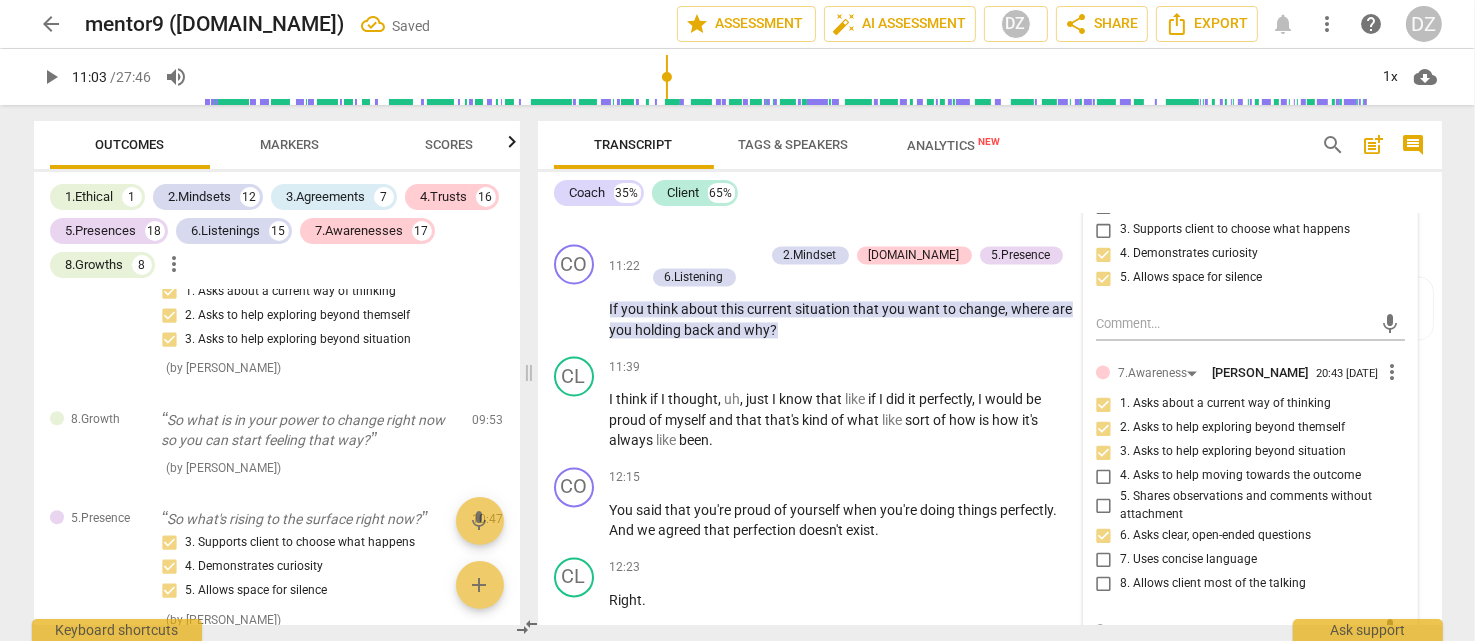 click on "7. Uses concise language" at bounding box center (1188, 560) 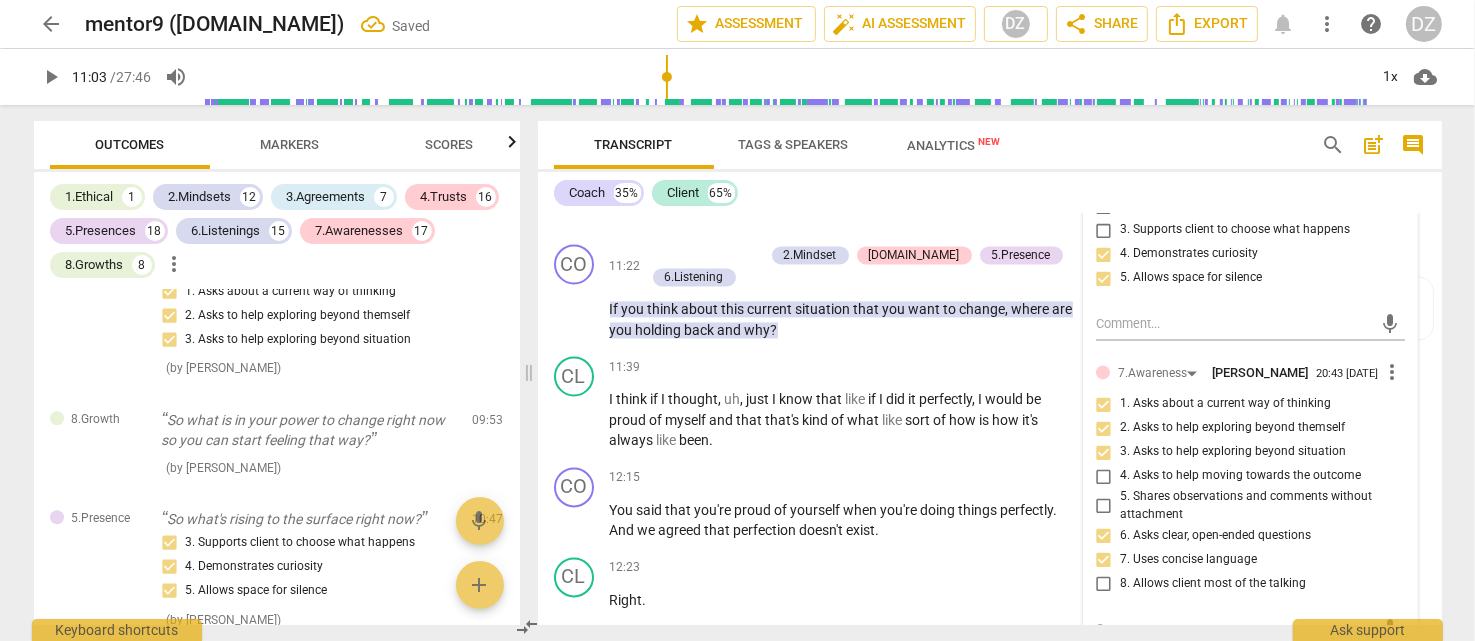 click on "8. Allows client most of the talking" at bounding box center [1213, 584] 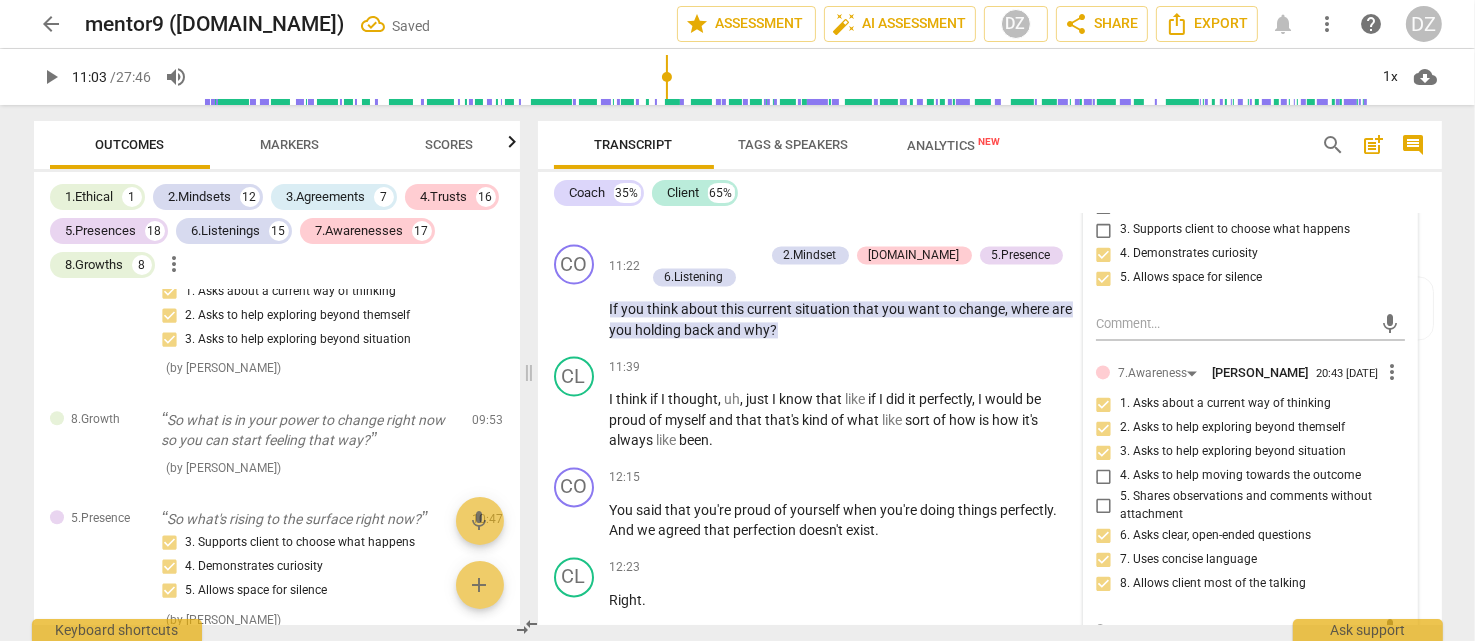 scroll, scrollTop: 4538, scrollLeft: 0, axis: vertical 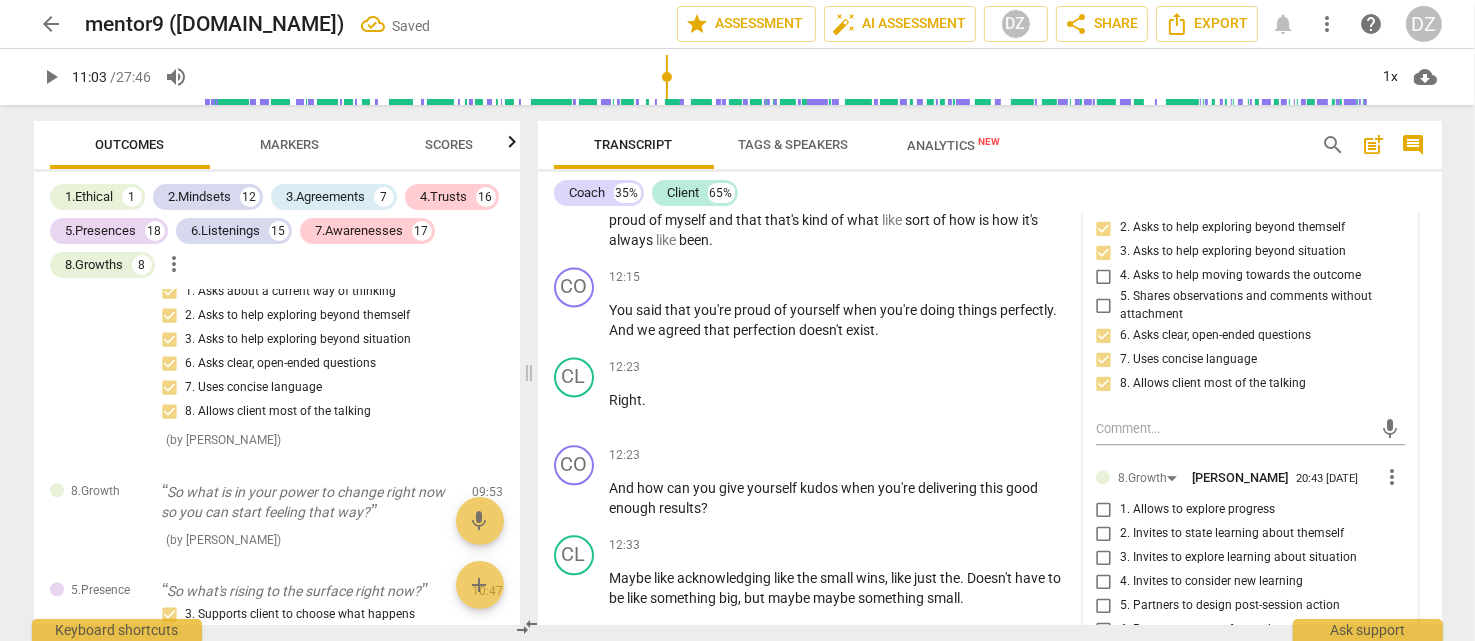 click on "2. Invites to state learning about themself" at bounding box center (1232, 534) 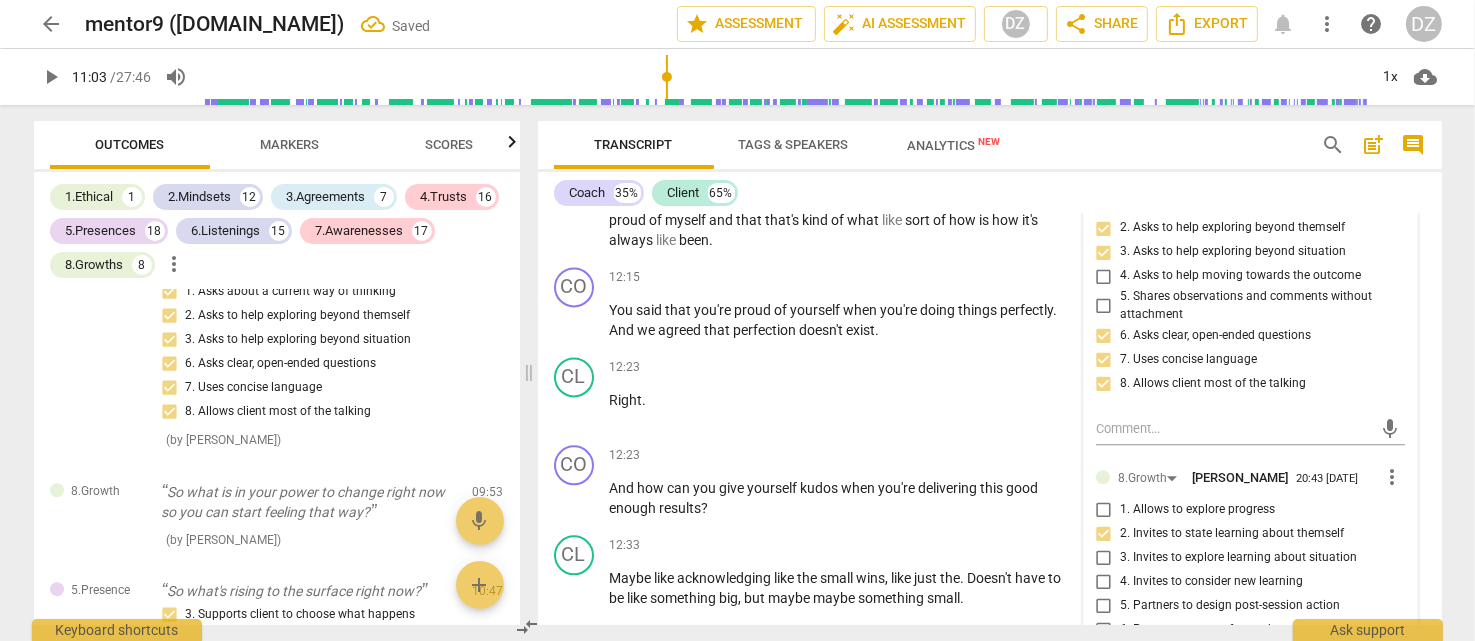 click on "3. Invites to explore learning about situation" at bounding box center (1238, 558) 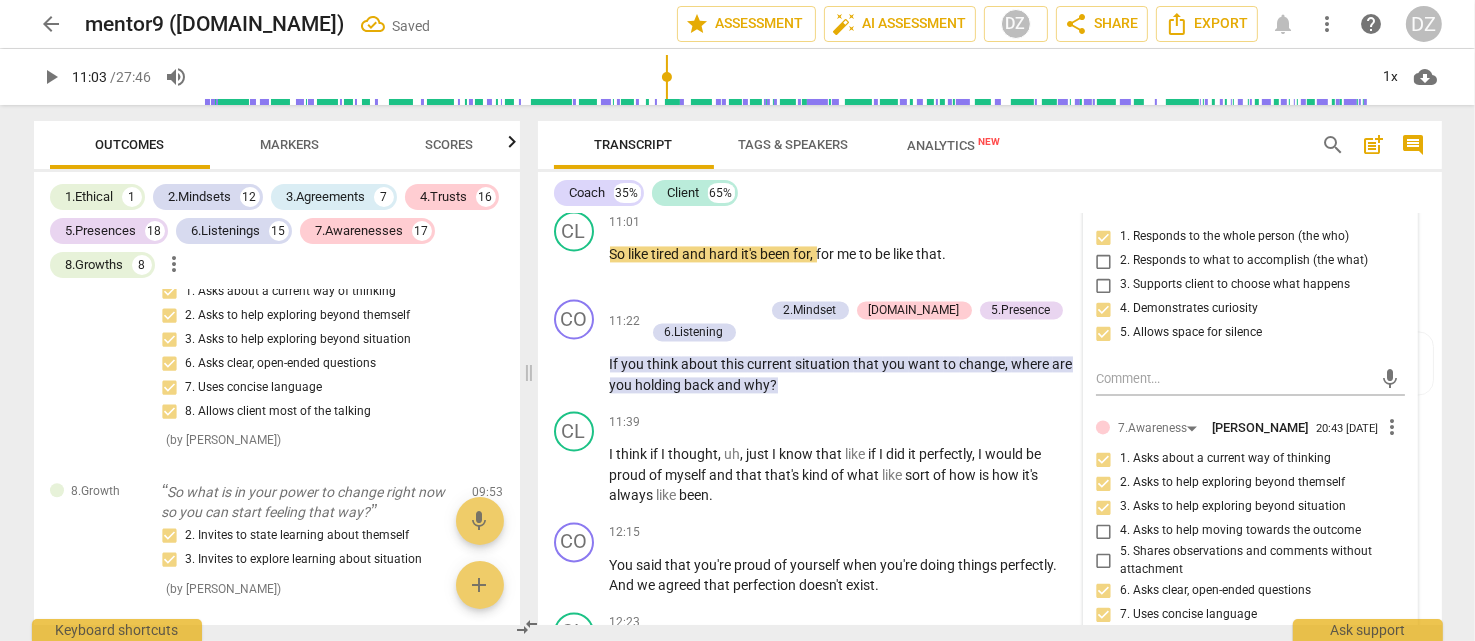 scroll, scrollTop: 4338, scrollLeft: 0, axis: vertical 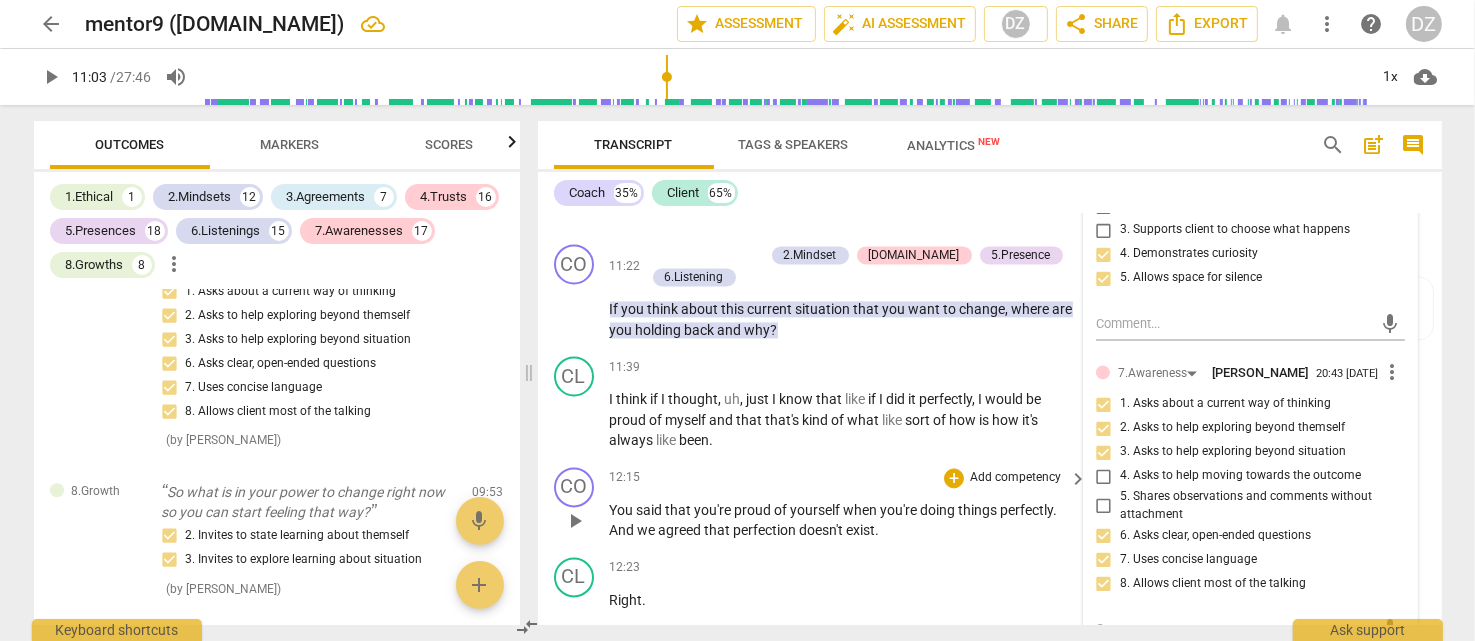 click on "+ Add competency keyboard_arrow_right" at bounding box center (1014, 478) 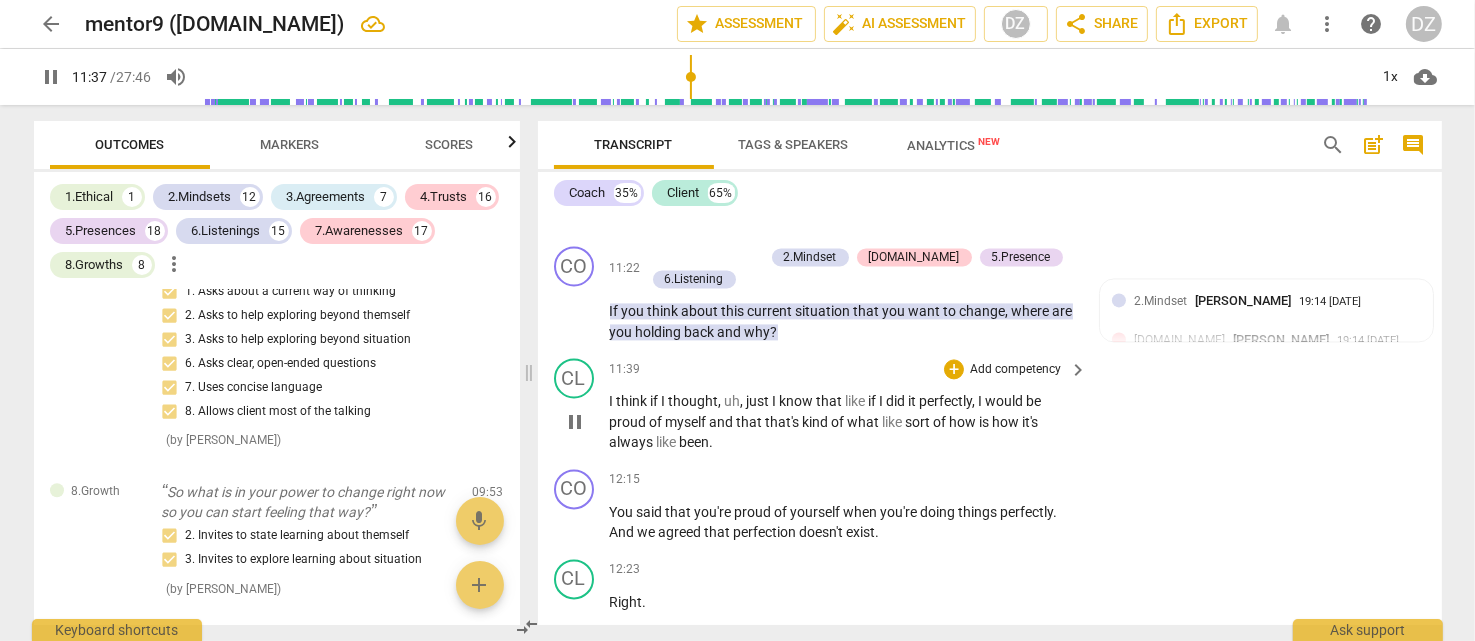 scroll, scrollTop: 4204, scrollLeft: 0, axis: vertical 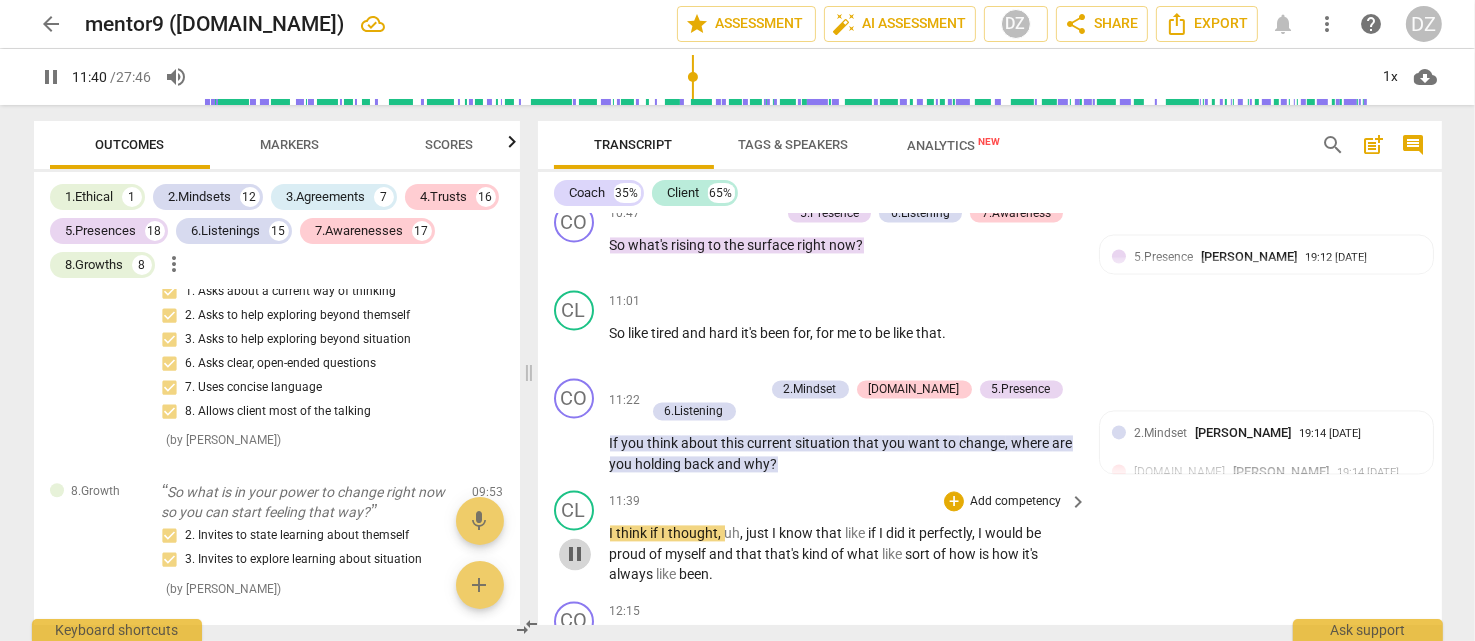 click on "pause" at bounding box center [575, 554] 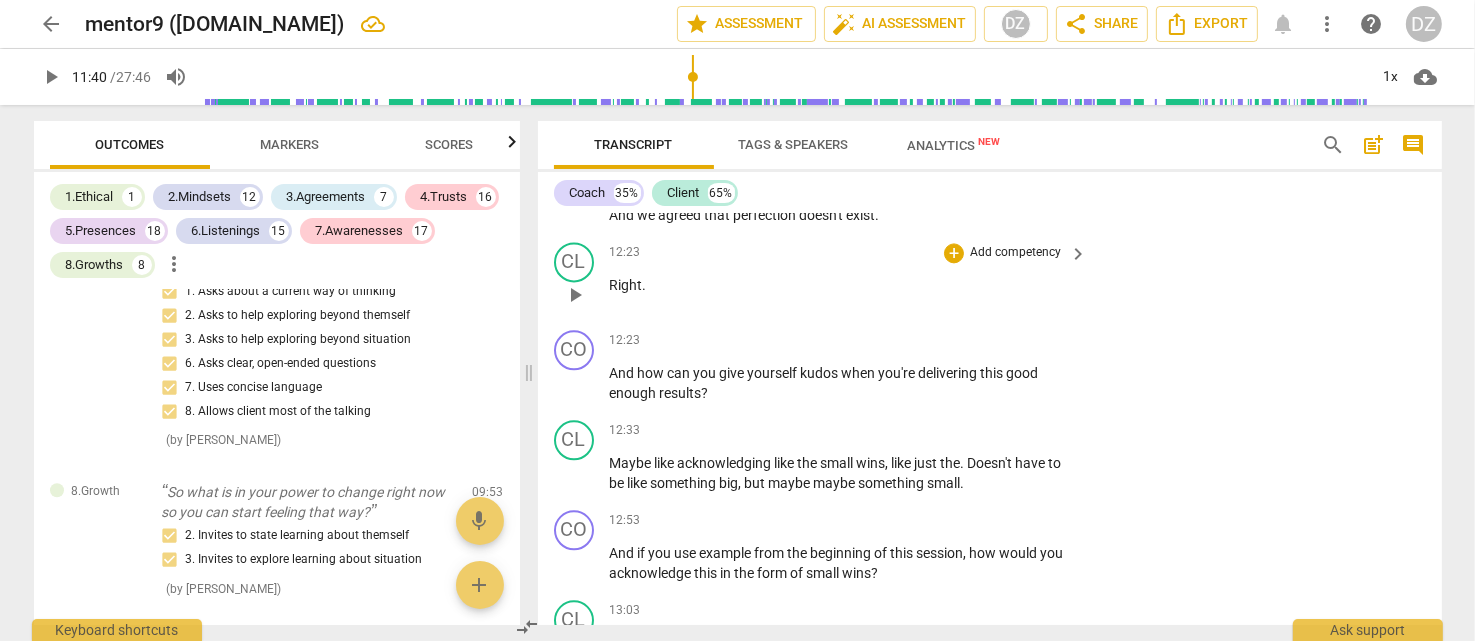 scroll, scrollTop: 4704, scrollLeft: 0, axis: vertical 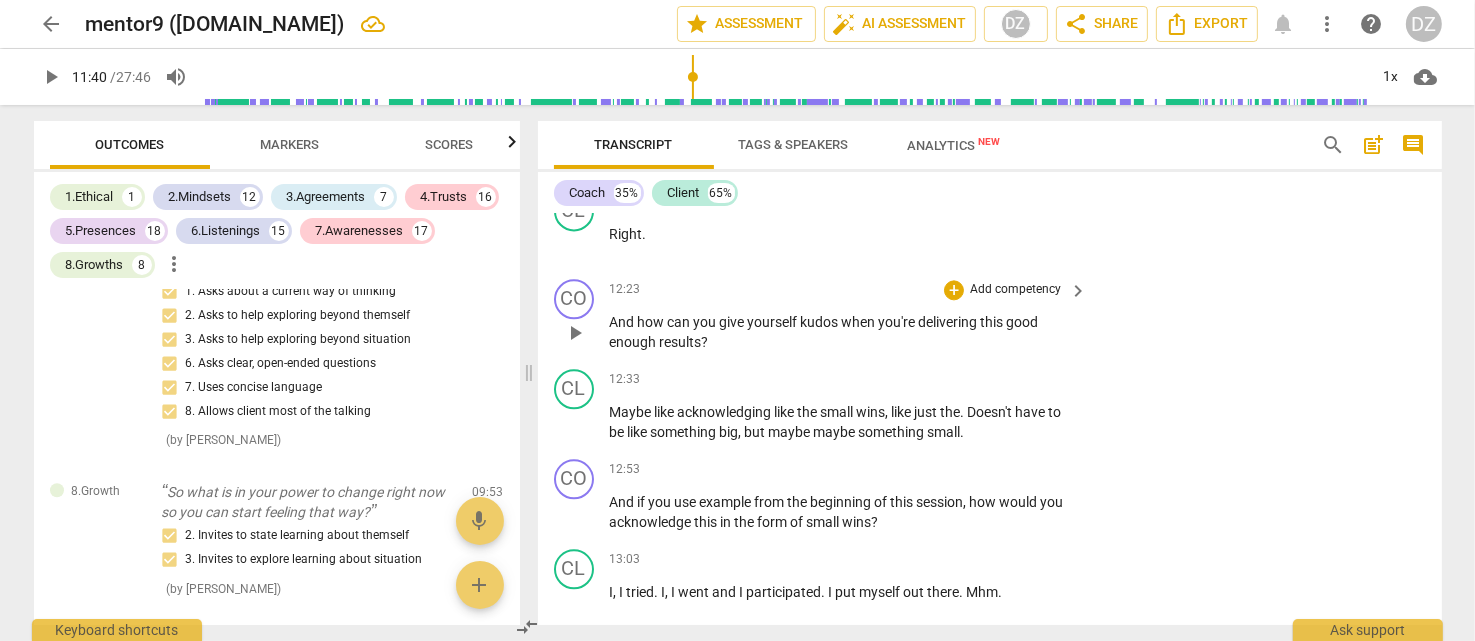 click on "Add competency" at bounding box center [1015, 290] 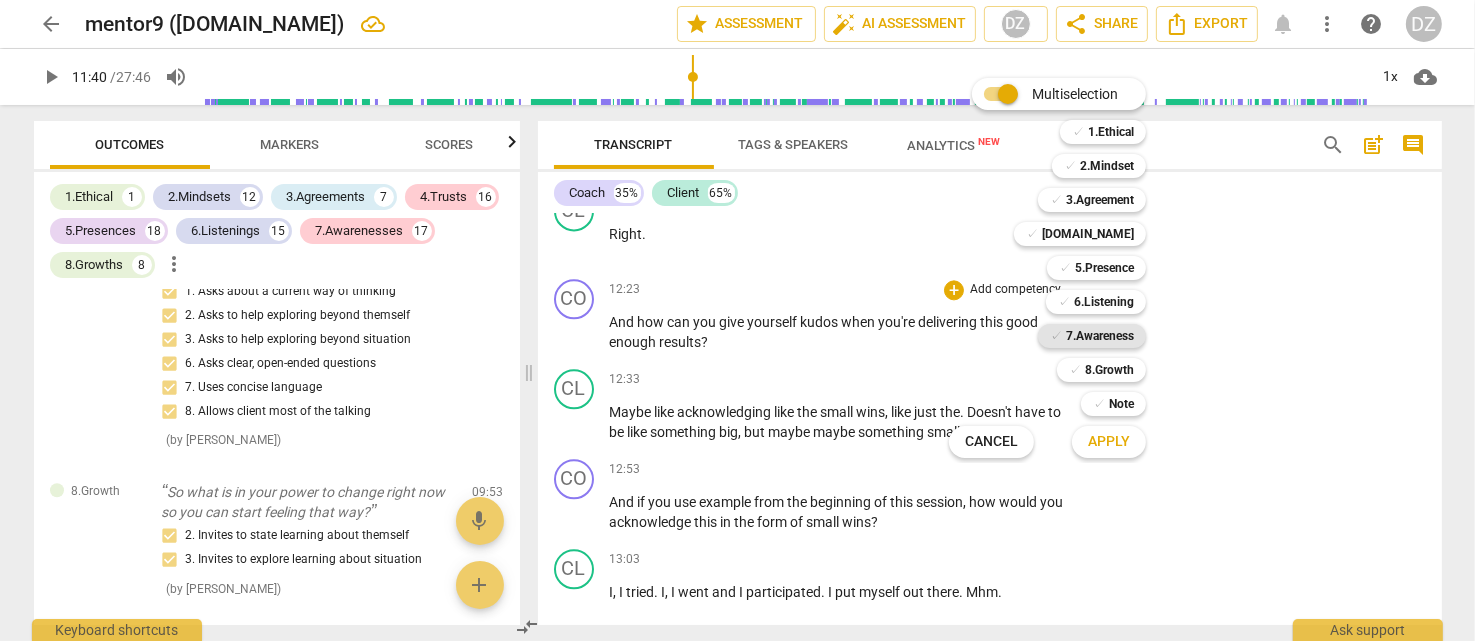 click on "7.Awareness" at bounding box center (1100, 336) 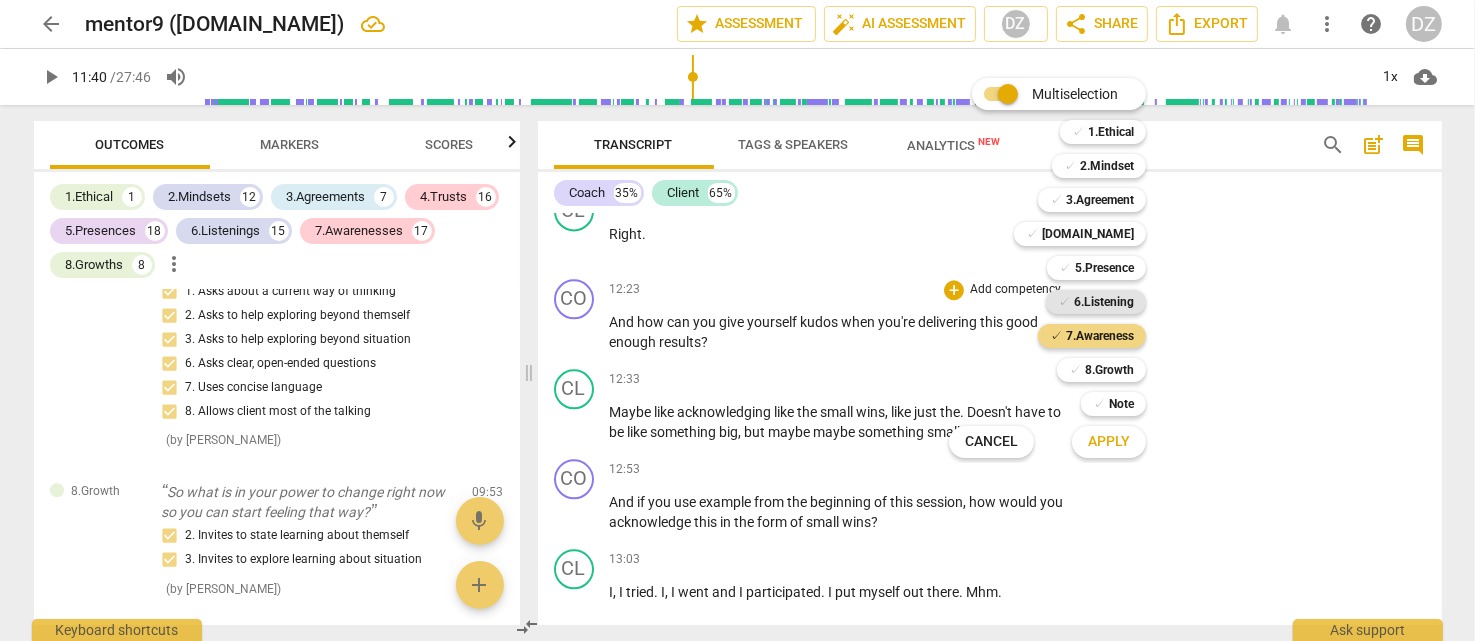 click on "6.Listening" at bounding box center (1104, 302) 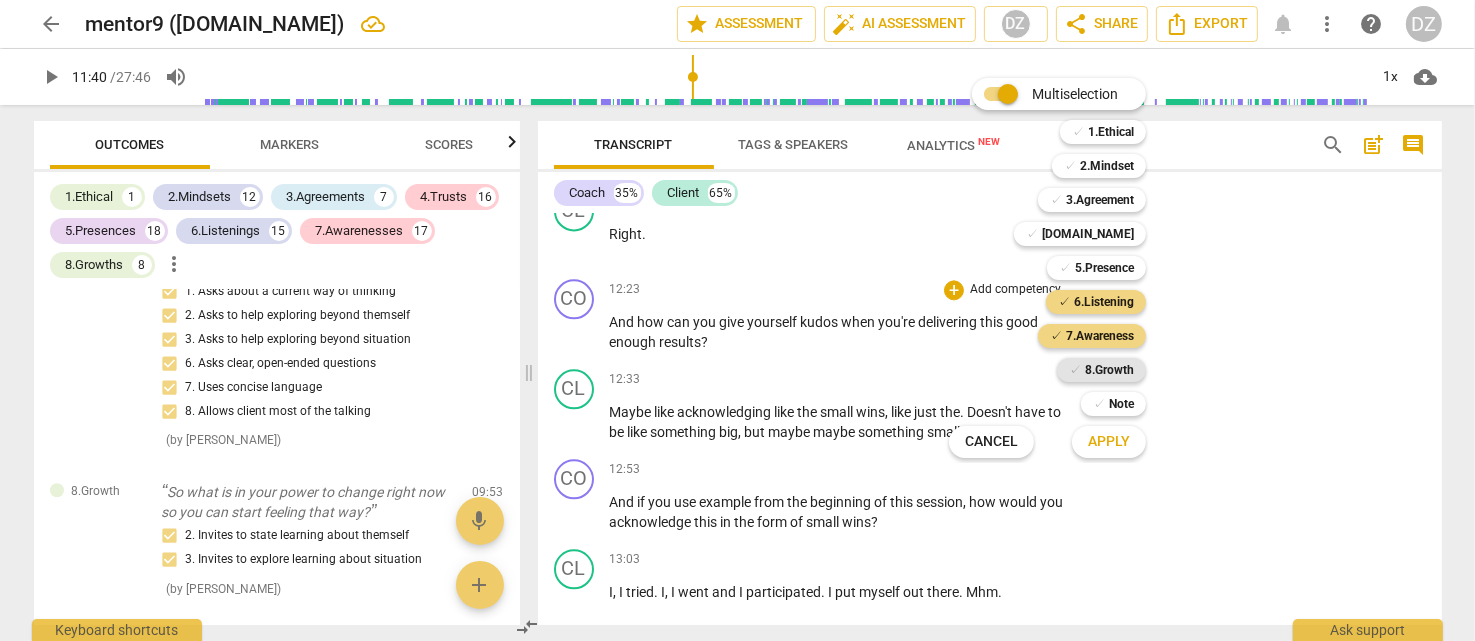 click on "8.Growth" at bounding box center [1109, 370] 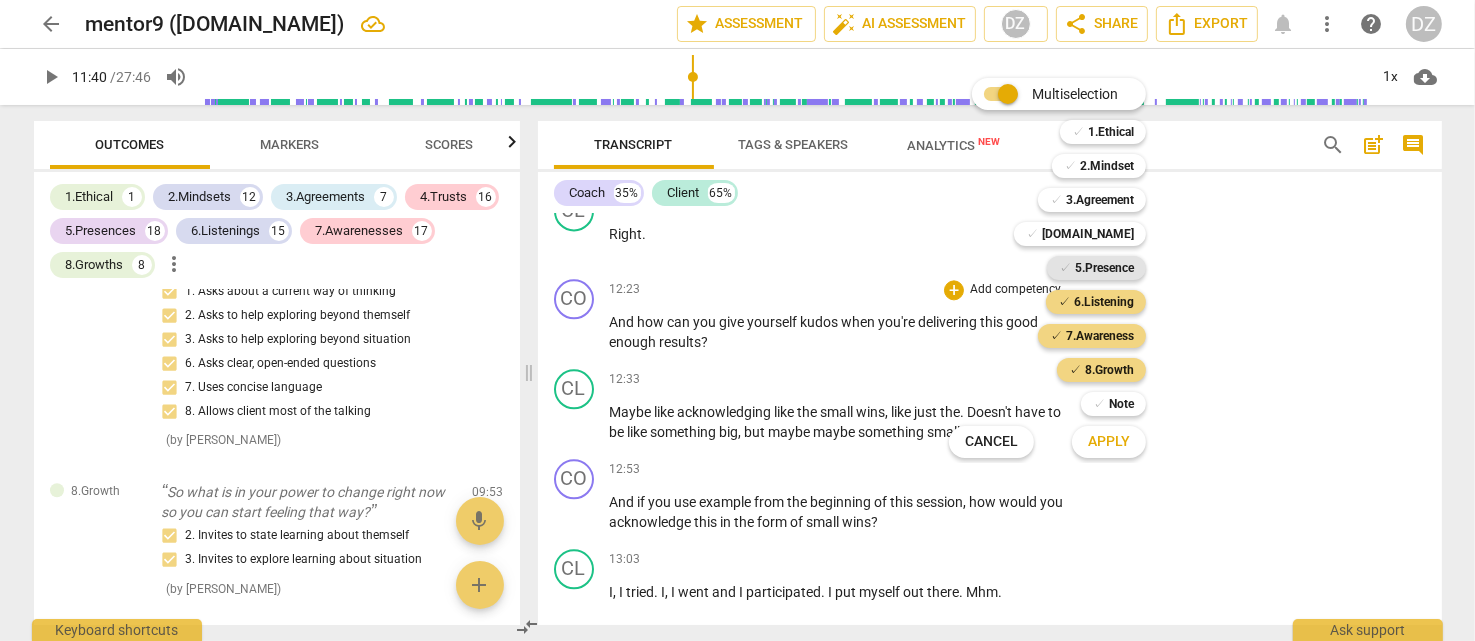 click on "5.Presence" at bounding box center (1104, 268) 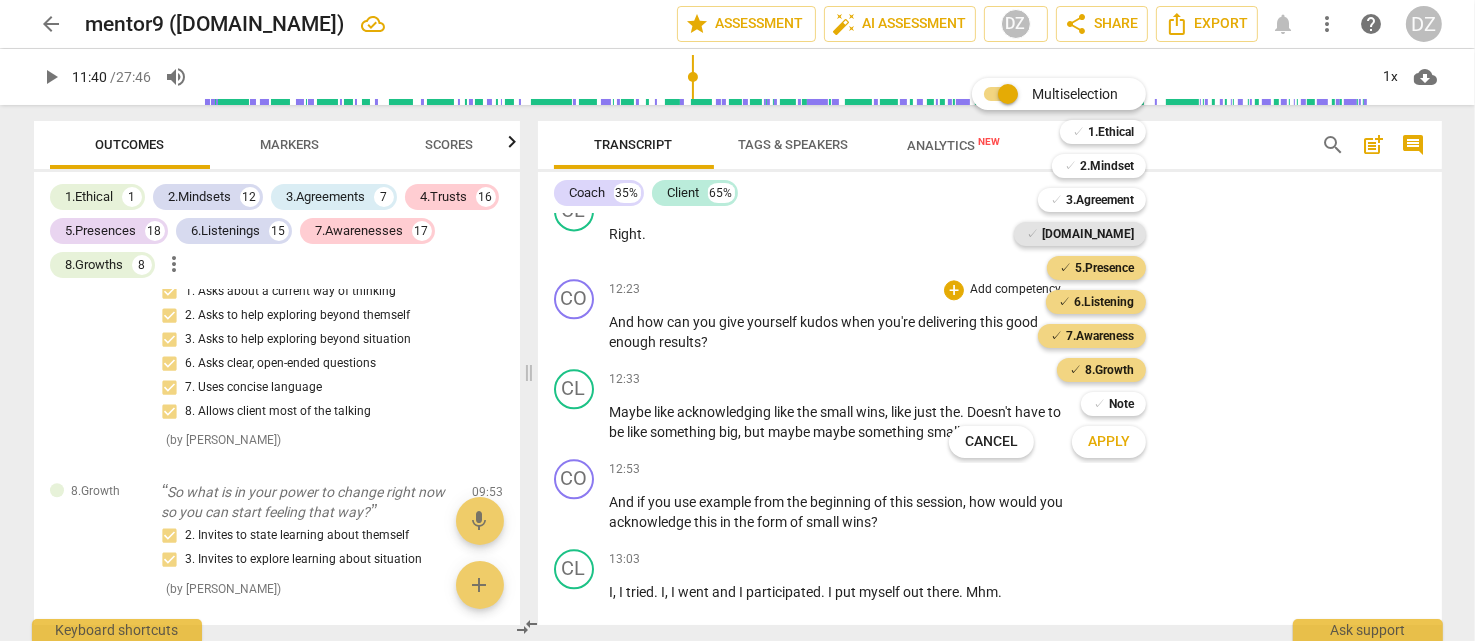 click on "[DOMAIN_NAME]" at bounding box center (1088, 234) 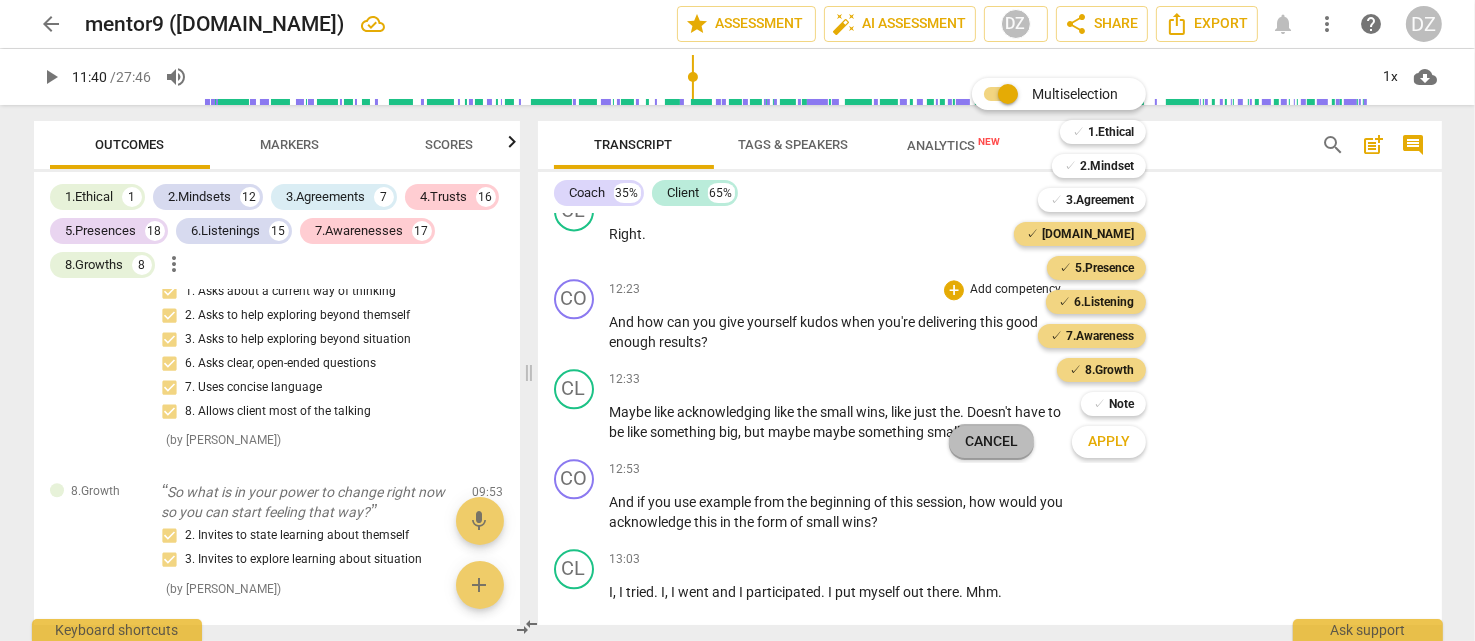 click on "Cancel" at bounding box center (991, 442) 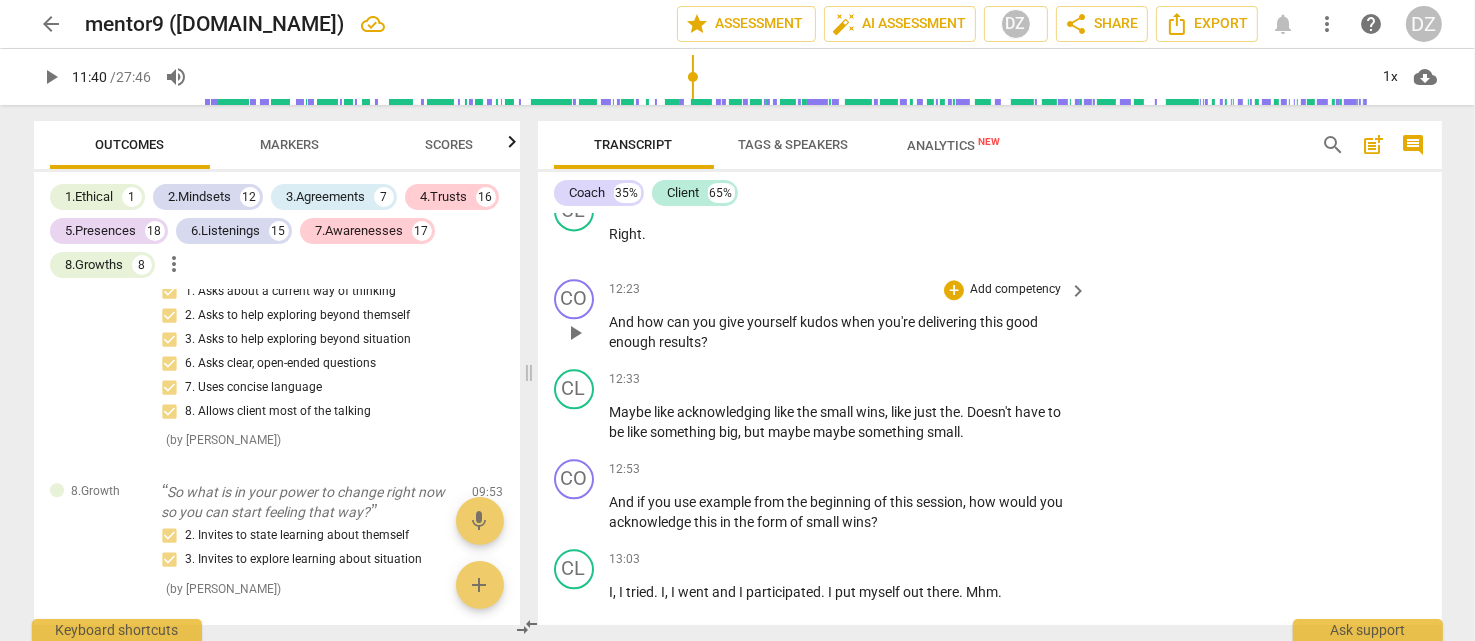 click on "Add competency" at bounding box center (1015, 290) 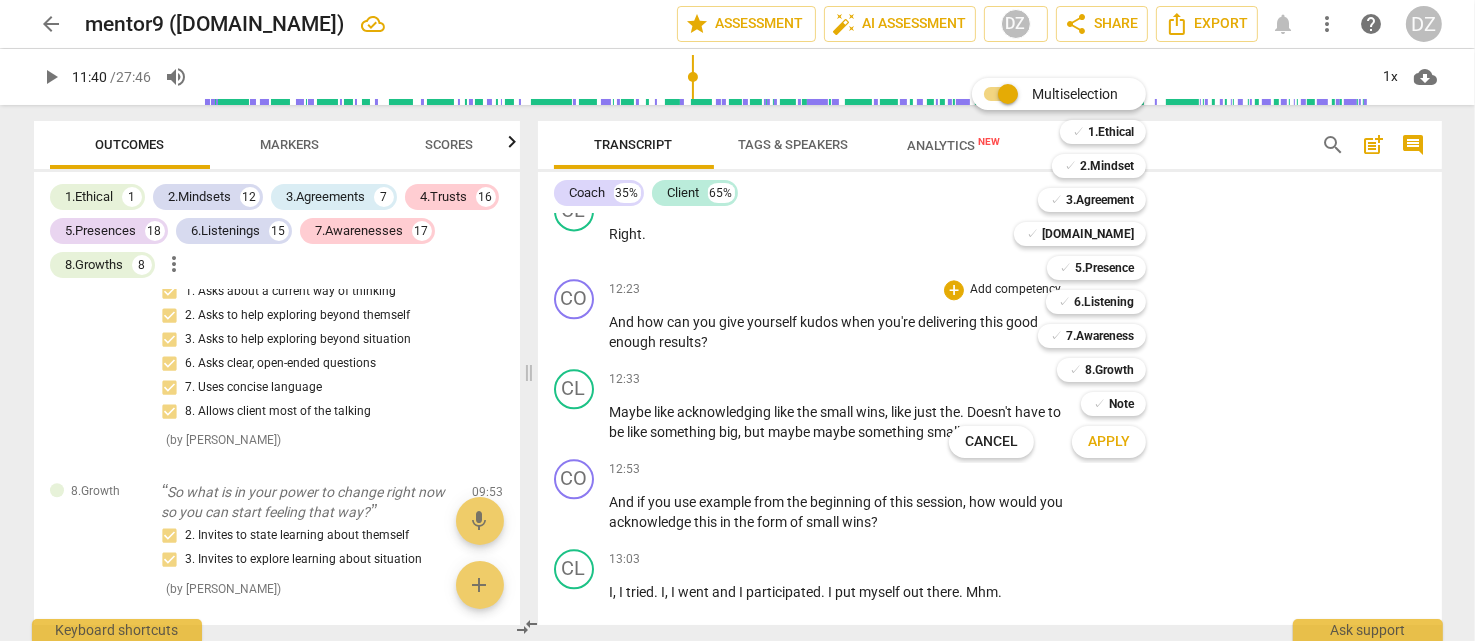 click on "✓ 8.Growth 8" at bounding box center (1112, 370) 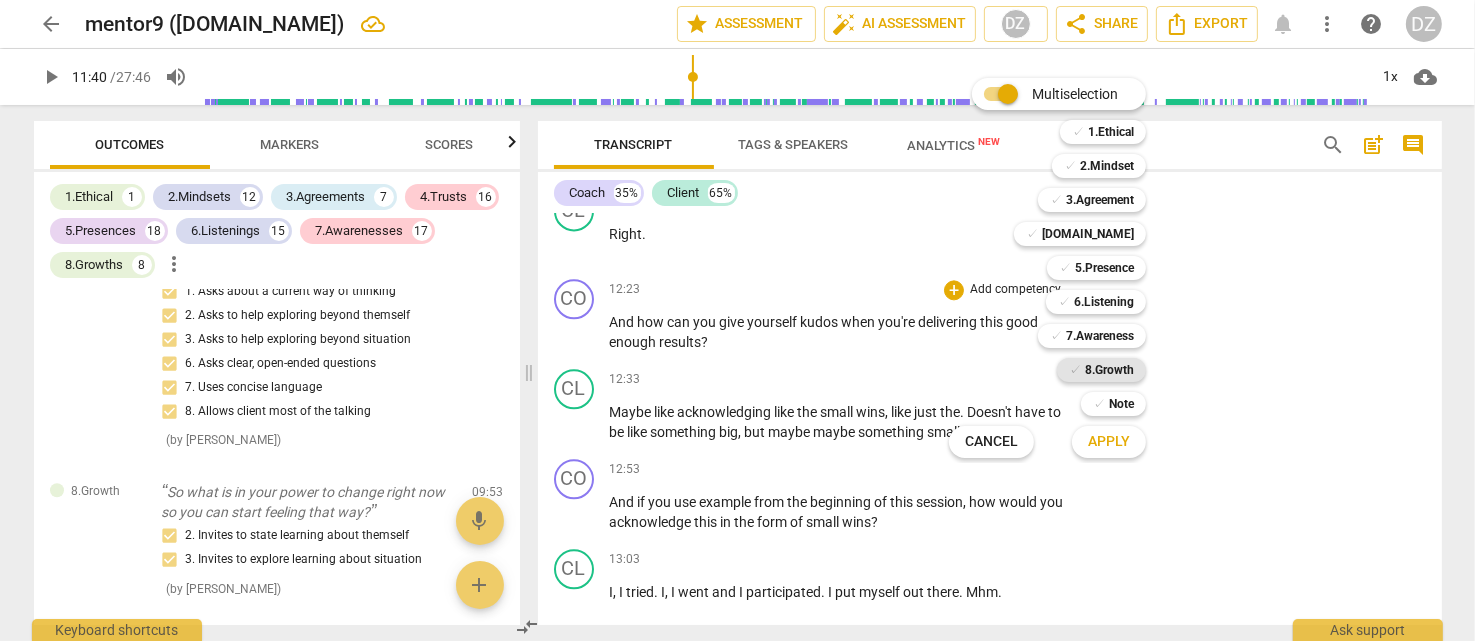 click on "8.Growth" at bounding box center [1109, 370] 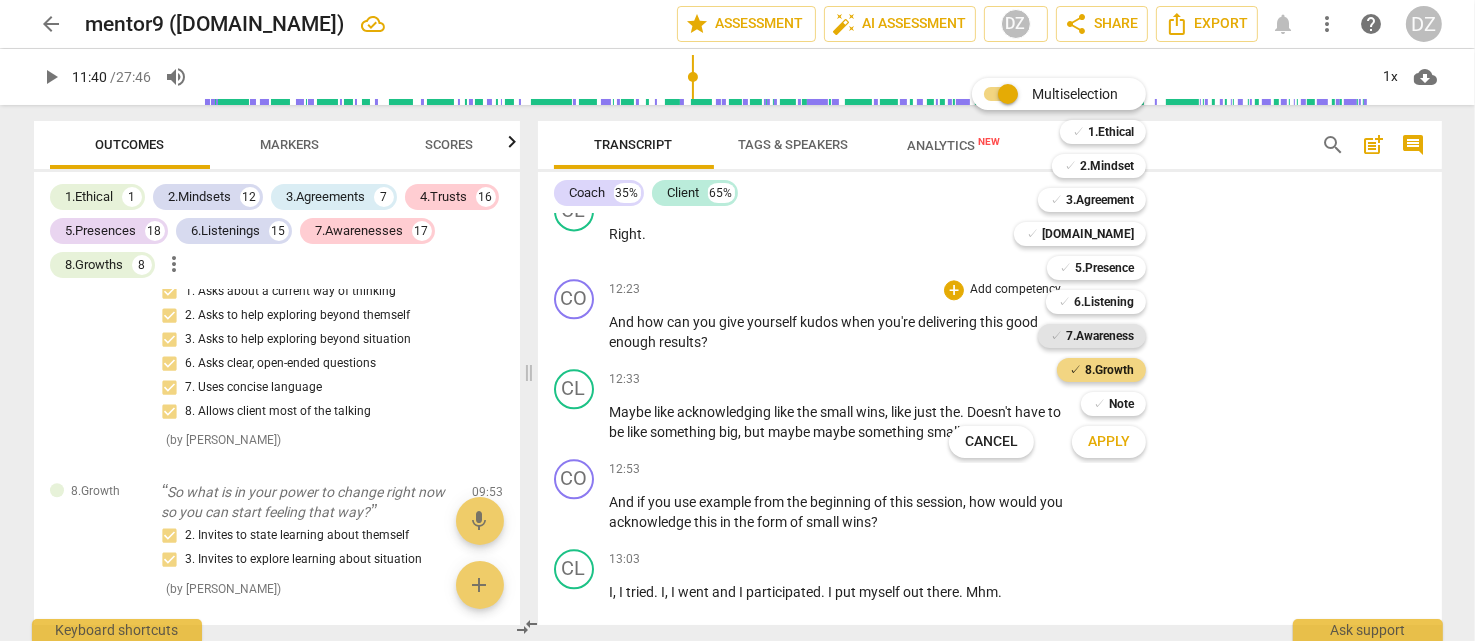 click on "7.Awareness" at bounding box center [1100, 336] 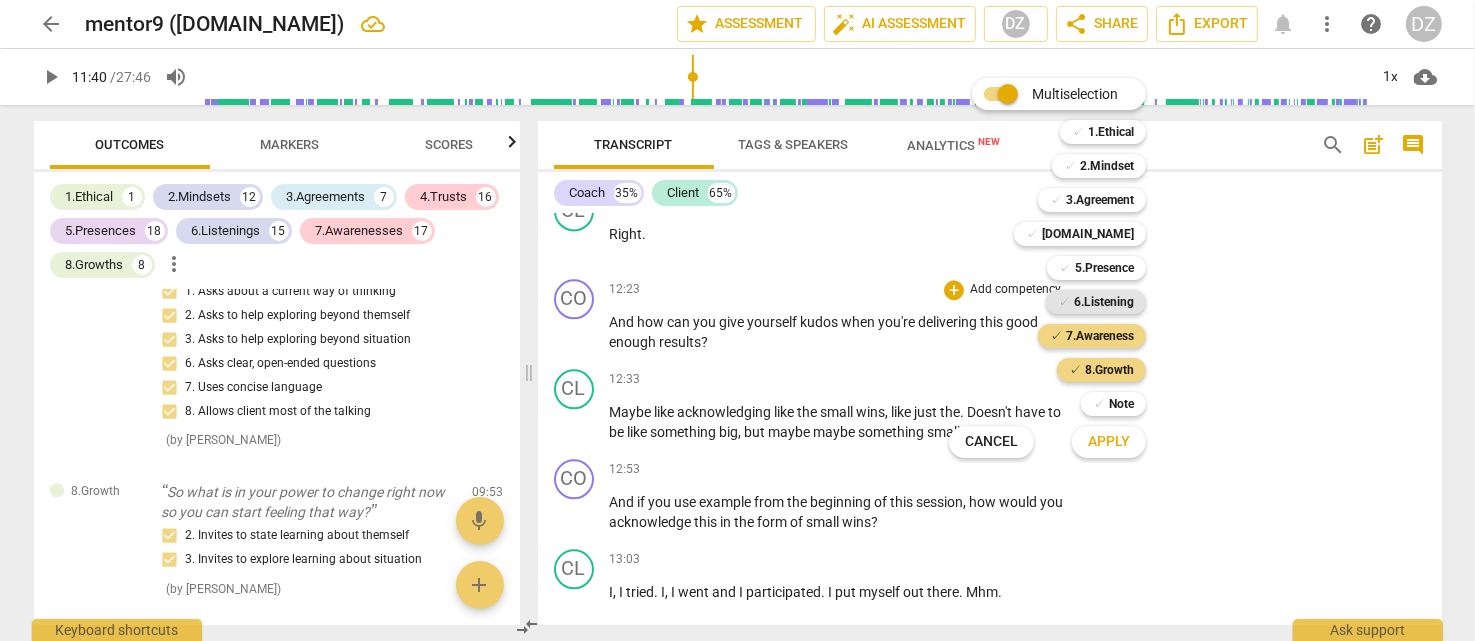 drag, startPoint x: 1110, startPoint y: 304, endPoint x: 1110, endPoint y: 272, distance: 32 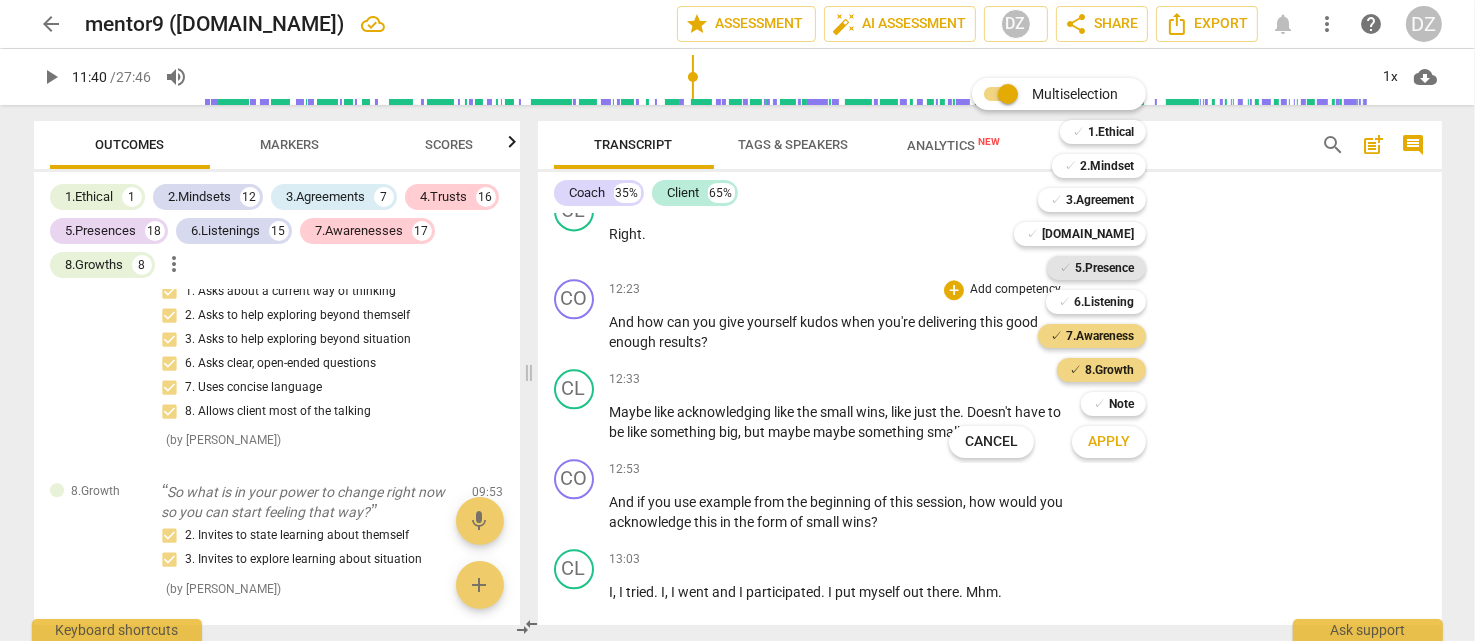 click on "6.Listening" at bounding box center (1104, 302) 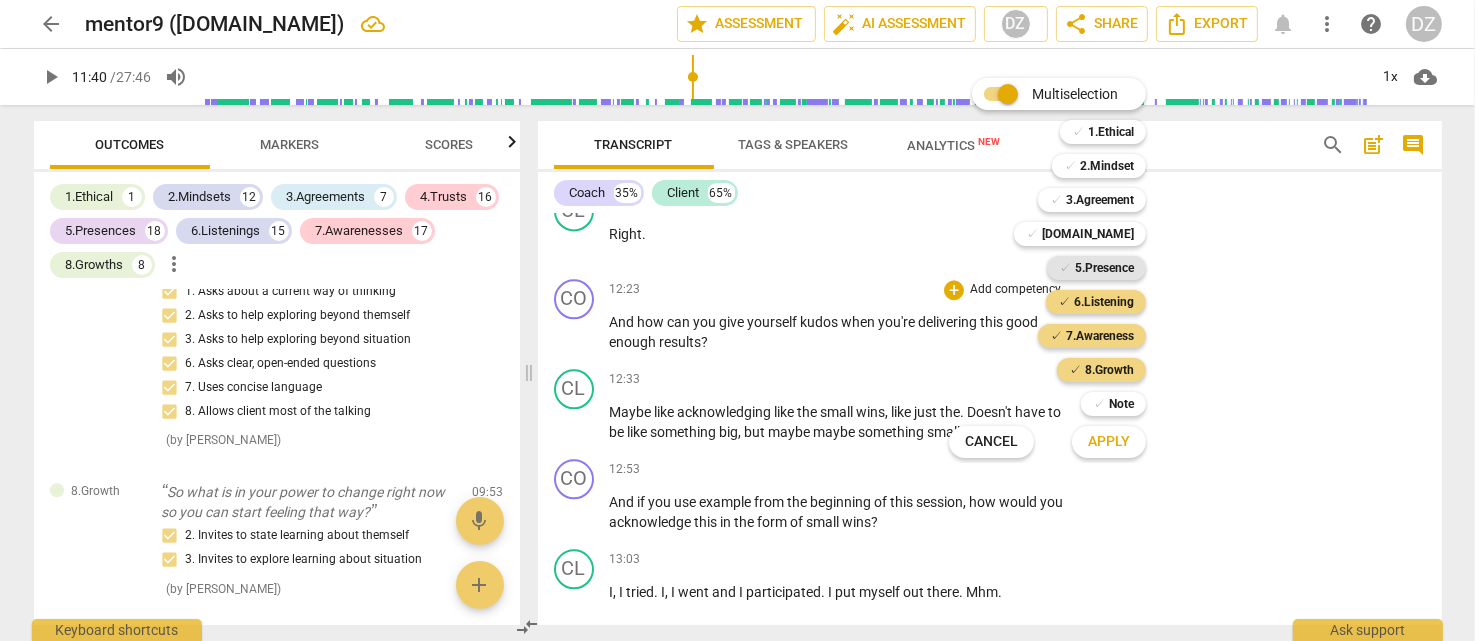 click on "5.Presence" at bounding box center [1104, 268] 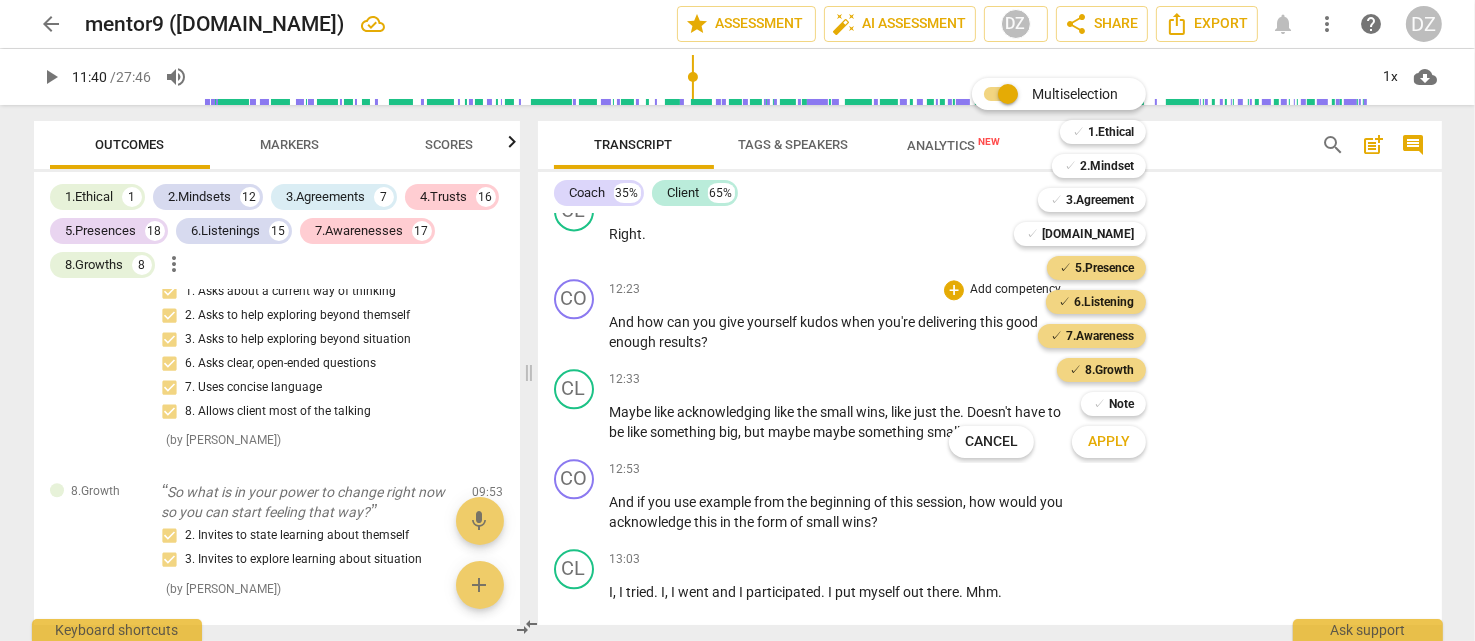 drag, startPoint x: 1113, startPoint y: 230, endPoint x: 1113, endPoint y: 213, distance: 17 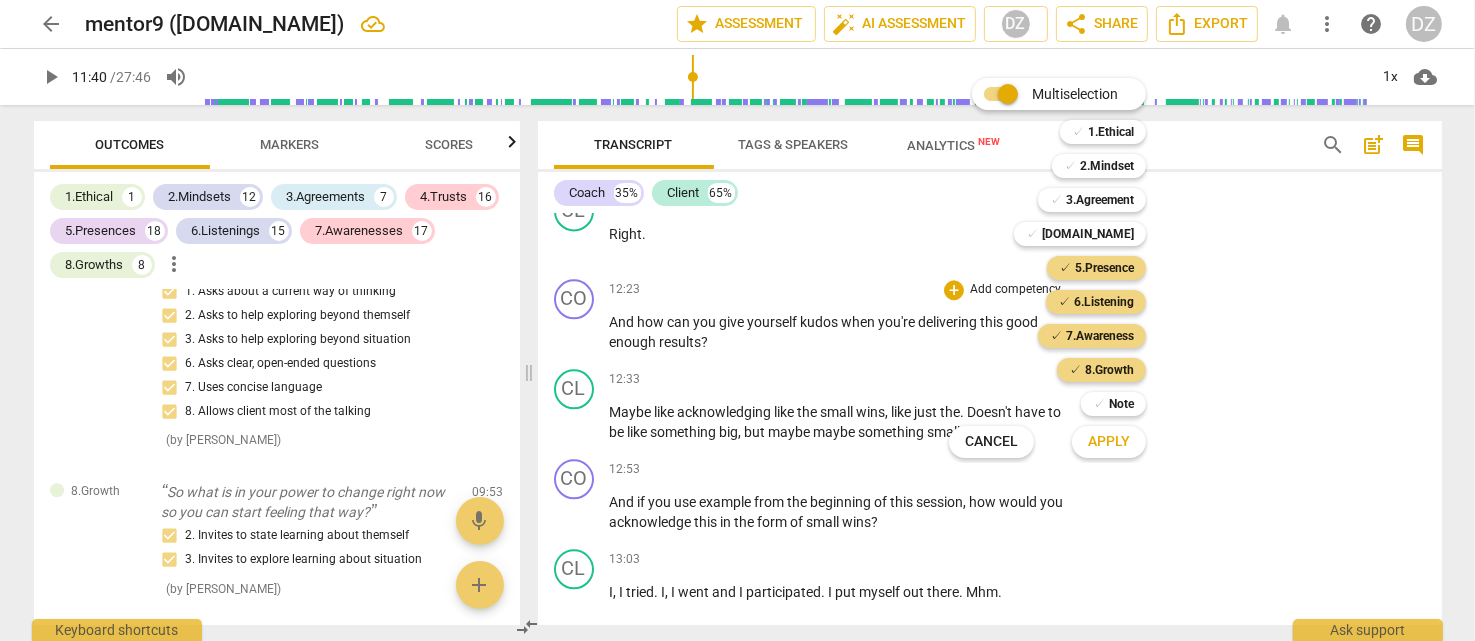 click on "[DOMAIN_NAME]" at bounding box center (1088, 234) 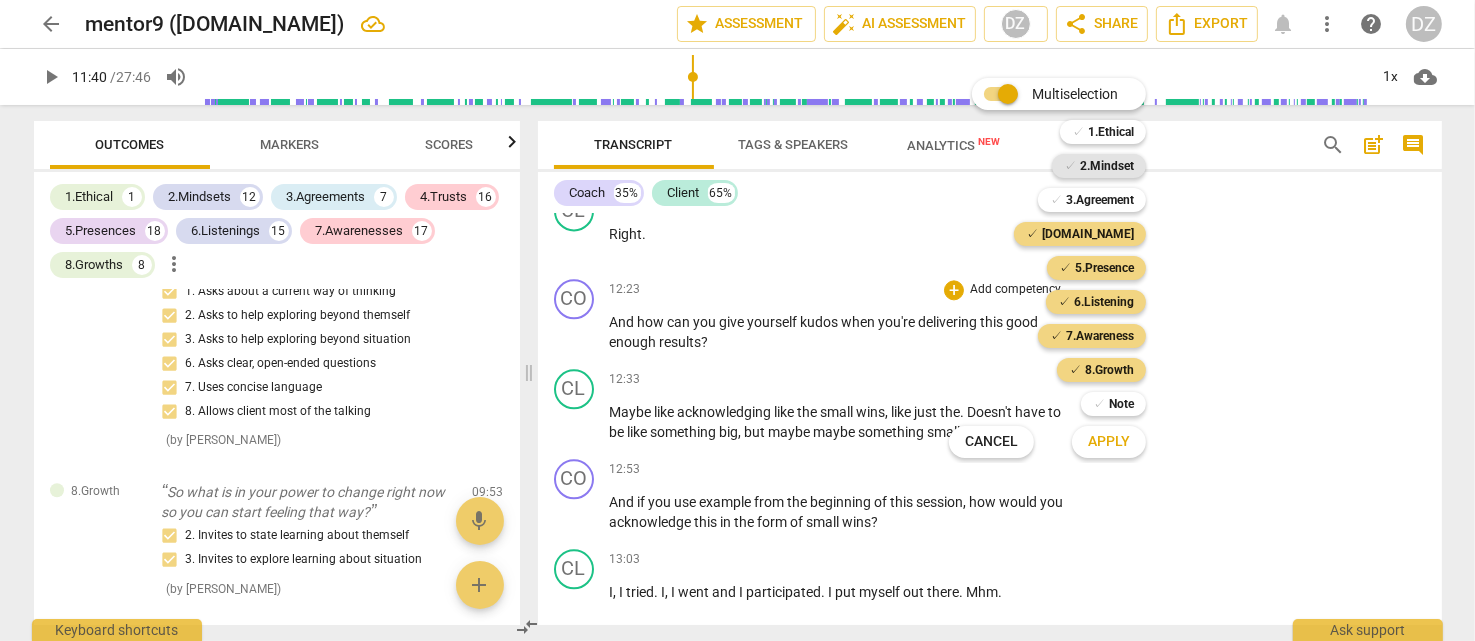 drag, startPoint x: 1111, startPoint y: 196, endPoint x: 1109, endPoint y: 165, distance: 31.06445 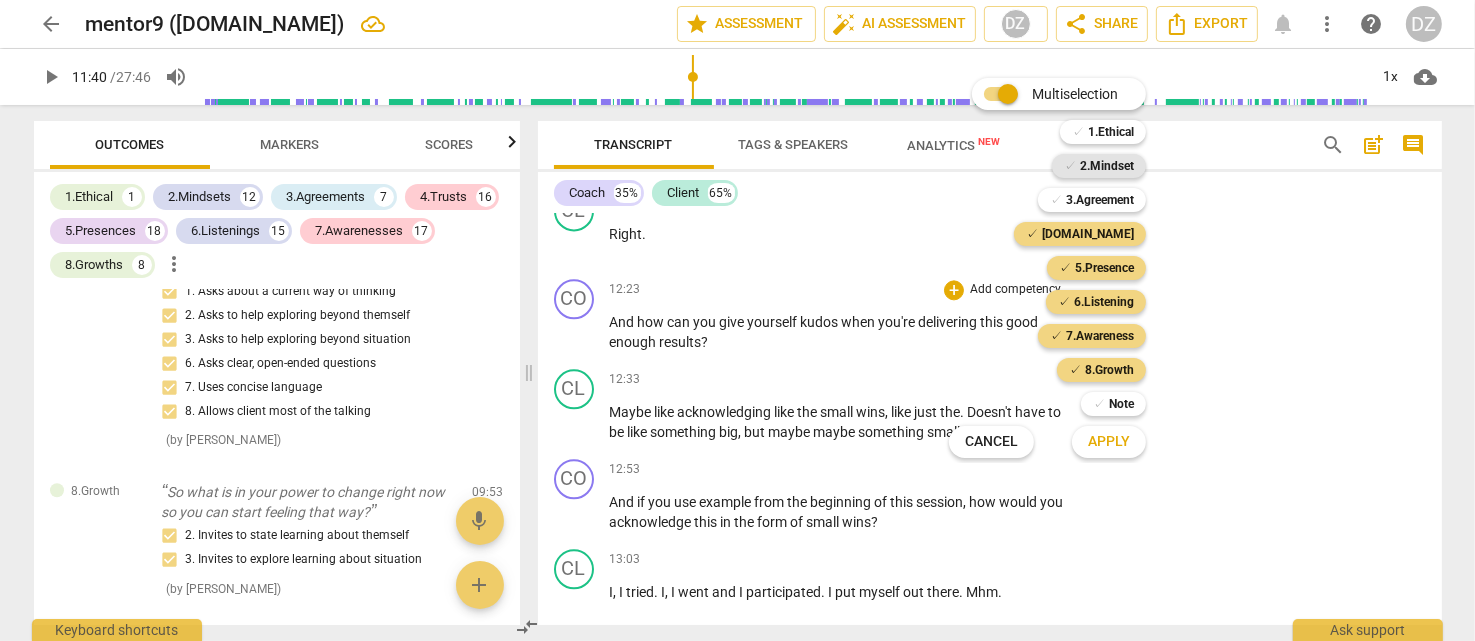 click on "3.Agreement" at bounding box center [1100, 200] 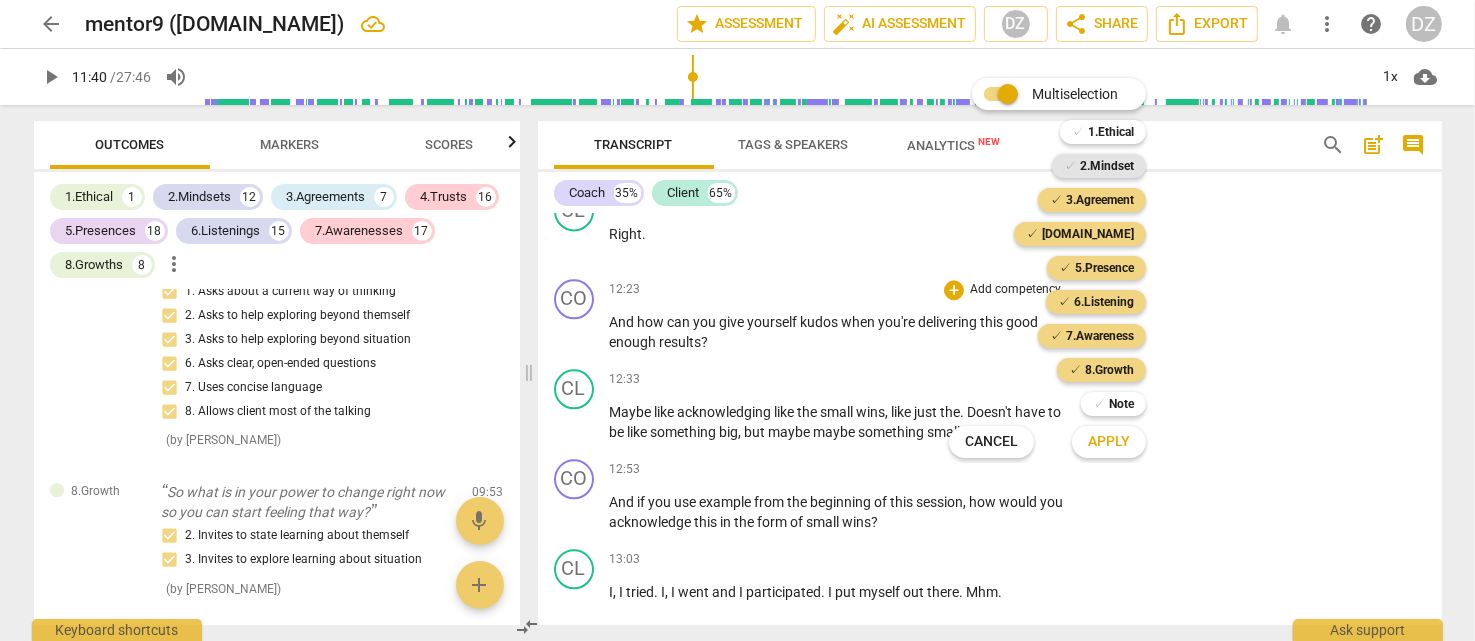 click on "2.Mindset" at bounding box center [1107, 166] 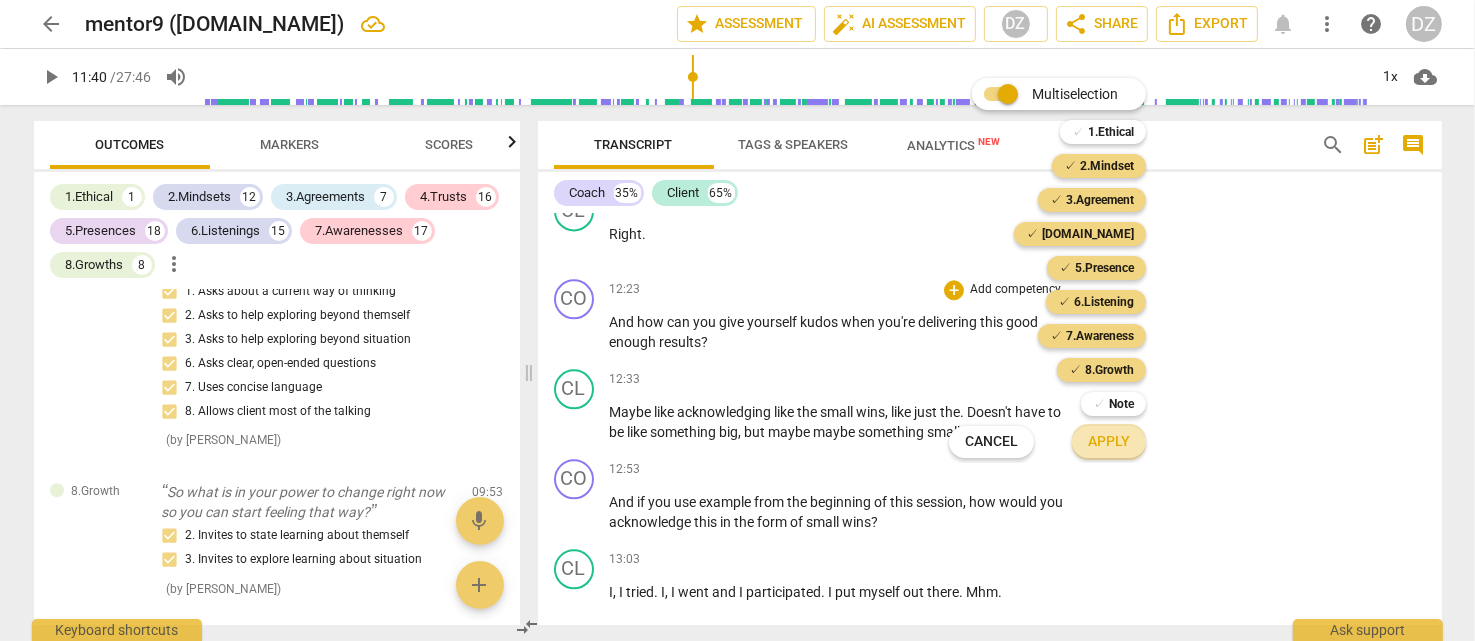 click on "Apply" at bounding box center (1109, 442) 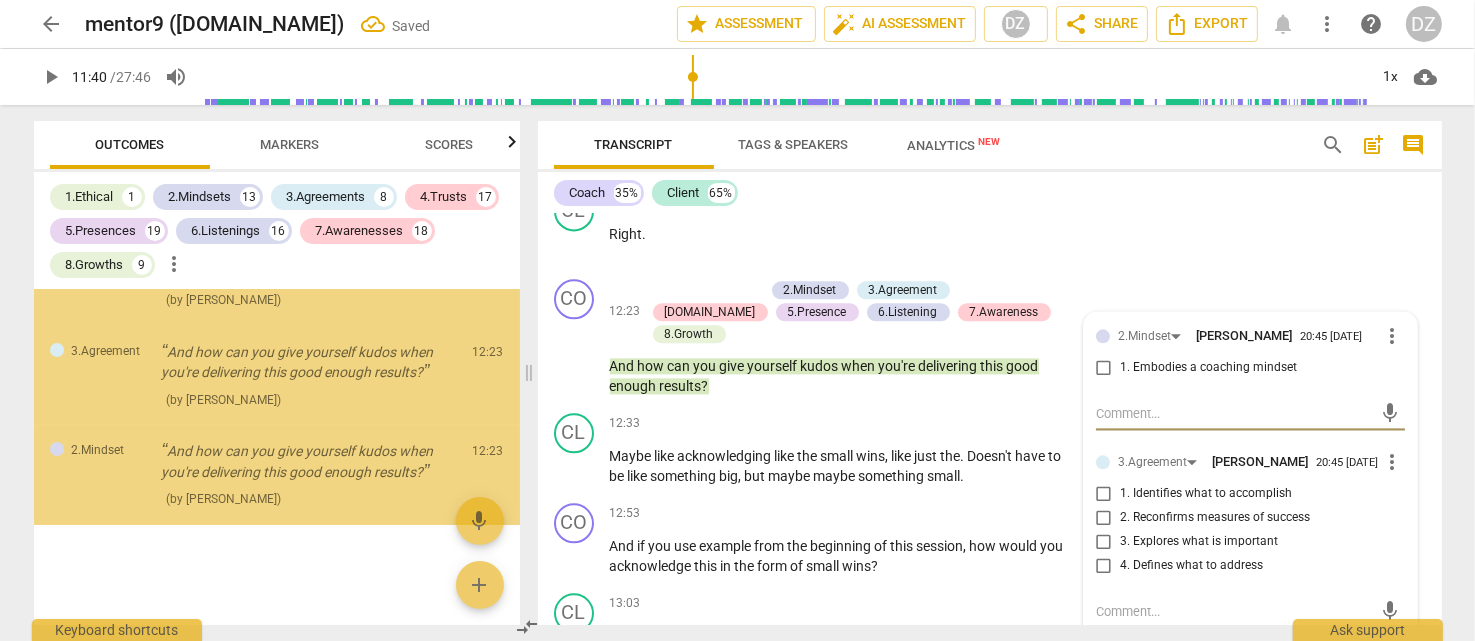 scroll, scrollTop: 15439, scrollLeft: 0, axis: vertical 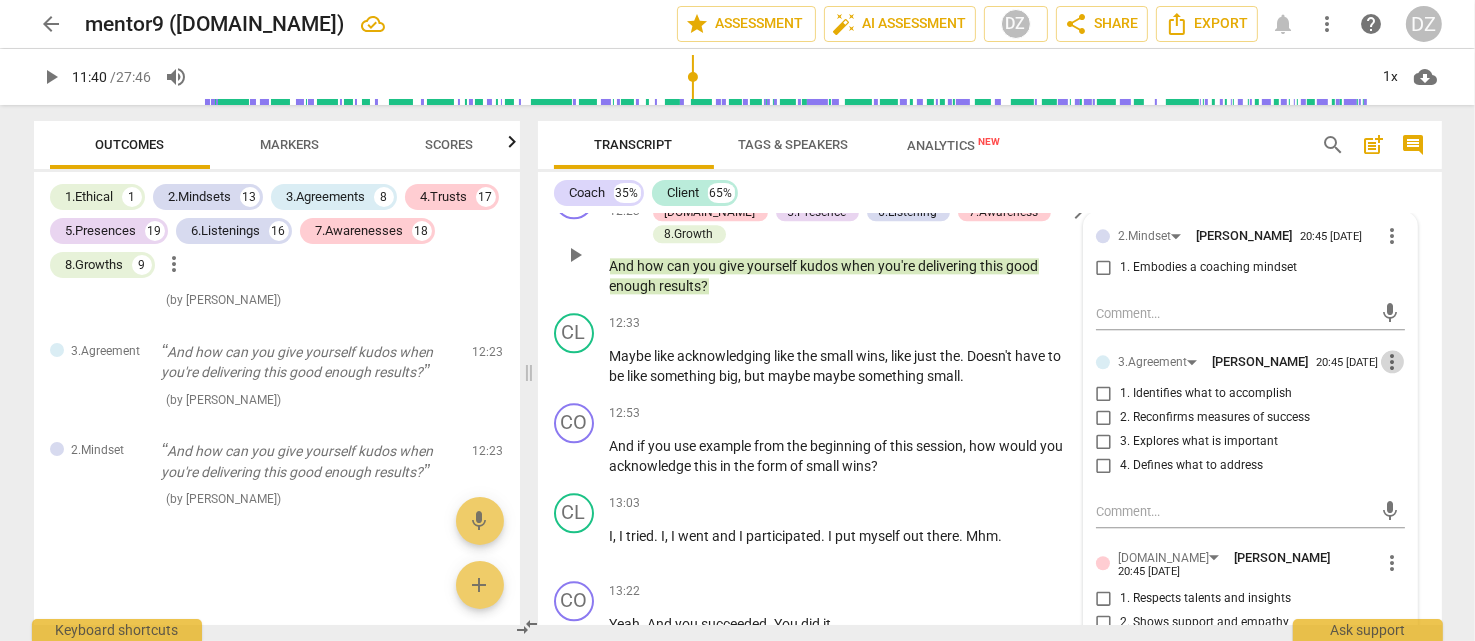 click on "more_vert" at bounding box center [1393, 362] 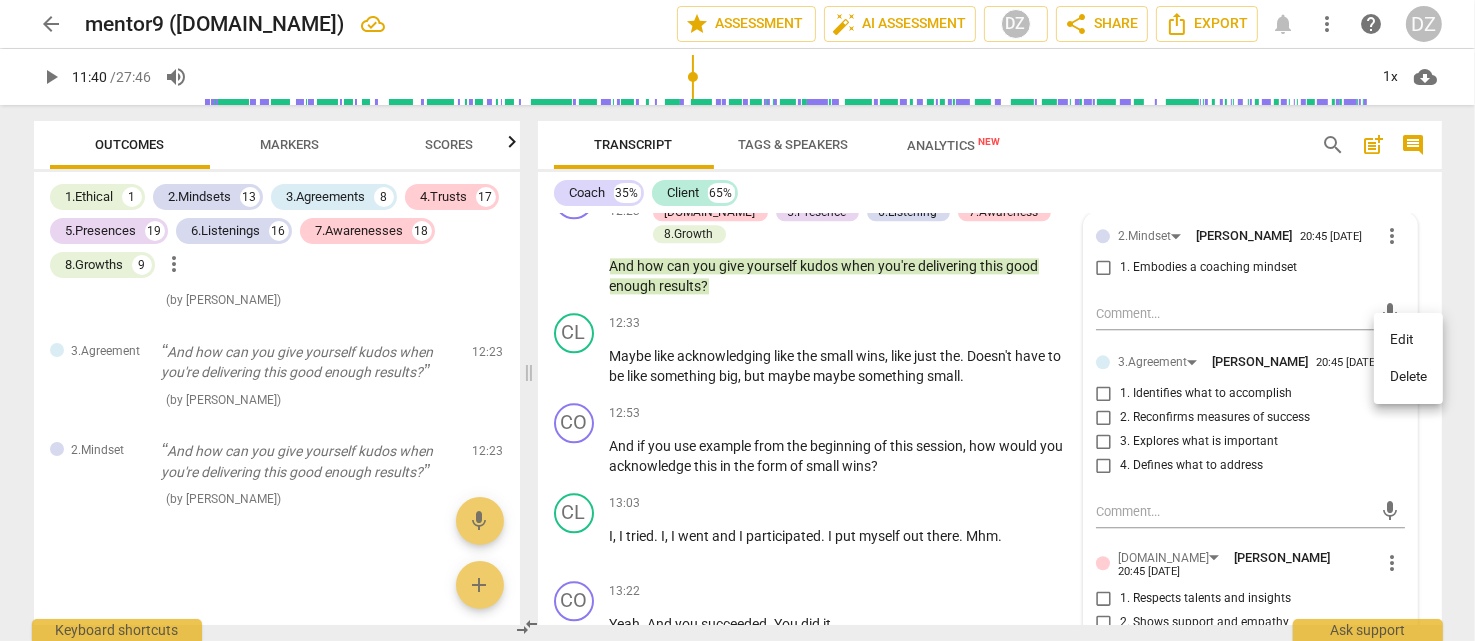 click on "Delete" at bounding box center (1408, 377) 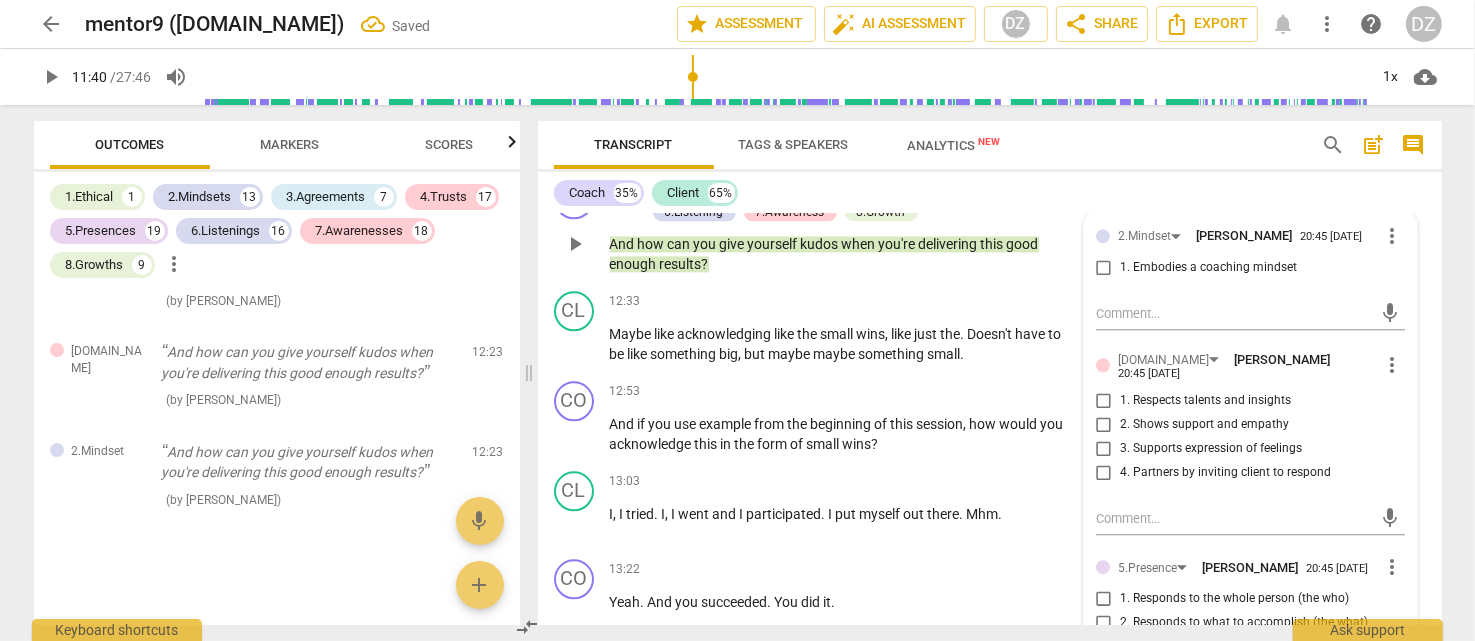 scroll, scrollTop: 15340, scrollLeft: 0, axis: vertical 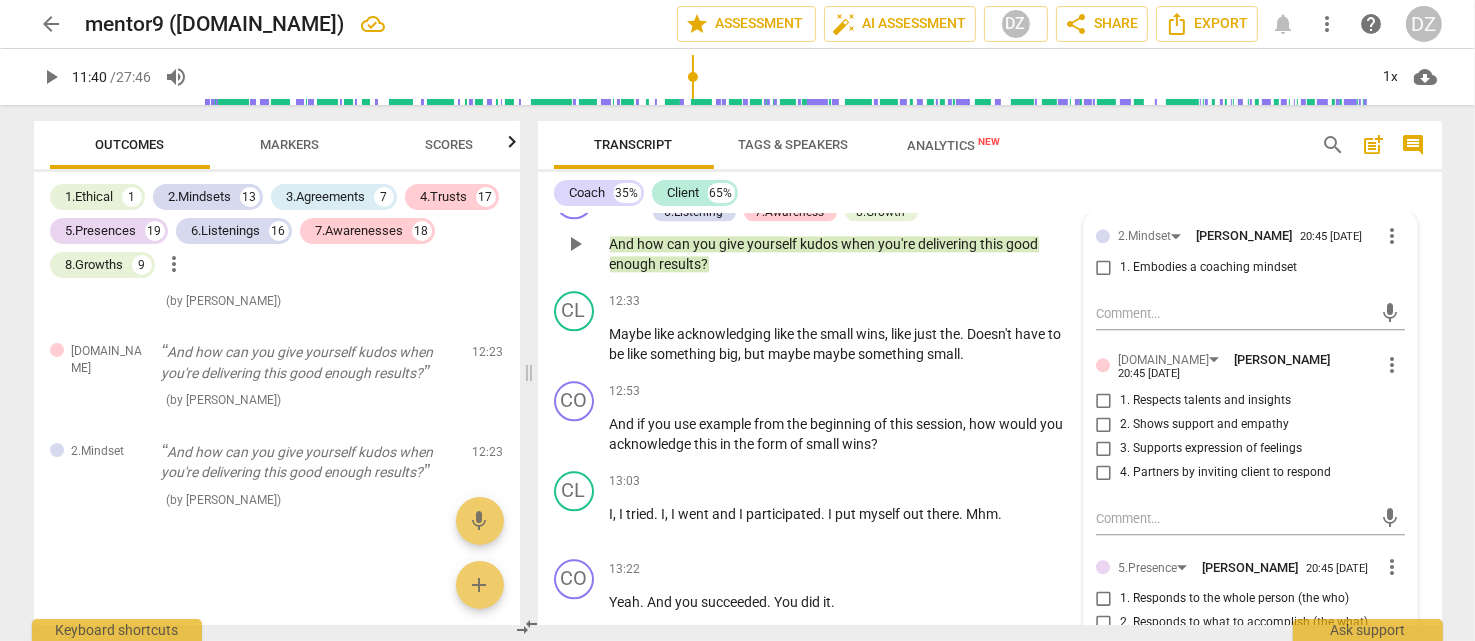 click on "4. Partners by inviting client to respond" at bounding box center (1225, 473) 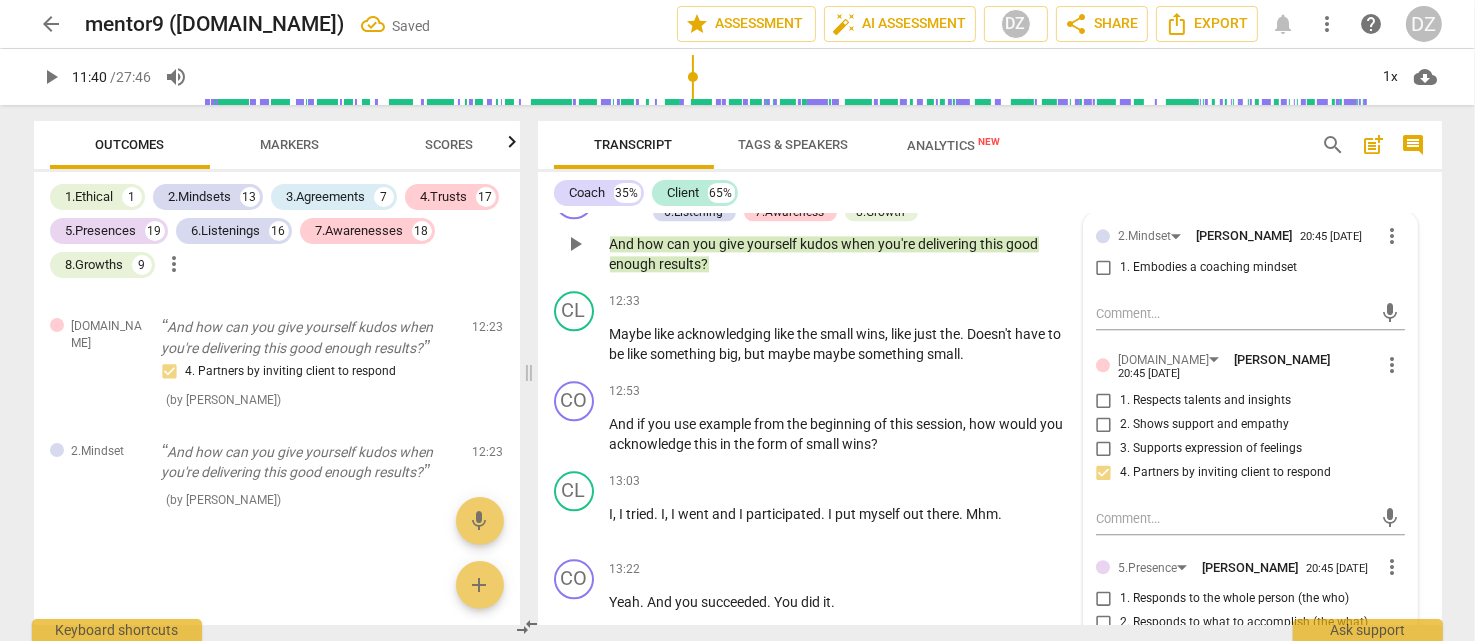 scroll, scrollTop: 15365, scrollLeft: 0, axis: vertical 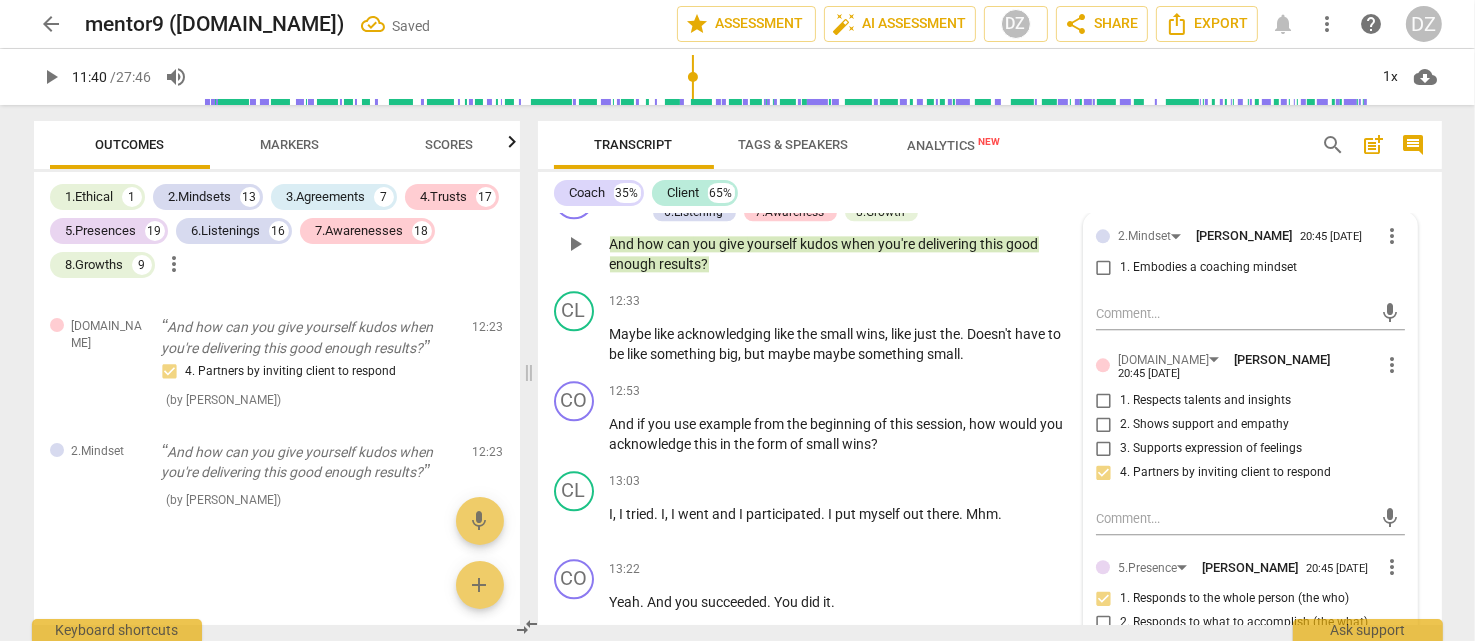 click on "2. Responds to what to accomplish (the what)" at bounding box center [1244, 623] 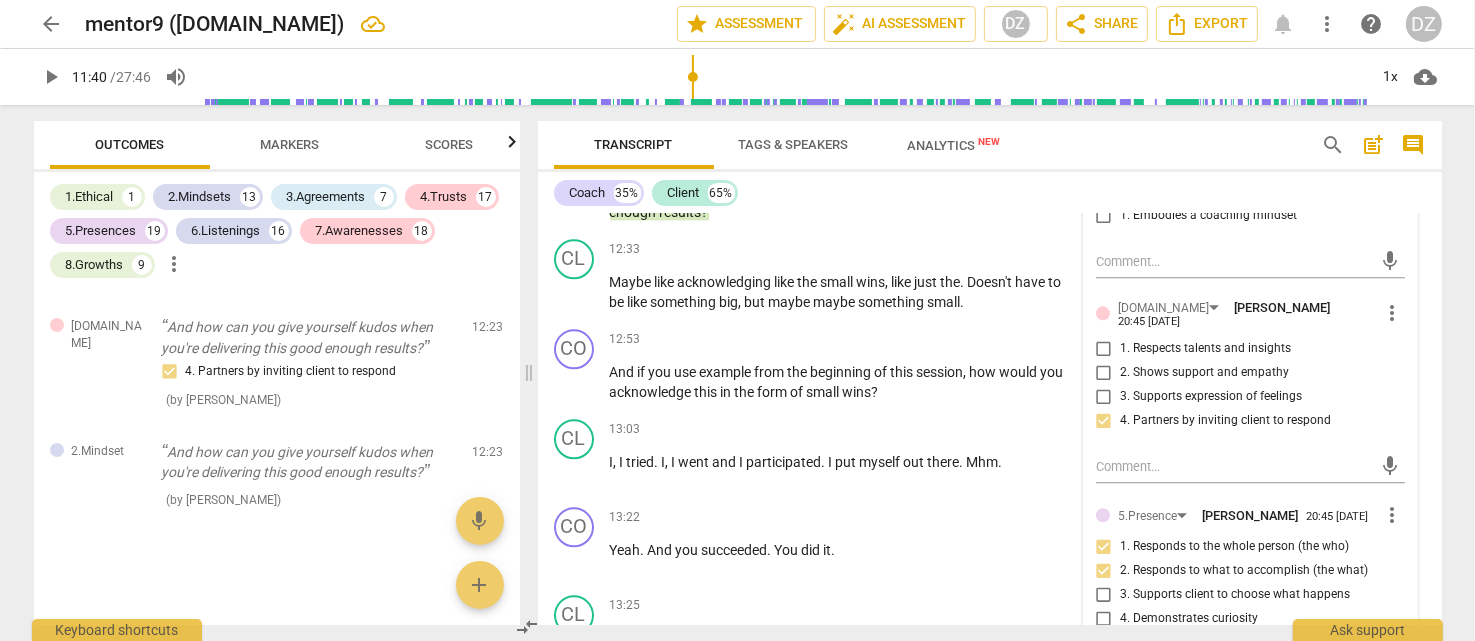 scroll, scrollTop: 4904, scrollLeft: 0, axis: vertical 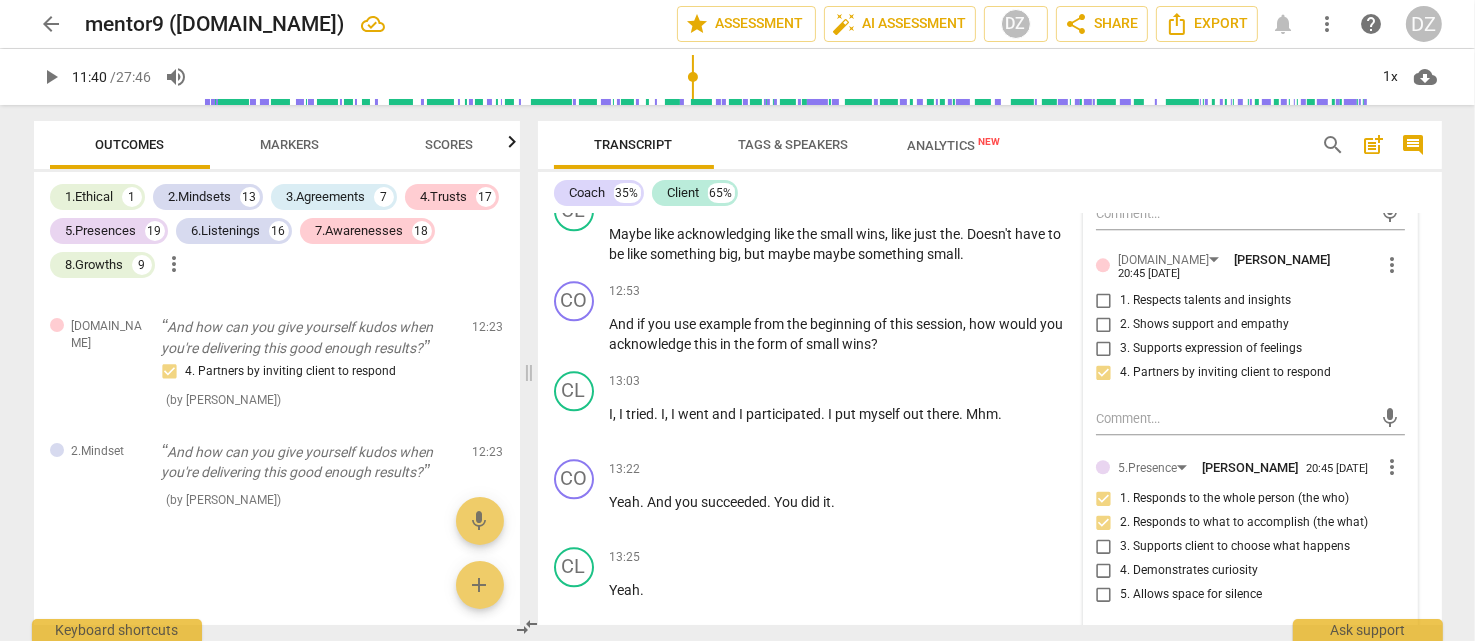 click on "2. Responds to what to accomplish (the what)" at bounding box center (1244, 523) 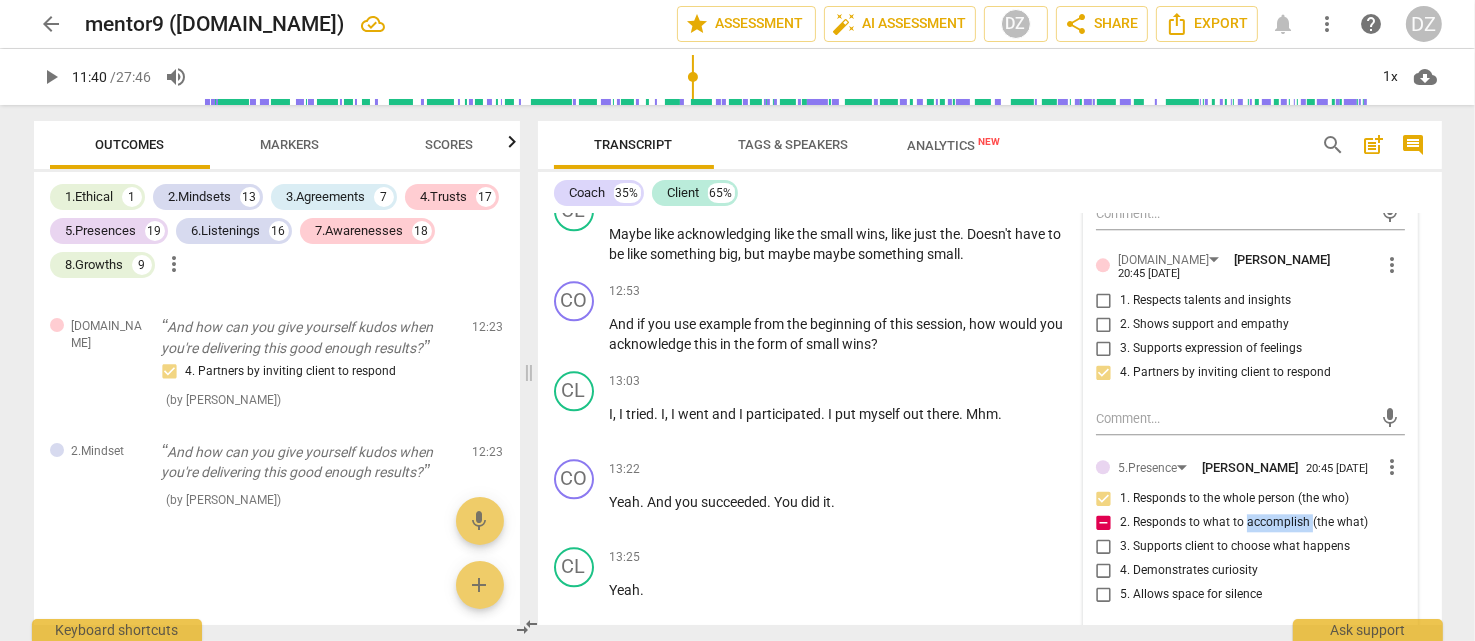 click on "2. Responds to what to accomplish (the what)" at bounding box center (1244, 523) 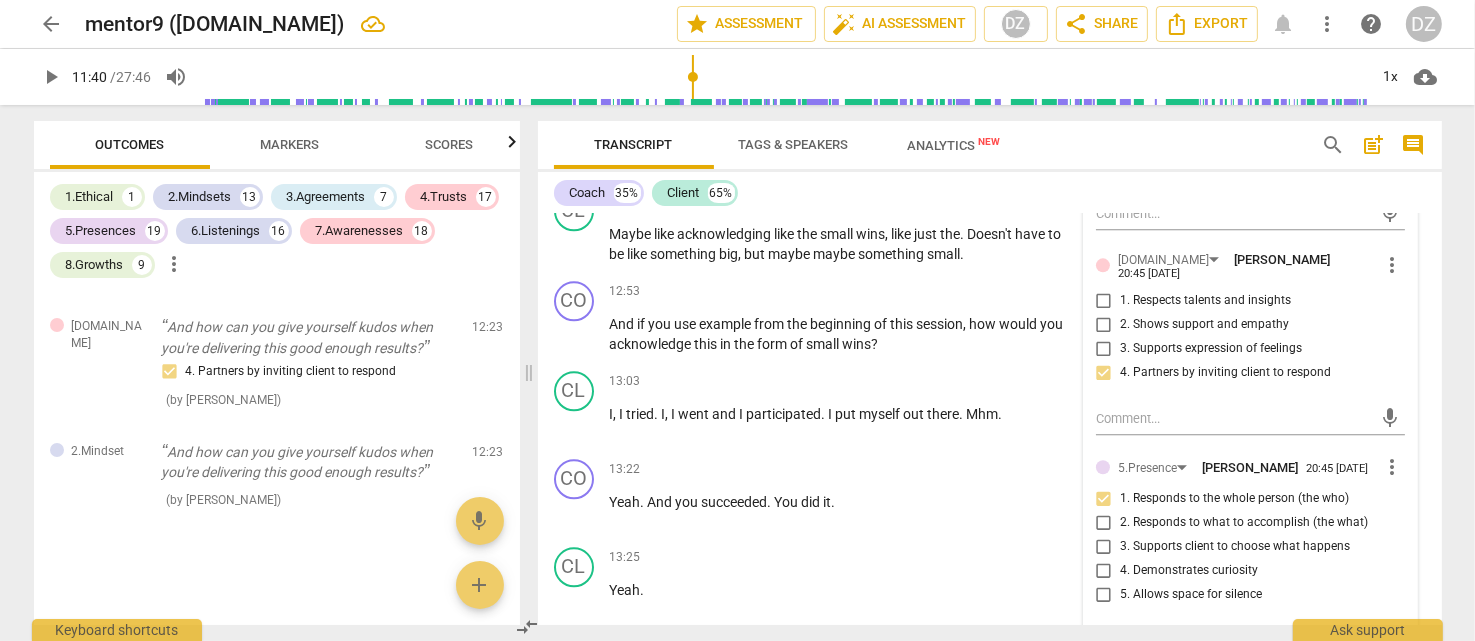 click on "3. Supports client to choose what happens" at bounding box center (1235, 547) 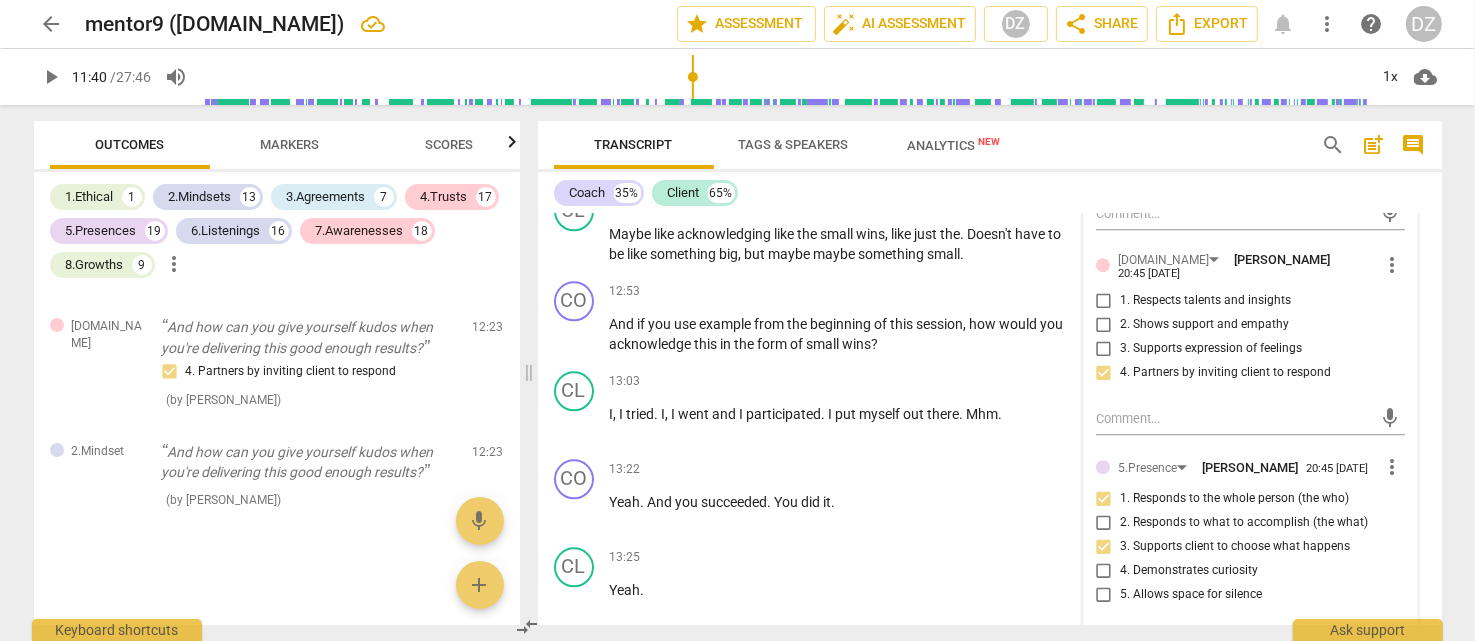 click on "4. Demonstrates curiosity" at bounding box center [1189, 571] 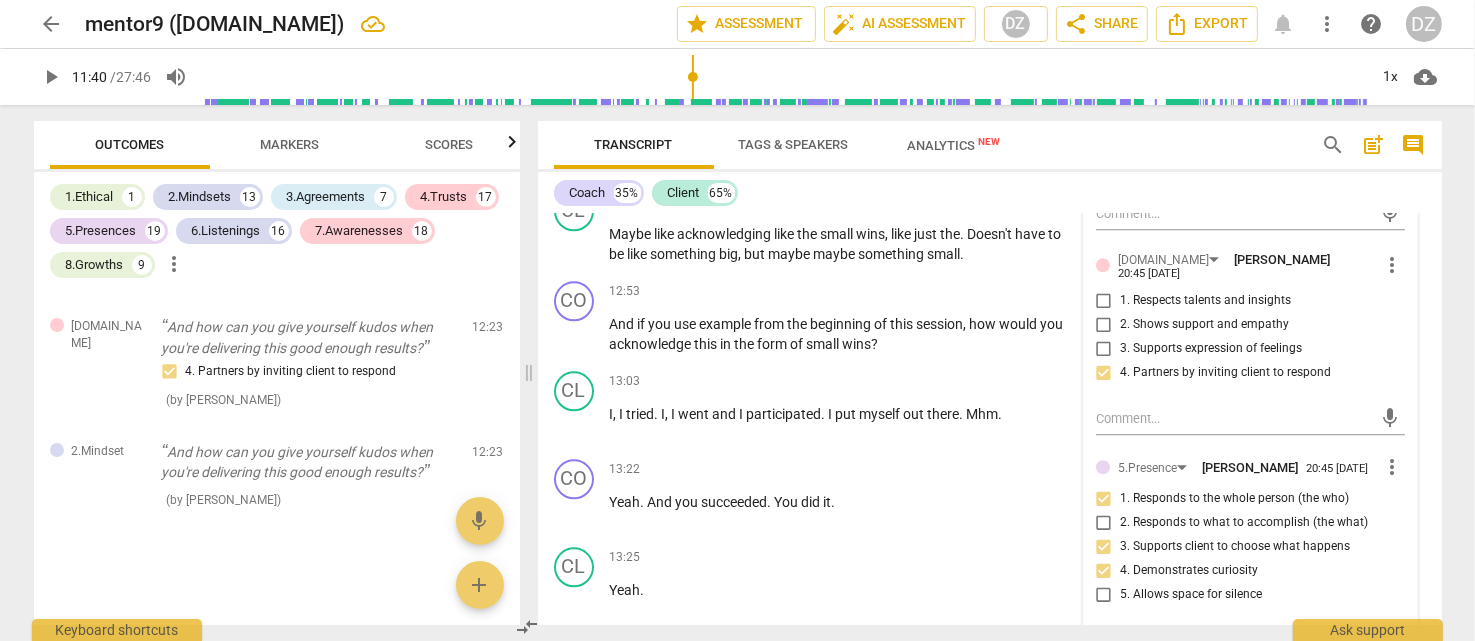 click on "5. Allows space for silence" at bounding box center [1191, 595] 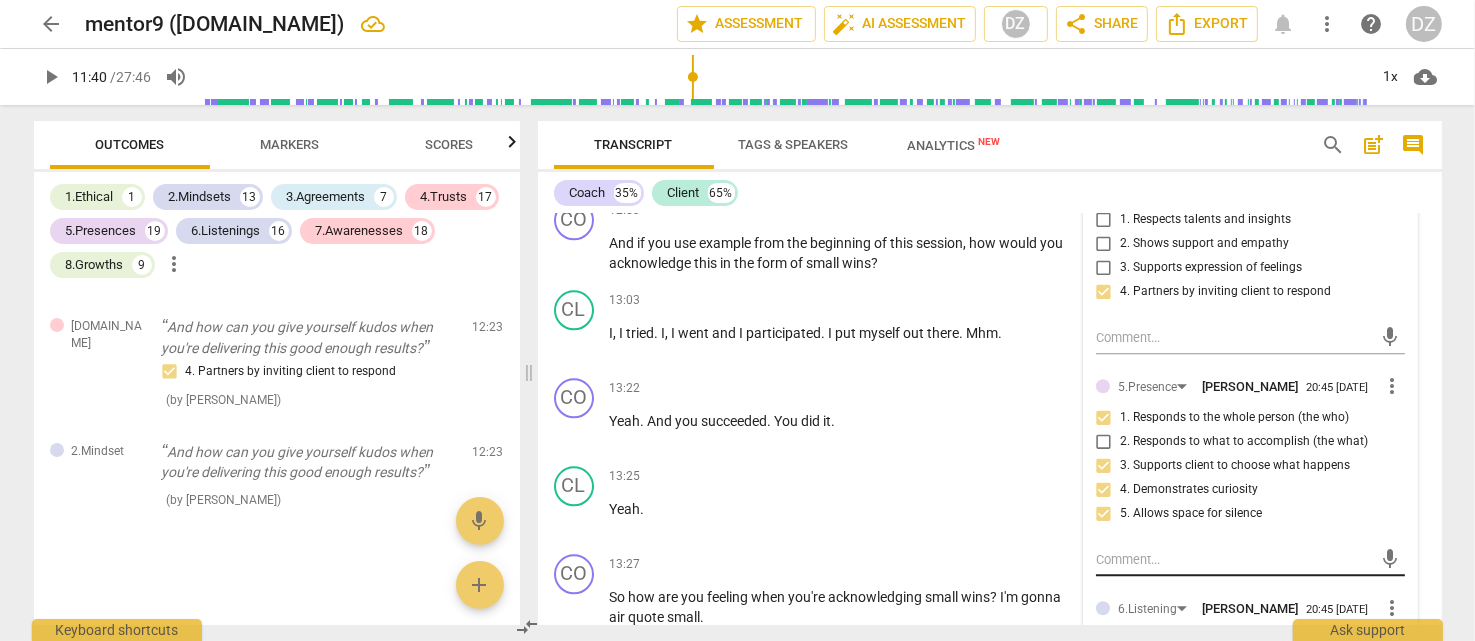 scroll, scrollTop: 5104, scrollLeft: 0, axis: vertical 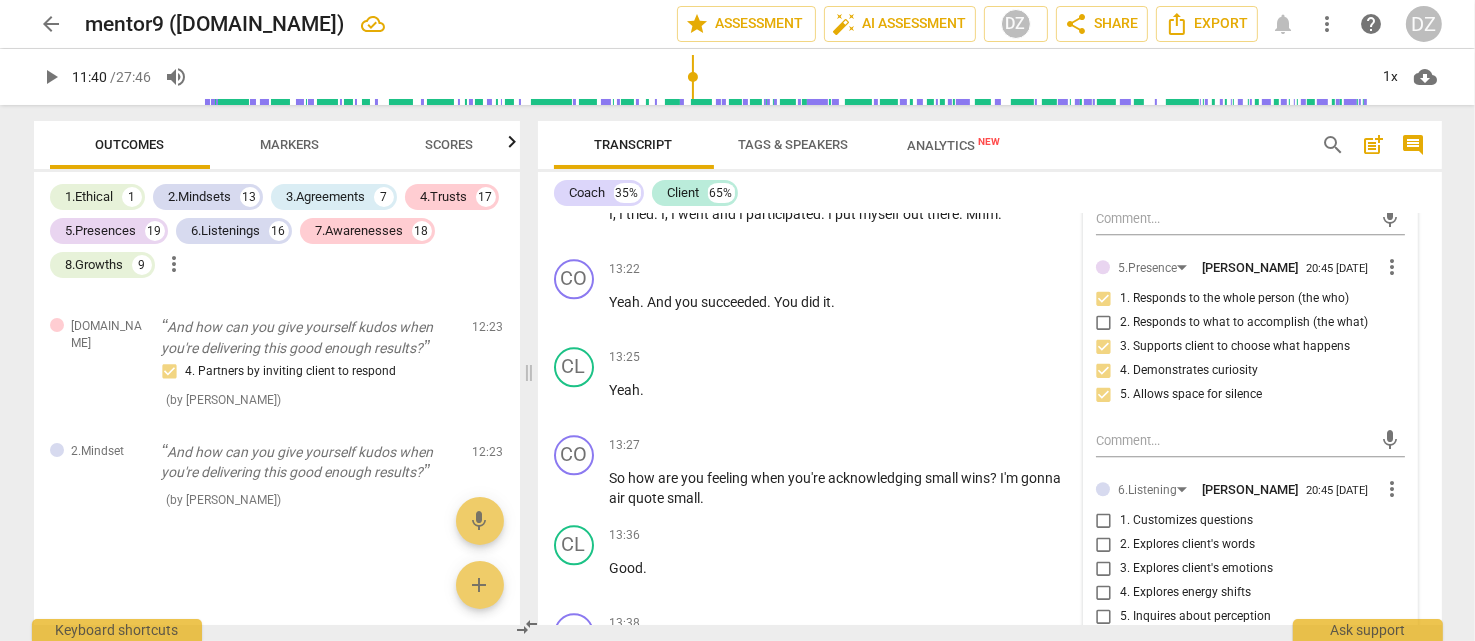 click on "1. Customizes questions" at bounding box center [1186, 521] 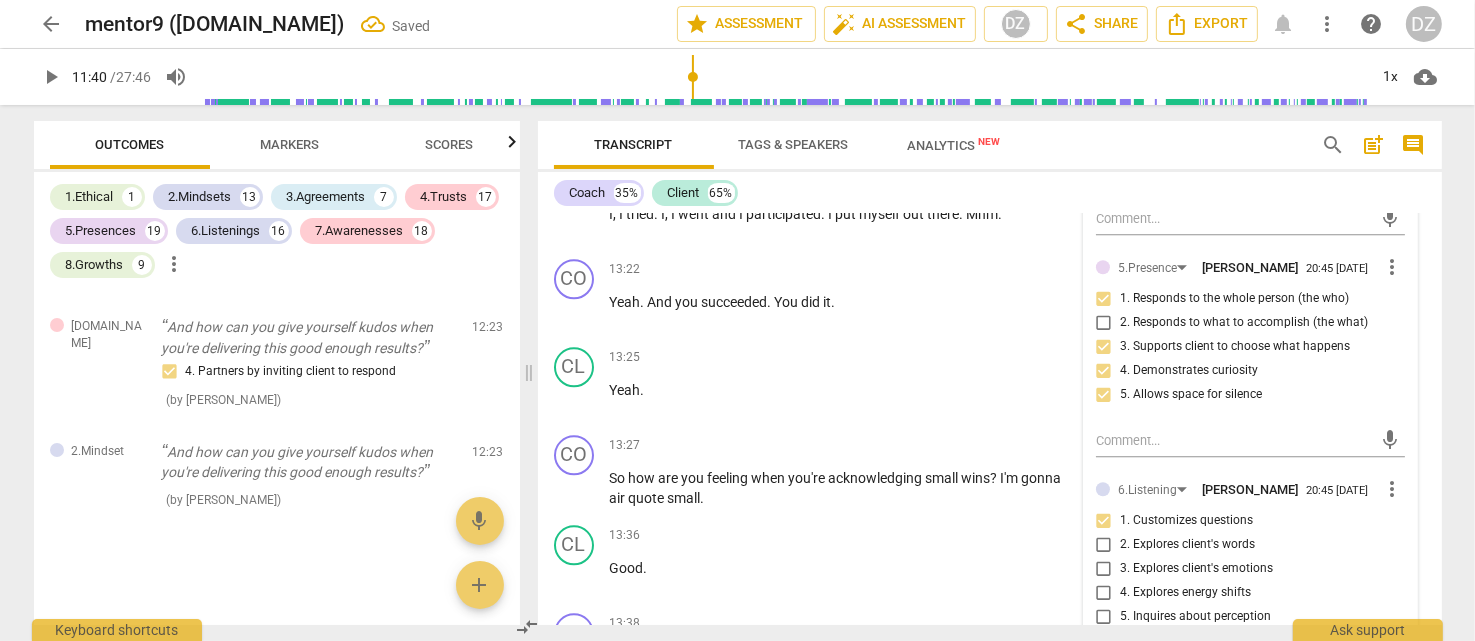 scroll, scrollTop: 15486, scrollLeft: 0, axis: vertical 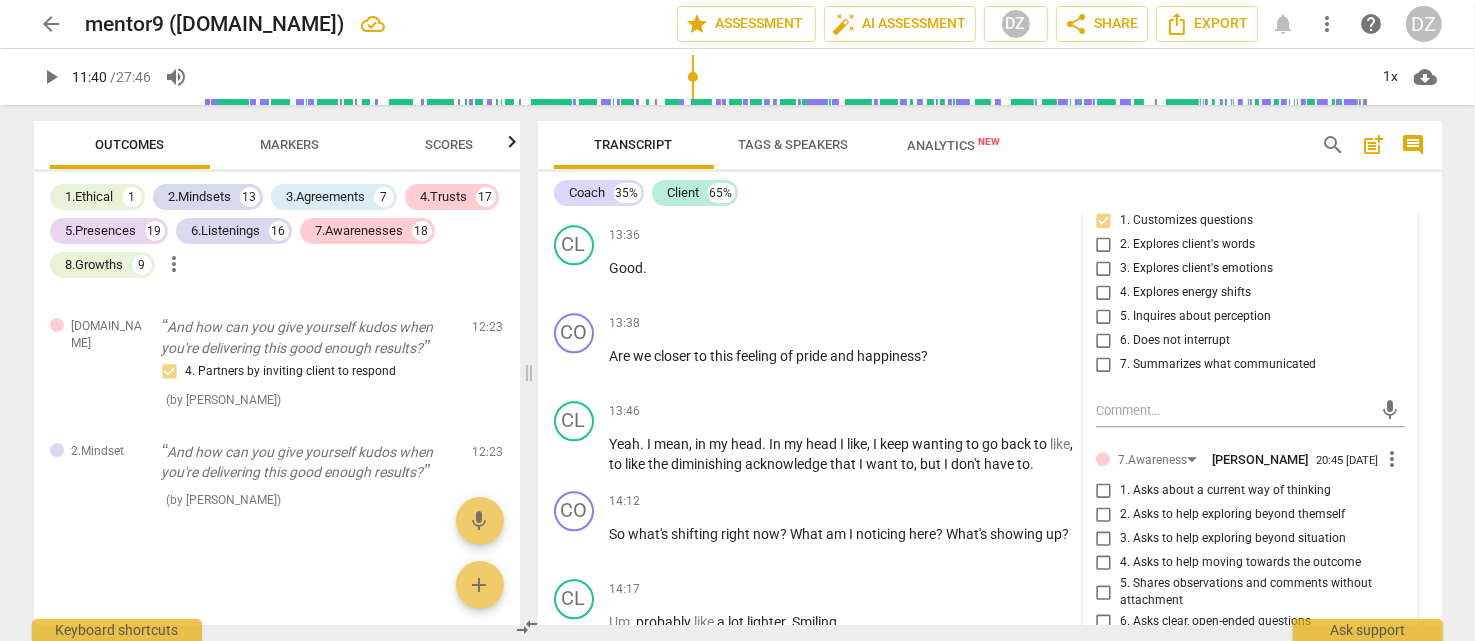 click on "3. Asks to help exploring beyond situation" at bounding box center [1233, 539] 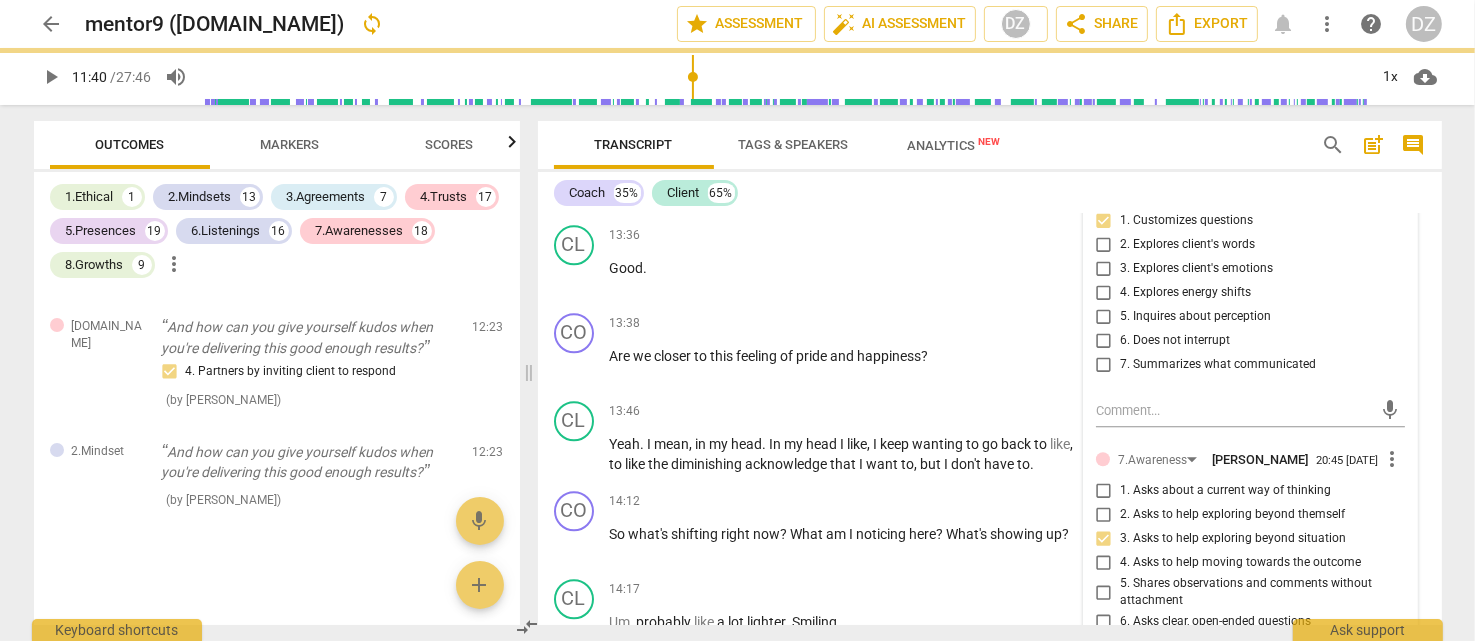 click on "2. Asks to help exploring beyond themself" at bounding box center (1232, 515) 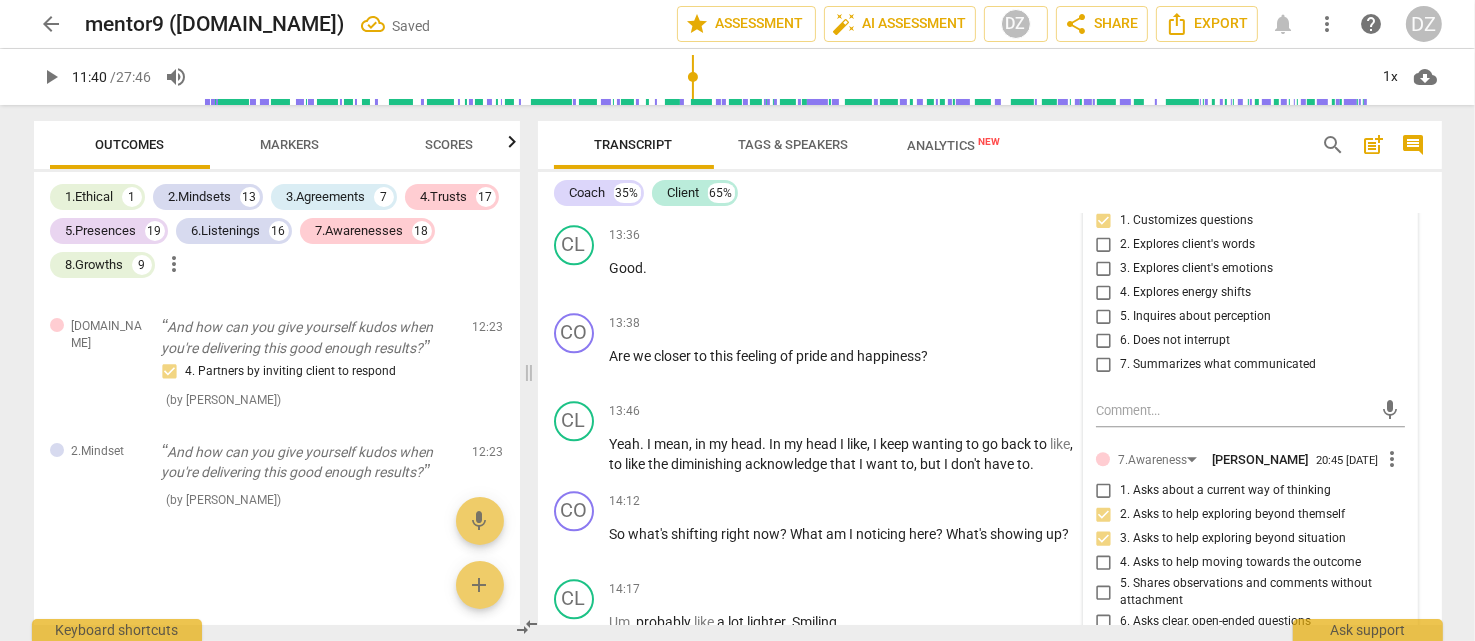 scroll, scrollTop: 15512, scrollLeft: 0, axis: vertical 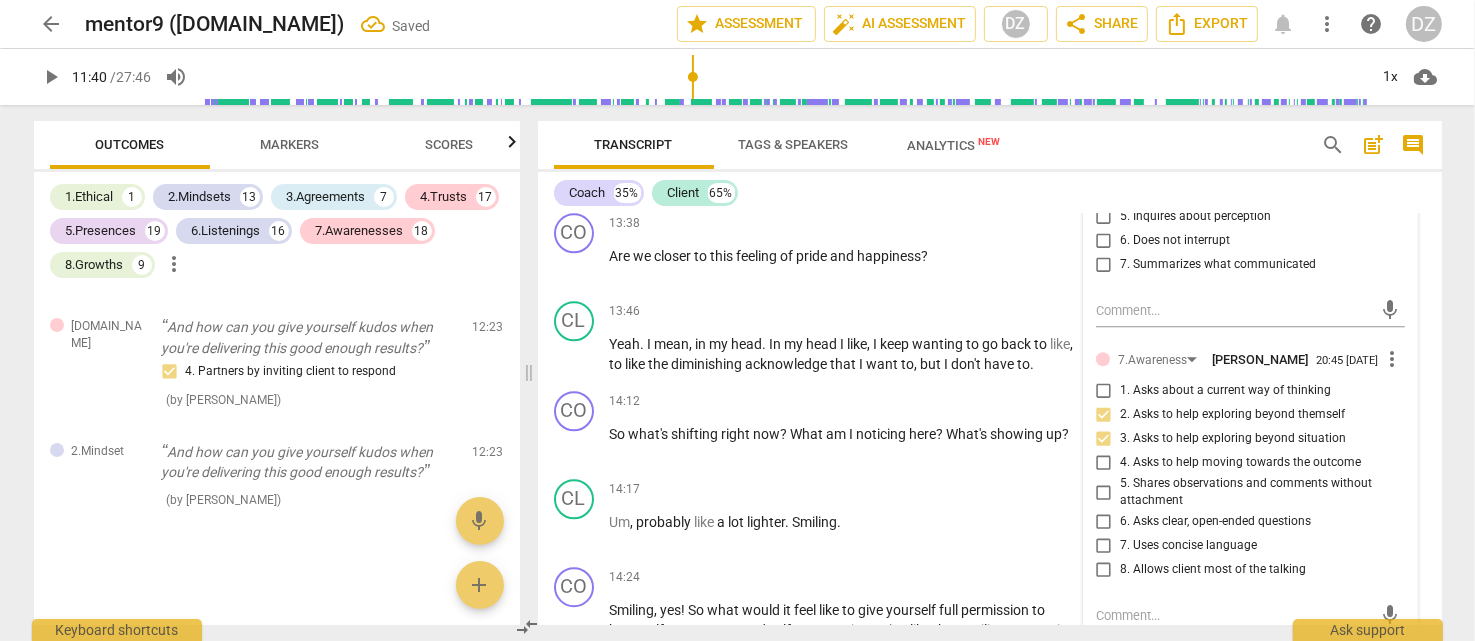 drag, startPoint x: 1257, startPoint y: 485, endPoint x: 1248, endPoint y: 511, distance: 27.513634 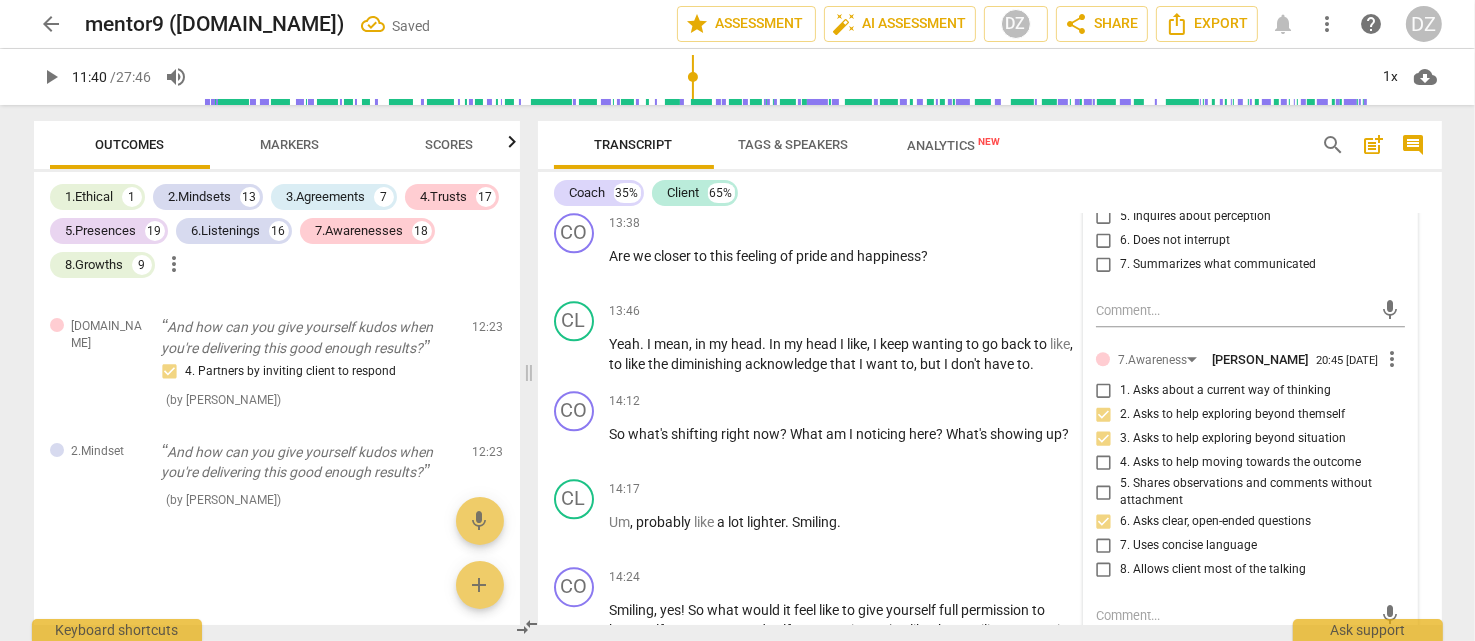 click on "7. Uses concise language" at bounding box center [1188, 546] 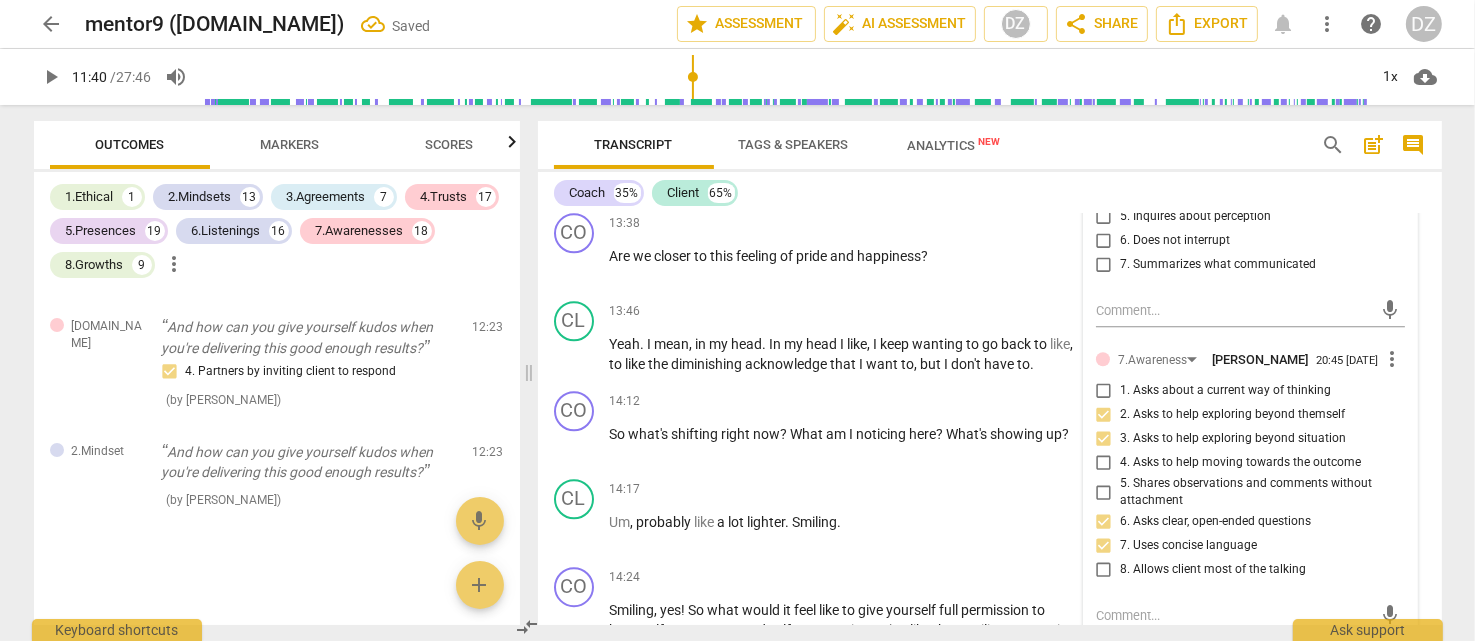 click on "8. Allows client most of the talking" at bounding box center (1213, 570) 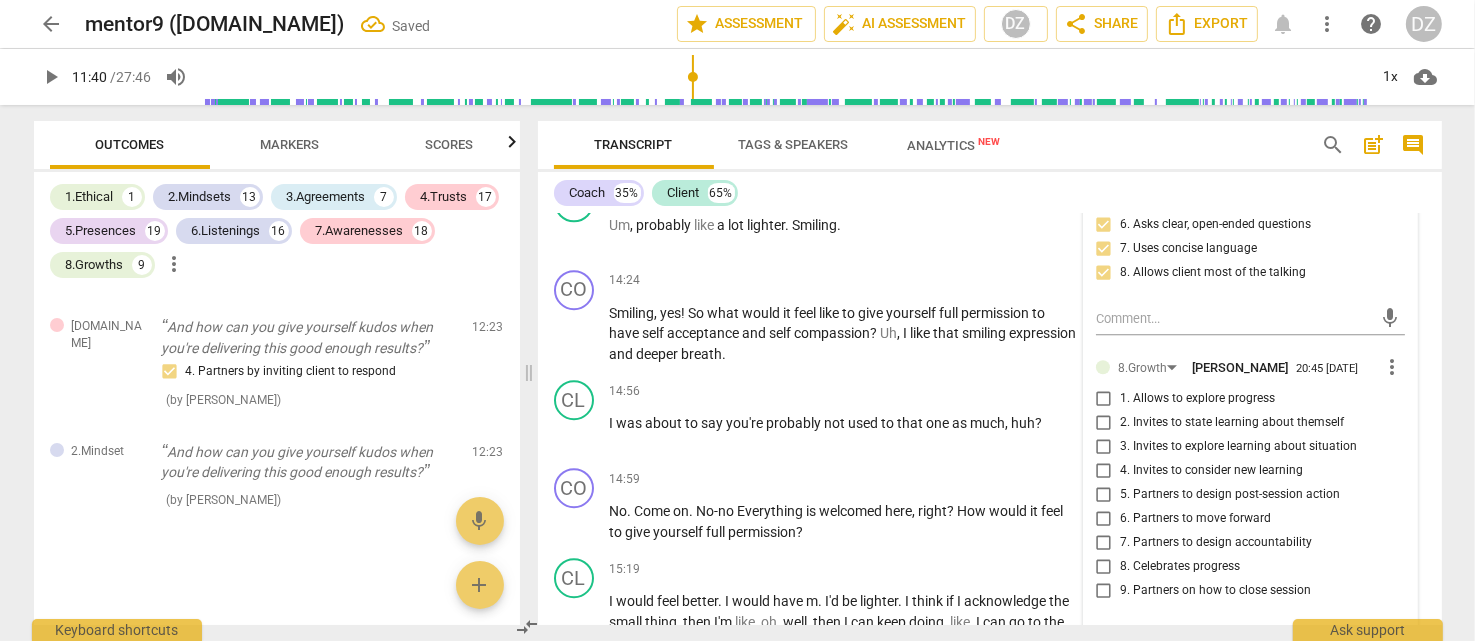 scroll, scrollTop: 5804, scrollLeft: 0, axis: vertical 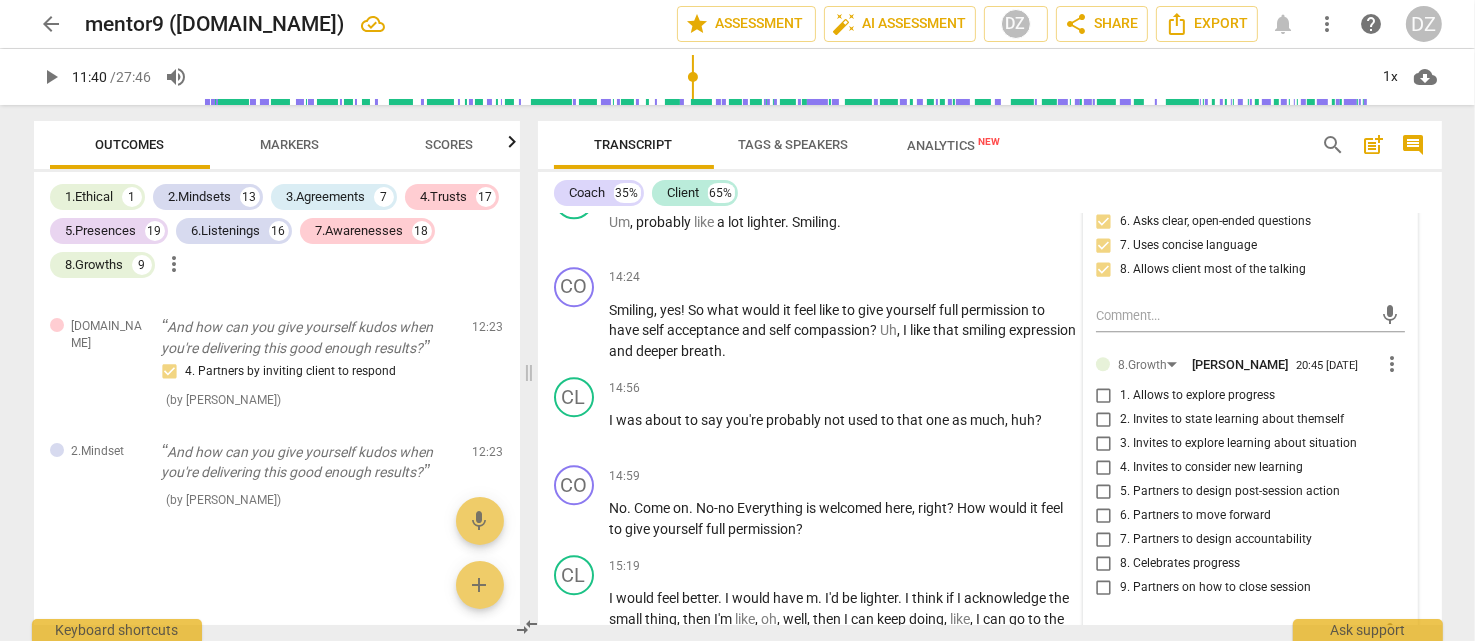 click on "4. Invites to consider new learning" at bounding box center [1211, 468] 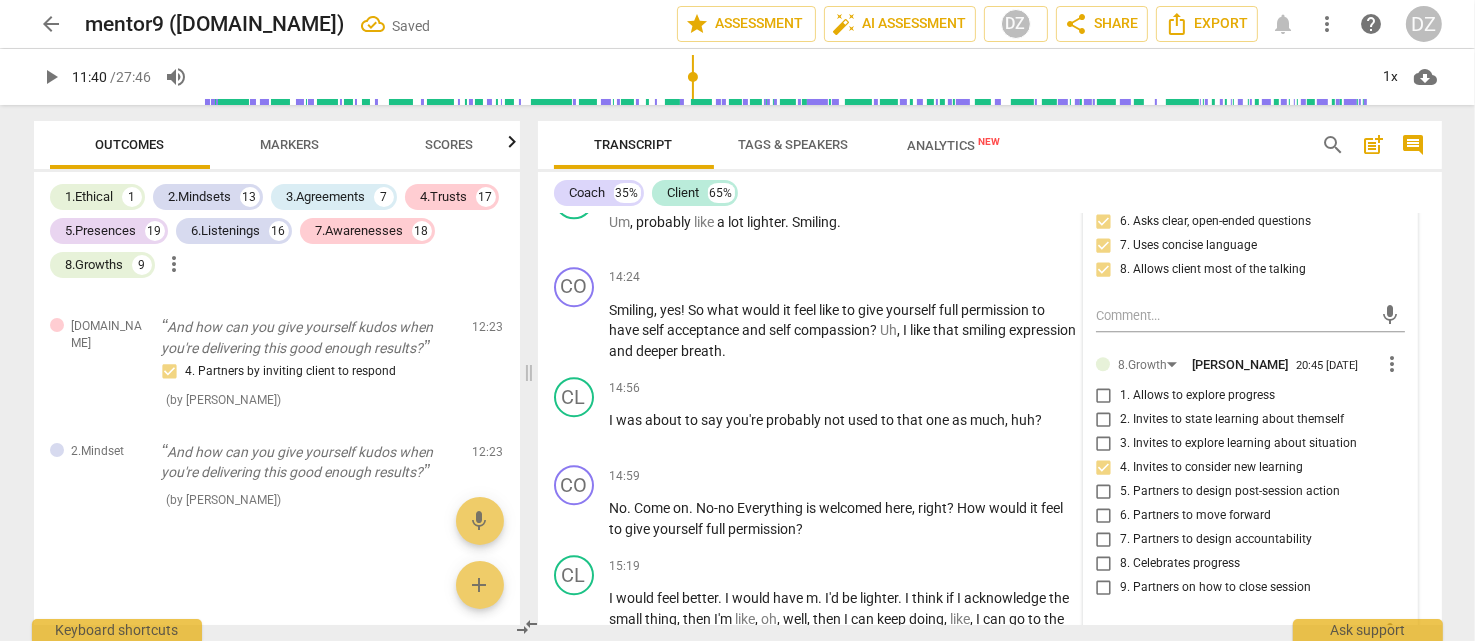scroll, scrollTop: 15633, scrollLeft: 0, axis: vertical 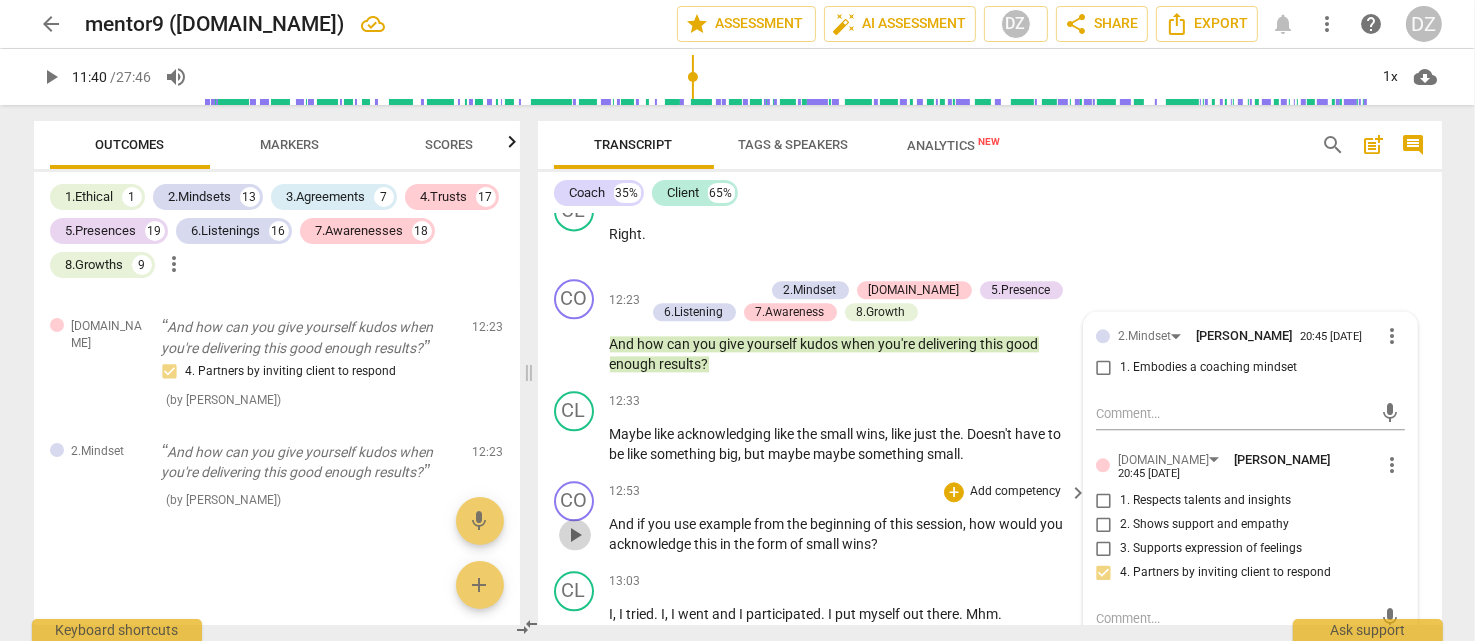 click on "play_arrow" at bounding box center [575, 535] 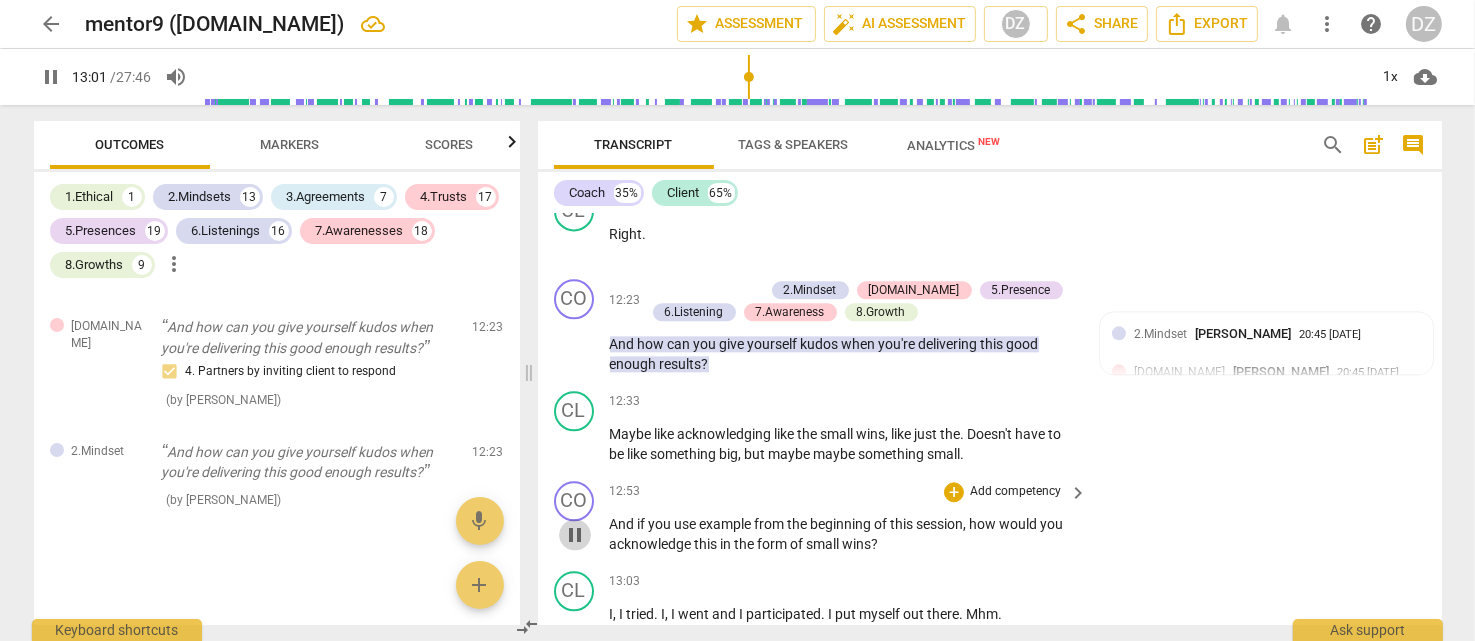 click on "pause" at bounding box center (575, 535) 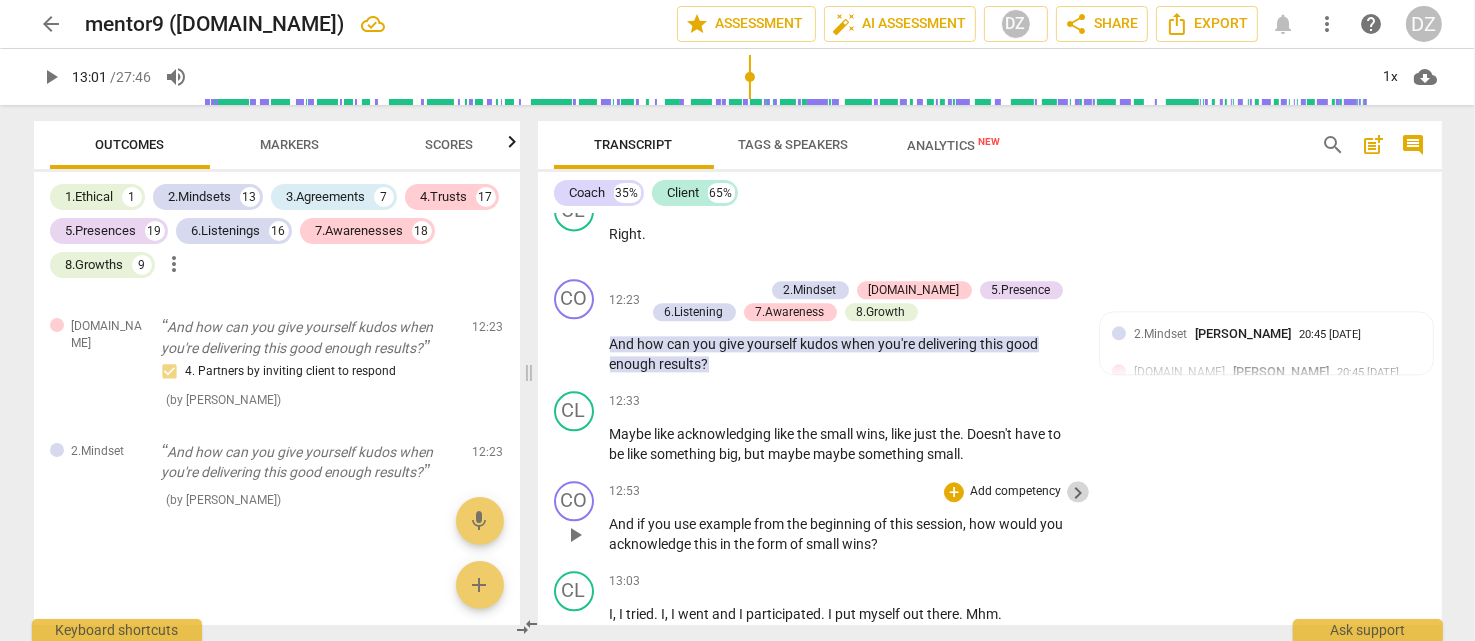 click on "keyboard_arrow_right" at bounding box center [1078, 493] 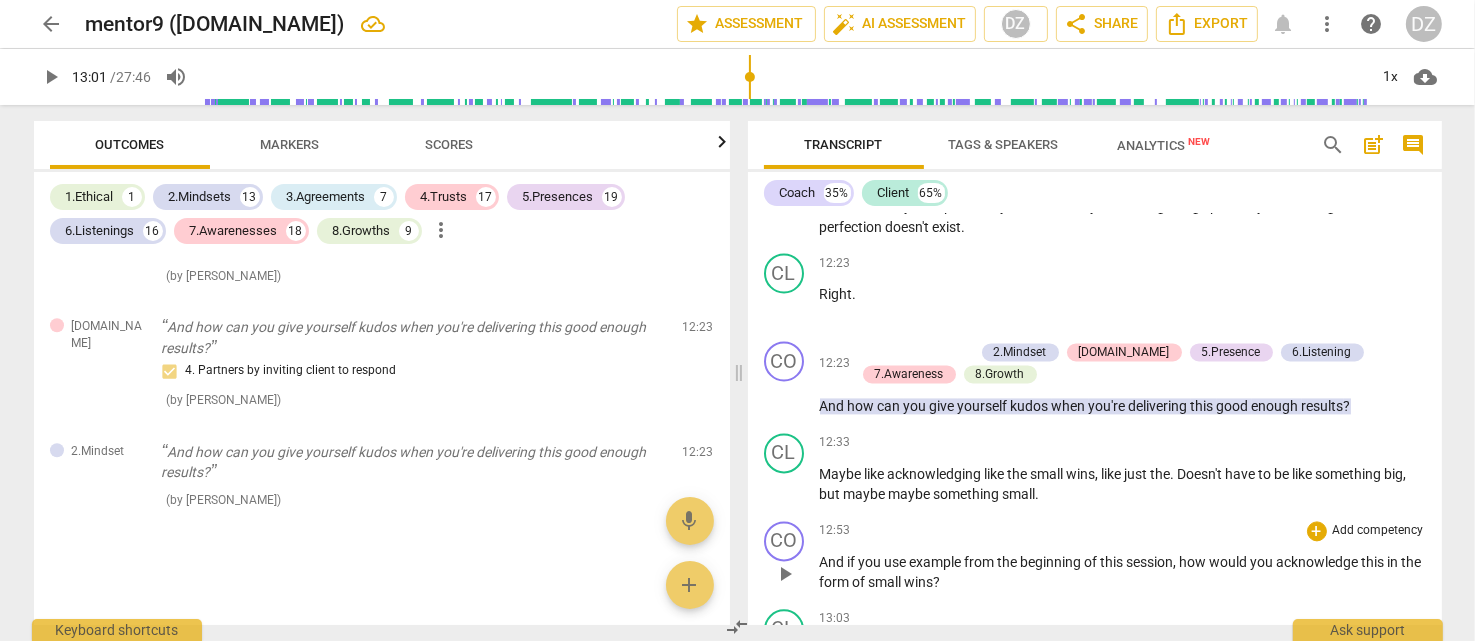 scroll, scrollTop: 13735, scrollLeft: 0, axis: vertical 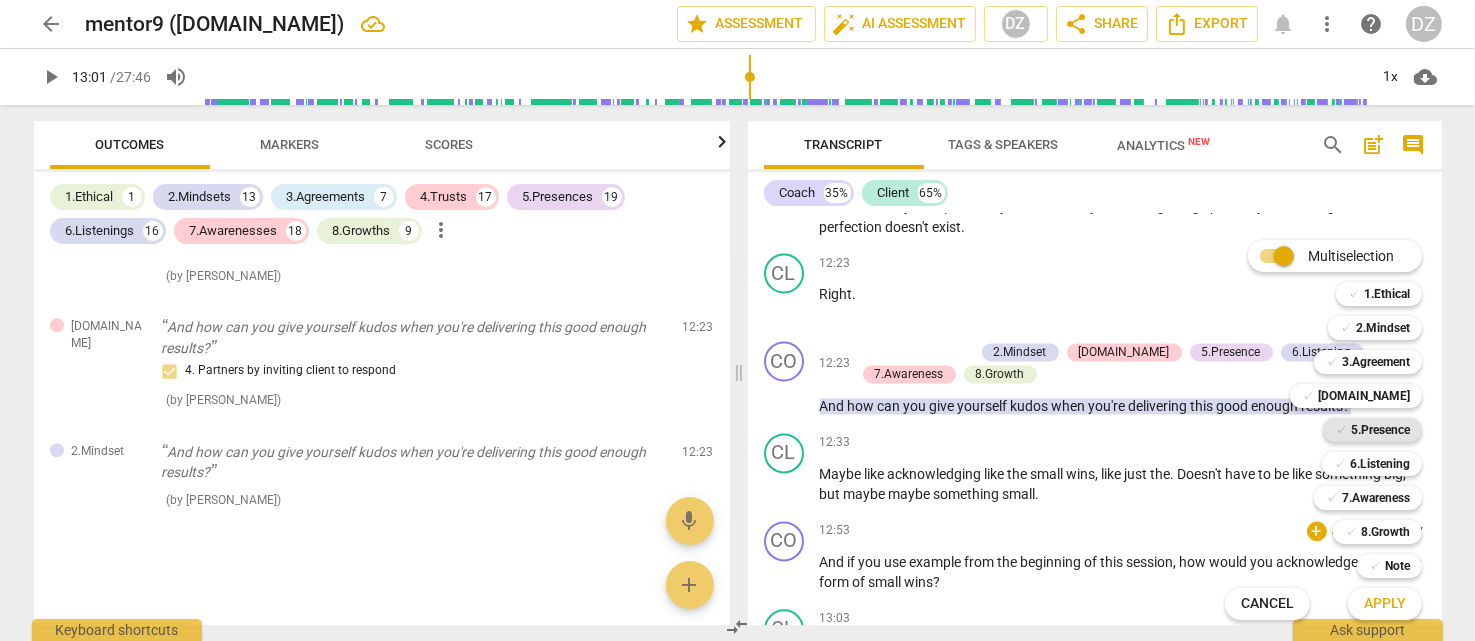 click on "✓" at bounding box center (1341, 430) 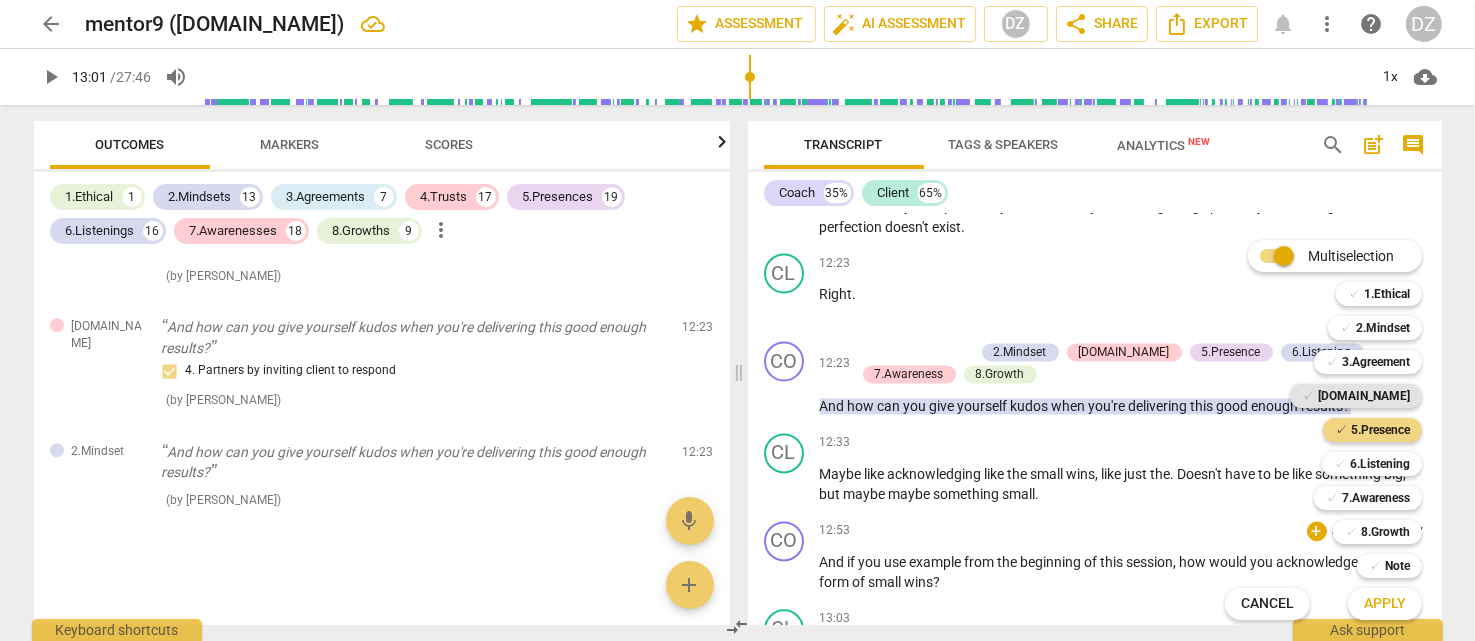 click on "[DOMAIN_NAME]" at bounding box center [1364, 396] 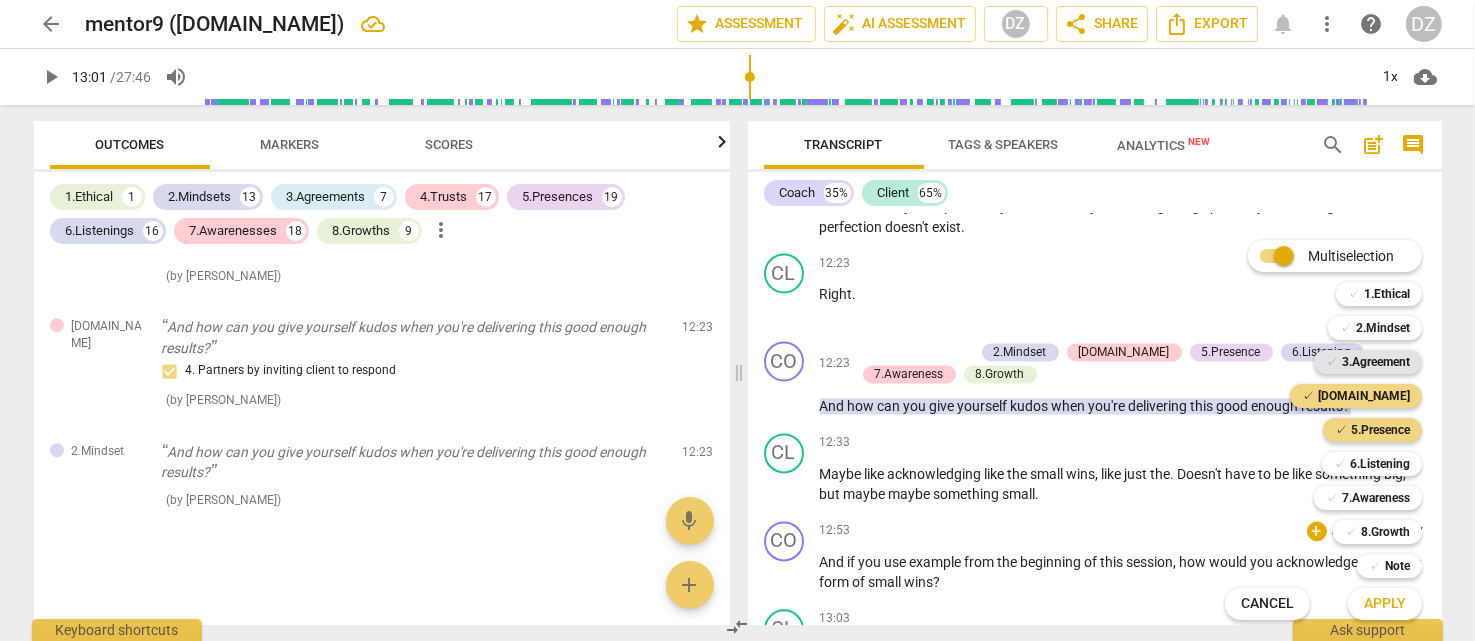 click on "3.Agreement" at bounding box center (1376, 362) 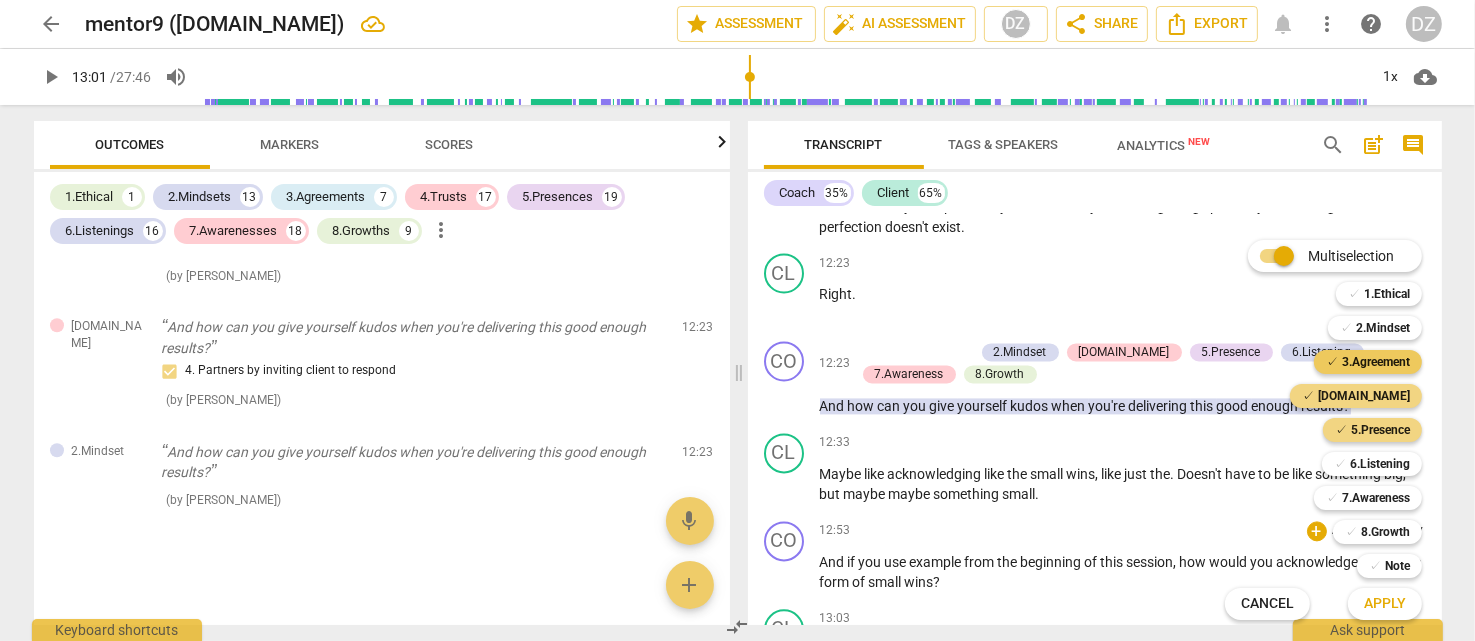click on "3.Agreement" at bounding box center (1376, 362) 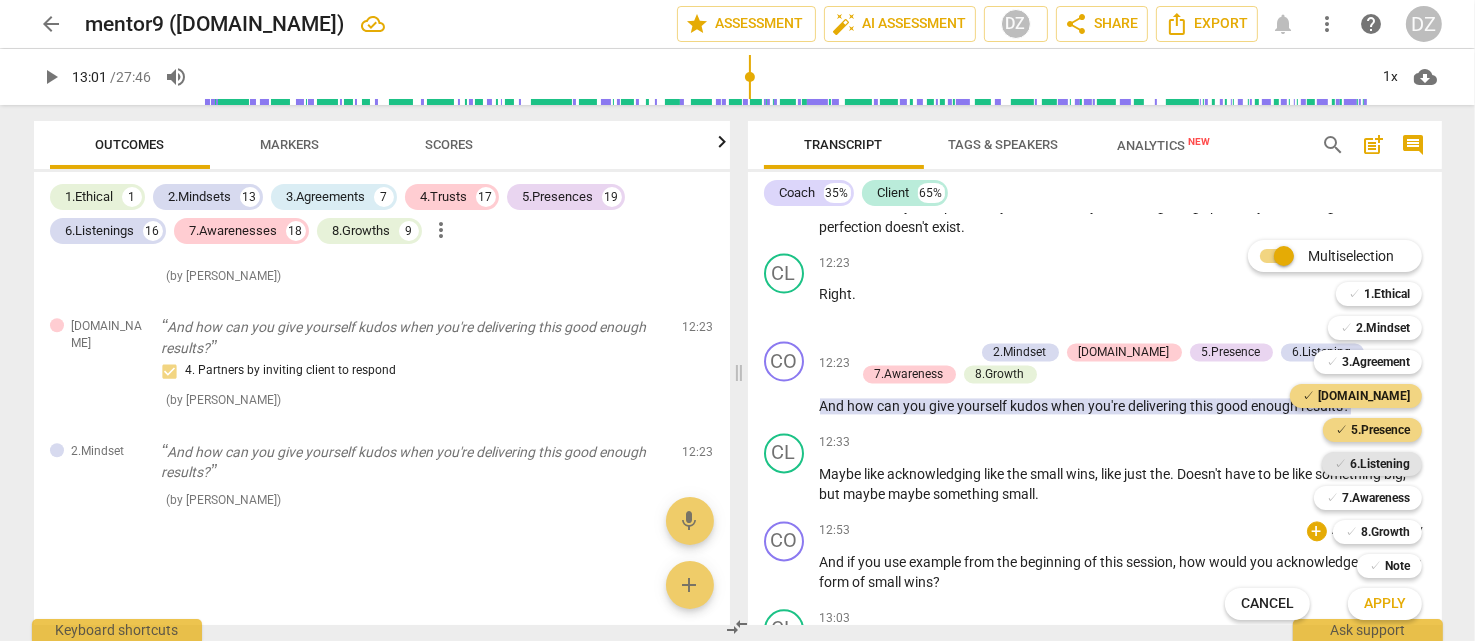 click on "6.Listening" at bounding box center (1380, 464) 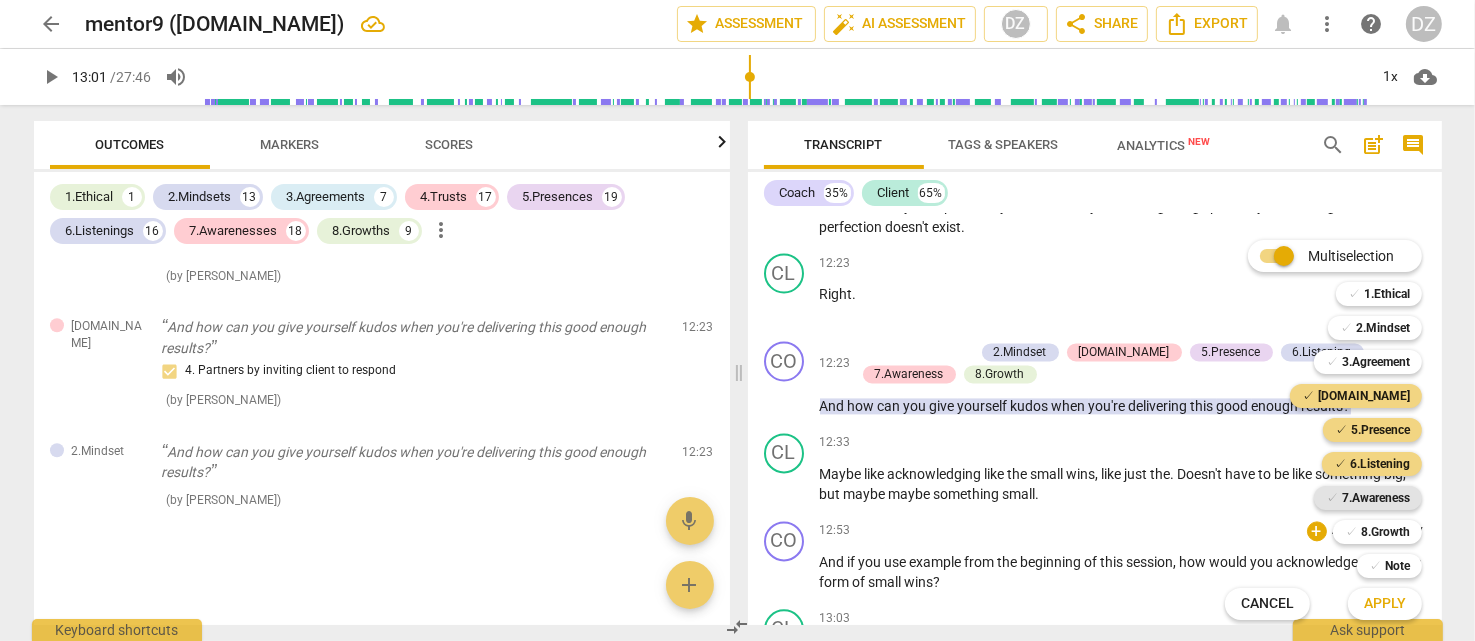 click on "7.Awareness" at bounding box center [1376, 498] 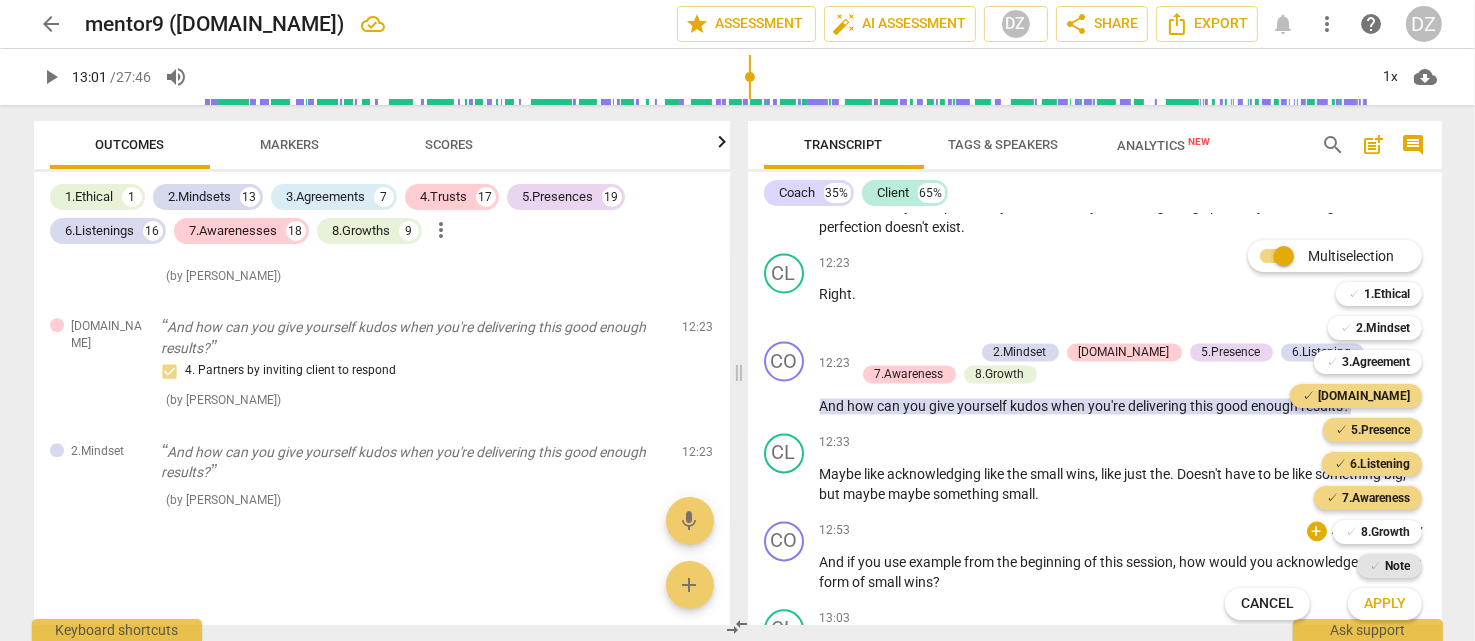 drag, startPoint x: 1385, startPoint y: 526, endPoint x: 1379, endPoint y: 557, distance: 31.575306 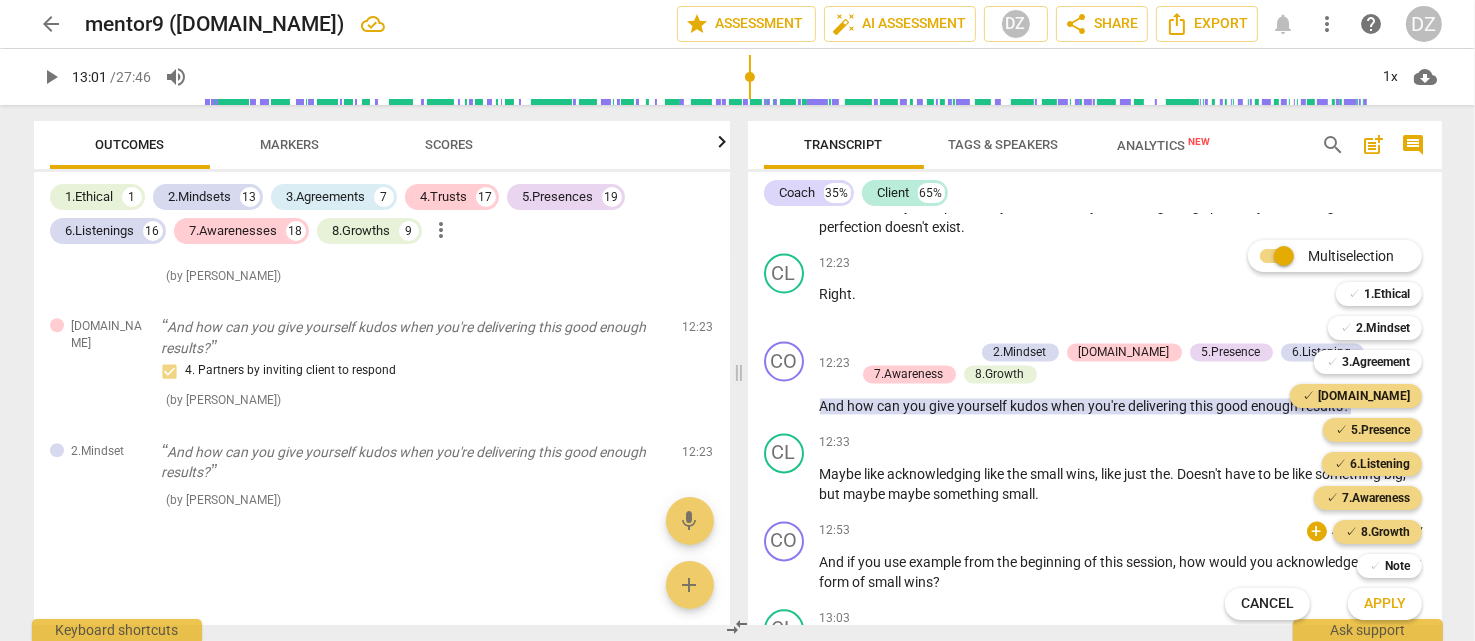 click on "Apply" at bounding box center [1385, 604] 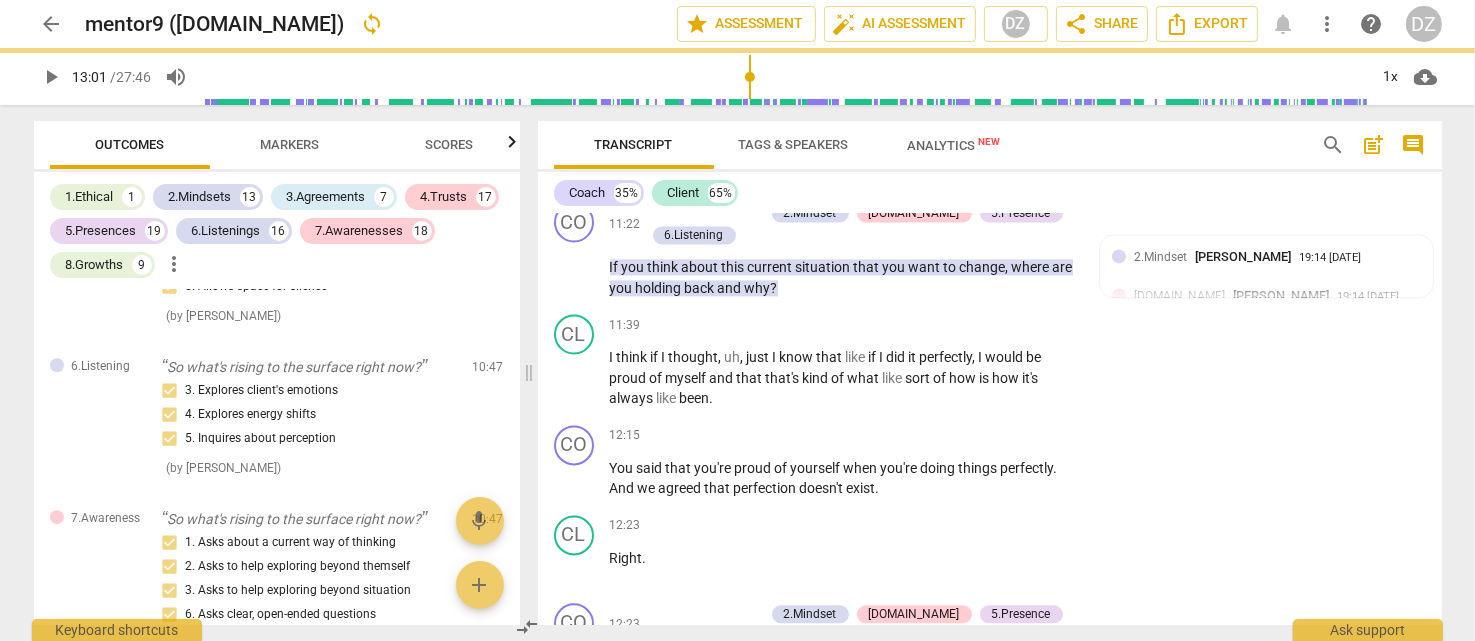 scroll, scrollTop: 4704, scrollLeft: 0, axis: vertical 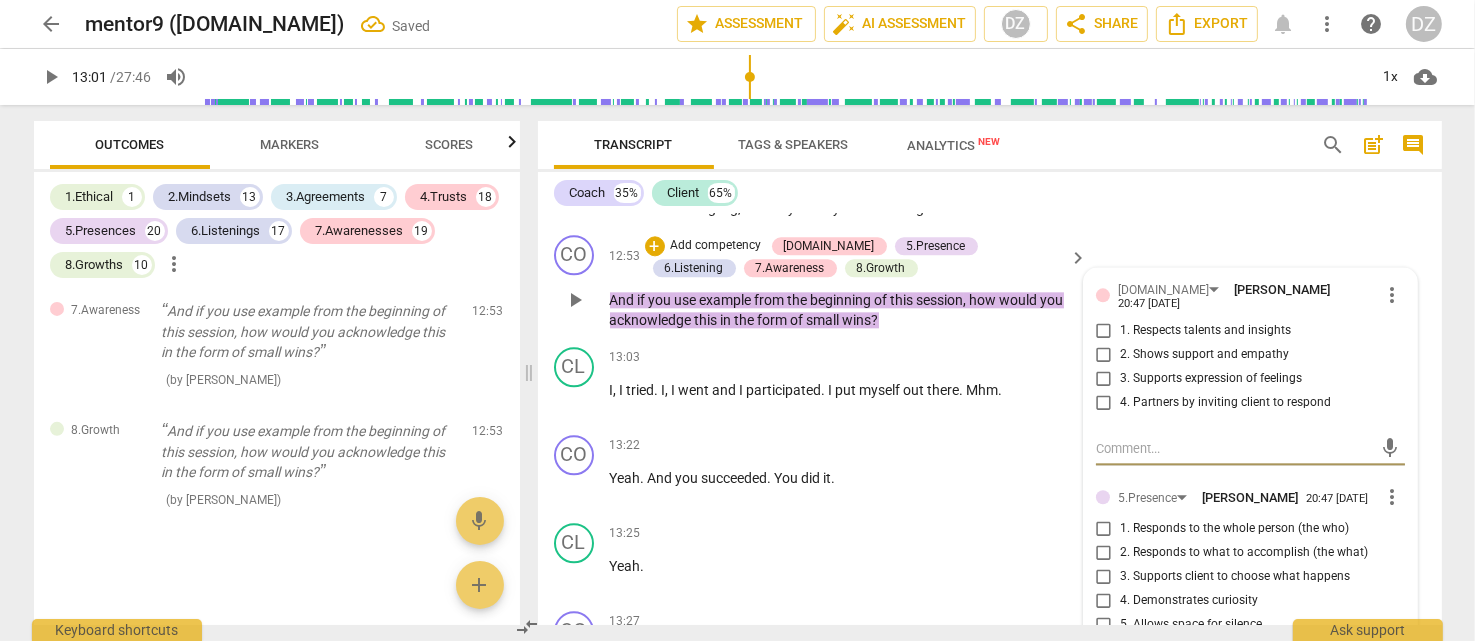 drag, startPoint x: 1174, startPoint y: 300, endPoint x: 1168, endPoint y: 341, distance: 41.4367 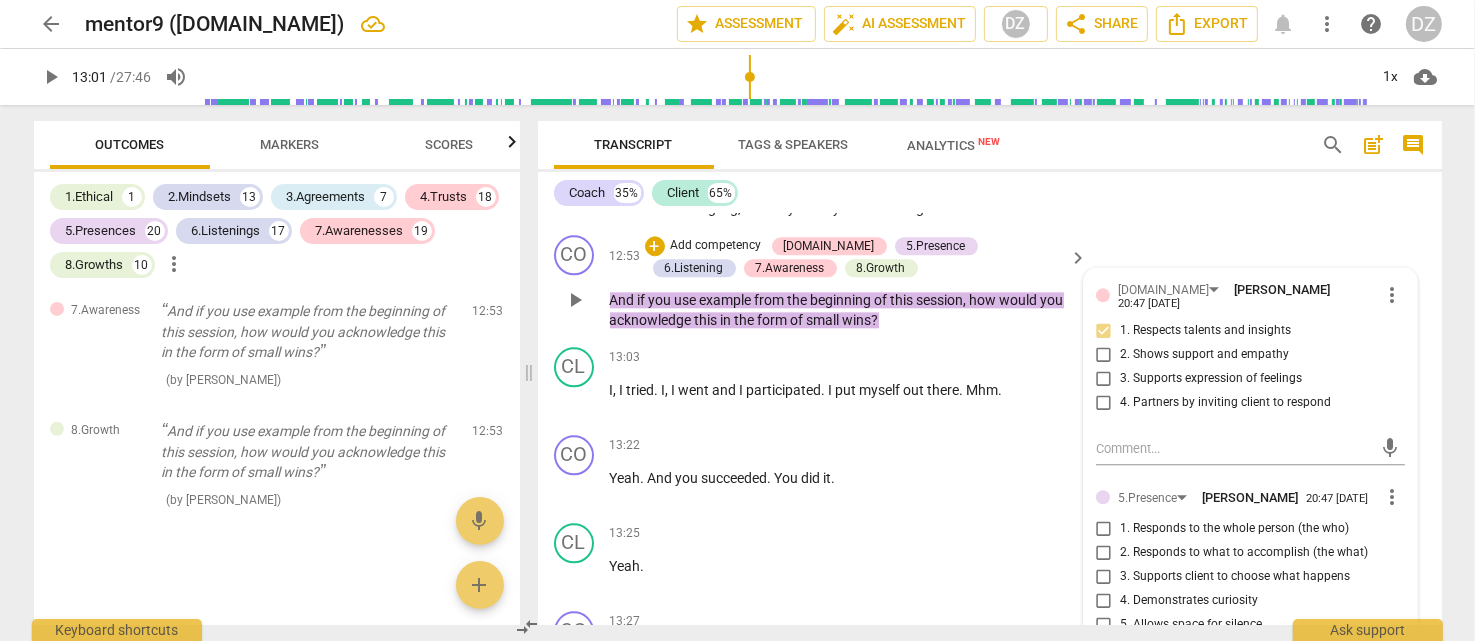 click on "4. Partners by inviting client to respond" at bounding box center [1225, 403] 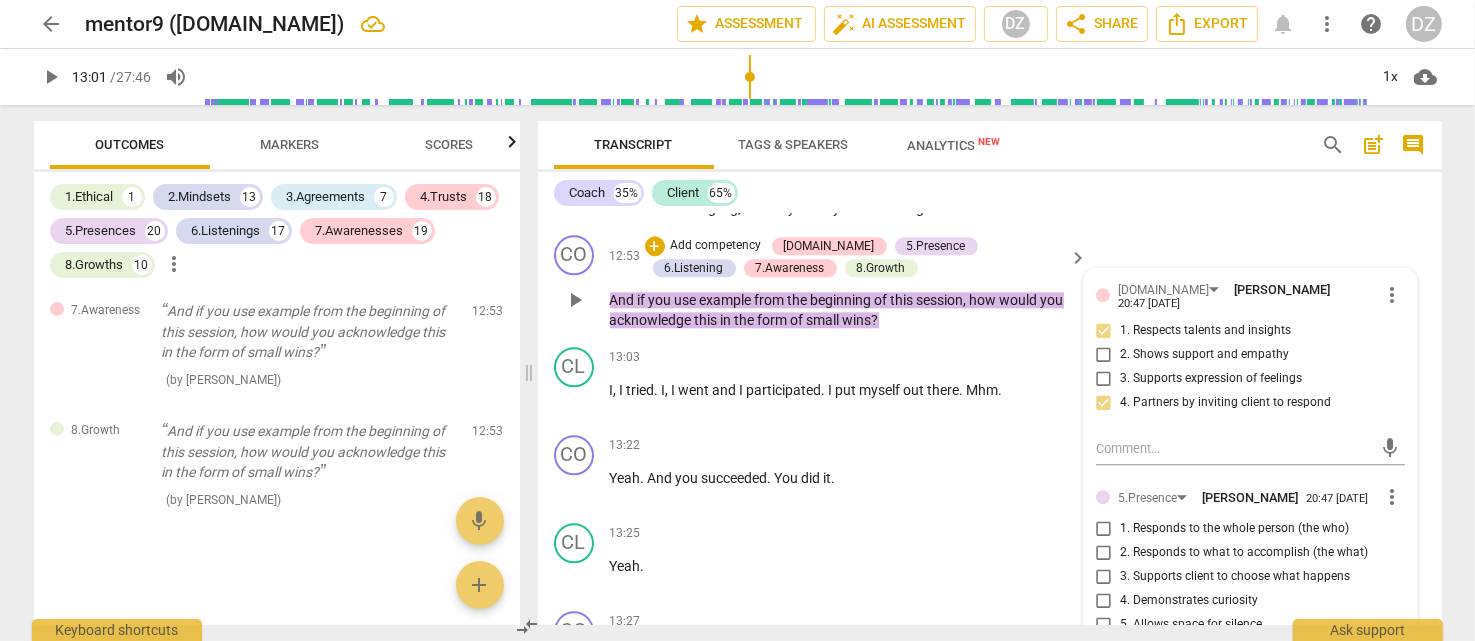 click on "1. Responds to the whole person (the who)" at bounding box center [1234, 529] 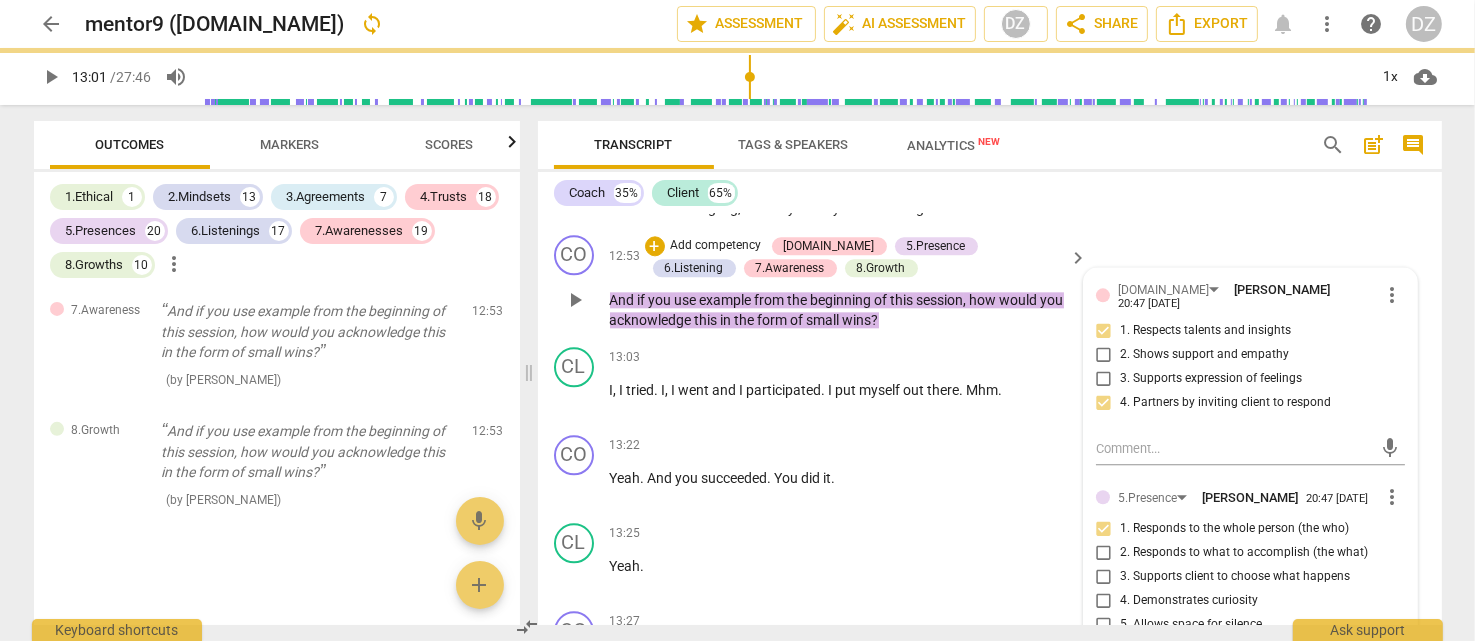 click on "2. Responds to what to accomplish (the what)" at bounding box center [1244, 553] 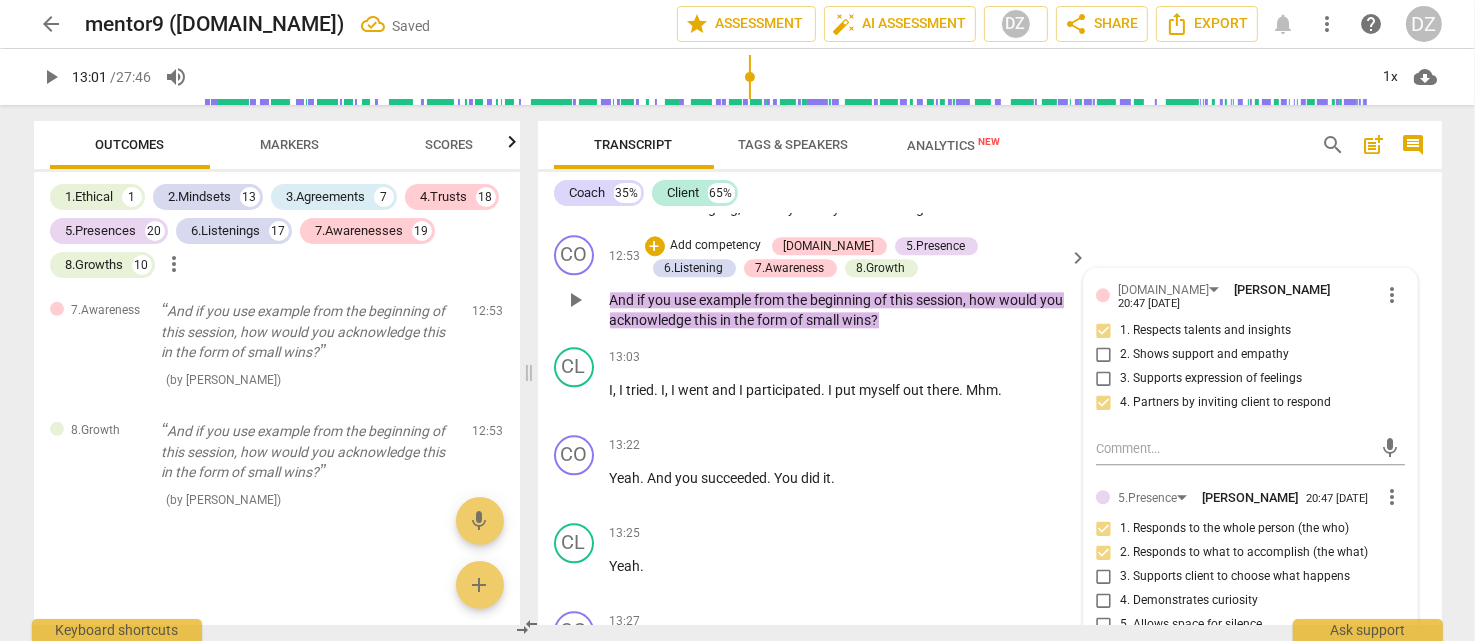 scroll, scrollTop: 16305, scrollLeft: 0, axis: vertical 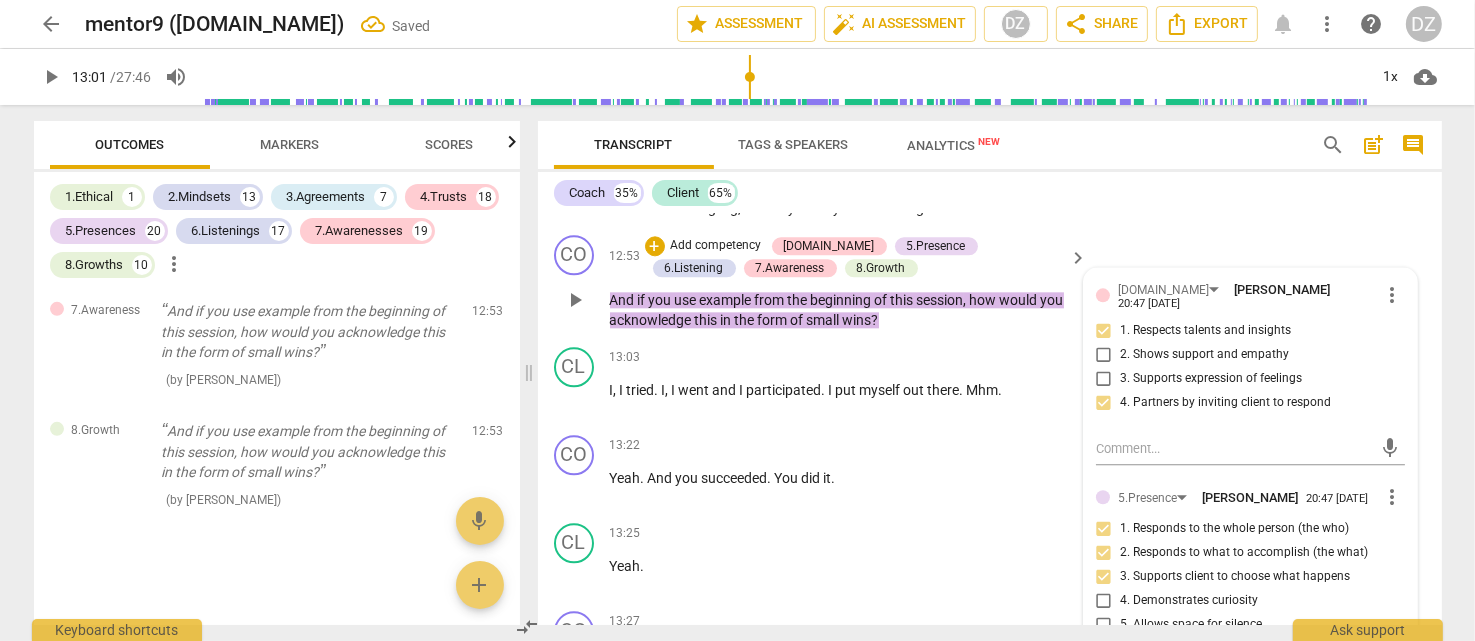 click on "4. Demonstrates curiosity" at bounding box center [1189, 601] 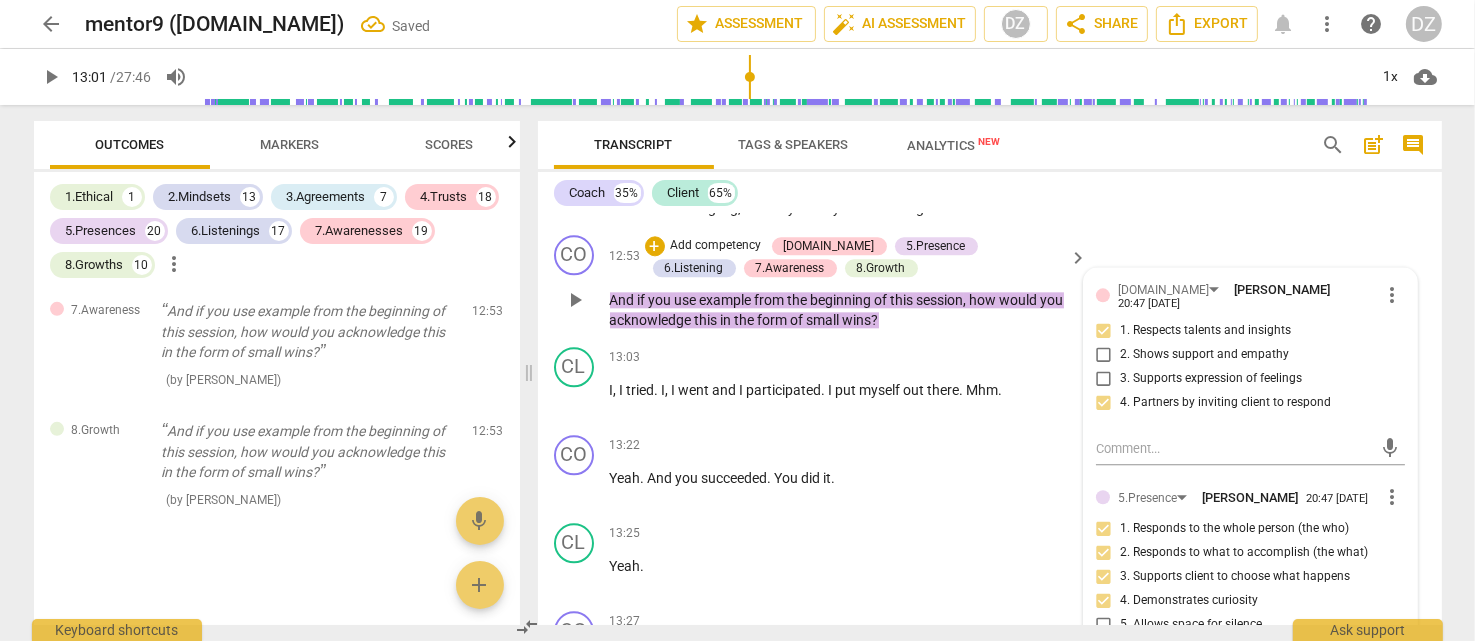 click on "5. Allows space for silence" at bounding box center [1191, 625] 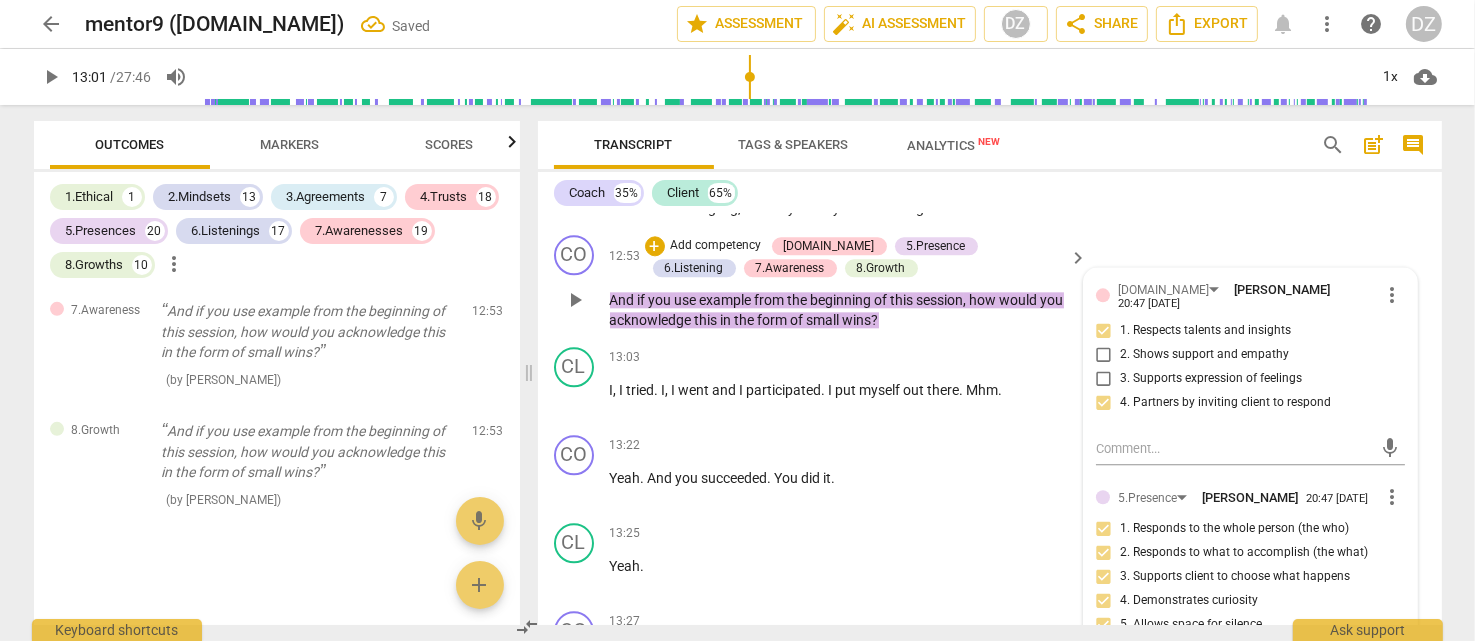 scroll, scrollTop: 5150, scrollLeft: 0, axis: vertical 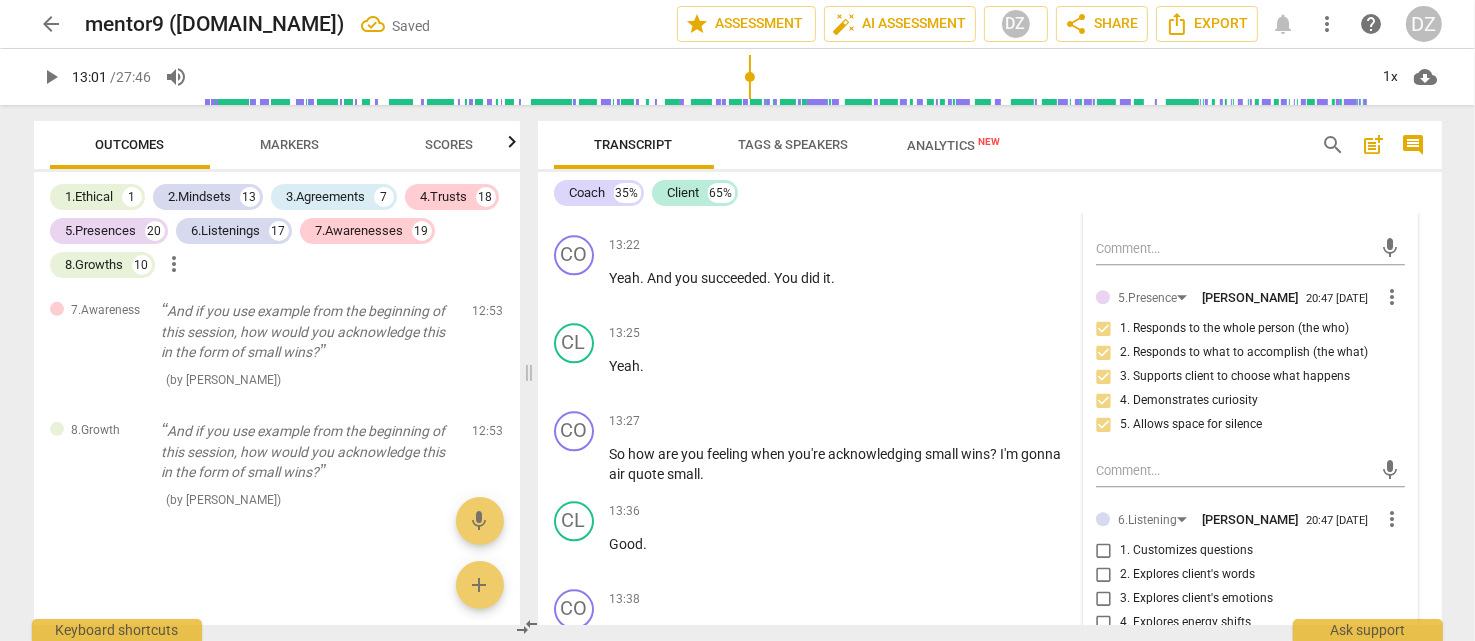 click on "1. Customizes questions" at bounding box center [1186, 551] 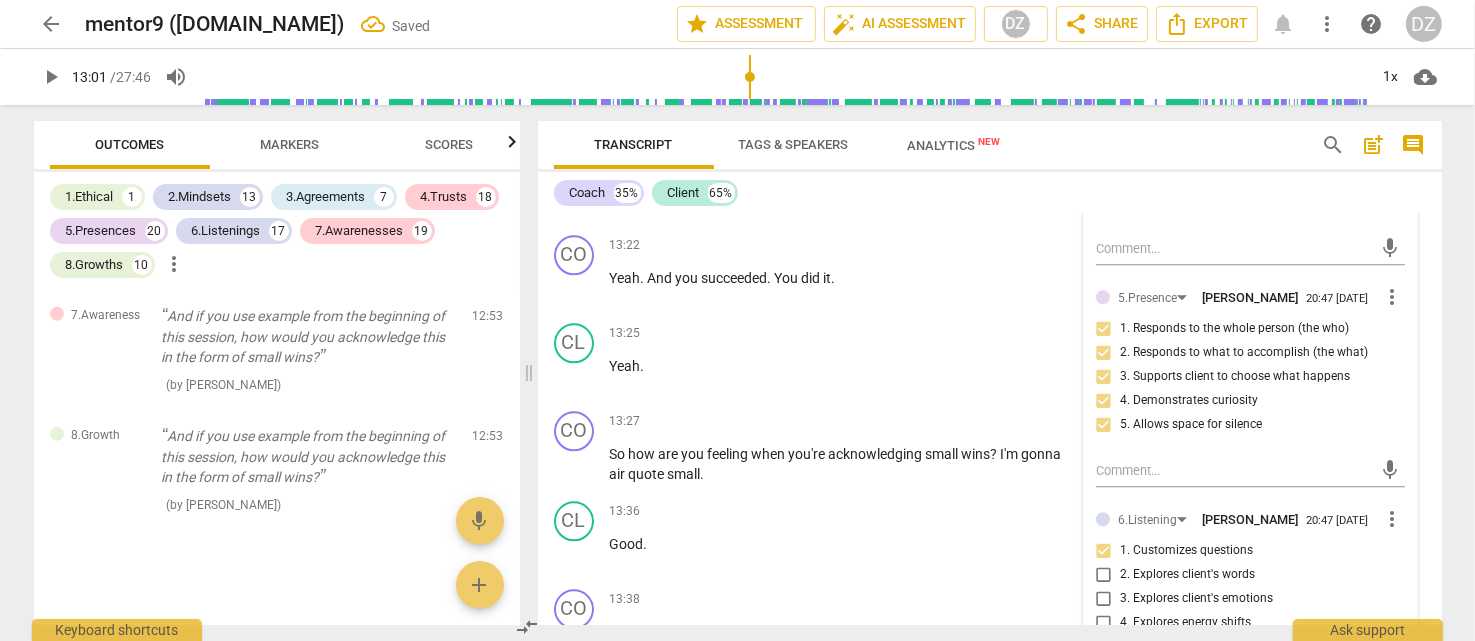 scroll, scrollTop: 16426, scrollLeft: 0, axis: vertical 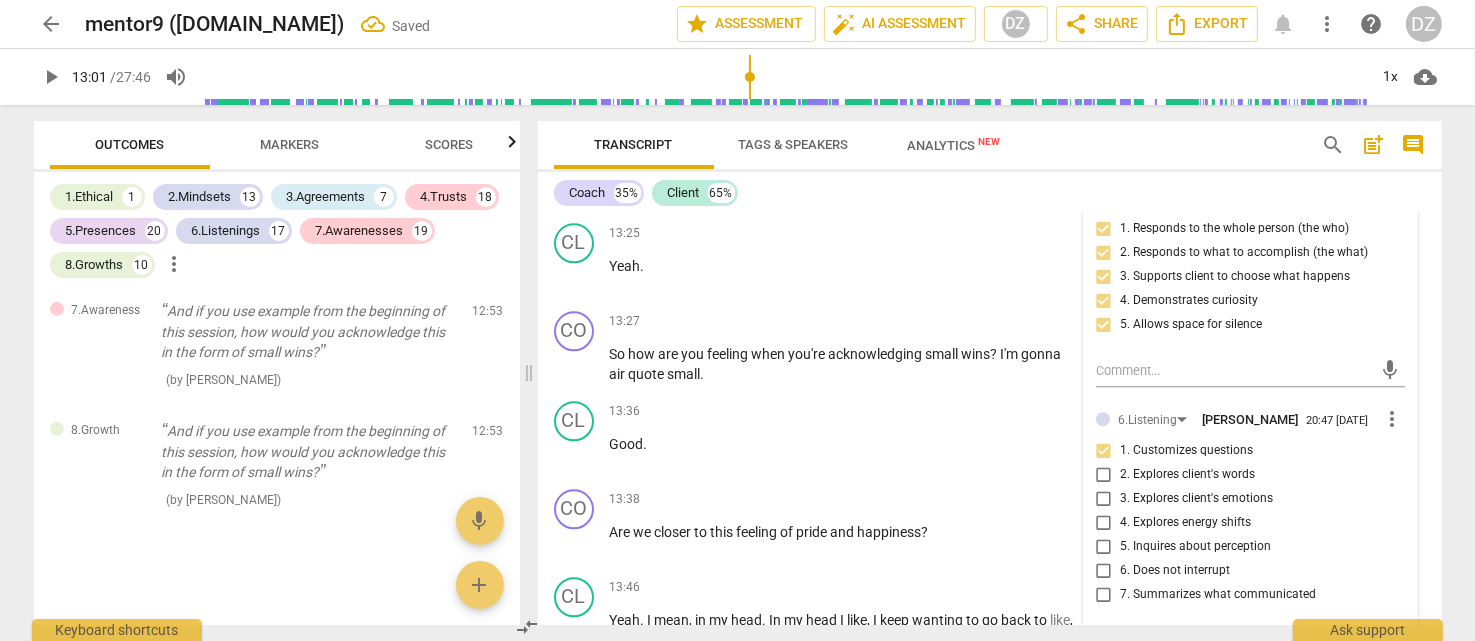 click on "2. Explores client's words" at bounding box center [1187, 475] 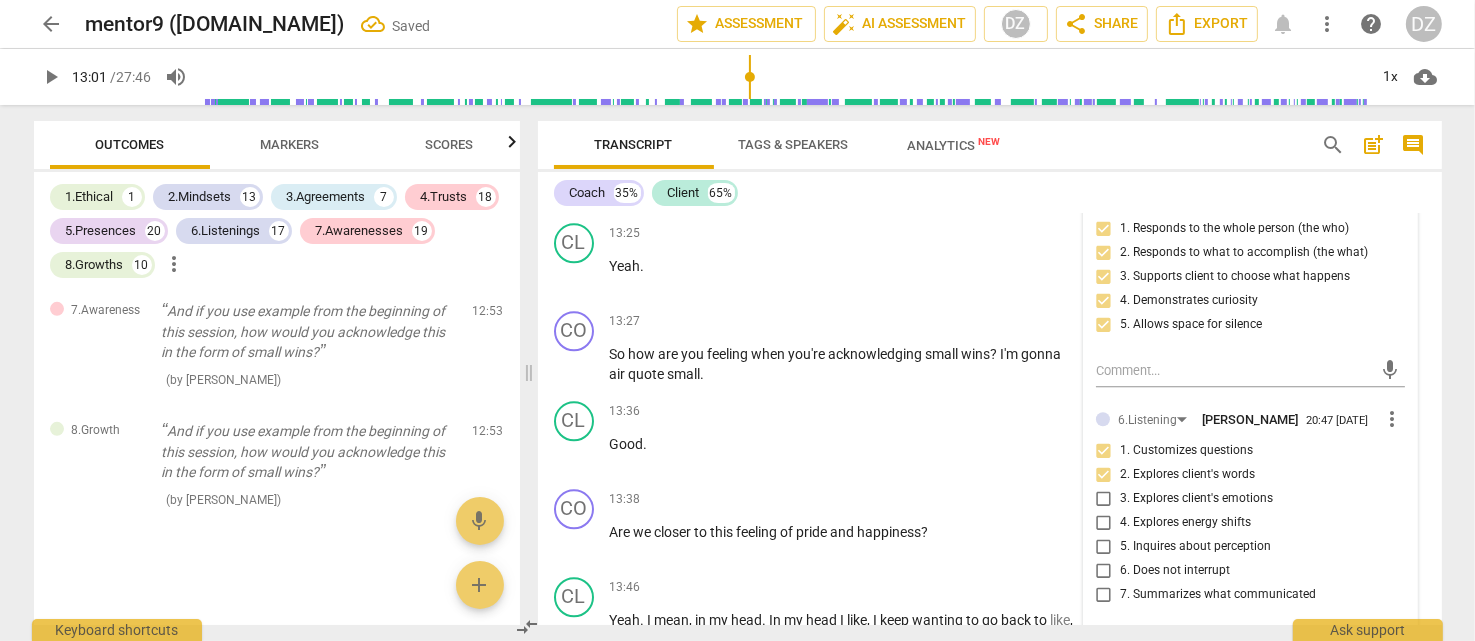 scroll, scrollTop: 16475, scrollLeft: 0, axis: vertical 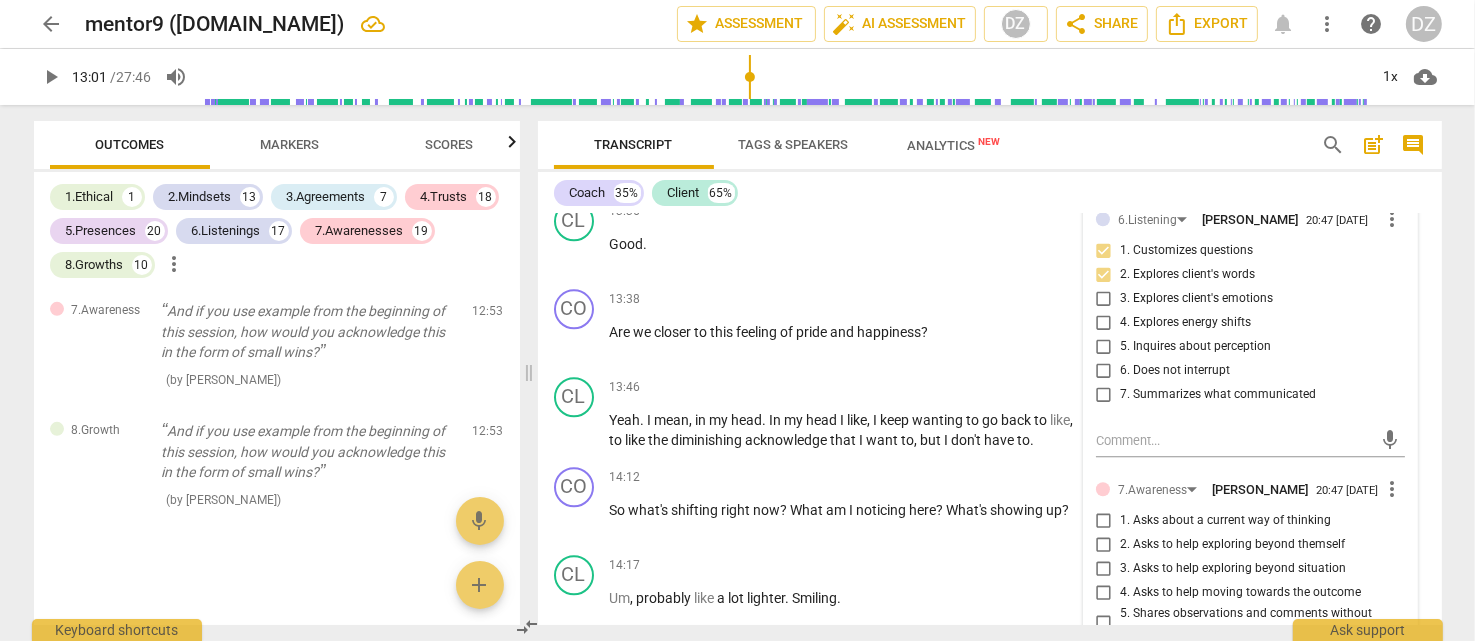 click on "4. Asks to help moving towards the outcome" at bounding box center (1240, 593) 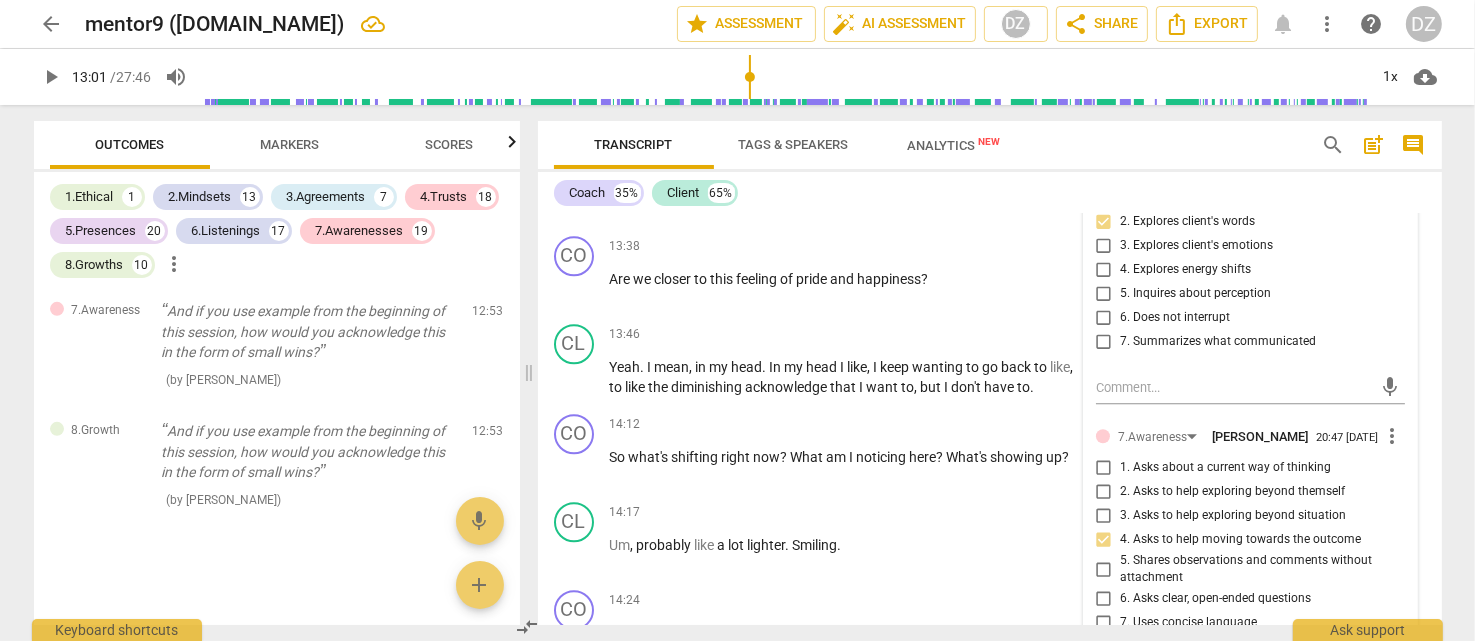 scroll, scrollTop: 5550, scrollLeft: 0, axis: vertical 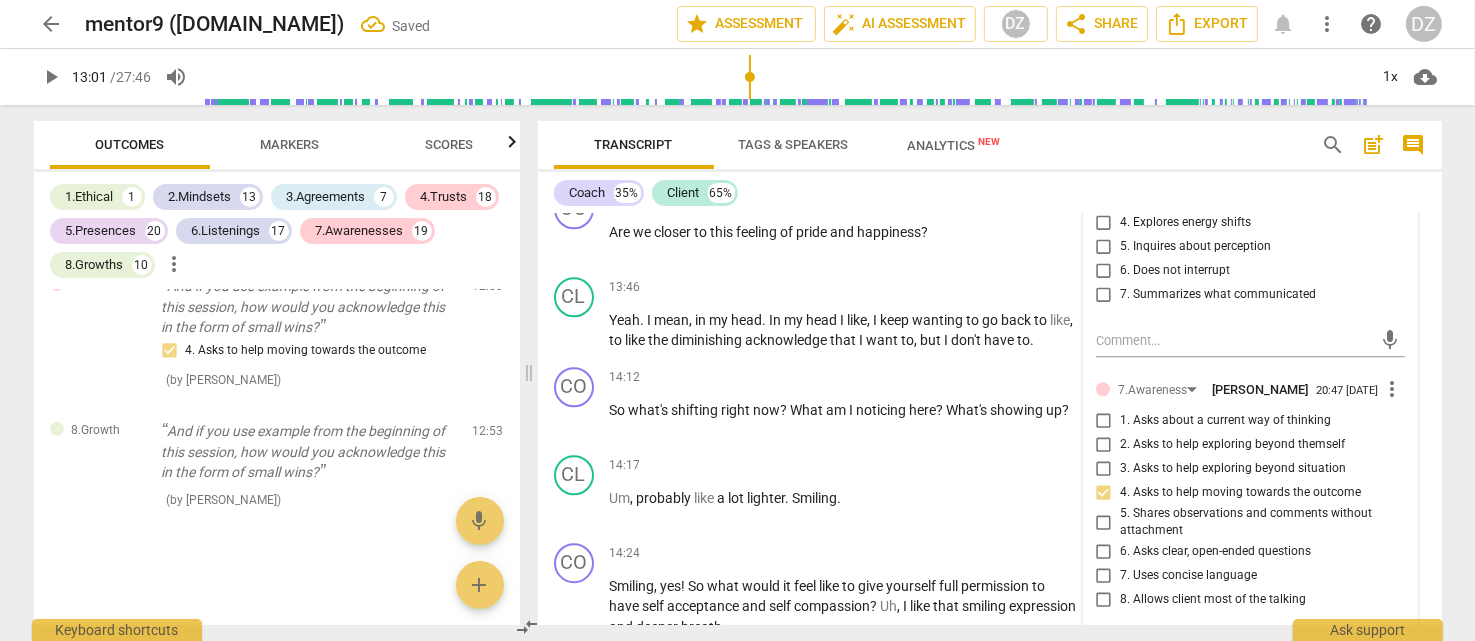 click on "6. Asks clear, open-ended questions" at bounding box center [1215, 552] 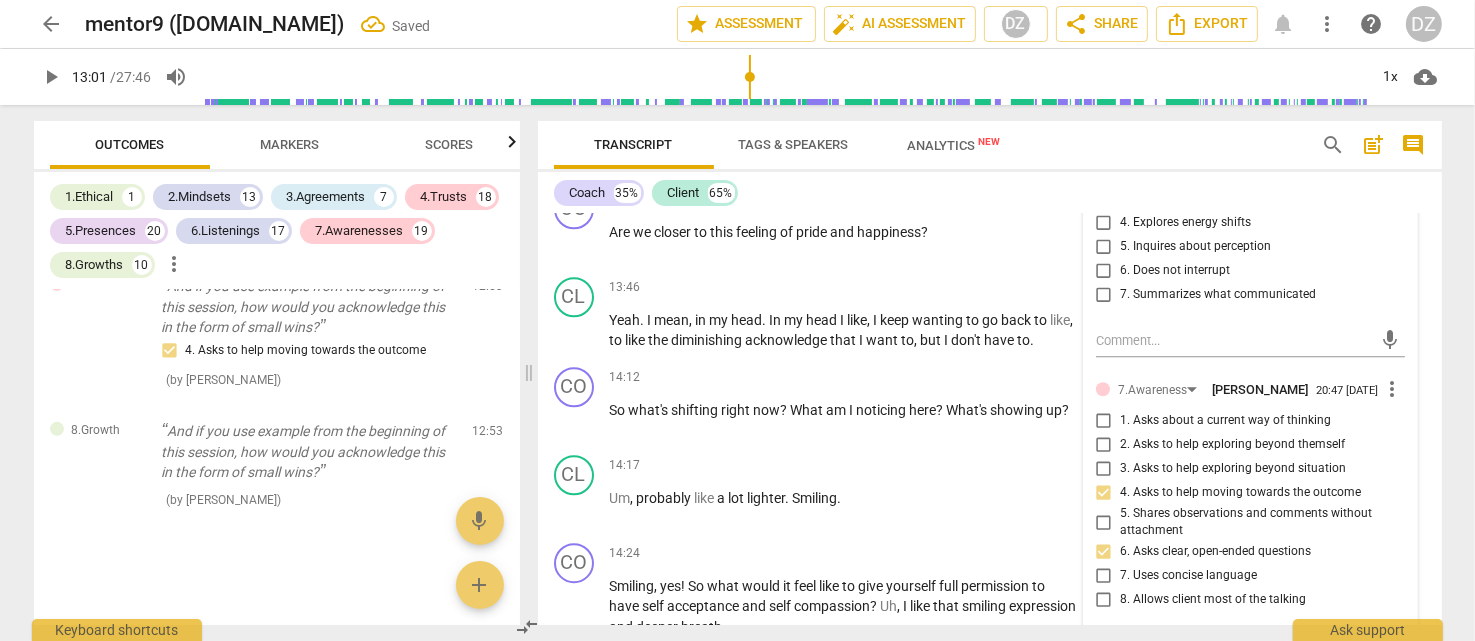 drag, startPoint x: 1229, startPoint y: 543, endPoint x: 1231, endPoint y: 558, distance: 15.132746 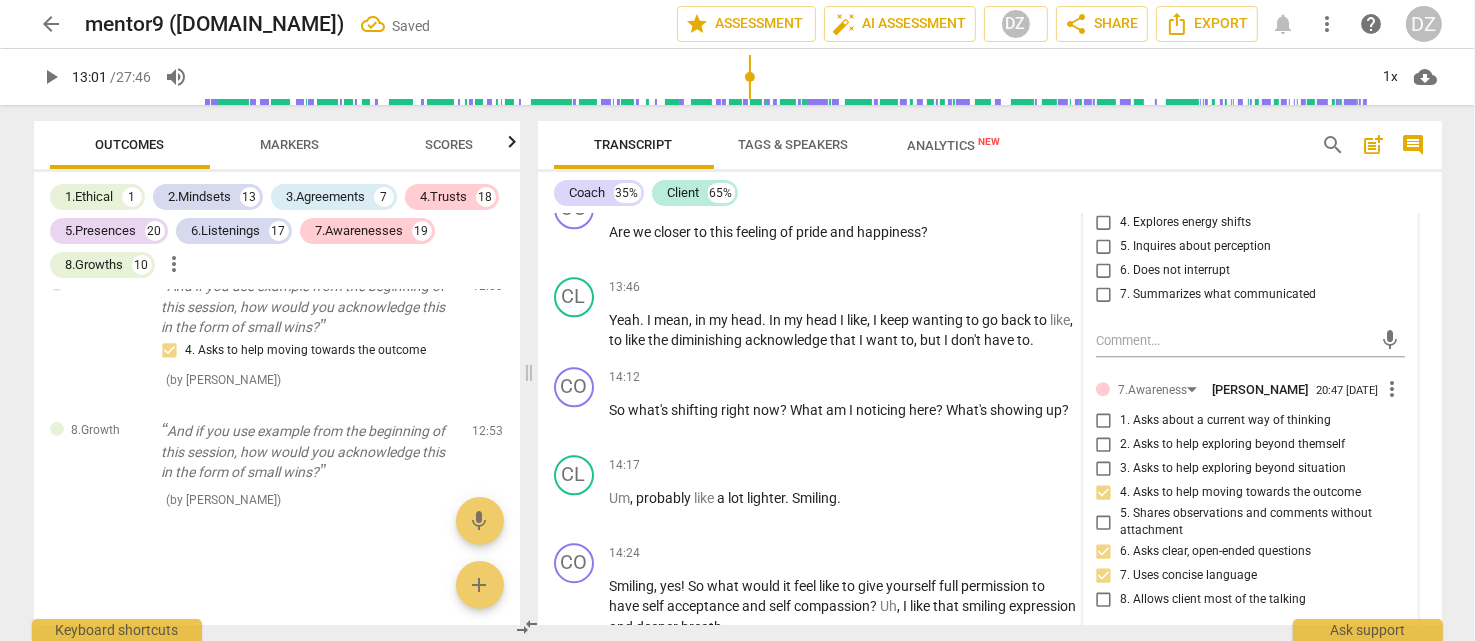 click on "8. Allows client most of the talking" at bounding box center (1213, 600) 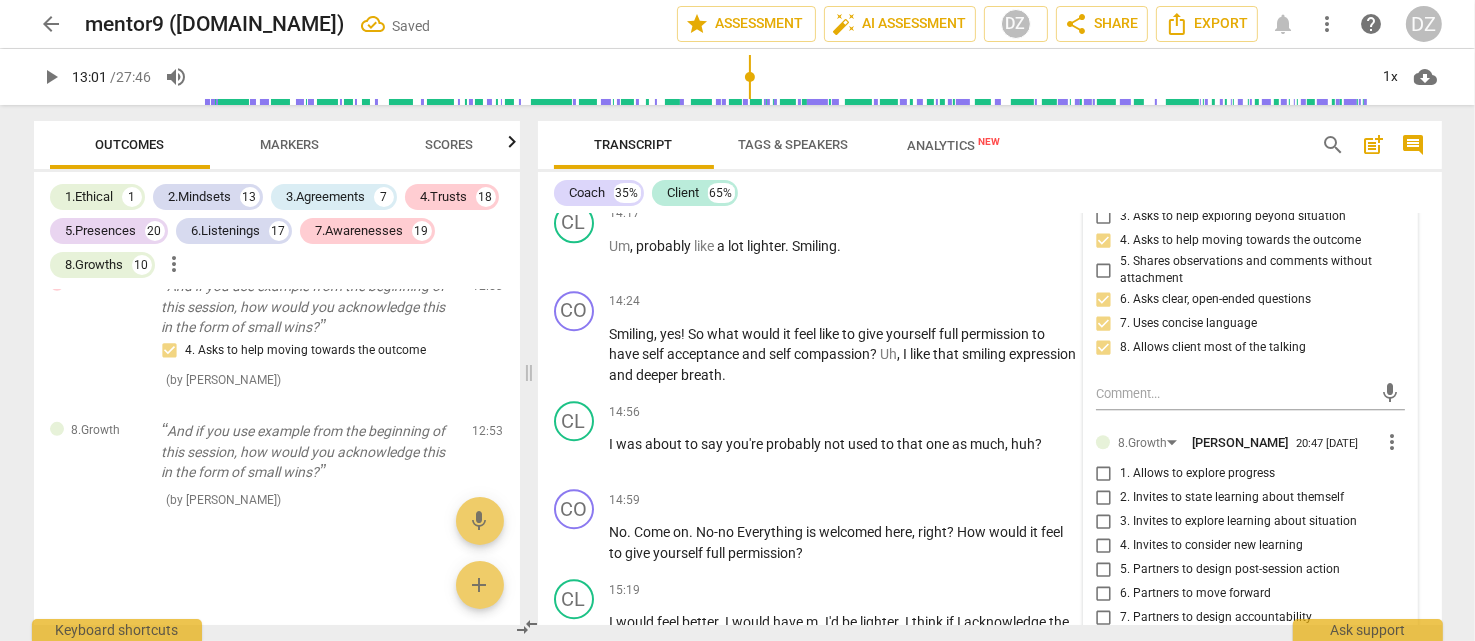 scroll, scrollTop: 5850, scrollLeft: 0, axis: vertical 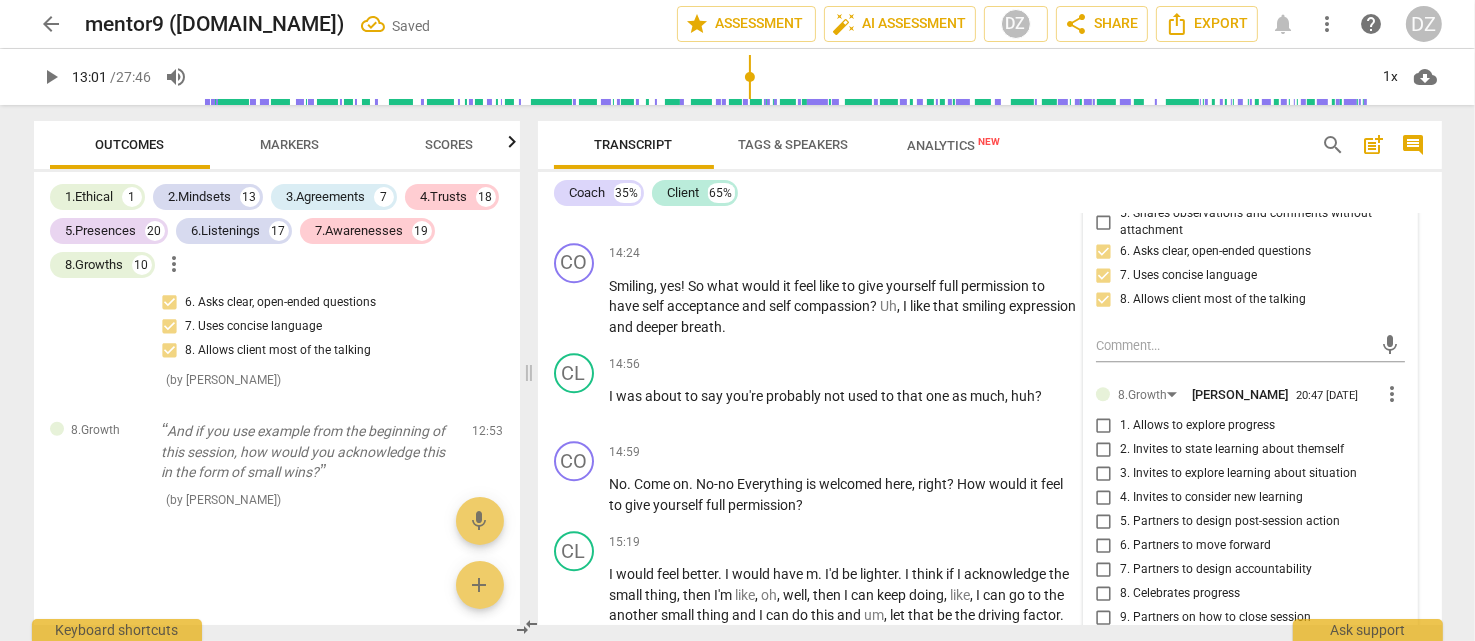 click on "4. Invites to consider new learning" at bounding box center [1211, 498] 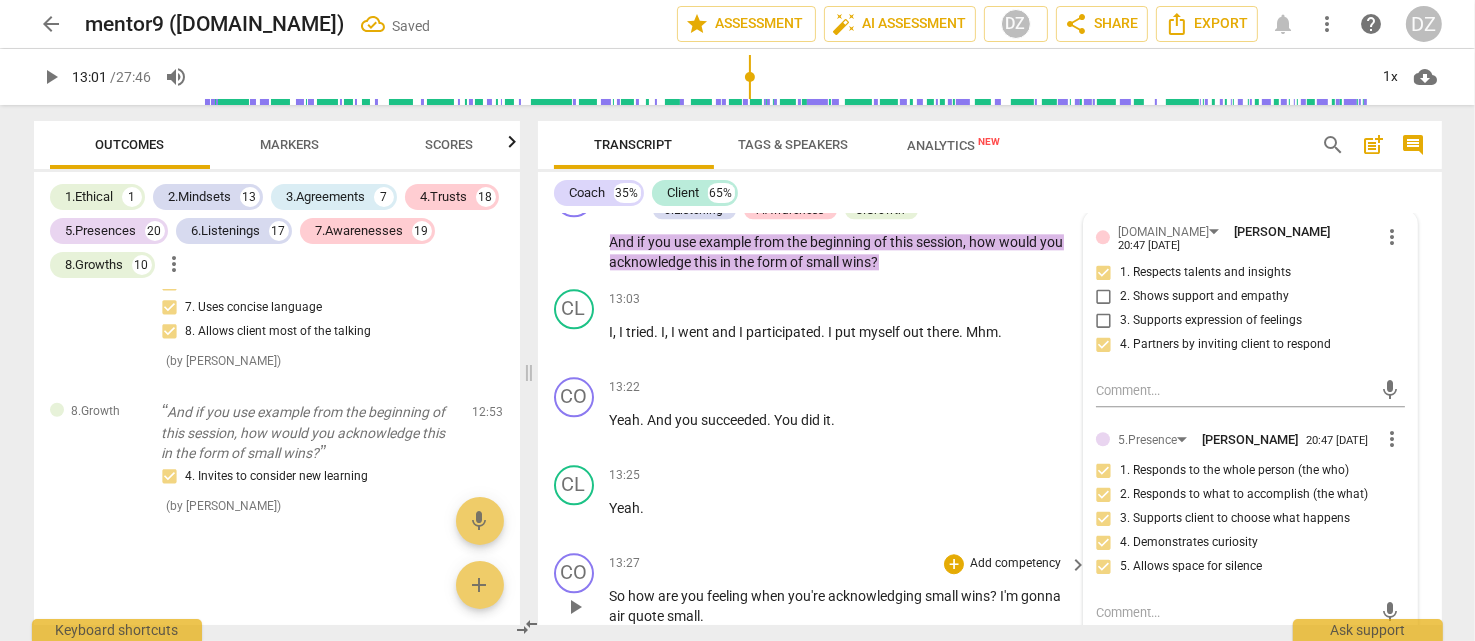 scroll, scrollTop: 4850, scrollLeft: 0, axis: vertical 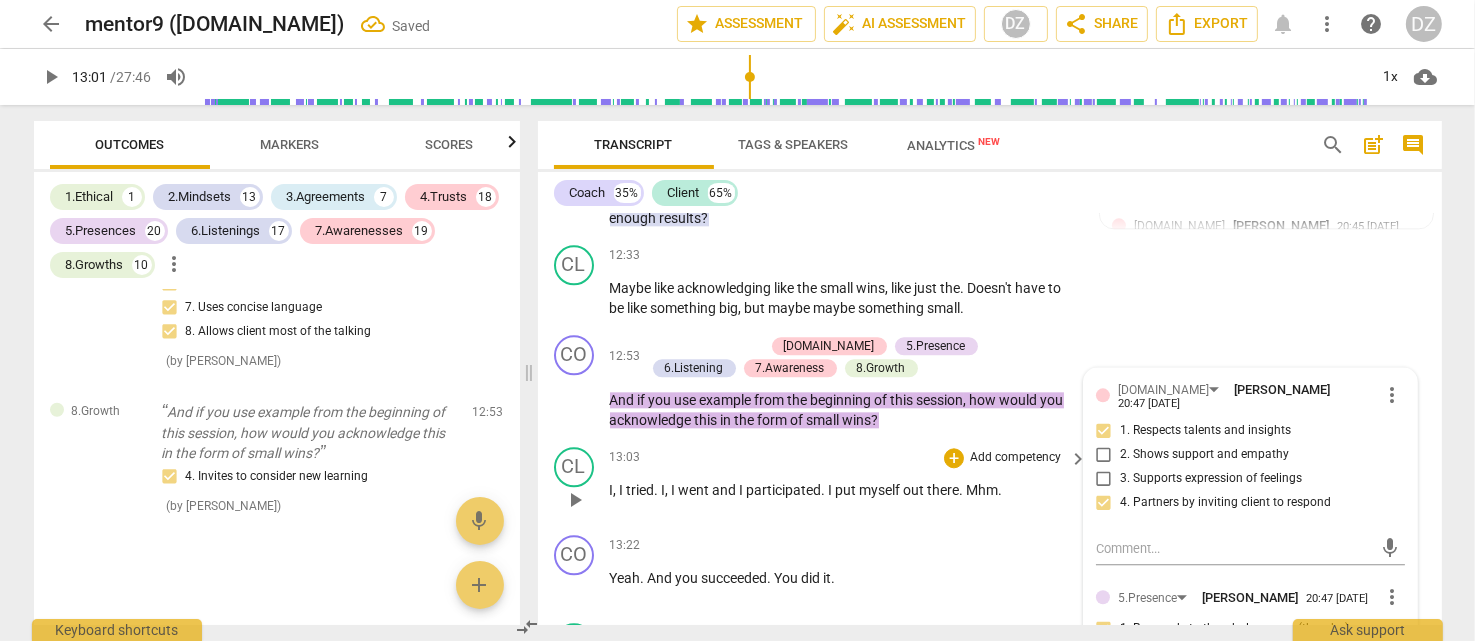 click on "put" at bounding box center [848, 490] 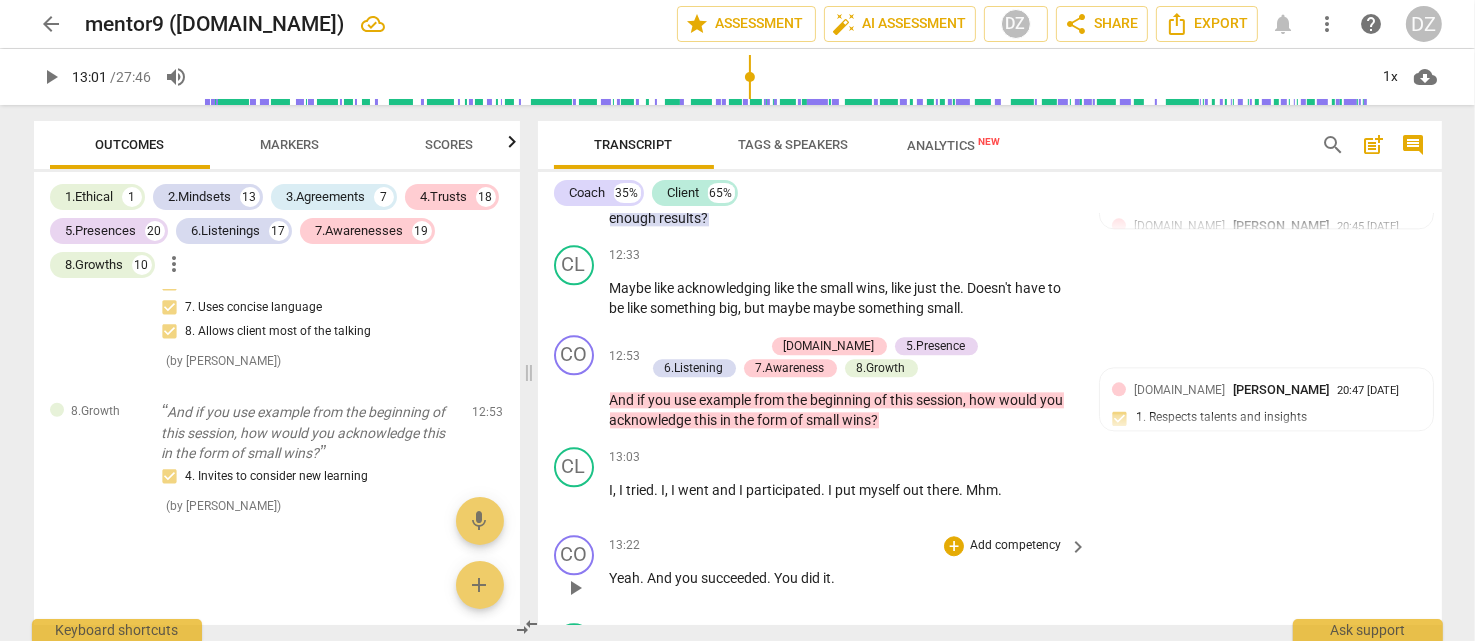 click on "play_arrow" at bounding box center [575, 588] 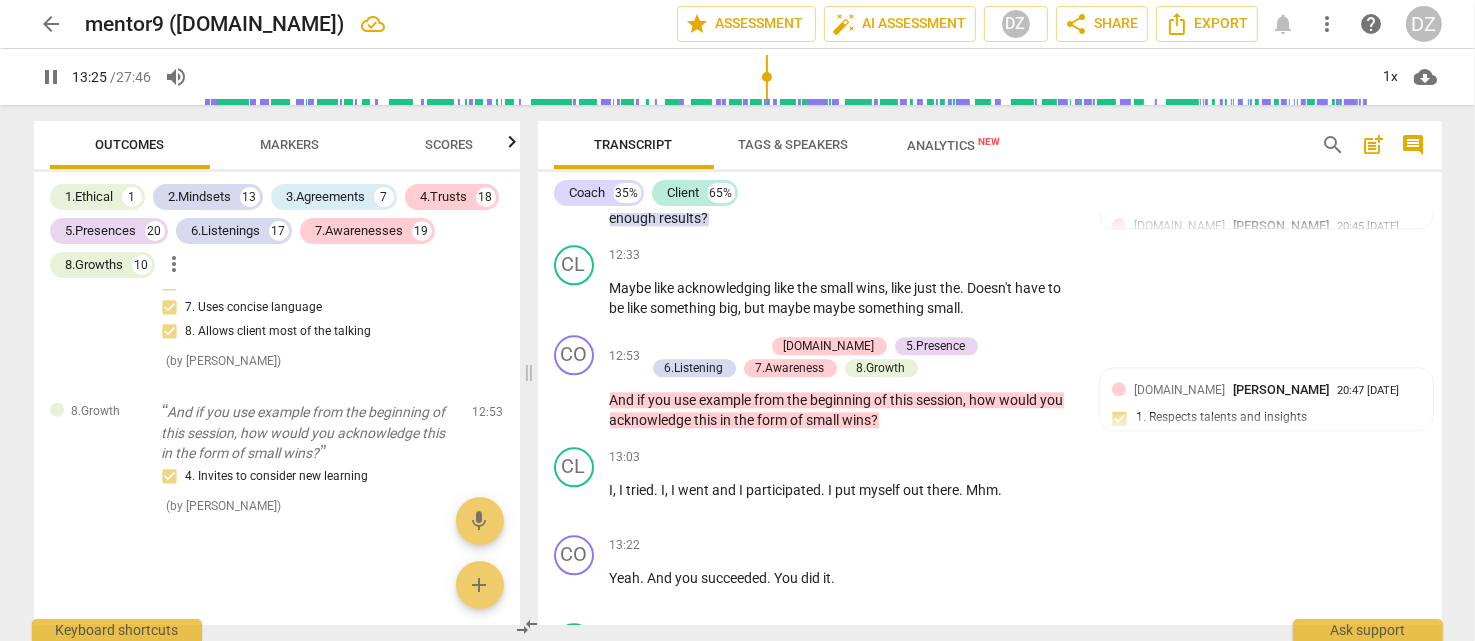 scroll, scrollTop: 5270, scrollLeft: 0, axis: vertical 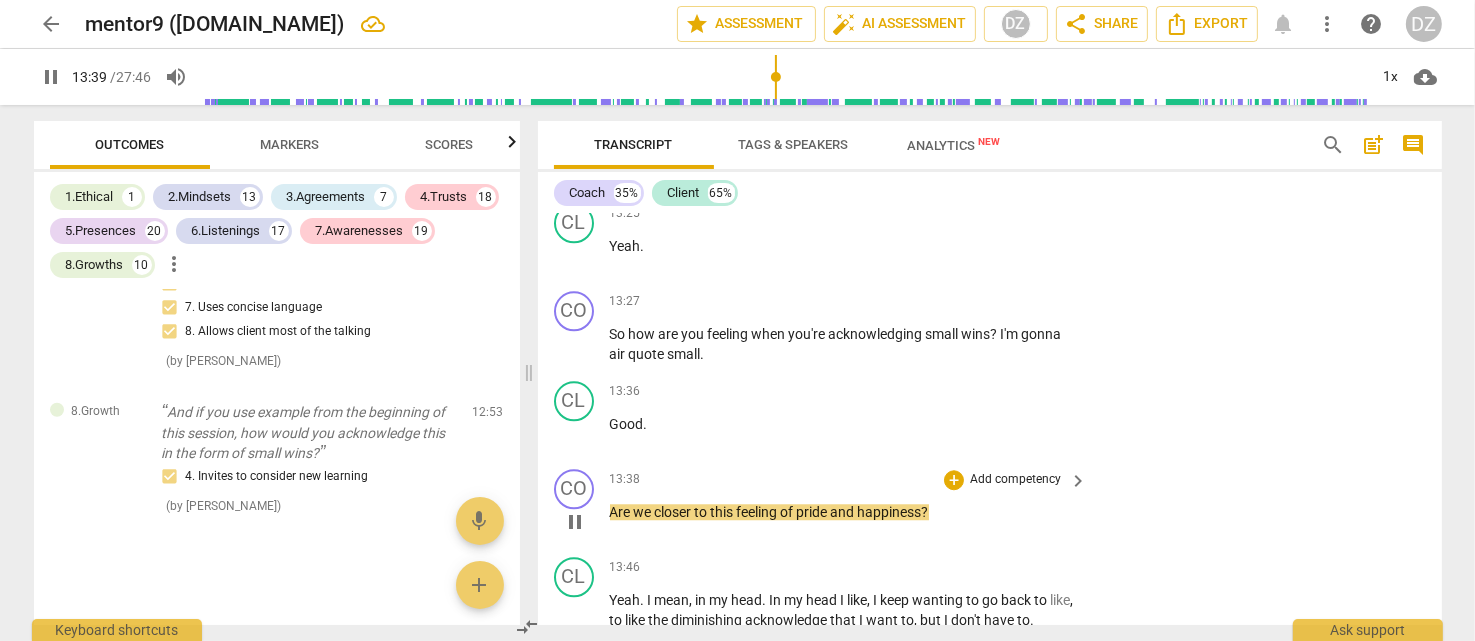 click on "pause" at bounding box center (575, 522) 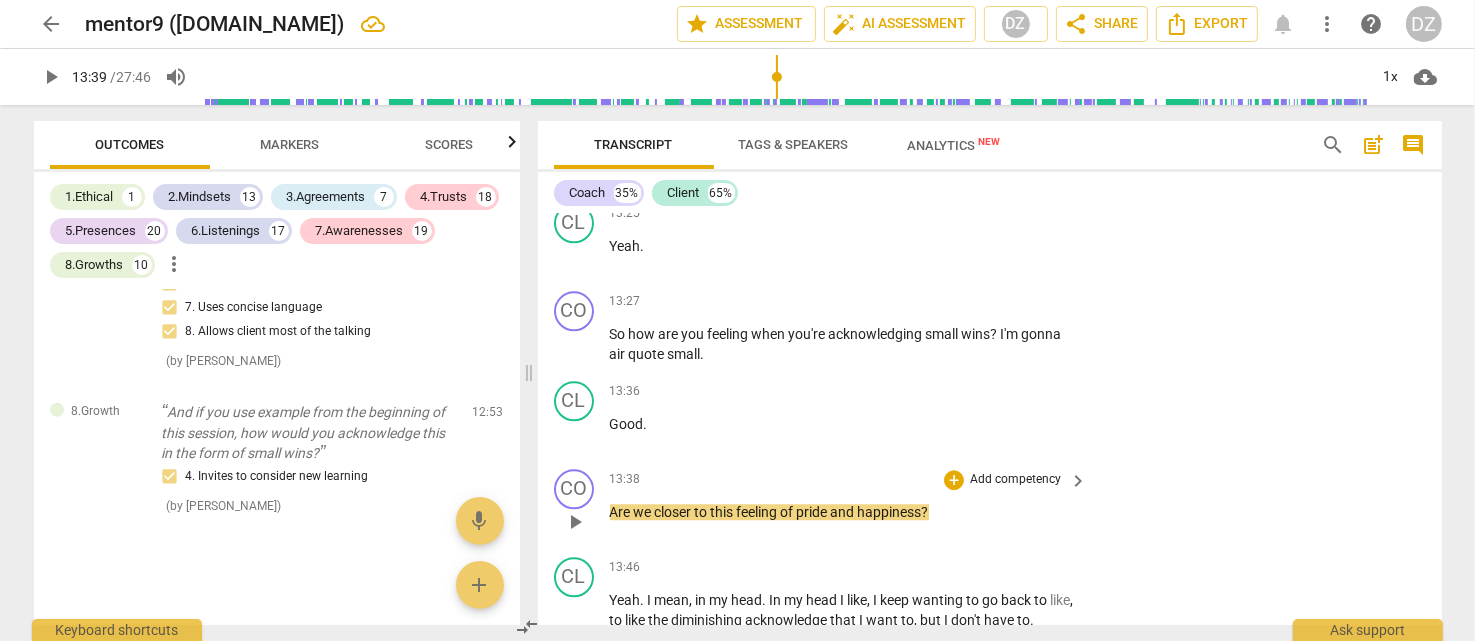 type on "820" 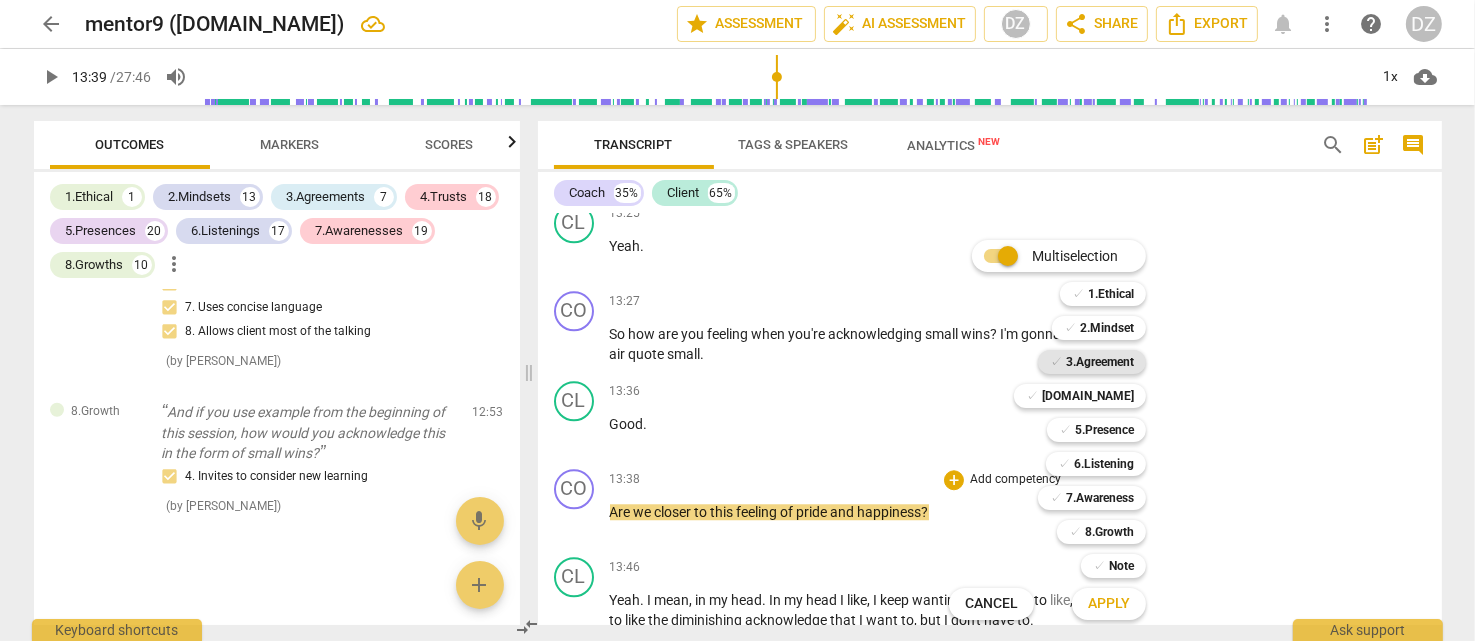 click on "3.Agreement" at bounding box center (1100, 362) 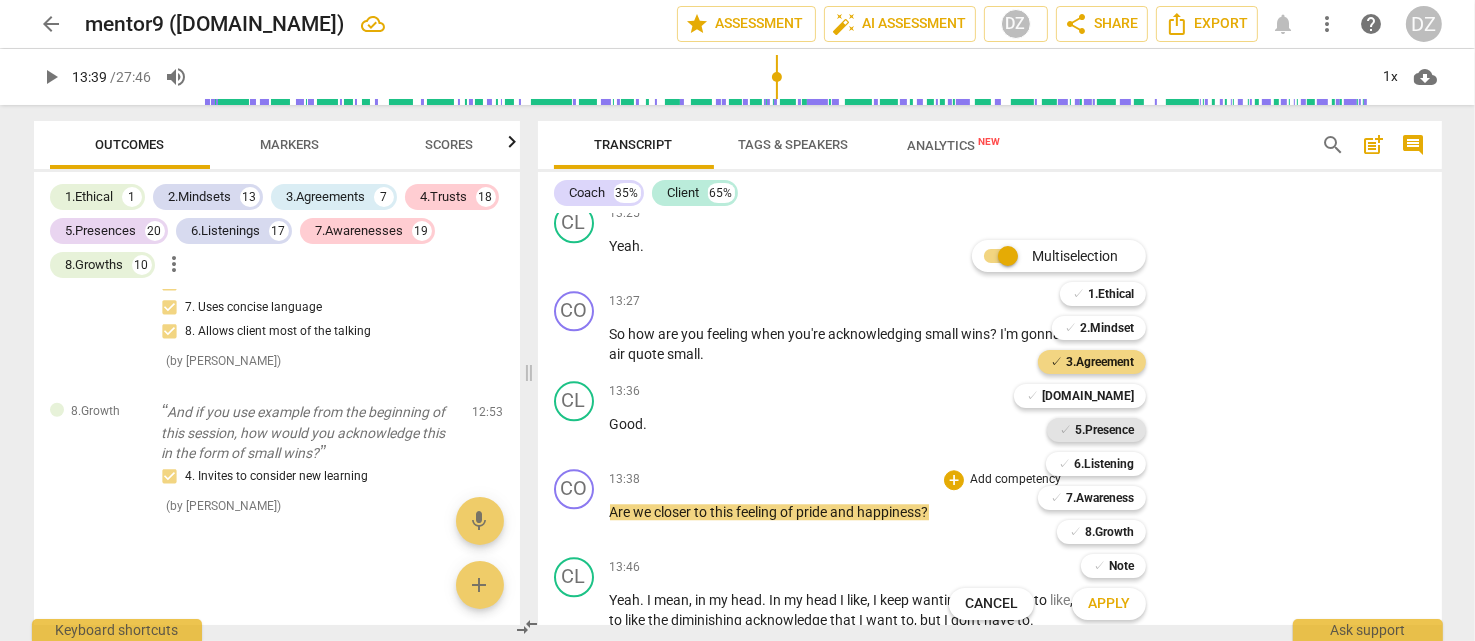 click on "5.Presence" at bounding box center (1104, 430) 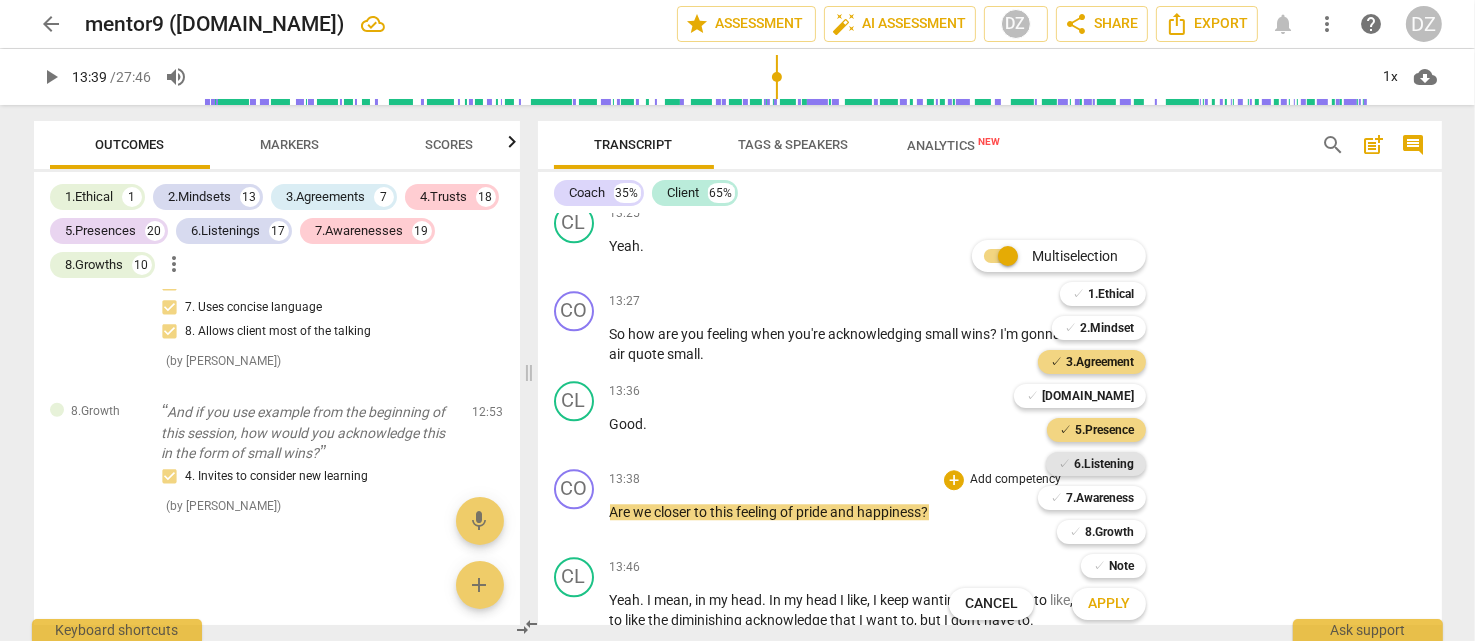 click on "6.Listening" at bounding box center [1104, 464] 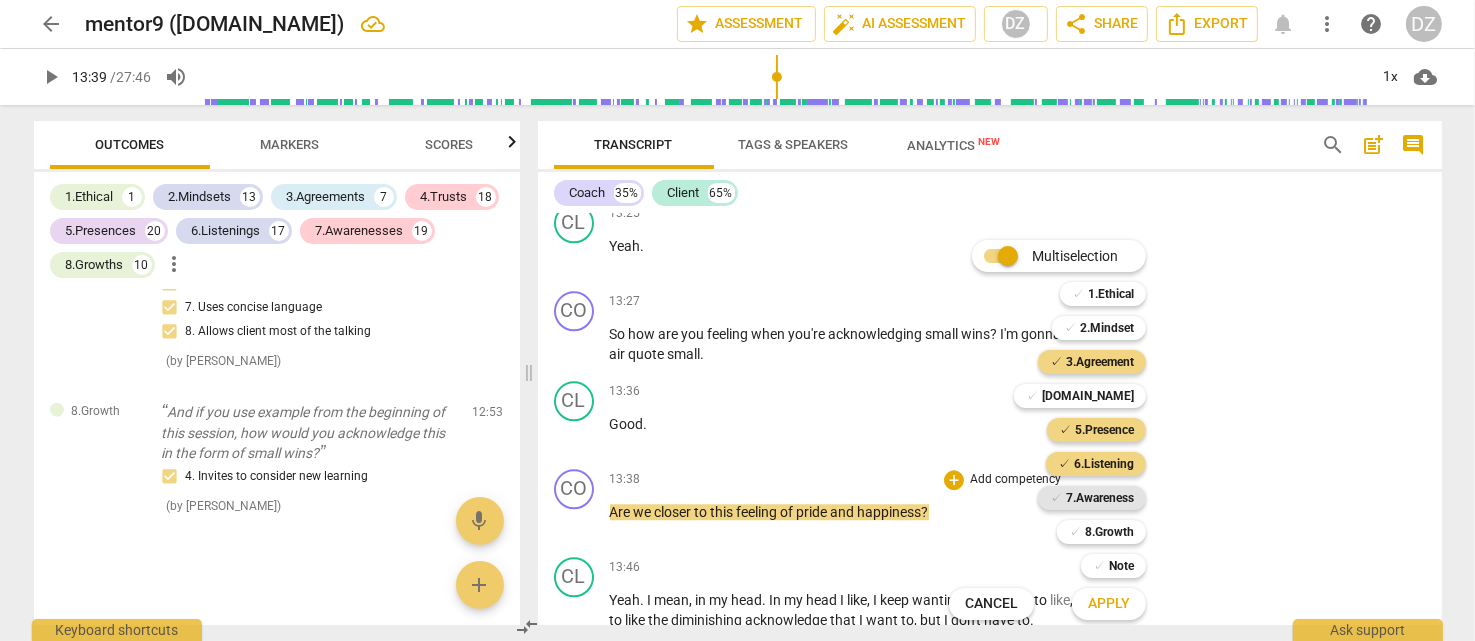 click on "7.Awareness" at bounding box center [1100, 498] 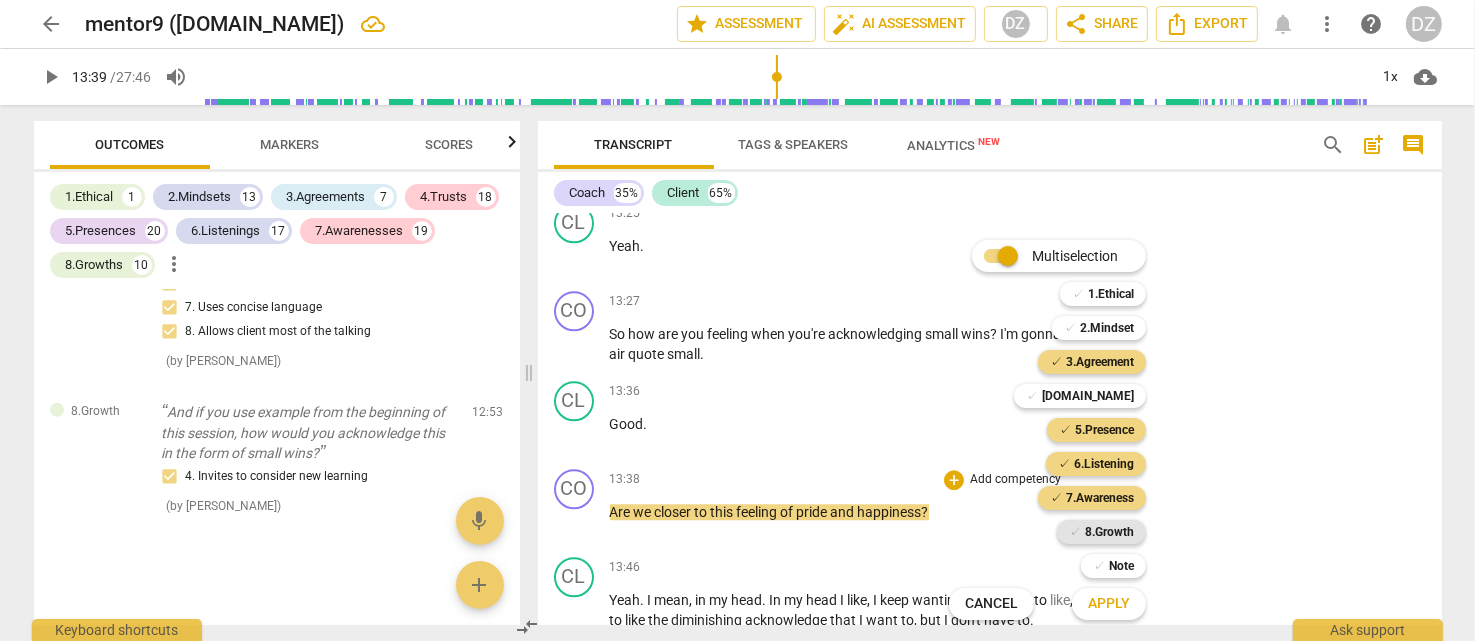 click on "8.Growth" at bounding box center (1109, 532) 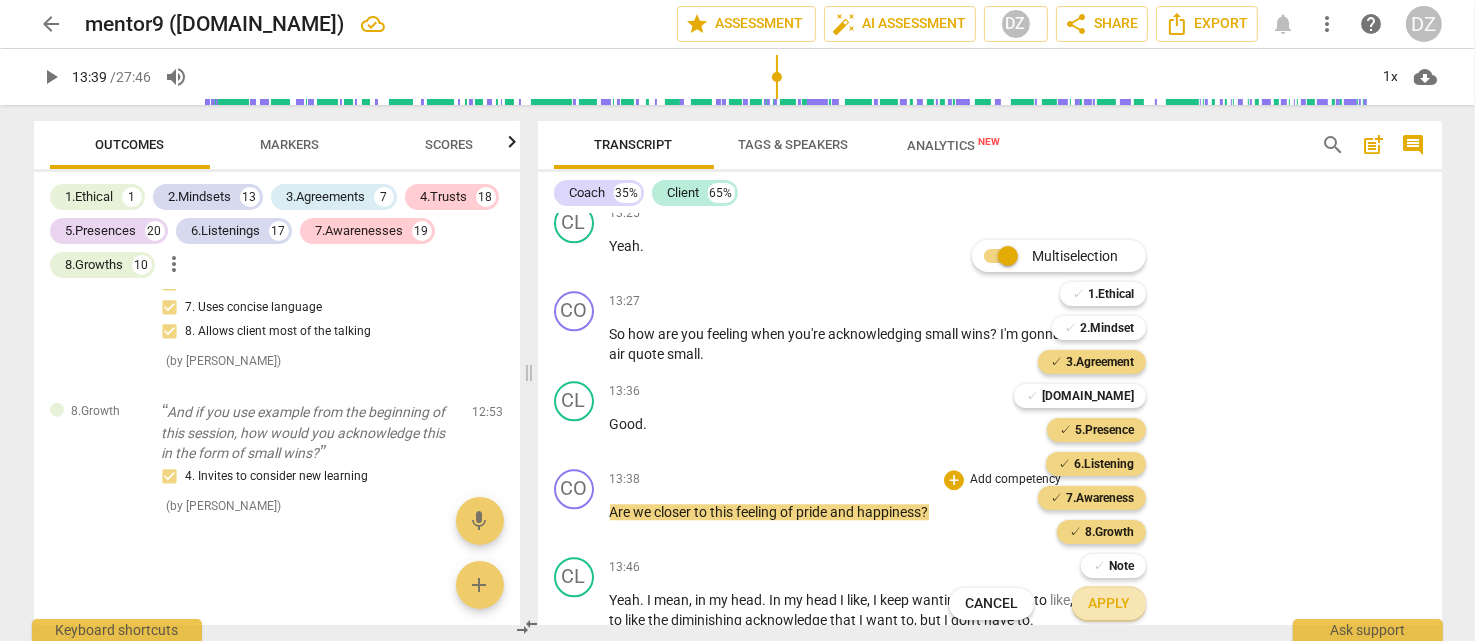 click on "Apply" at bounding box center (1109, 604) 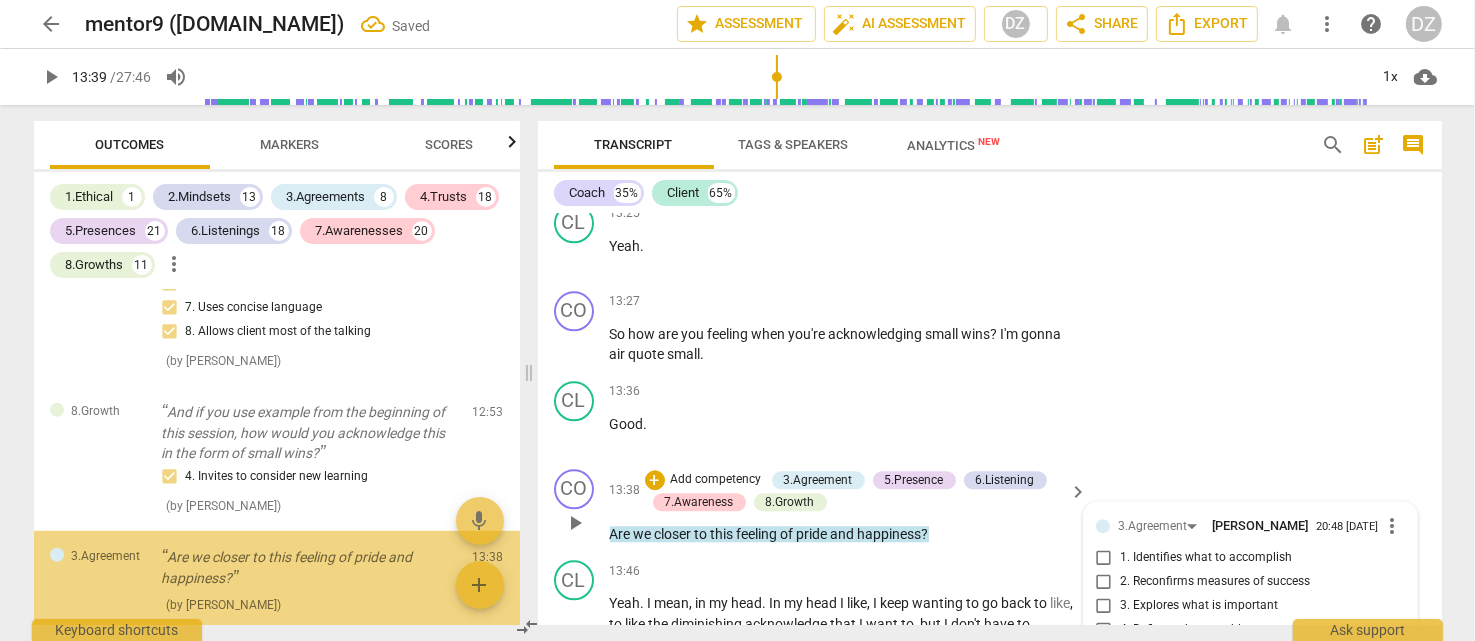 scroll, scrollTop: 5500, scrollLeft: 0, axis: vertical 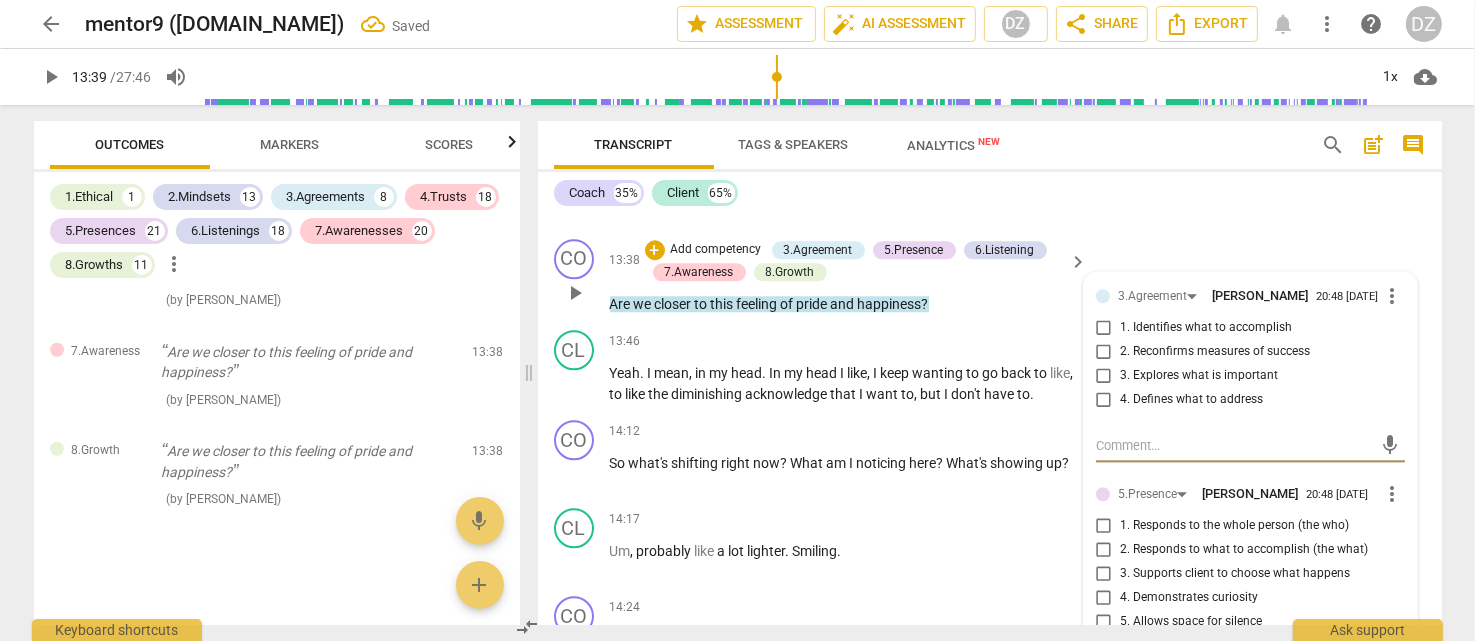 click on "1. Responds to the whole person (the who)" at bounding box center (1234, 526) 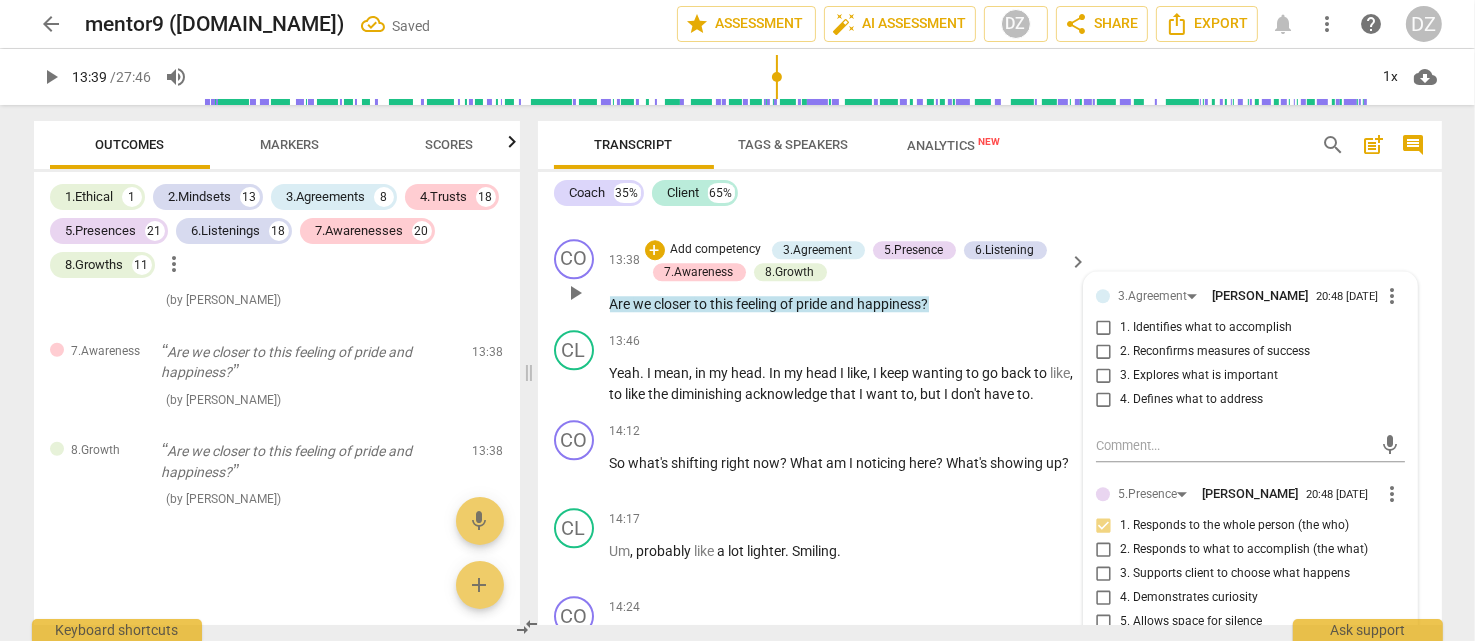 scroll, scrollTop: 17119, scrollLeft: 0, axis: vertical 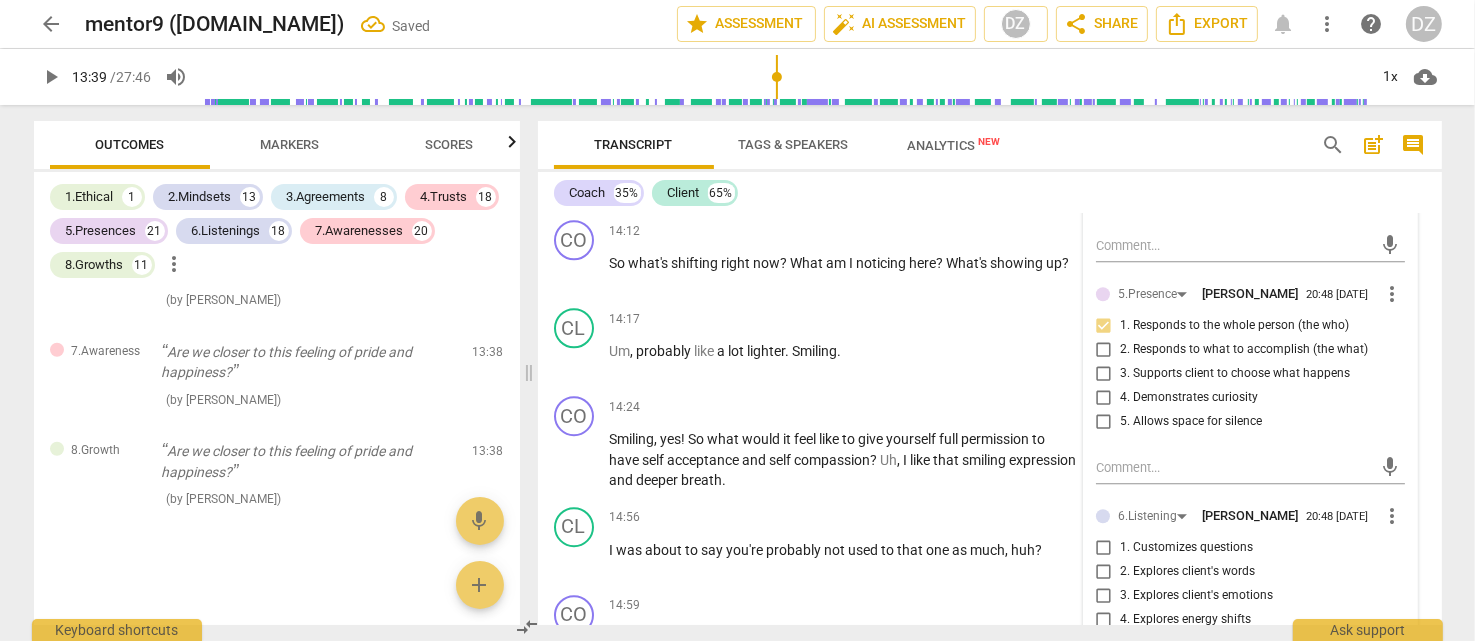 click on "2. Explores client's words" at bounding box center (1187, 572) 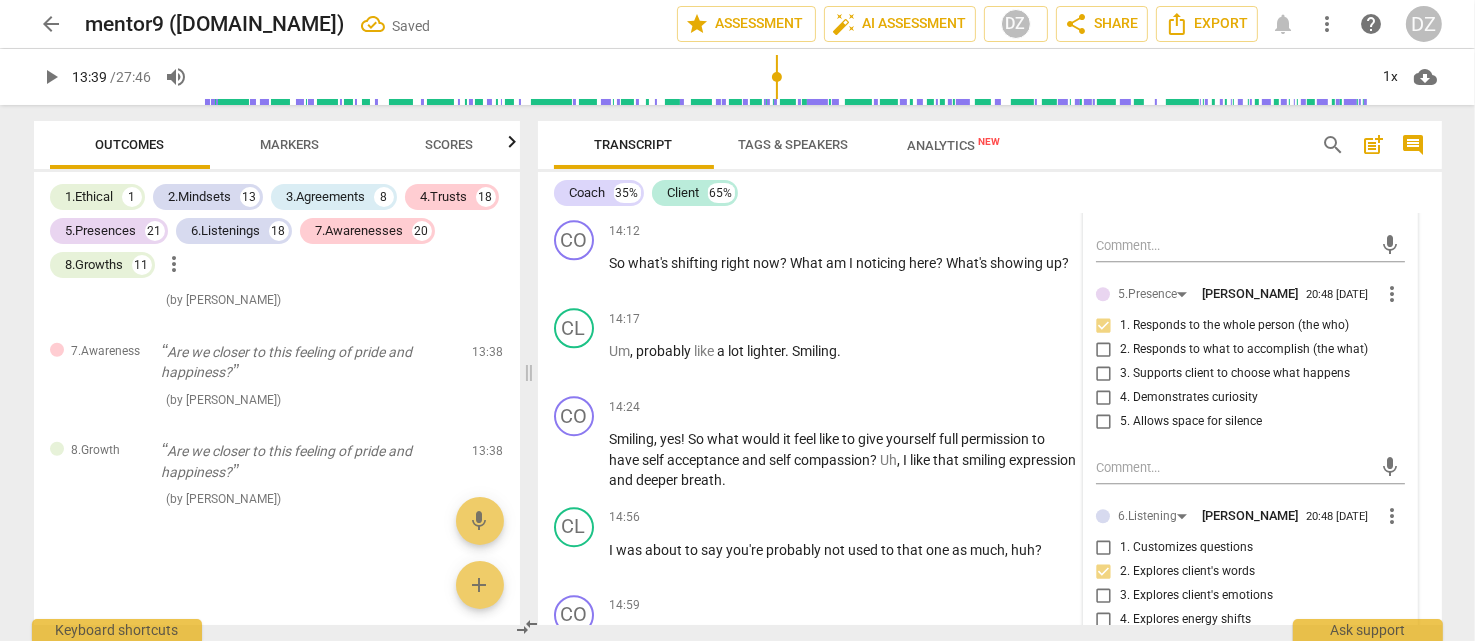scroll, scrollTop: 17168, scrollLeft: 0, axis: vertical 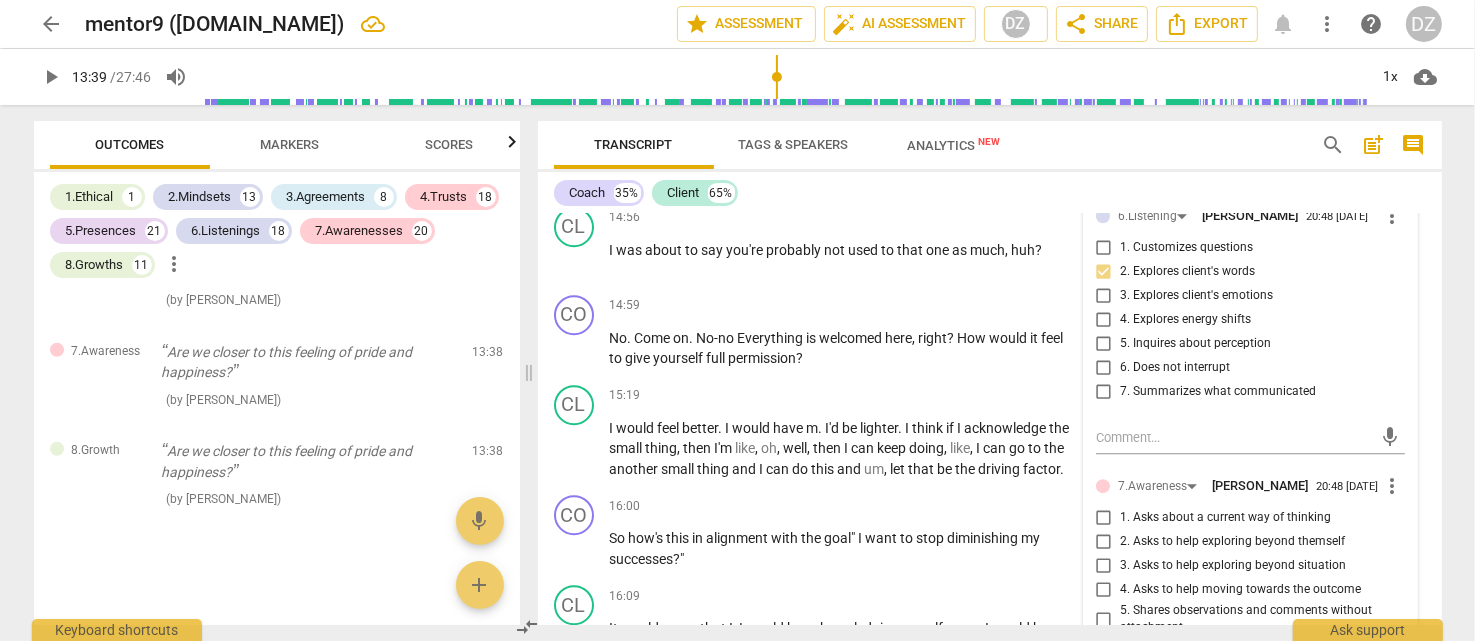 click on "4. Asks to help moving towards the outcome" at bounding box center (1240, 590) 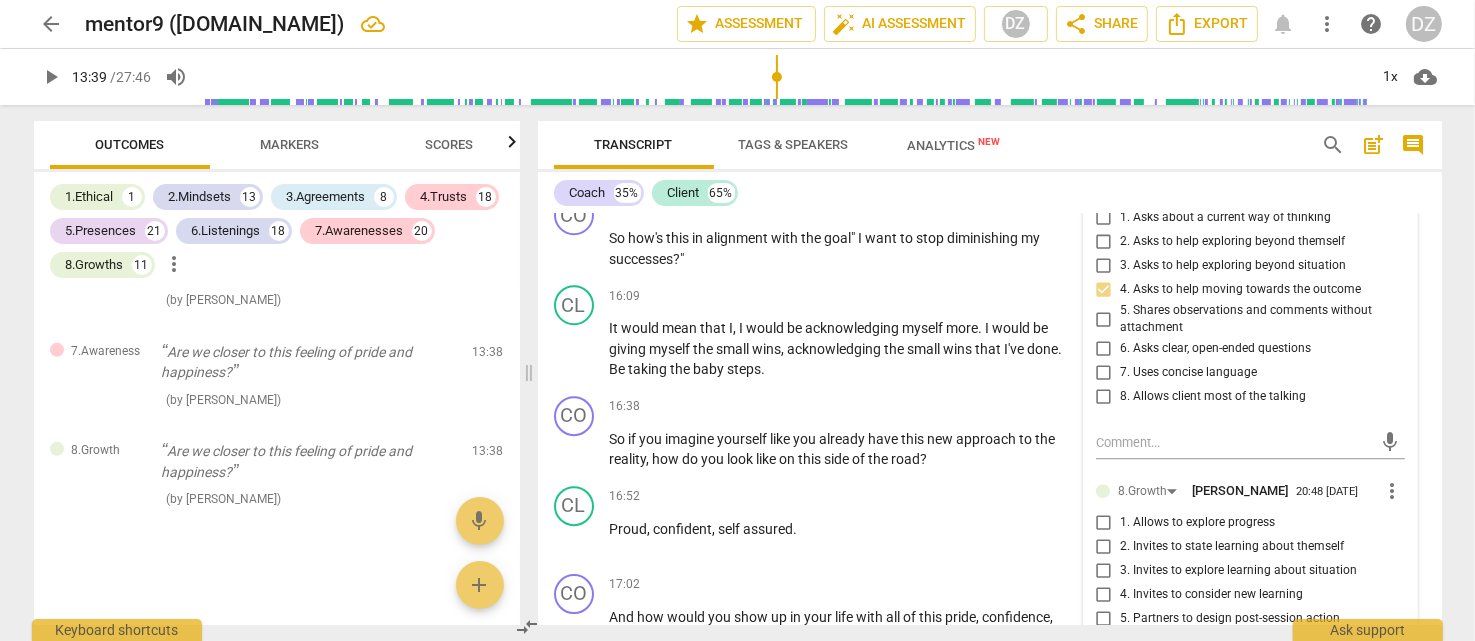 scroll, scrollTop: 6300, scrollLeft: 0, axis: vertical 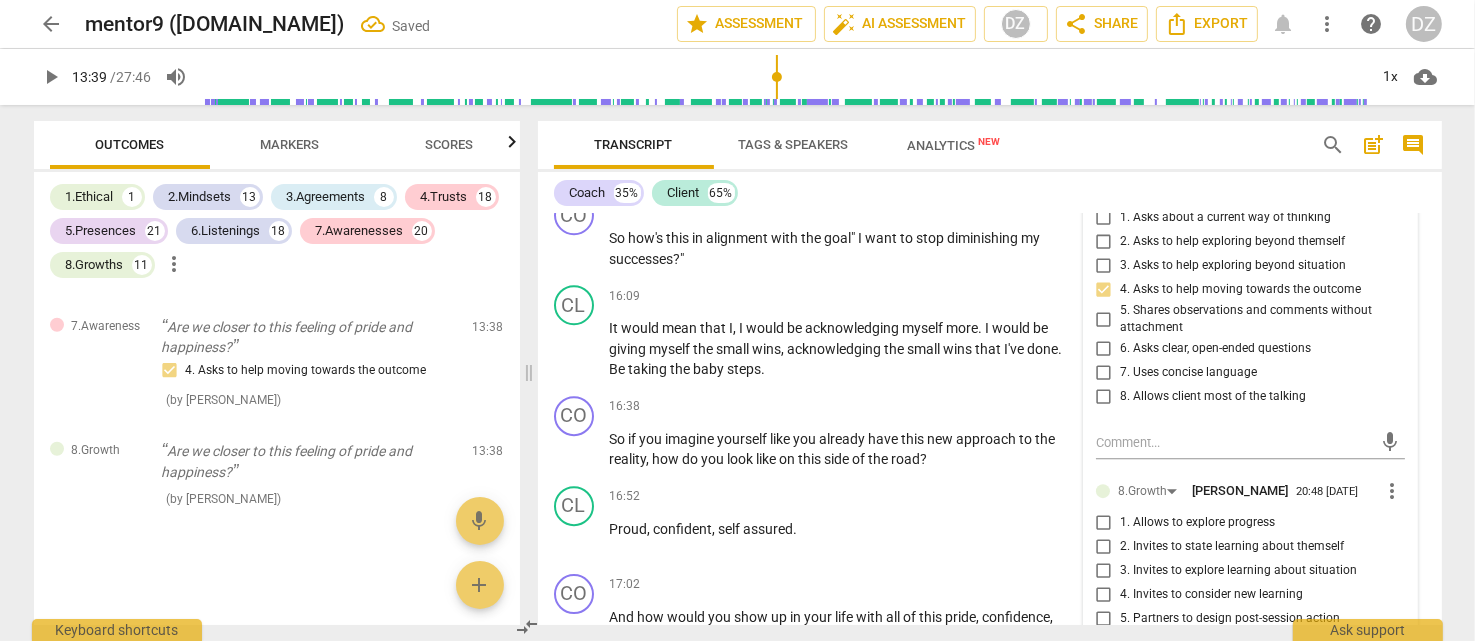 click on "1. Allows to explore progress" at bounding box center (1197, 523) 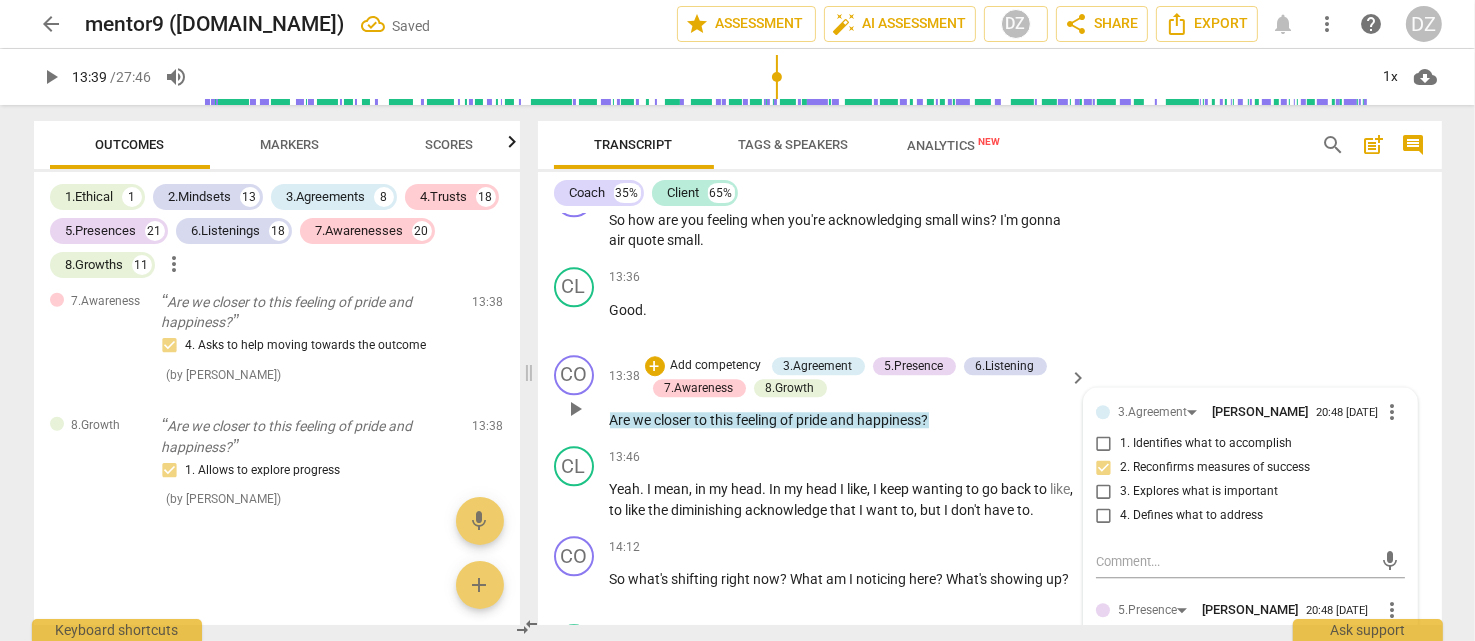 scroll, scrollTop: 5300, scrollLeft: 0, axis: vertical 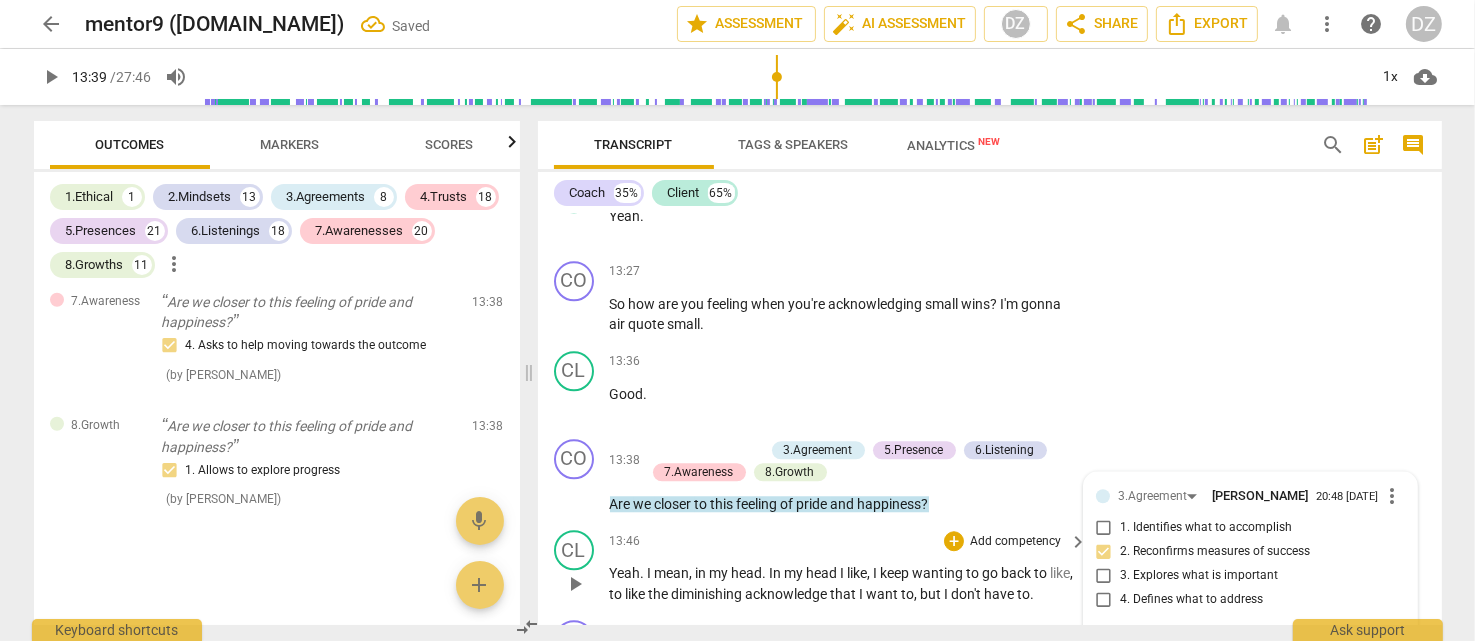 click on "13:46 + Add competency keyboard_arrow_right" at bounding box center [850, 541] 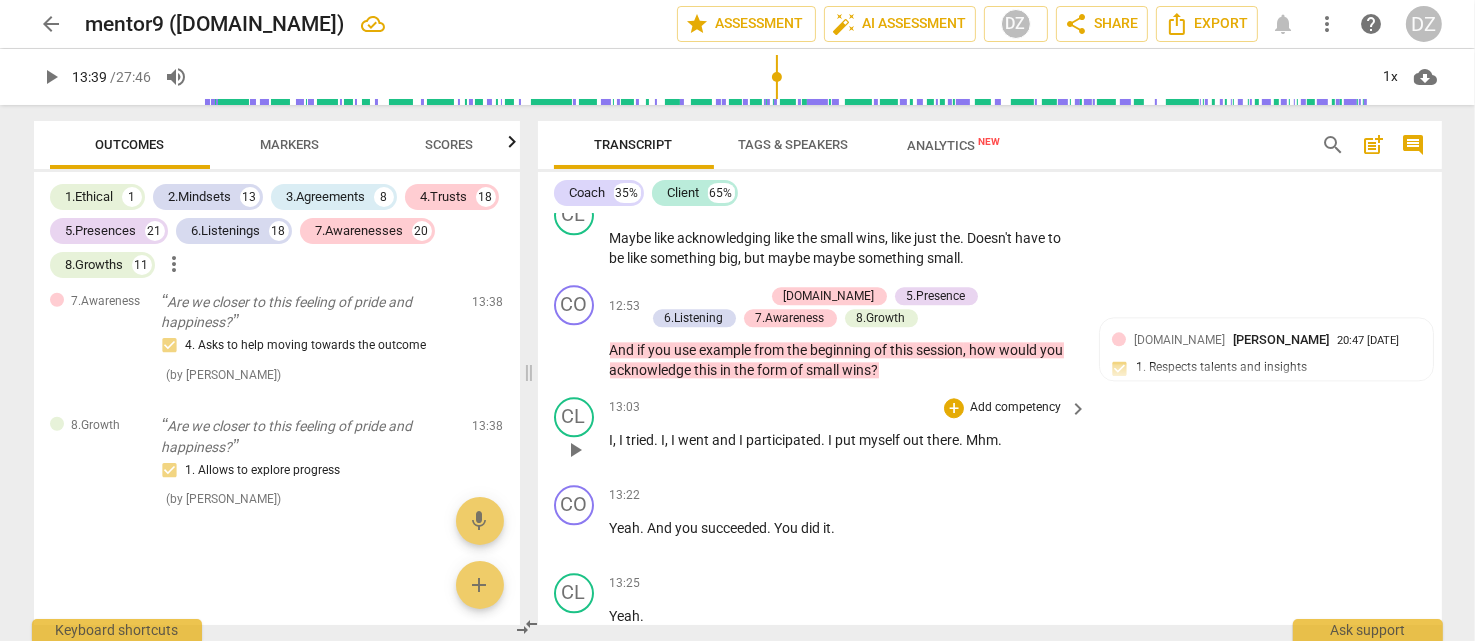 scroll, scrollTop: 5100, scrollLeft: 0, axis: vertical 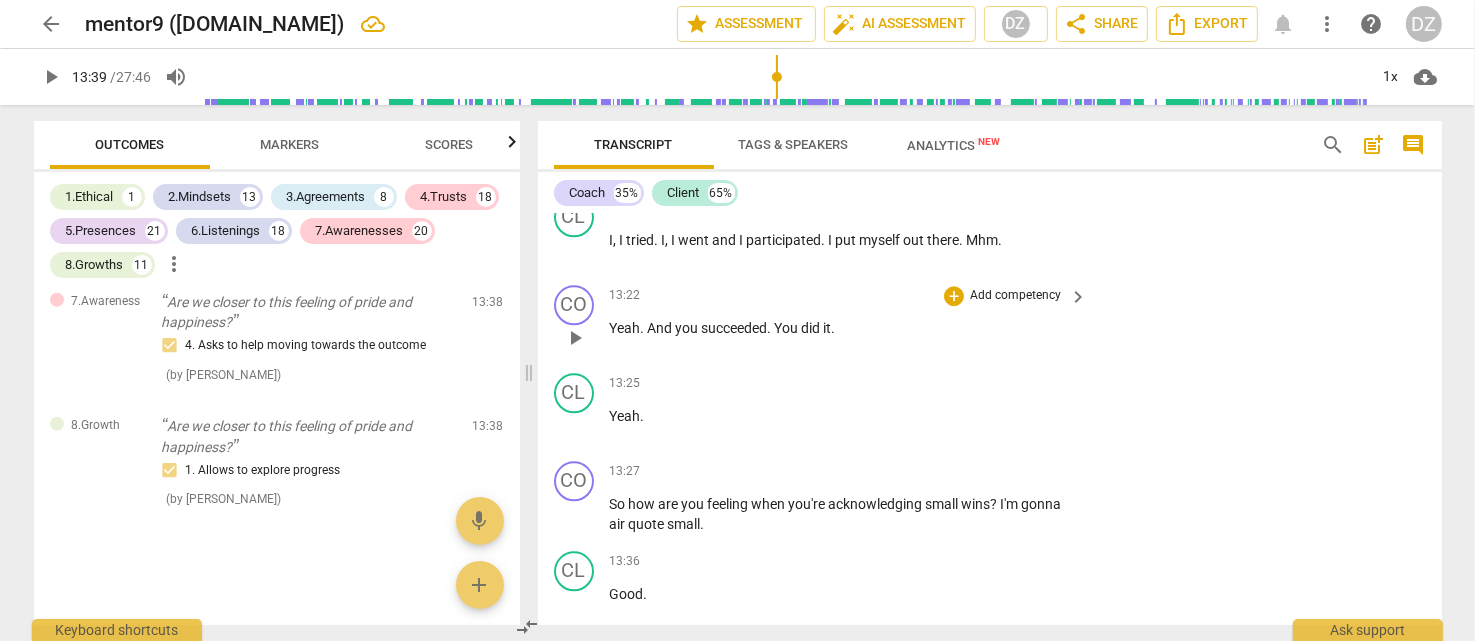 click on "Add competency" at bounding box center (1015, 296) 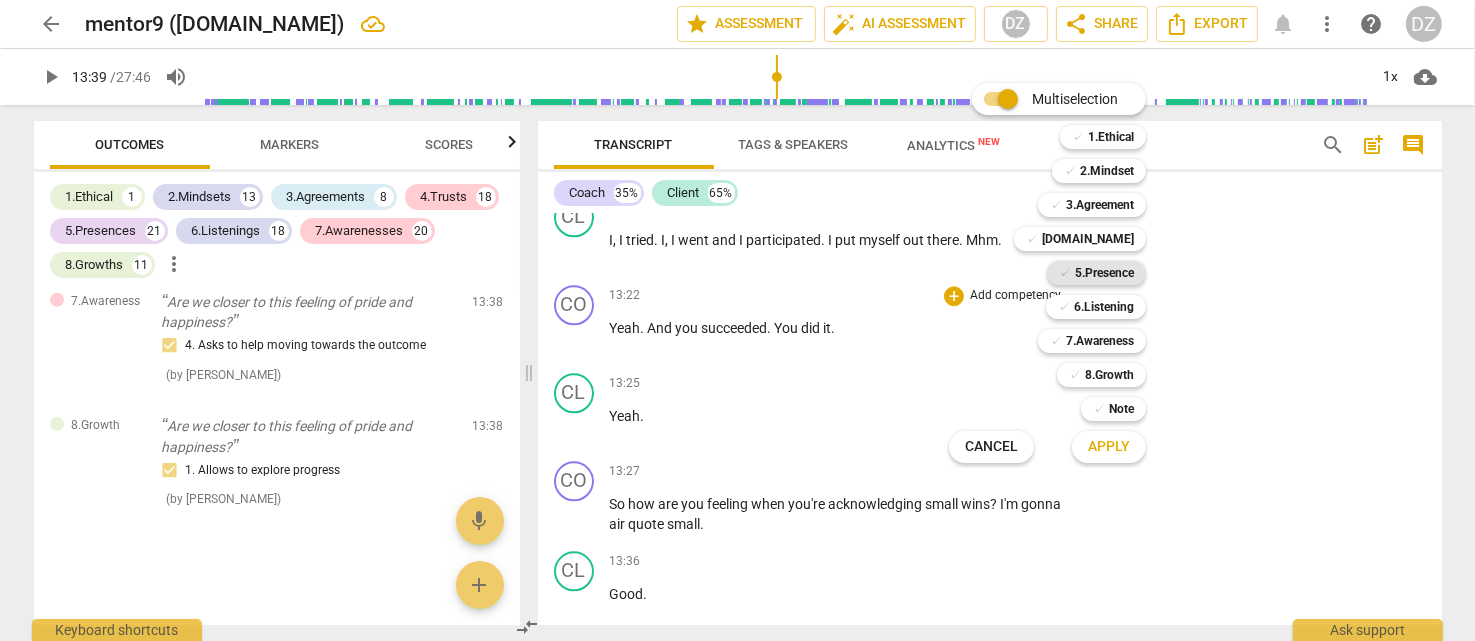 click on "5.Presence" at bounding box center (1104, 273) 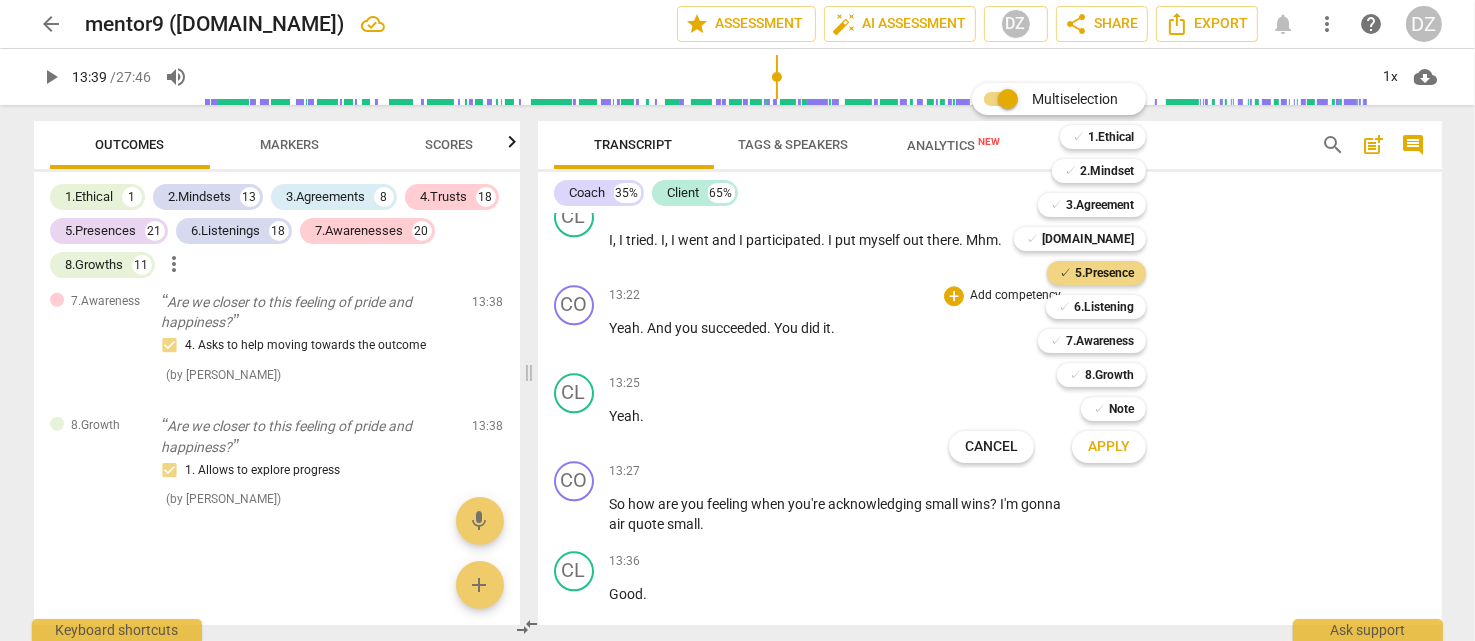click on "Apply" at bounding box center [1109, 447] 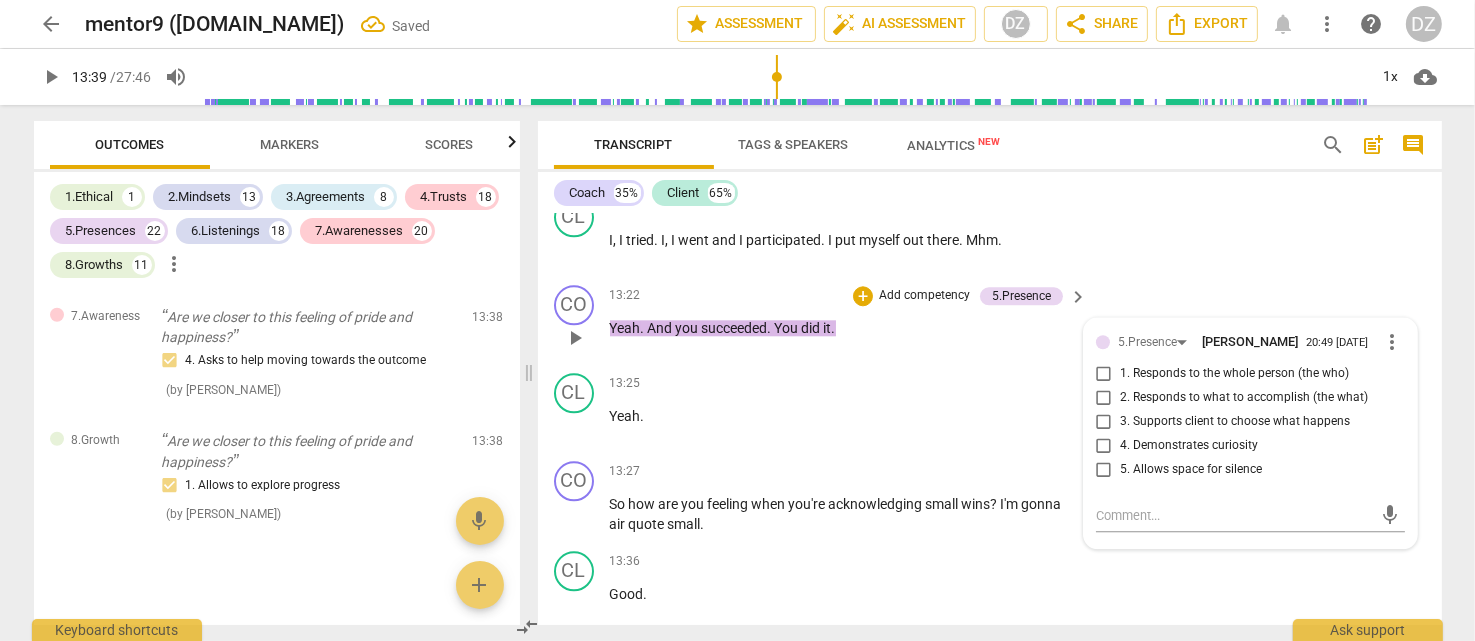 scroll, scrollTop: 16704, scrollLeft: 0, axis: vertical 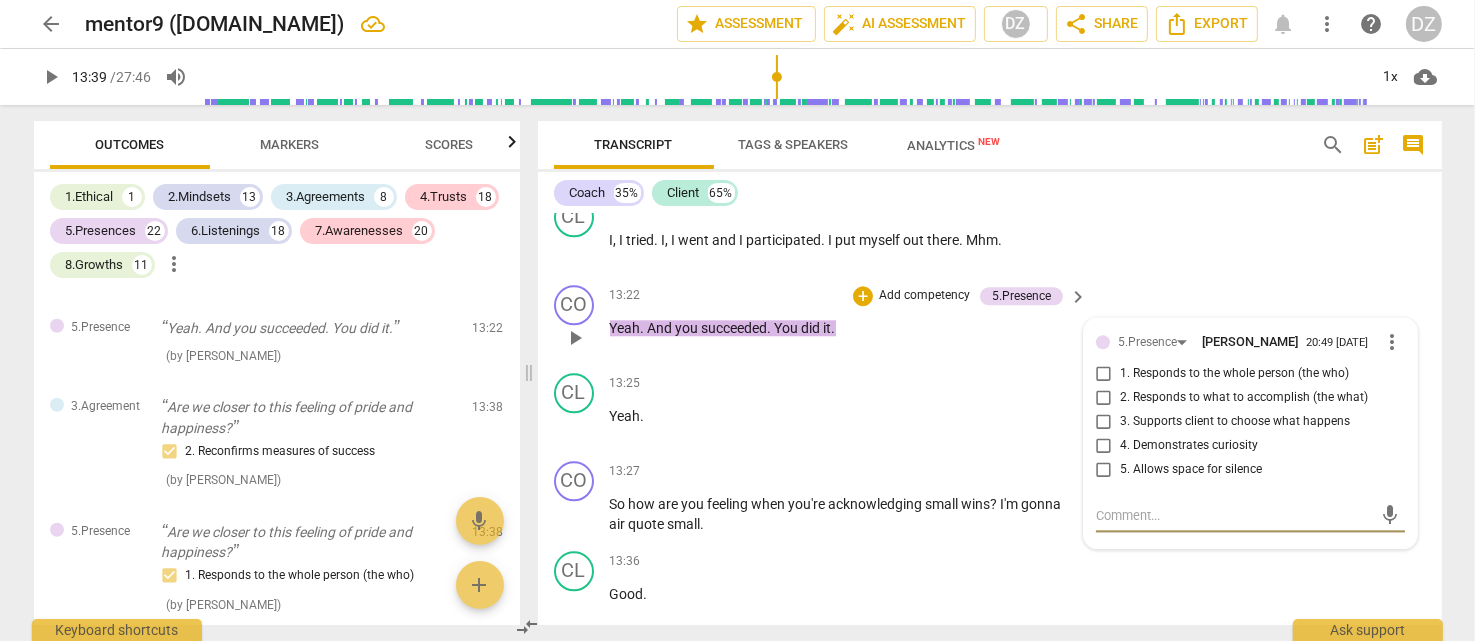 click on "keyboard_arrow_right" at bounding box center [1078, 297] 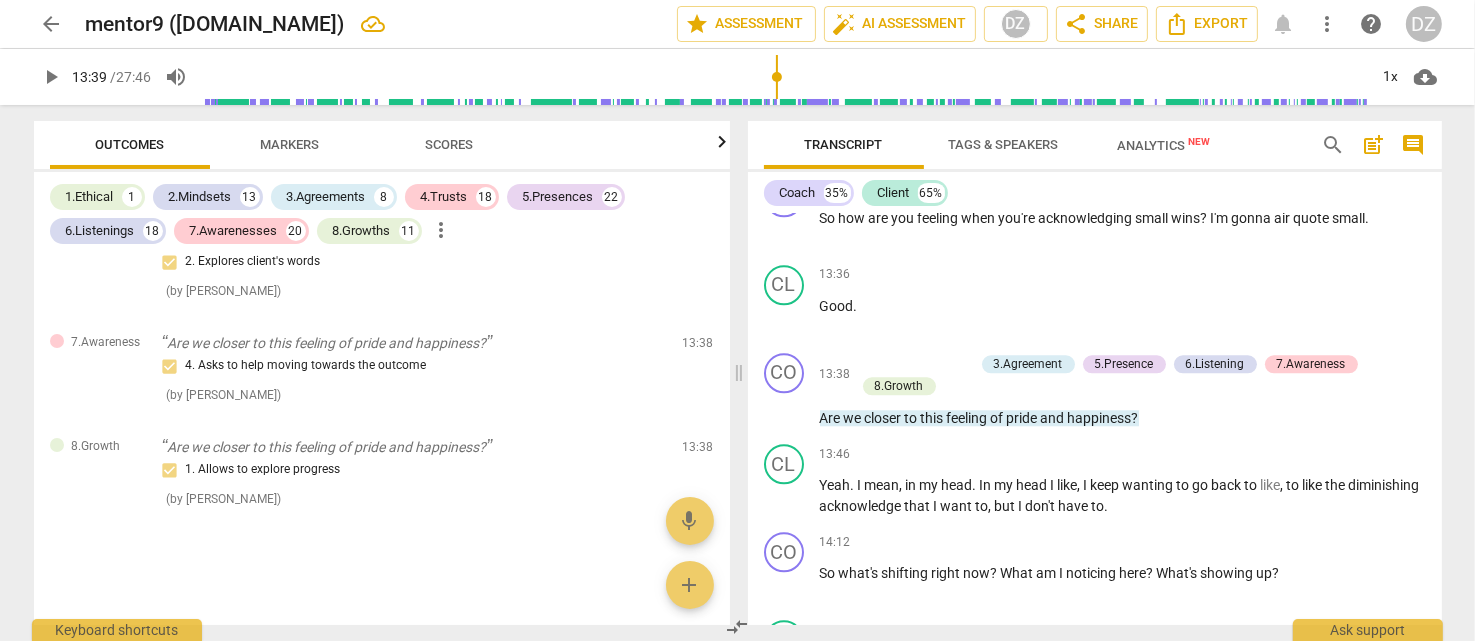 scroll, scrollTop: 4732, scrollLeft: 0, axis: vertical 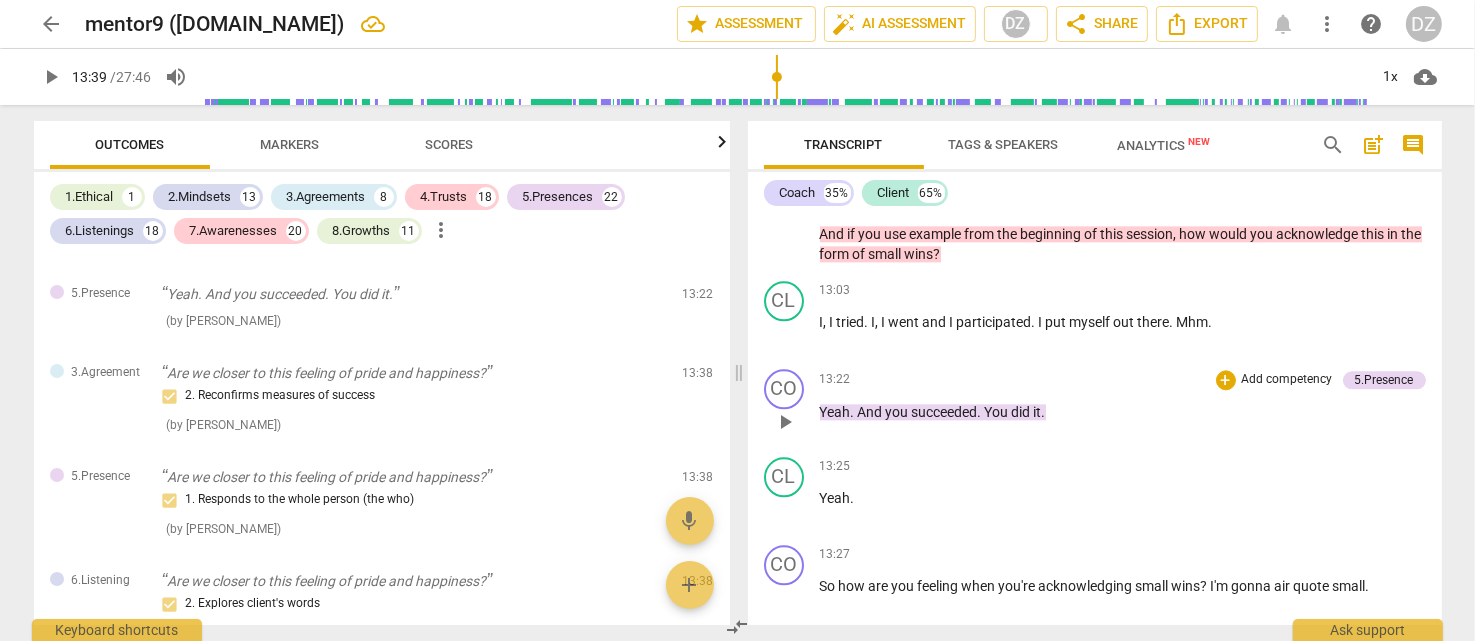 click on "Add competency" at bounding box center [1287, 380] 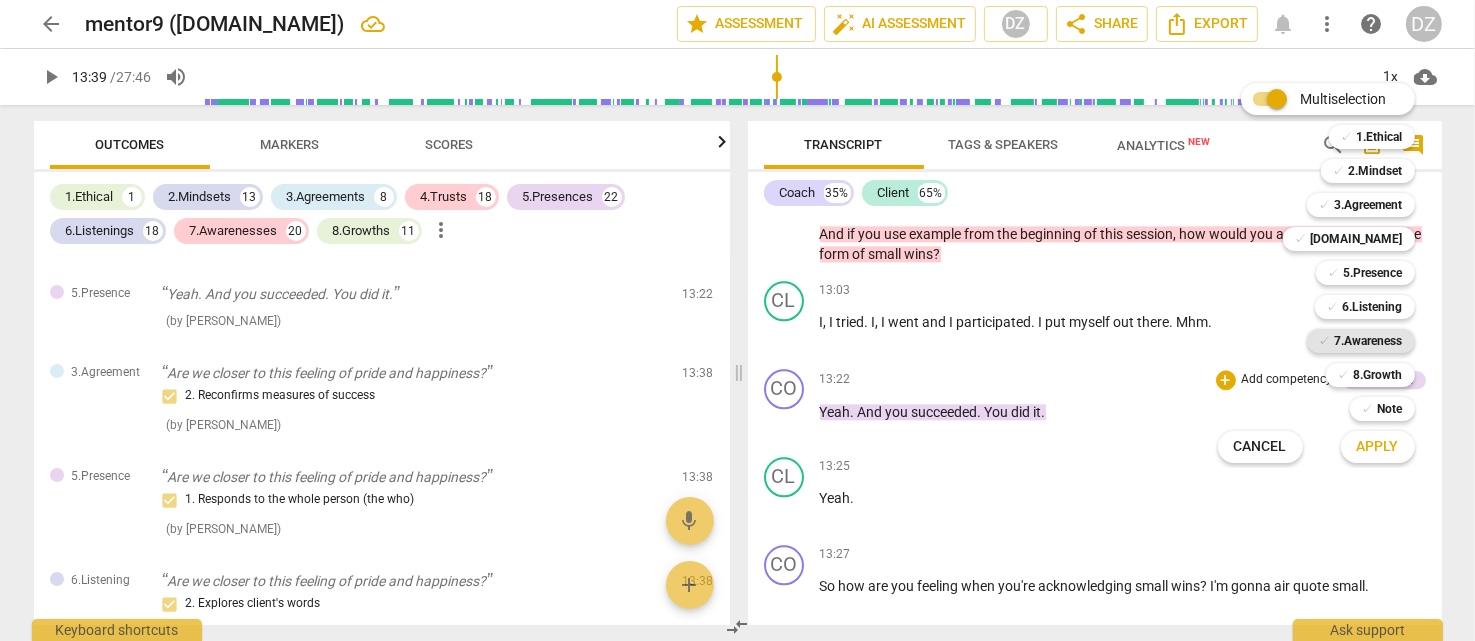 click on "7.Awareness" at bounding box center (1369, 341) 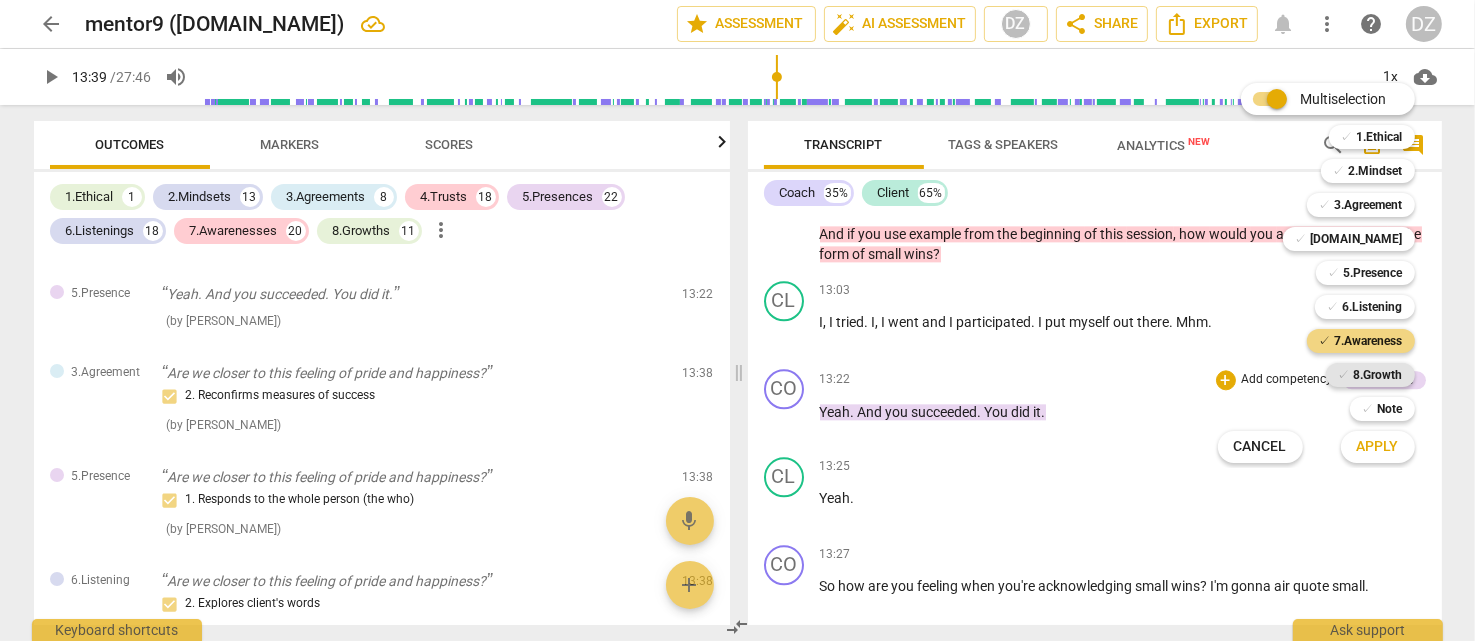click on "8.Growth" at bounding box center (1378, 375) 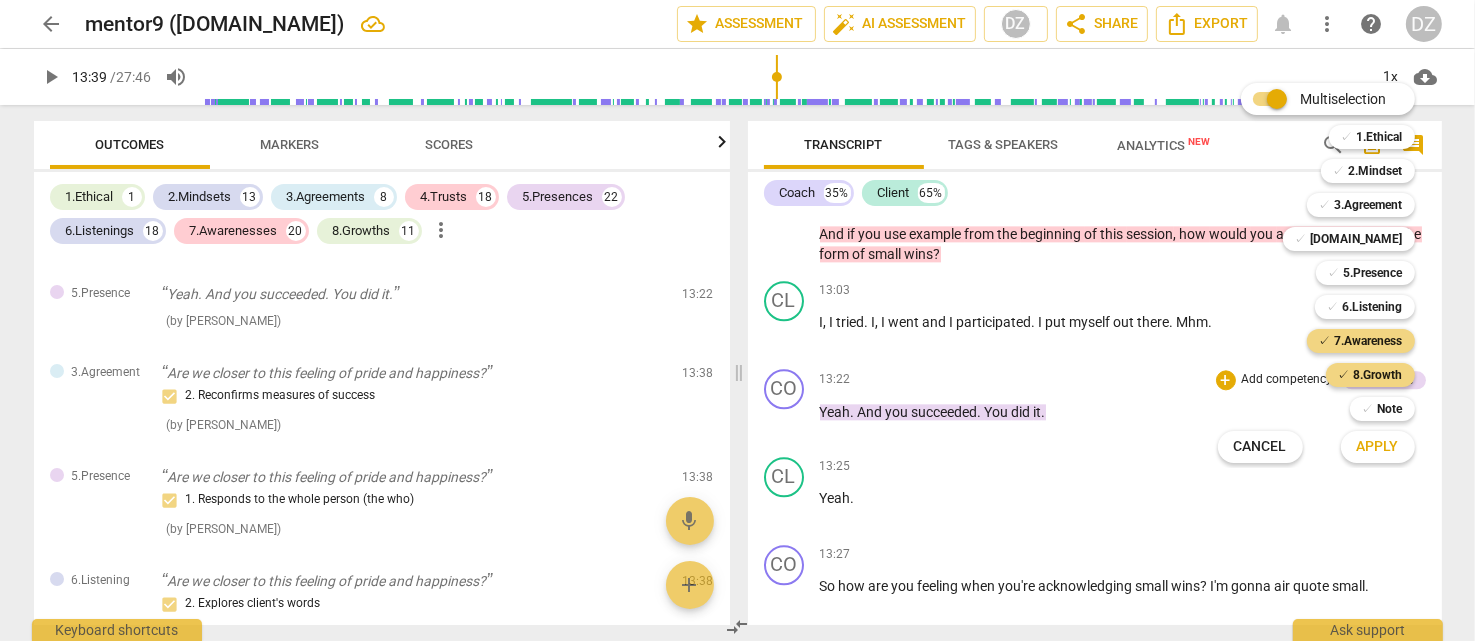 click on "Apply" at bounding box center [1378, 447] 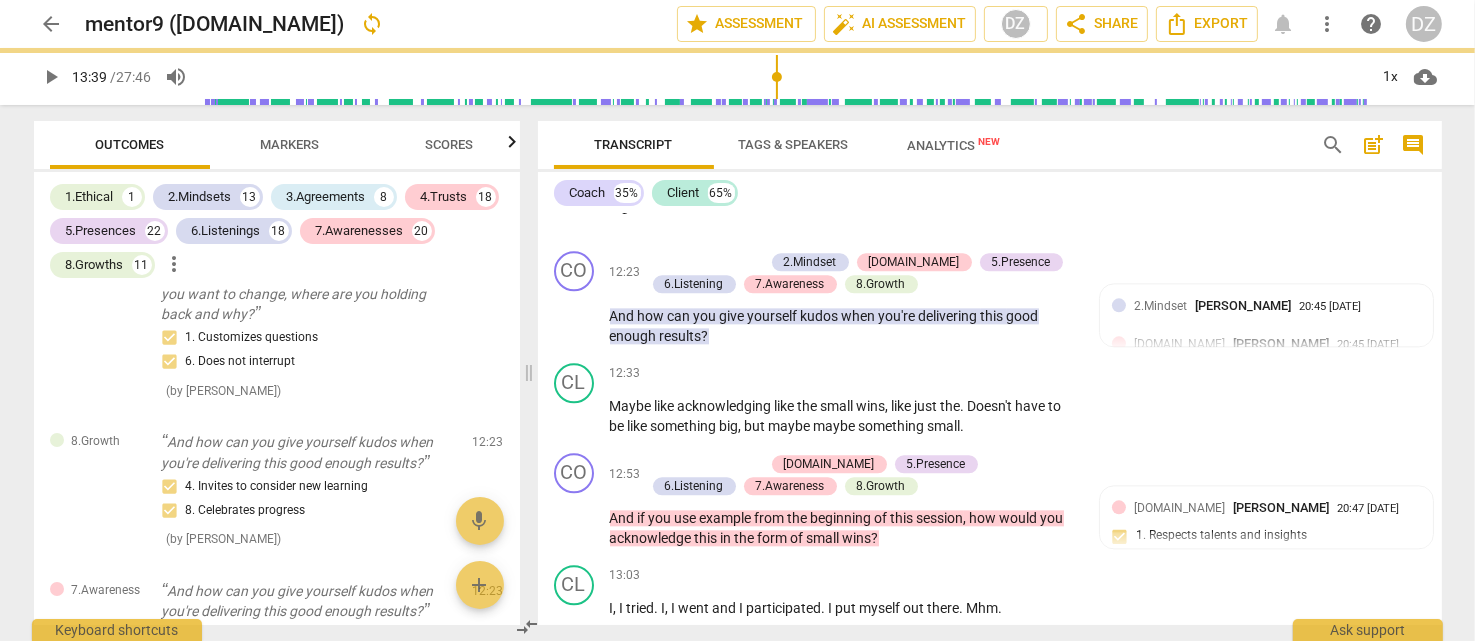 scroll, scrollTop: 5100, scrollLeft: 0, axis: vertical 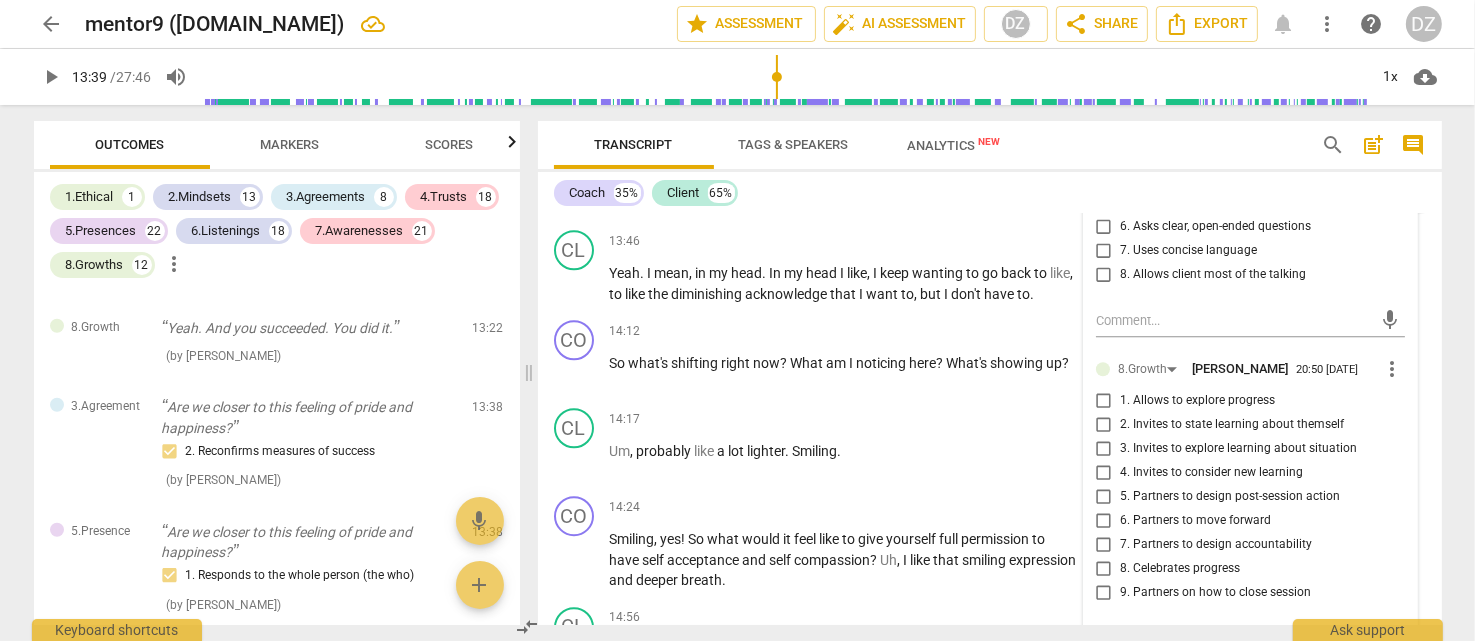 click on "1. Allows to explore progress" at bounding box center [1197, 401] 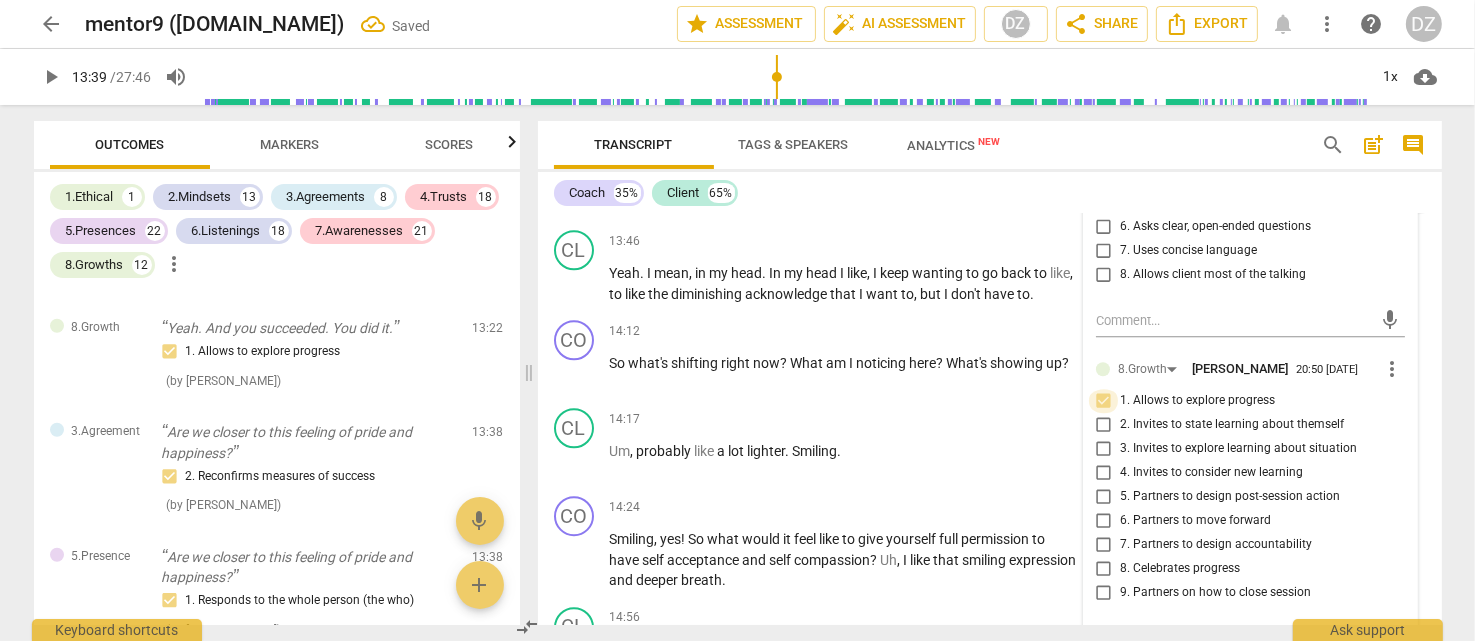 click on "1. Allows to explore progress" at bounding box center (1104, 401) 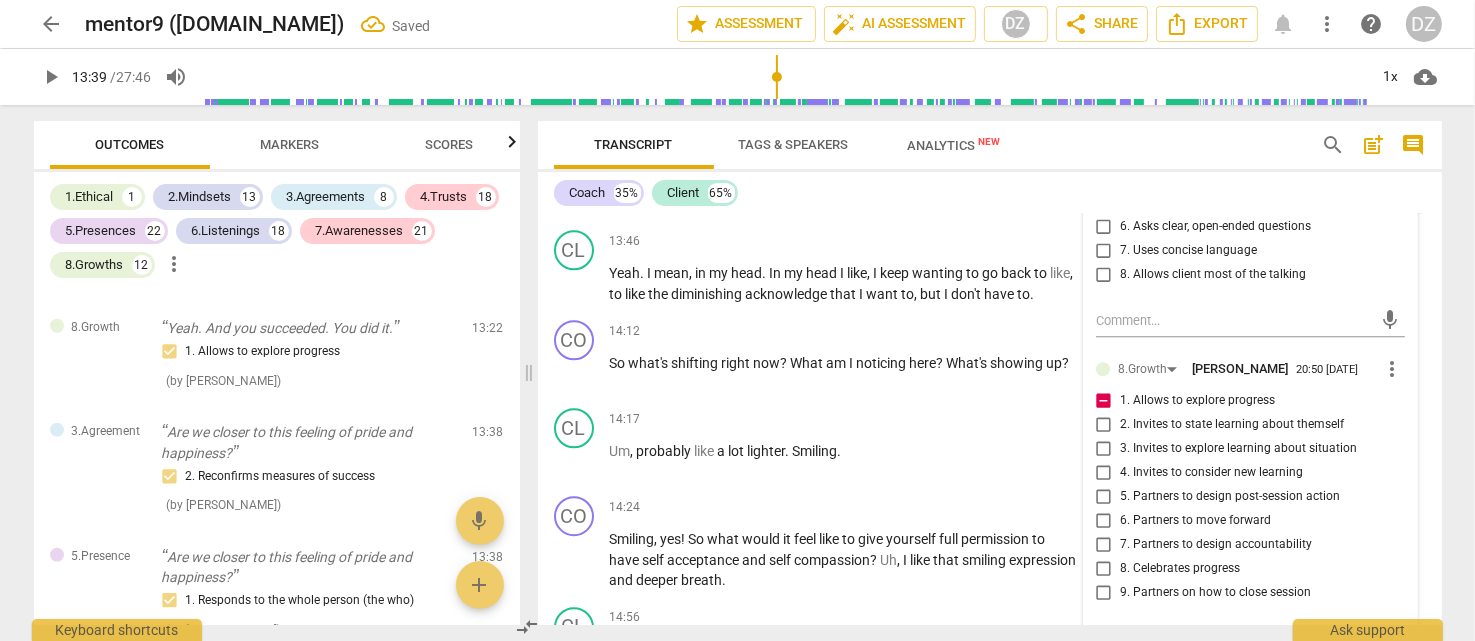 click on "1. Allows to explore progress" at bounding box center (1104, 401) 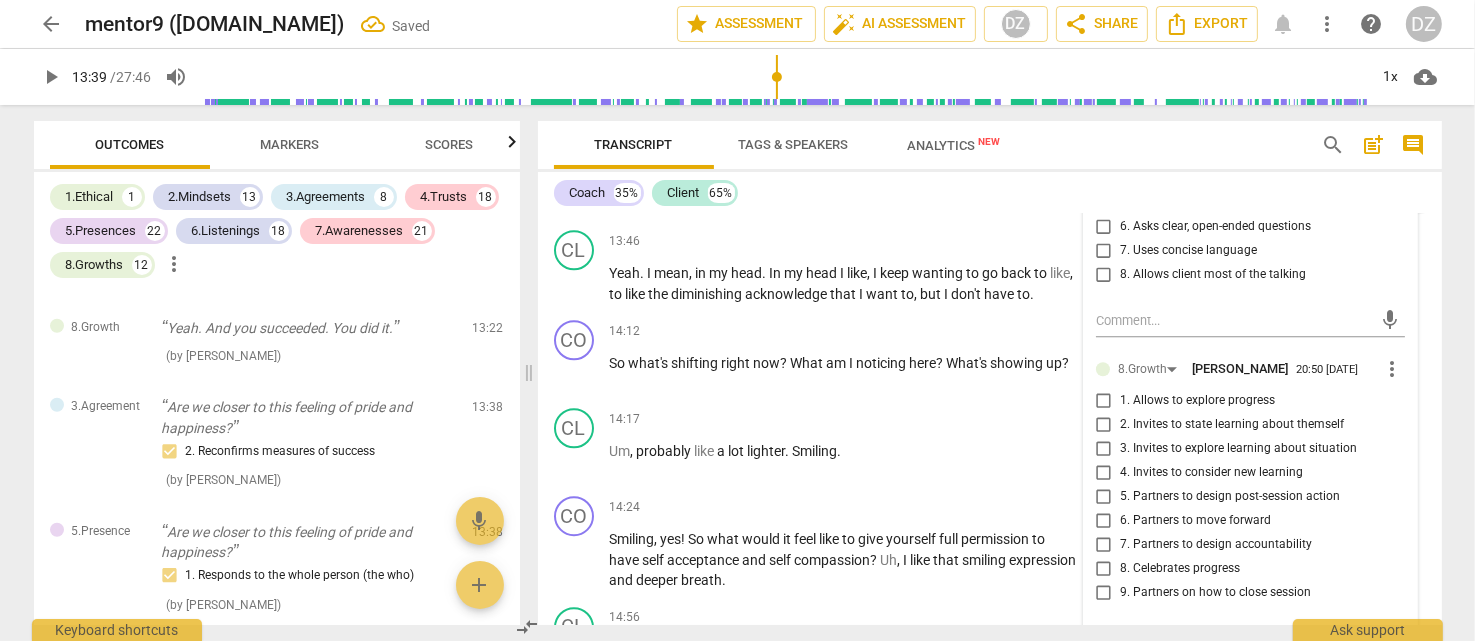 click on "8. Celebrates progress" at bounding box center (1180, 569) 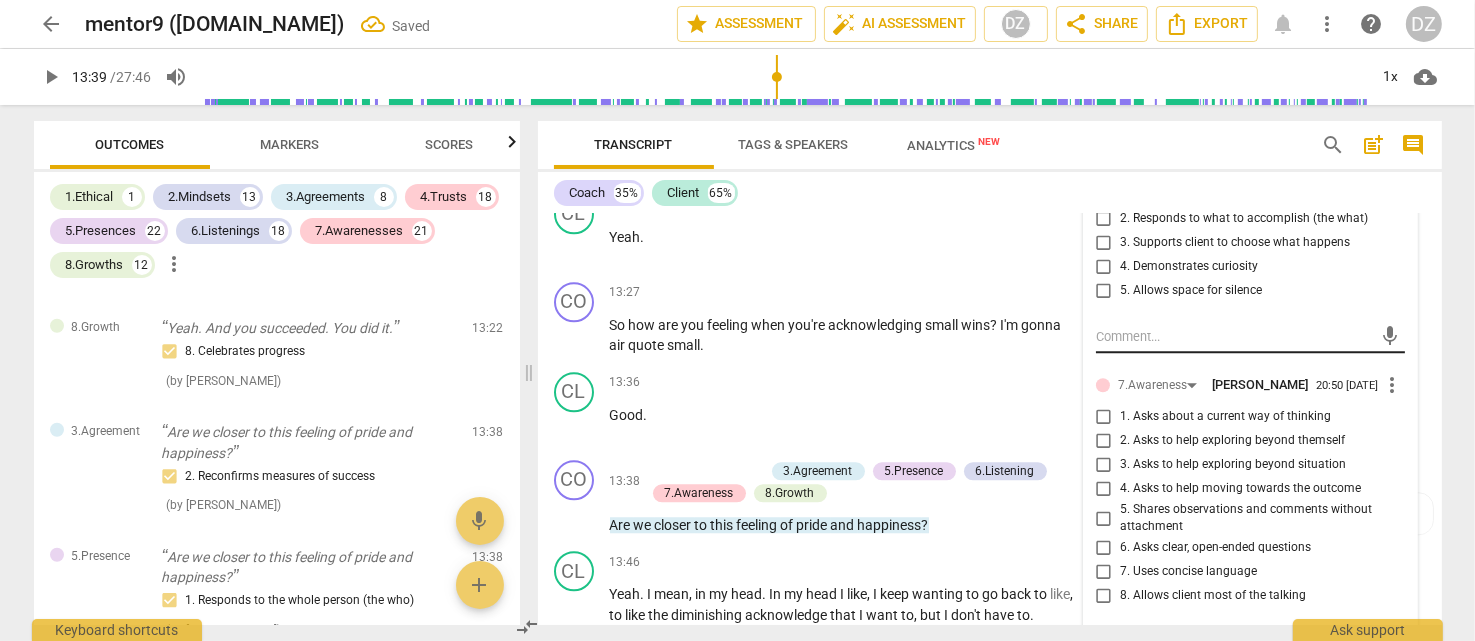 scroll, scrollTop: 5200, scrollLeft: 0, axis: vertical 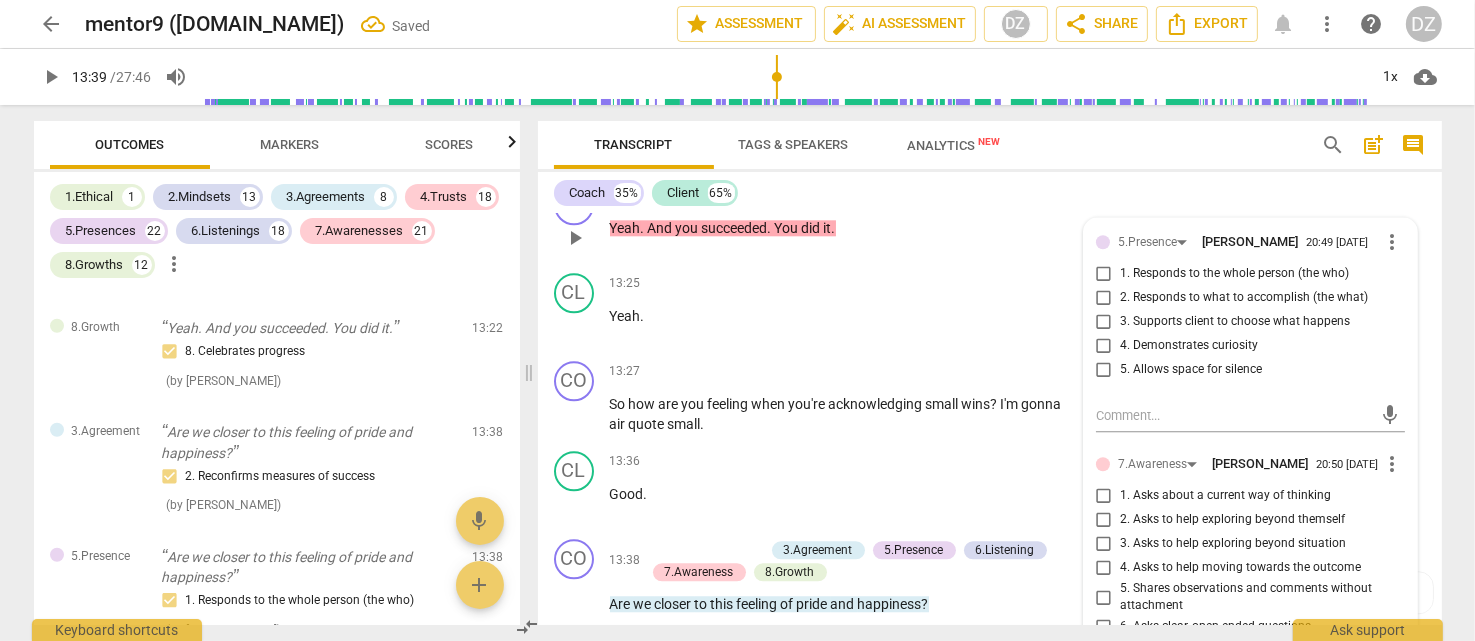 click on "more_vert" at bounding box center (1393, 464) 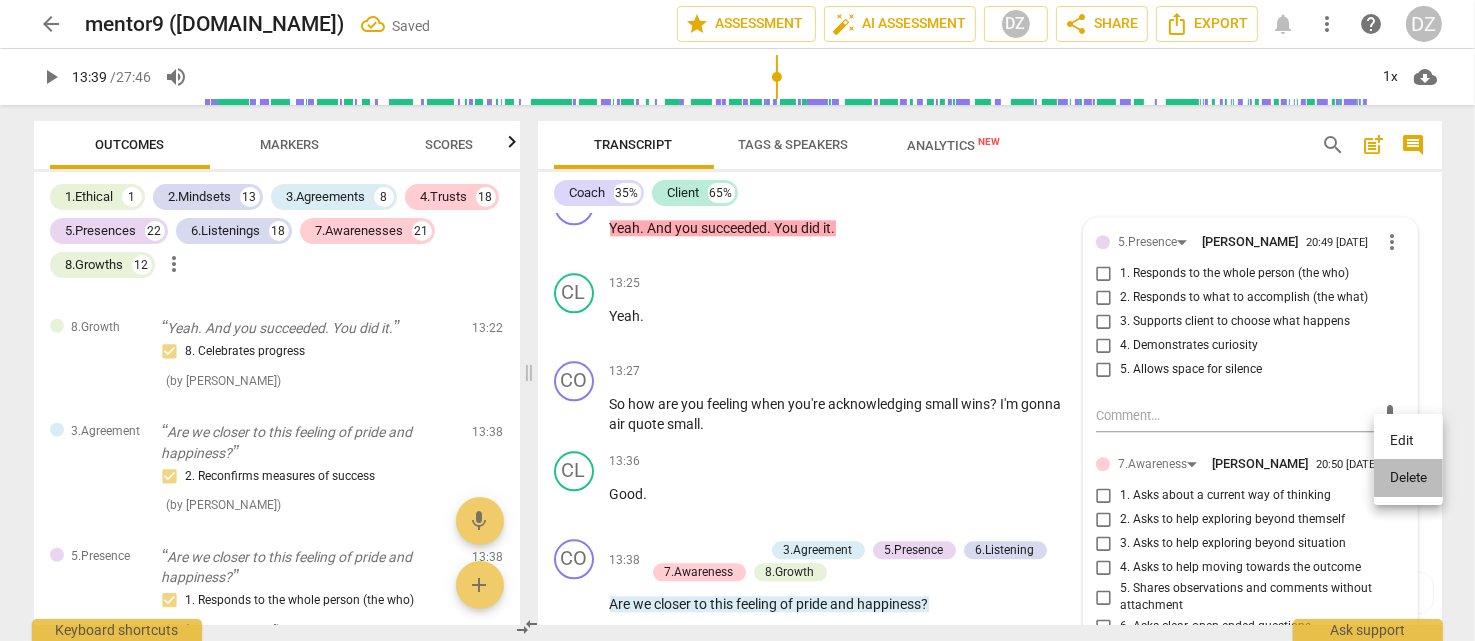 click on "Delete" at bounding box center (1408, 478) 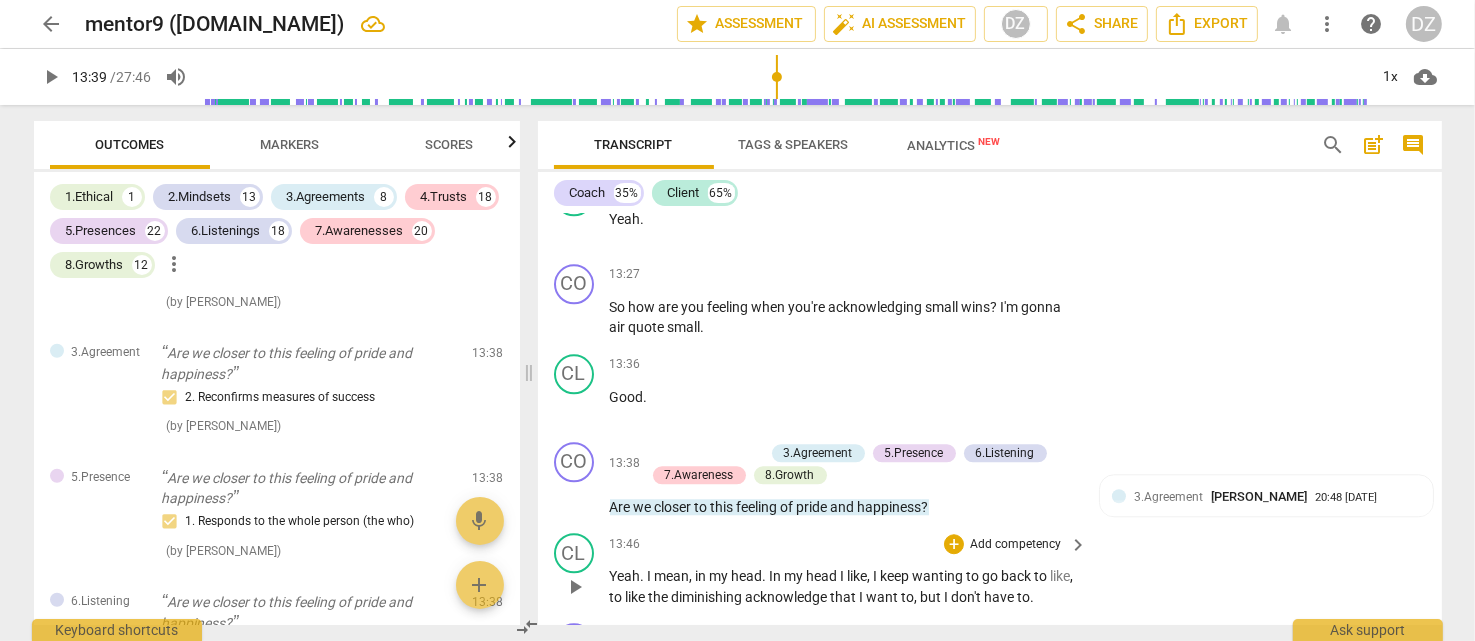 scroll, scrollTop: 5200, scrollLeft: 0, axis: vertical 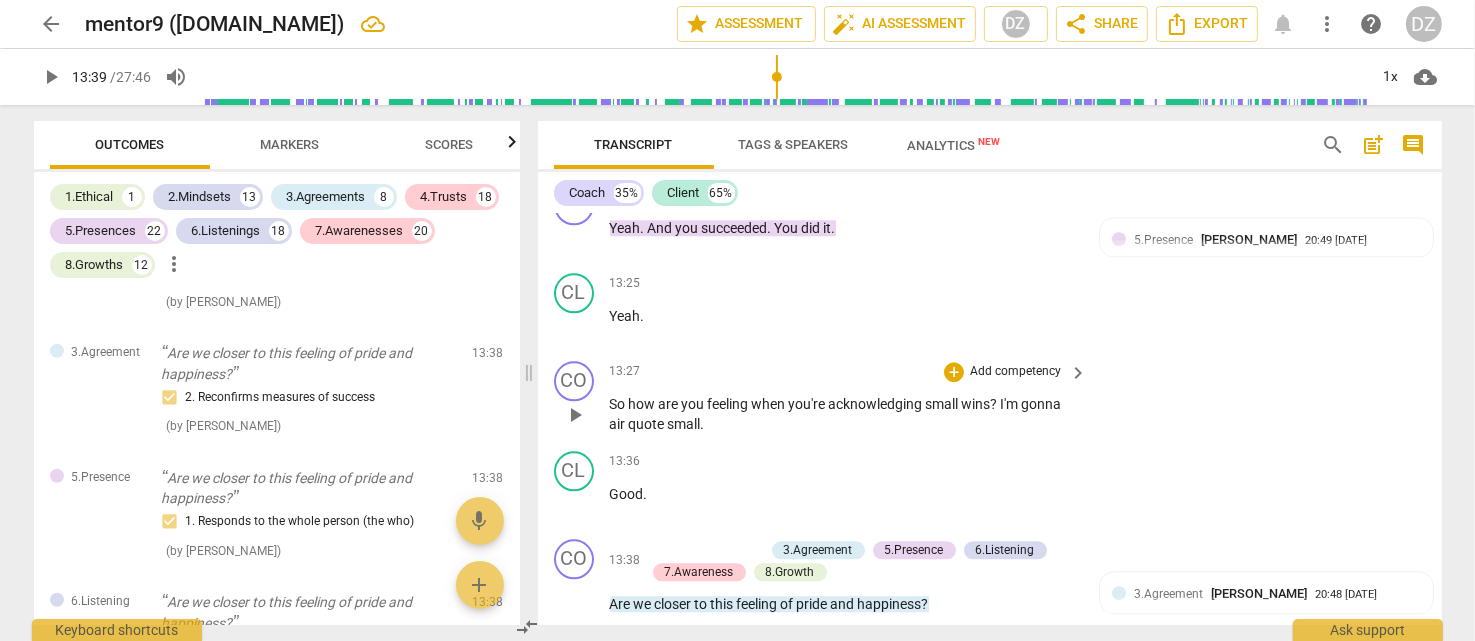click on "+ Add competency keyboard_arrow_right" at bounding box center (1014, 372) 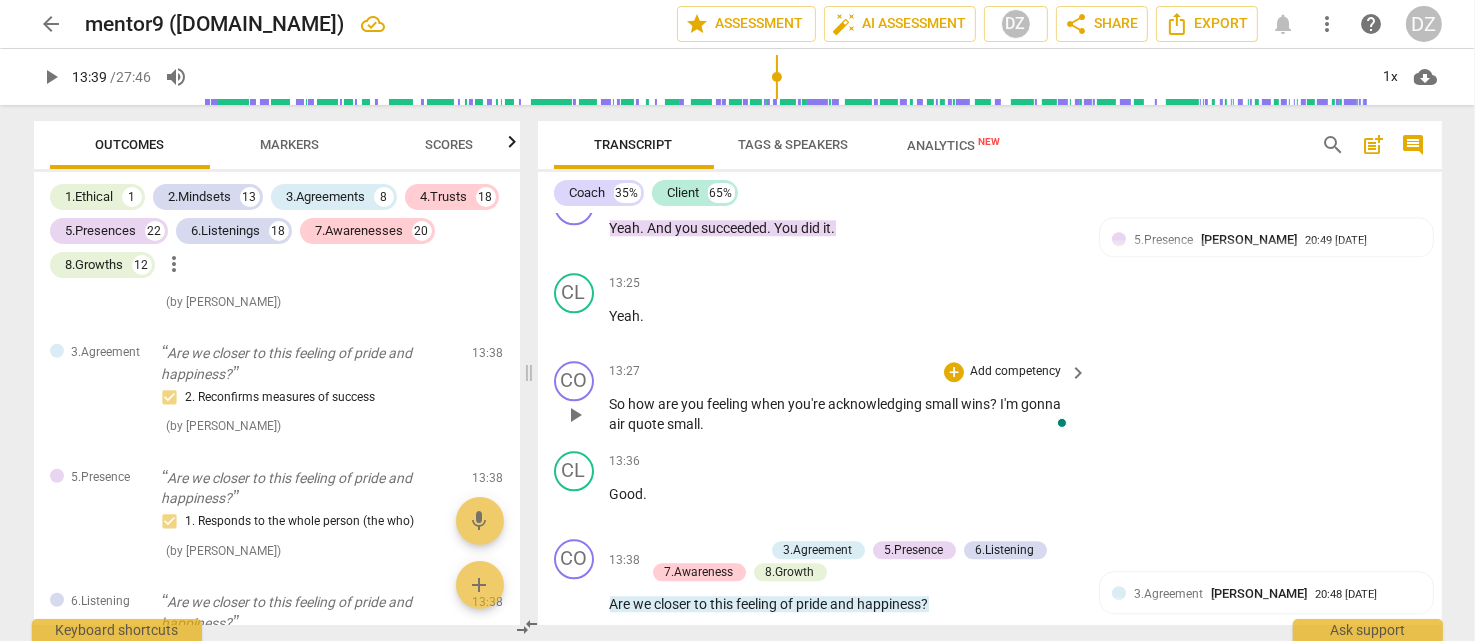 click on "small" at bounding box center (684, 424) 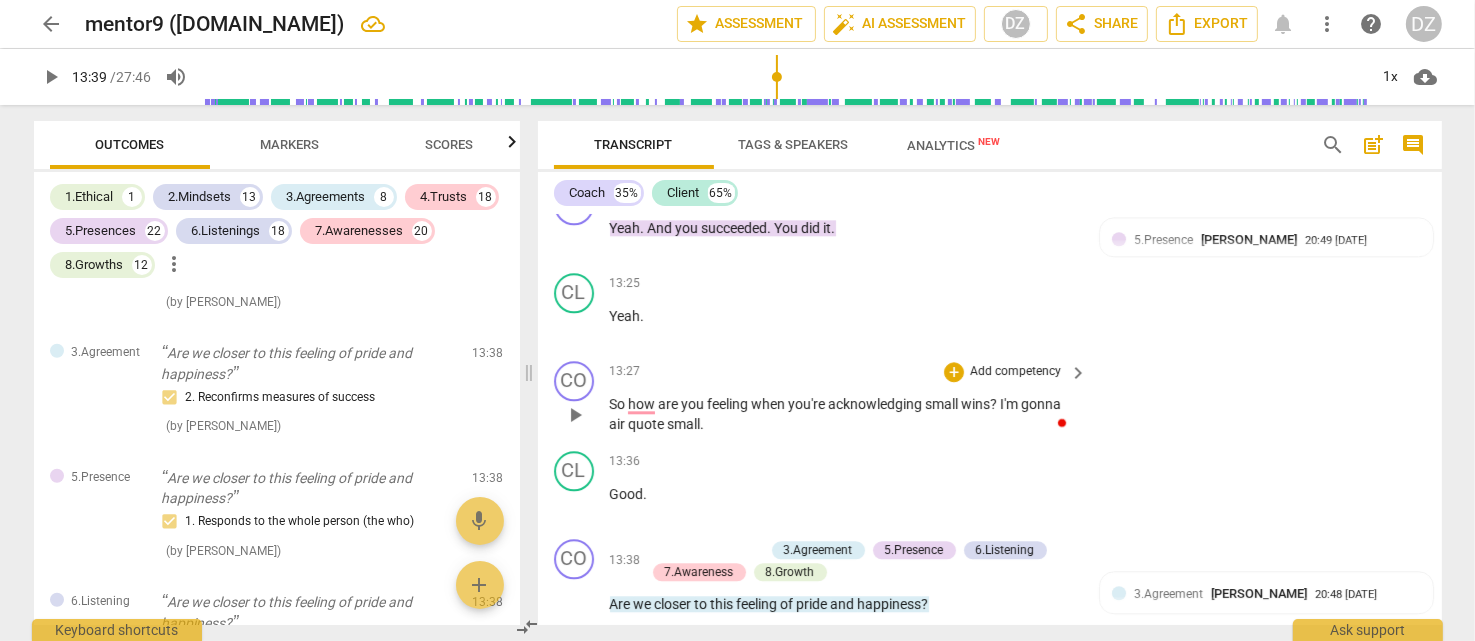 type 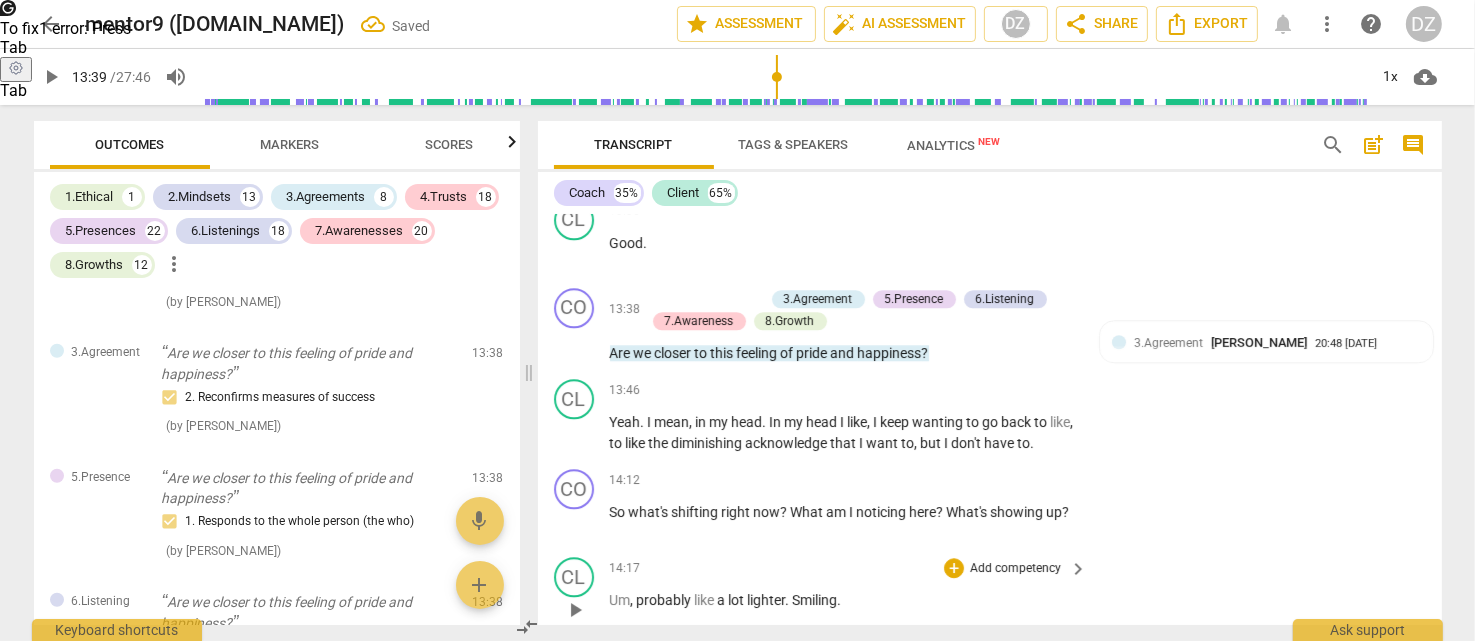 scroll, scrollTop: 5500, scrollLeft: 0, axis: vertical 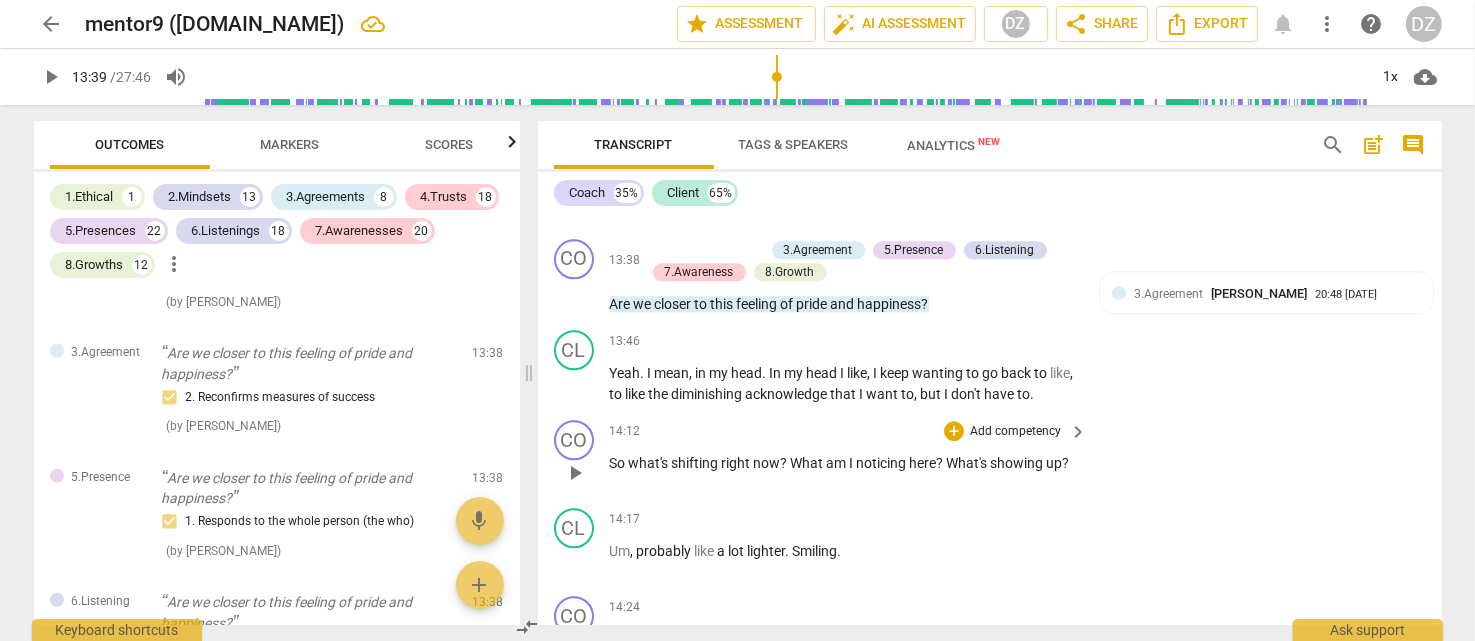 click on "What's" at bounding box center (969, 463) 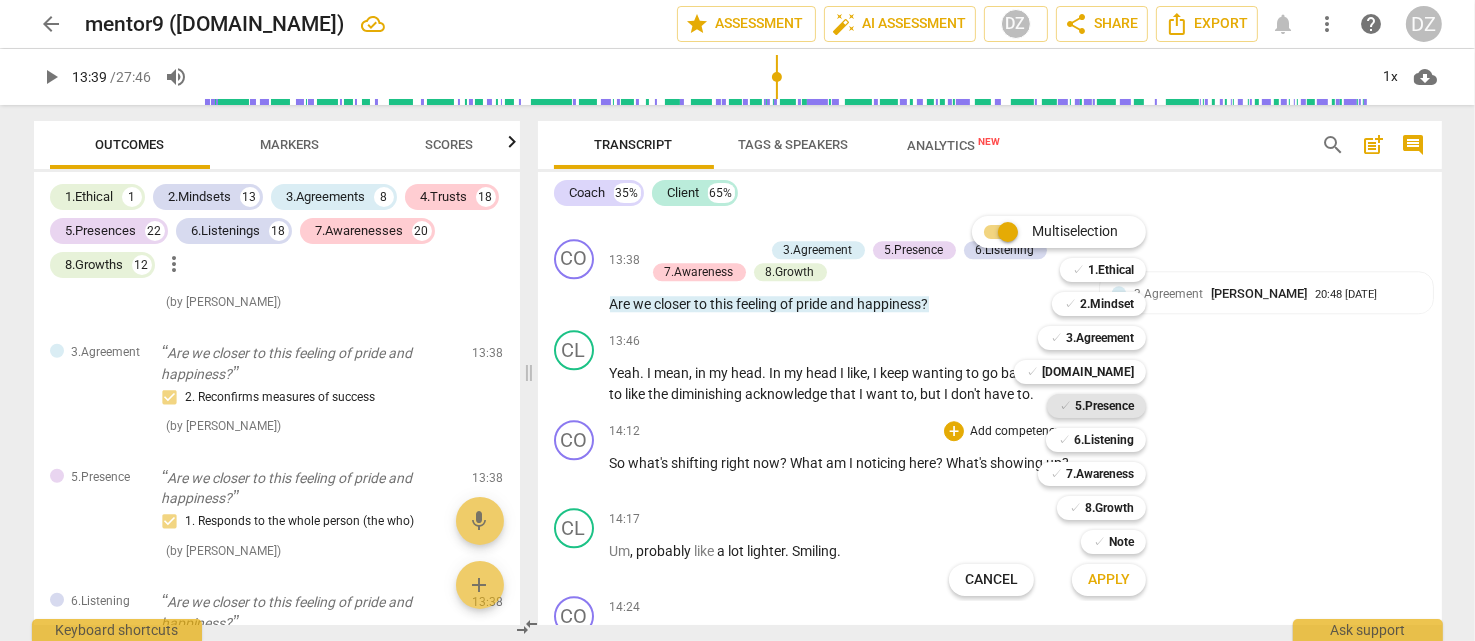click on "5.Presence" at bounding box center (1104, 406) 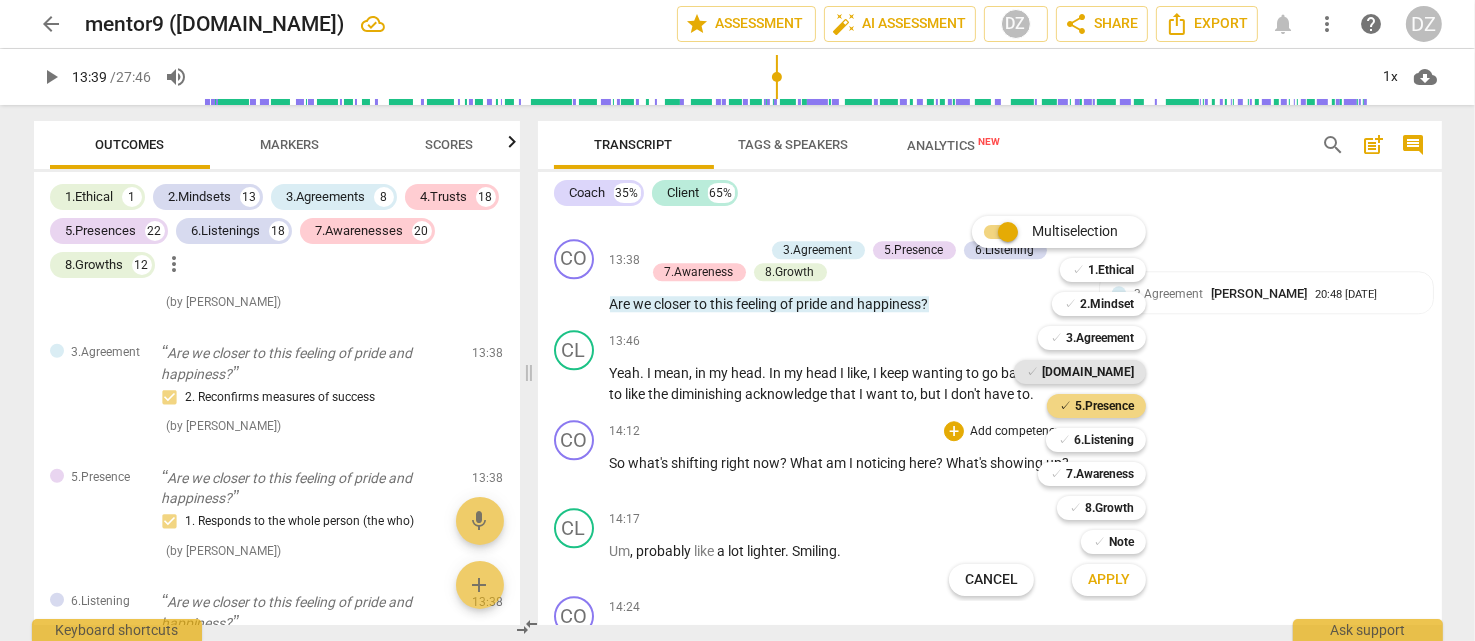 click on "[DOMAIN_NAME]" at bounding box center (1088, 372) 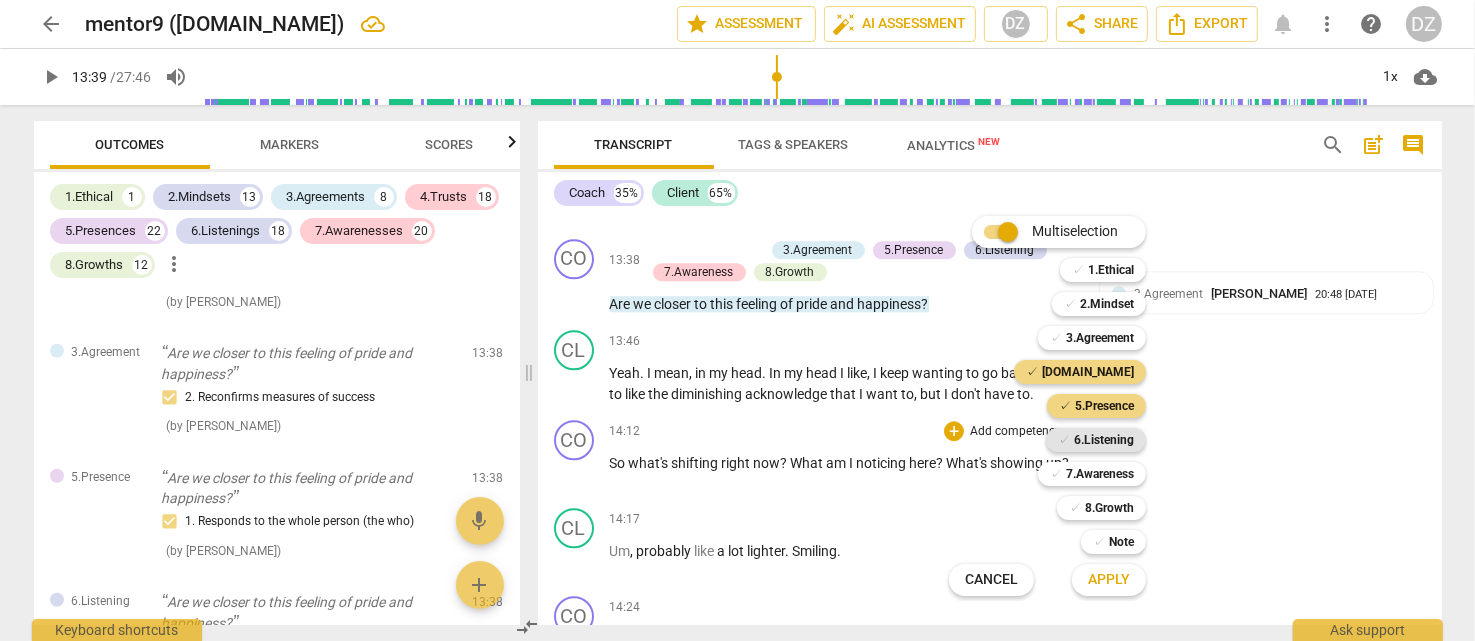 click on "6.Listening" at bounding box center [1104, 440] 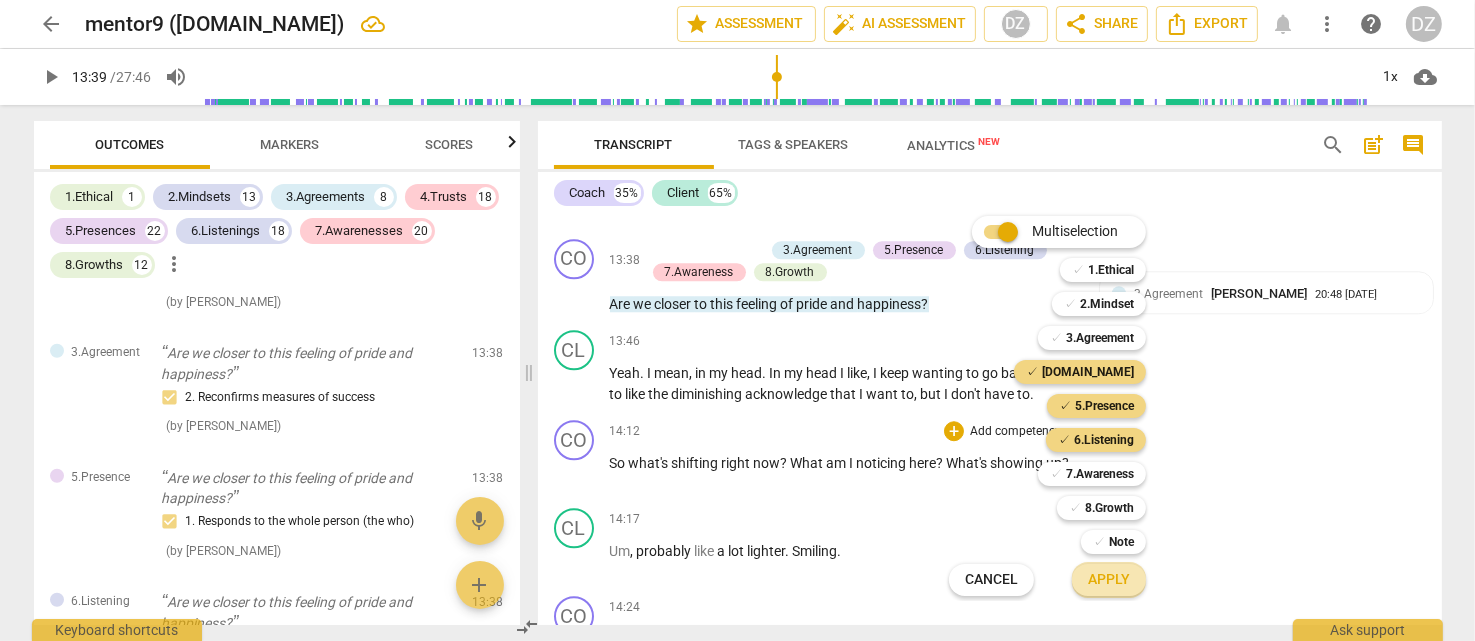 click on "Apply" at bounding box center (1109, 580) 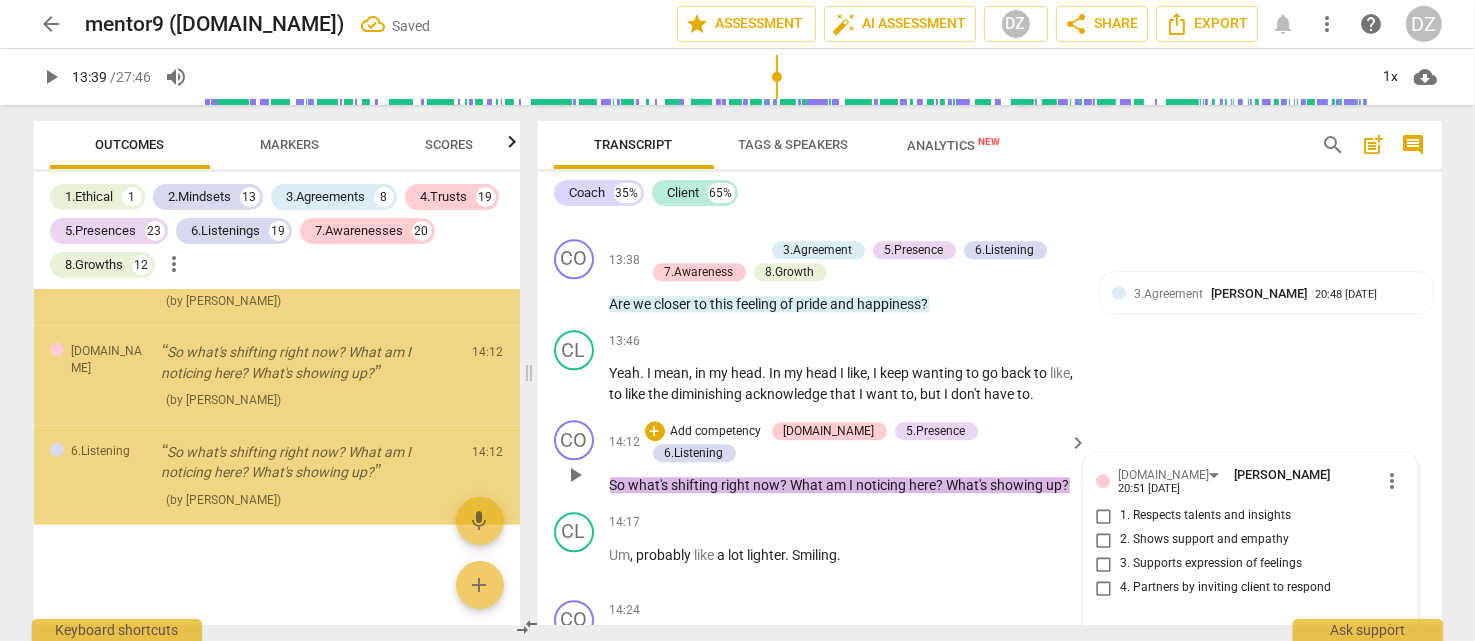 scroll, scrollTop: 17700, scrollLeft: 0, axis: vertical 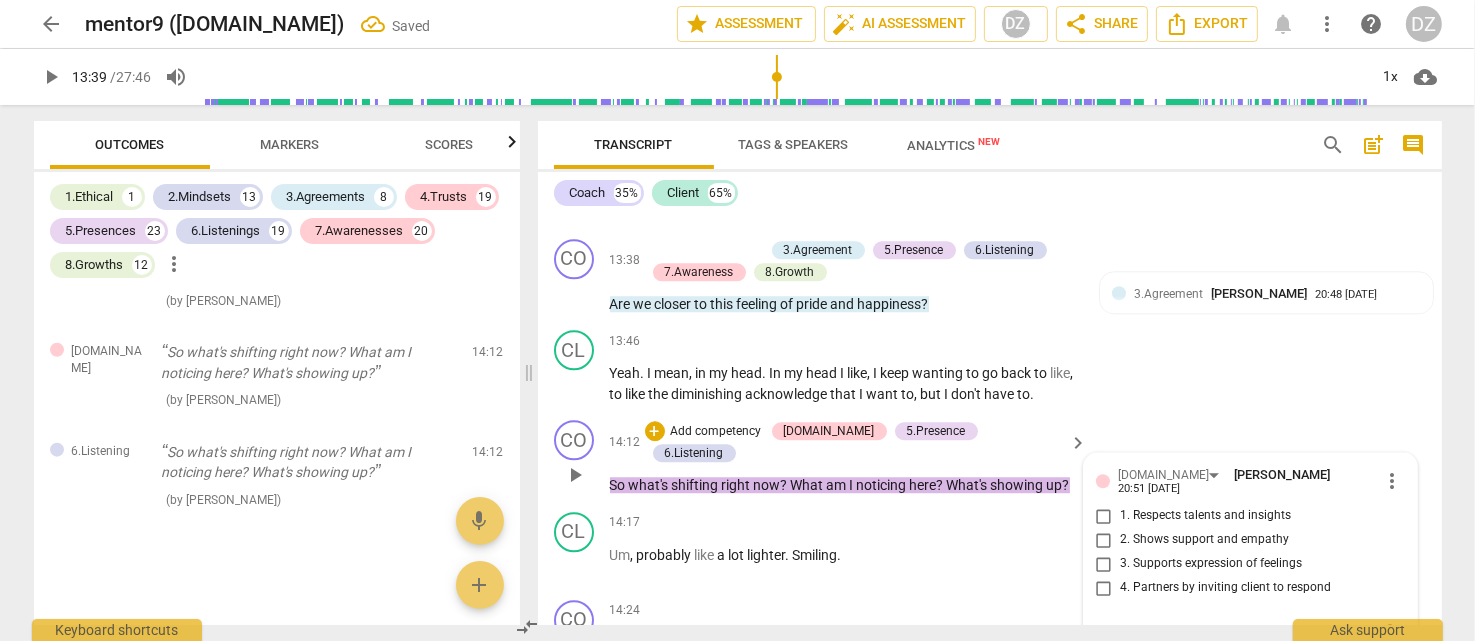 click on "1. Respects talents and insights" at bounding box center [1205, 516] 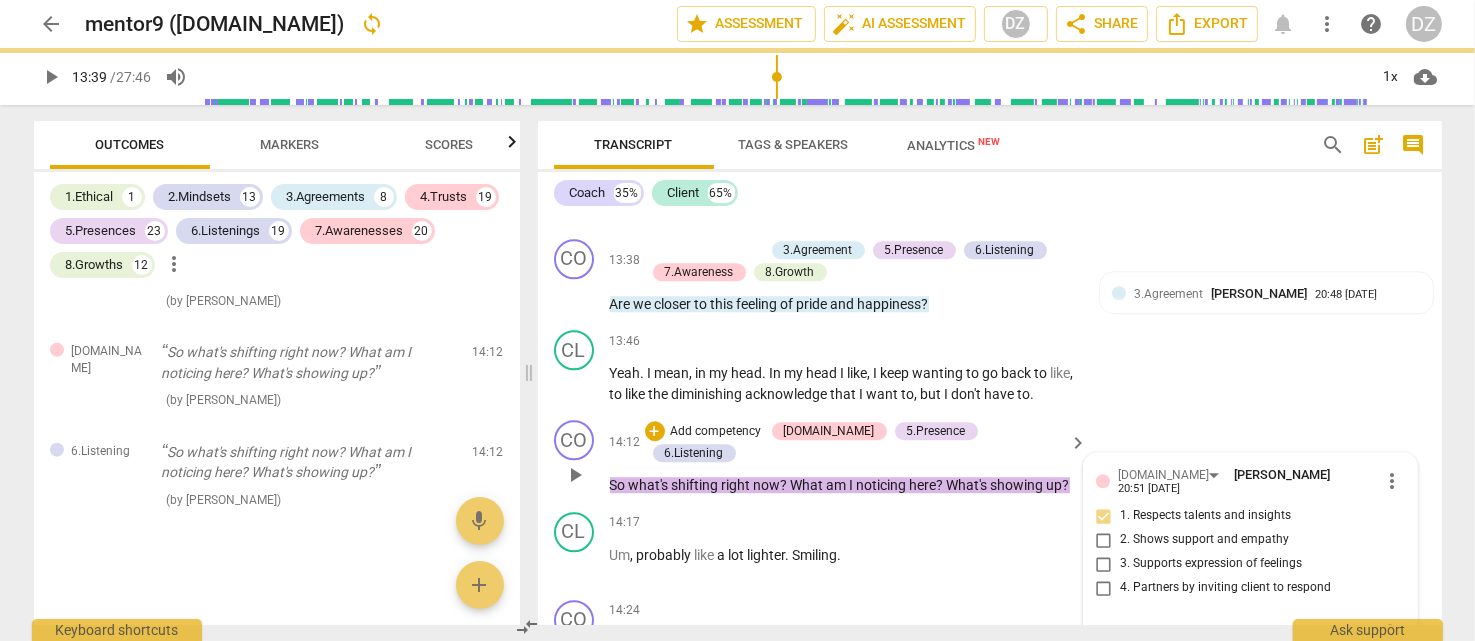 click on "3. Supports expression of feelings" at bounding box center [1211, 564] 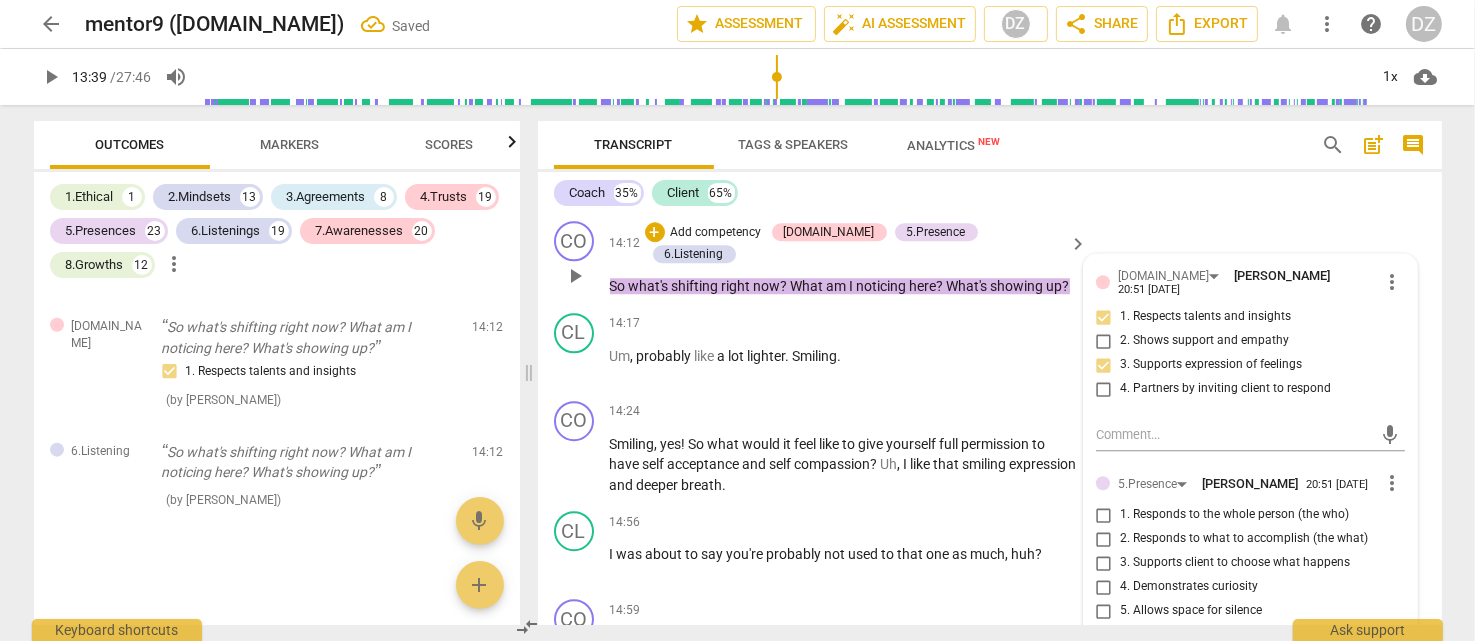 scroll, scrollTop: 5700, scrollLeft: 0, axis: vertical 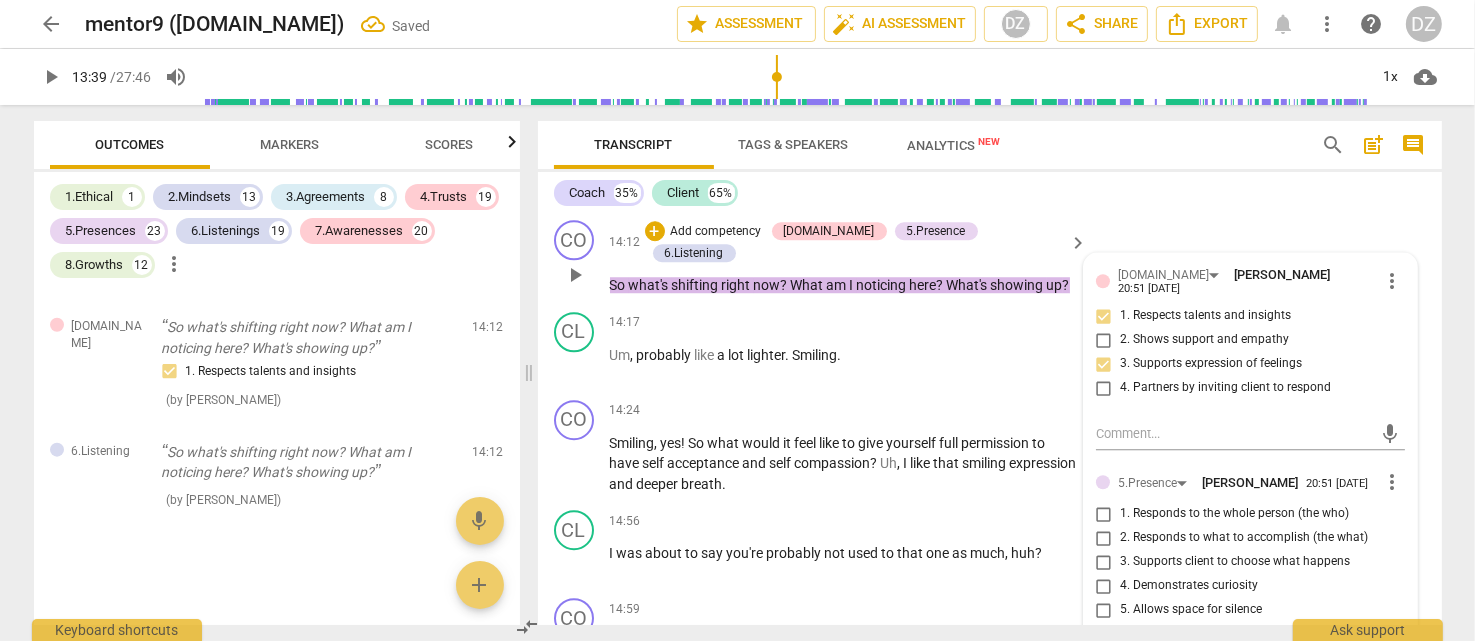 click on "1. Responds to the whole person (the who)" at bounding box center (1234, 514) 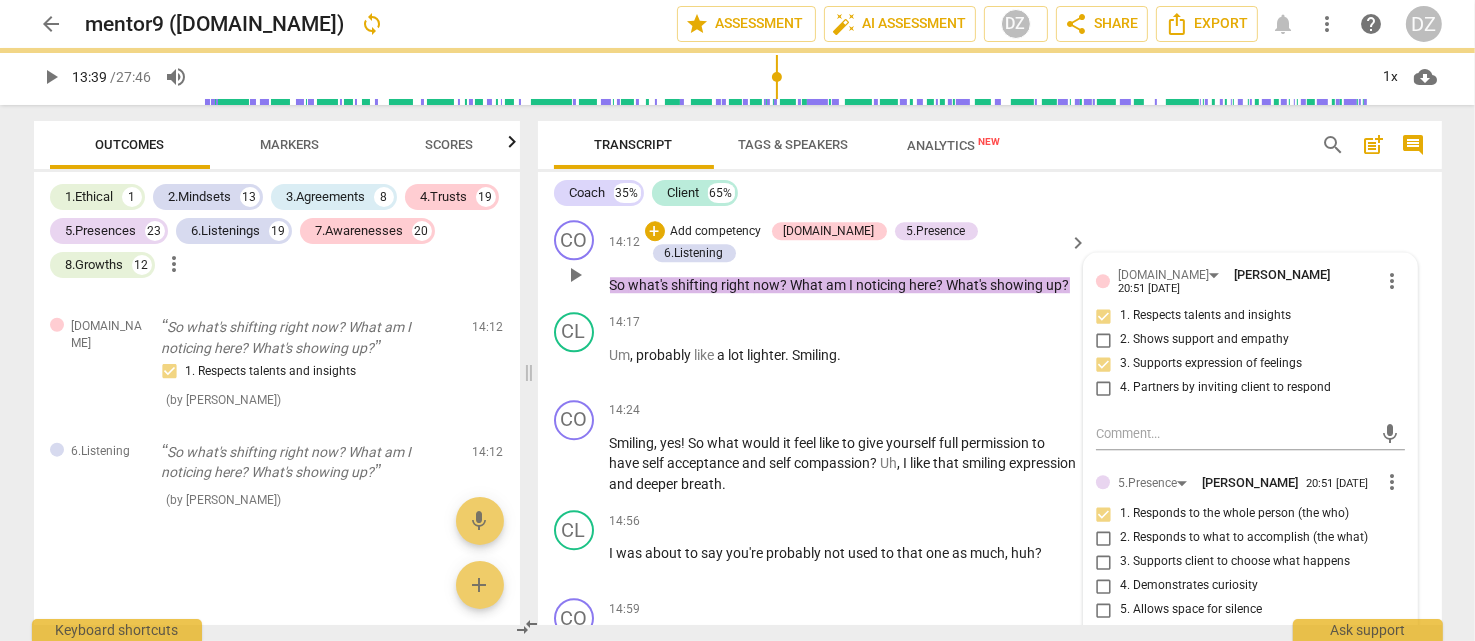 click on "2. Responds to what to accomplish (the what)" at bounding box center (1244, 538) 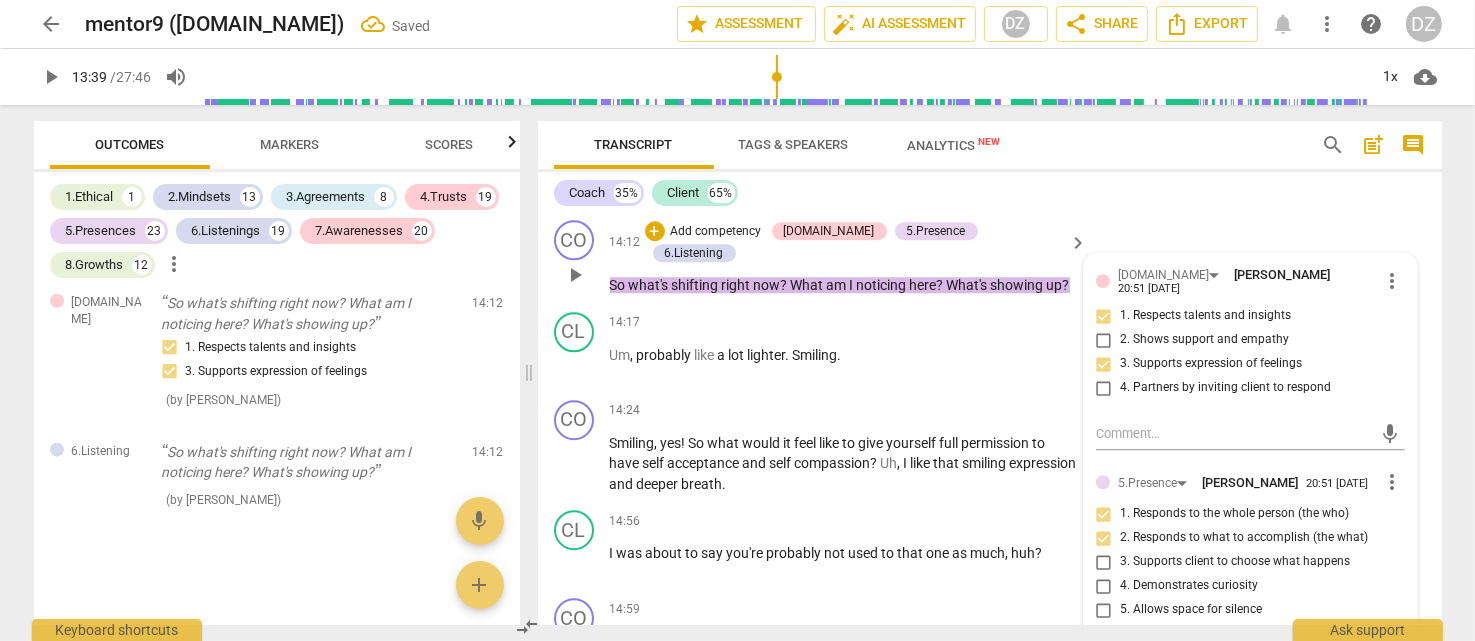 click on "2. Responds to what to accomplish (the what)" at bounding box center (1244, 538) 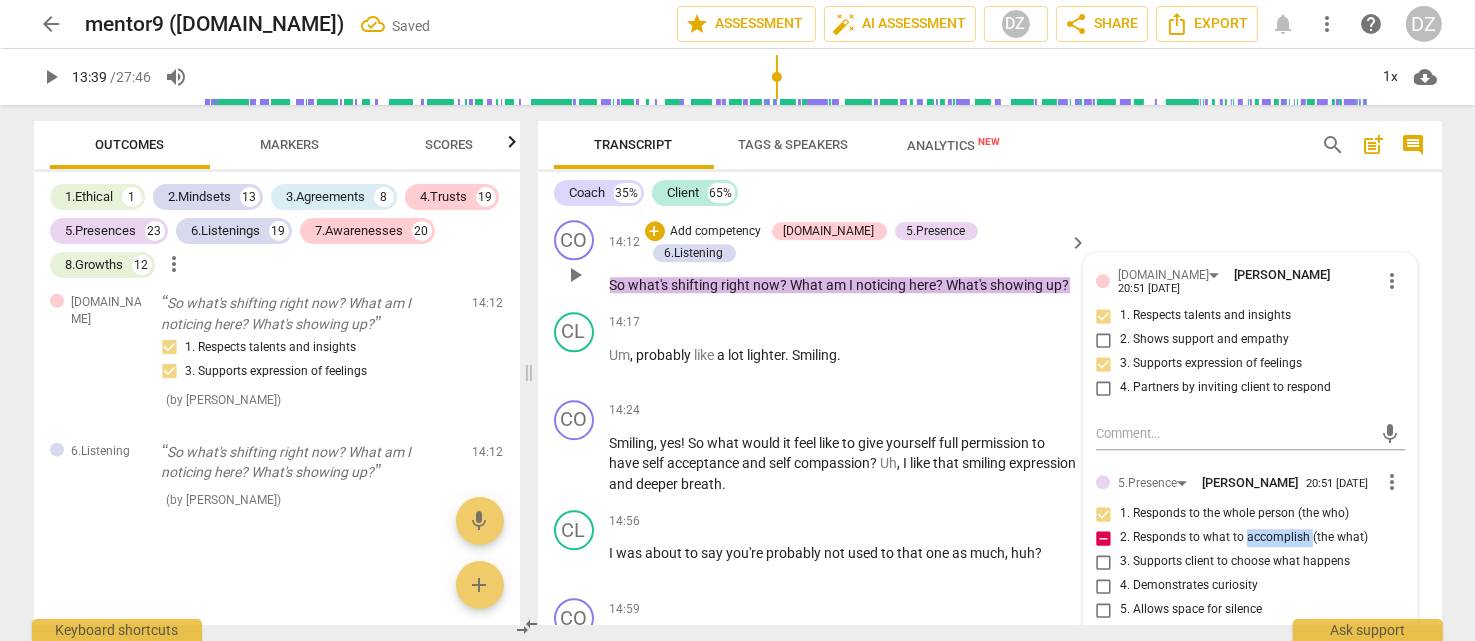 click on "2. Responds to what to accomplish (the what)" at bounding box center (1244, 538) 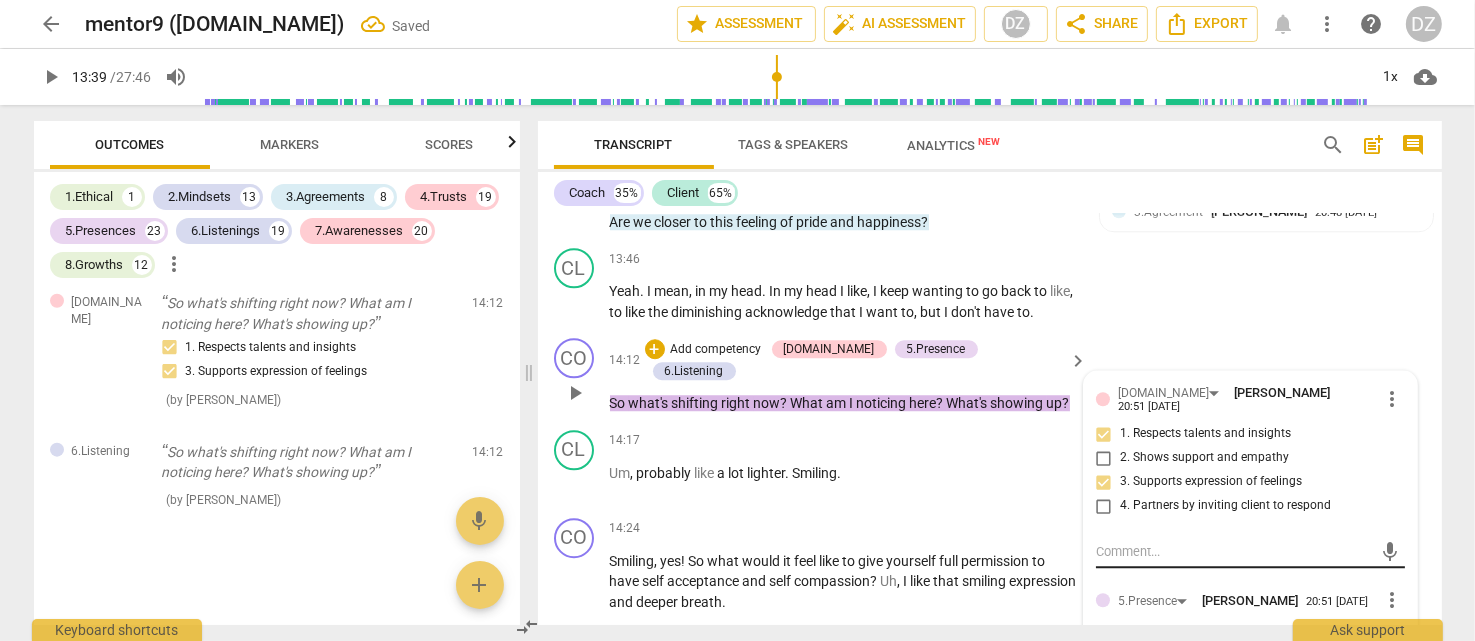 scroll, scrollTop: 5843, scrollLeft: 0, axis: vertical 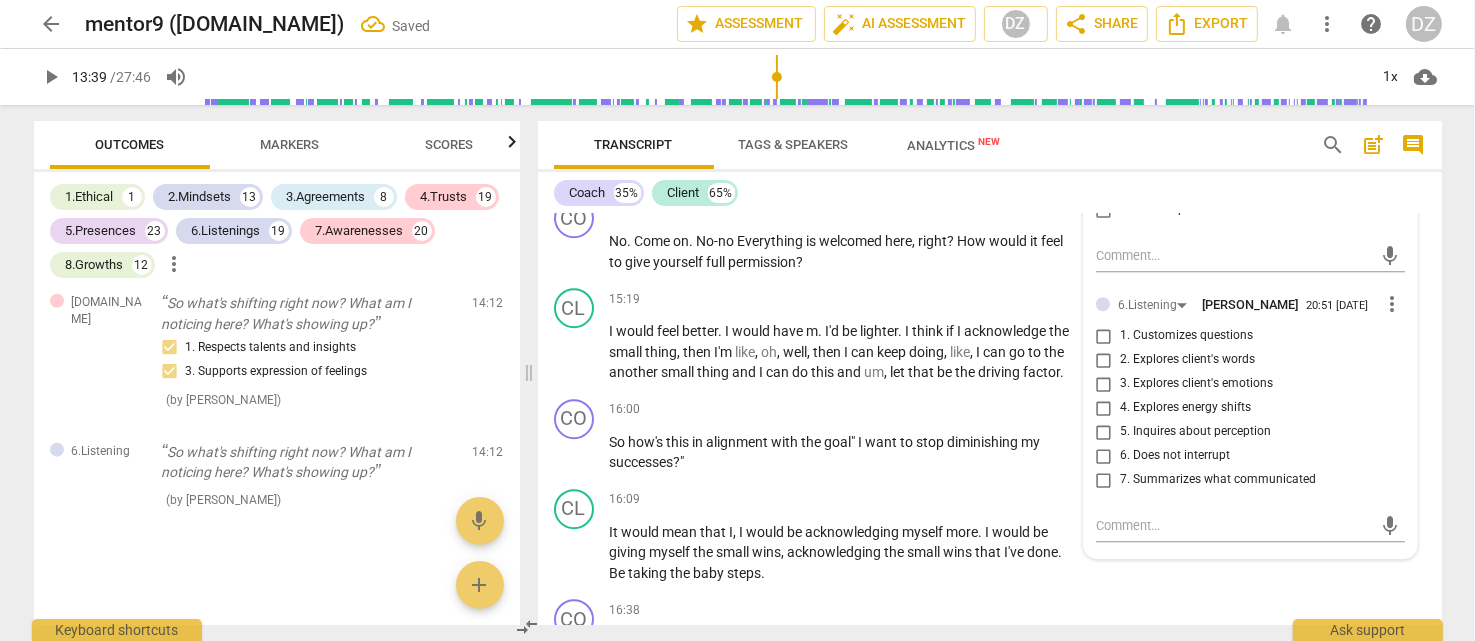 click on "3. Explores client's emotions" at bounding box center [1196, 384] 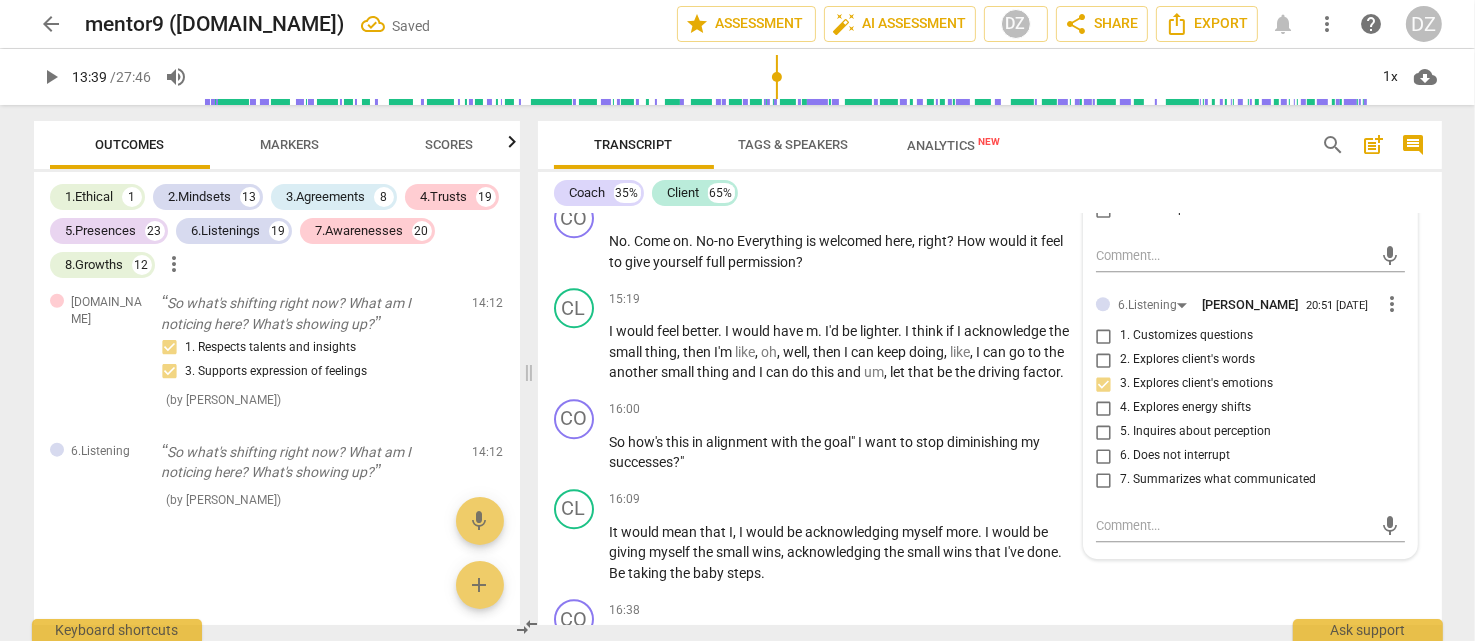click on "4. Explores energy shifts" at bounding box center (1185, 408) 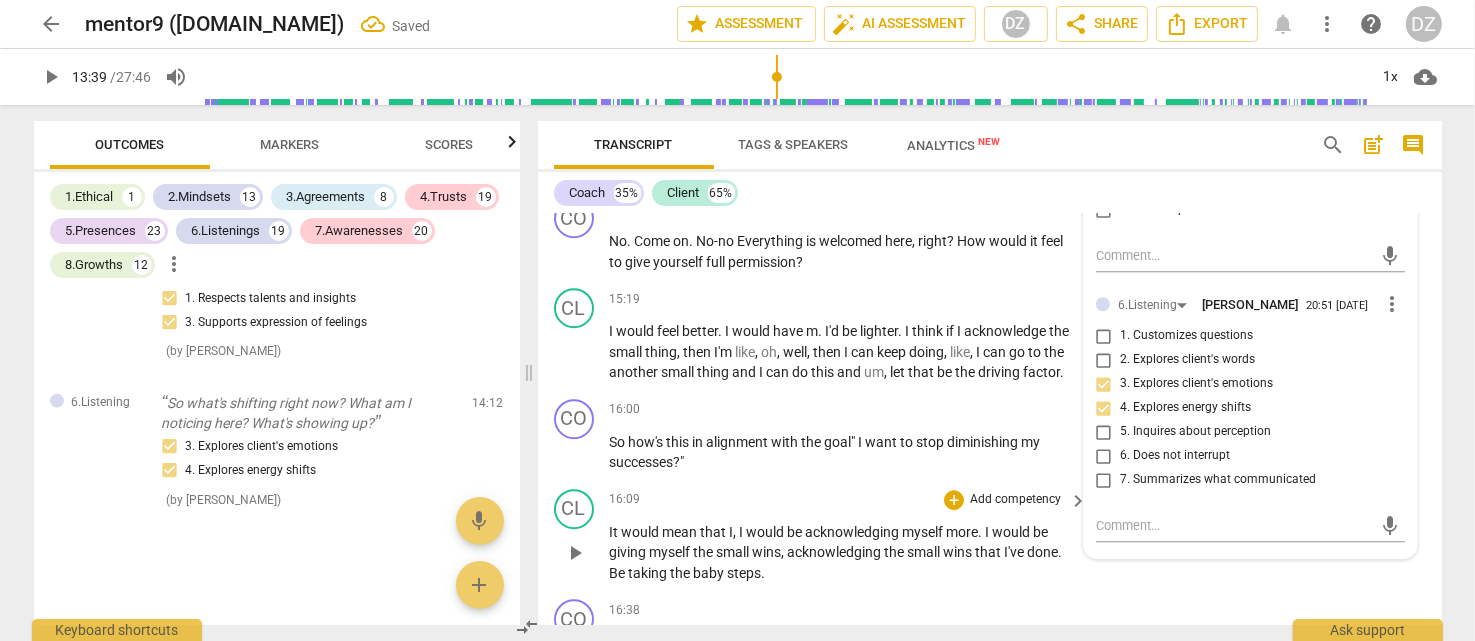 click on "CL play_arrow pause 16:09 + Add competency keyboard_arrow_right It   would   mean   that   I ,   I   would   be   acknowledging   myself   more .   I   would   be   giving   myself   the   small   wins ,   acknowledging   the   small   wins   that   I've   done .   Be   taking   the   baby   steps ." at bounding box center (990, 536) 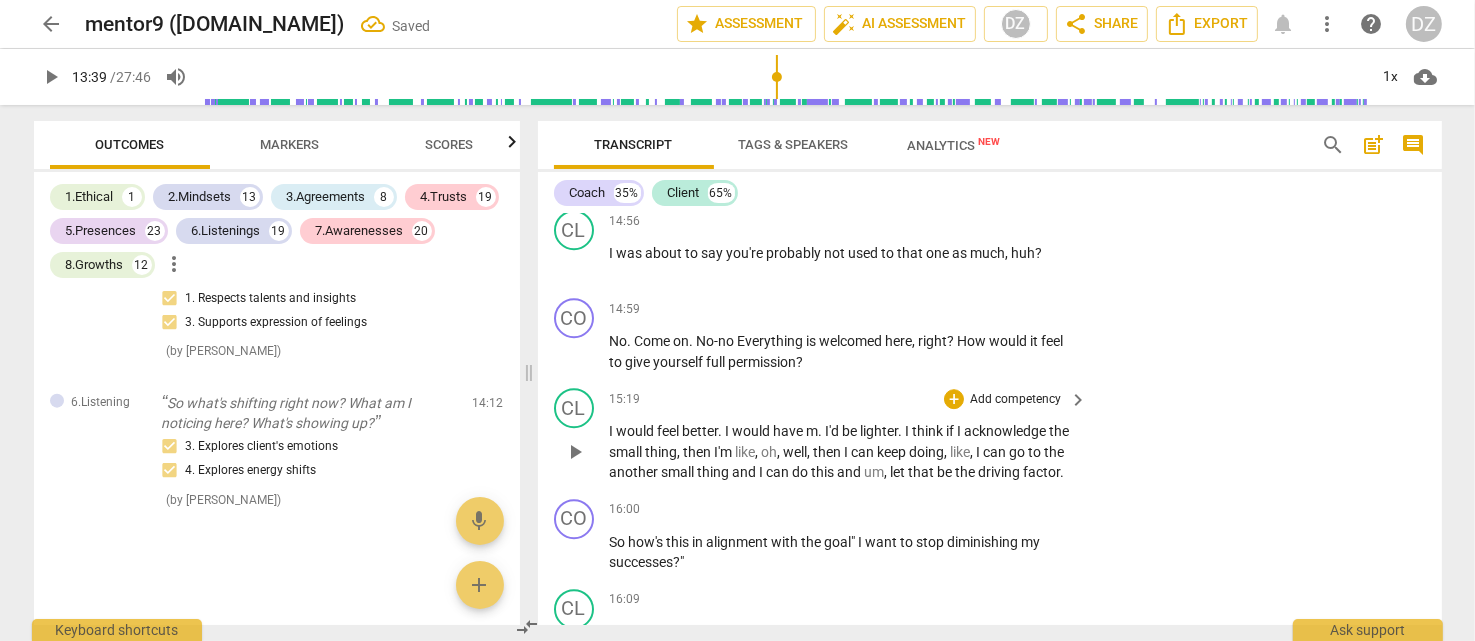 scroll, scrollTop: 5900, scrollLeft: 0, axis: vertical 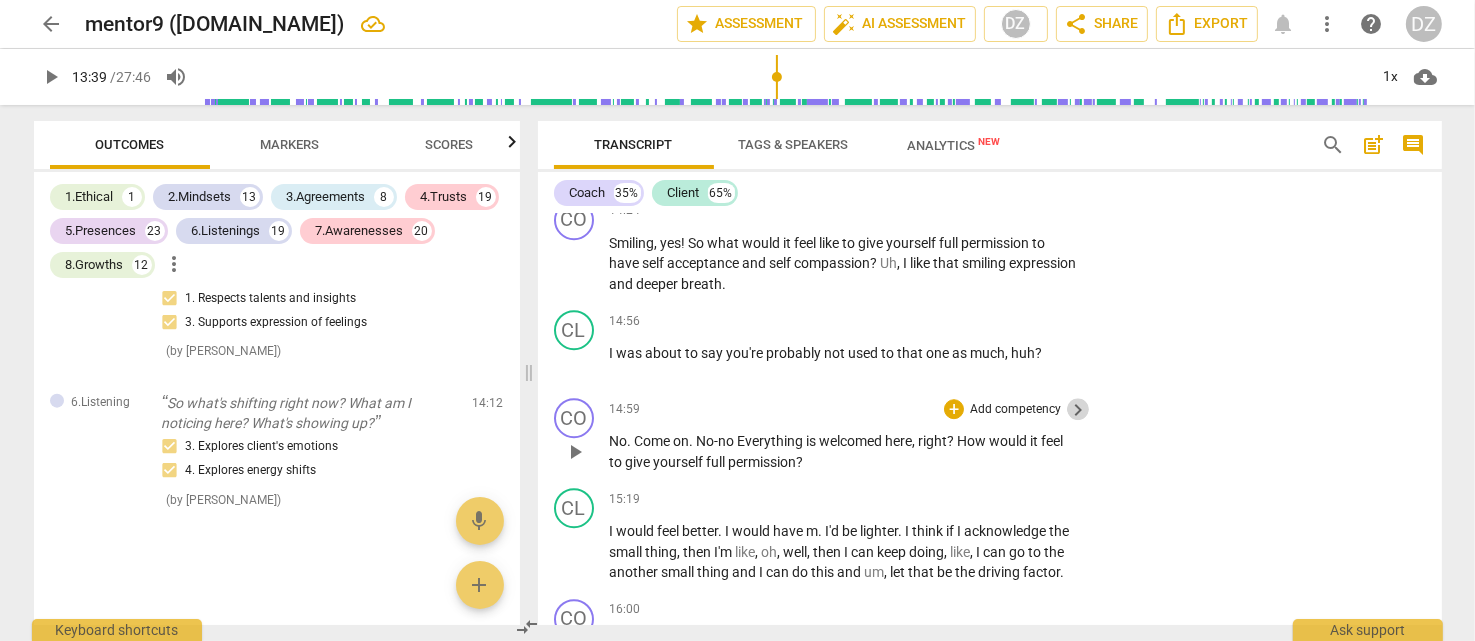 click on "keyboard_arrow_right" at bounding box center (1078, 410) 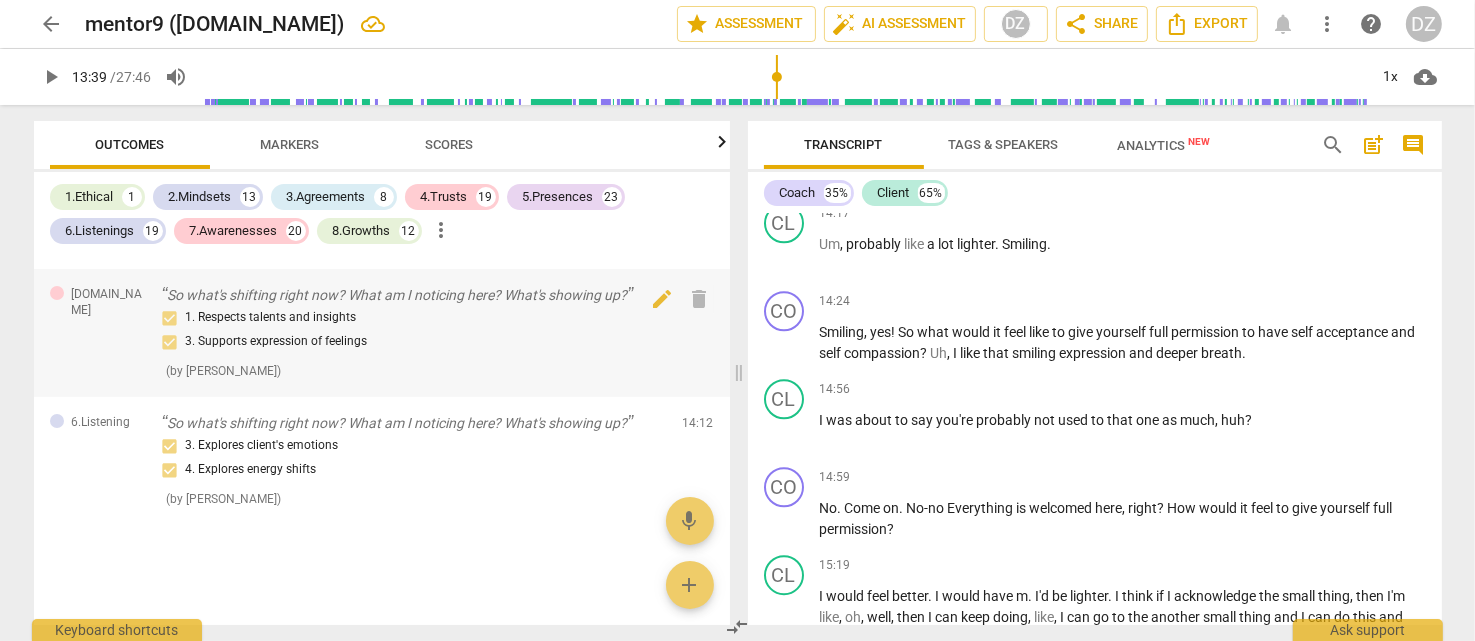 scroll, scrollTop: 16946, scrollLeft: 0, axis: vertical 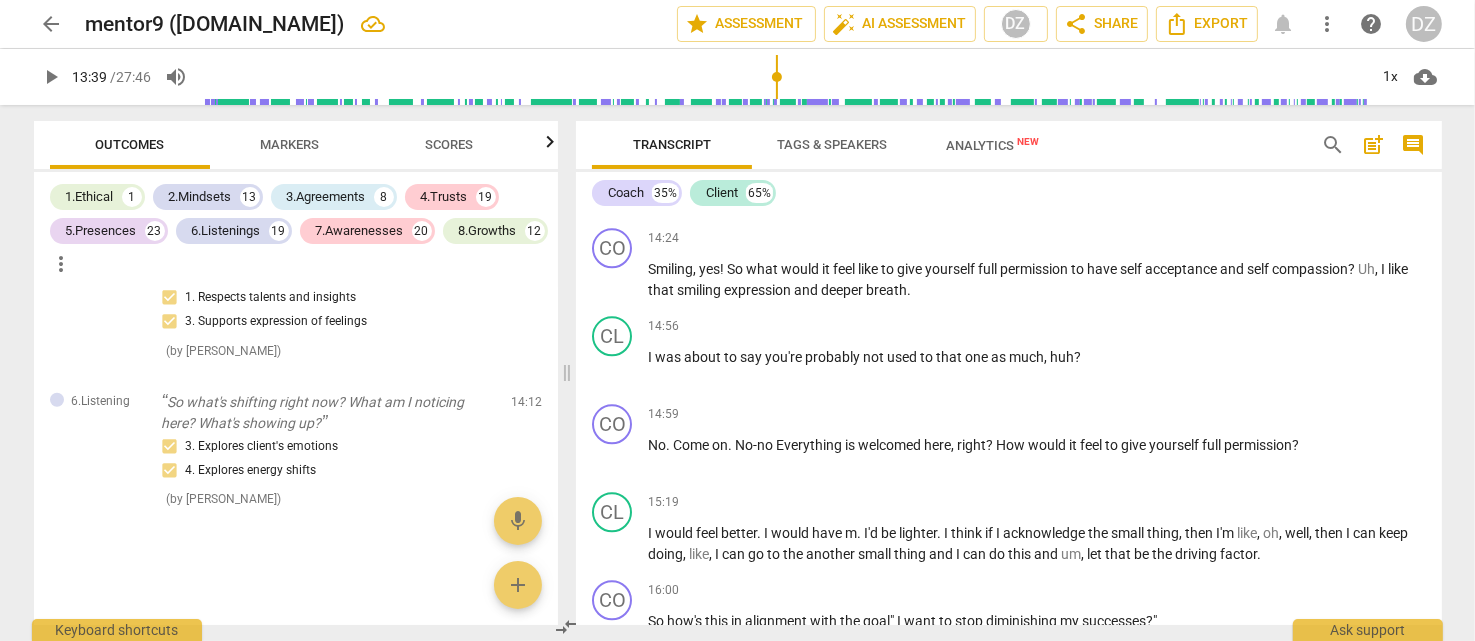 drag, startPoint x: 566, startPoint y: 374, endPoint x: 1042, endPoint y: 392, distance: 476.3402 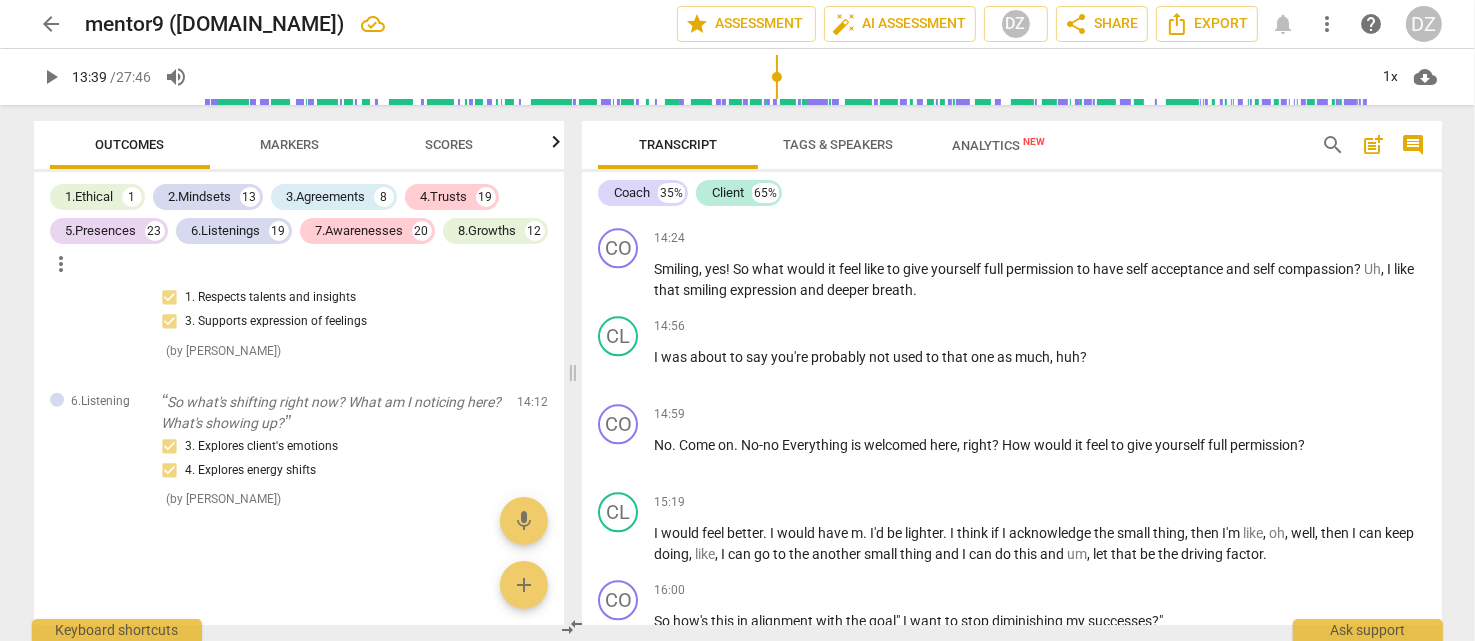 scroll, scrollTop: 16741, scrollLeft: 0, axis: vertical 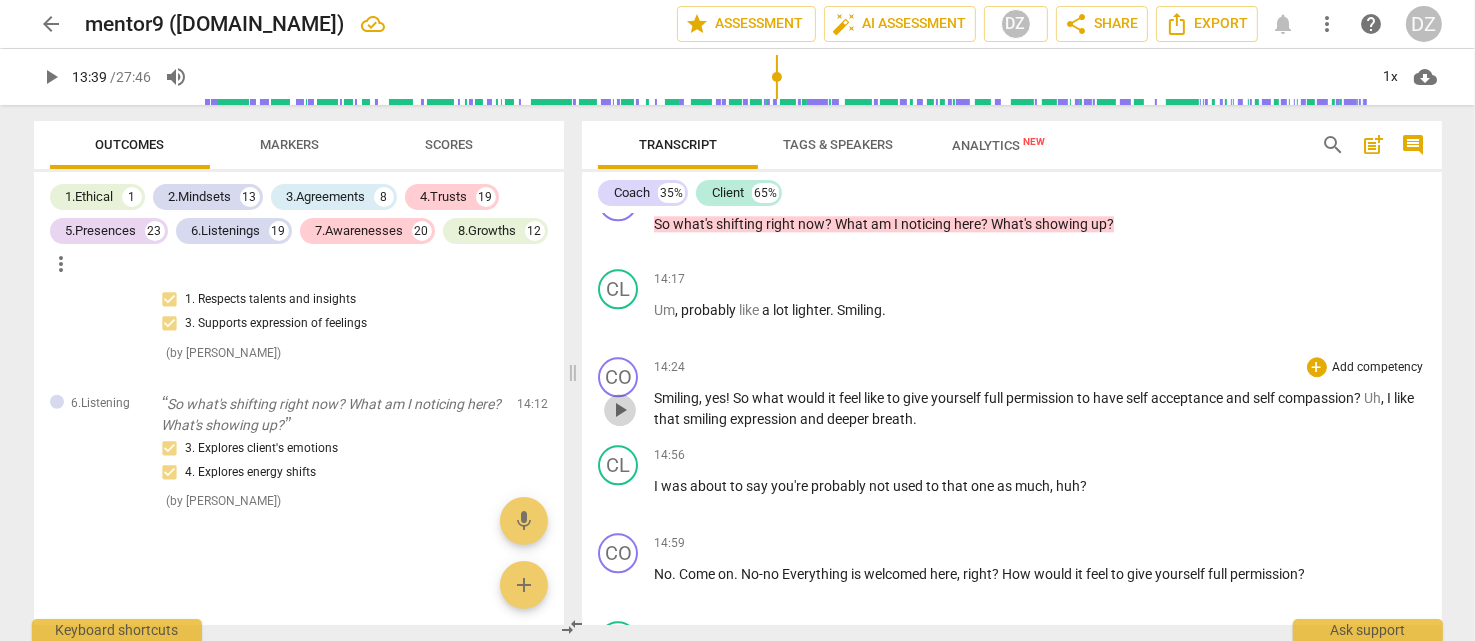 click on "play_arrow" at bounding box center (620, 410) 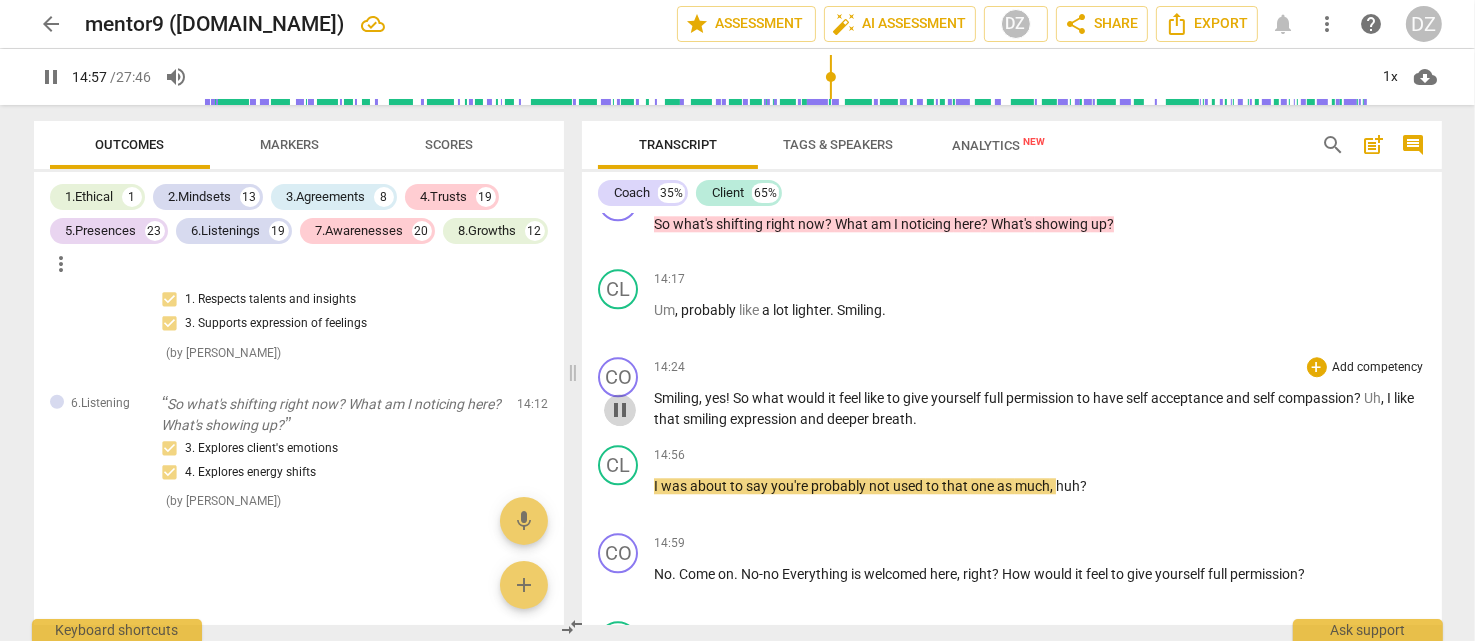 click on "pause" at bounding box center (620, 410) 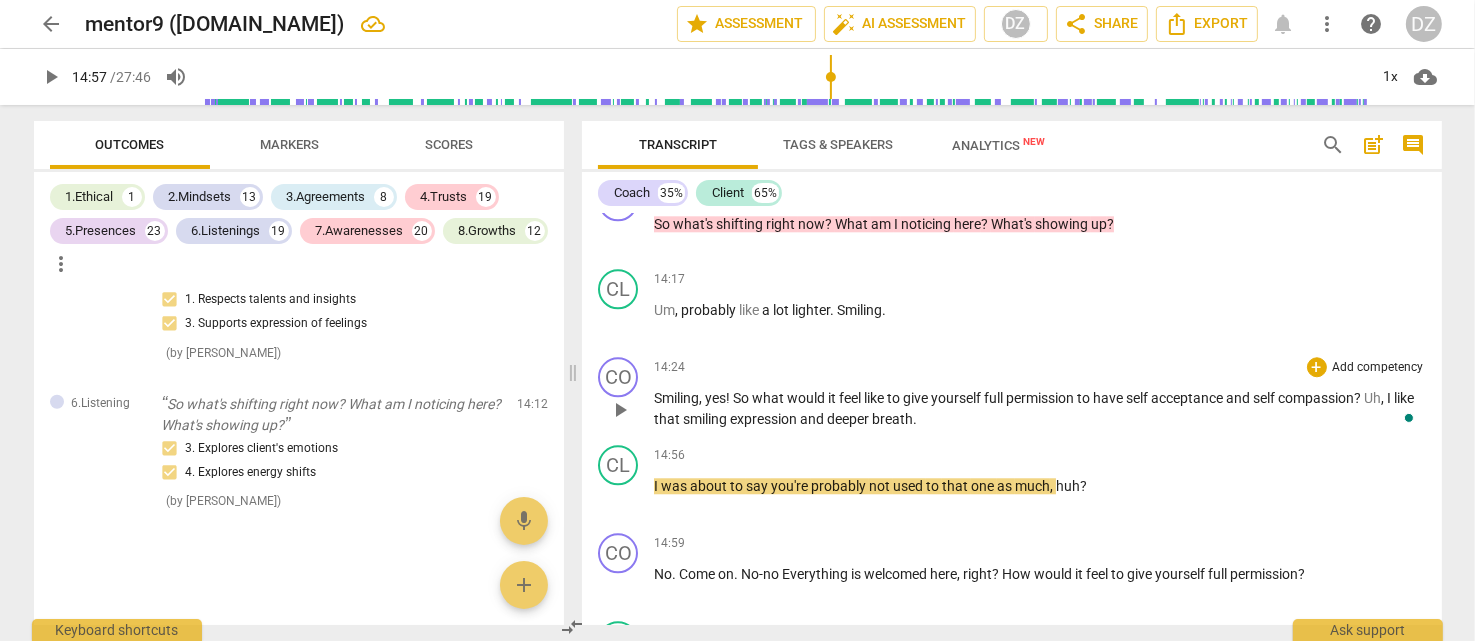 click on "deeper" at bounding box center (849, 419) 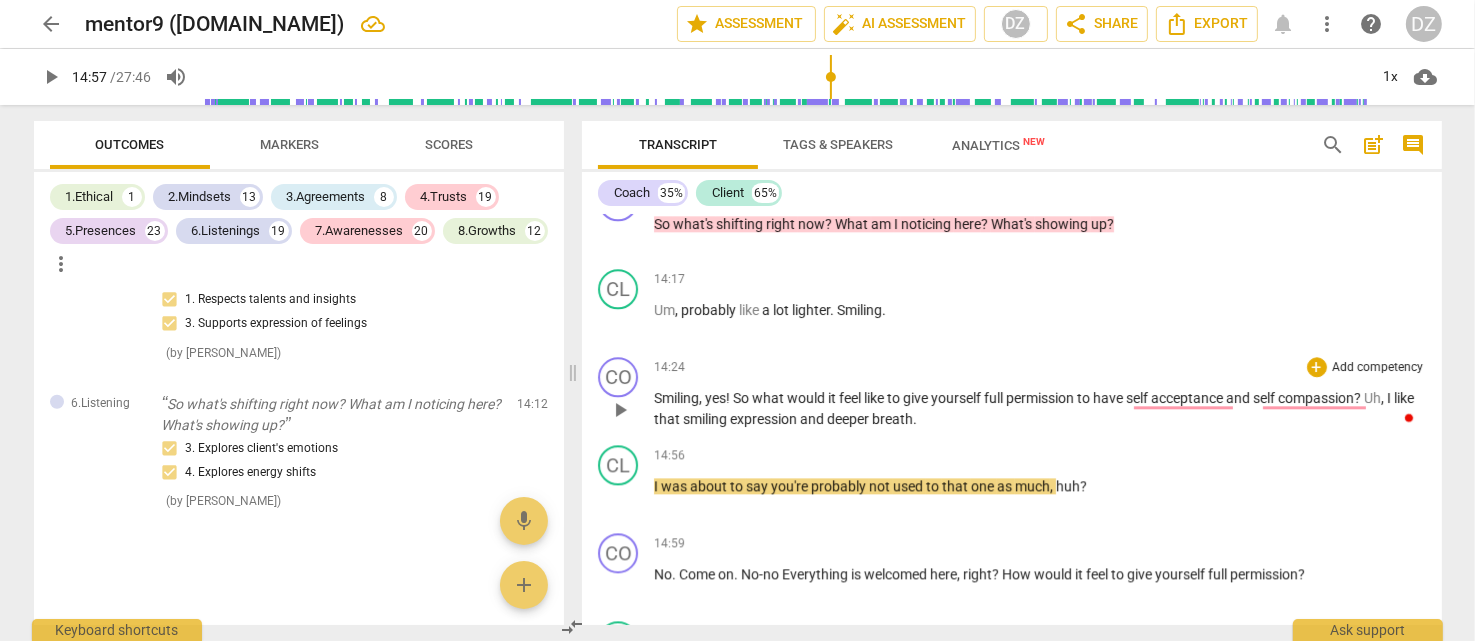 type 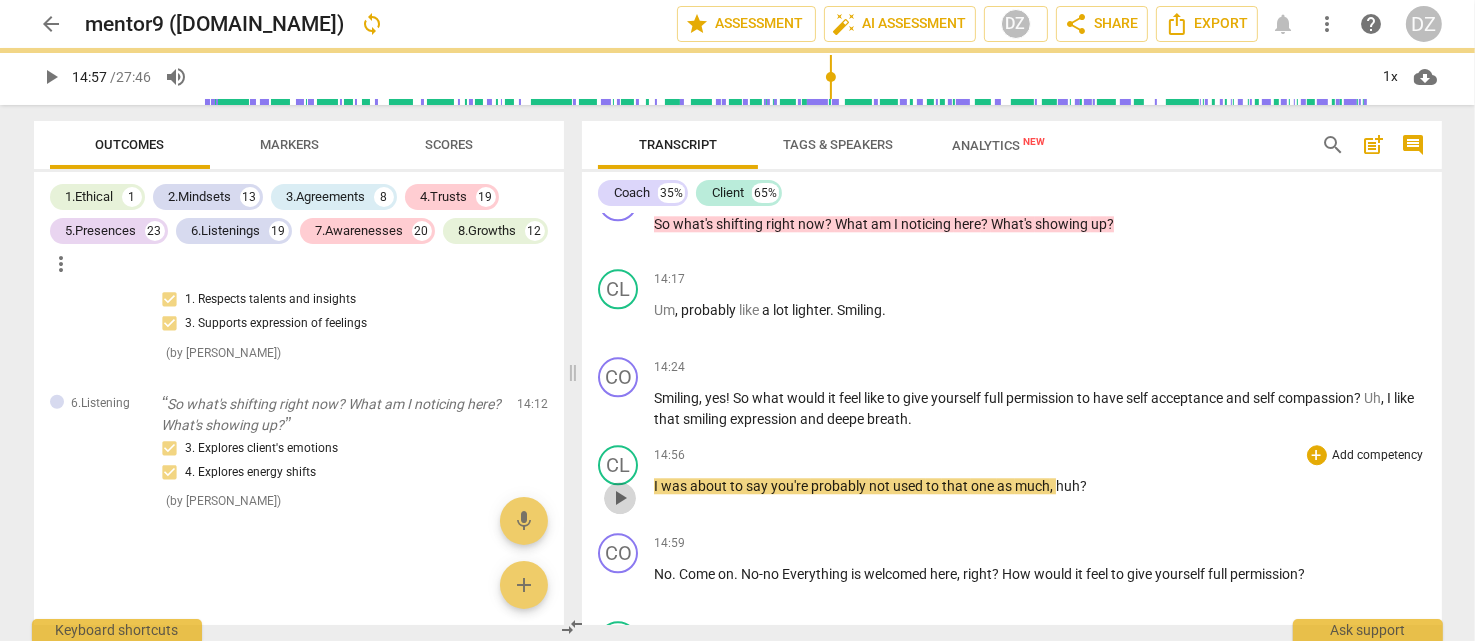 click on "play_arrow" at bounding box center [620, 498] 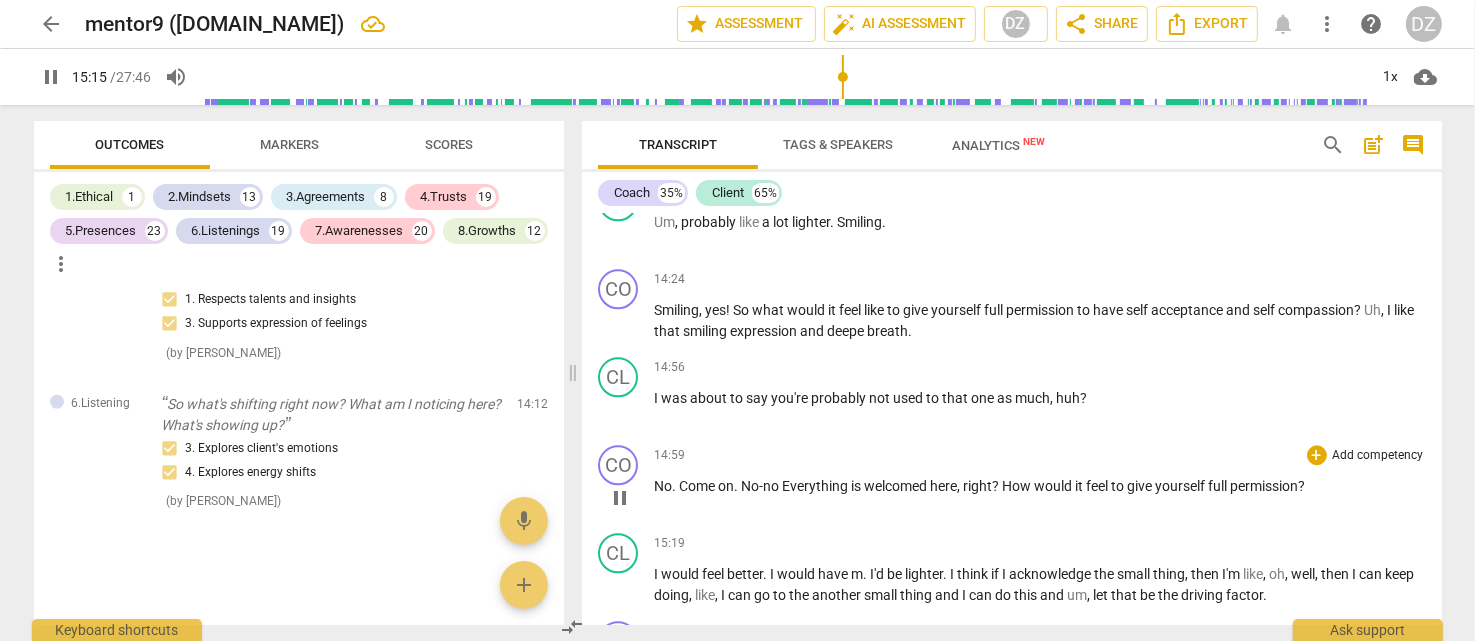 scroll, scrollTop: 5316, scrollLeft: 0, axis: vertical 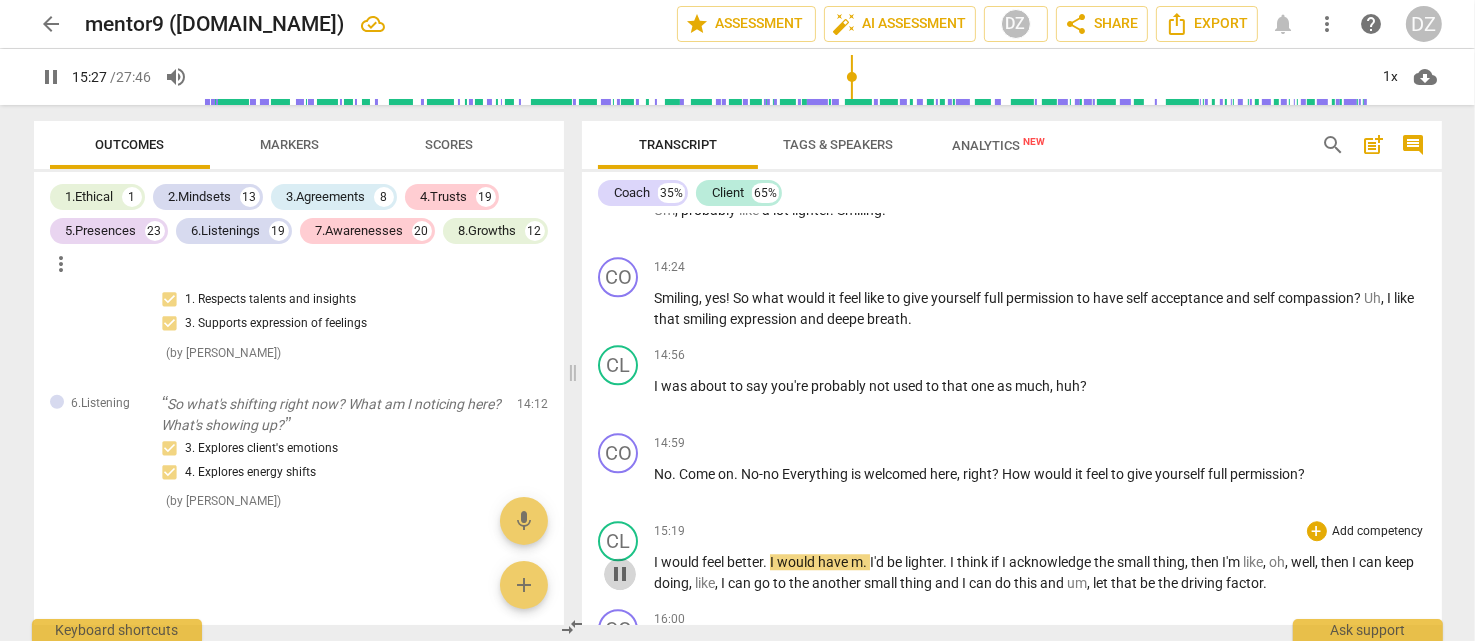 click on "pause" at bounding box center [620, 574] 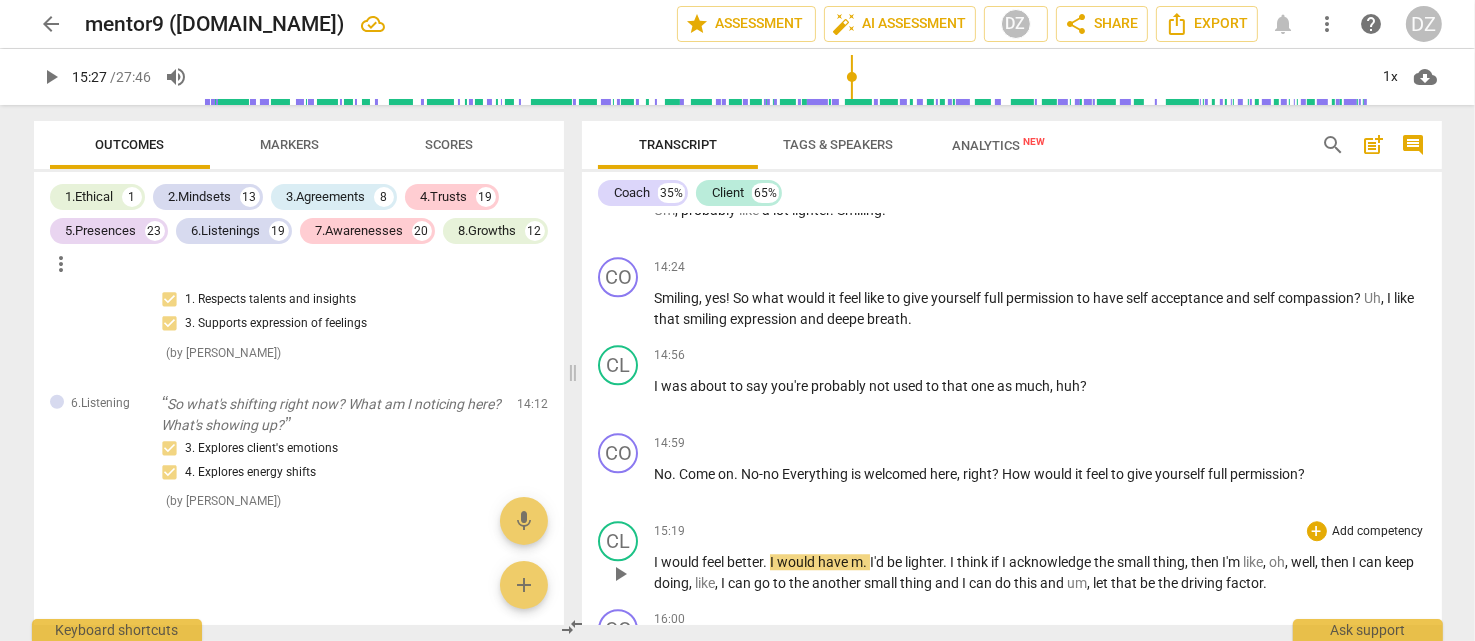 click on "have" at bounding box center [834, 562] 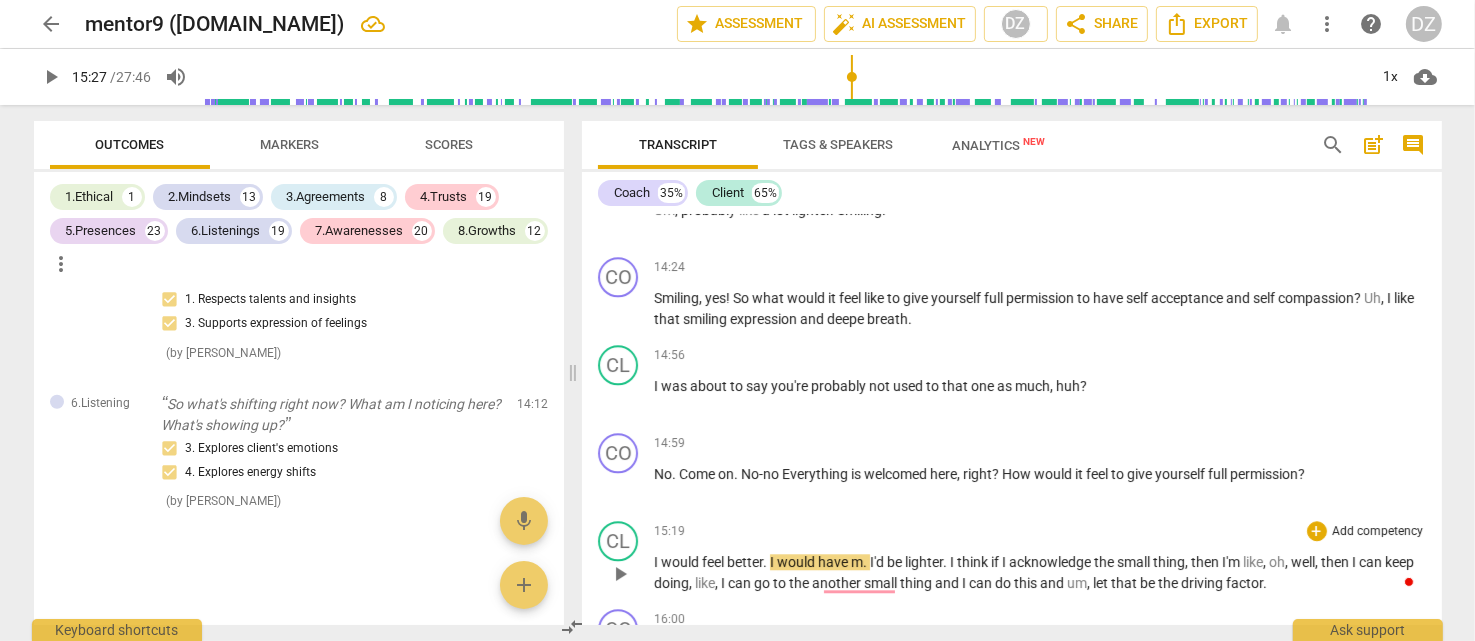 type 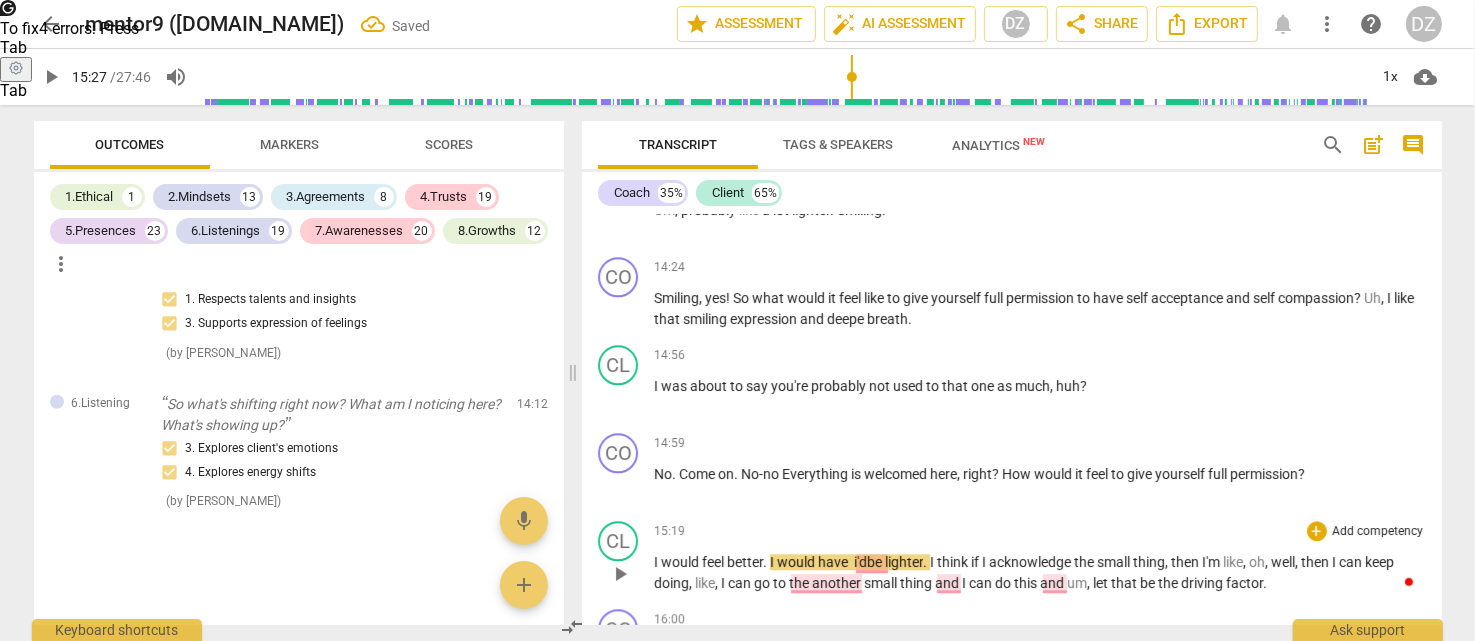 click on "play_arrow" at bounding box center [620, 574] 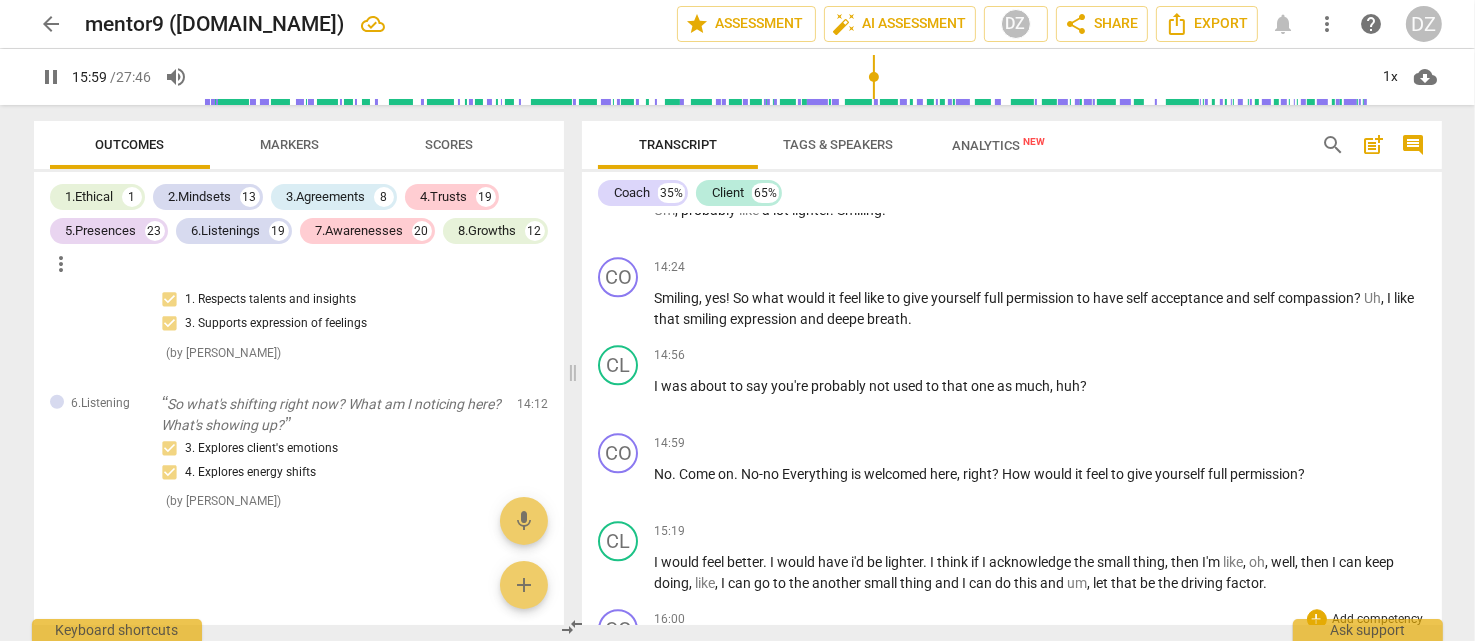 click on "pause" at bounding box center [620, 662] 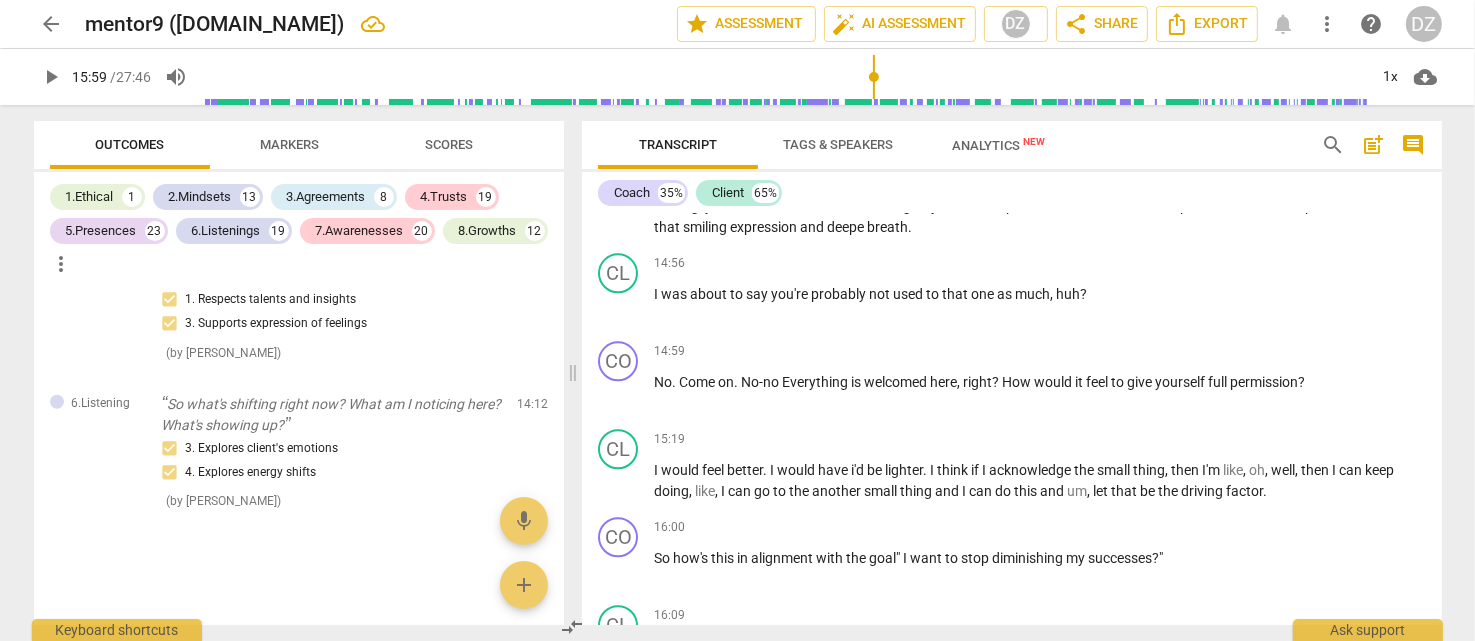 scroll, scrollTop: 5516, scrollLeft: 0, axis: vertical 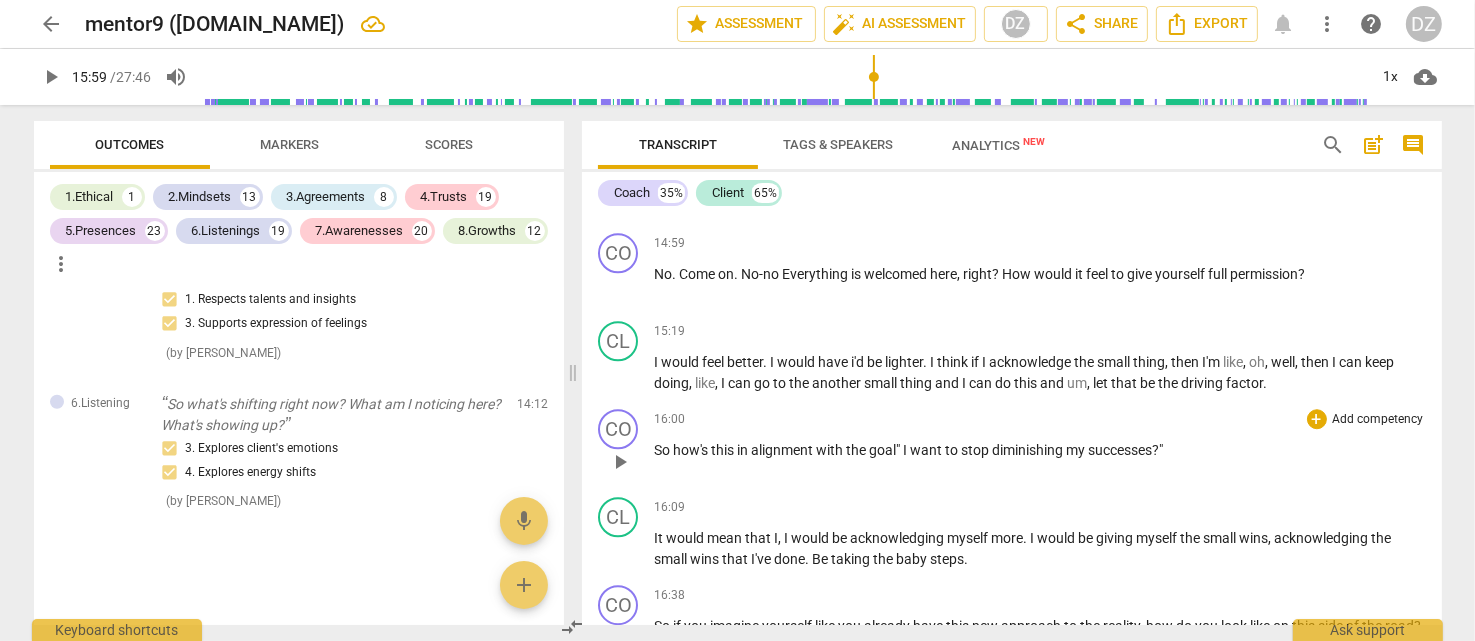 click on "Add competency" at bounding box center (1378, 420) 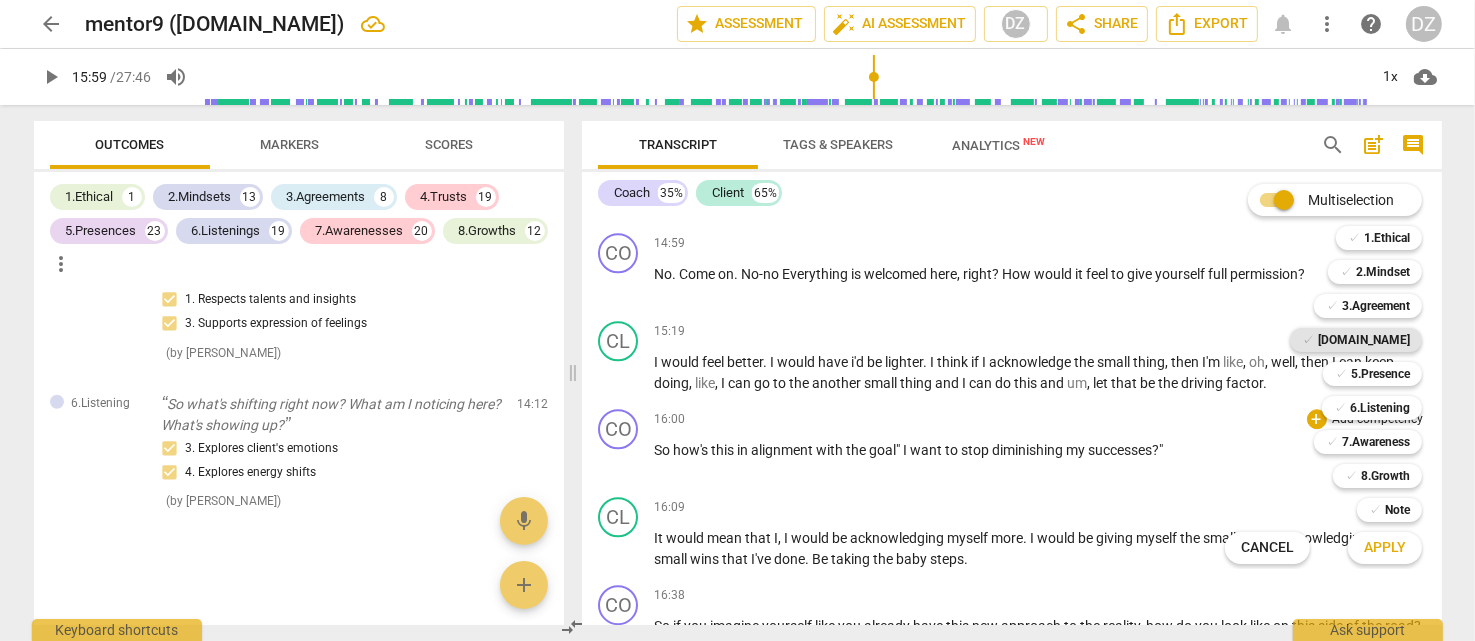 click on "[DOMAIN_NAME]" at bounding box center [1364, 340] 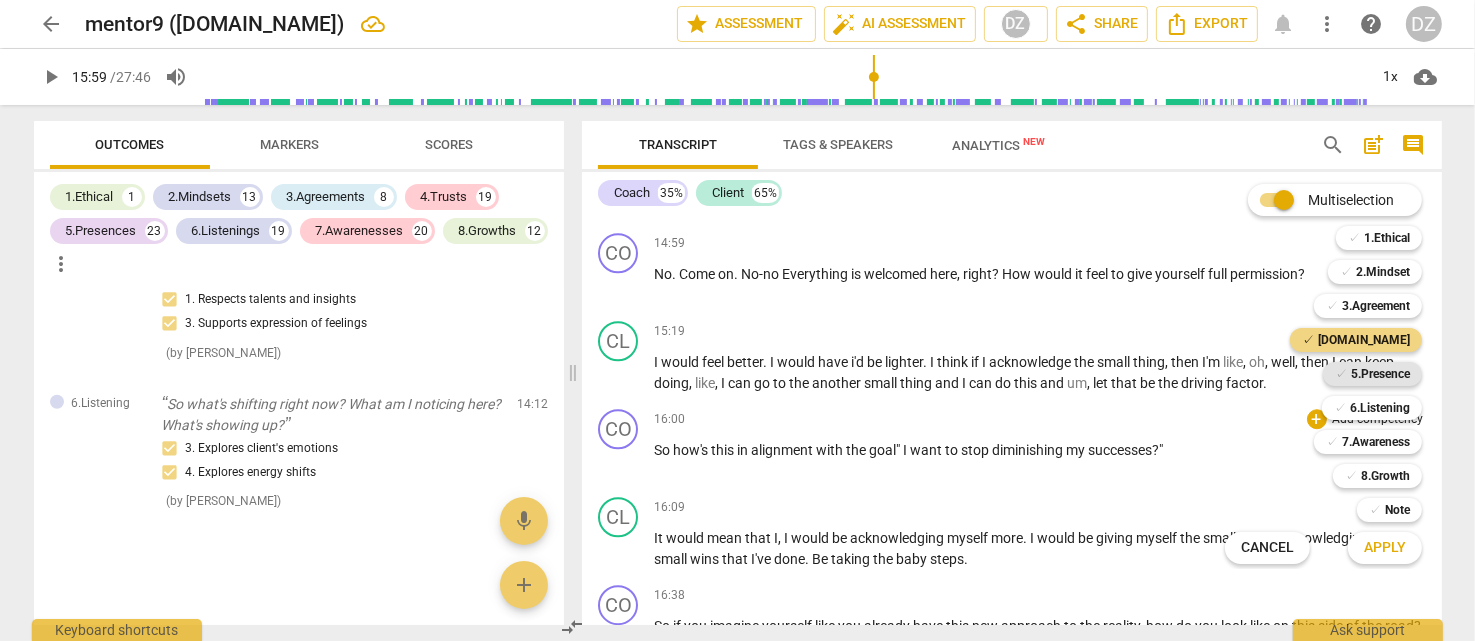 click on "5.Presence" at bounding box center [1380, 374] 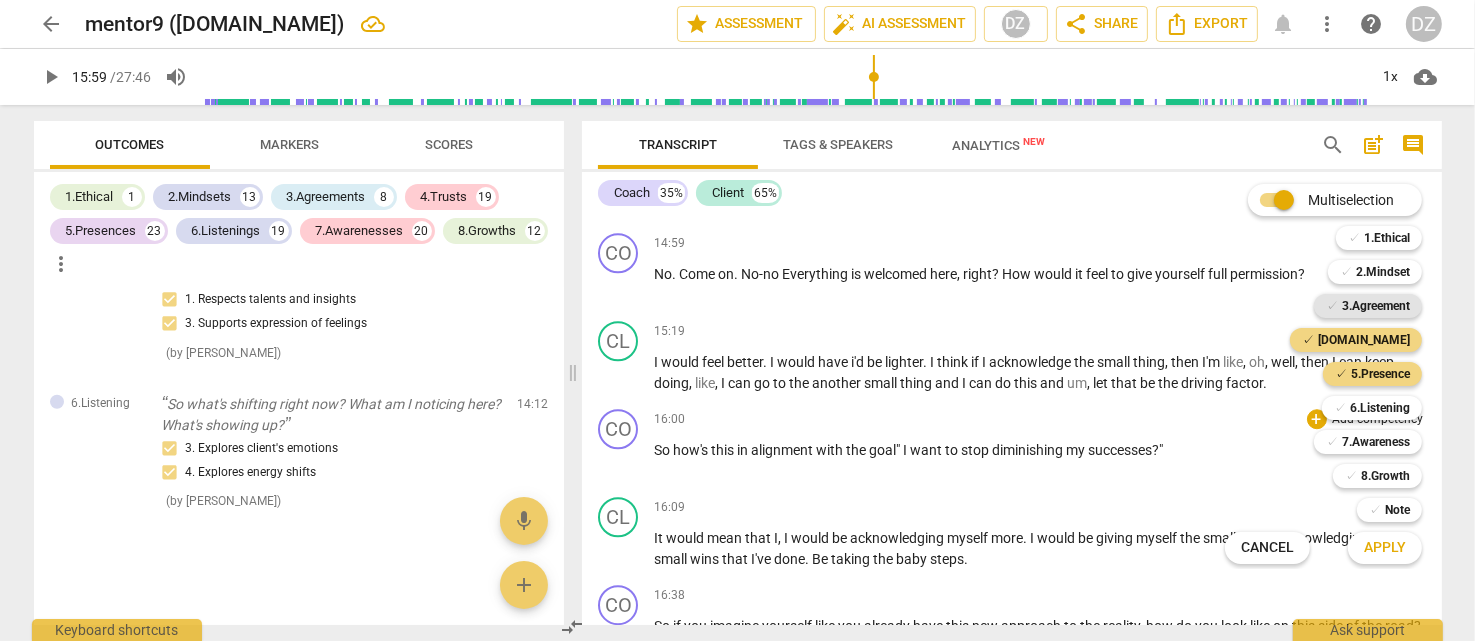 click on "3.Agreement" at bounding box center (1376, 306) 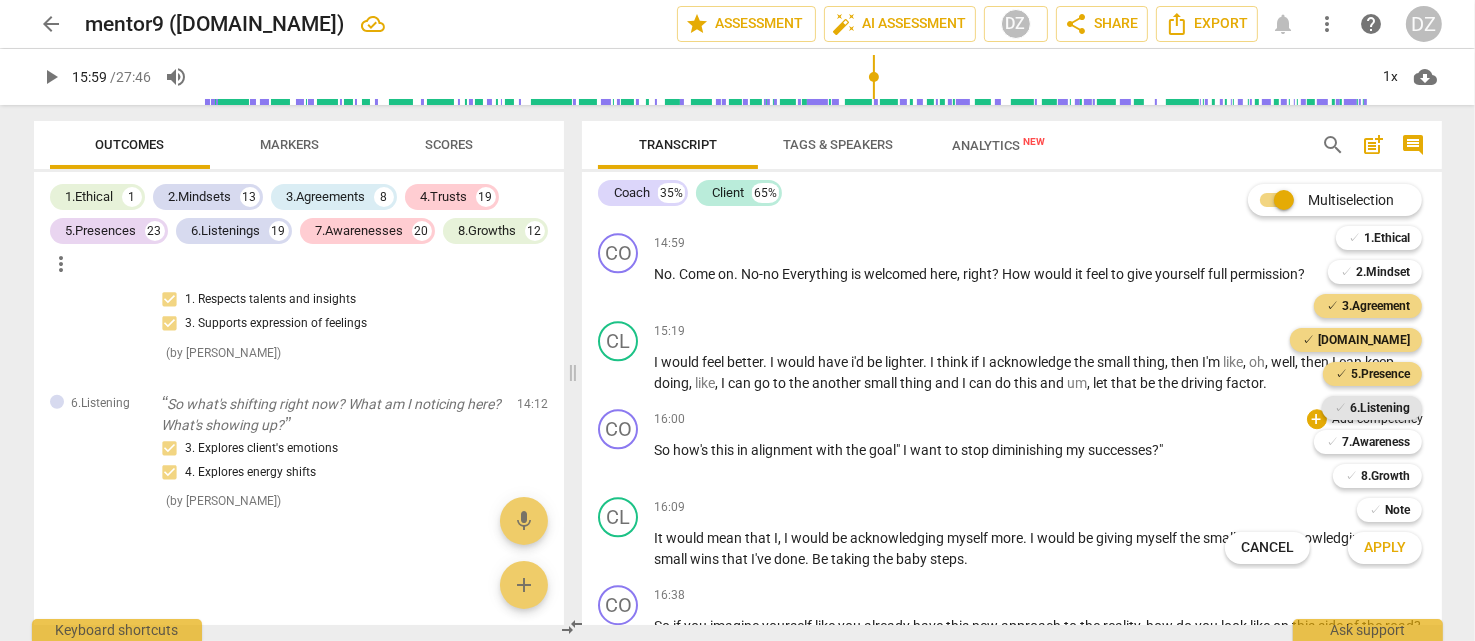 click on "6.Listening" at bounding box center [1380, 408] 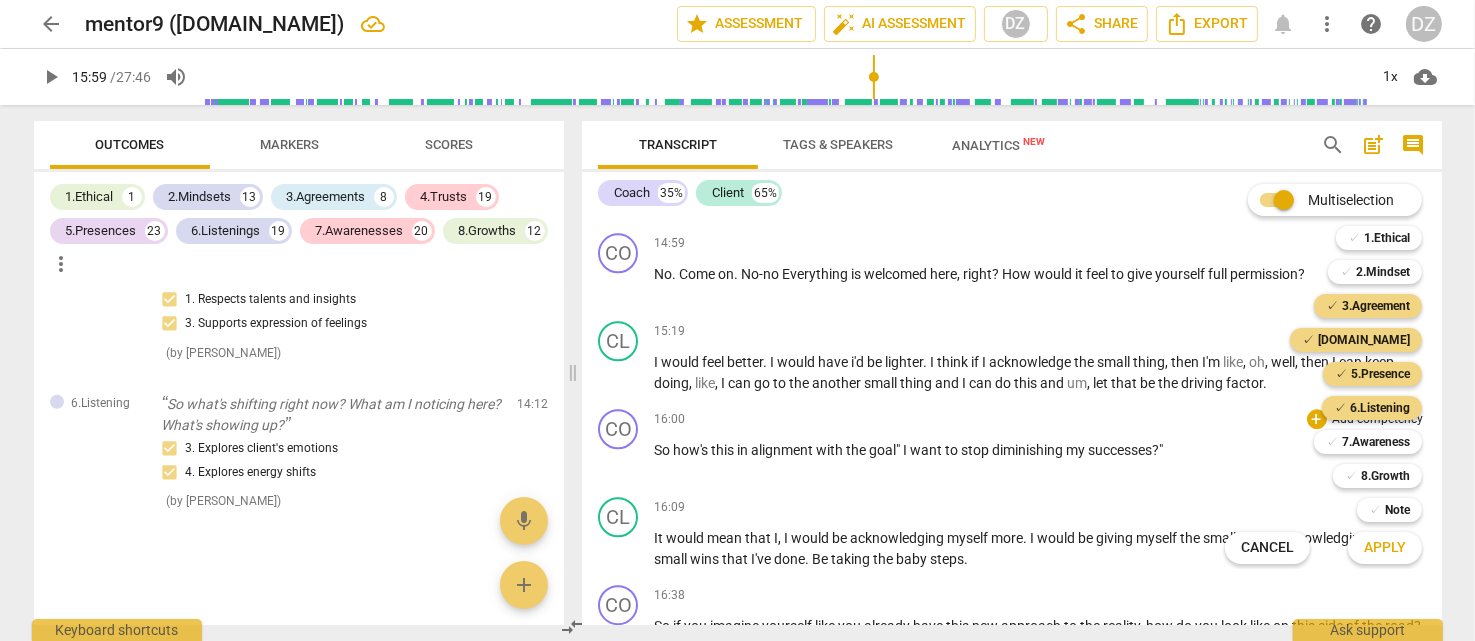 click on "✓ 7.Awareness 7" at bounding box center (1379, 442) 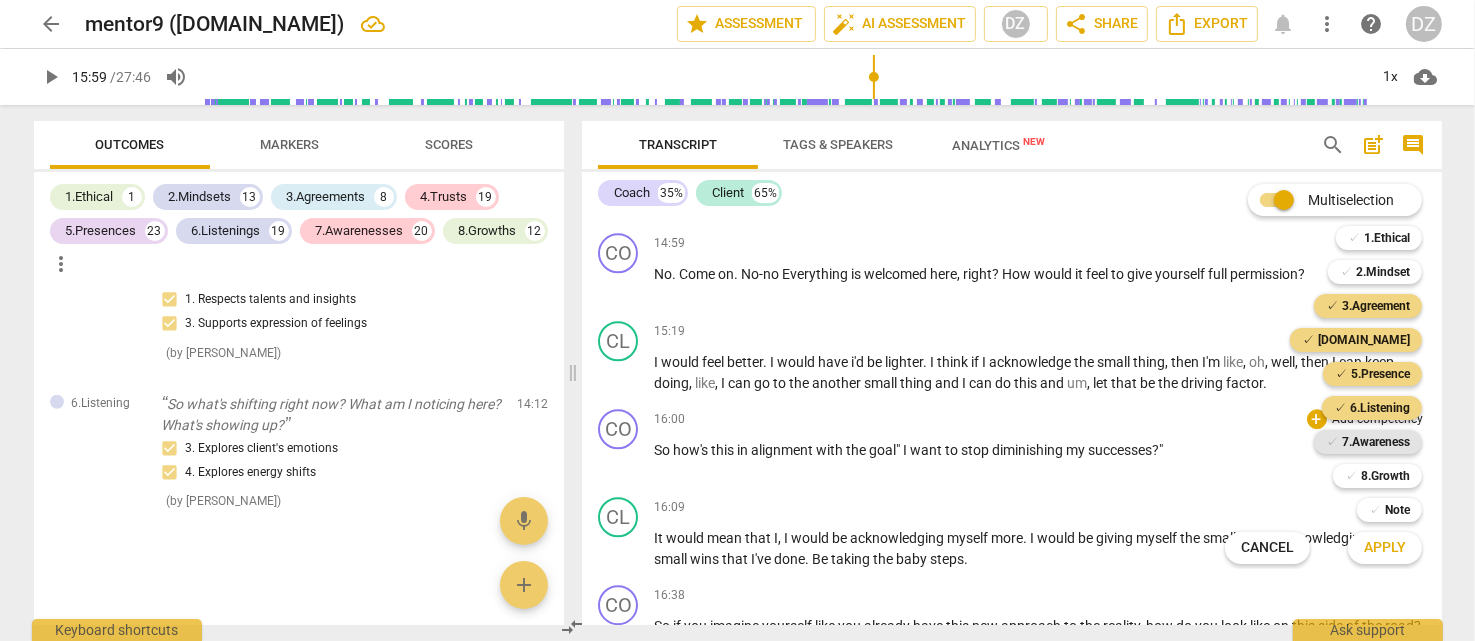 click on "7.Awareness" at bounding box center [1376, 442] 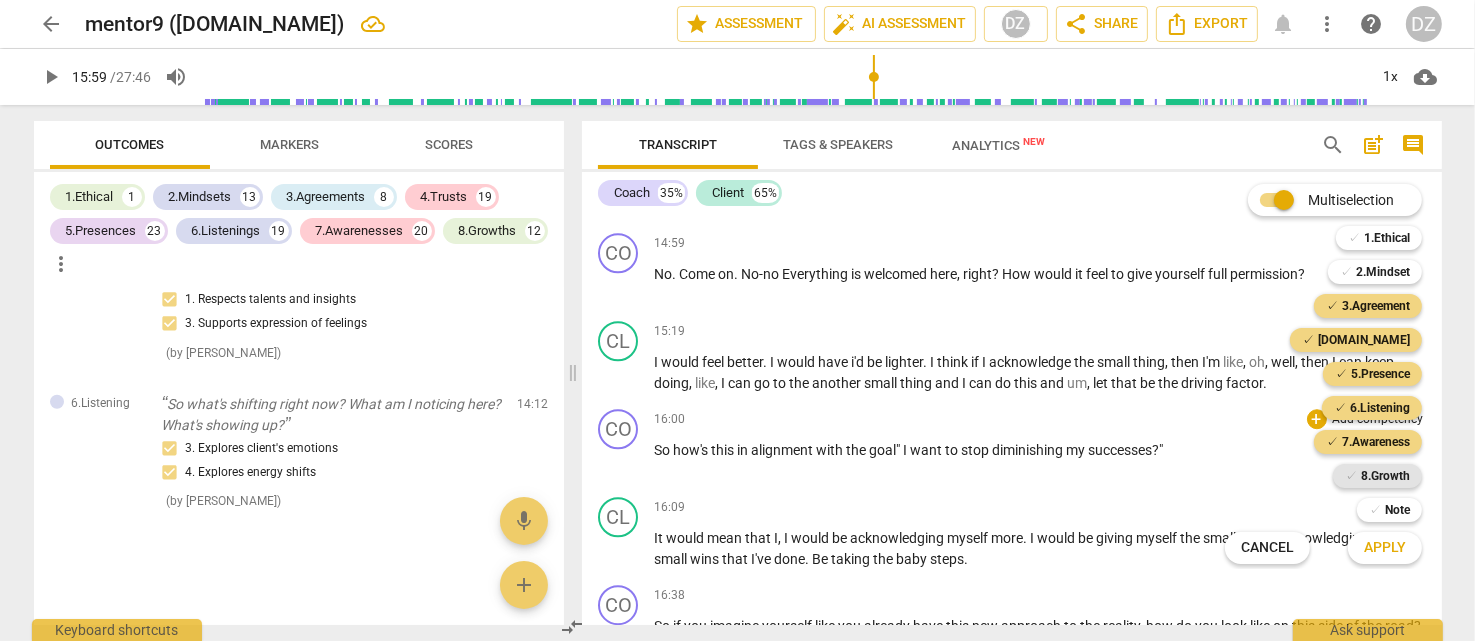 click on "8.Growth" at bounding box center [1385, 476] 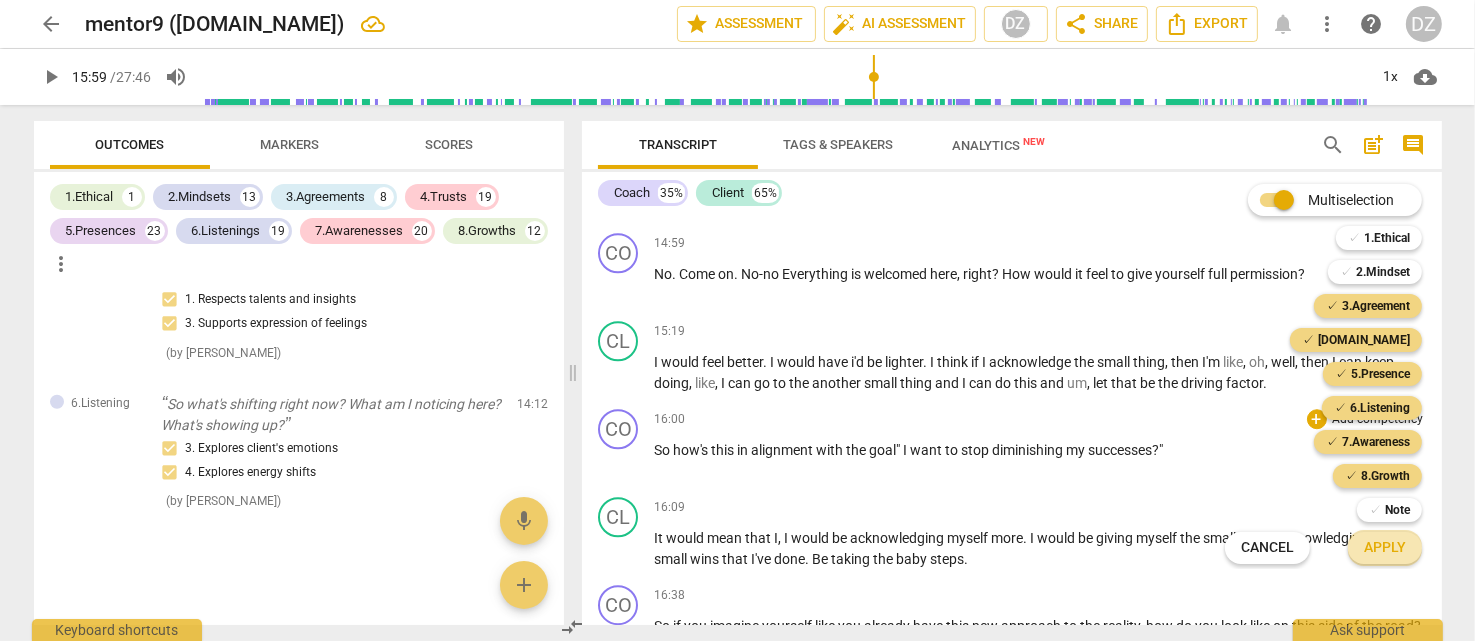 click on "Apply" at bounding box center [1385, 548] 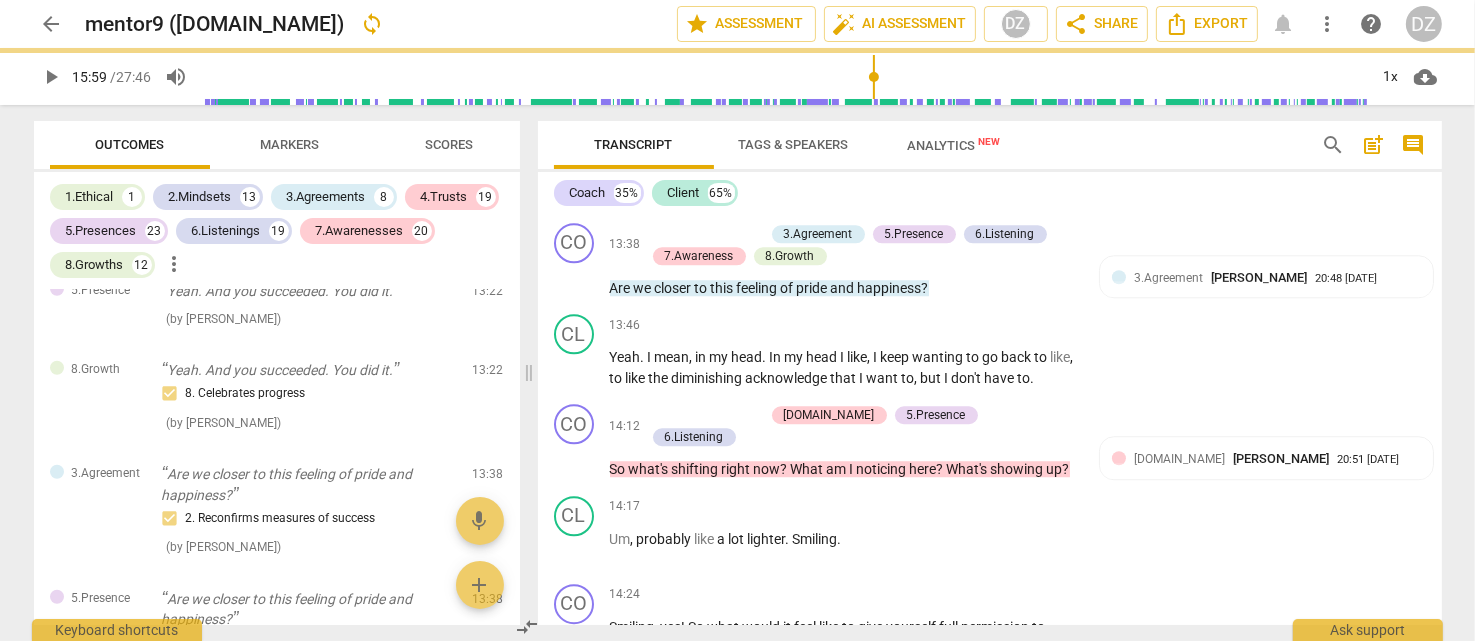 scroll, scrollTop: 6078, scrollLeft: 0, axis: vertical 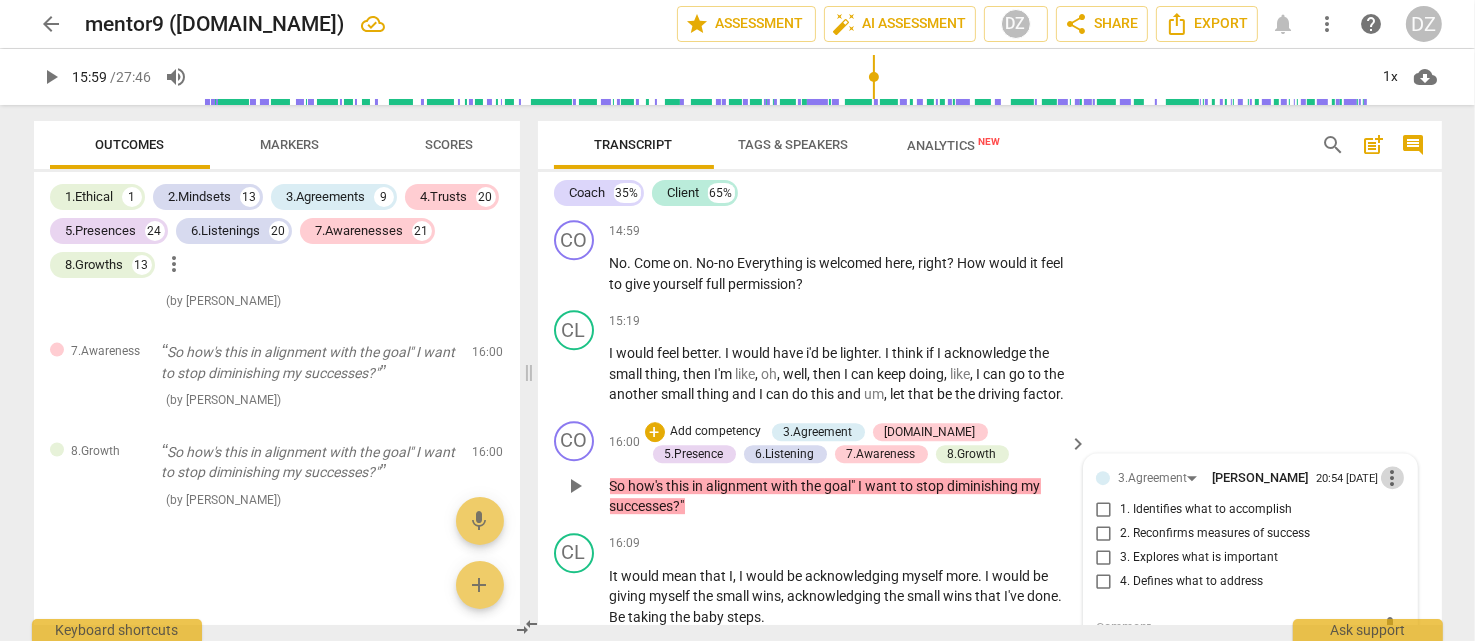 click on "more_vert" at bounding box center (1393, 478) 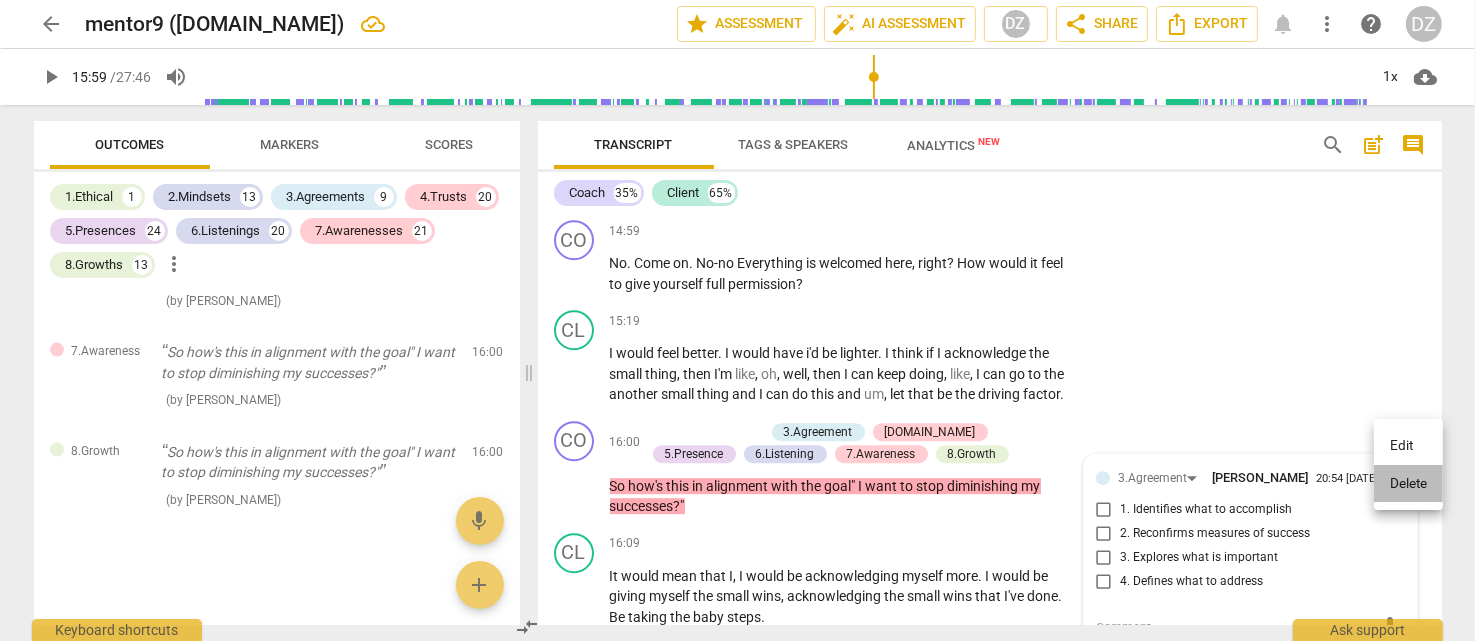 click on "Delete" at bounding box center [1408, 484] 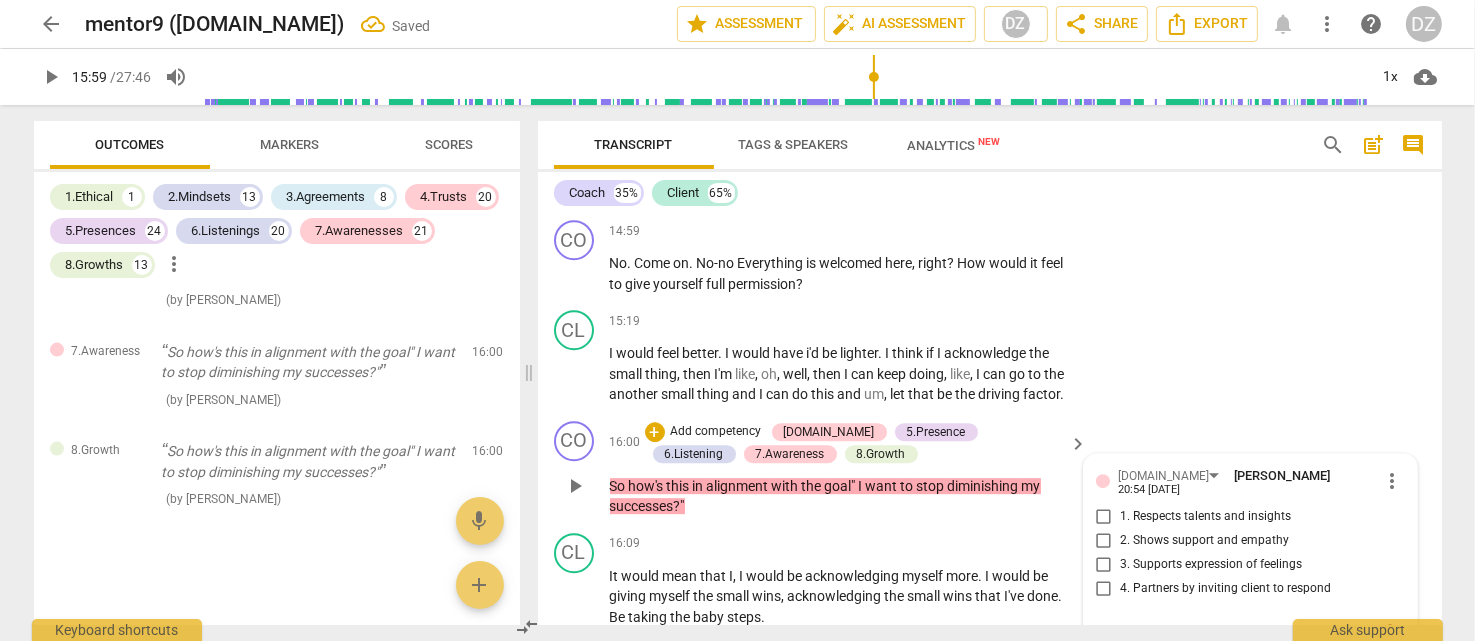 scroll, scrollTop: 18321, scrollLeft: 0, axis: vertical 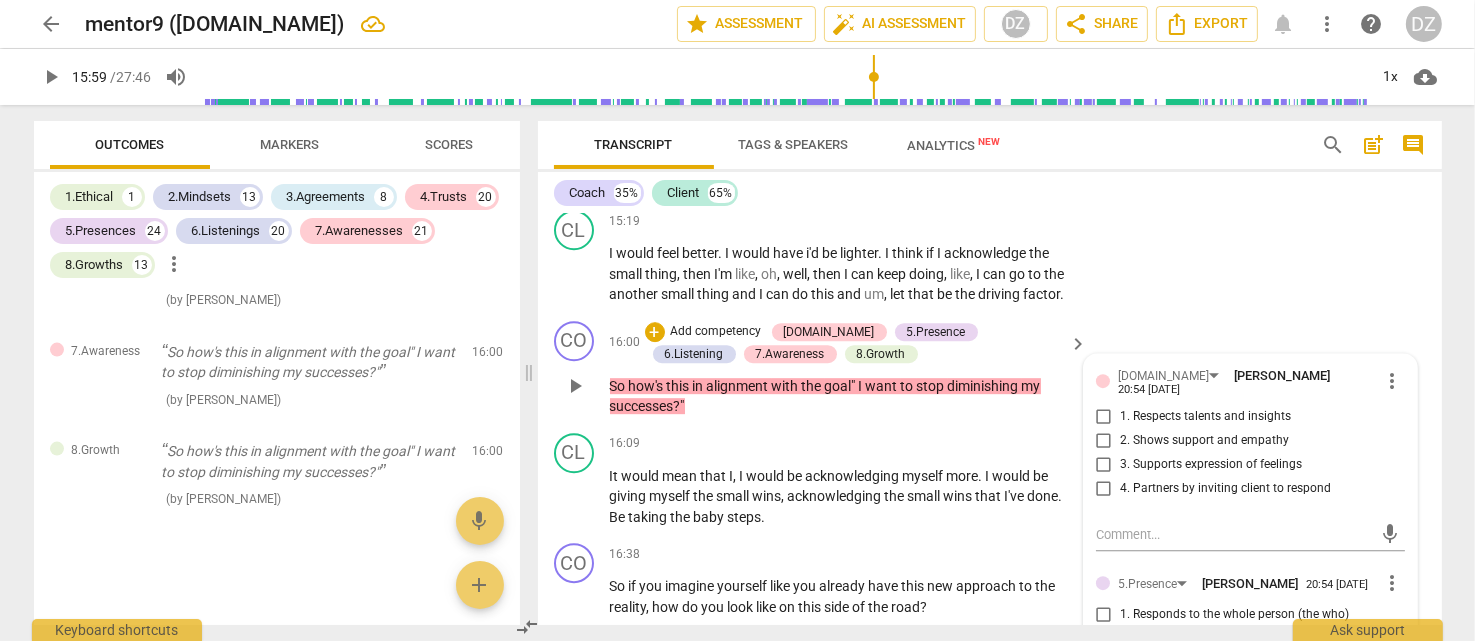 click on "4. Partners by inviting client to respond" at bounding box center (1225, 489) 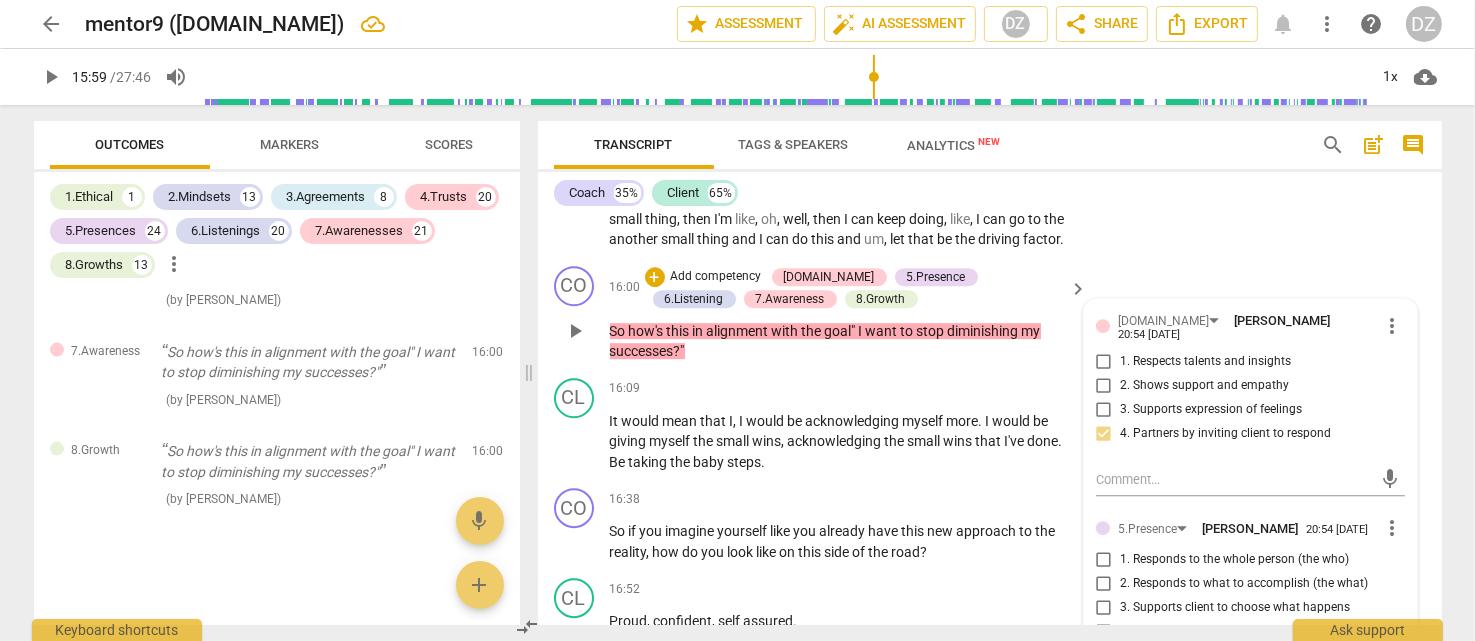 scroll, scrollTop: 6278, scrollLeft: 0, axis: vertical 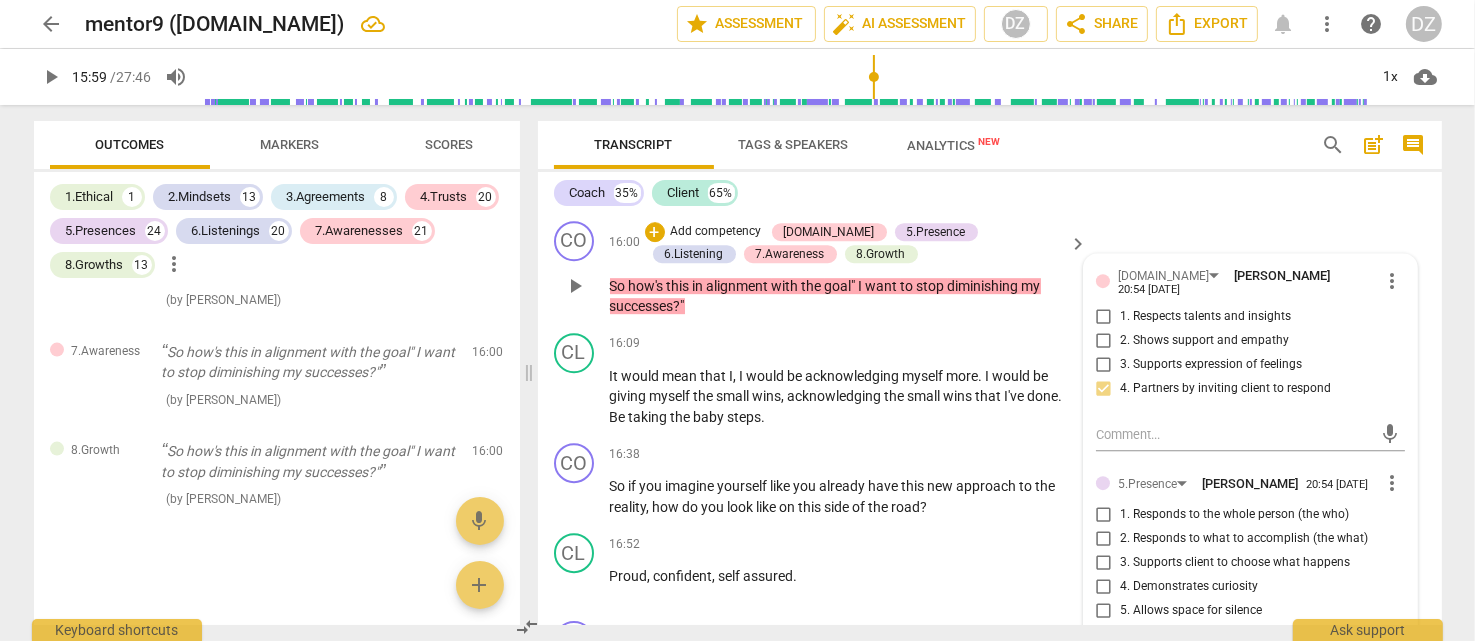 click on "1. Respects talents and insights" at bounding box center [1205, 317] 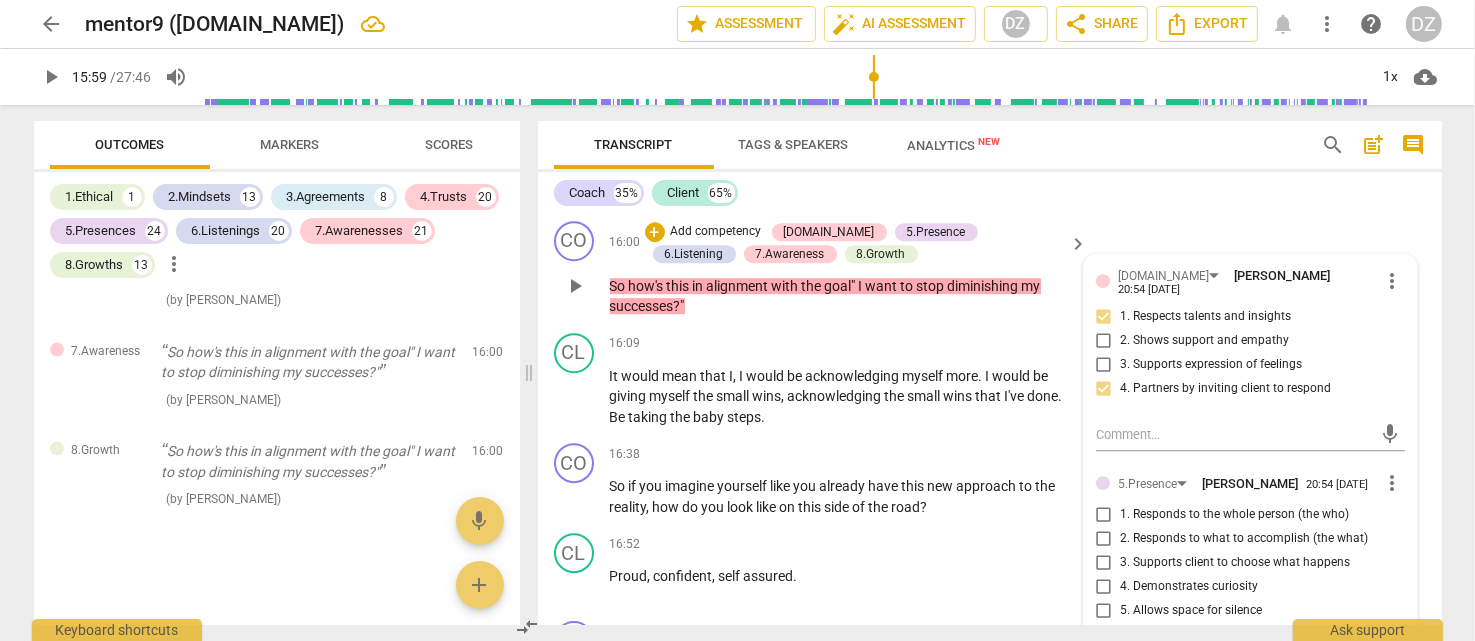click on "1. Responds to the whole person (the who)" at bounding box center (1234, 515) 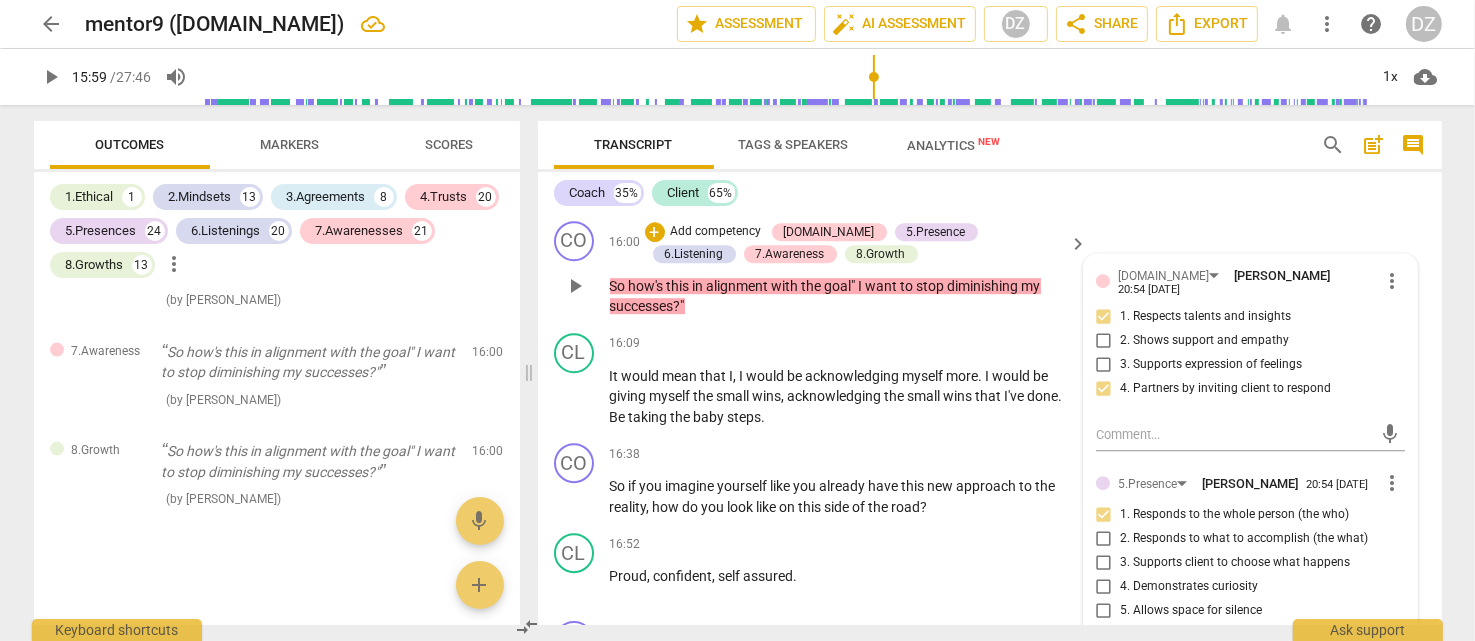 click on "2. Responds to what to accomplish (the what)" at bounding box center (1244, 539) 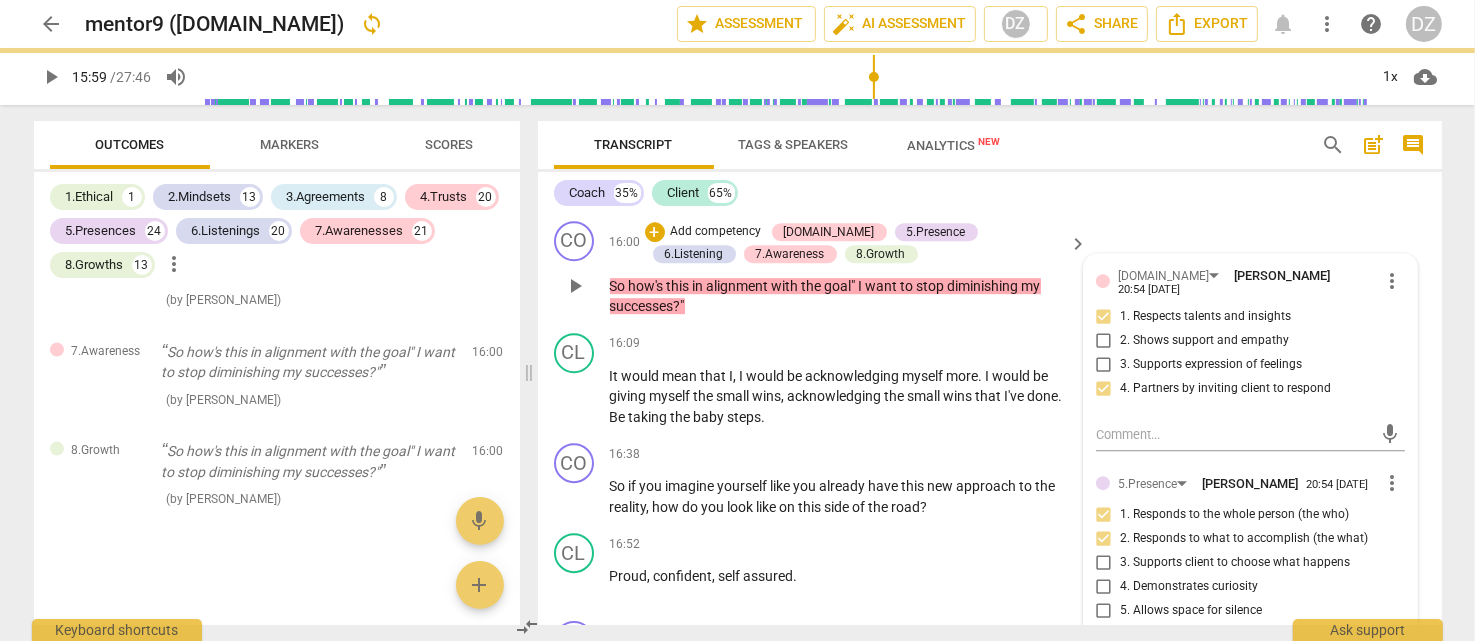 click on "3. Supports client to choose what happens" at bounding box center (1235, 563) 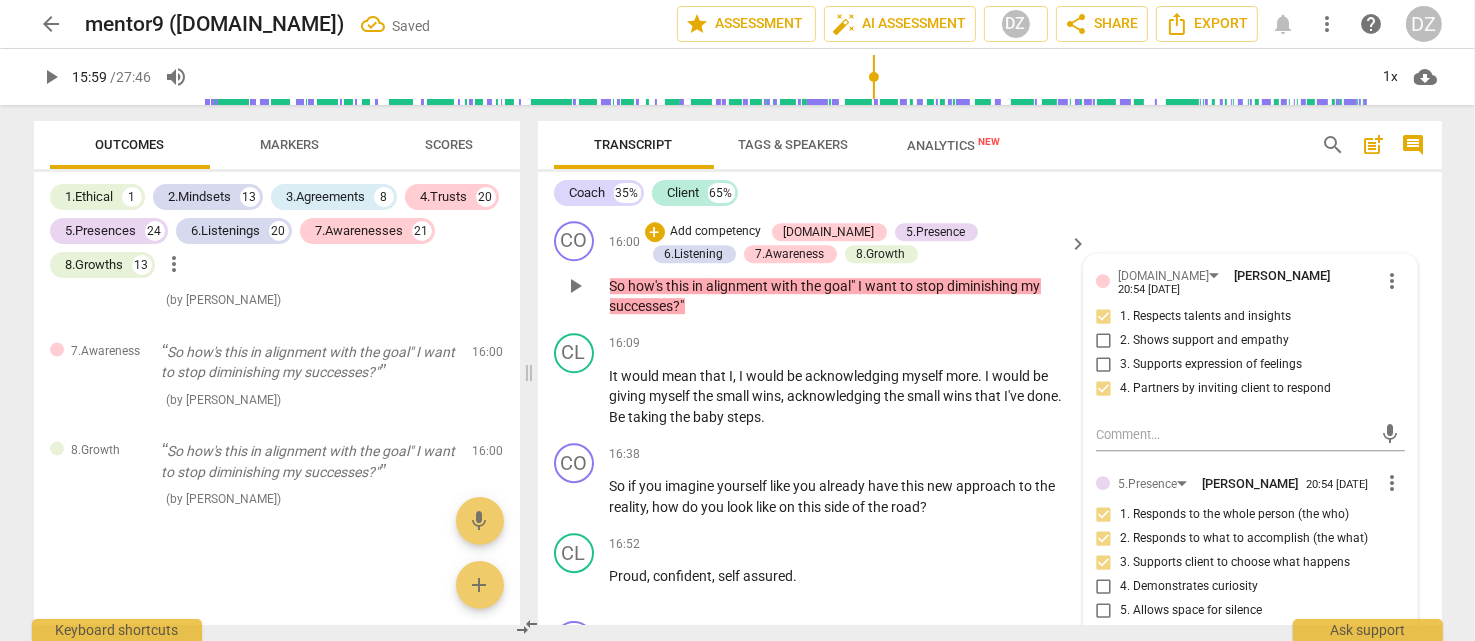 scroll, scrollTop: 18370, scrollLeft: 0, axis: vertical 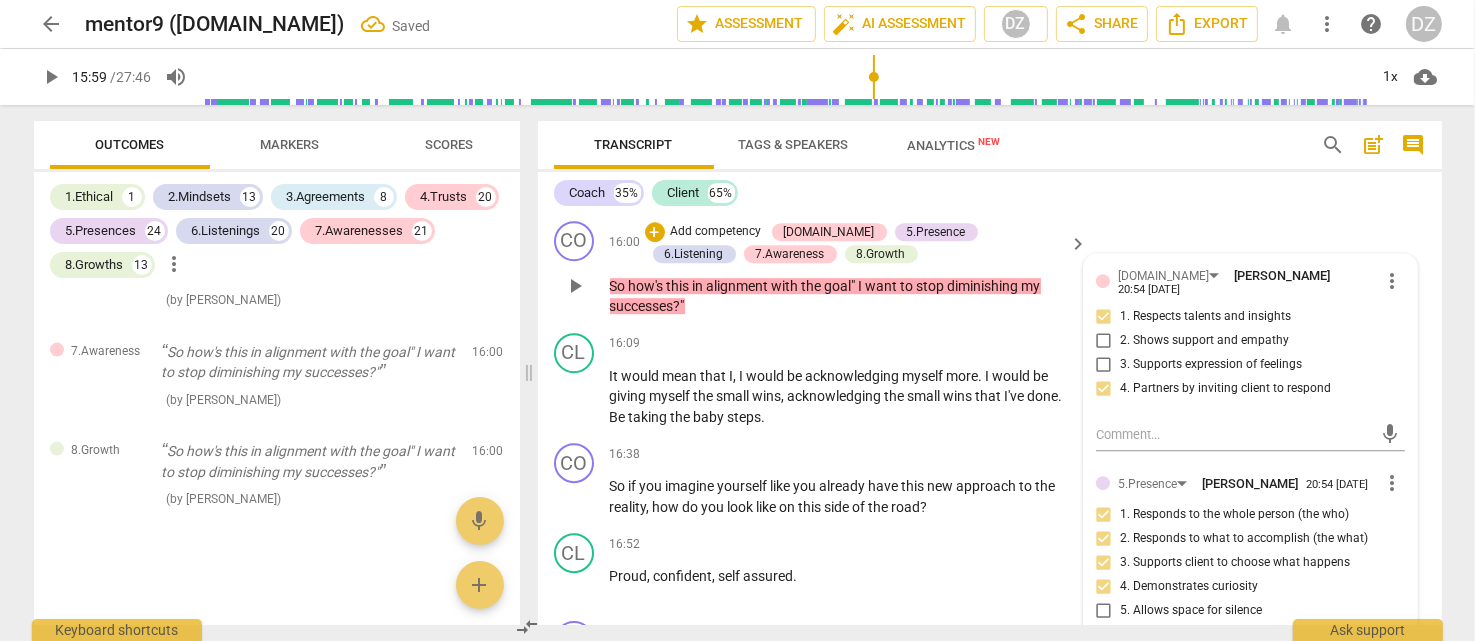 drag, startPoint x: 1225, startPoint y: 568, endPoint x: 1244, endPoint y: 563, distance: 19.646883 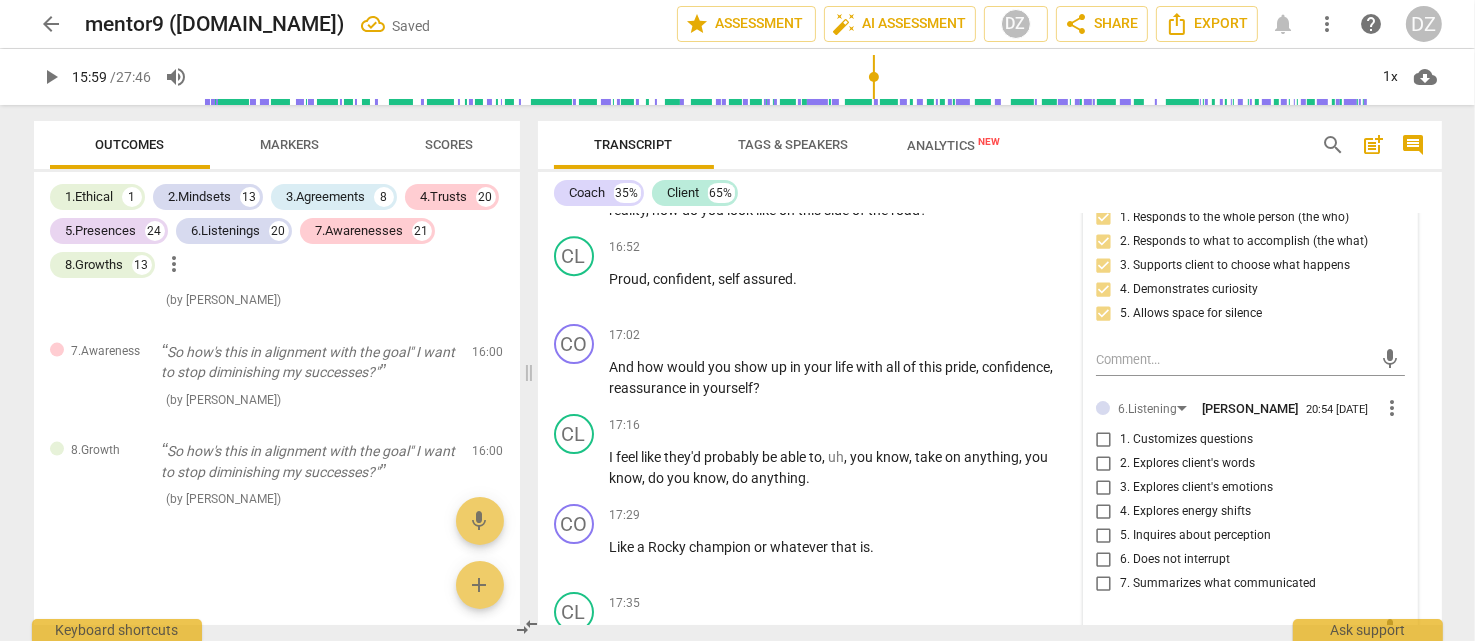scroll, scrollTop: 6578, scrollLeft: 0, axis: vertical 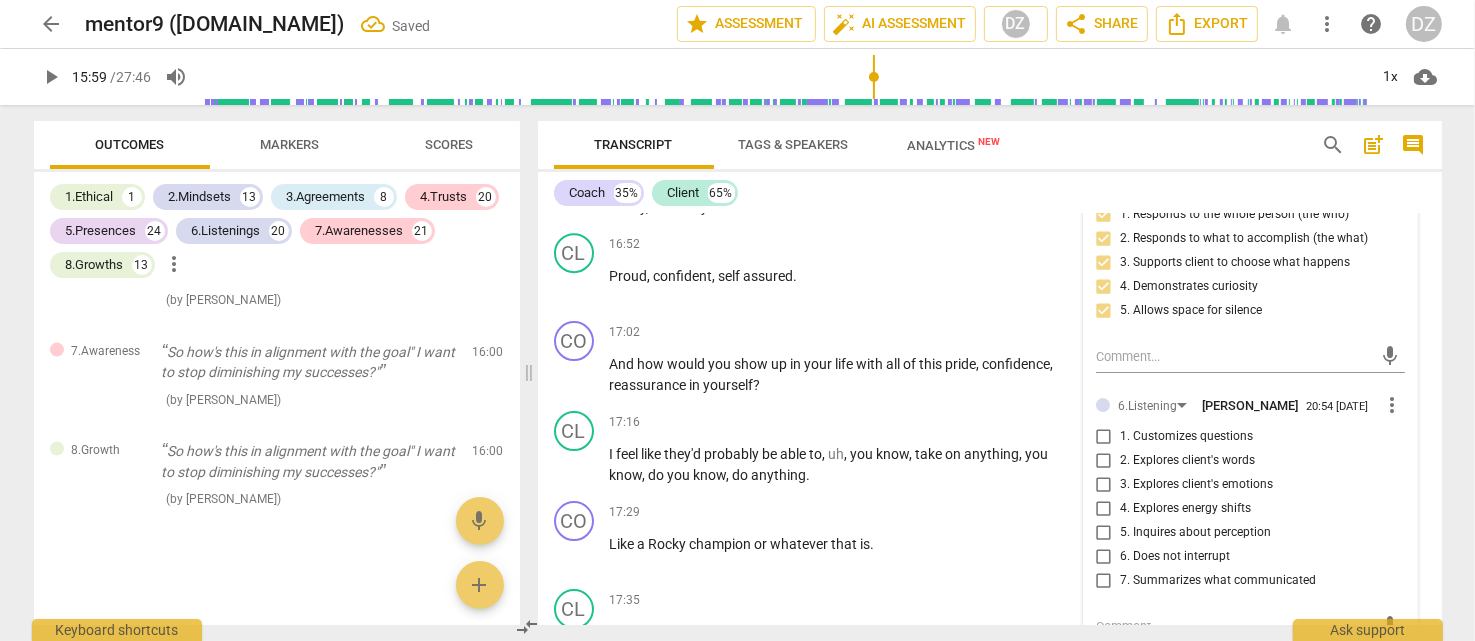 click on "1. Customizes questions" at bounding box center (1186, 437) 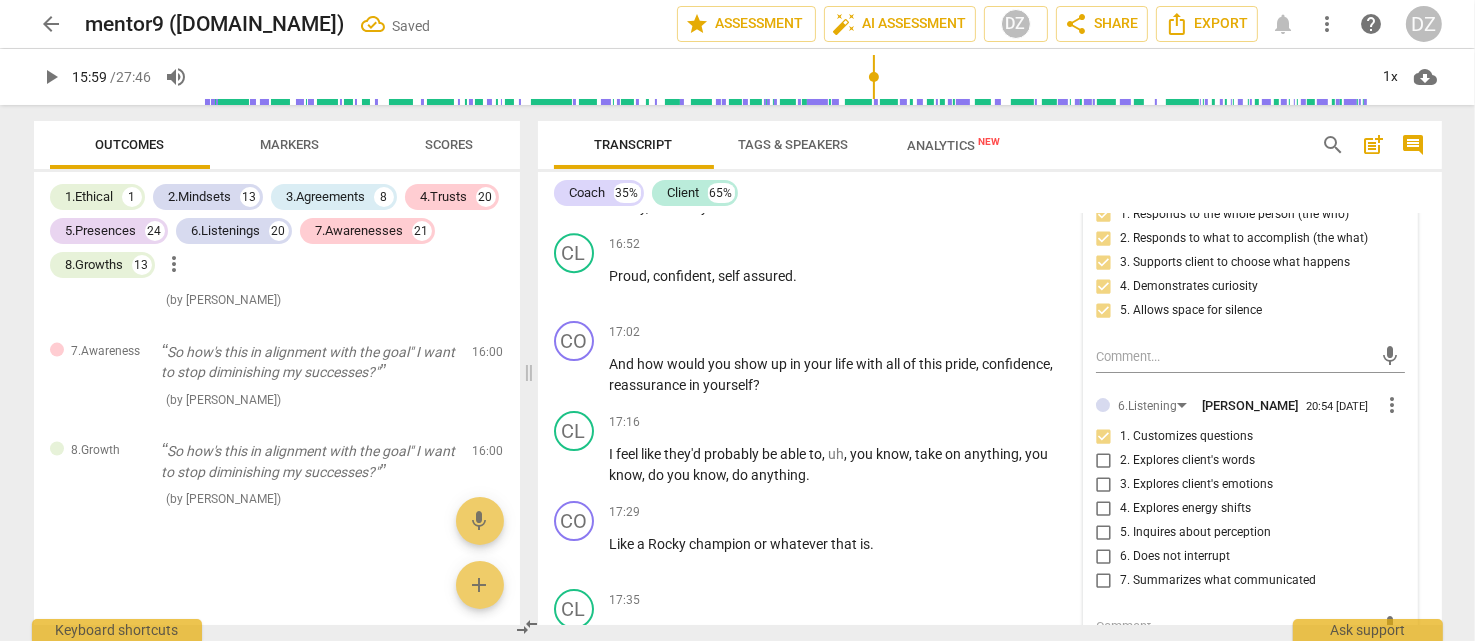 click on "2. Explores client's words" at bounding box center (1187, 461) 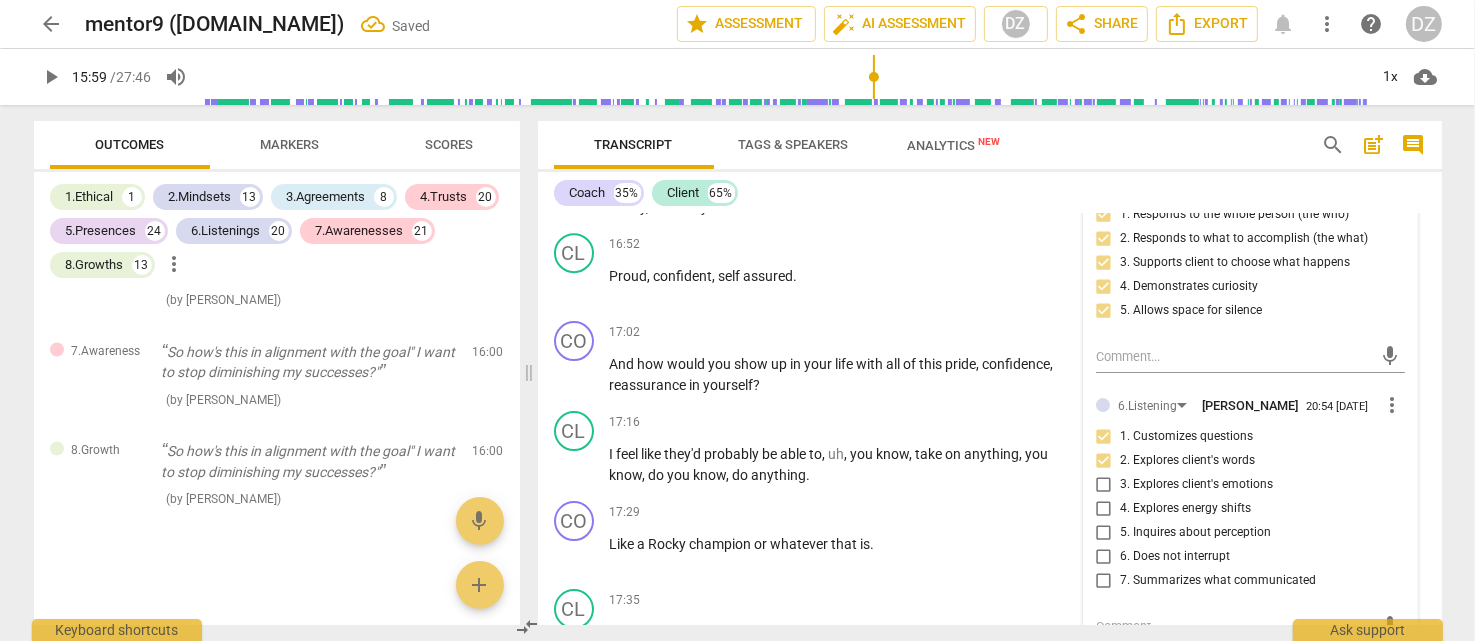 scroll, scrollTop: 18540, scrollLeft: 0, axis: vertical 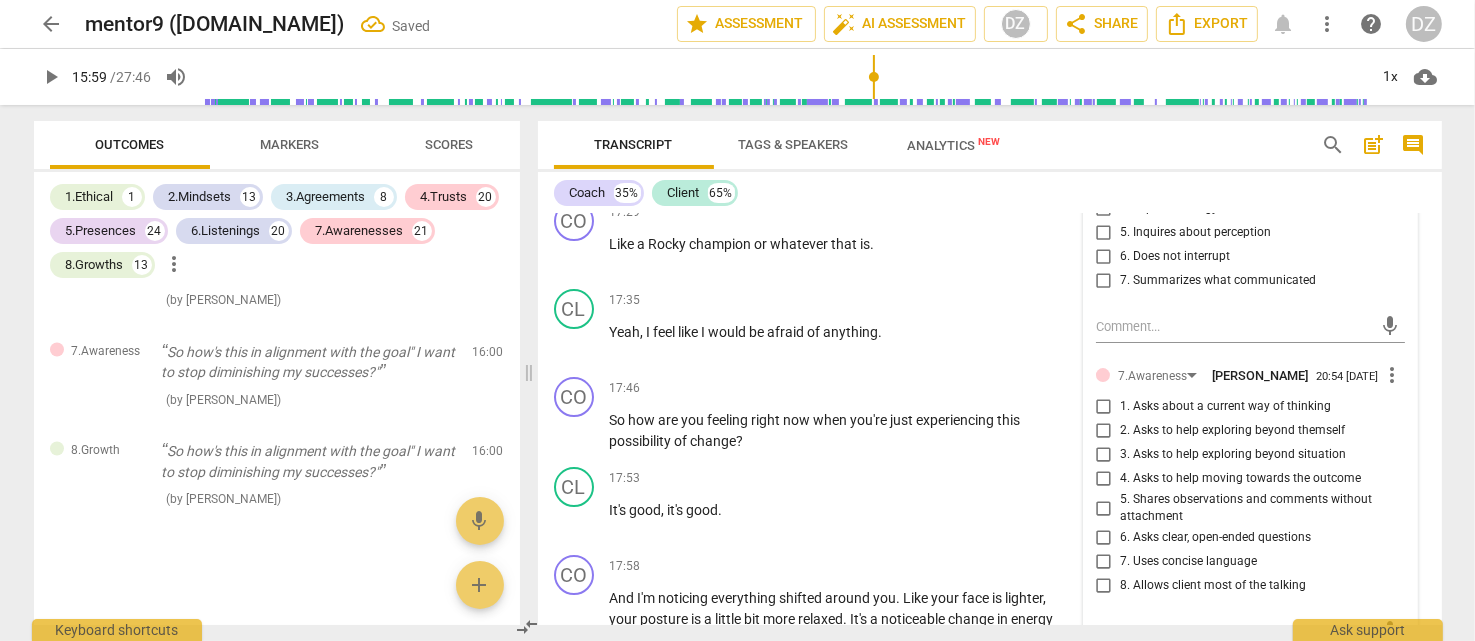 click on "4. Asks to help moving towards the outcome" at bounding box center [1240, 479] 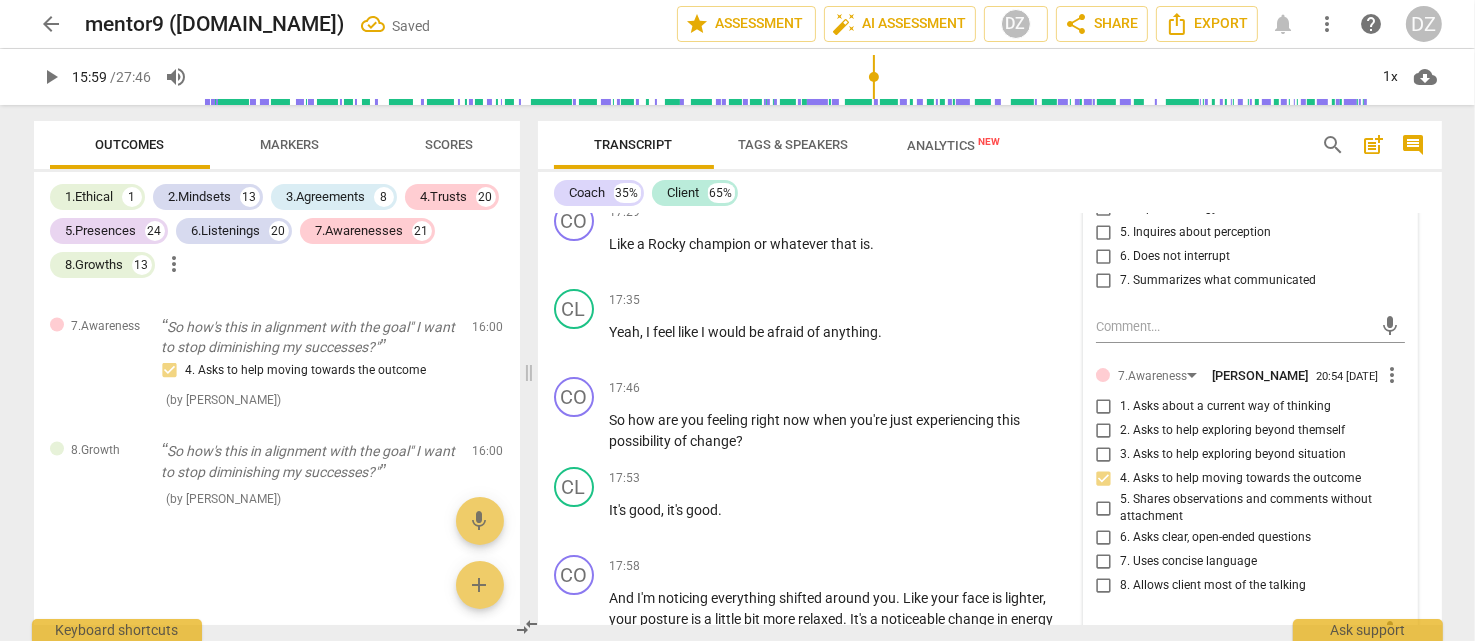 click on "6. Asks clear, open-ended questions" at bounding box center [1215, 538] 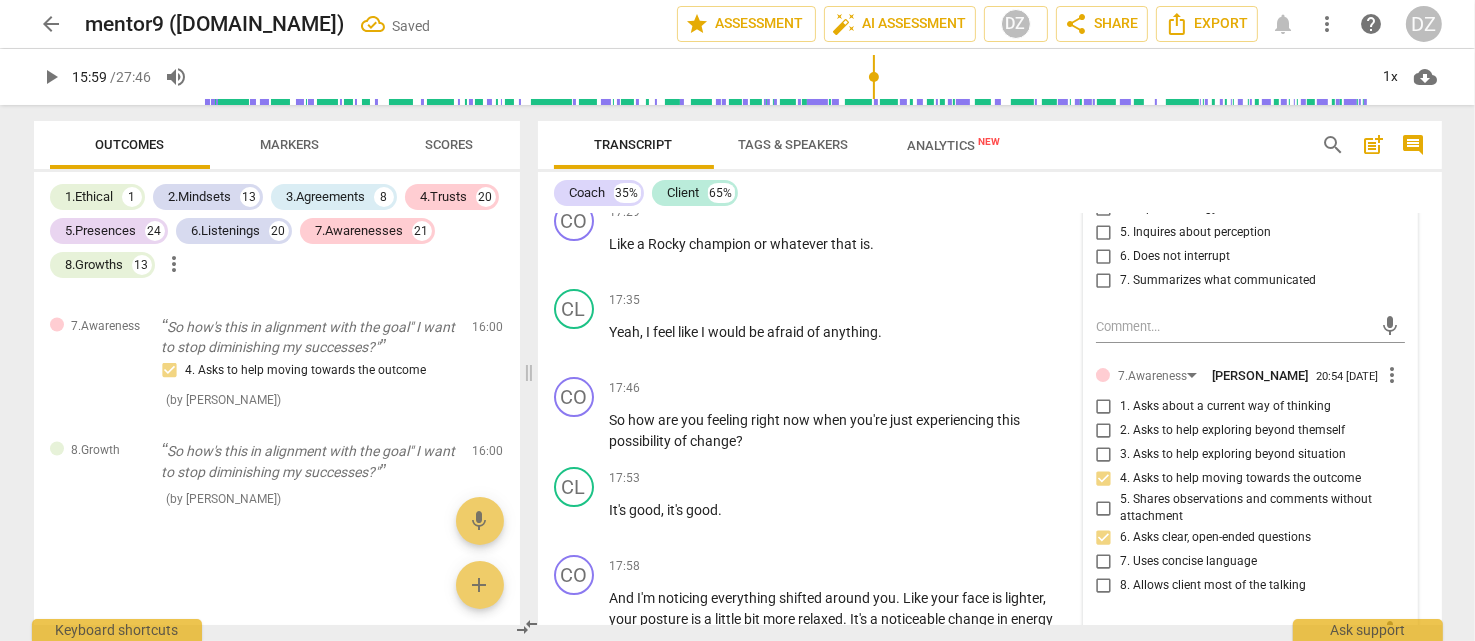 drag, startPoint x: 1222, startPoint y: 548, endPoint x: 1218, endPoint y: 533, distance: 15.524175 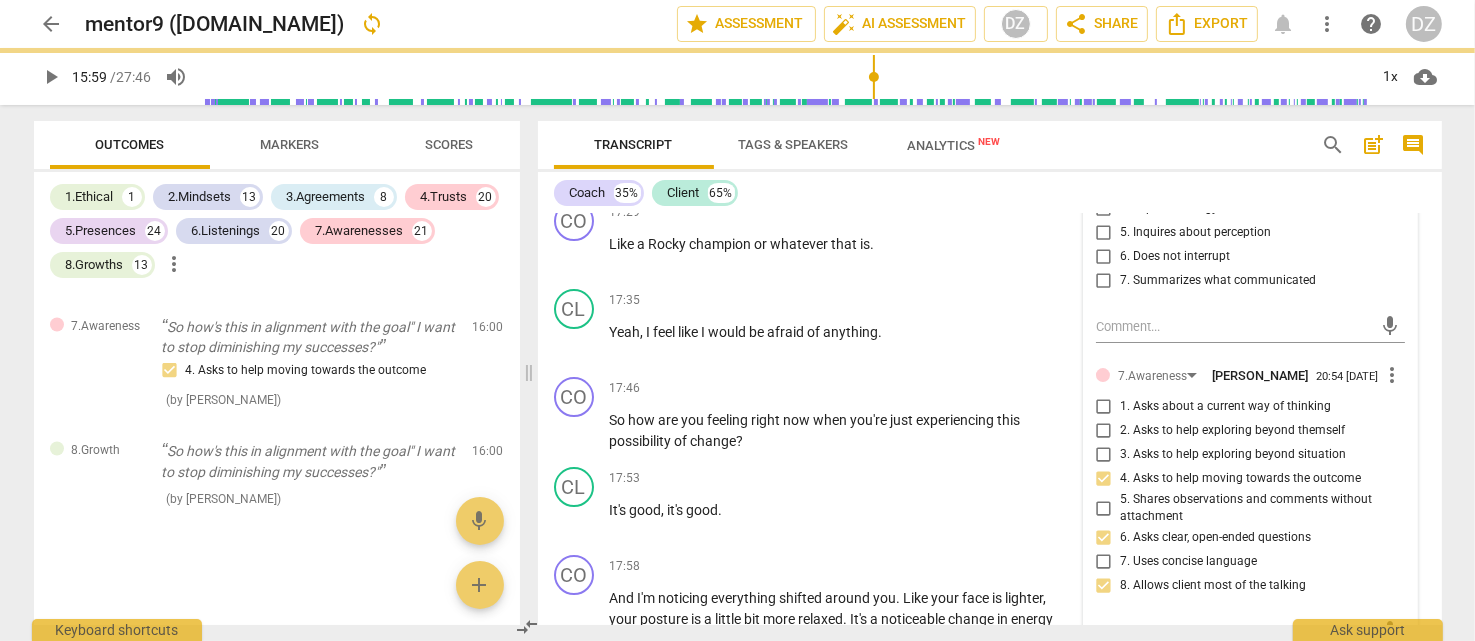 click on "7. Uses concise language" at bounding box center [1188, 562] 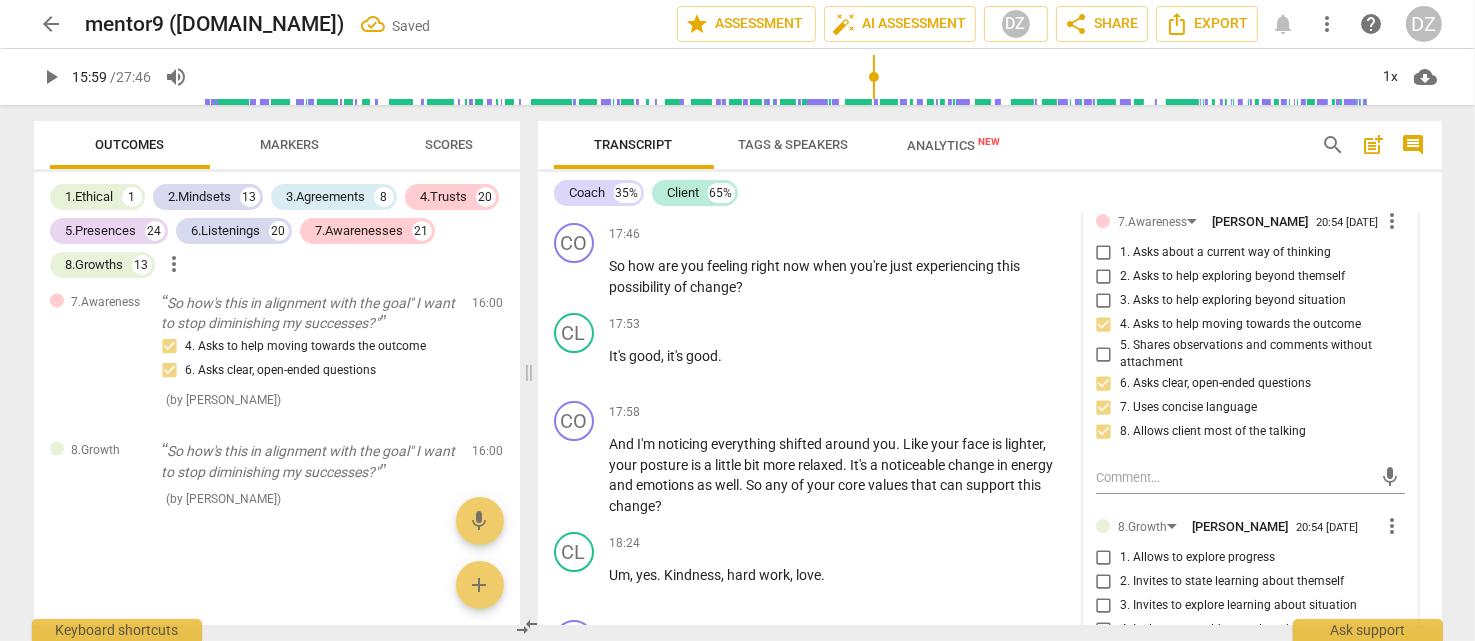 scroll, scrollTop: 7078, scrollLeft: 0, axis: vertical 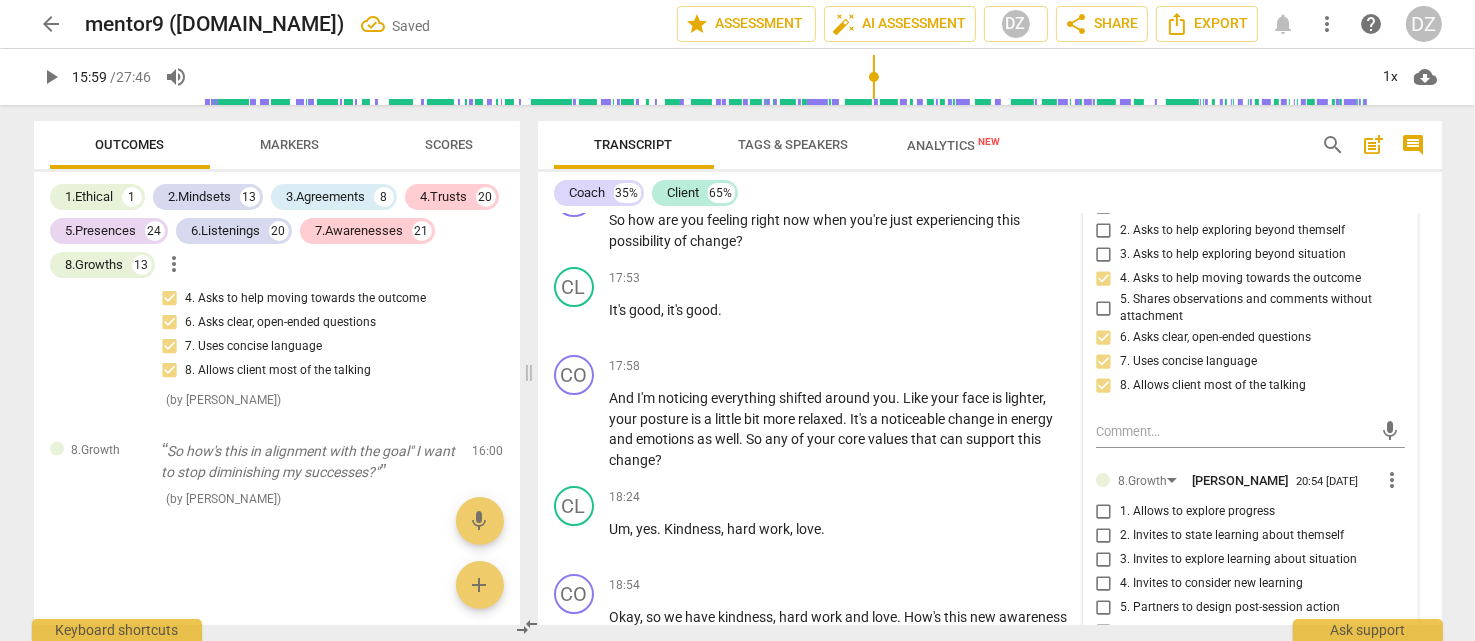 click on "3. Invites to explore learning about situation" at bounding box center (1238, 560) 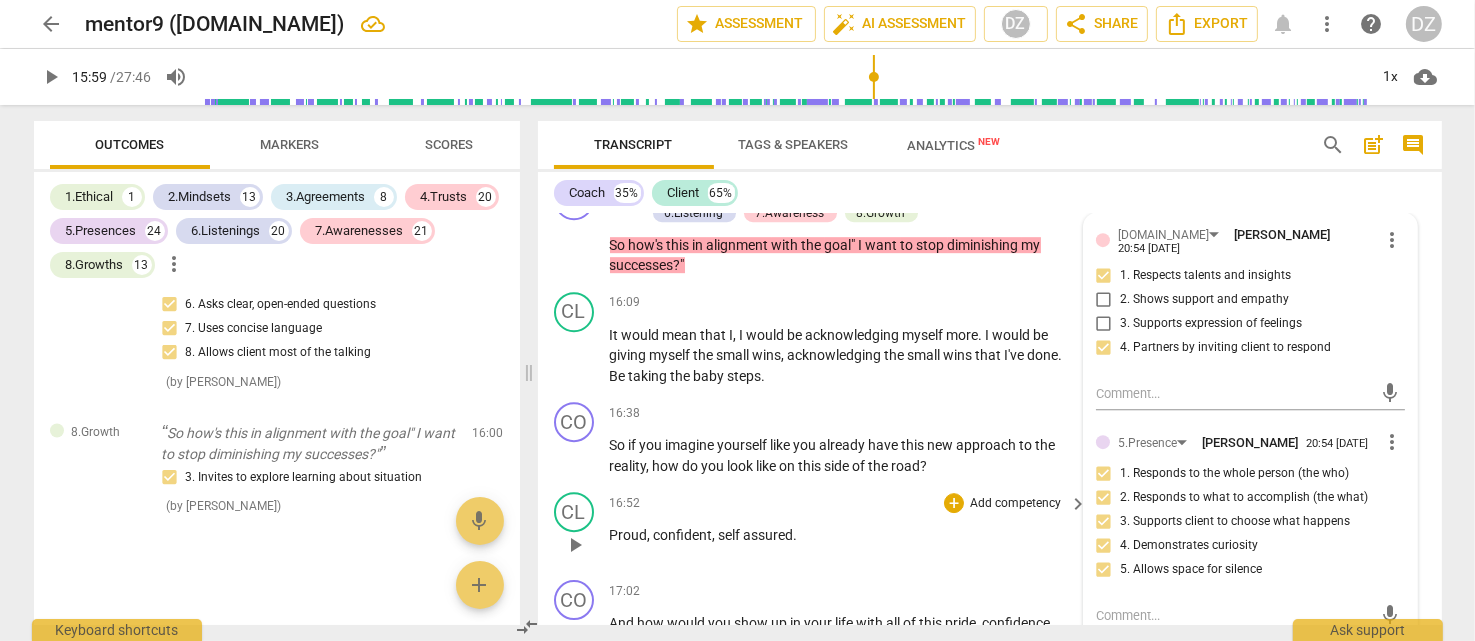 scroll, scrollTop: 6378, scrollLeft: 0, axis: vertical 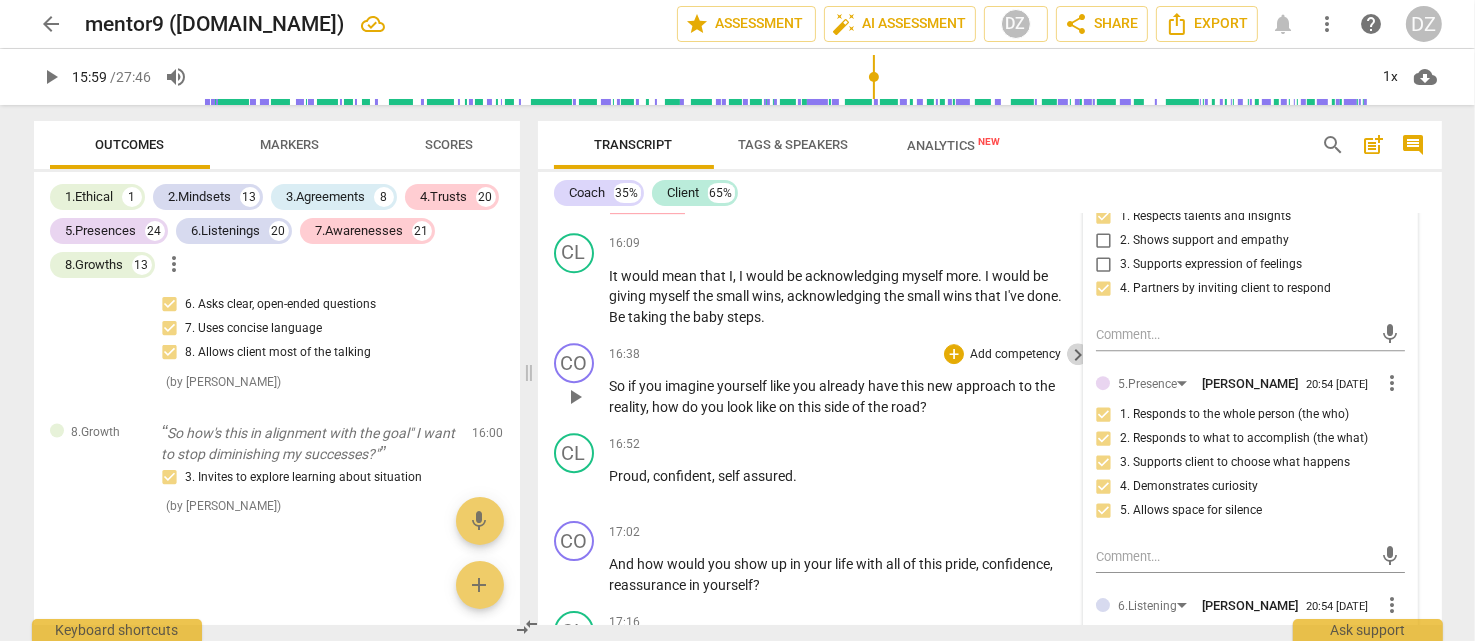 click on "keyboard_arrow_right" at bounding box center (1078, 355) 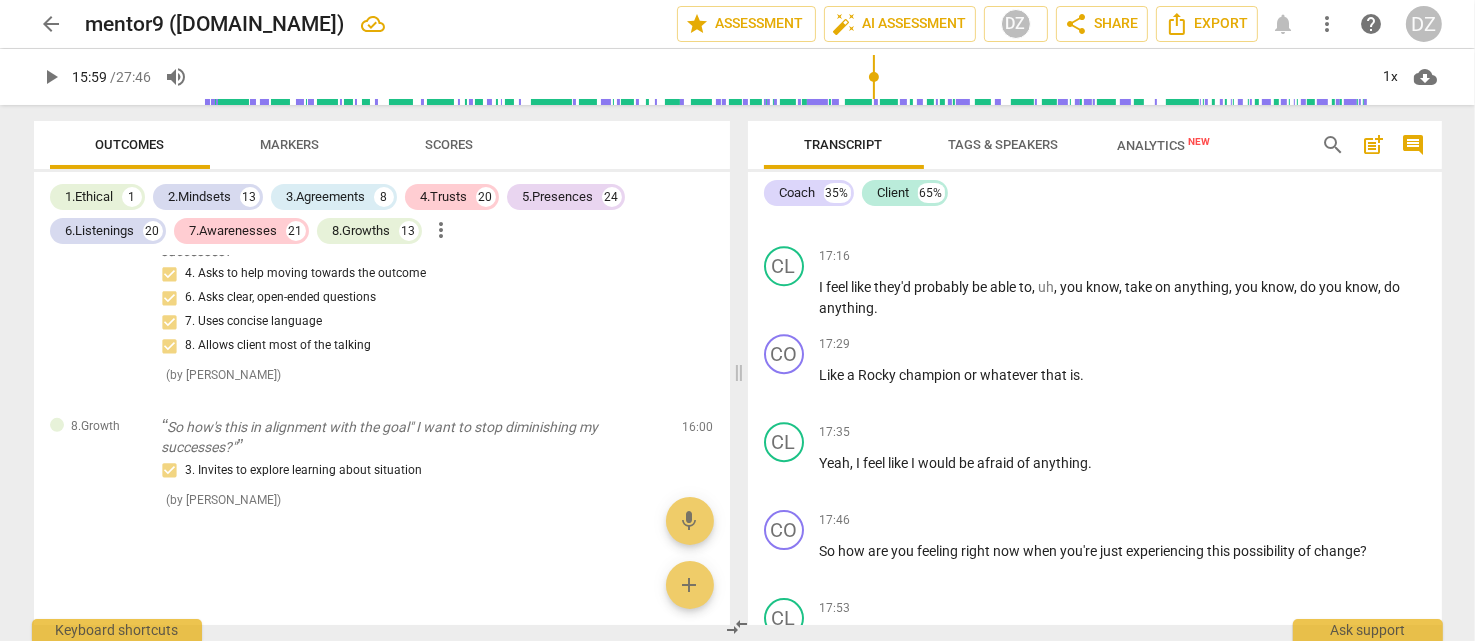 scroll, scrollTop: 5786, scrollLeft: 0, axis: vertical 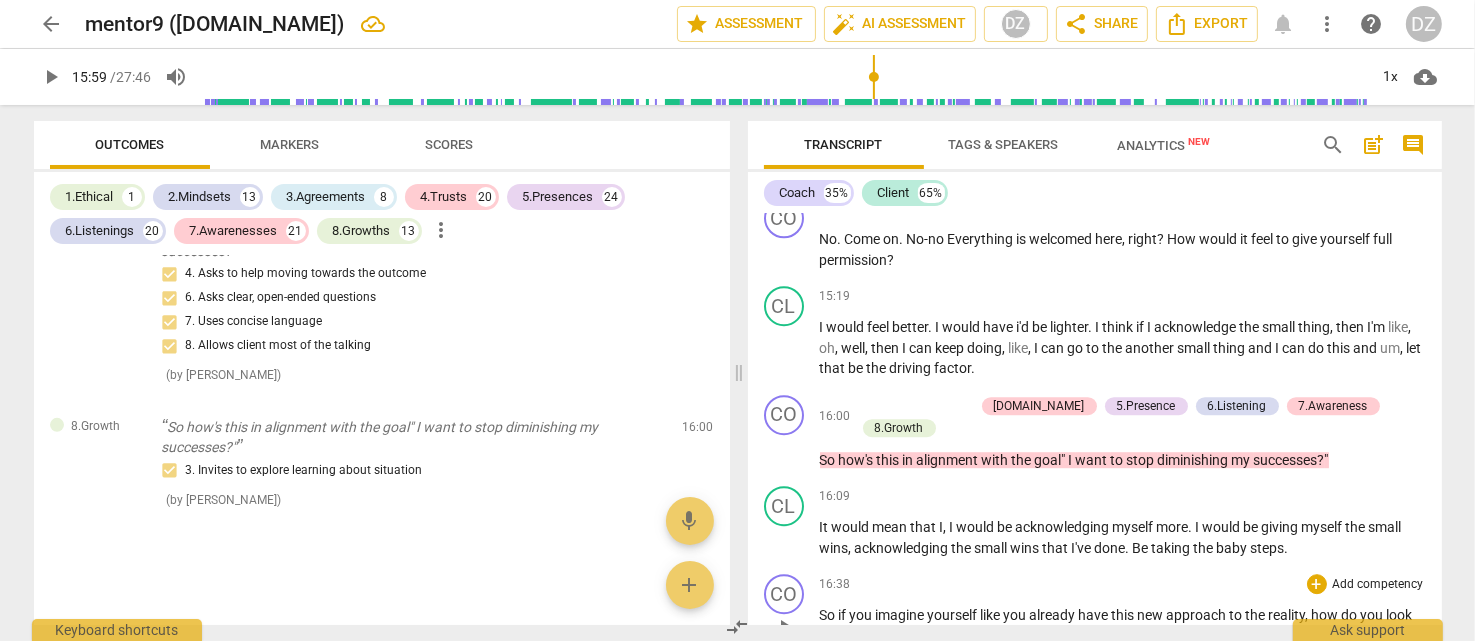 click on "Add competency" at bounding box center [1378, 585] 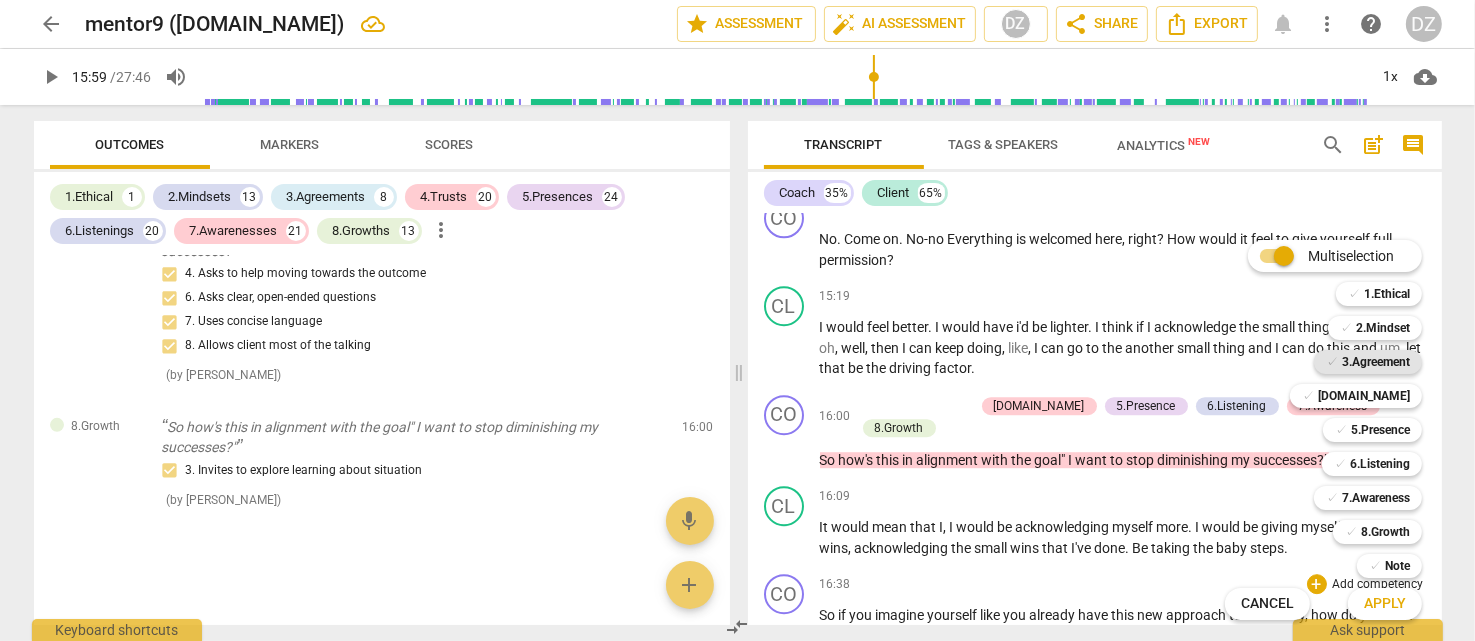 click on "3.Agreement" at bounding box center [1376, 362] 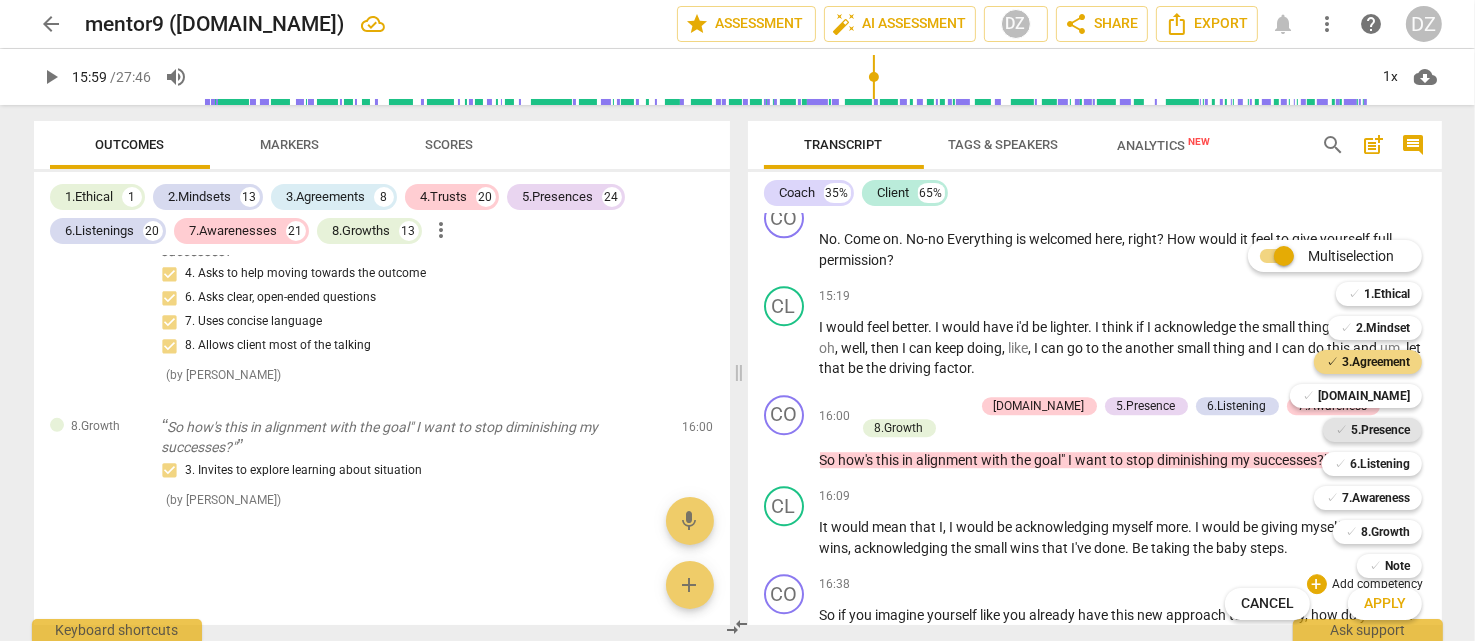 drag, startPoint x: 1362, startPoint y: 395, endPoint x: 1369, endPoint y: 440, distance: 45.54119 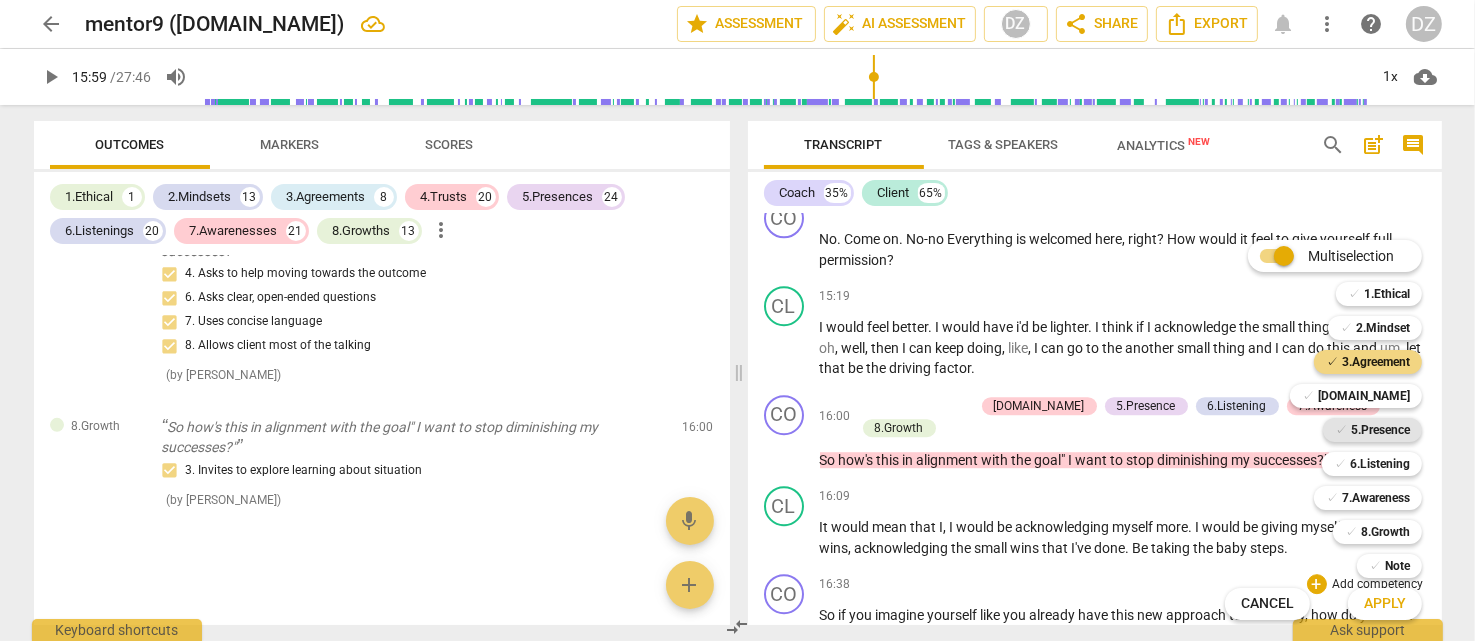click on "✓" at bounding box center [1308, 396] 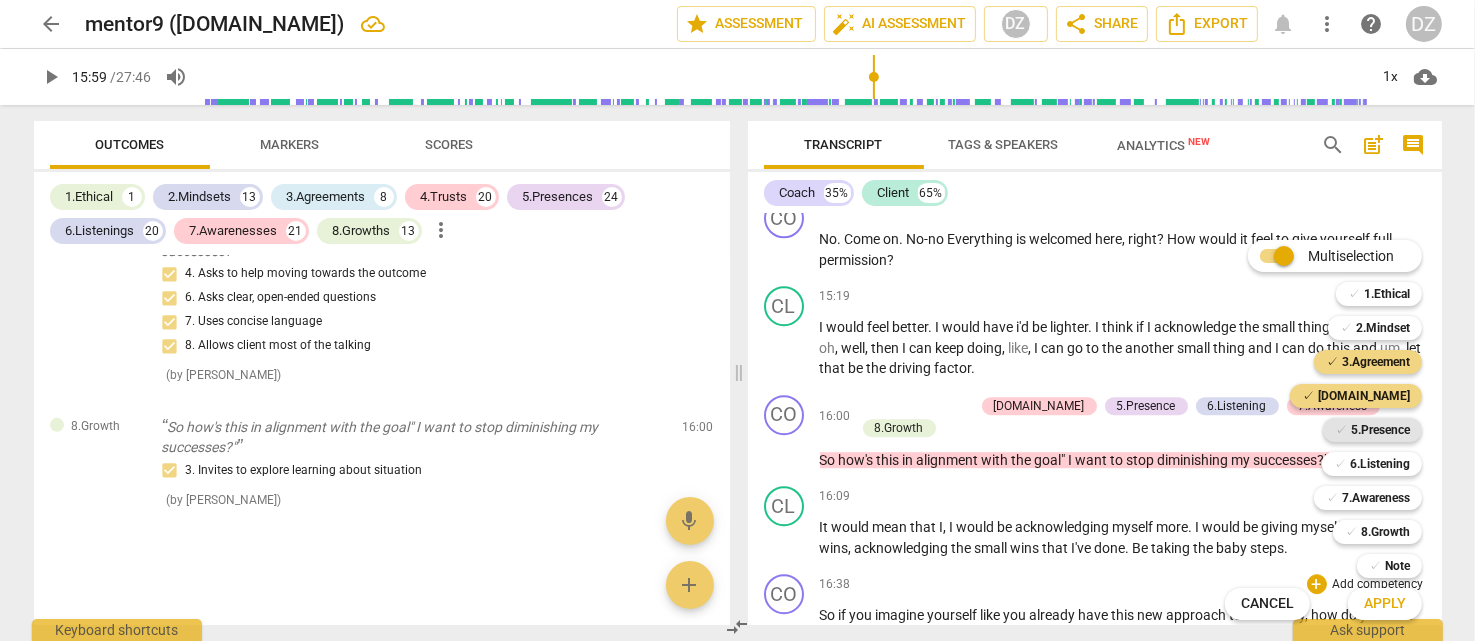 click on "5.Presence" at bounding box center [1380, 430] 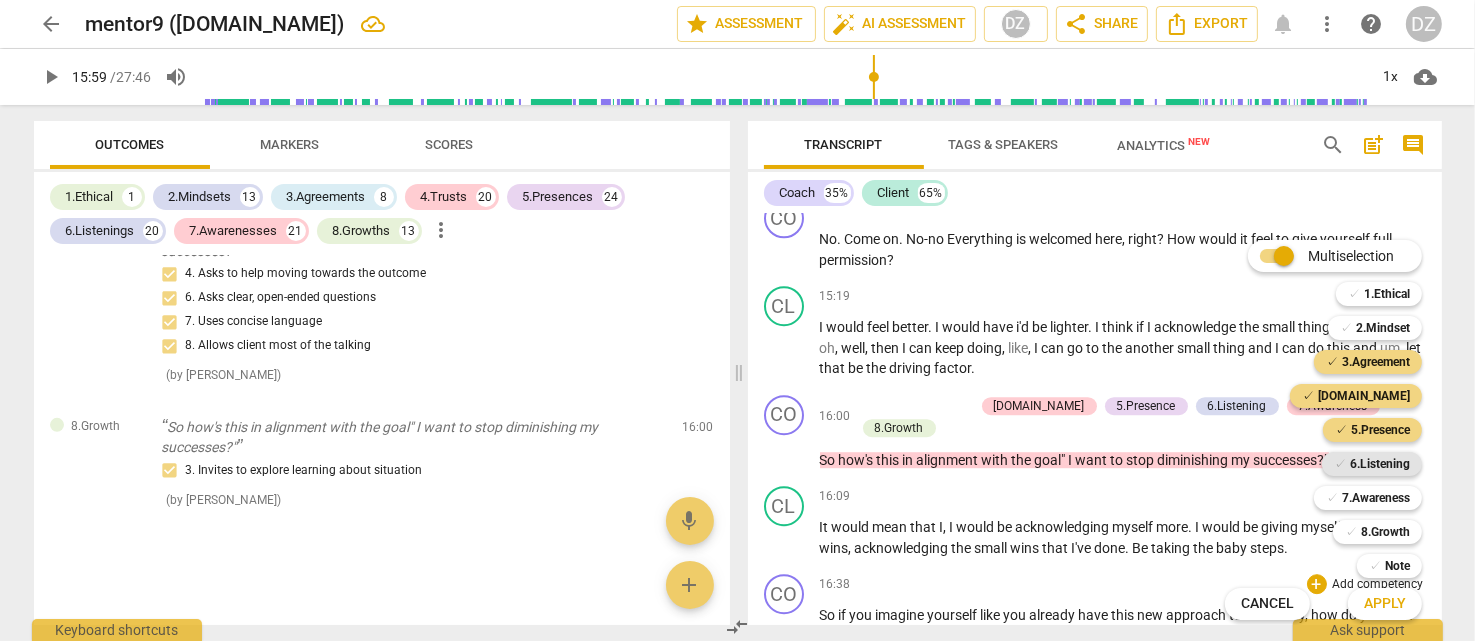 click on "6.Listening" at bounding box center (1380, 464) 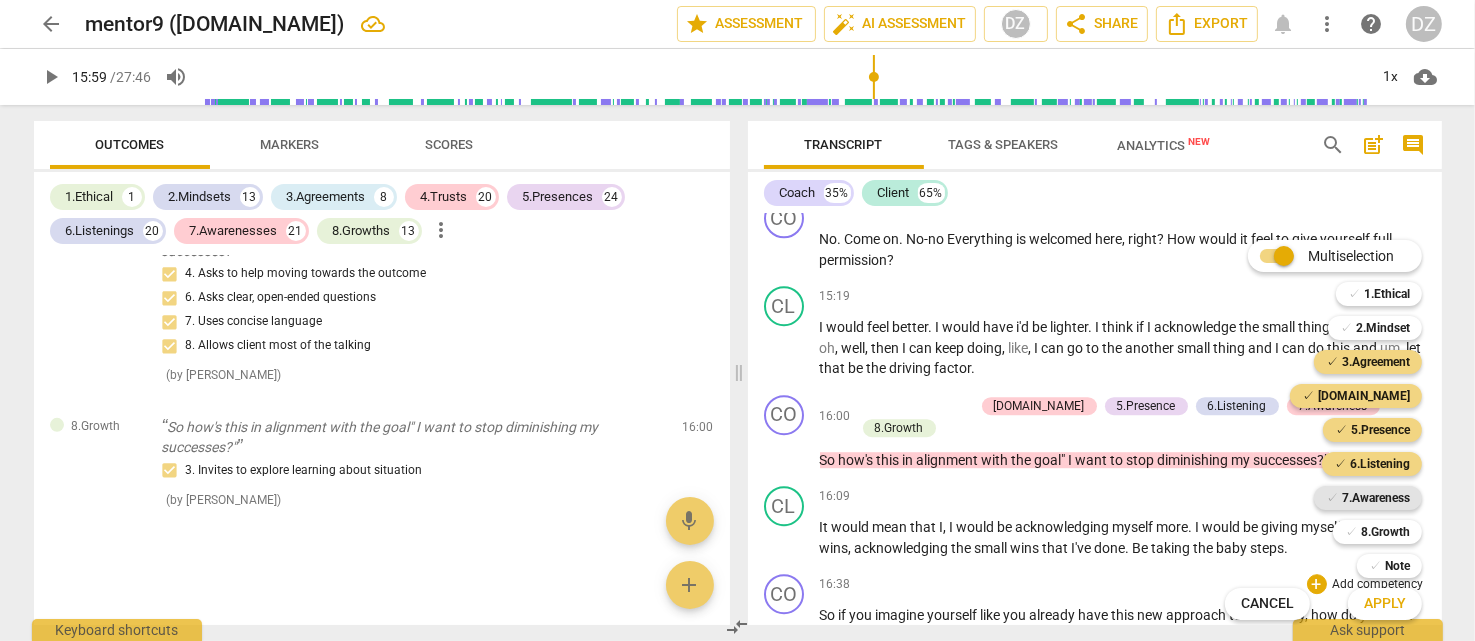 click on "7.Awareness" at bounding box center (1376, 498) 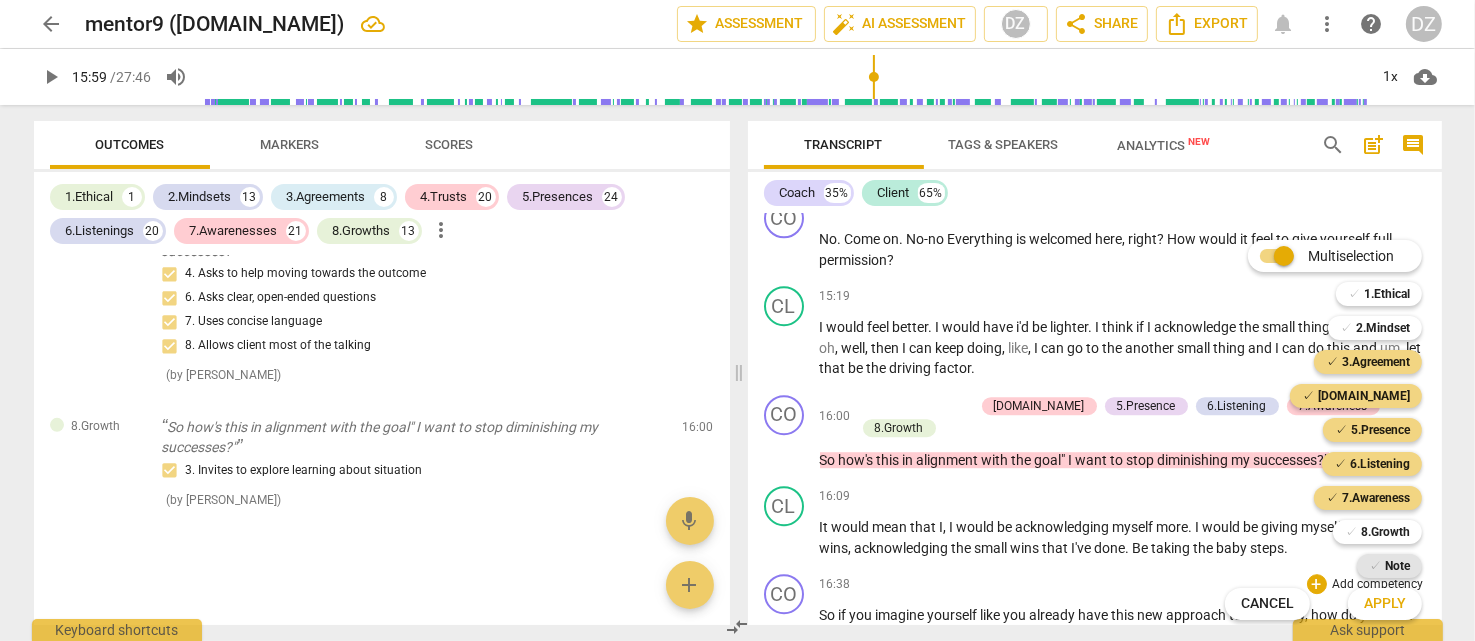 drag, startPoint x: 1379, startPoint y: 523, endPoint x: 1381, endPoint y: 555, distance: 32.06244 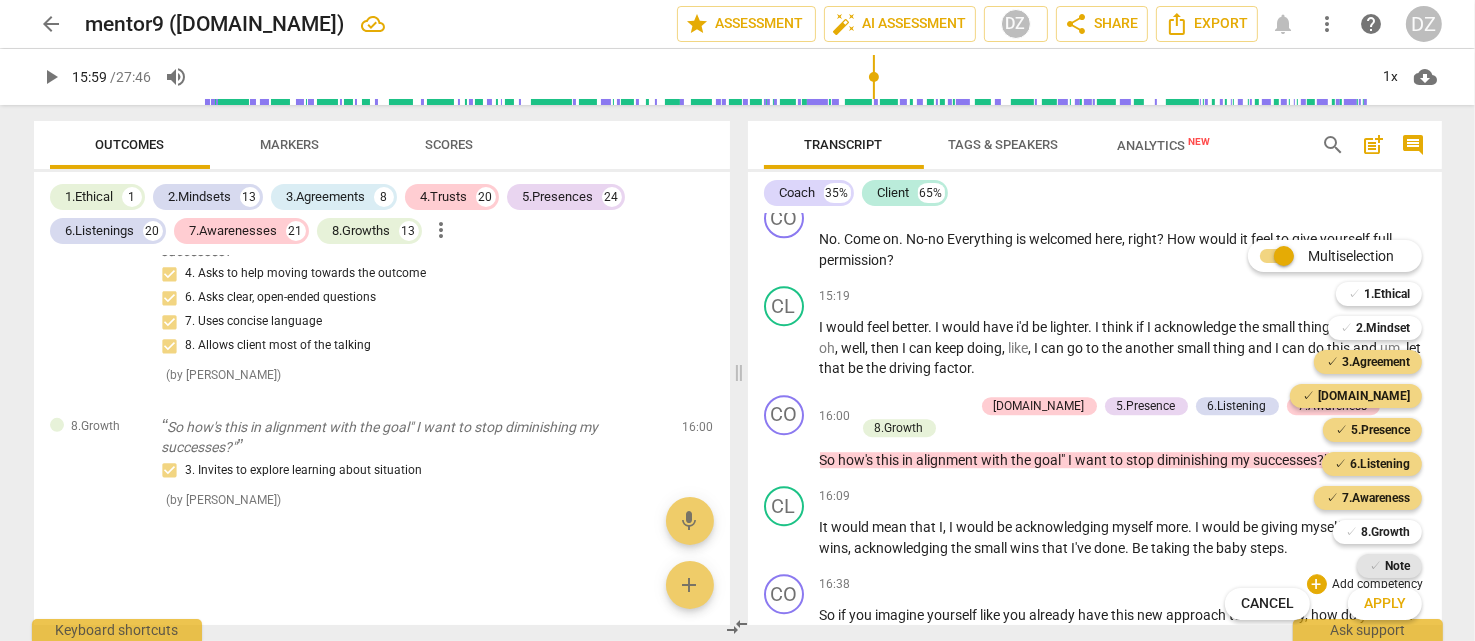 click on "8.Growth" at bounding box center (1385, 532) 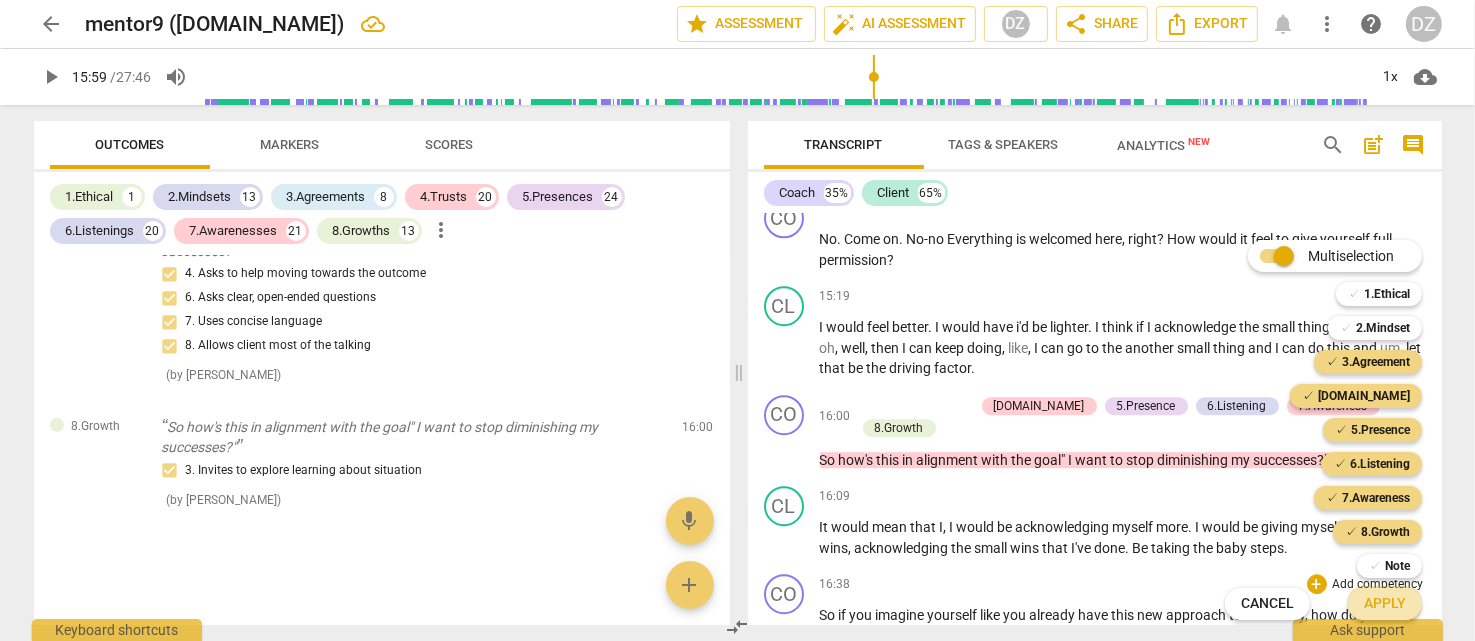 click on "Apply" at bounding box center [1385, 604] 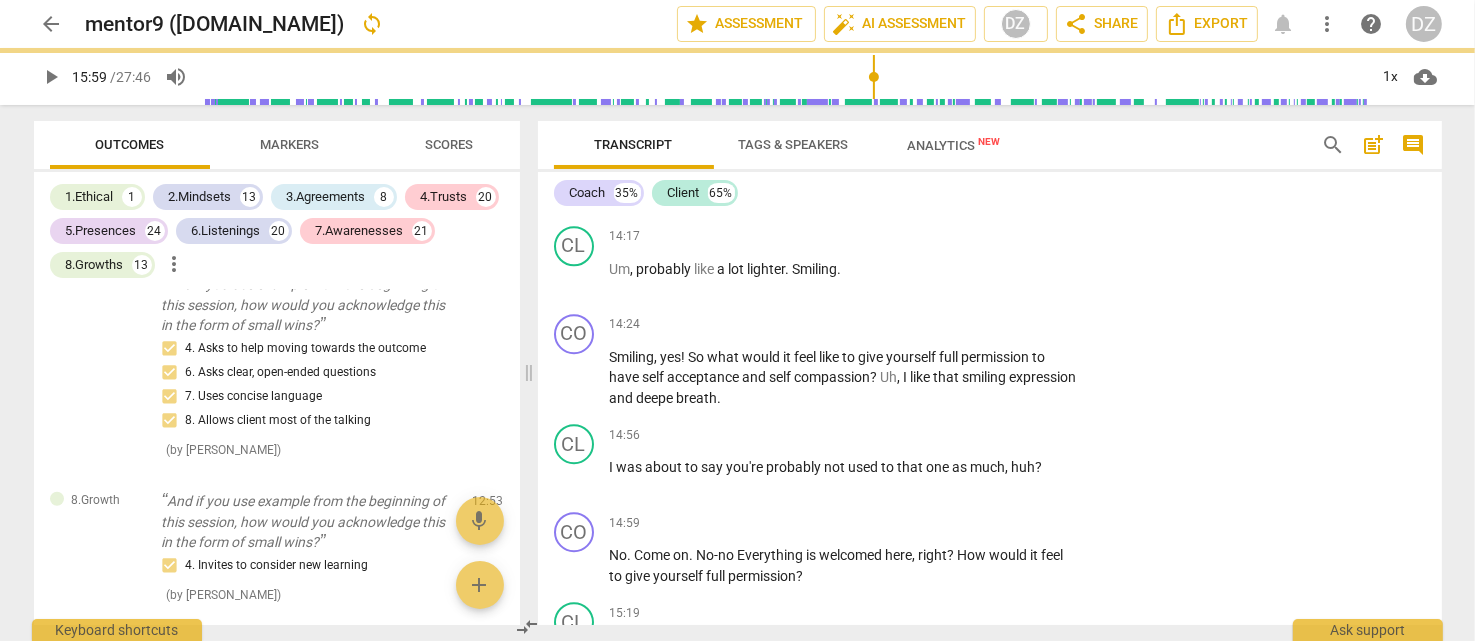 scroll, scrollTop: 6185, scrollLeft: 0, axis: vertical 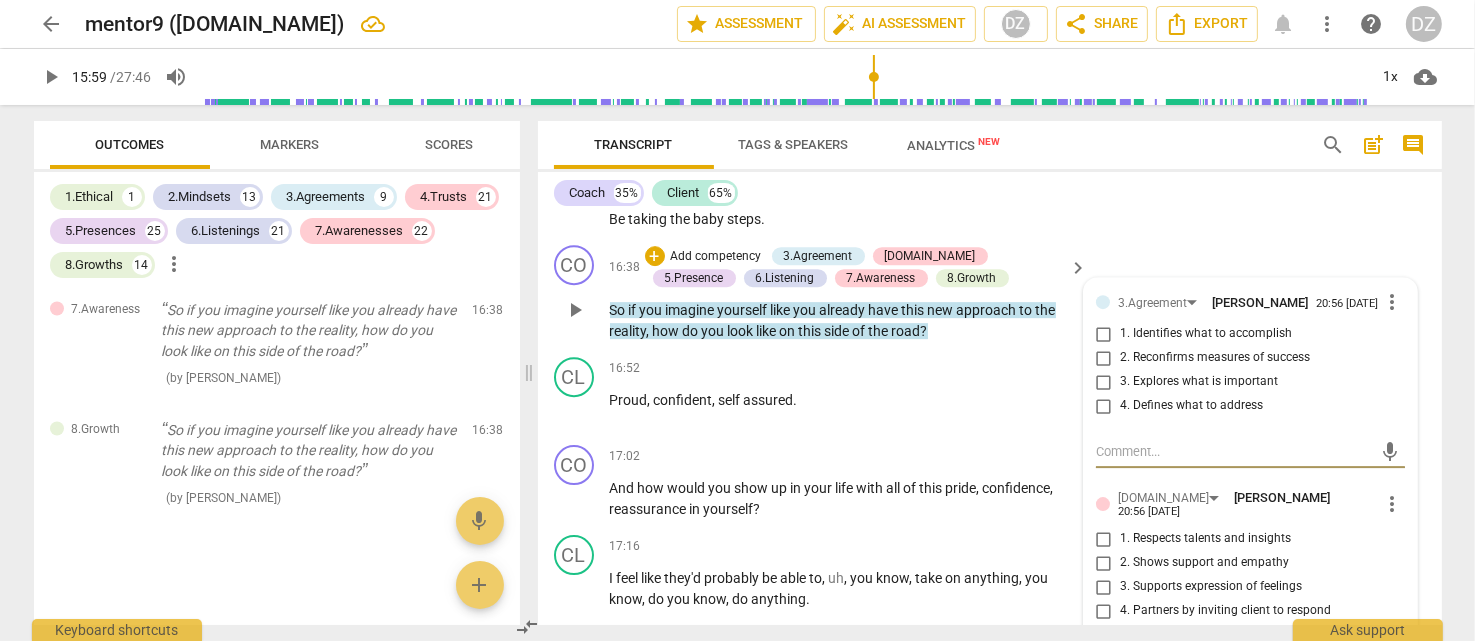 click on "more_vert" at bounding box center [1393, 302] 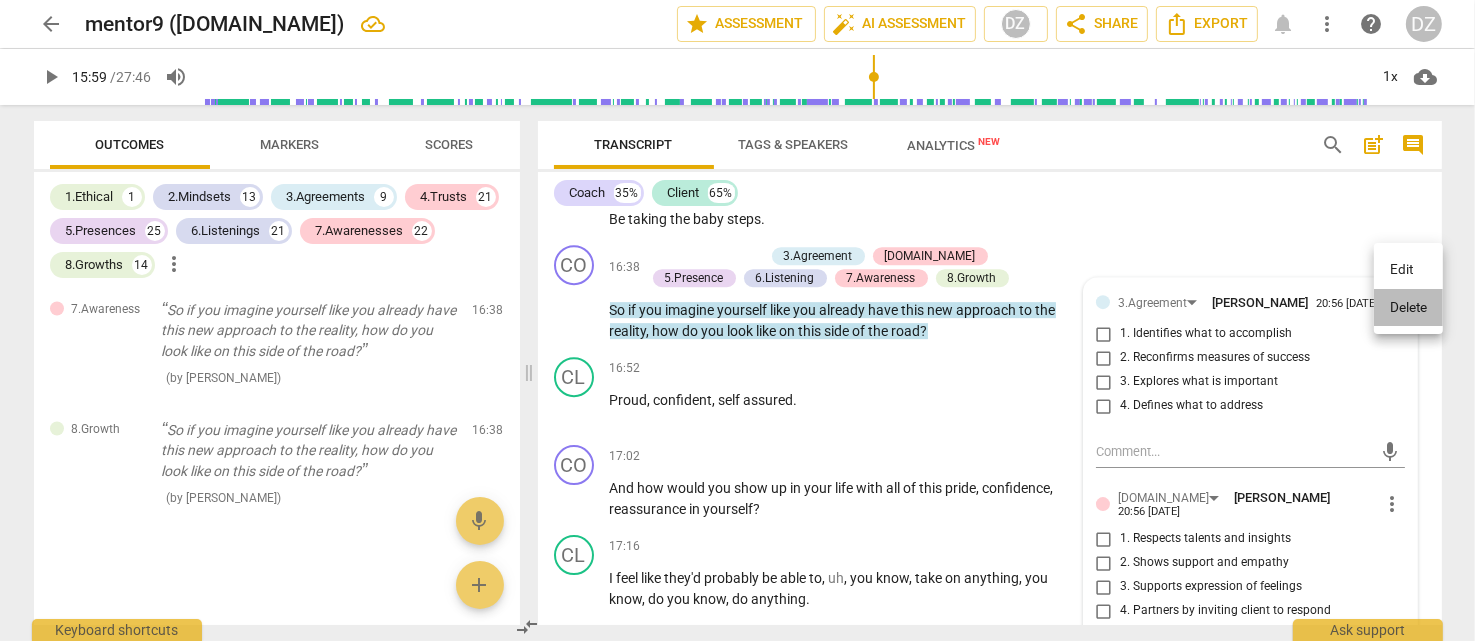 click on "Delete" at bounding box center (1408, 308) 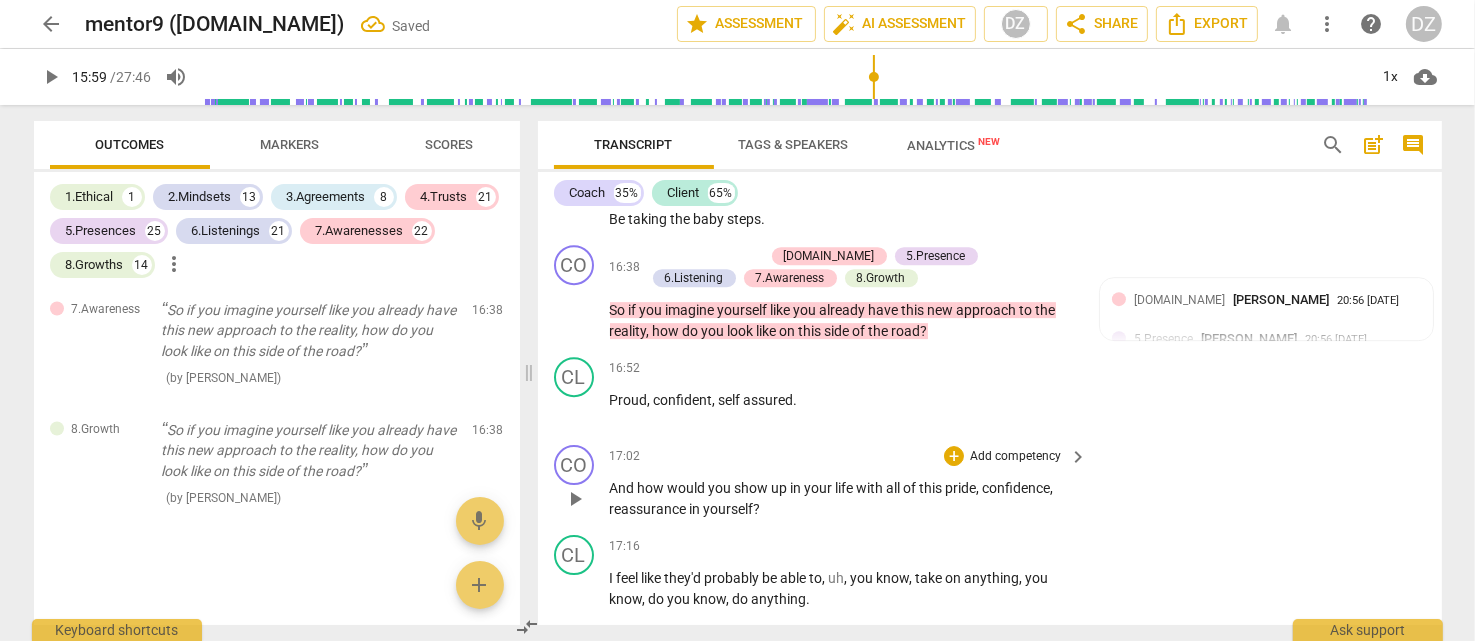 scroll, scrollTop: 19262, scrollLeft: 0, axis: vertical 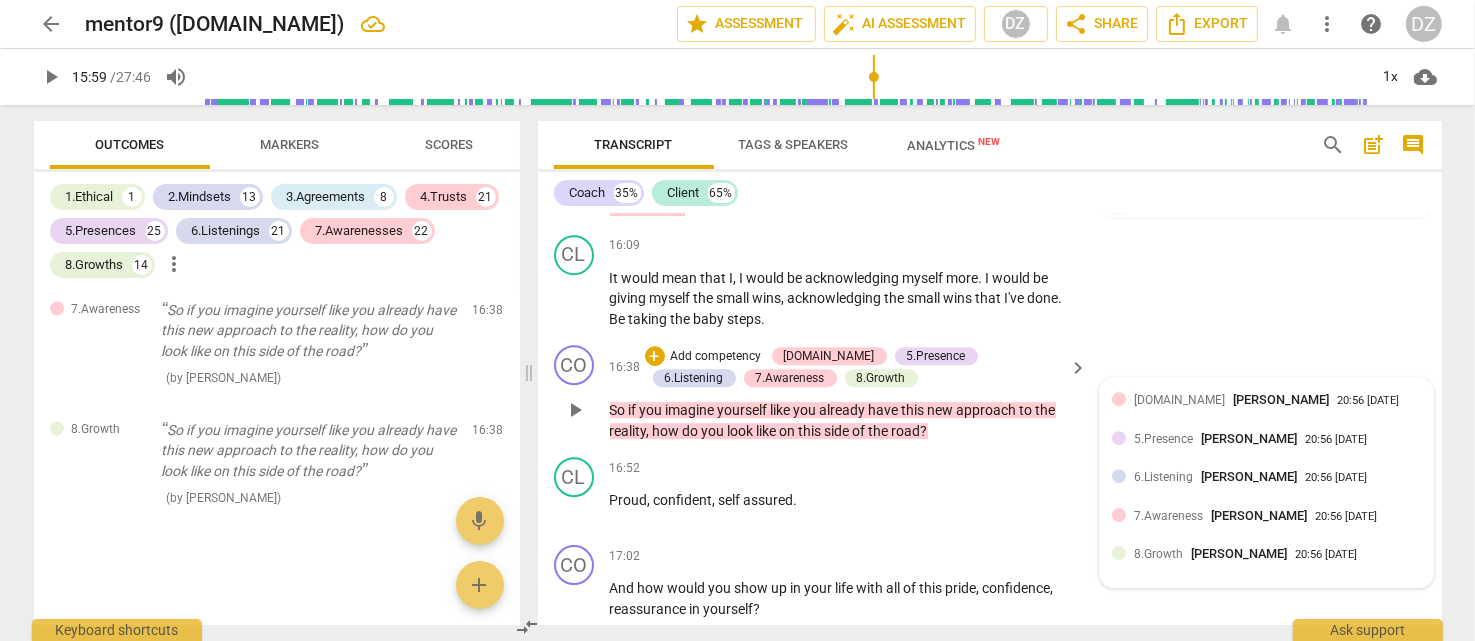 click on "[PERSON_NAME]" at bounding box center (1281, 399) 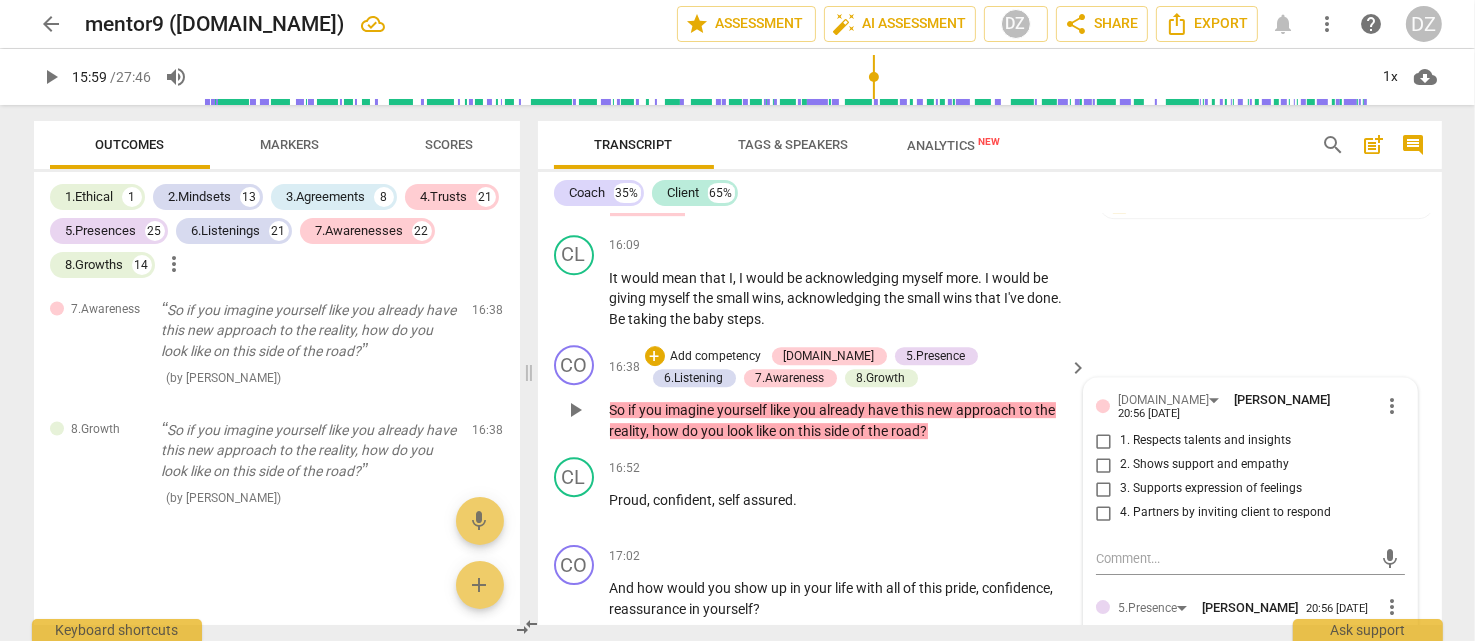 click on "4. Partners by inviting client to respond" at bounding box center [1225, 513] 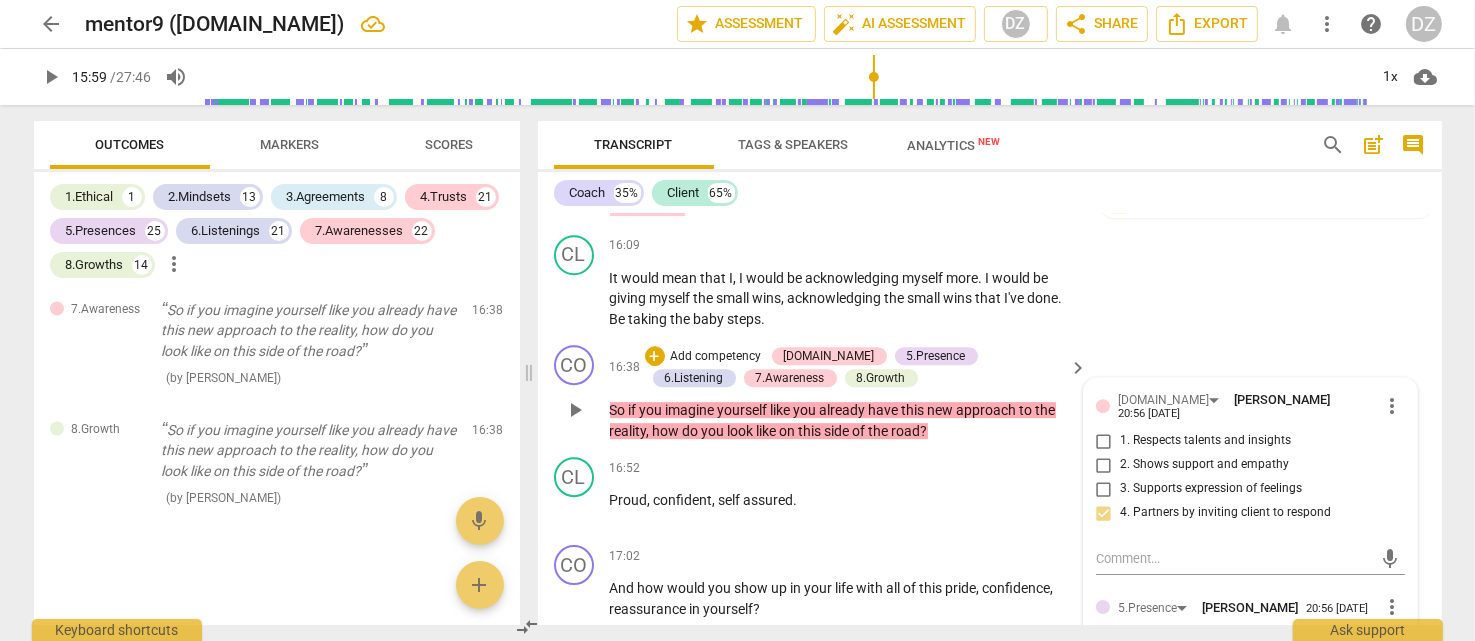 scroll, scrollTop: 6476, scrollLeft: 0, axis: vertical 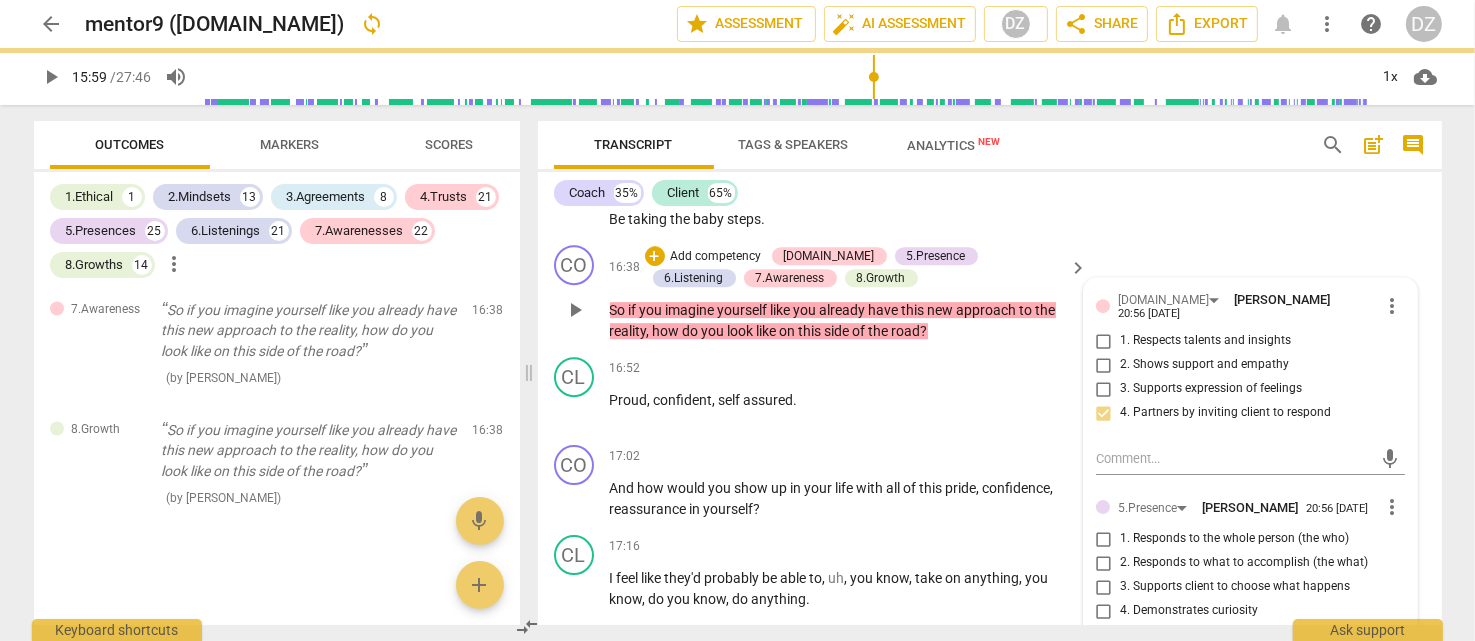 drag, startPoint x: 1235, startPoint y: 501, endPoint x: 1237, endPoint y: 523, distance: 22.090721 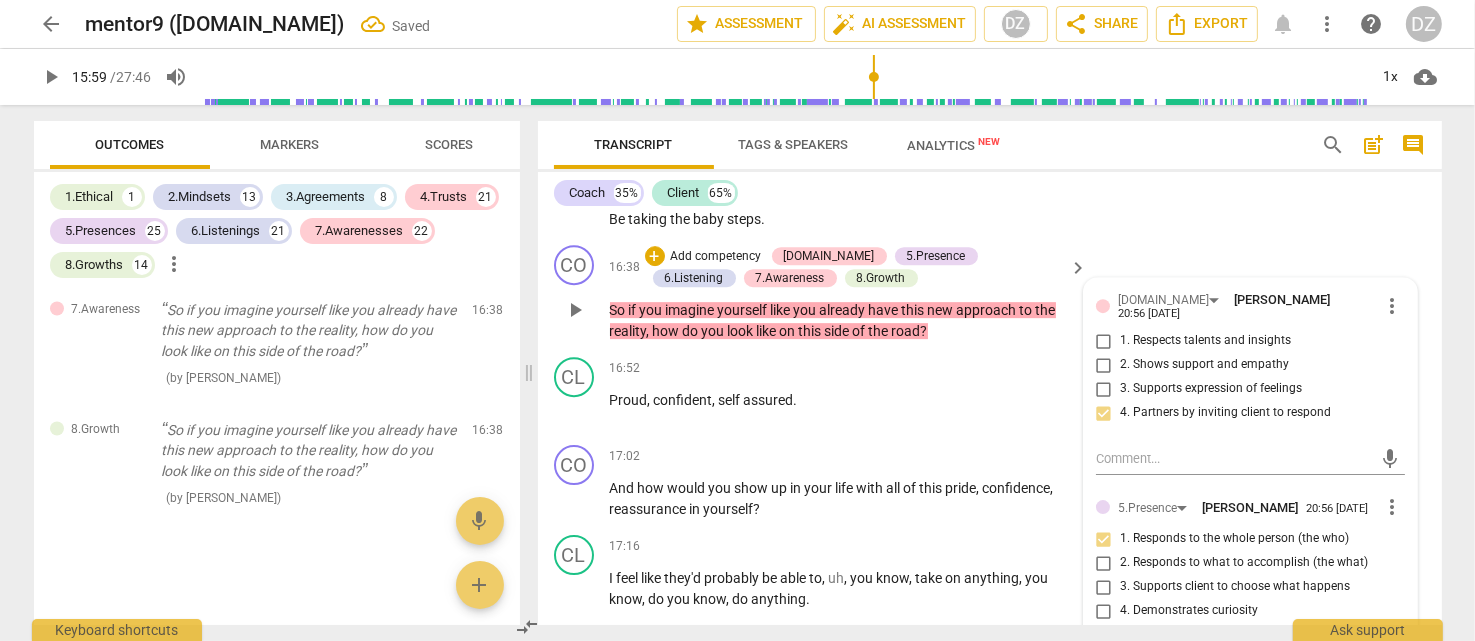 scroll, scrollTop: 19286, scrollLeft: 0, axis: vertical 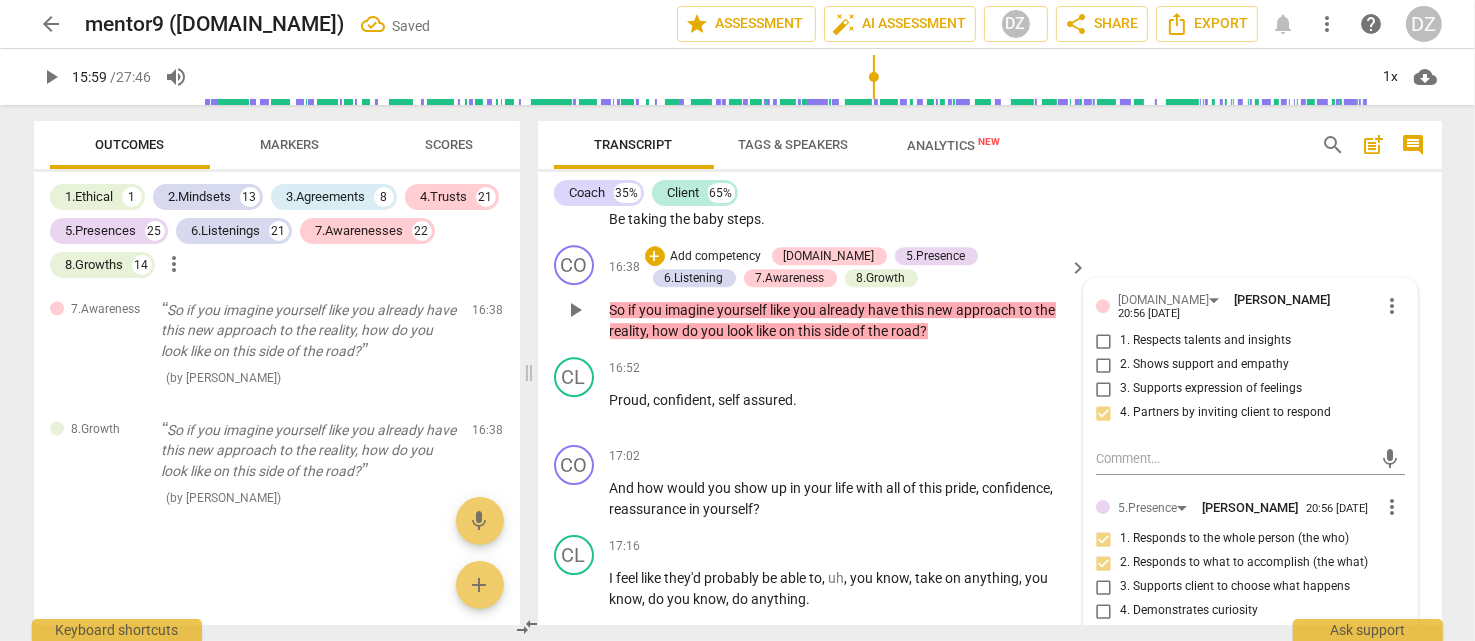 click on "3. Supports client to choose what happens" at bounding box center (1235, 587) 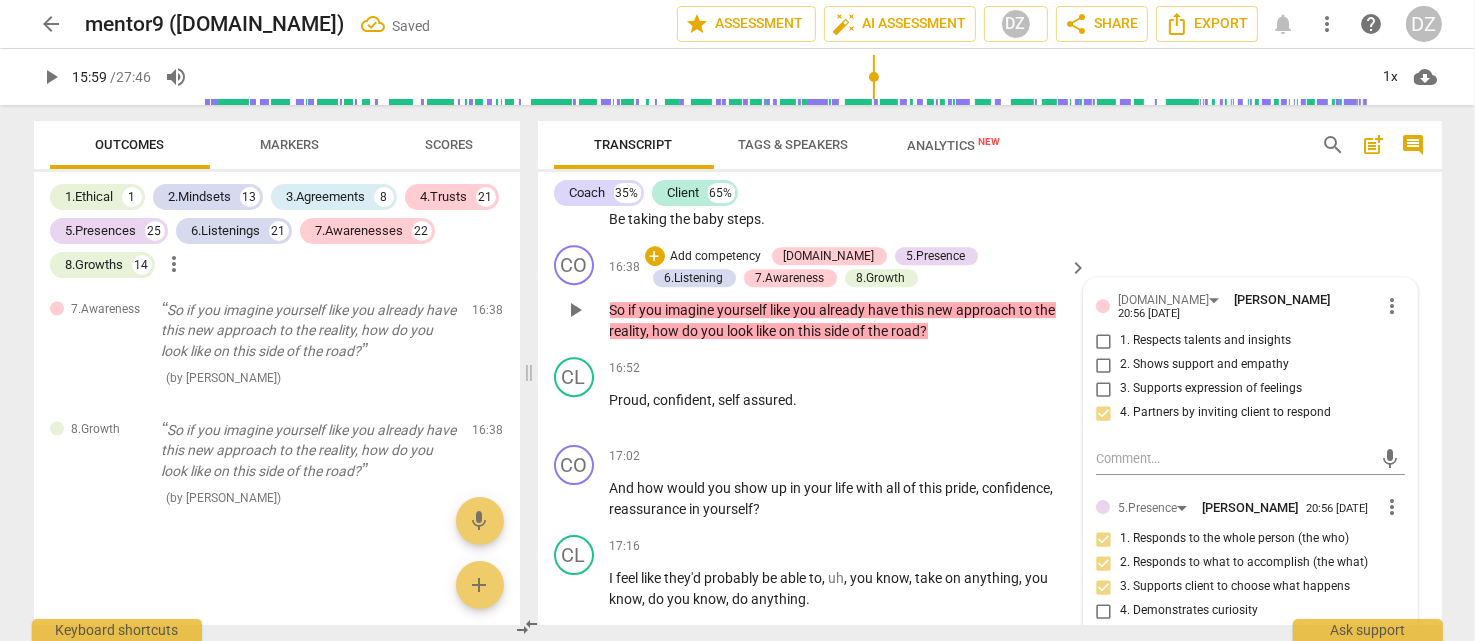 click on "4. Demonstrates curiosity" at bounding box center [1189, 611] 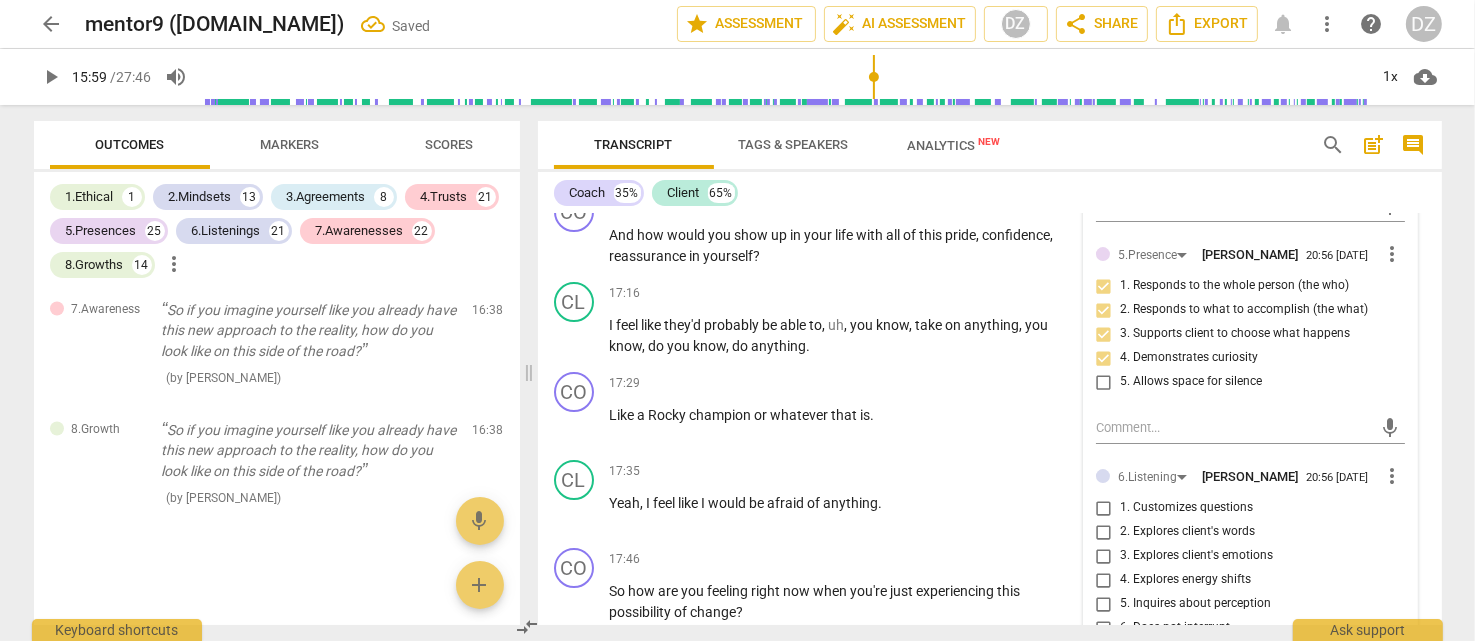 scroll, scrollTop: 6776, scrollLeft: 0, axis: vertical 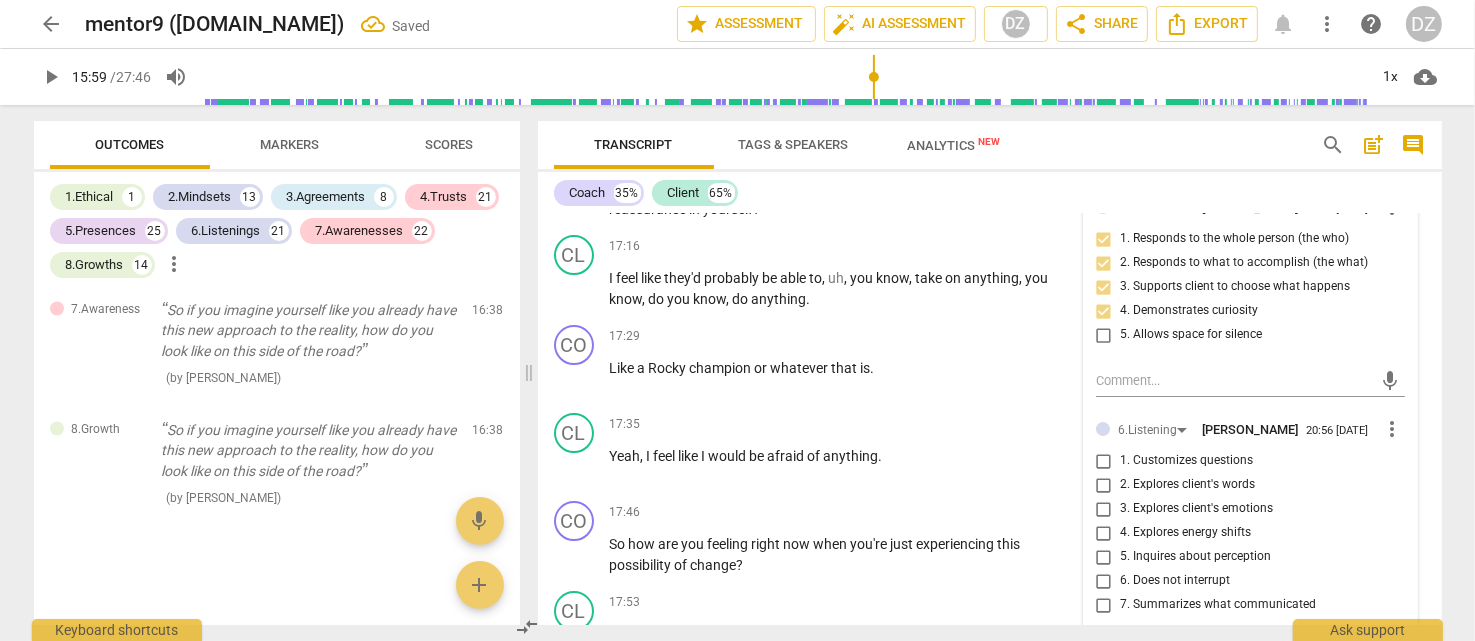 click on "6. Does not interrupt" at bounding box center (1175, 581) 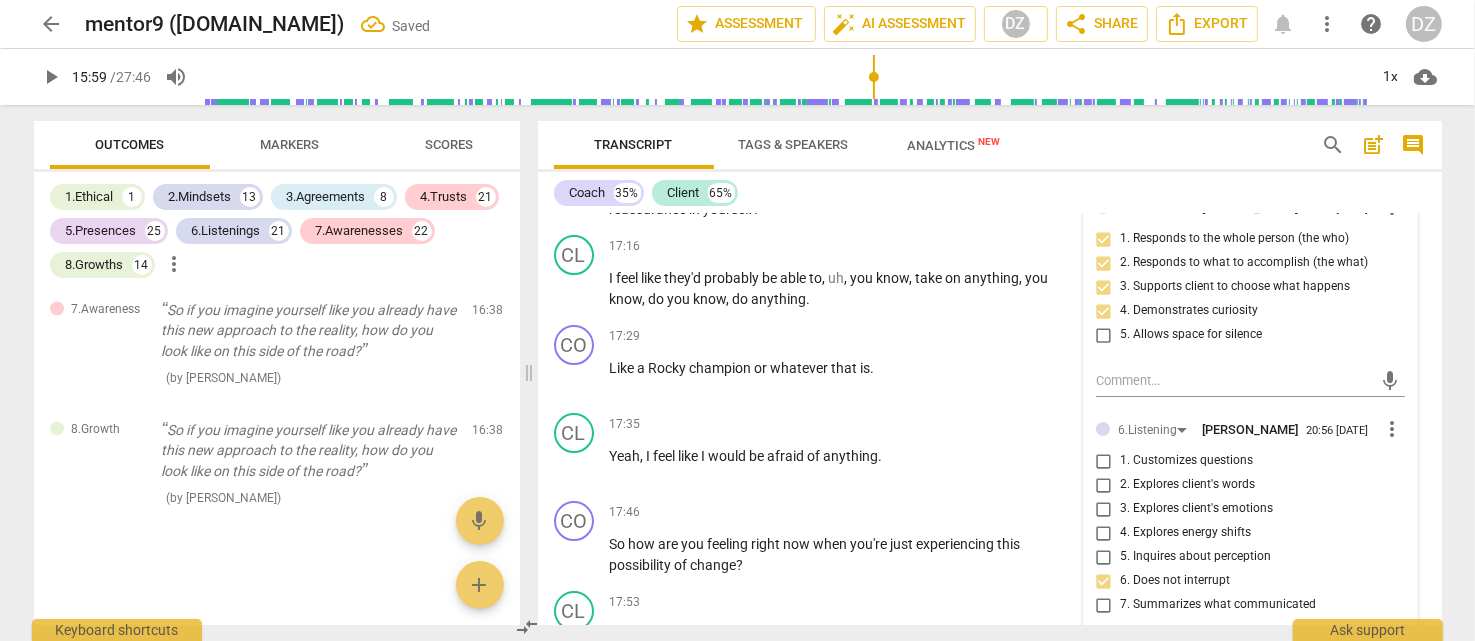 scroll, scrollTop: 19409, scrollLeft: 0, axis: vertical 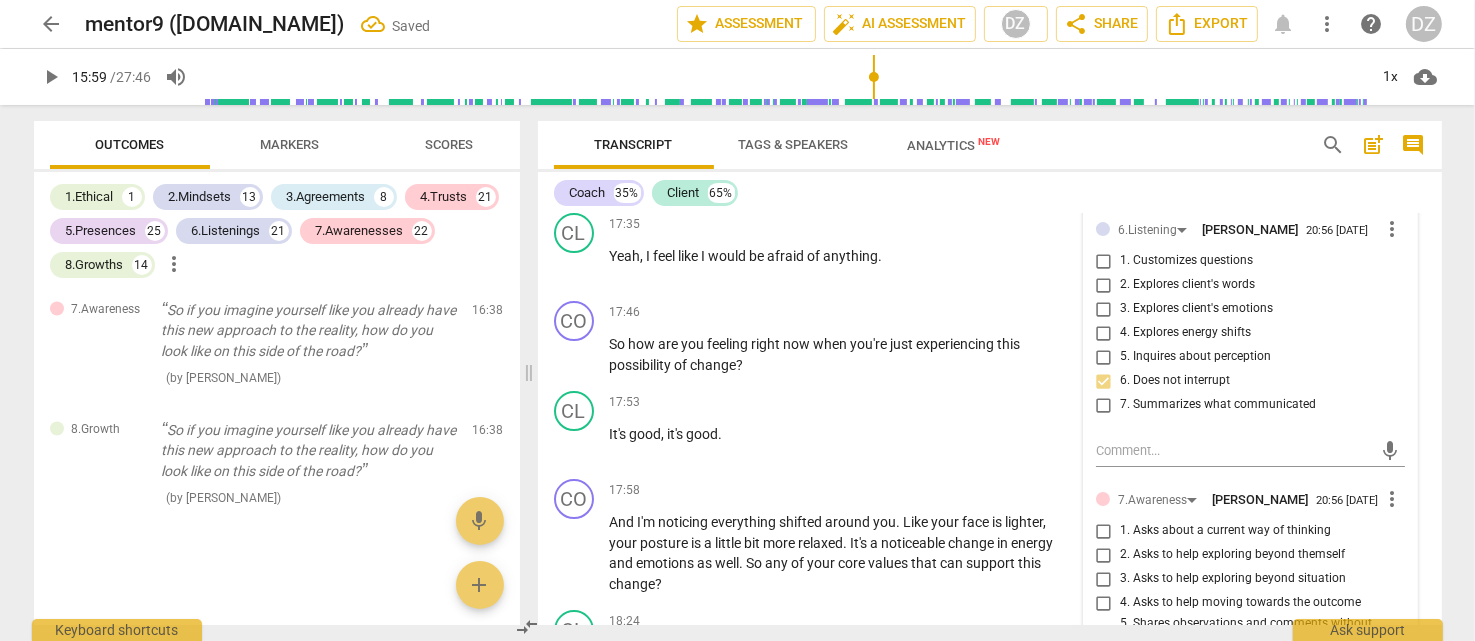 click on "2. Asks to help exploring beyond themself" at bounding box center [1232, 555] 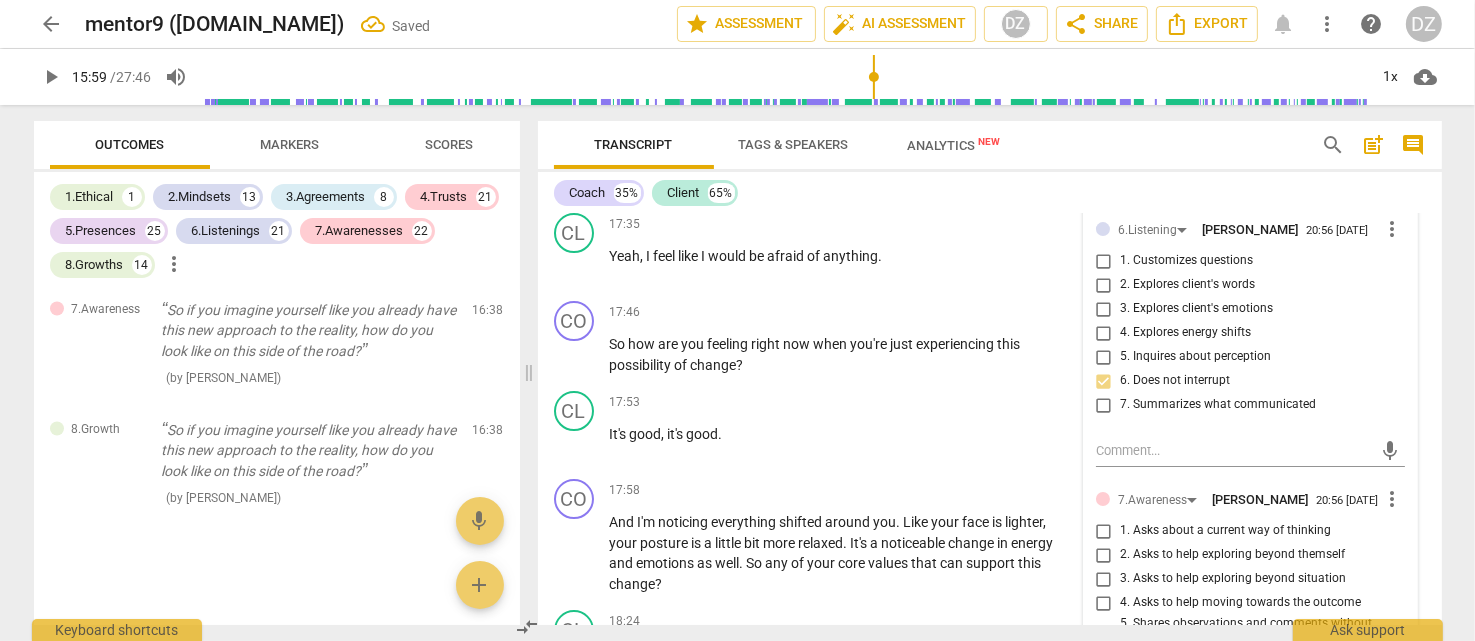 click on "2. Asks to help exploring beyond themself" at bounding box center (1104, 555) 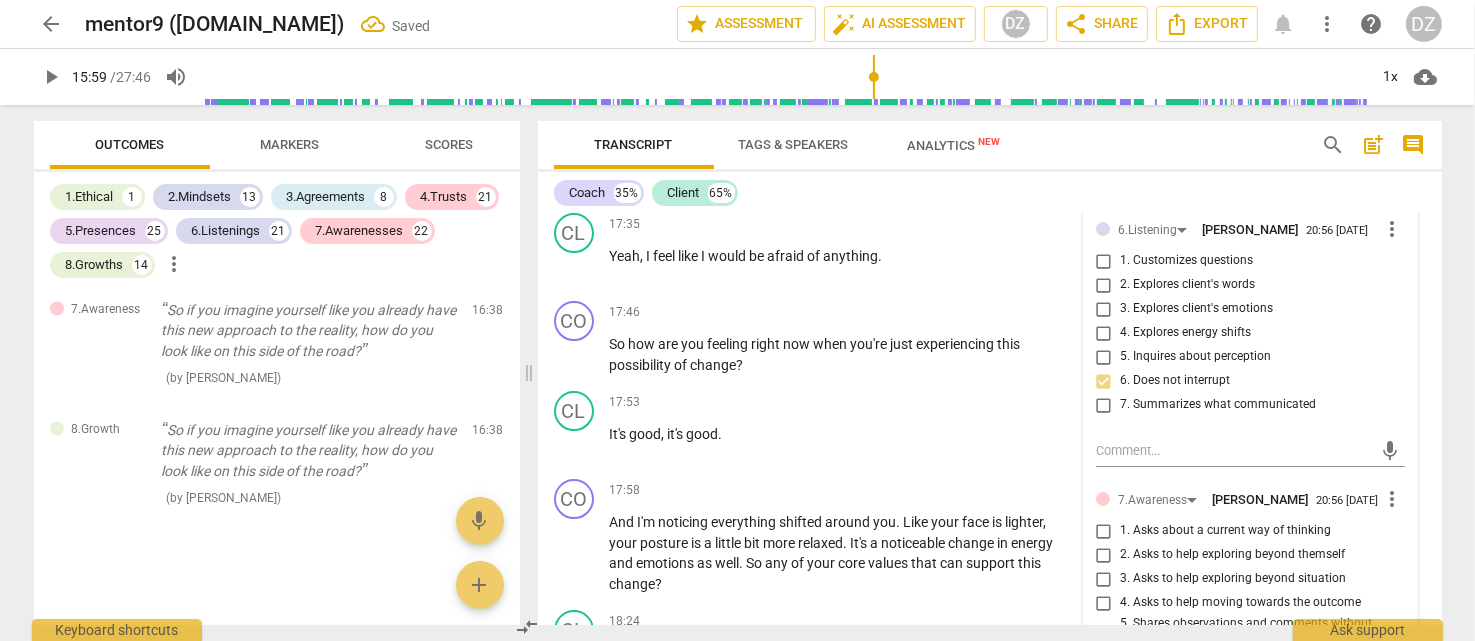 checkbox on "true" 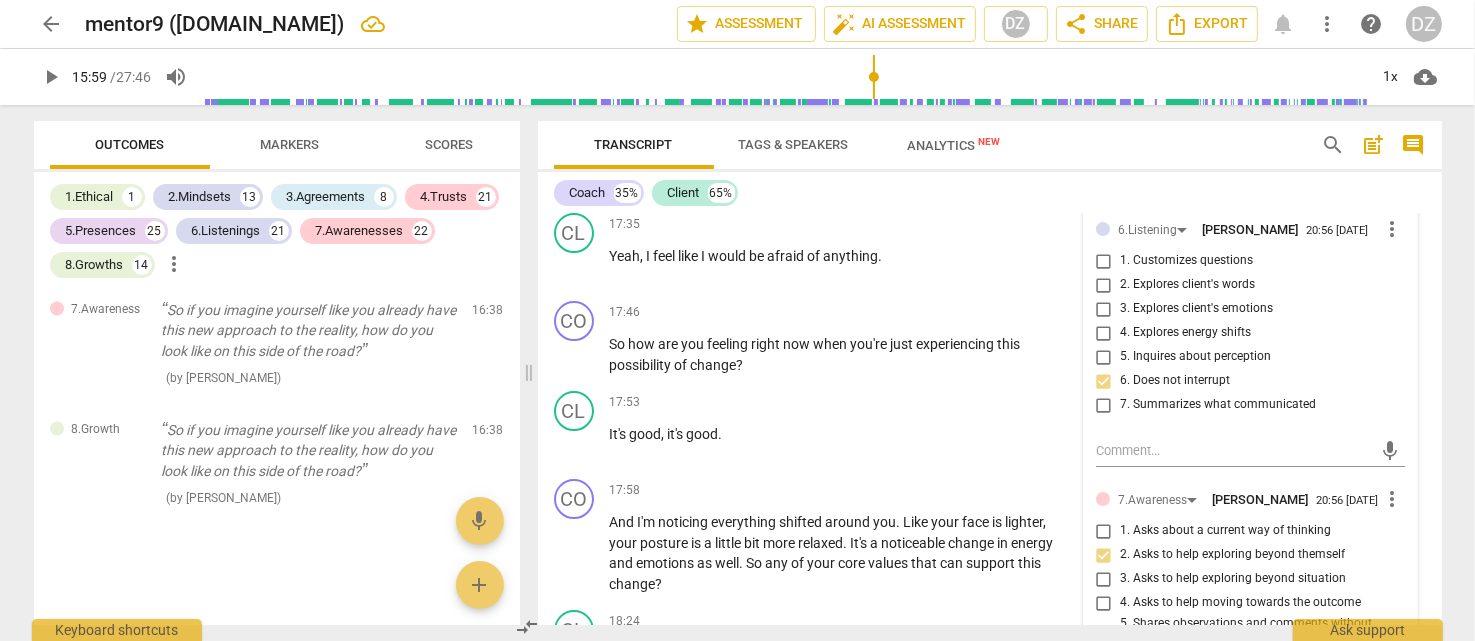 click on "3. Asks to help exploring beyond situation" at bounding box center [1233, 579] 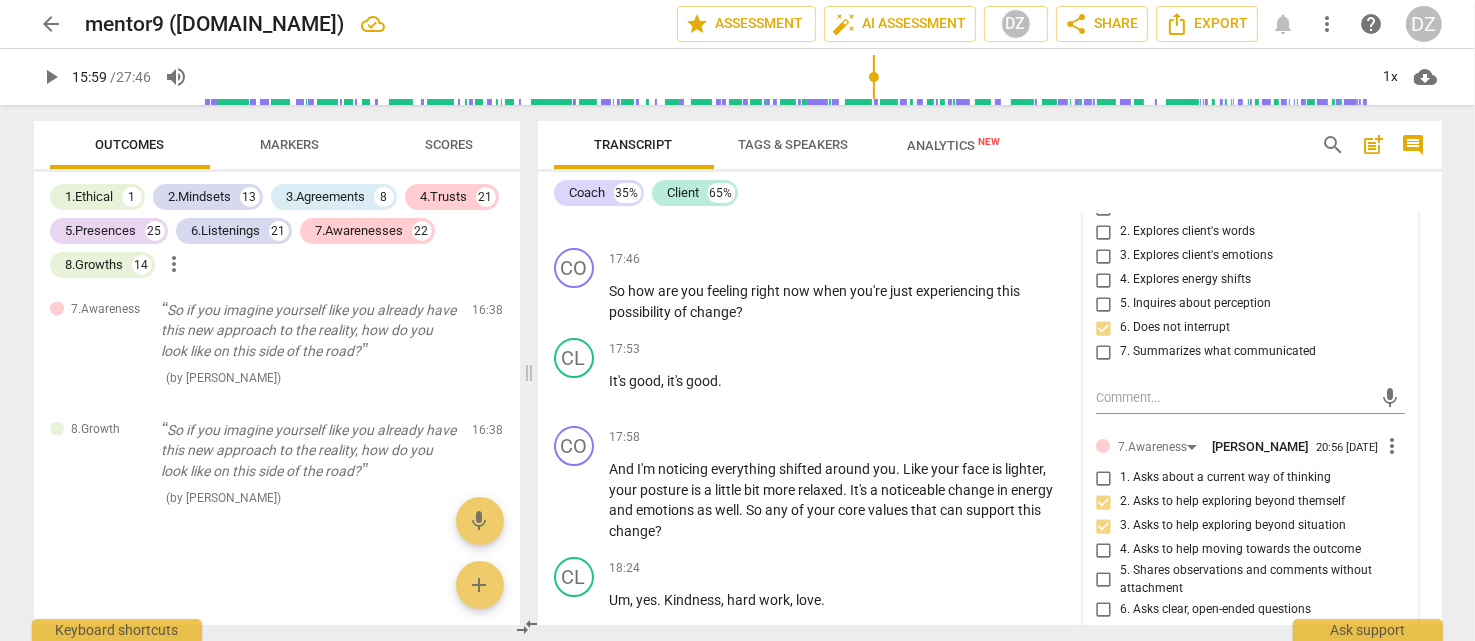 scroll, scrollTop: 7076, scrollLeft: 0, axis: vertical 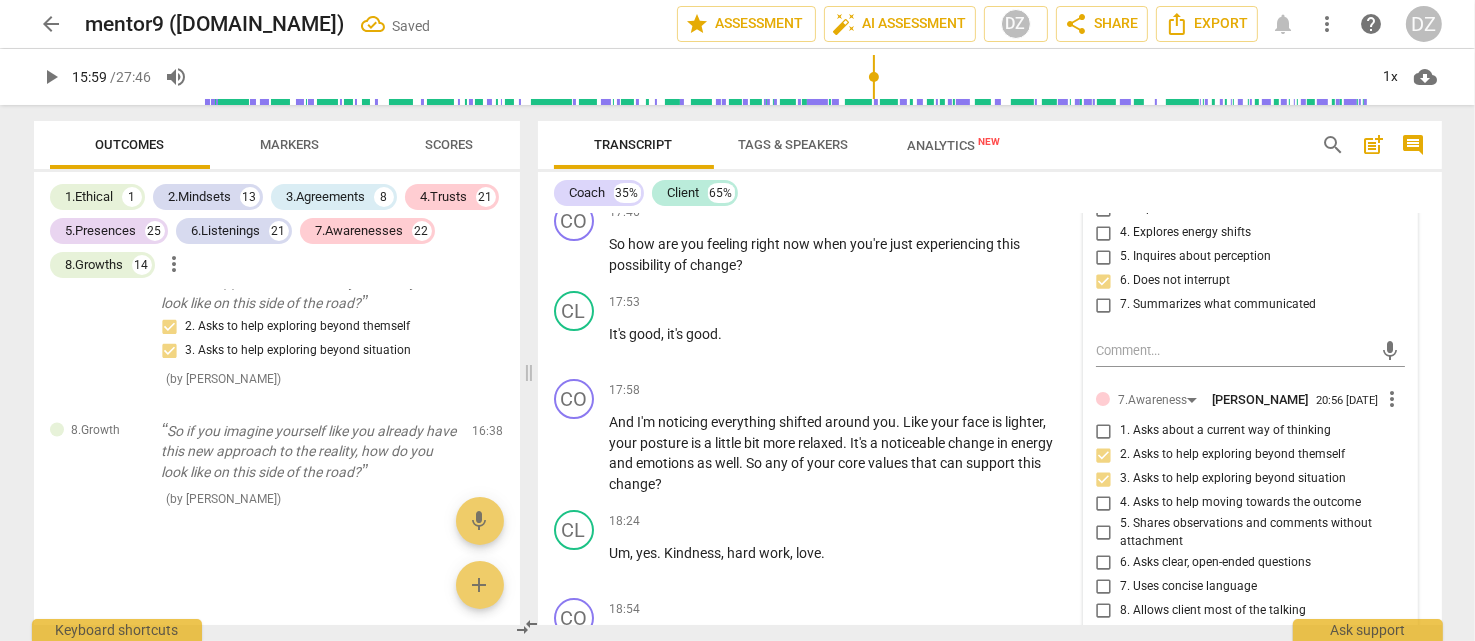click on "4. Asks to help moving towards the outcome" at bounding box center (1240, 503) 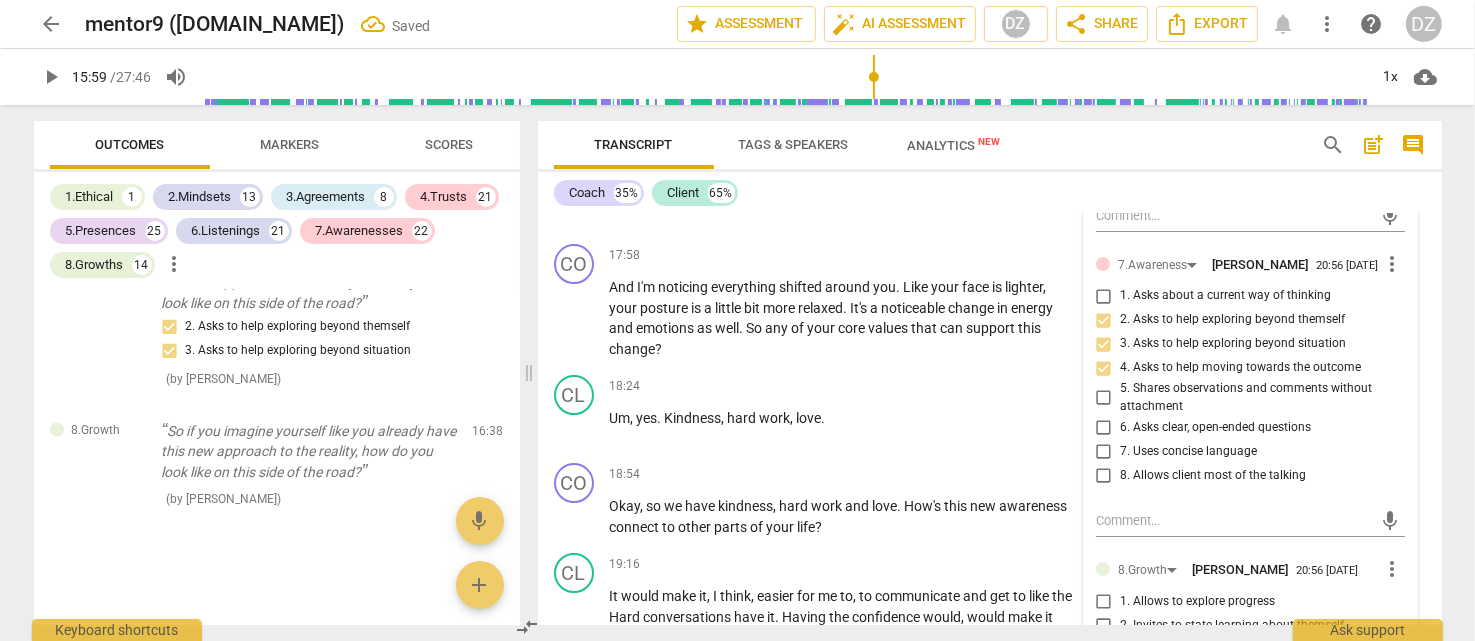 scroll, scrollTop: 7276, scrollLeft: 0, axis: vertical 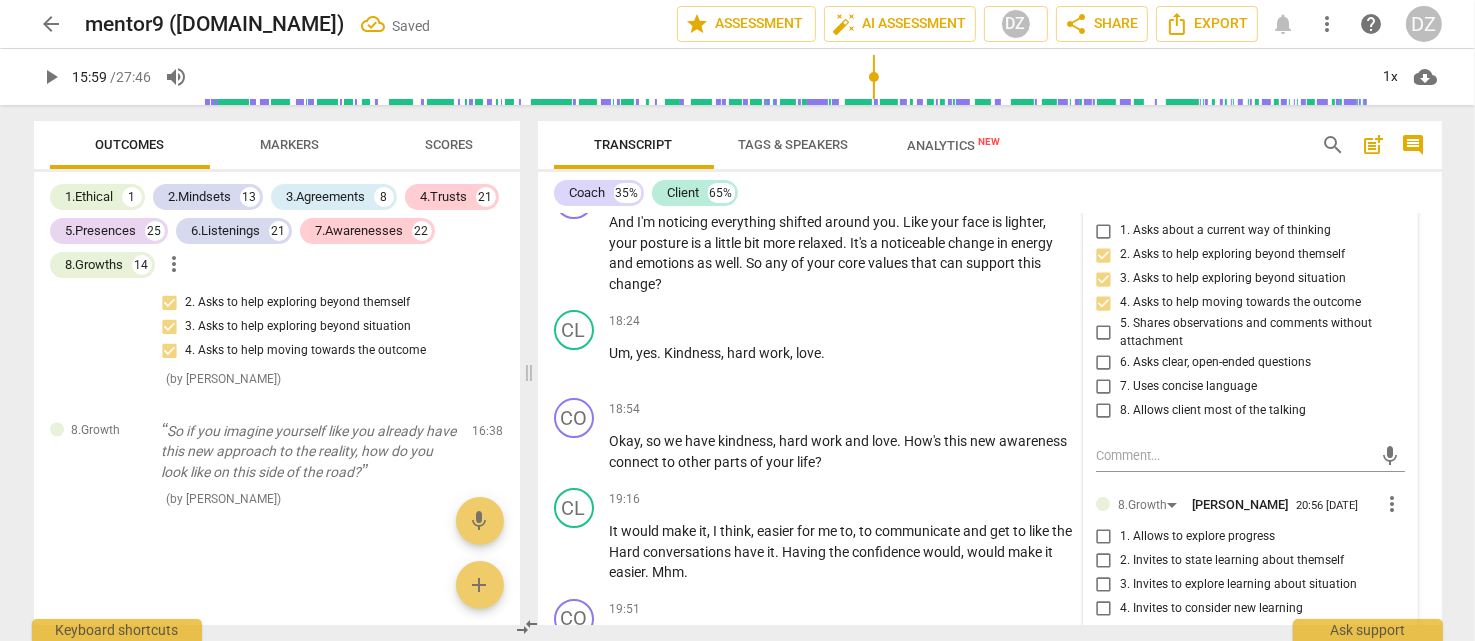 click on "3. Invites to explore learning about situation" at bounding box center (1238, 585) 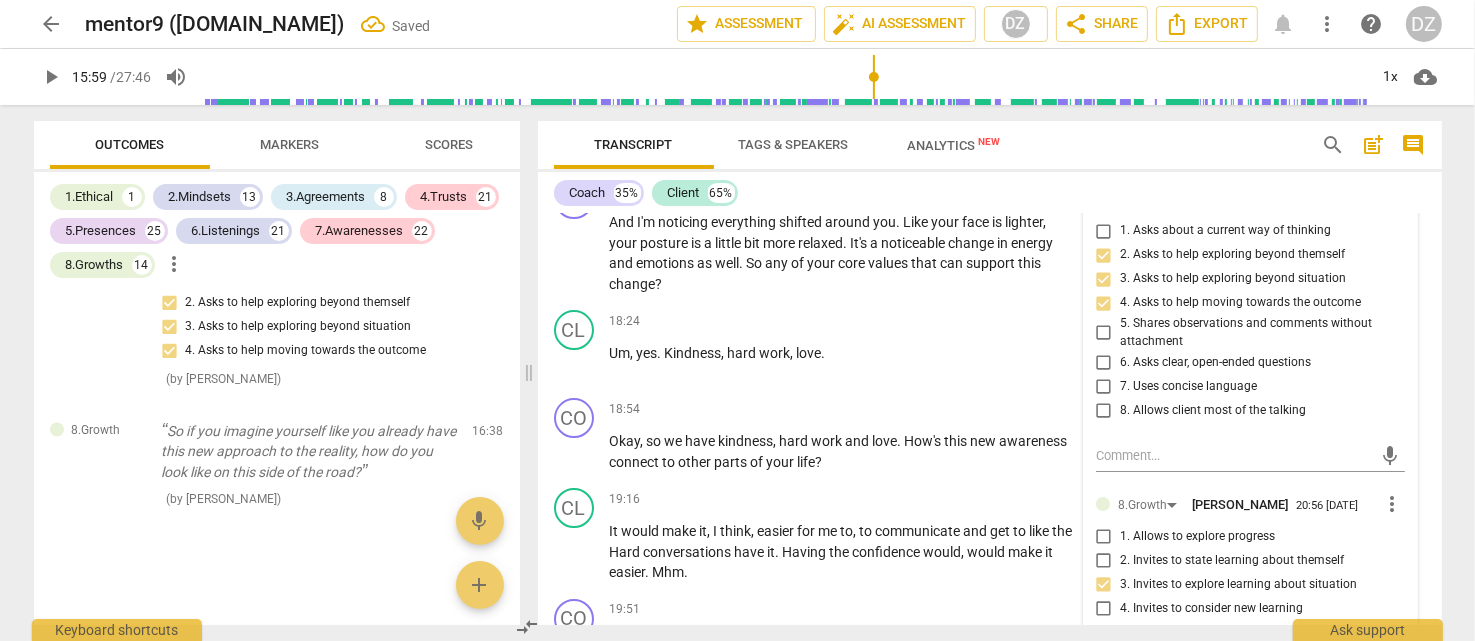 click on "3. Invites to explore learning about situation" at bounding box center [1238, 585] 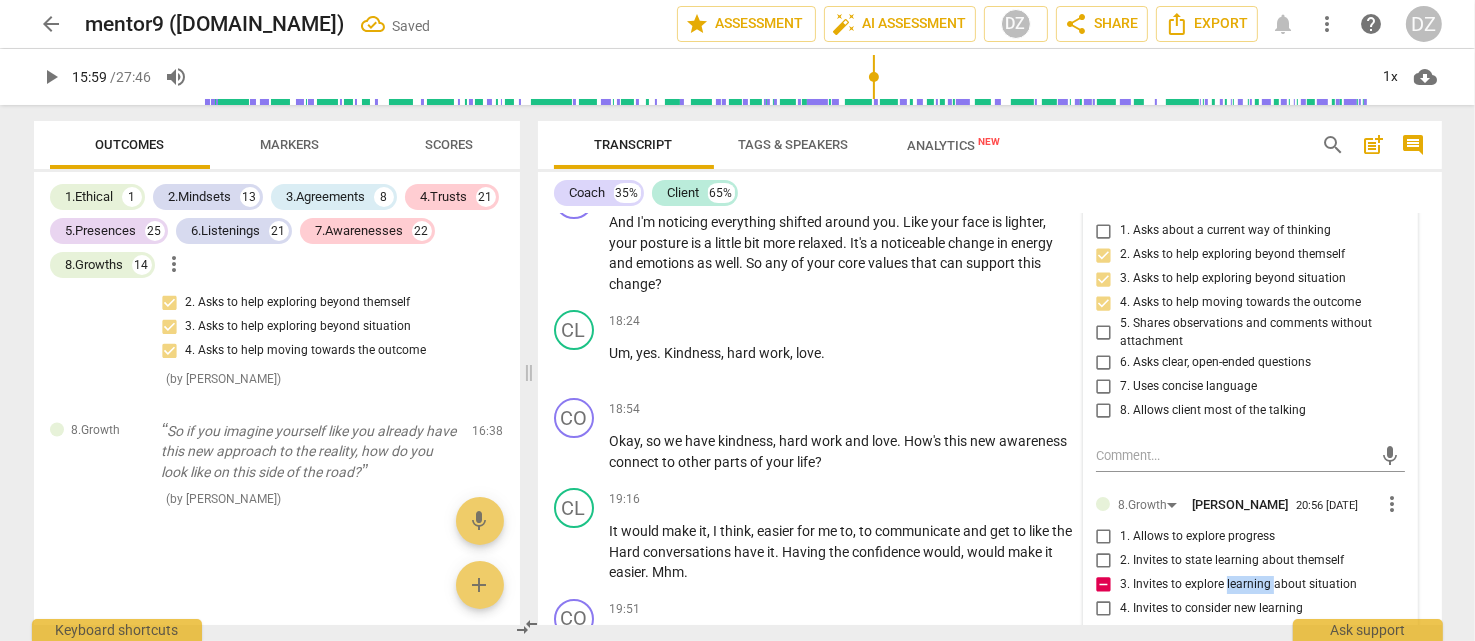 click on "3. Invites to explore learning about situation" at bounding box center [1238, 585] 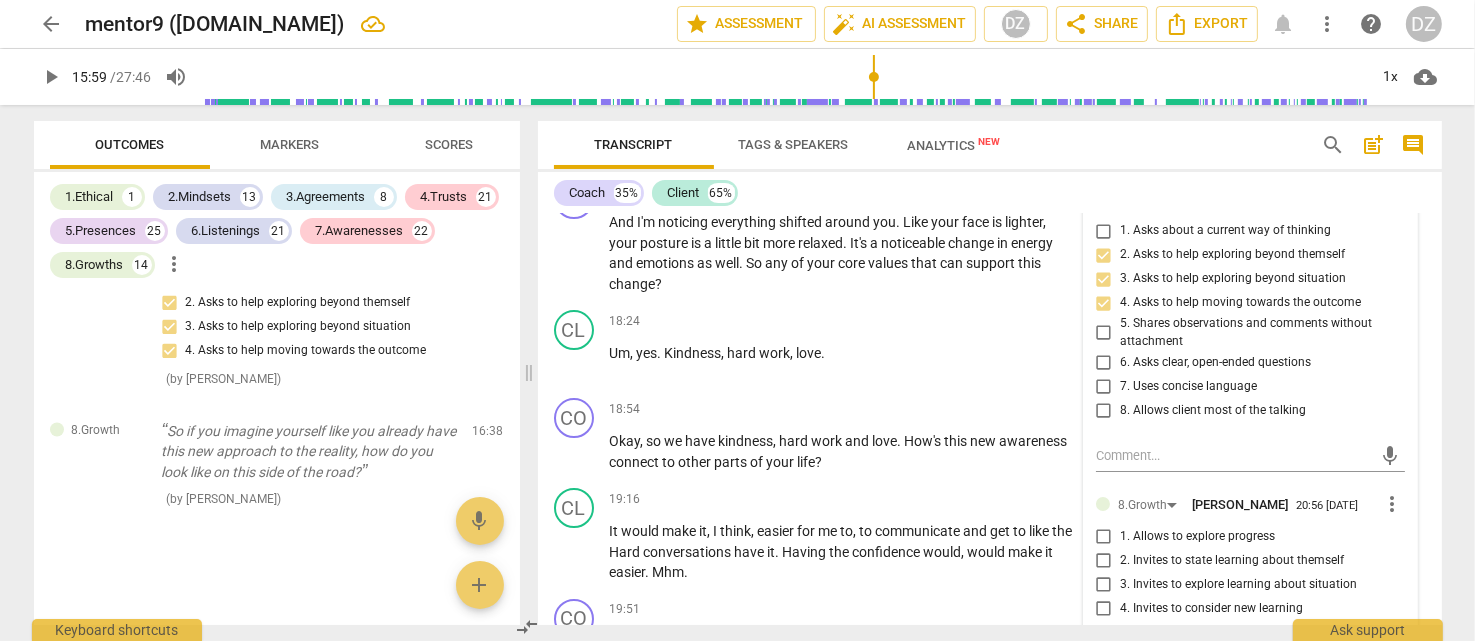 click on "4. Invites to consider new learning" at bounding box center (1211, 609) 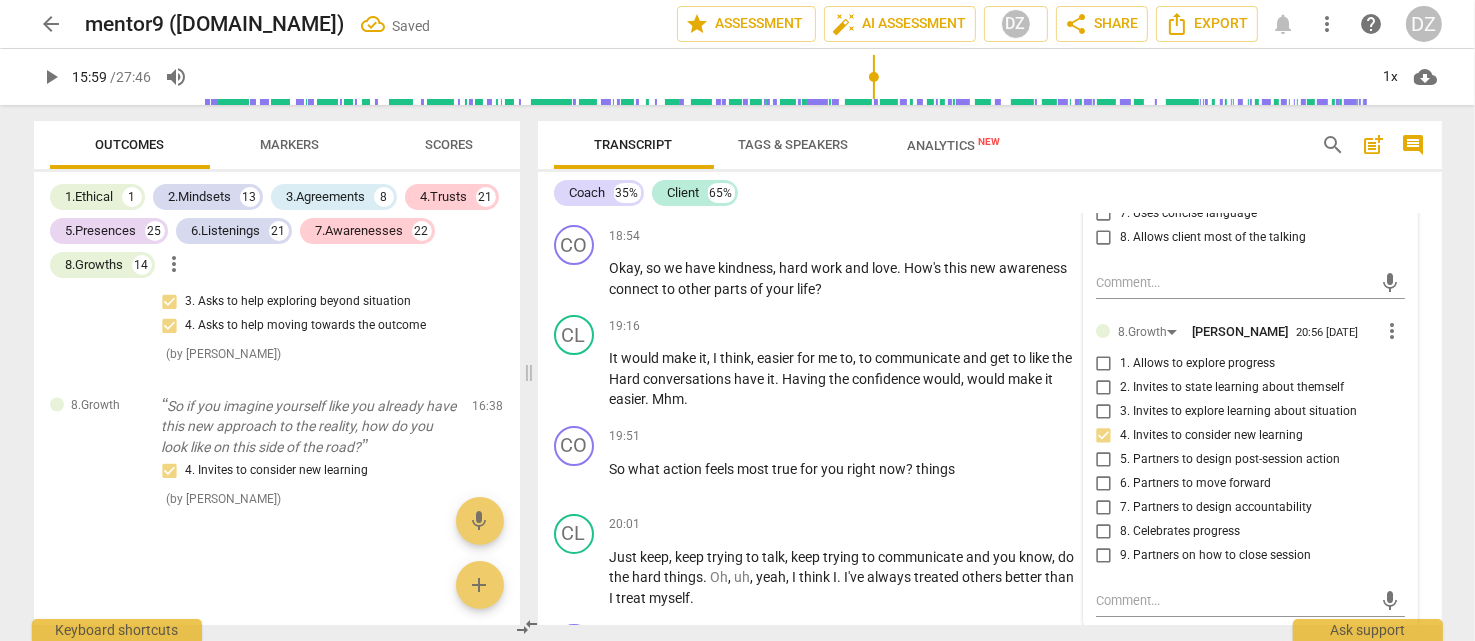 scroll, scrollTop: 7576, scrollLeft: 0, axis: vertical 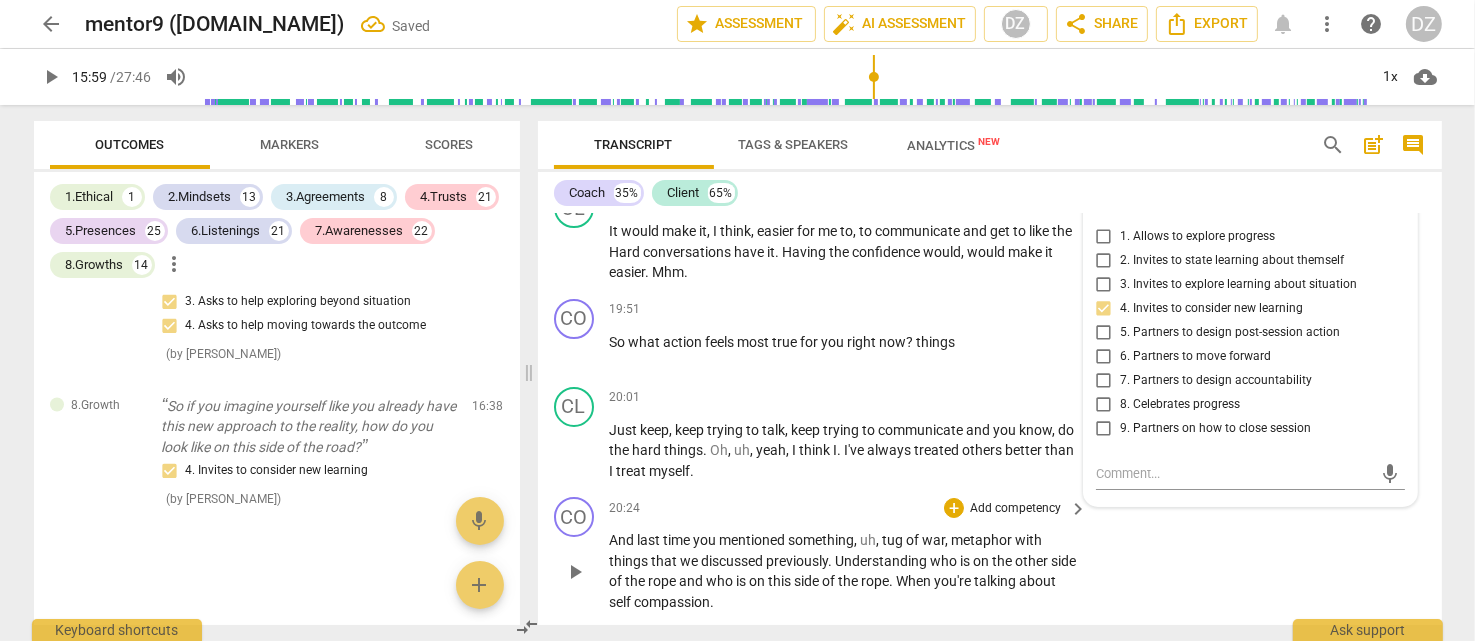 click on "CO play_arrow pause 20:24 + Add competency keyboard_arrow_right And   last   time   you   mentioned   something ,   uh ,   tug   of   war ,   metaphor   with   things   that   we   discussed   previously .   Understanding   who   is   on   the   other   side   of   the   rope   and   who   is   on   this   side   of   the   rope .   When   you're   talking   about   self   compassion ." at bounding box center [990, 554] 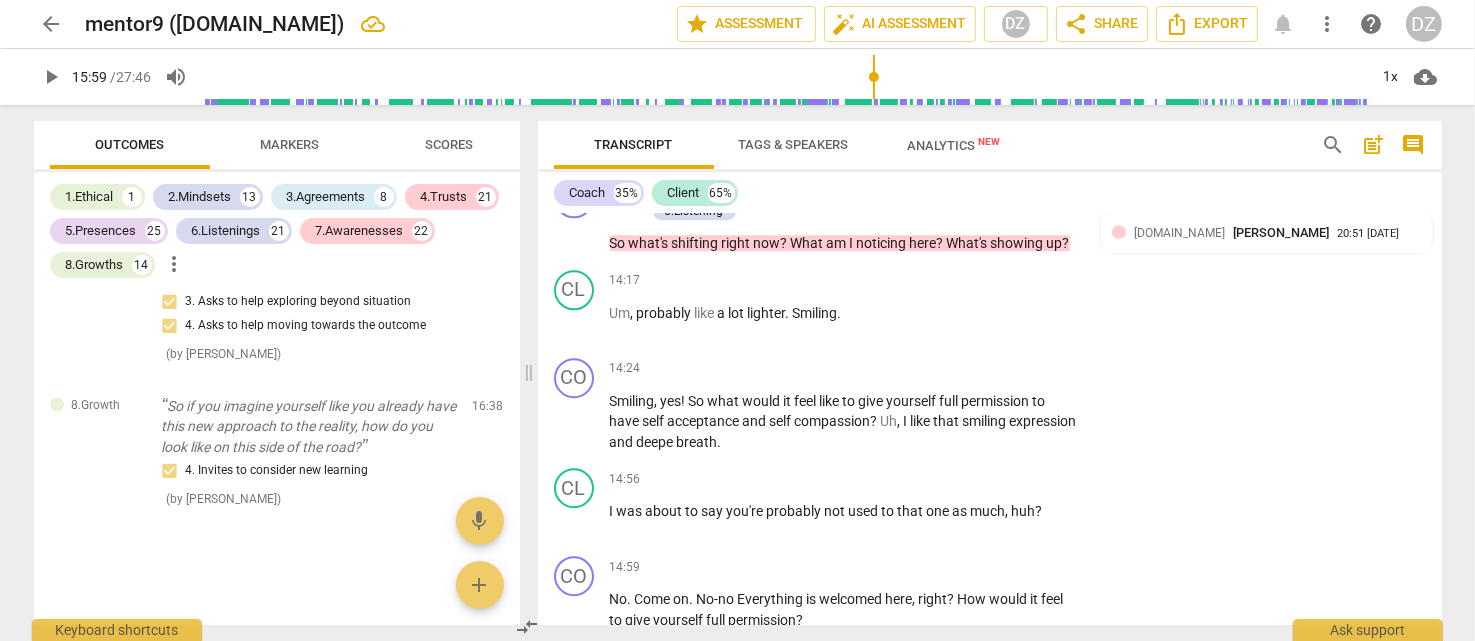 scroll, scrollTop: 5776, scrollLeft: 0, axis: vertical 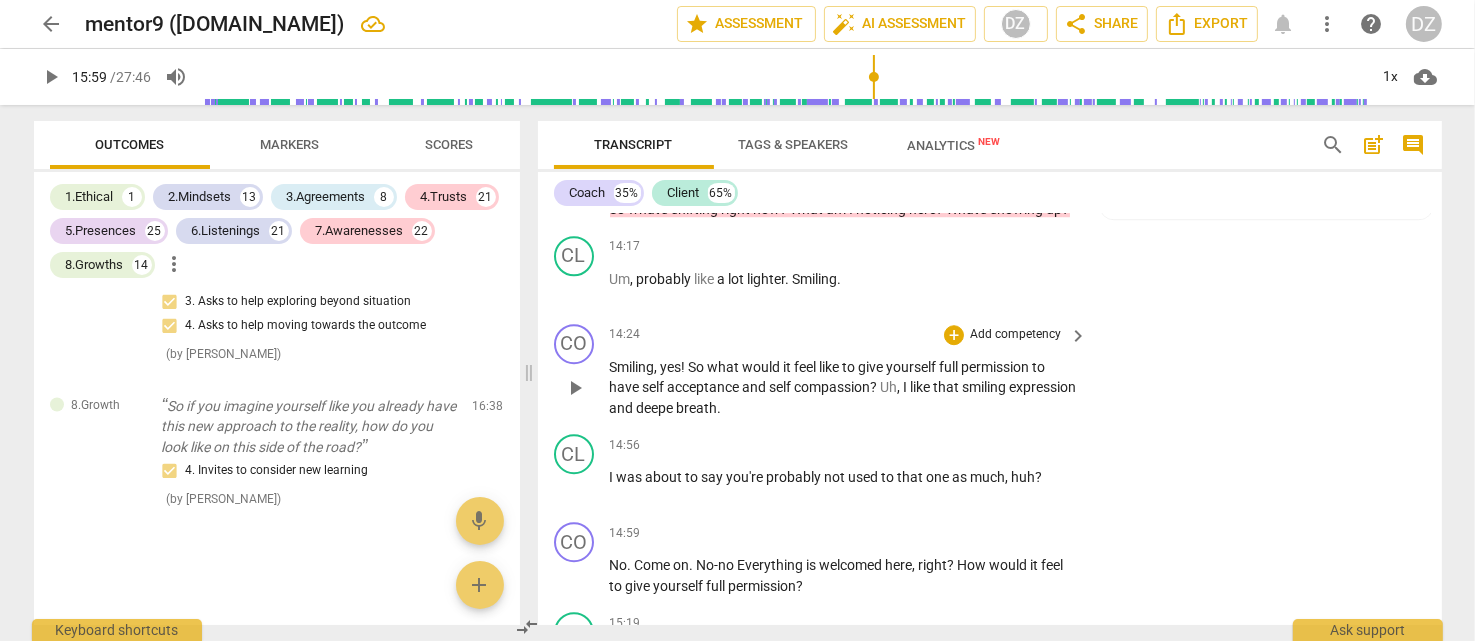 click on "Add competency" at bounding box center [1015, 335] 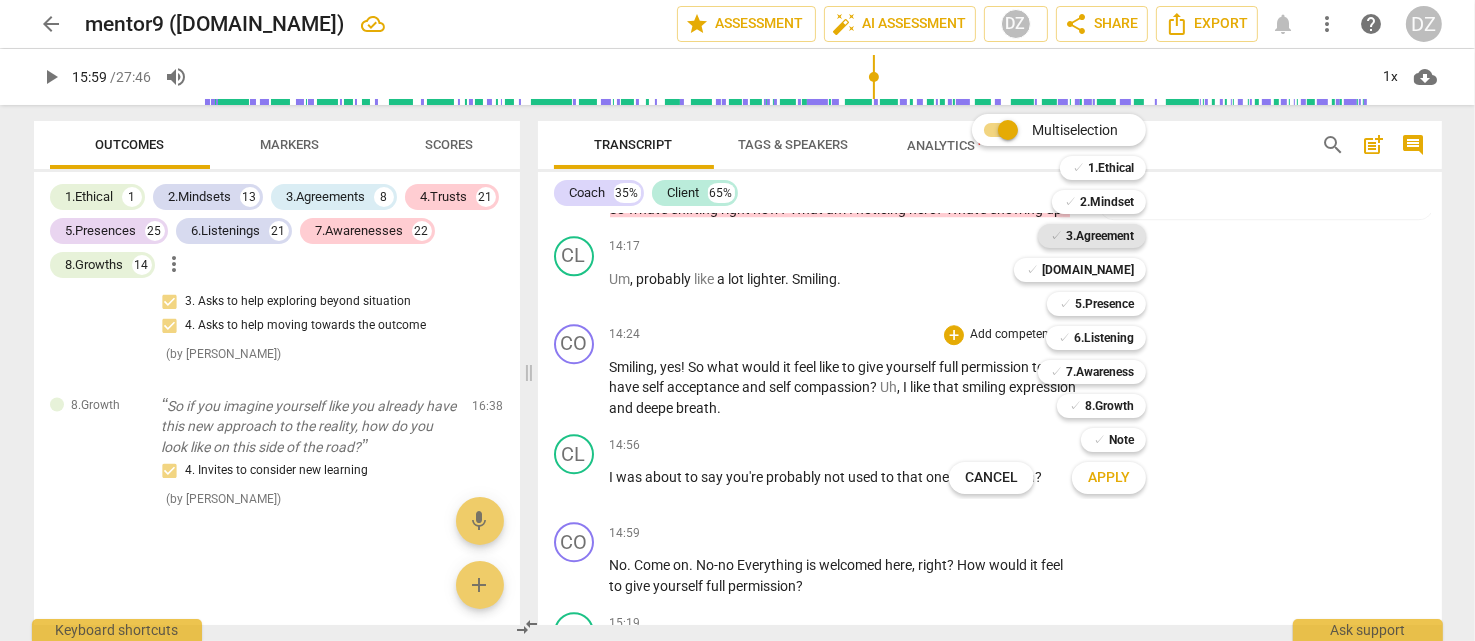 click on "3.Agreement" at bounding box center [1100, 236] 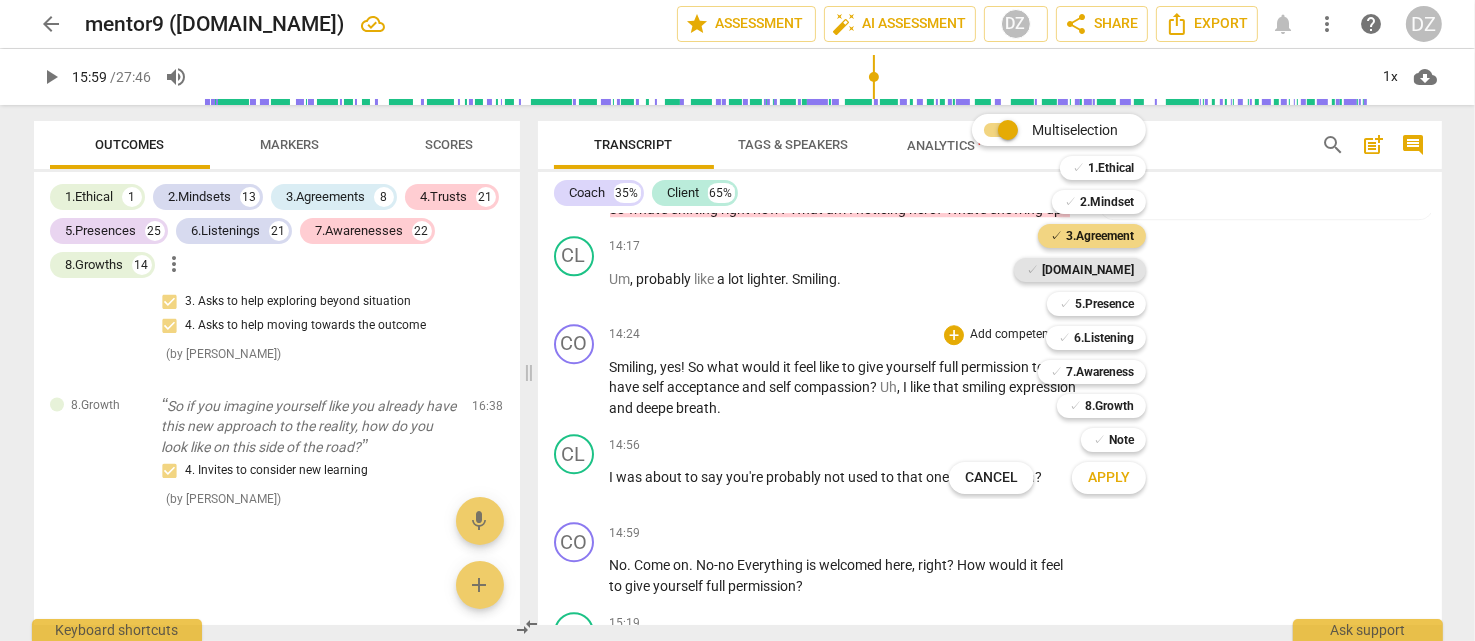 click on "[DOMAIN_NAME]" at bounding box center (1088, 270) 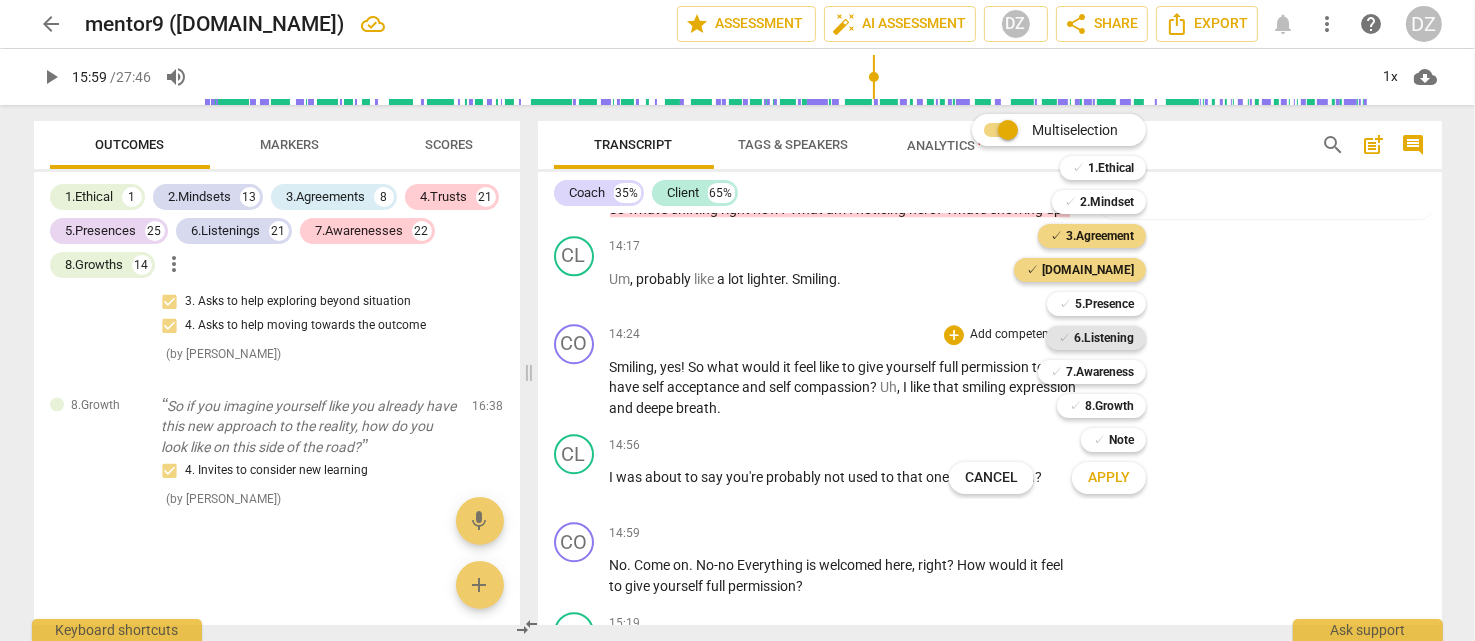 drag, startPoint x: 1123, startPoint y: 302, endPoint x: 1124, endPoint y: 349, distance: 47.010635 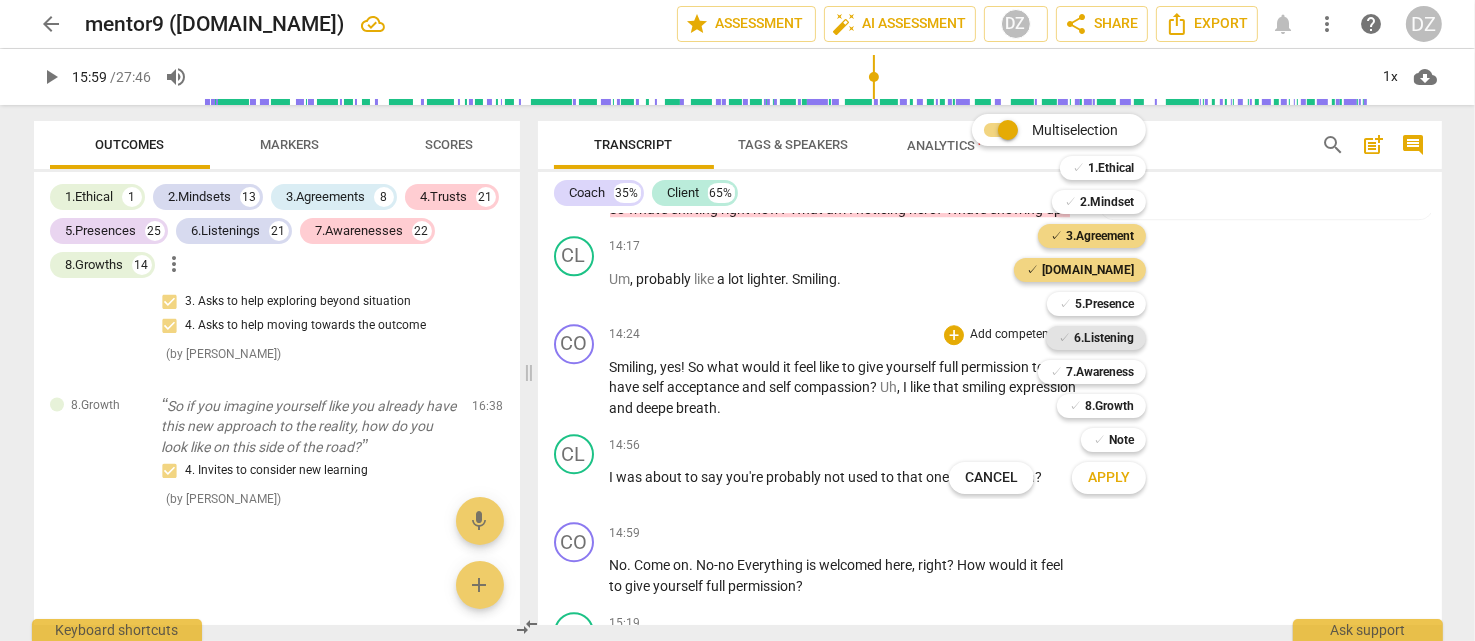 click on "5.Presence" at bounding box center (1104, 304) 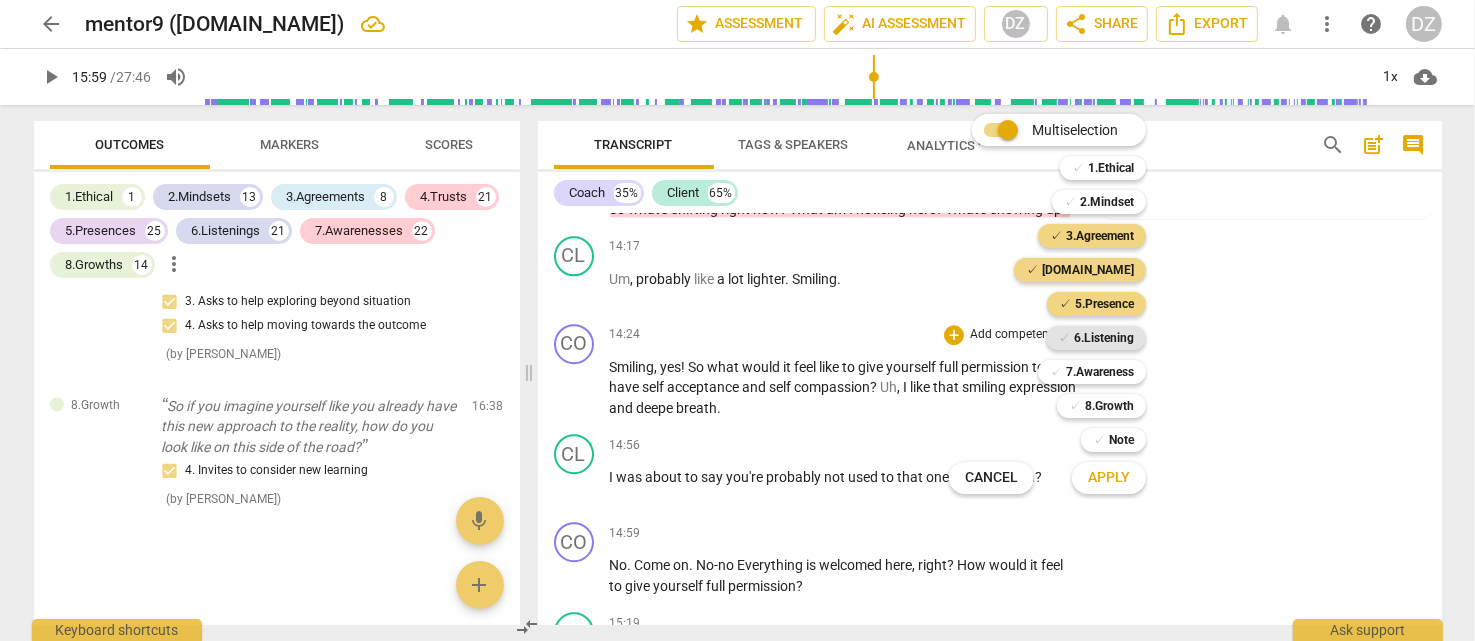 click on "6.Listening" at bounding box center [1104, 338] 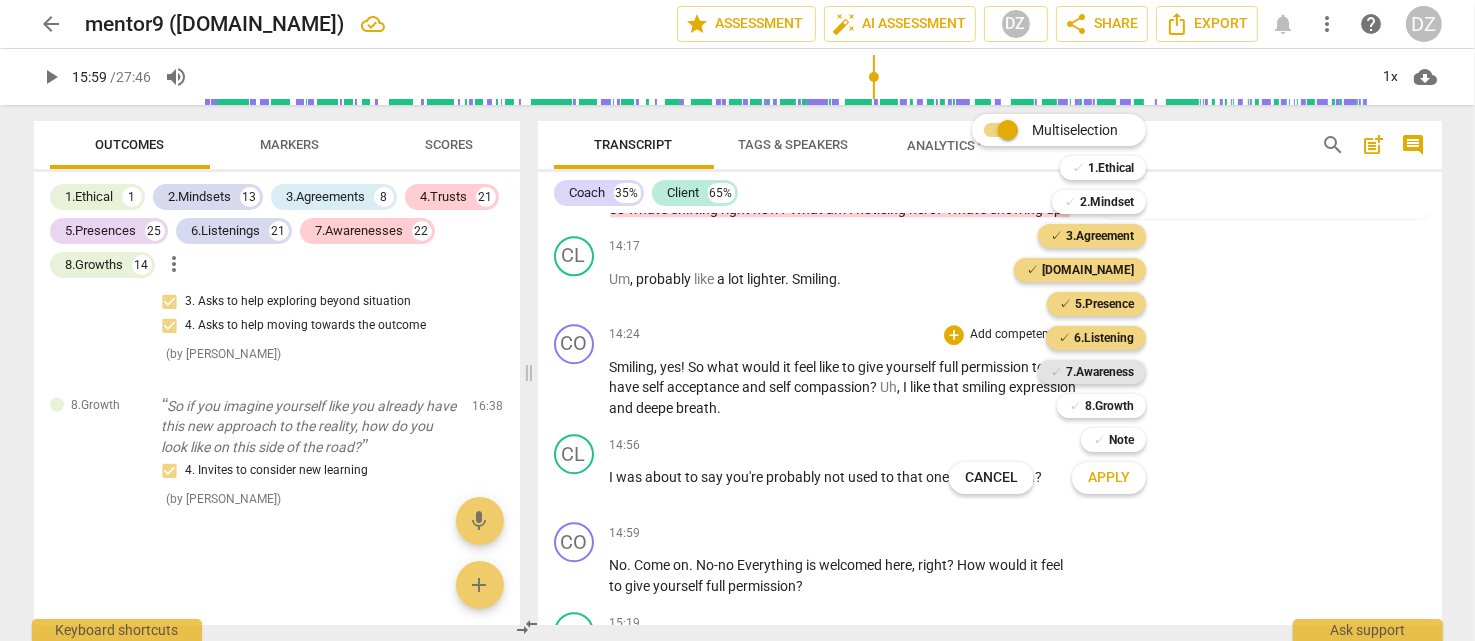drag, startPoint x: 1124, startPoint y: 372, endPoint x: 1124, endPoint y: 389, distance: 17 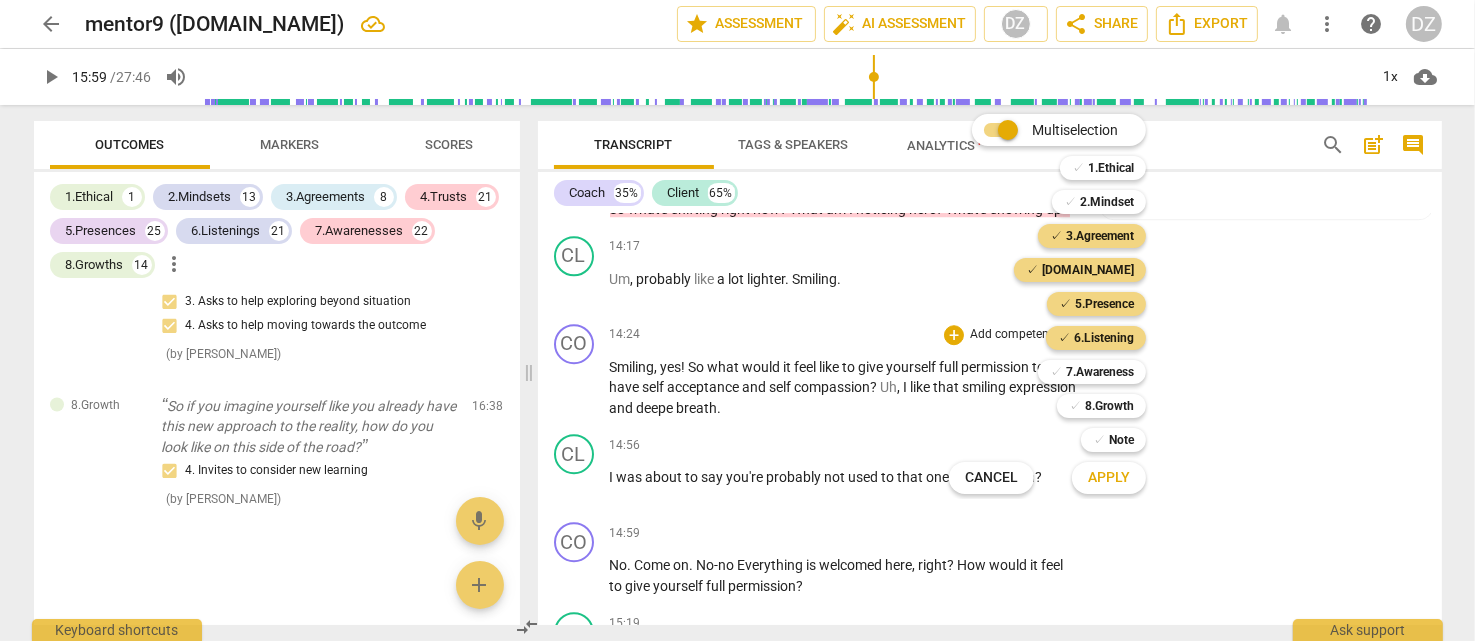click on "7.Awareness" at bounding box center (1100, 372) 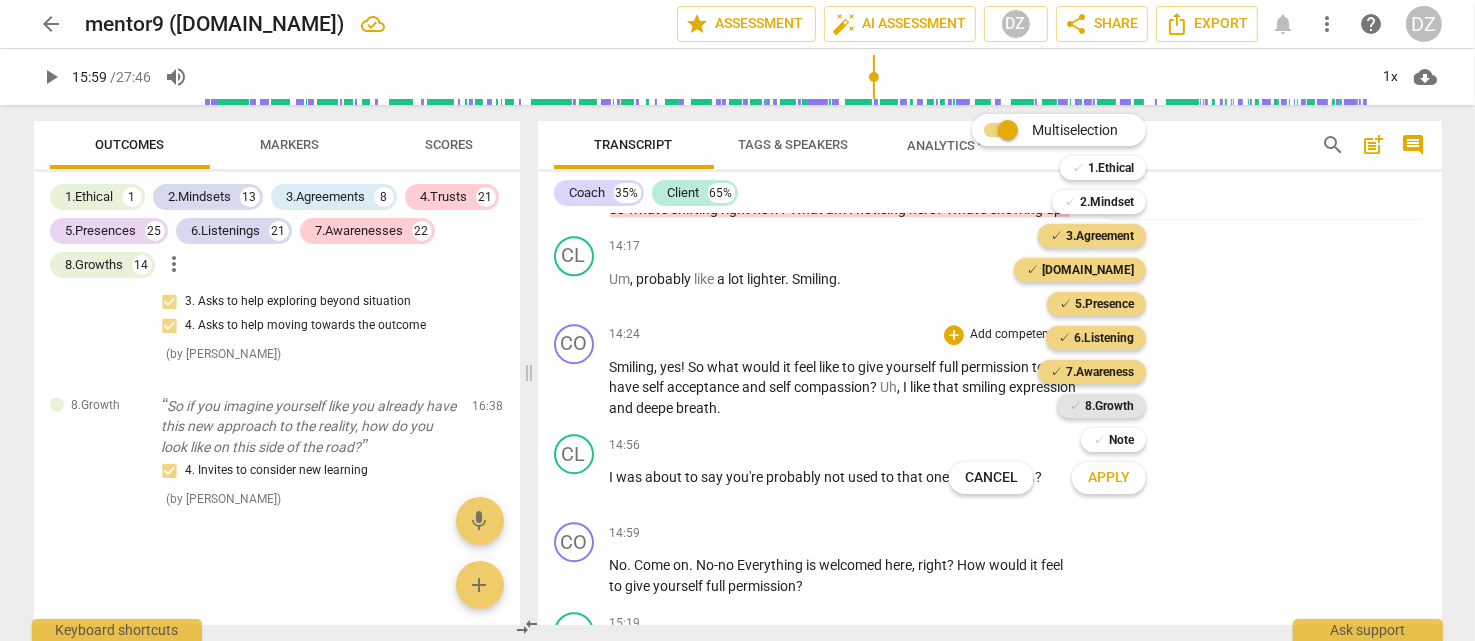 drag, startPoint x: 1125, startPoint y: 406, endPoint x: 1122, endPoint y: 459, distance: 53.08484 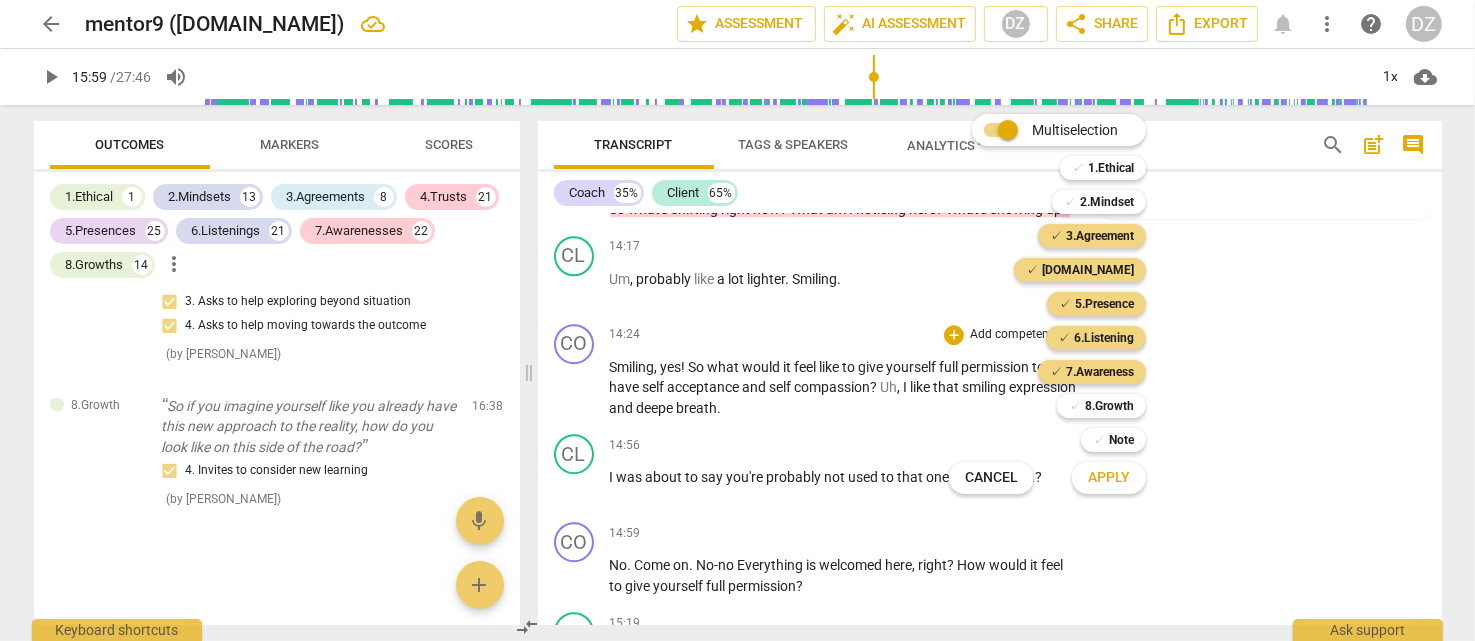 click on "8.Growth" at bounding box center [1109, 406] 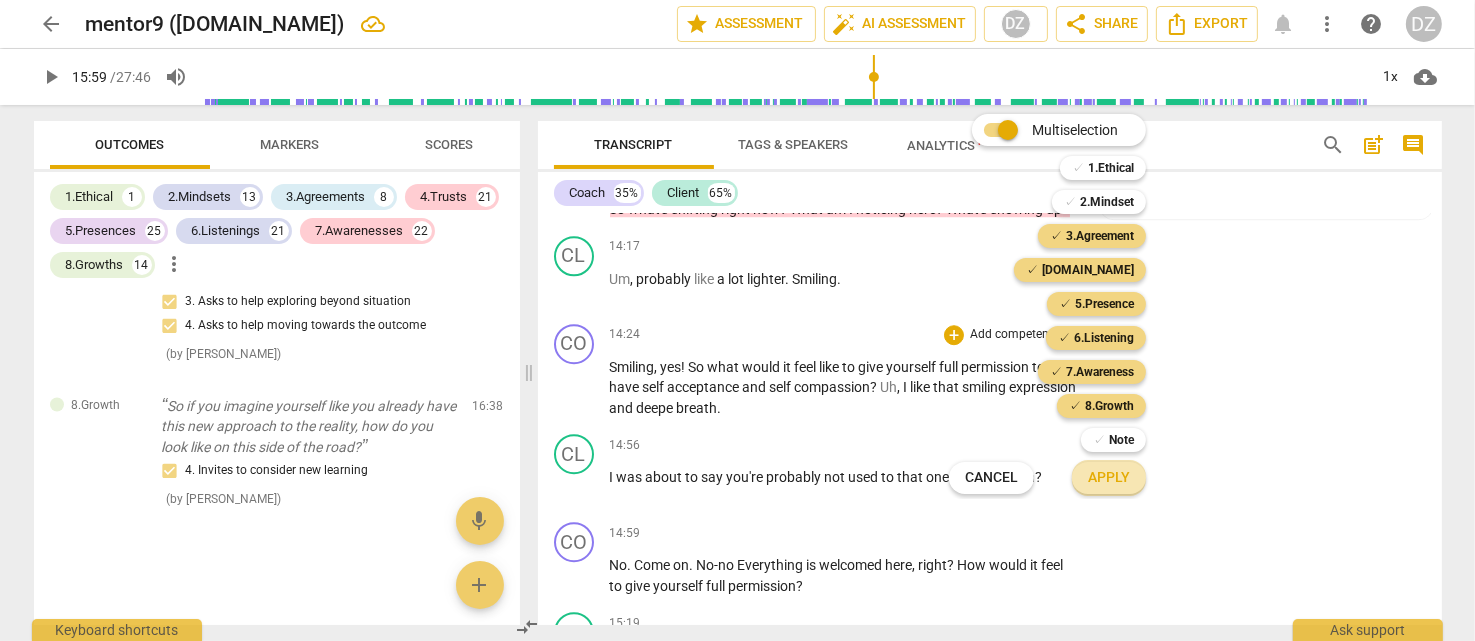 click on "Apply" at bounding box center [1109, 478] 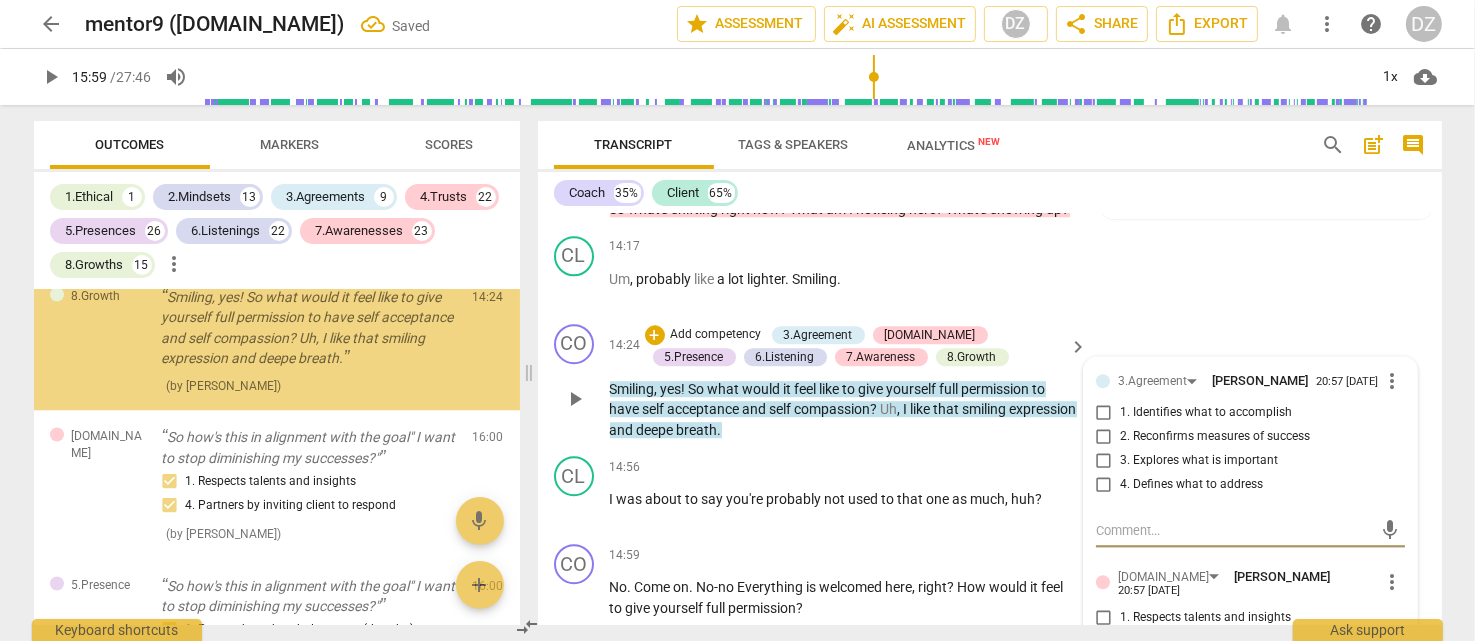 scroll, scrollTop: 18663, scrollLeft: 0, axis: vertical 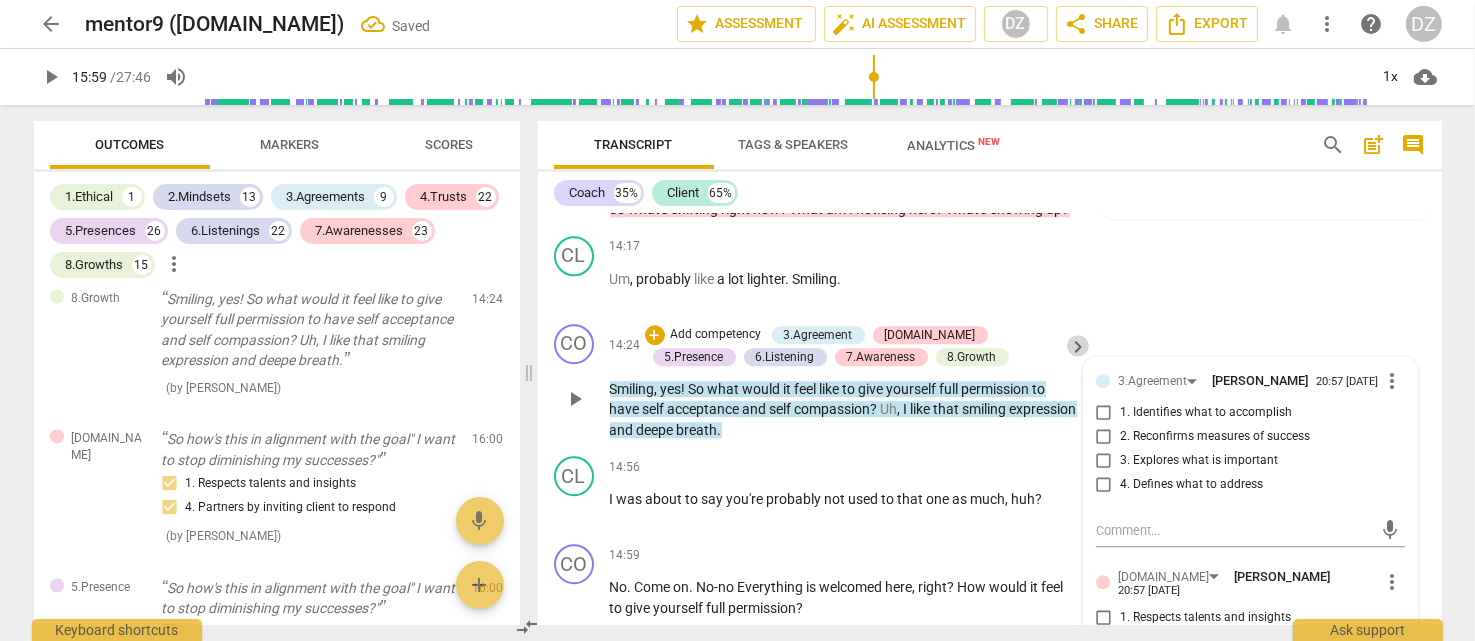 click on "keyboard_arrow_right" at bounding box center [1078, 347] 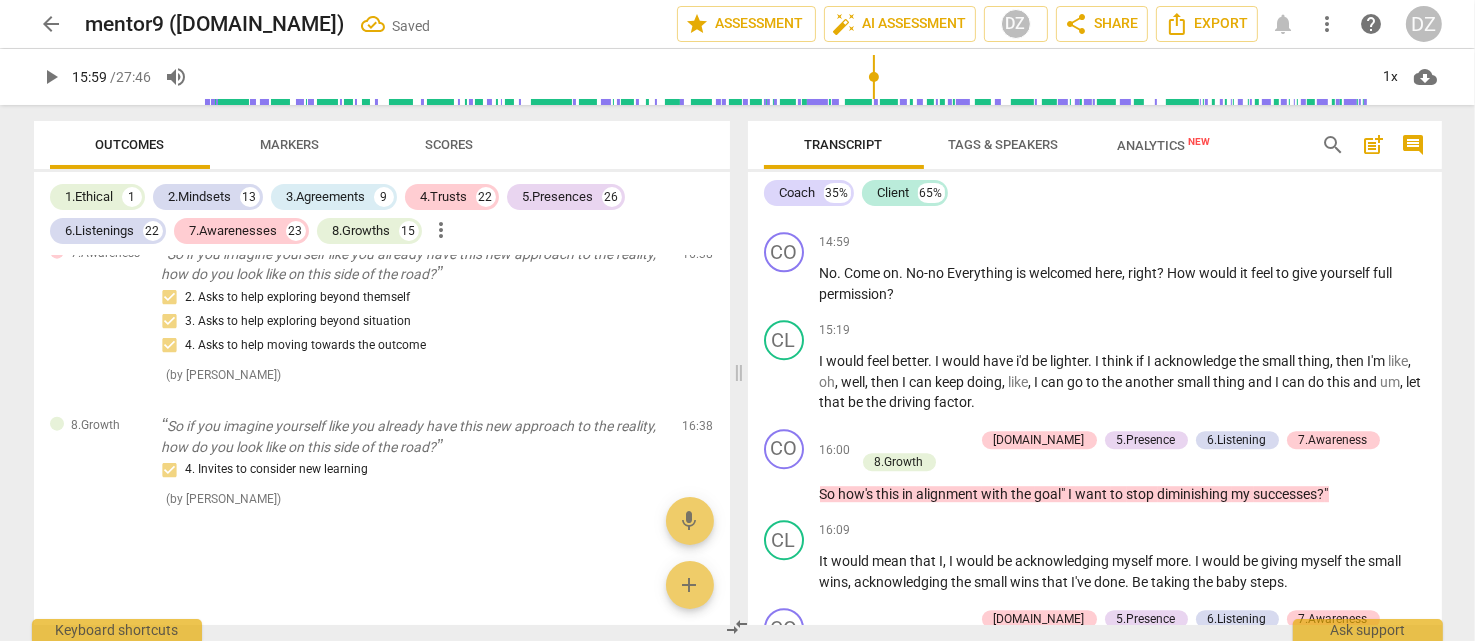 scroll, scrollTop: 5403, scrollLeft: 0, axis: vertical 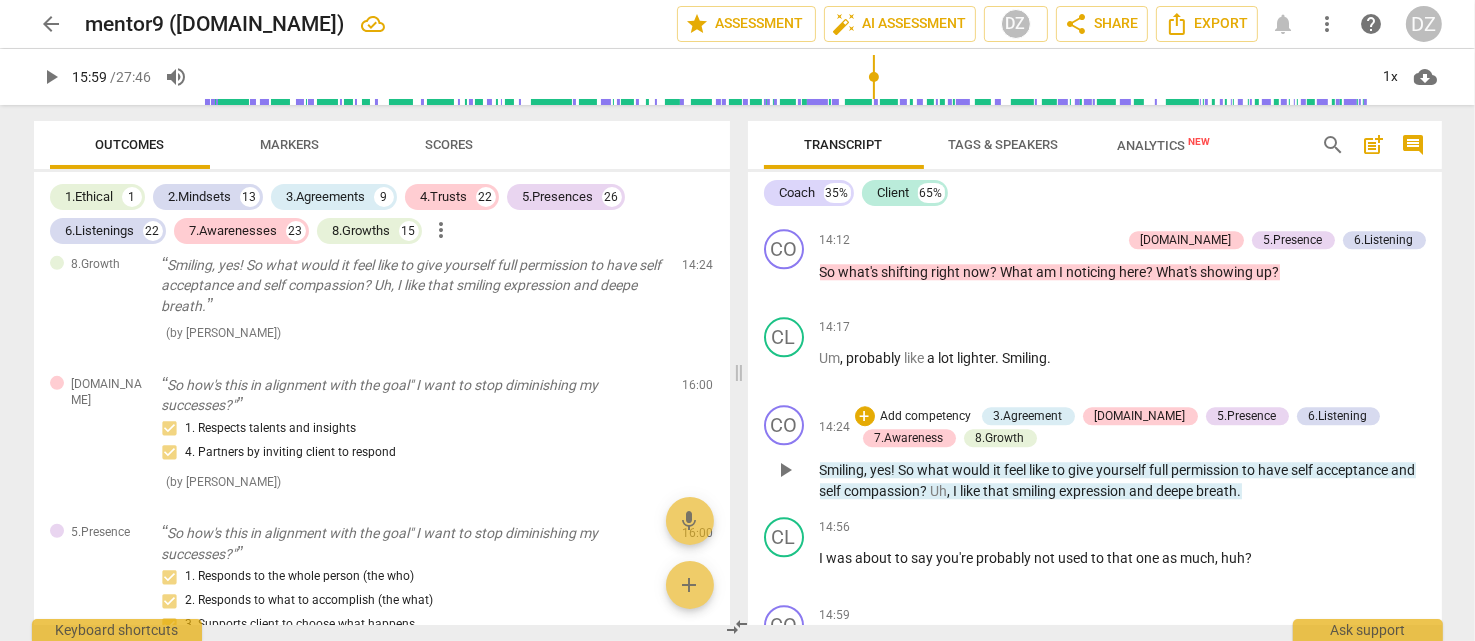 click on "Add competency" at bounding box center [926, 417] 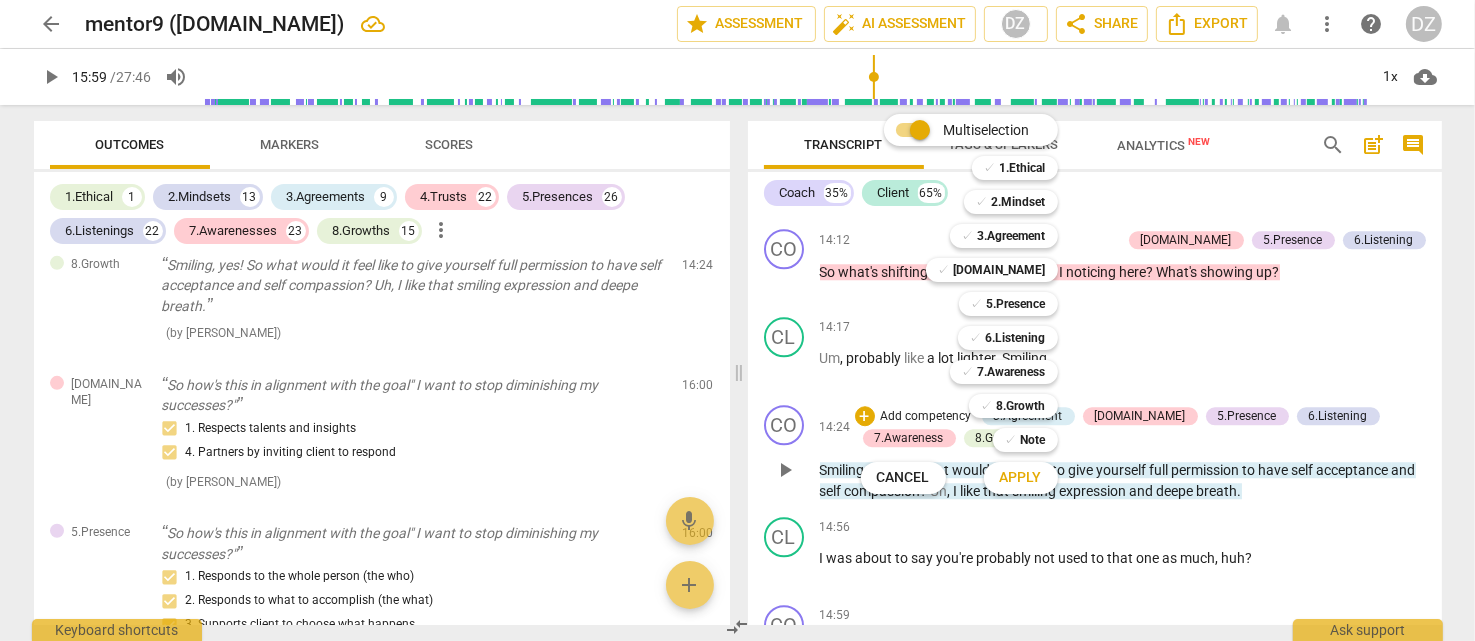 click on "Multiselection m ✓ 1.Ethical 1 ✓ 2.Mindset 2 ✓ 3.Agreement 3 ✓ [DOMAIN_NAME] 4 ✓ 5.Presence 5 ✓ 6.Listening 6 ✓ 7.Awareness 7 ✓ 8.Growth 8 ✓ Note 9 Cancel c Apply x" at bounding box center [974, 304] 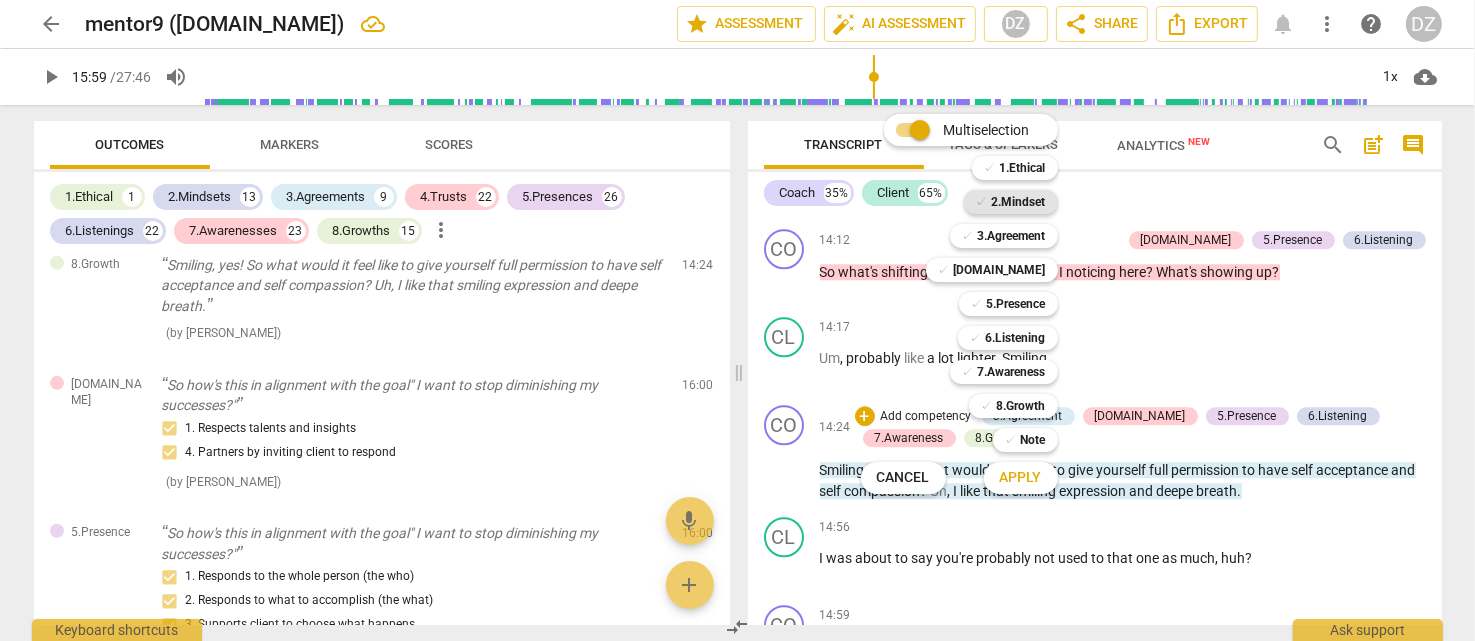 click on "2.Mindset" at bounding box center (1019, 202) 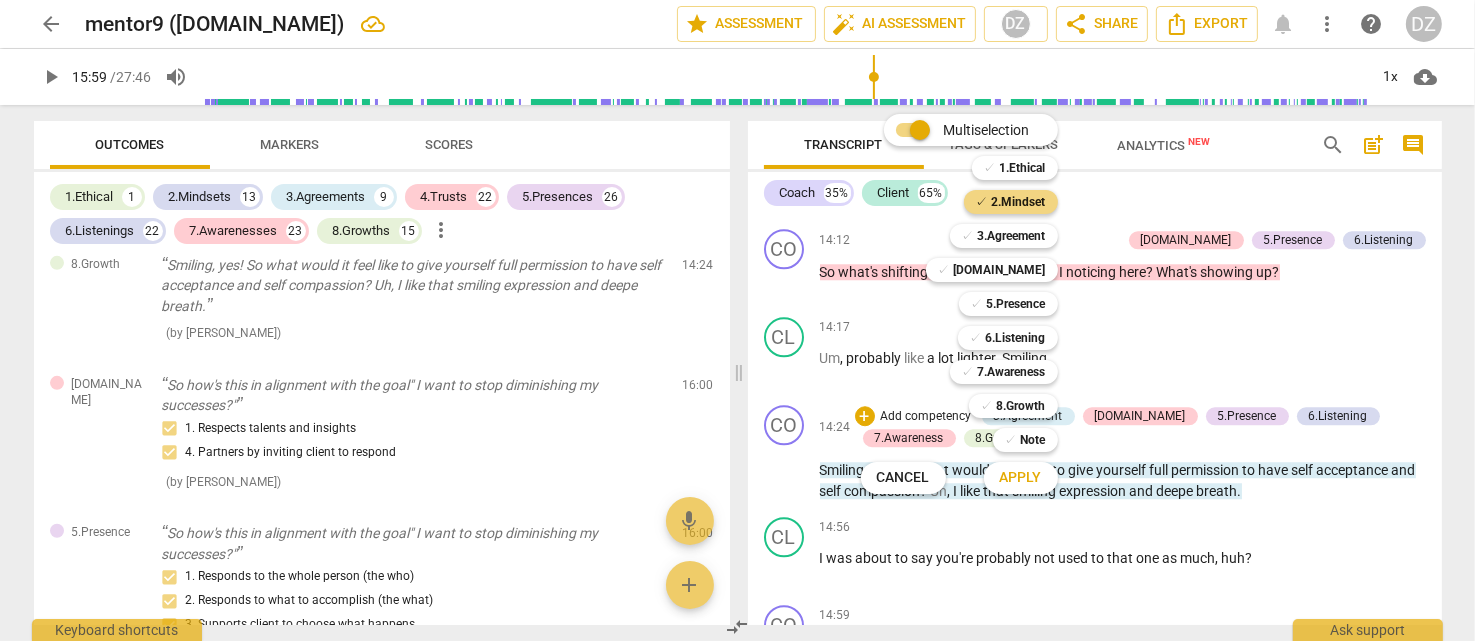 click on "Apply" at bounding box center (1021, 478) 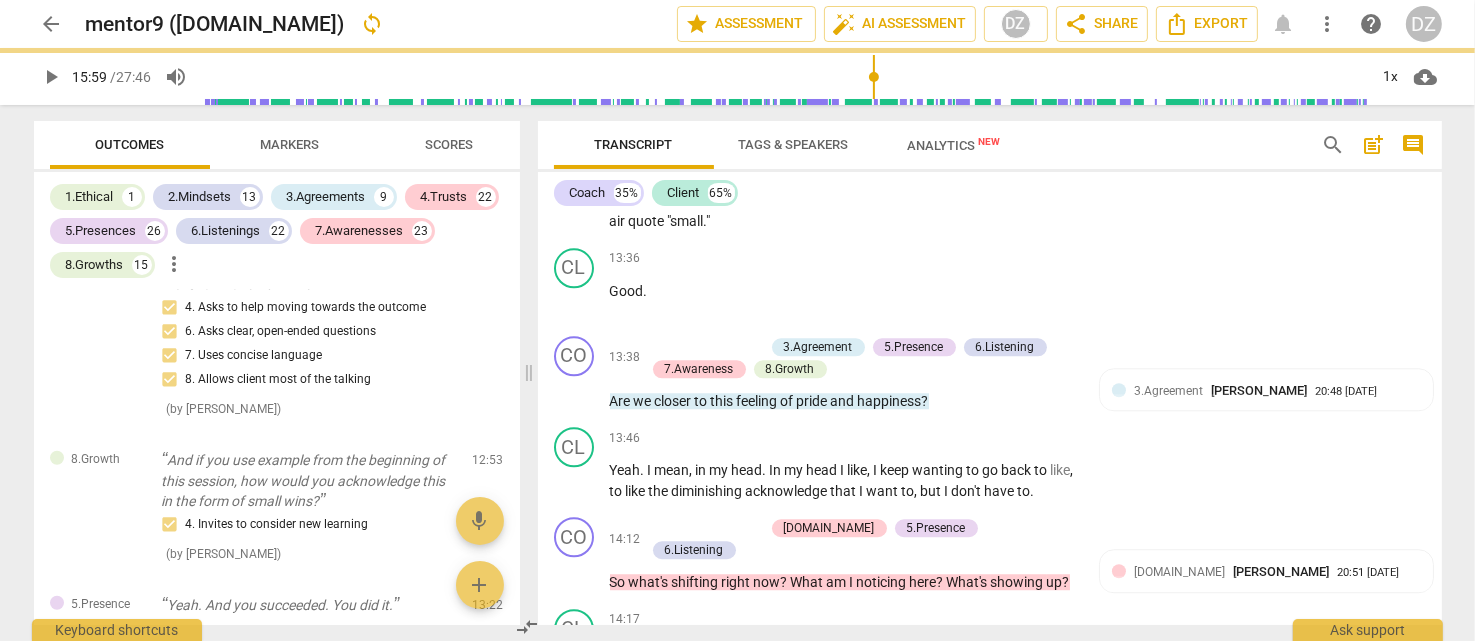 scroll, scrollTop: 5776, scrollLeft: 0, axis: vertical 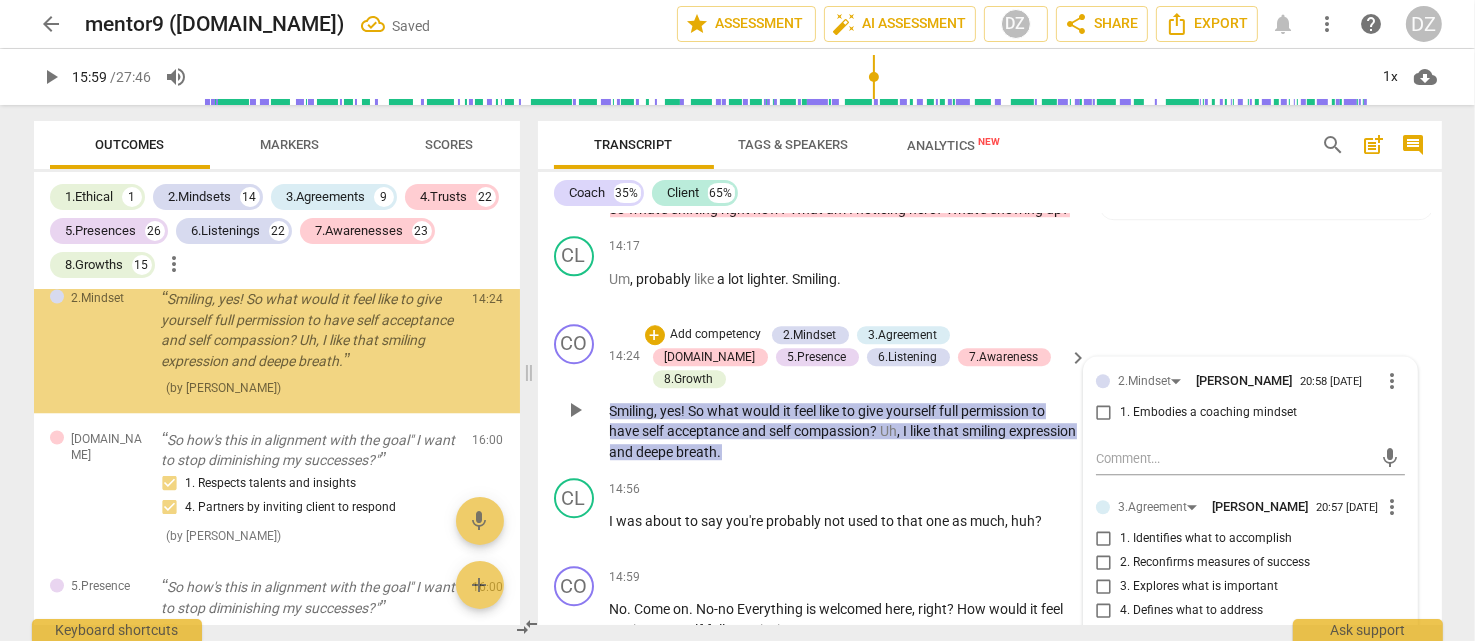 click on "1. Embodies a coaching mindset" at bounding box center [1208, 413] 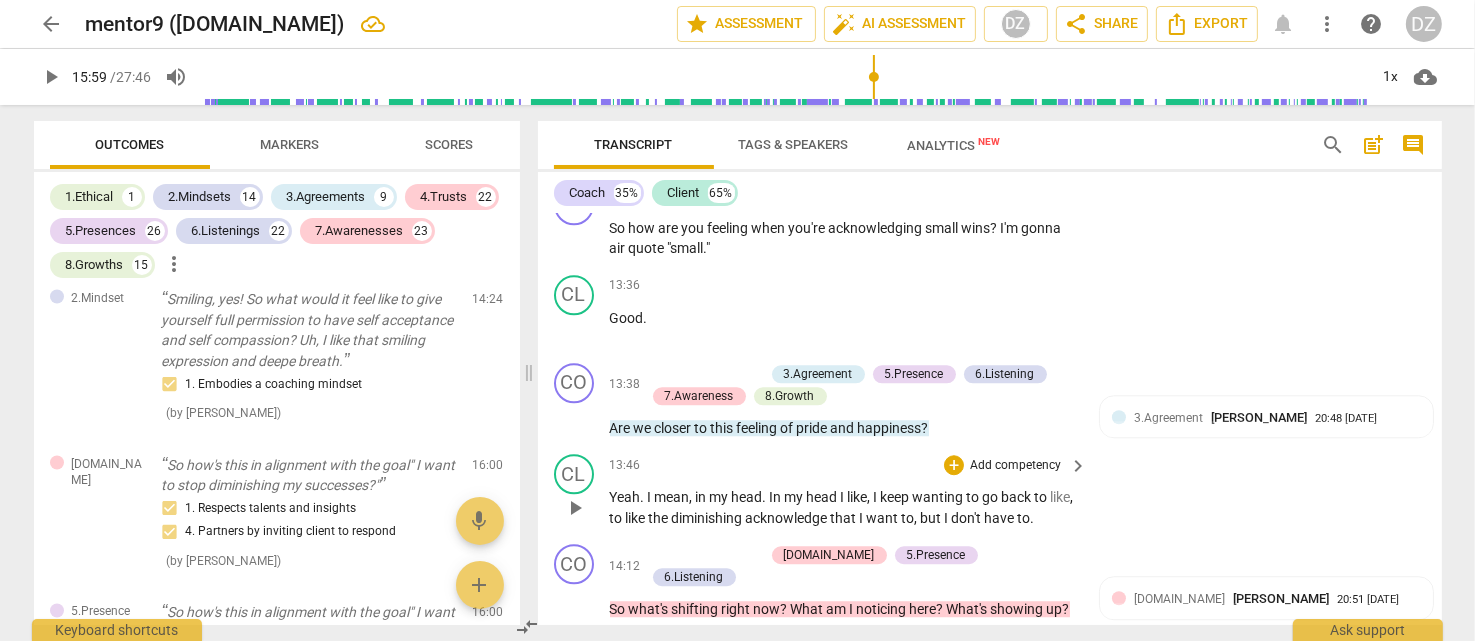 scroll, scrollTop: 5276, scrollLeft: 0, axis: vertical 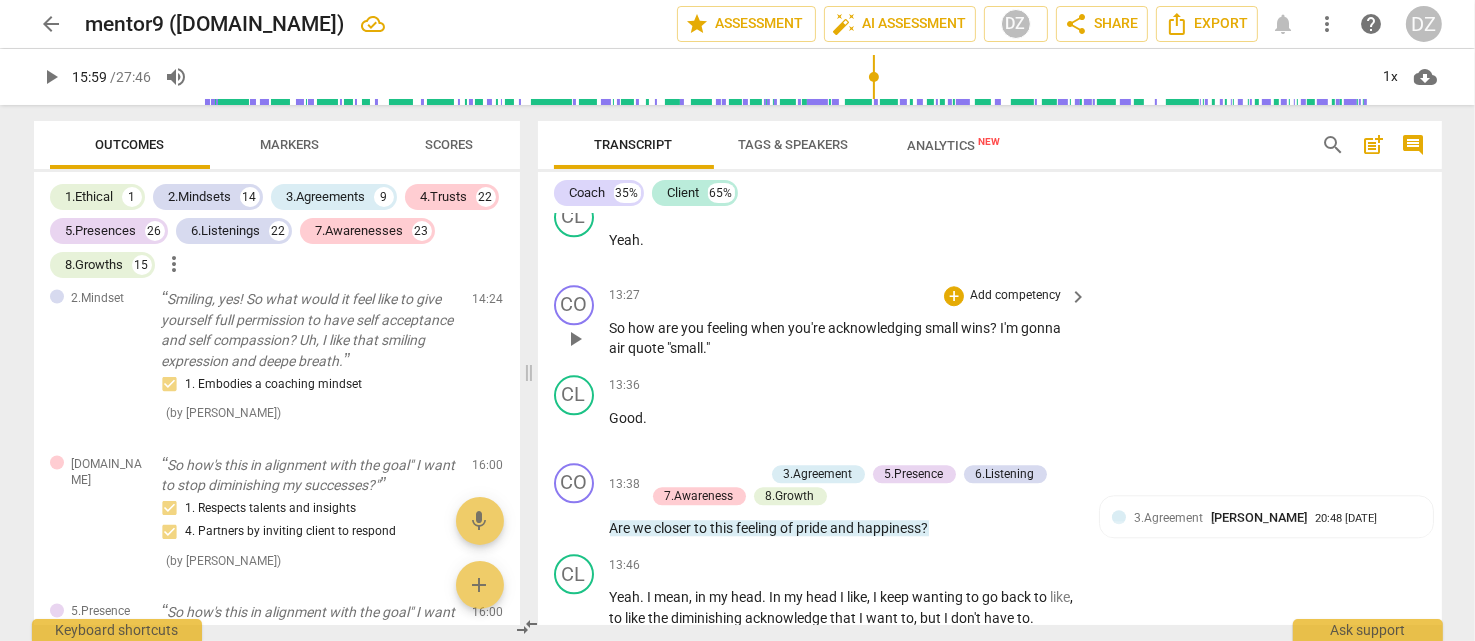 click on "Add competency" at bounding box center [1015, 296] 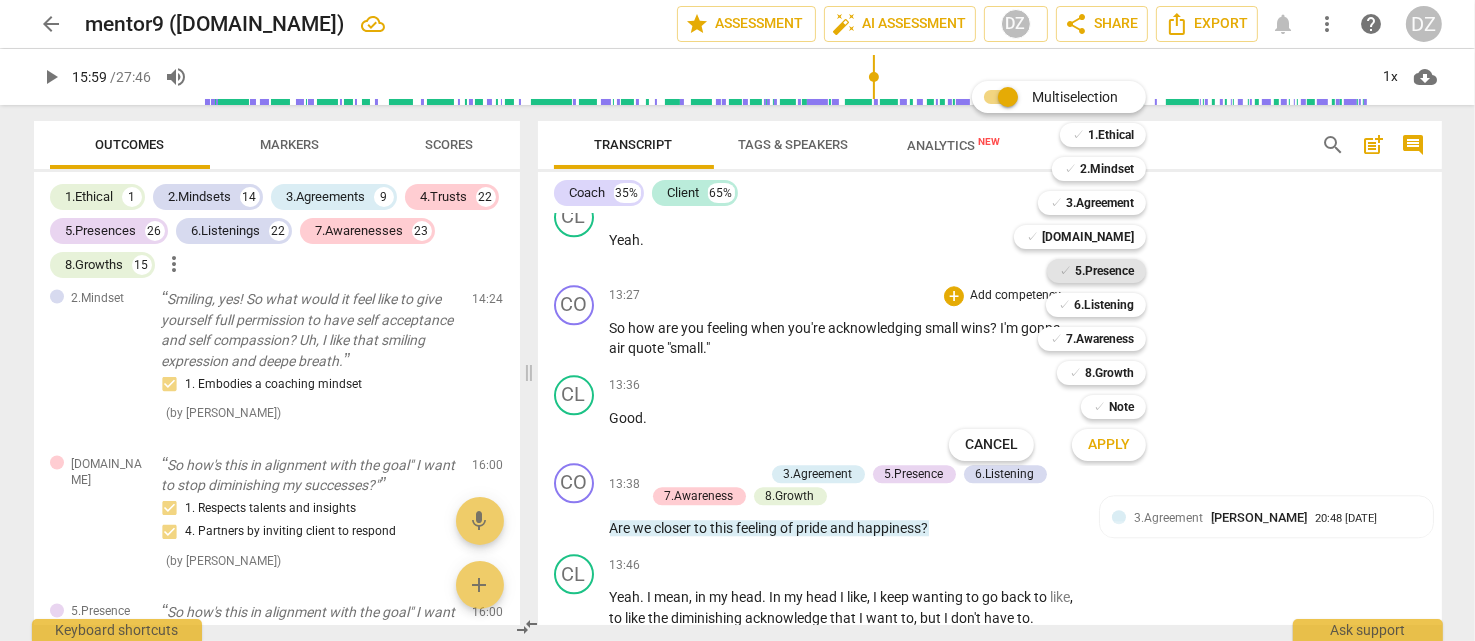 drag, startPoint x: 1102, startPoint y: 300, endPoint x: 1102, endPoint y: 279, distance: 21 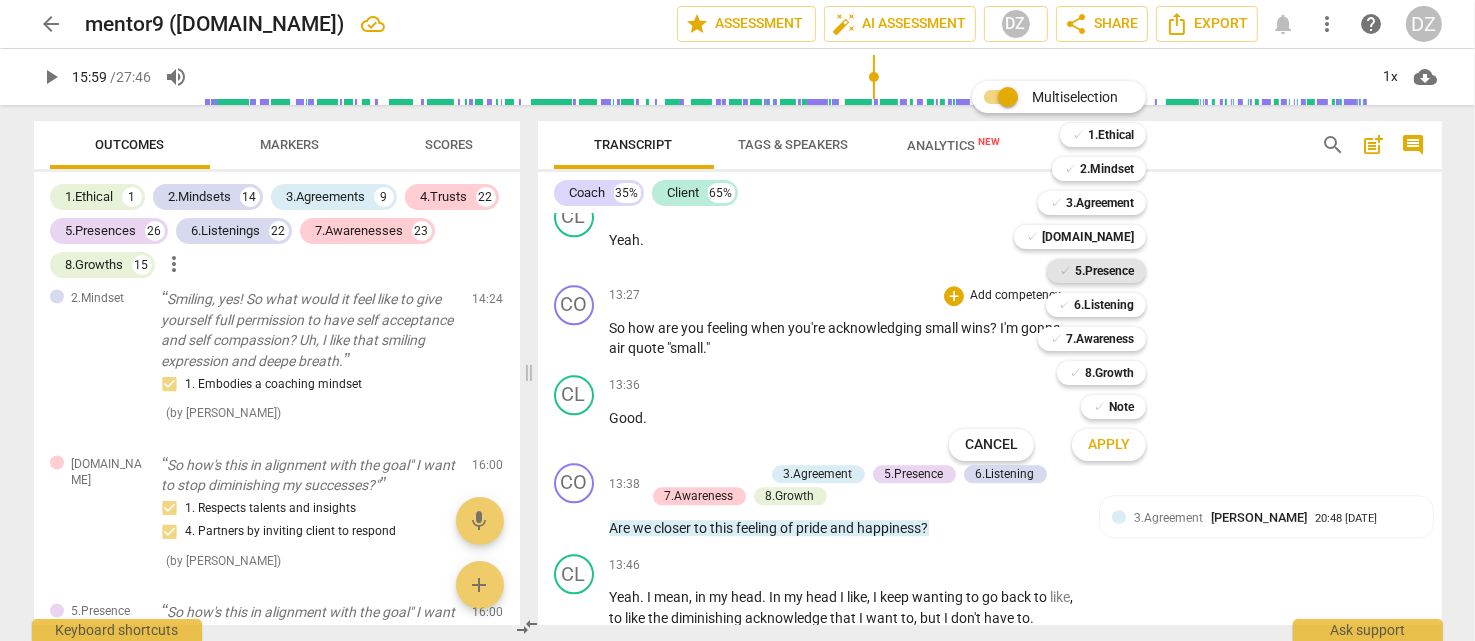 click on "6.Listening" at bounding box center (1104, 305) 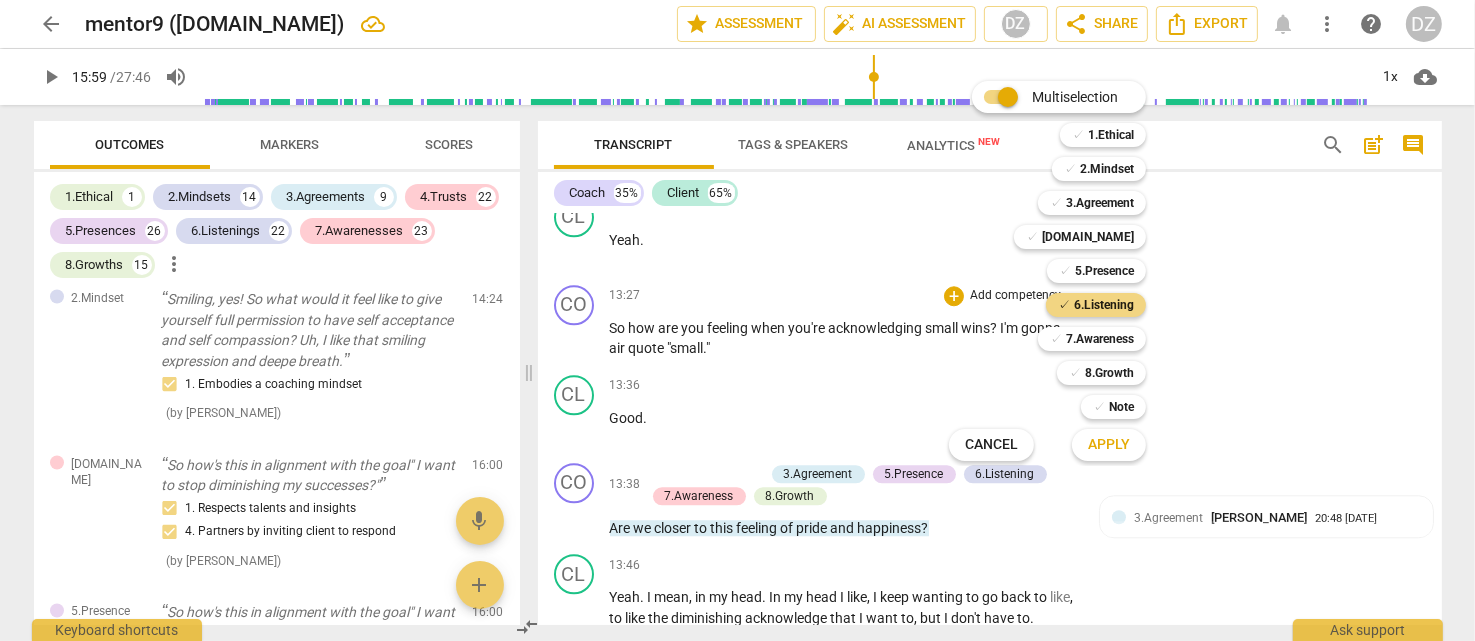 drag, startPoint x: 1102, startPoint y: 278, endPoint x: 1102, endPoint y: 250, distance: 28 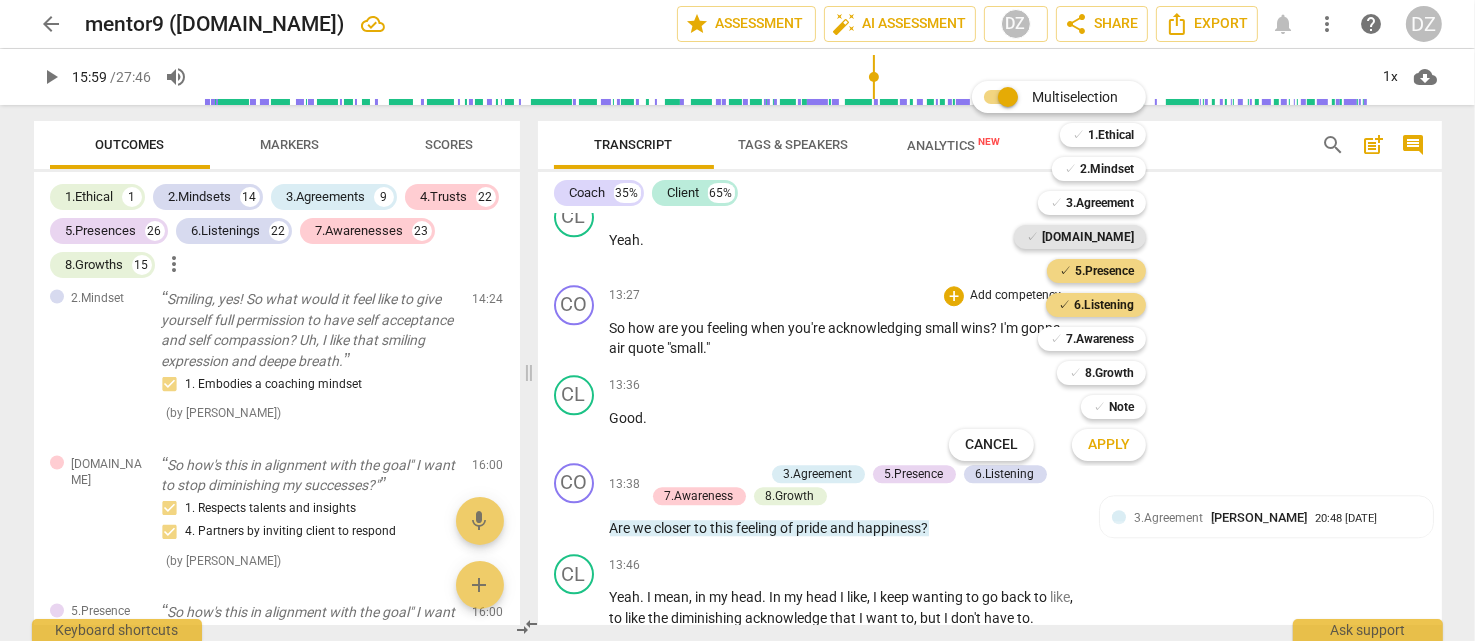 click on "[DOMAIN_NAME]" at bounding box center [1088, 237] 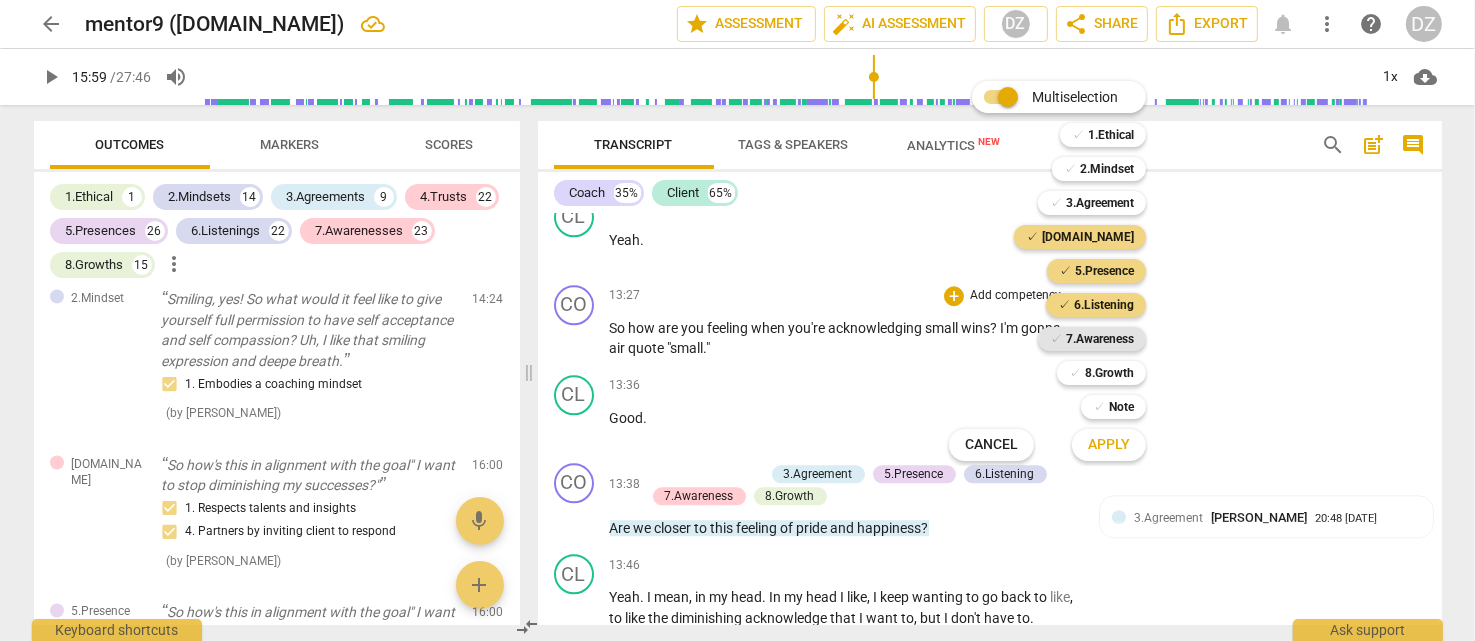 click on "7.Awareness" at bounding box center [1100, 339] 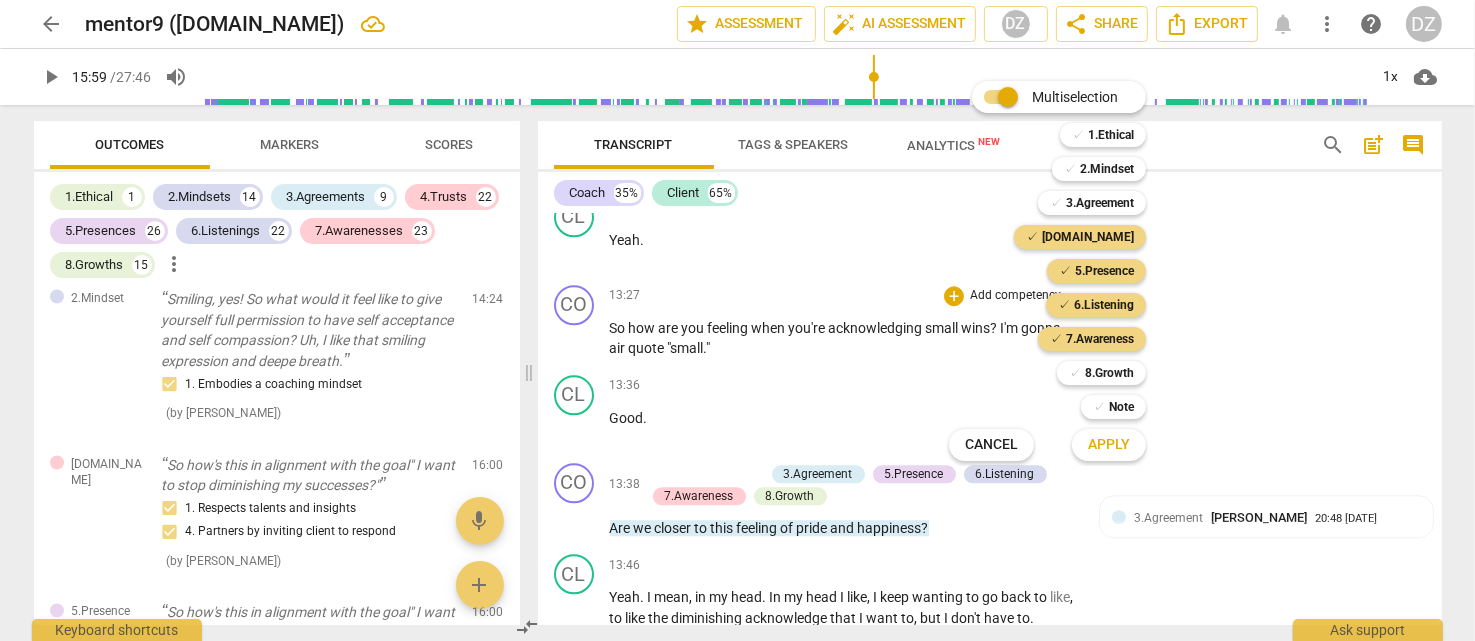 click on "Apply" at bounding box center (1109, 445) 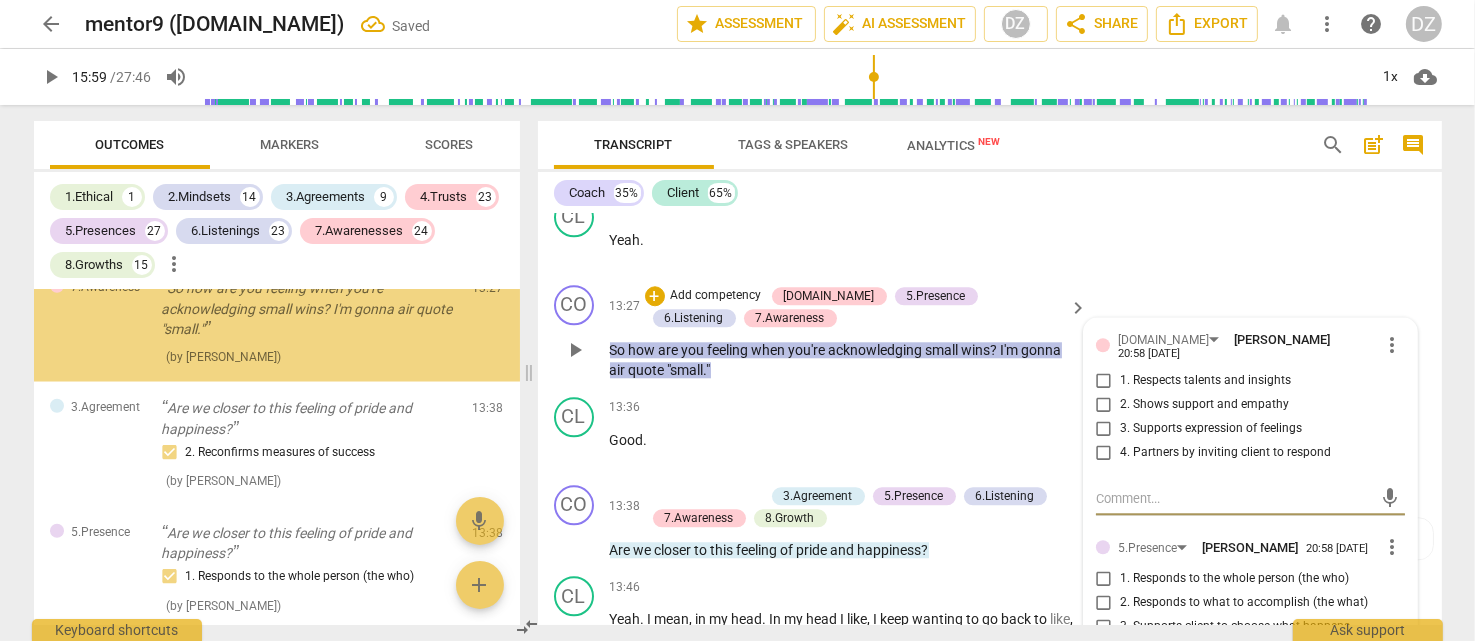 scroll, scrollTop: 17267, scrollLeft: 0, axis: vertical 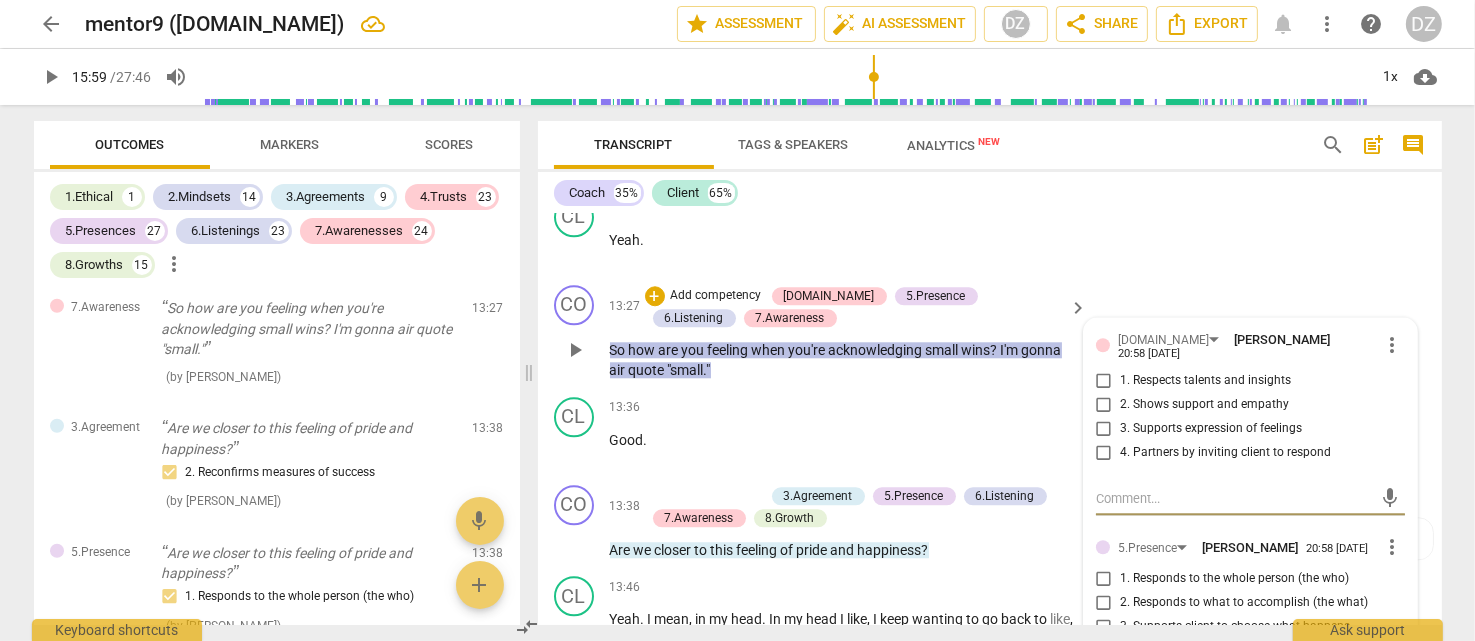 click on "4. Partners by inviting client to respond" at bounding box center (1225, 453) 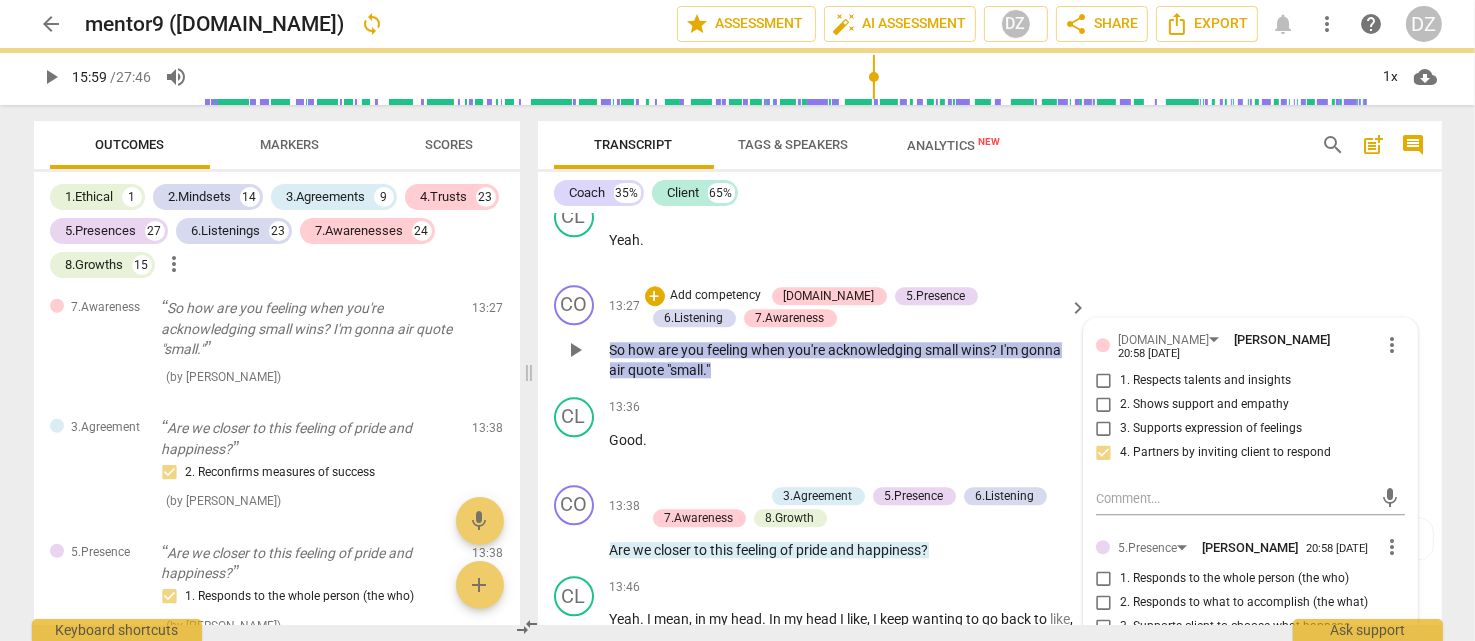 click on "3. Supports expression of feelings" at bounding box center (1211, 429) 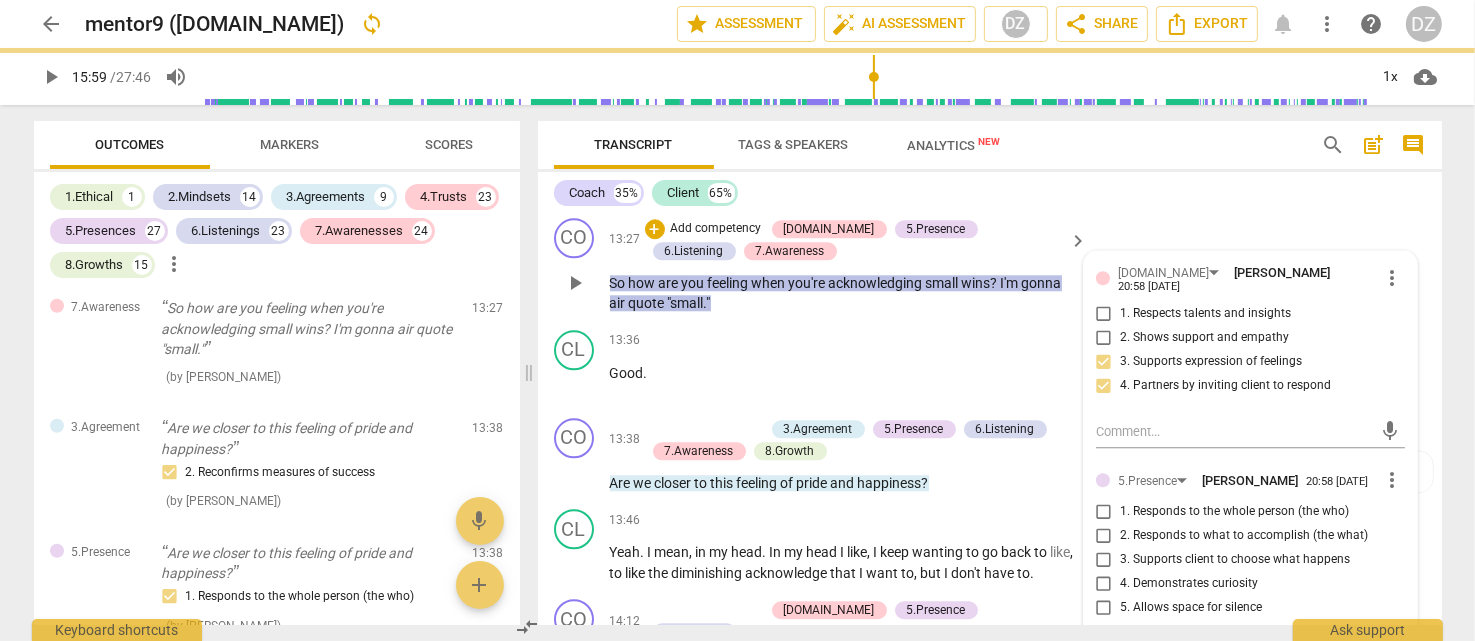 scroll, scrollTop: 5376, scrollLeft: 0, axis: vertical 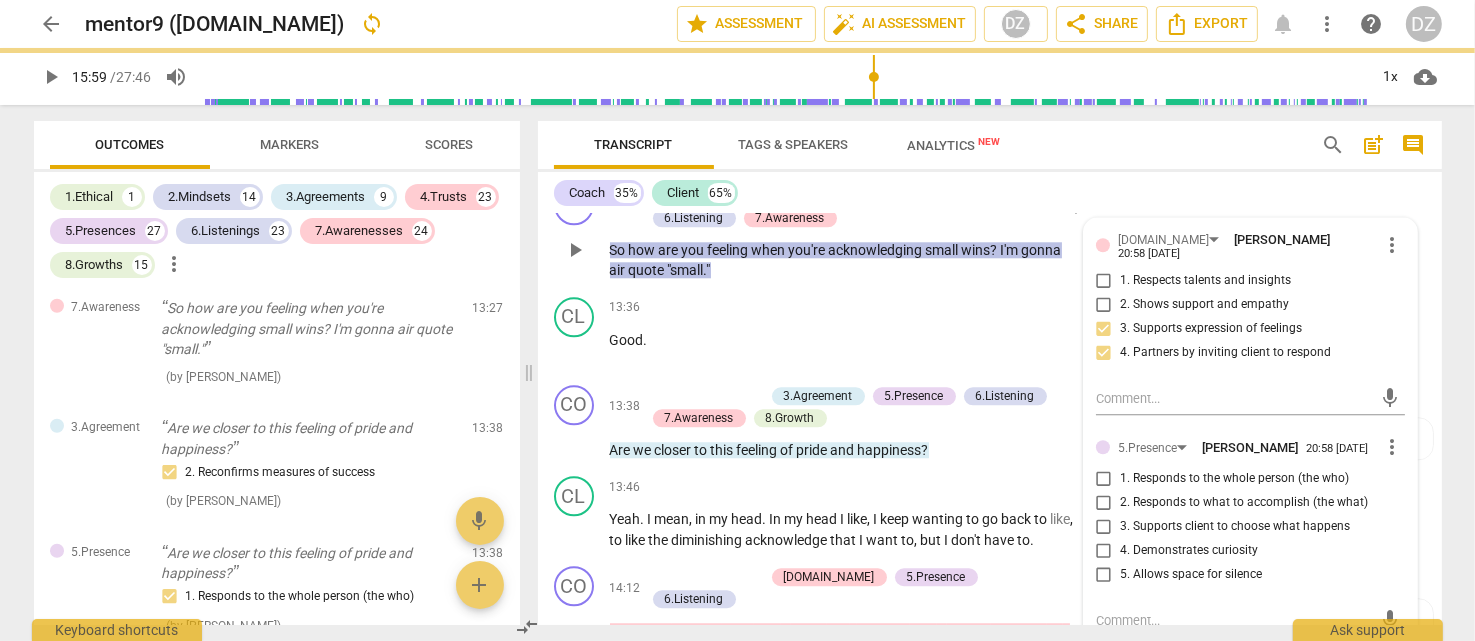 click on "3. Supports client to choose what happens" at bounding box center (1235, 527) 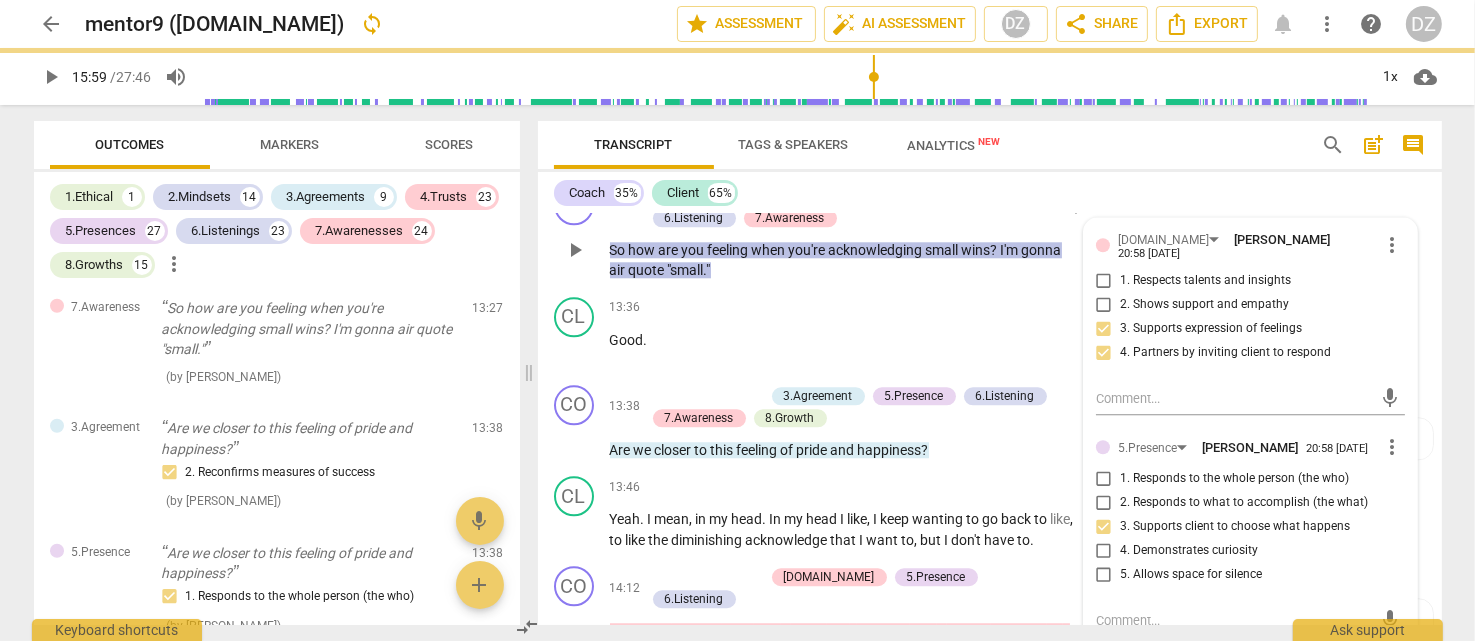 click on "4. Demonstrates curiosity" at bounding box center [1189, 551] 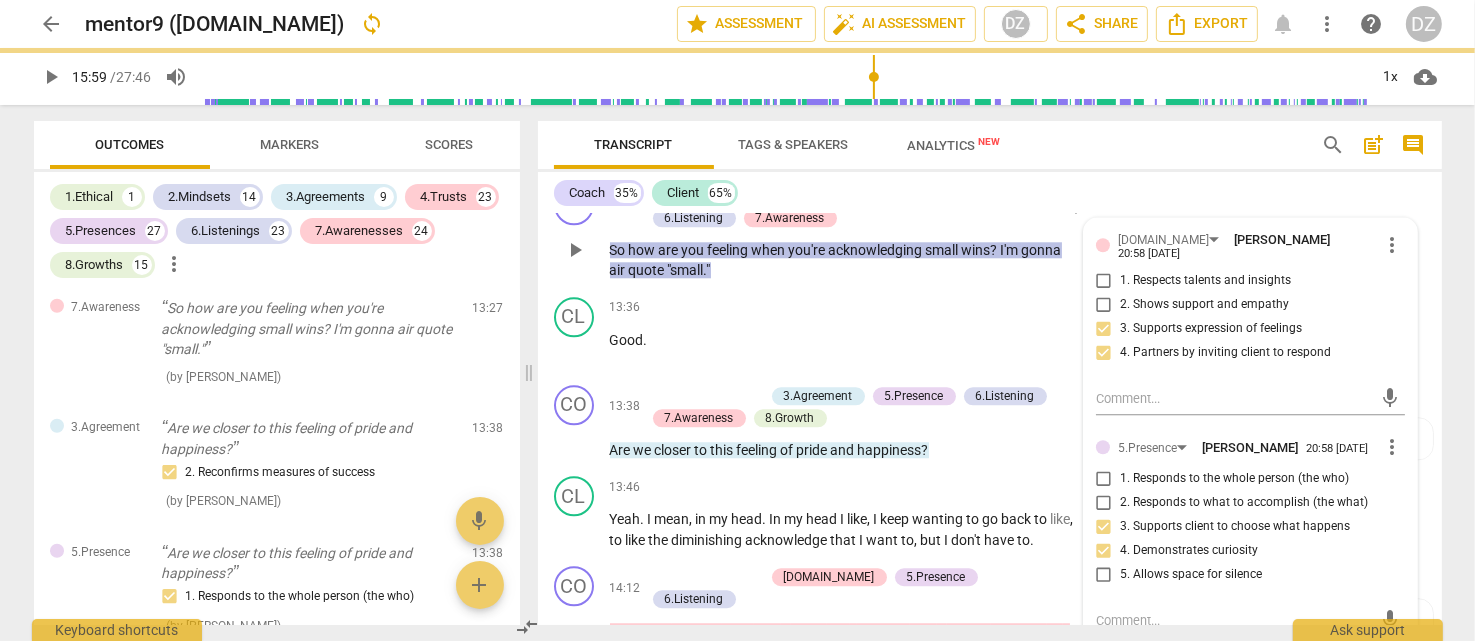 click on "5. Allows space for silence" at bounding box center (1191, 575) 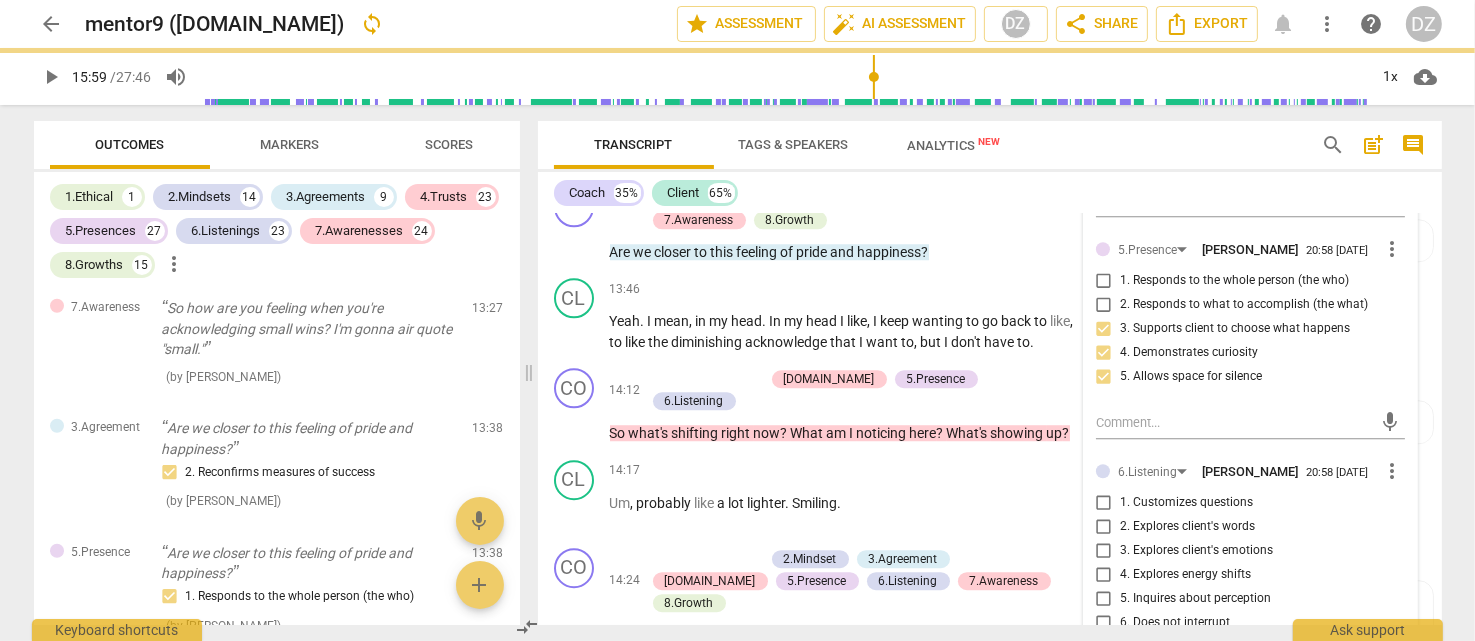 scroll, scrollTop: 5576, scrollLeft: 0, axis: vertical 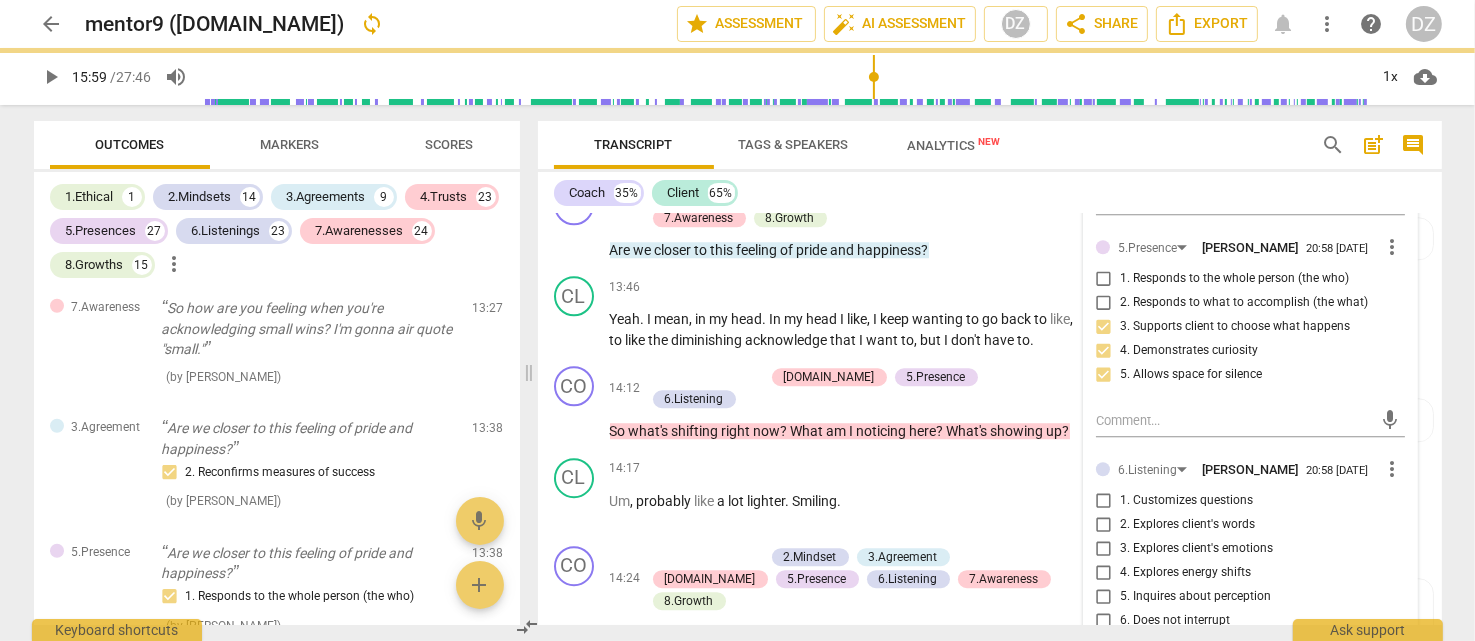 click on "2. Explores client's words" at bounding box center [1187, 525] 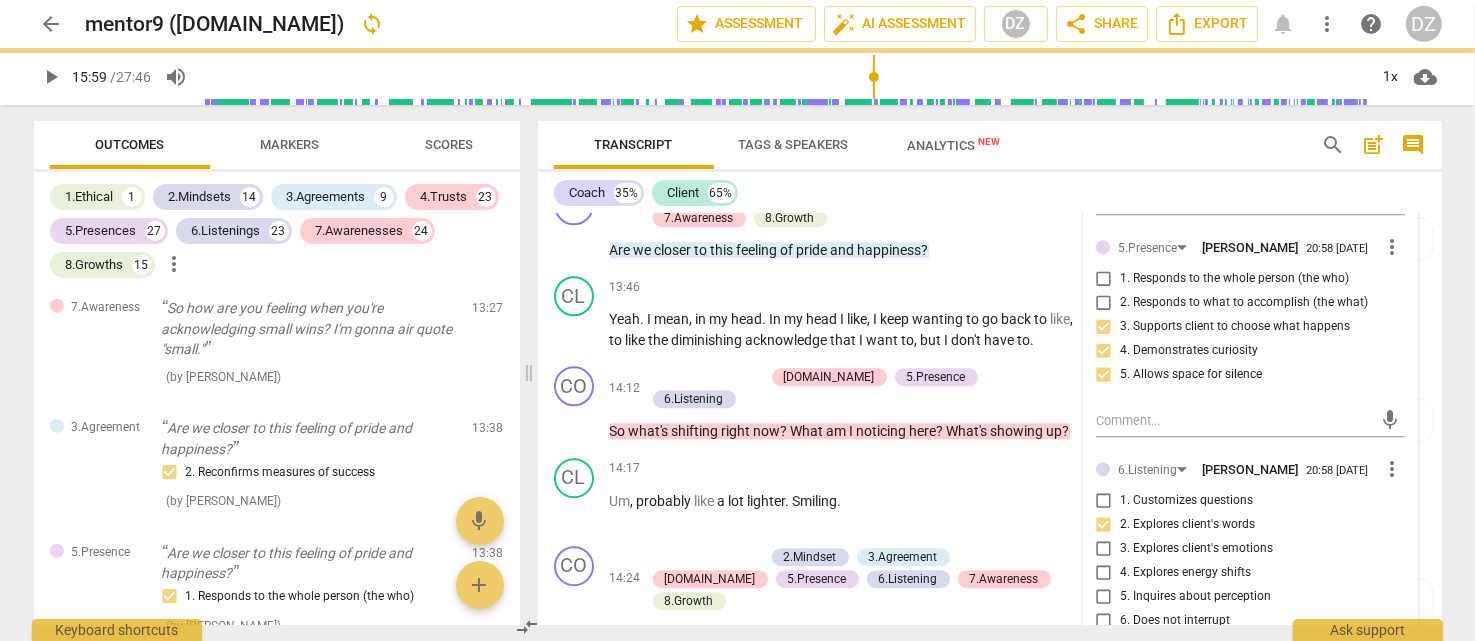 checkbox on "false" 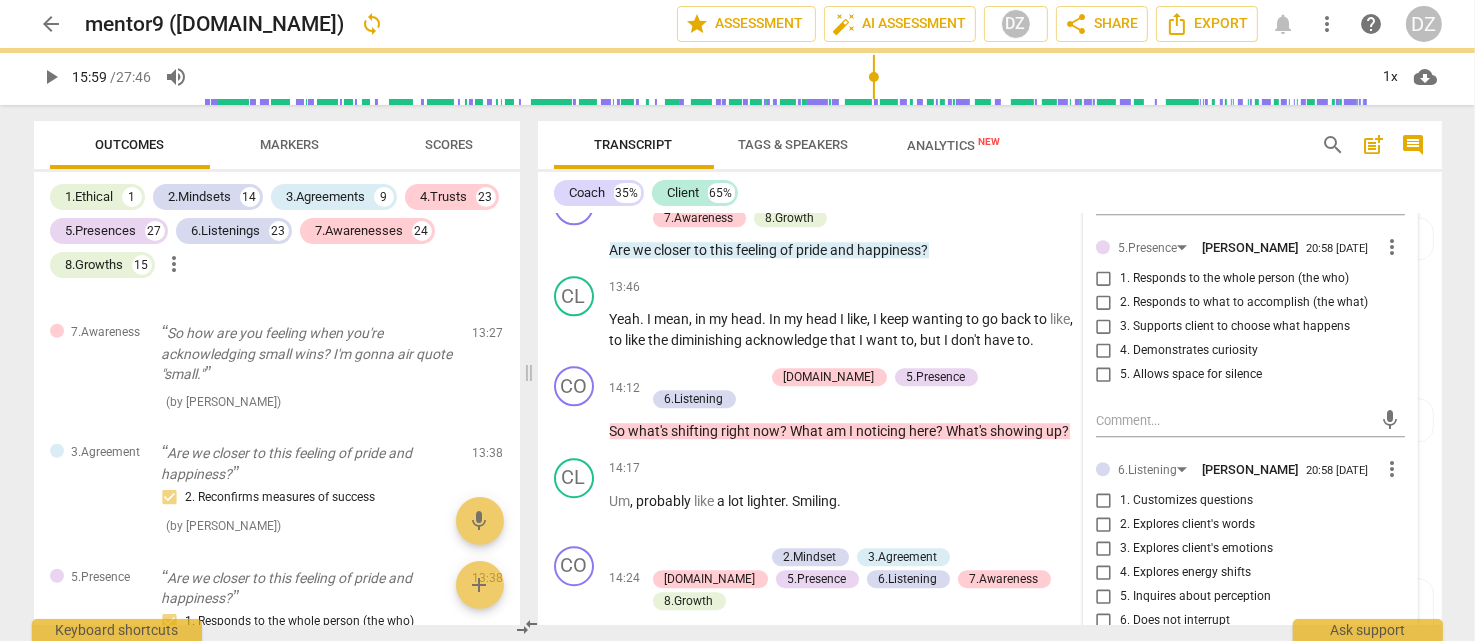 checkbox on "true" 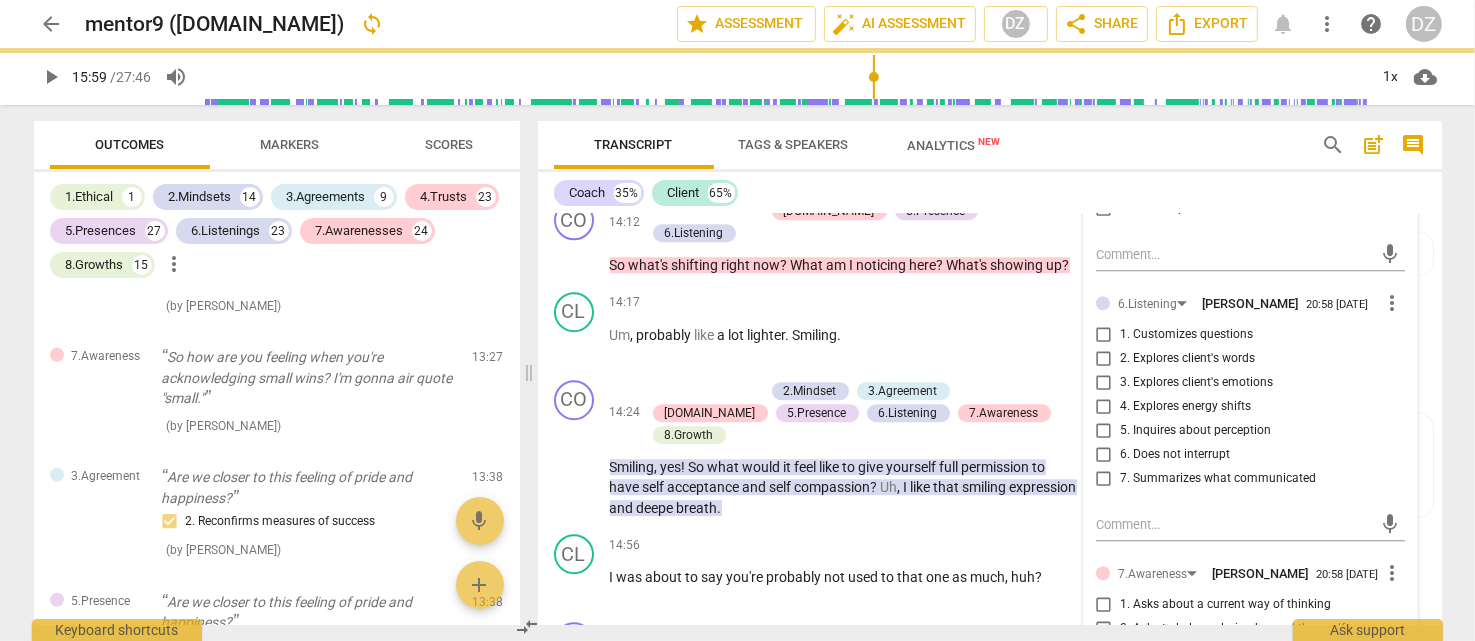 scroll, scrollTop: 5776, scrollLeft: 0, axis: vertical 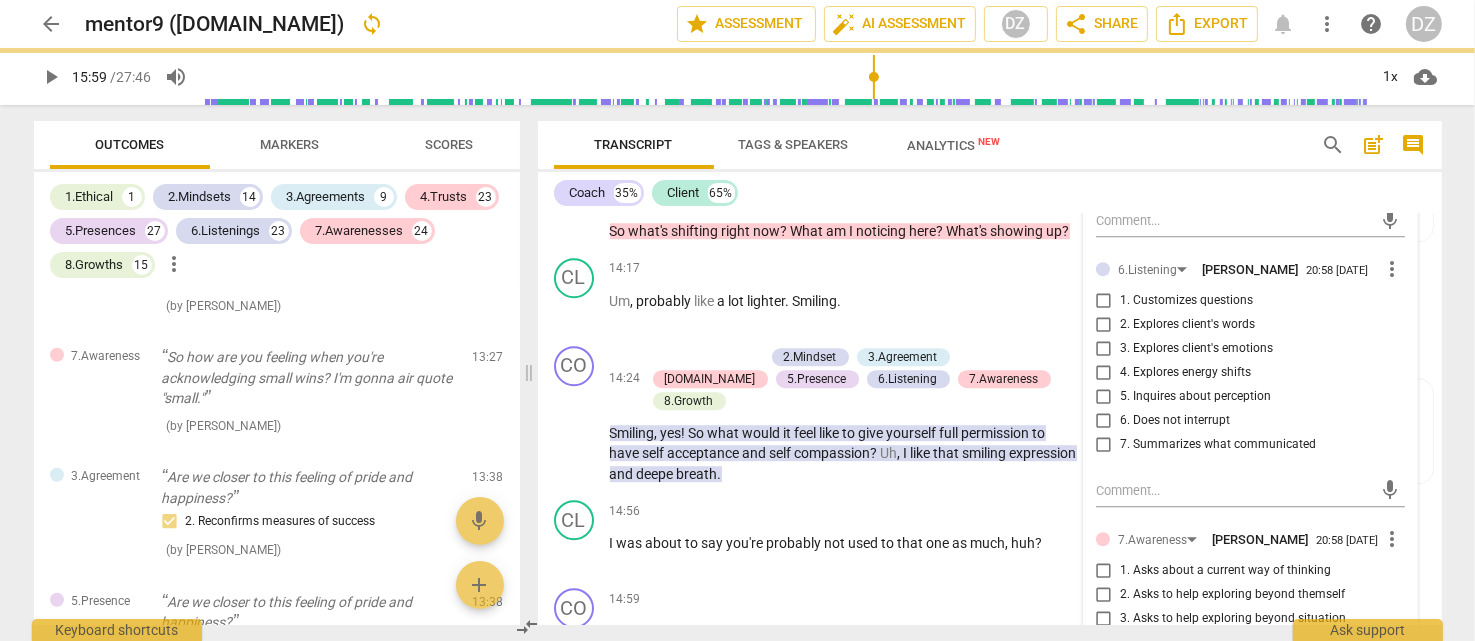 checkbox on "true" 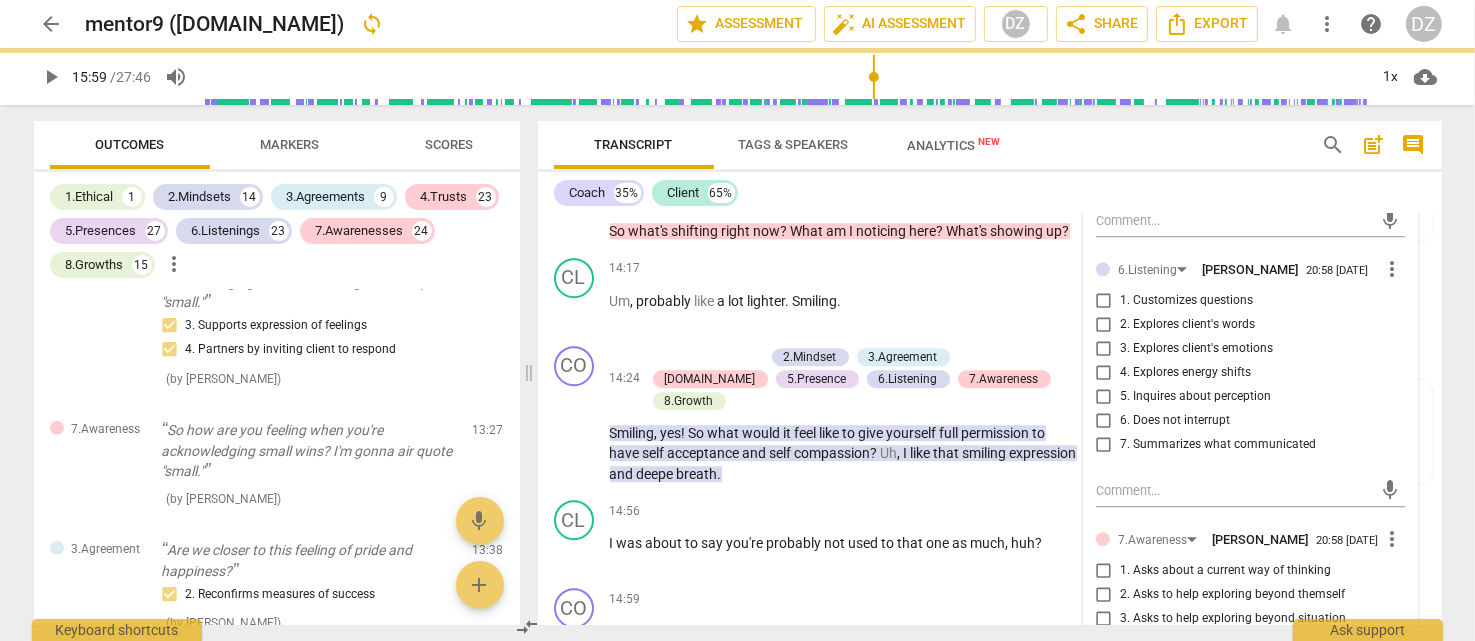 scroll, scrollTop: 17340, scrollLeft: 0, axis: vertical 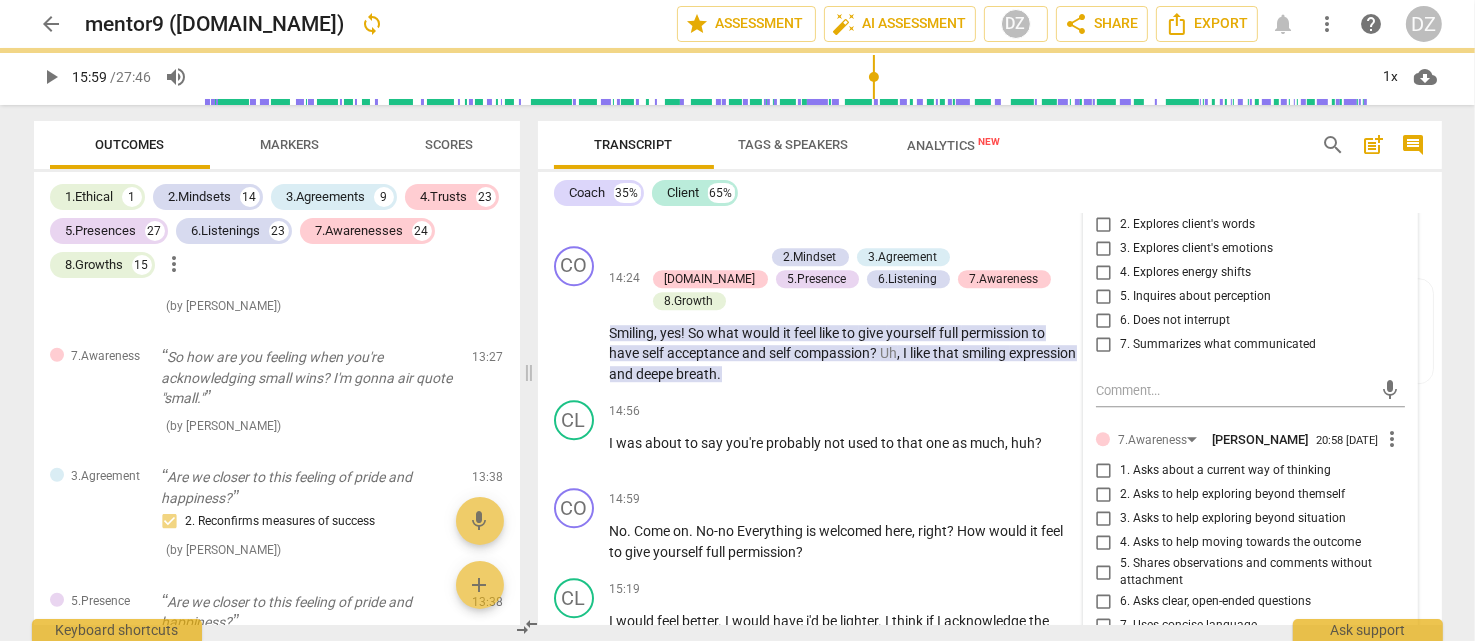 checkbox on "true" 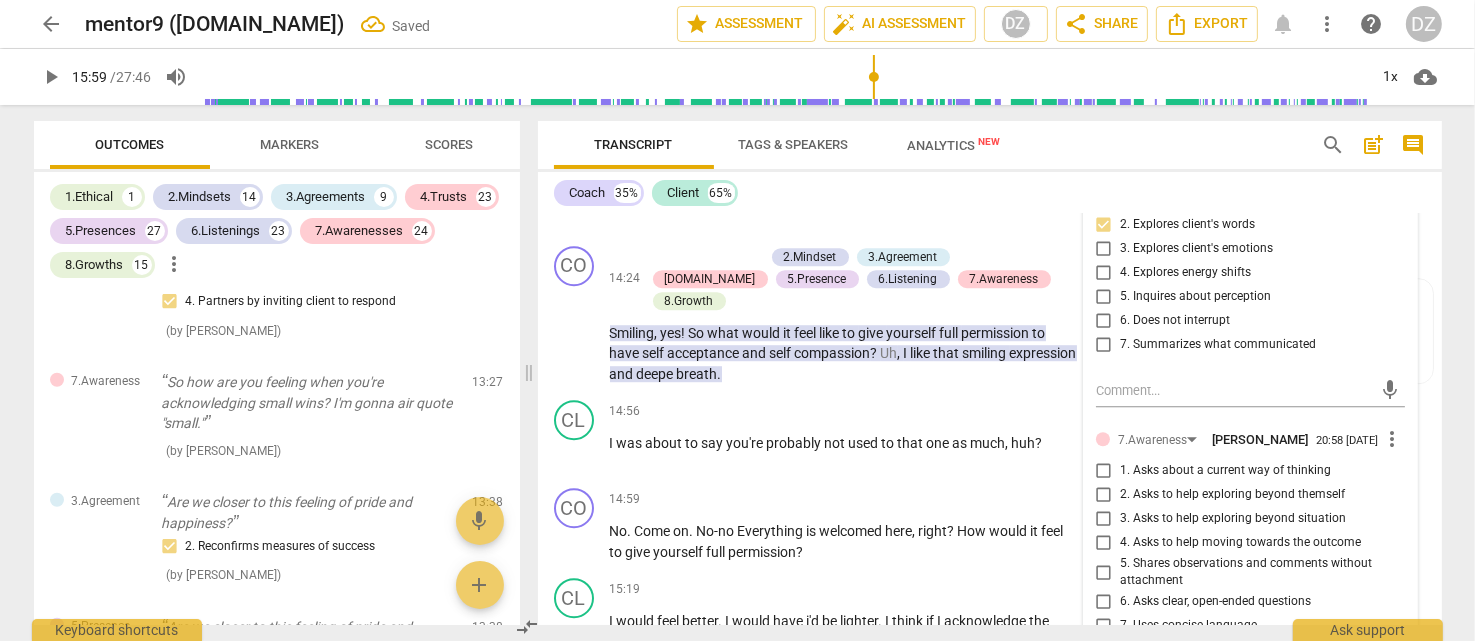 scroll, scrollTop: 17365, scrollLeft: 0, axis: vertical 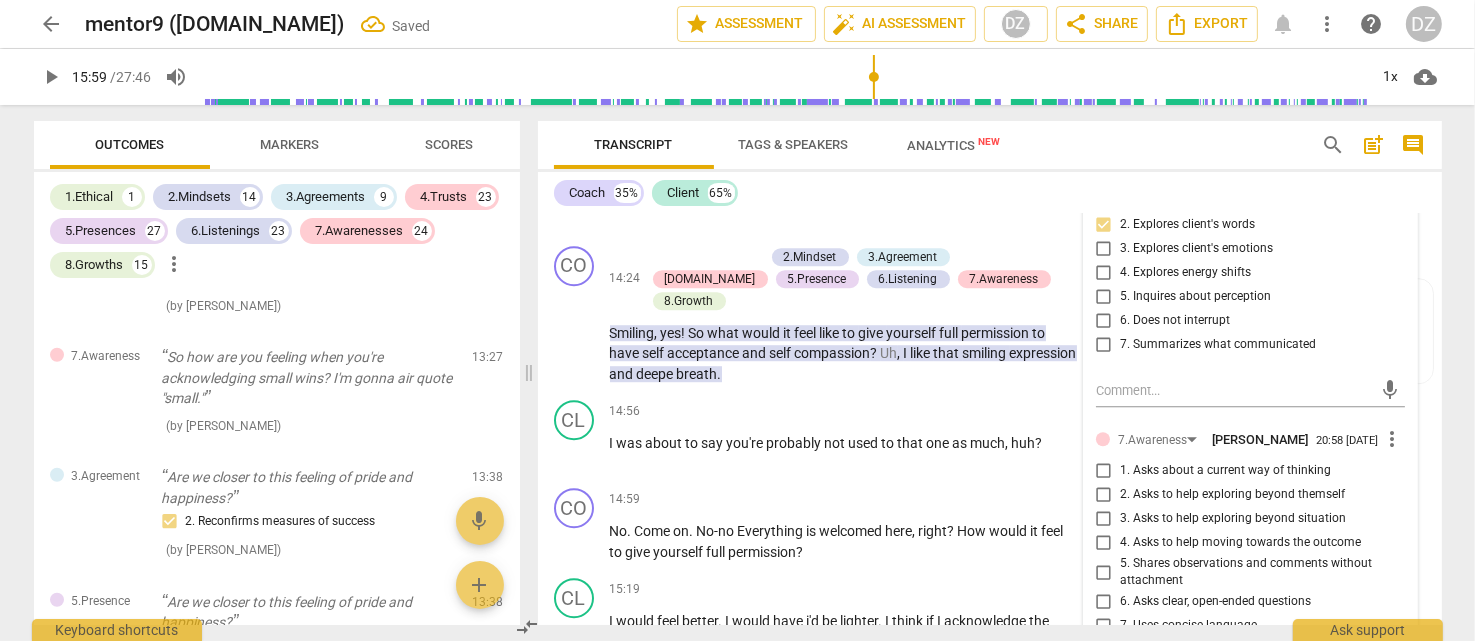 click on "2. Asks to help exploring beyond themself" at bounding box center [1232, 495] 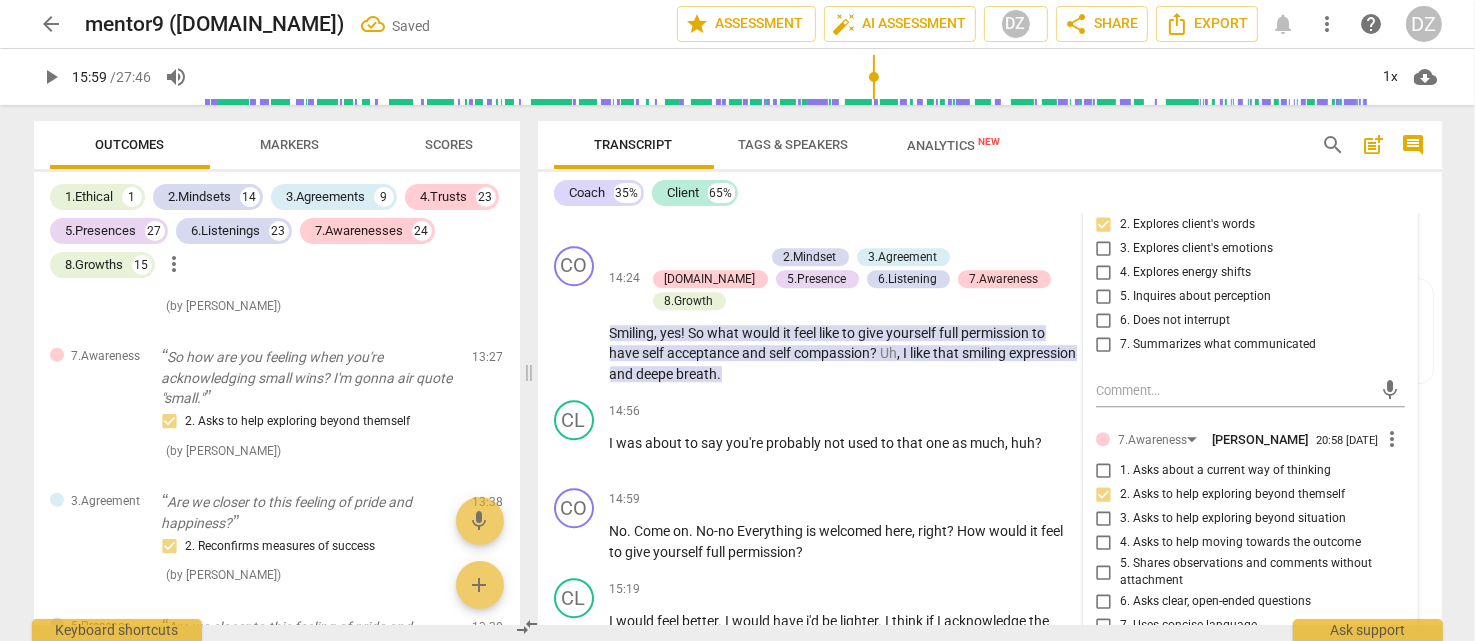 click on "6. Asks clear, open-ended questions" at bounding box center (1215, 602) 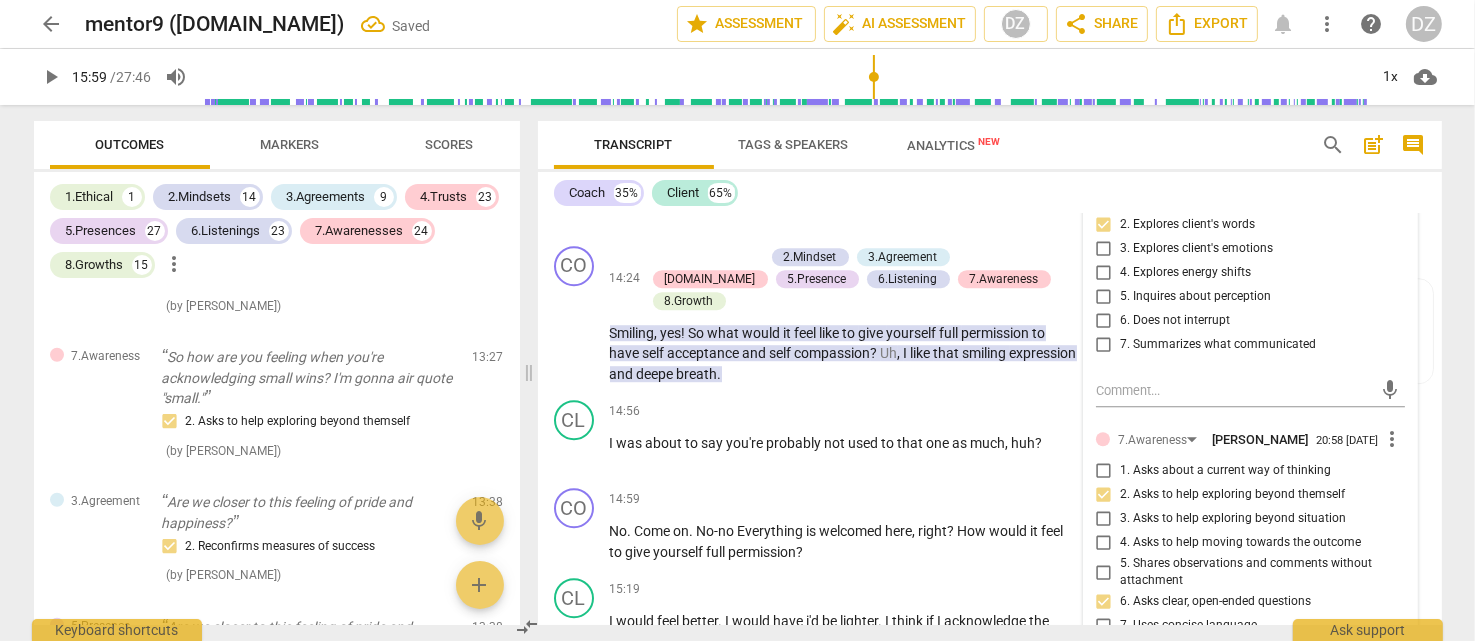 click on "7. Uses concise language" at bounding box center [1188, 626] 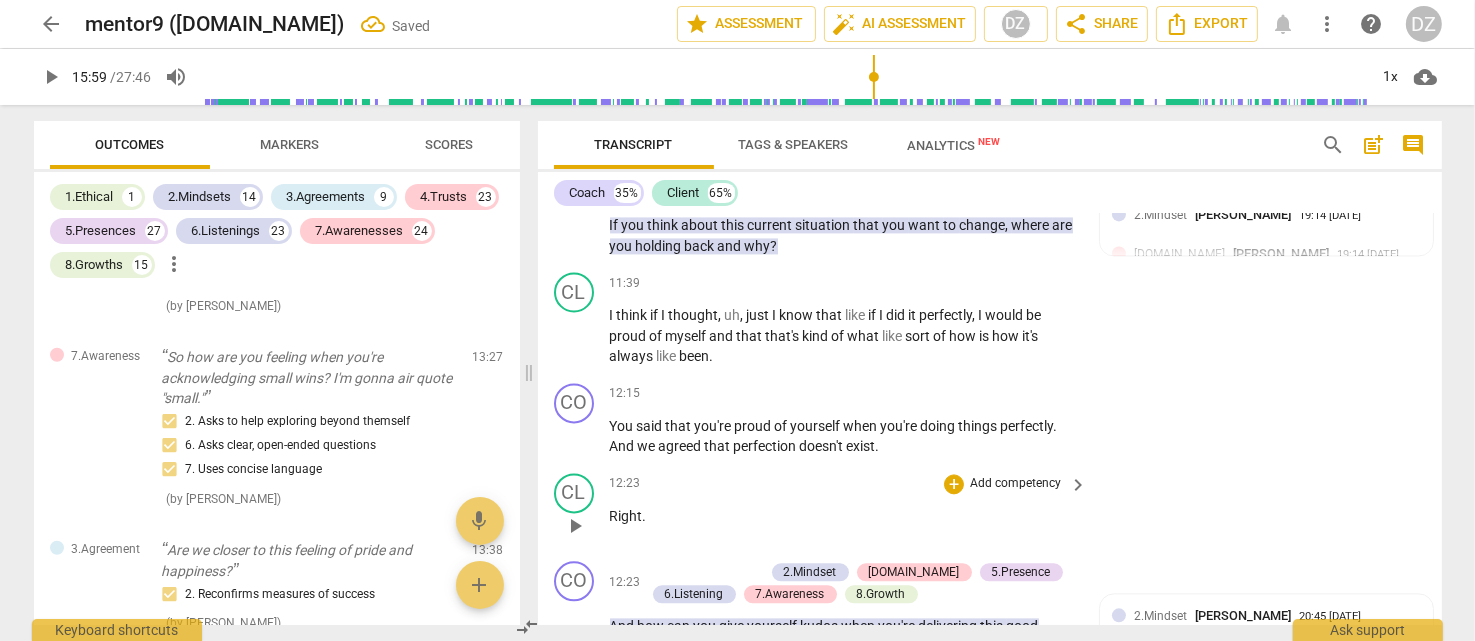 scroll, scrollTop: 4376, scrollLeft: 0, axis: vertical 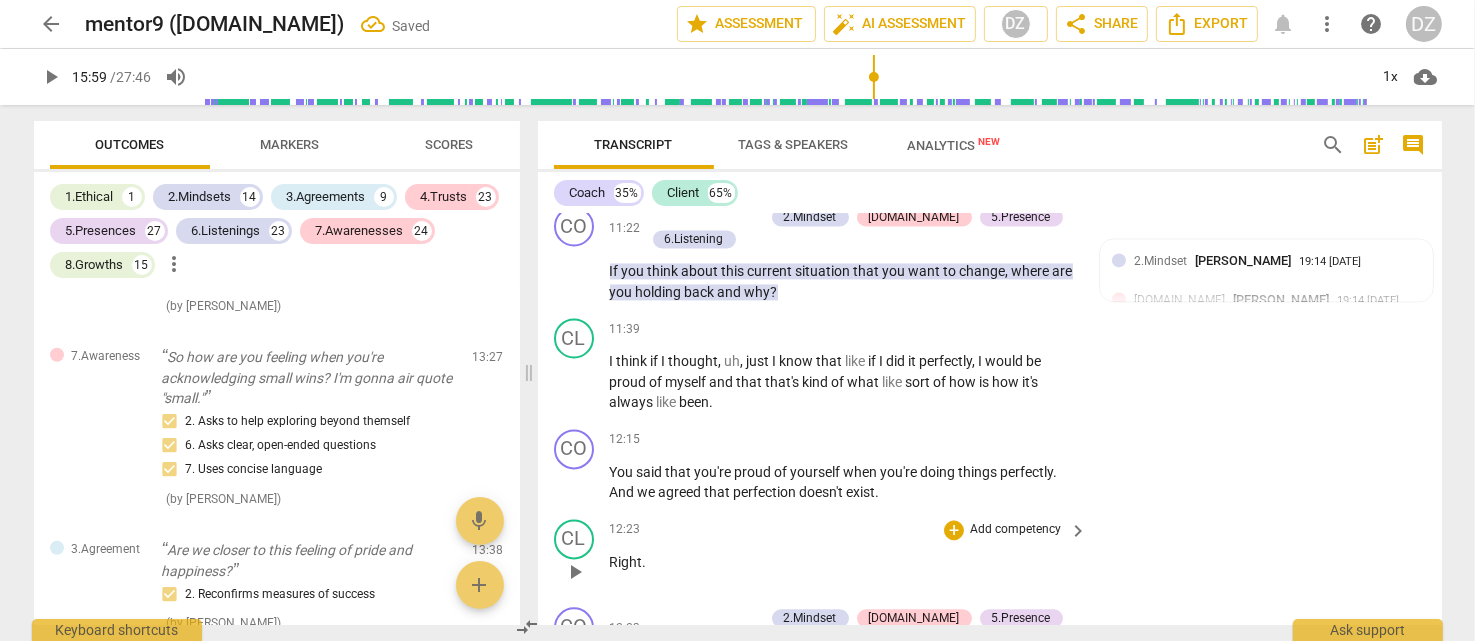 type on "960" 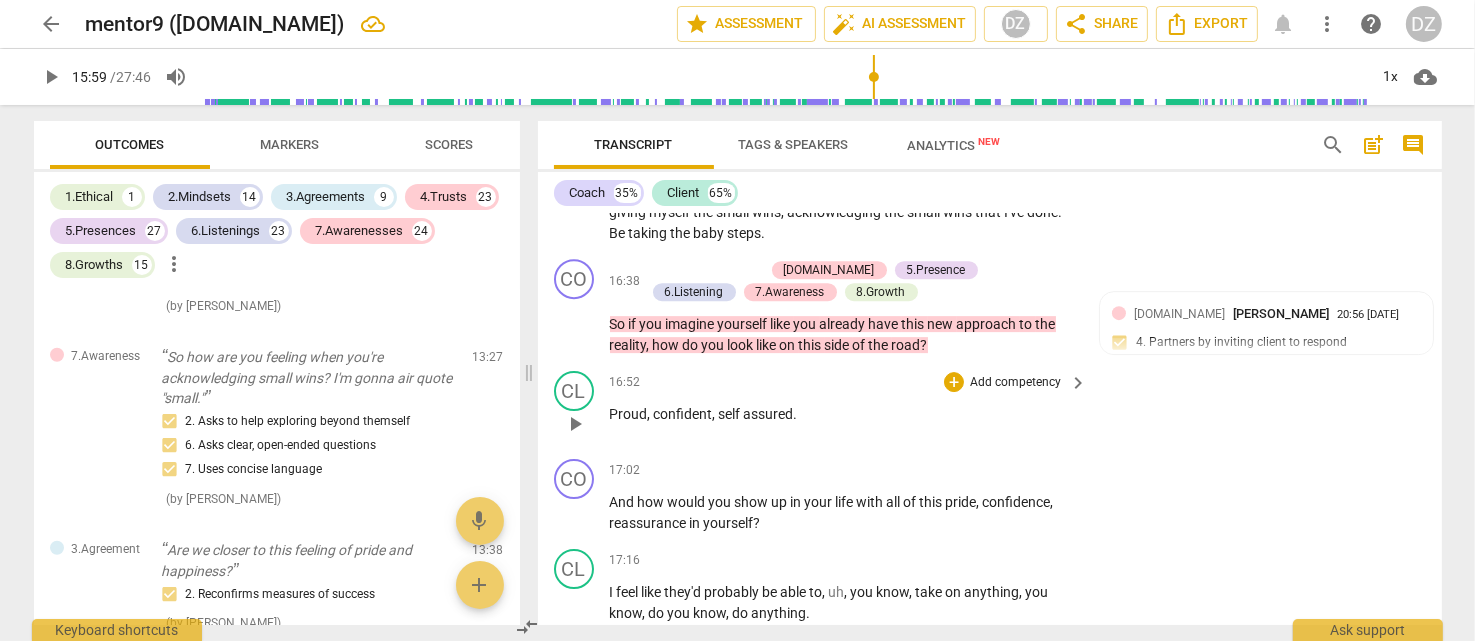 scroll, scrollTop: 6576, scrollLeft: 0, axis: vertical 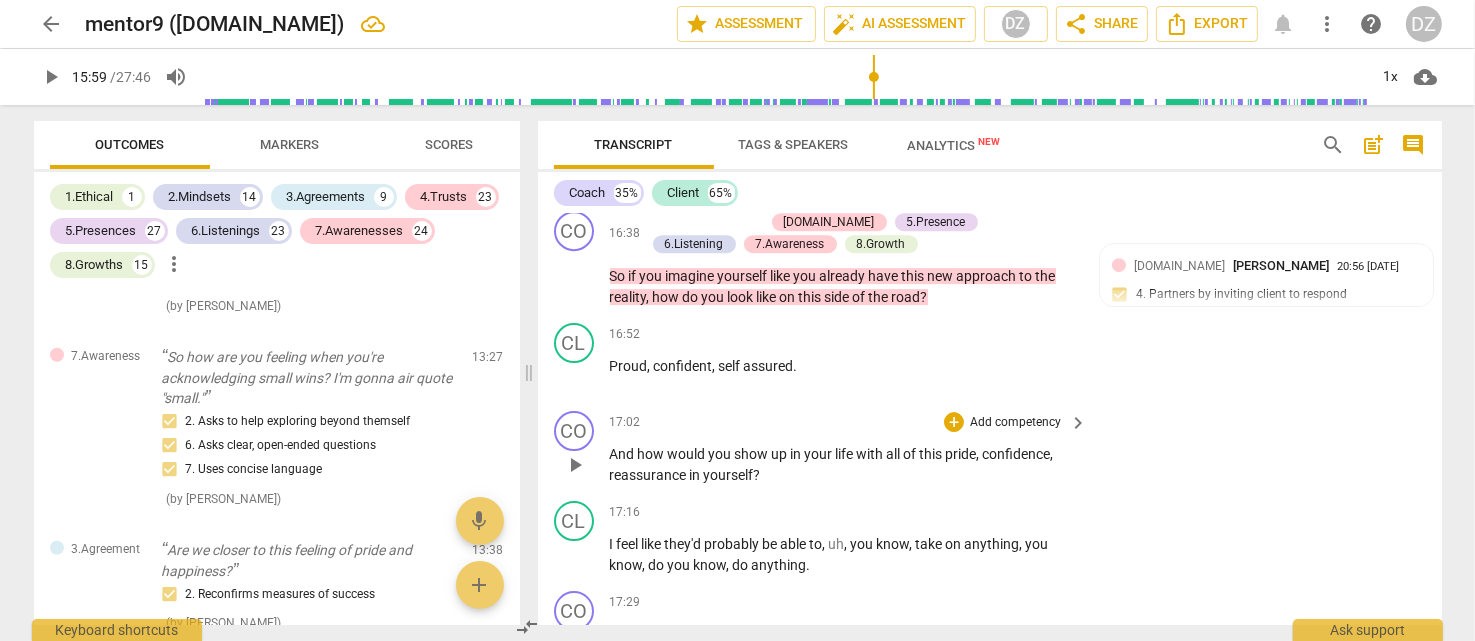 click on "keyboard_arrow_right" at bounding box center [1078, 423] 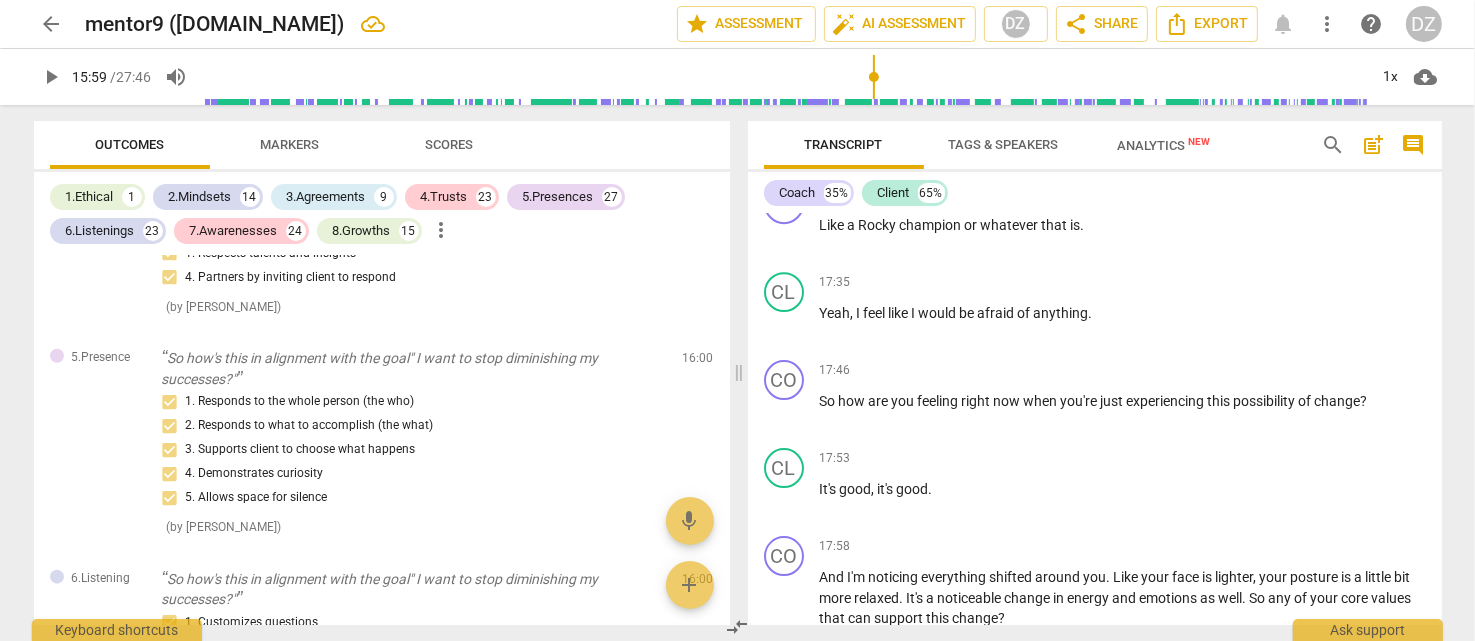 scroll, scrollTop: 6099, scrollLeft: 0, axis: vertical 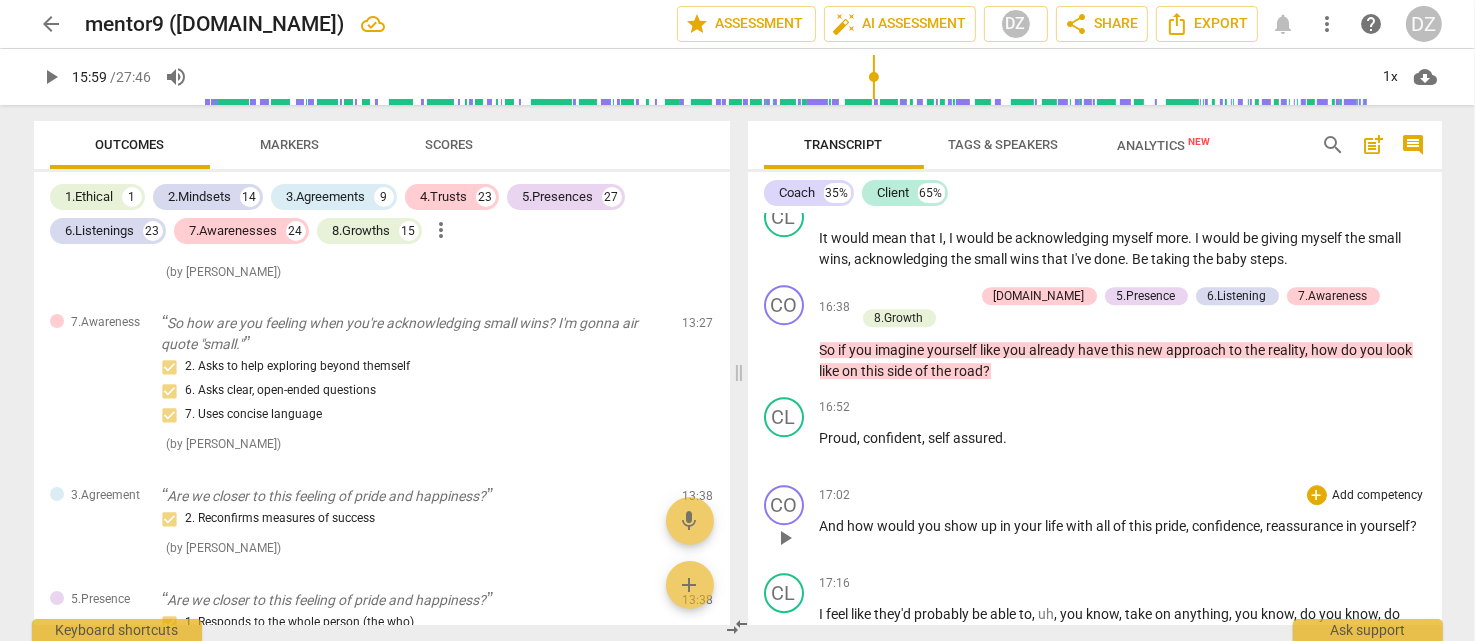 click on "Add competency" at bounding box center (1378, 496) 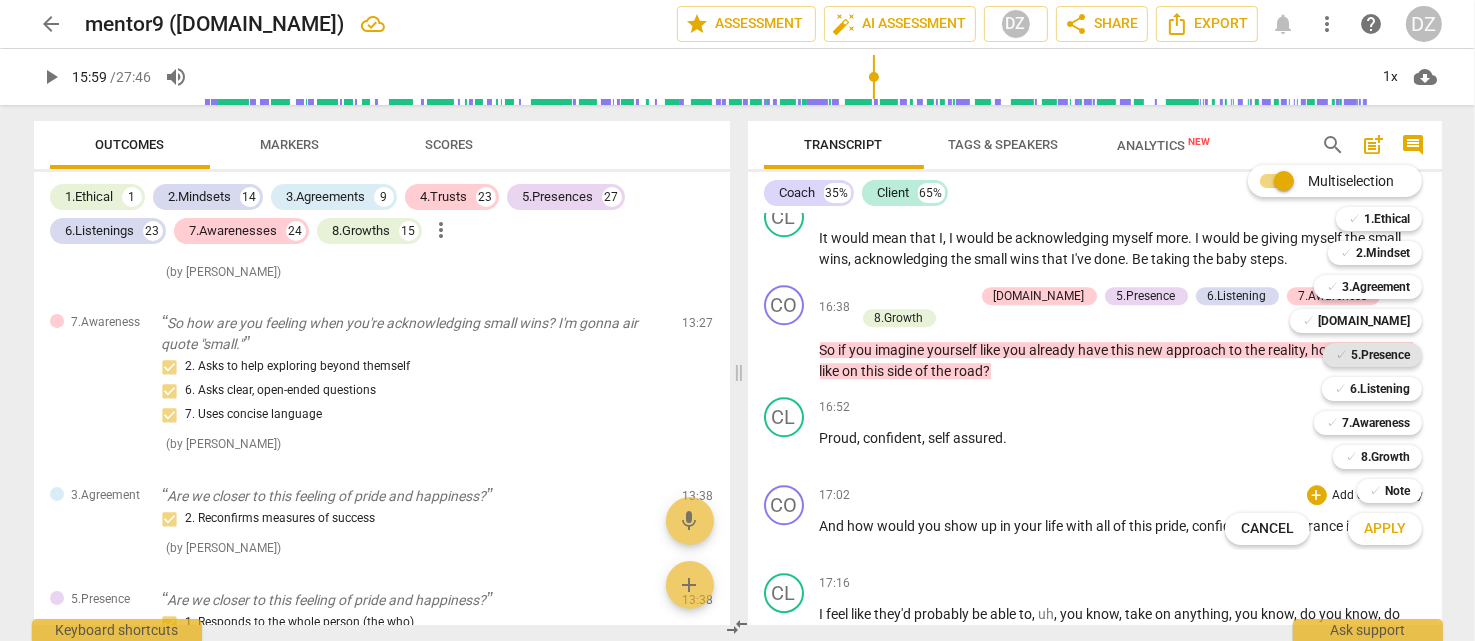 click on "5.Presence" at bounding box center (1380, 355) 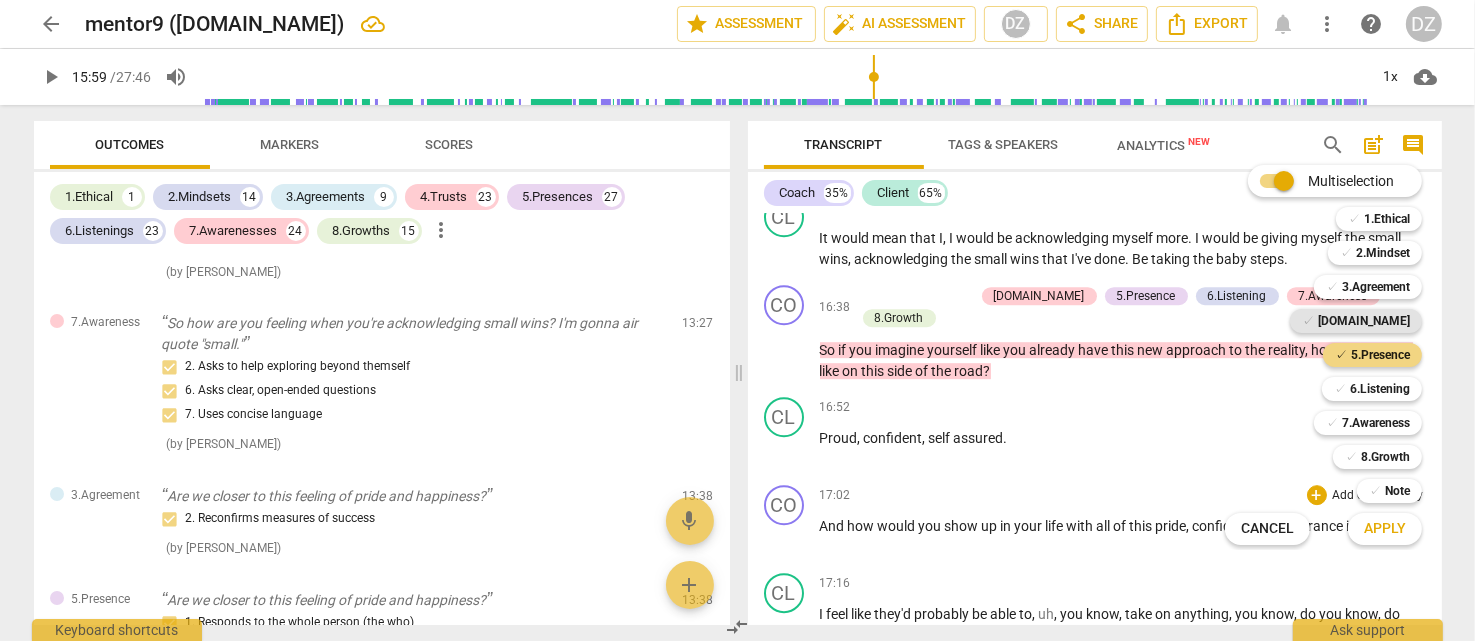 drag, startPoint x: 1371, startPoint y: 321, endPoint x: 1374, endPoint y: 311, distance: 10.440307 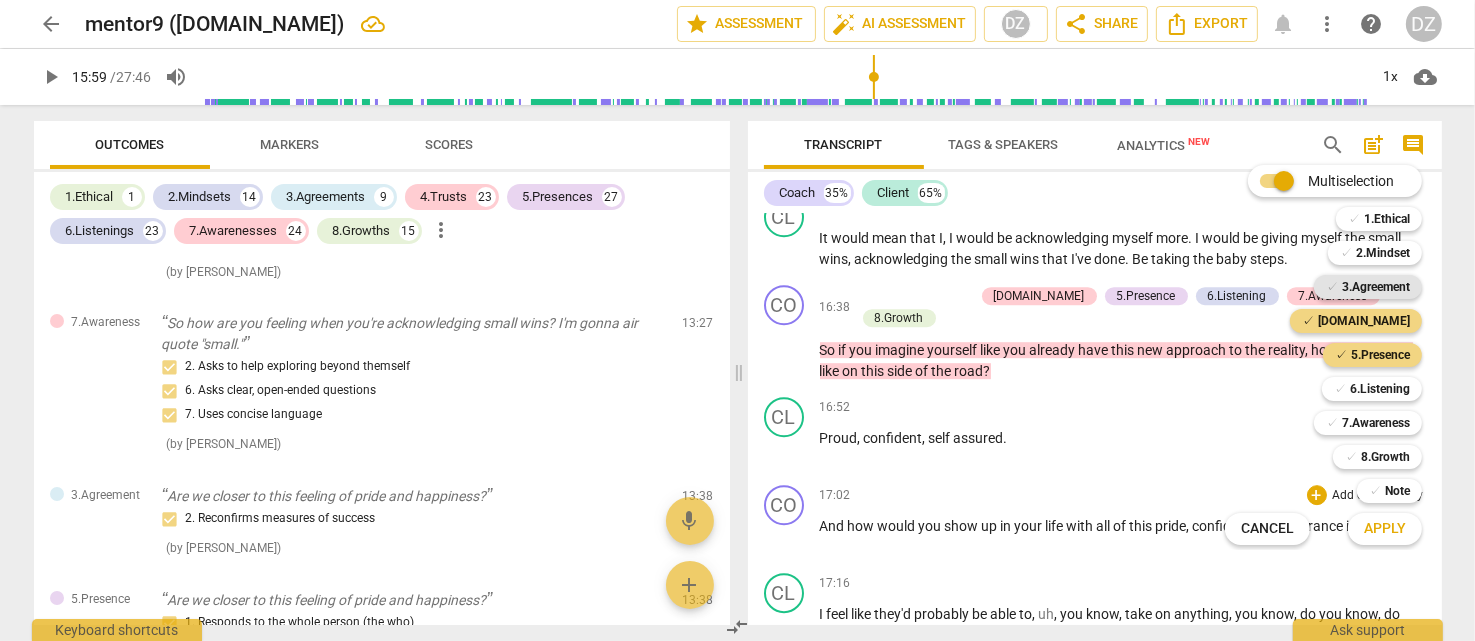 click on "3.Agreement" at bounding box center [1376, 287] 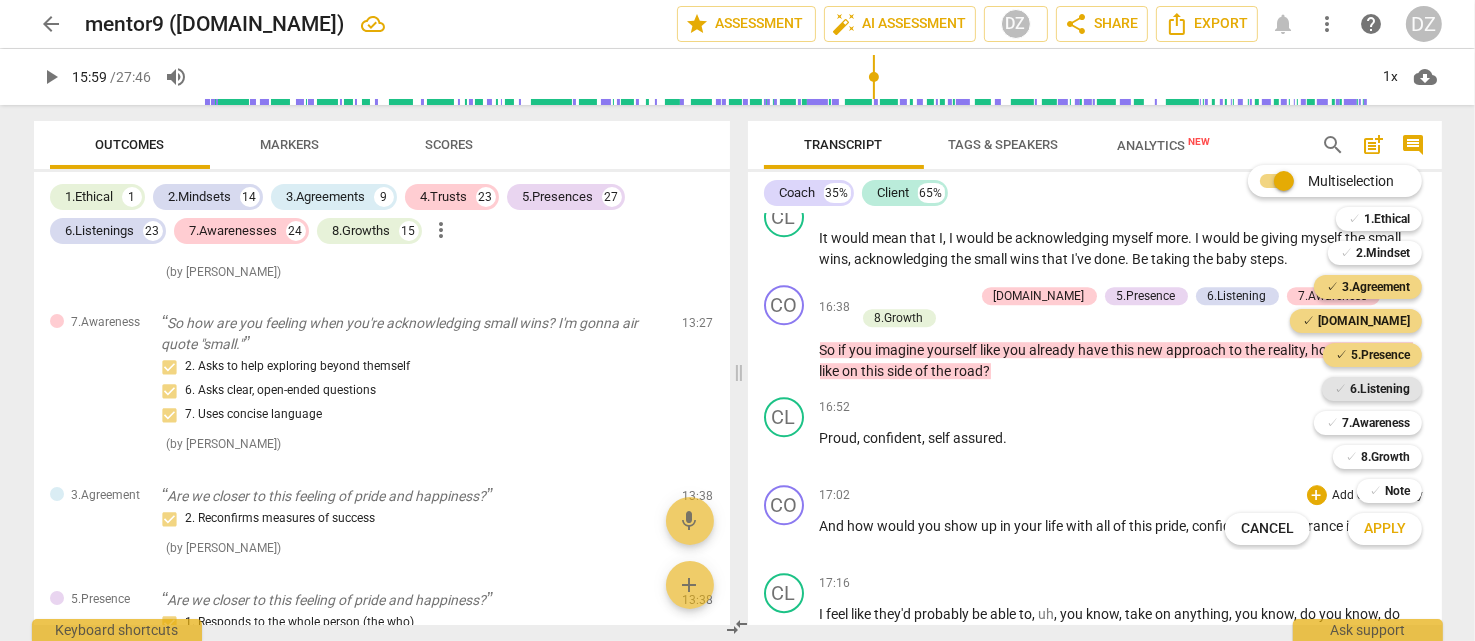 click on "6.Listening" at bounding box center (1380, 389) 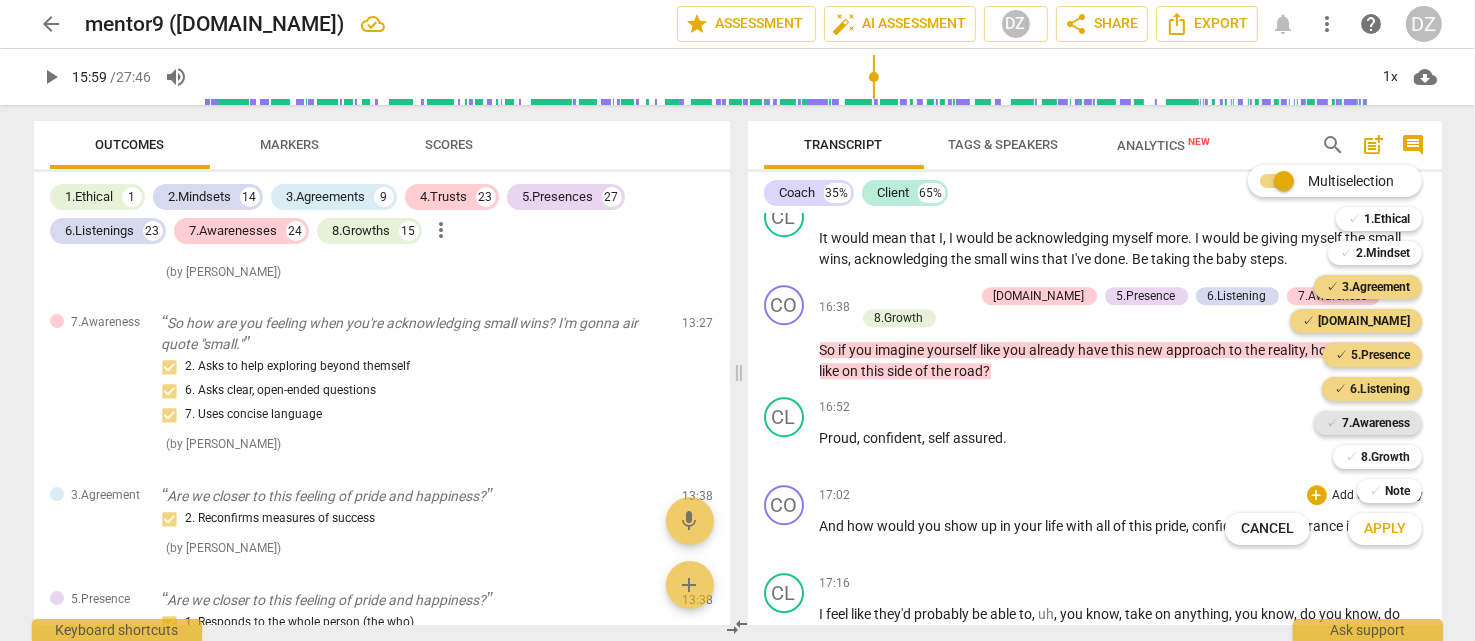 click on "7.Awareness" at bounding box center (1376, 423) 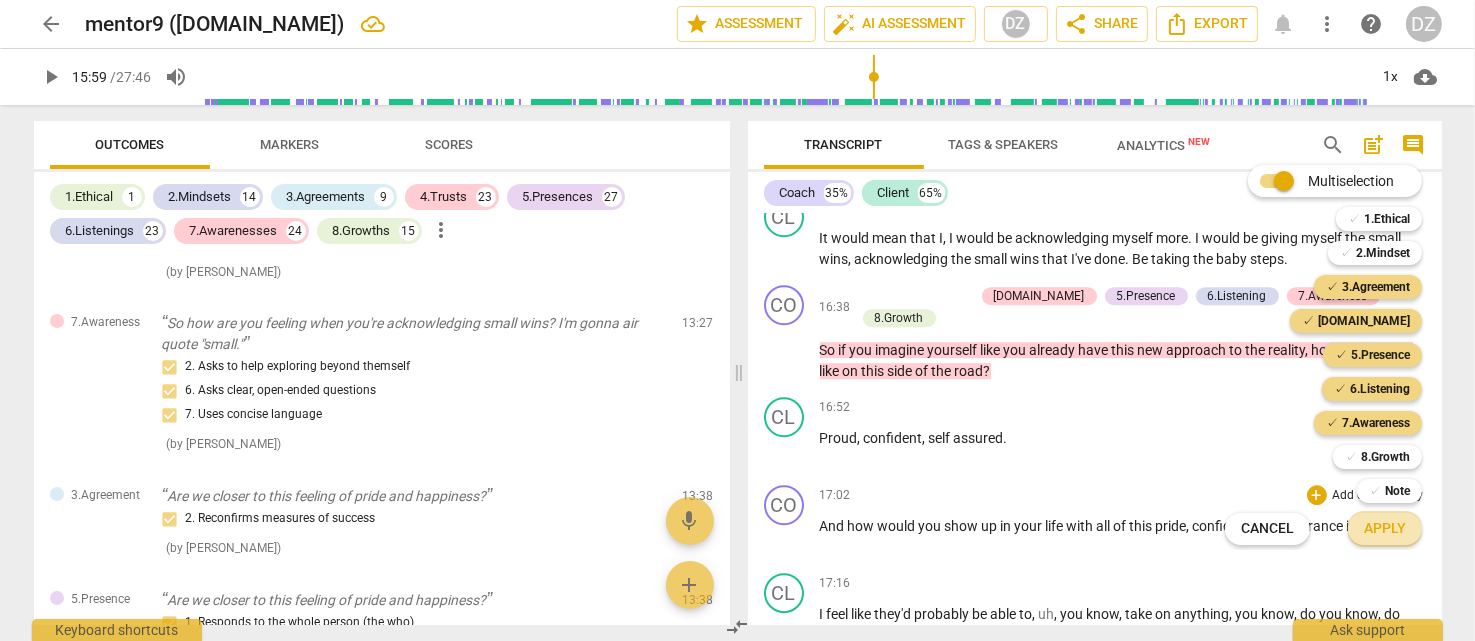 click on "Apply" at bounding box center (1385, 529) 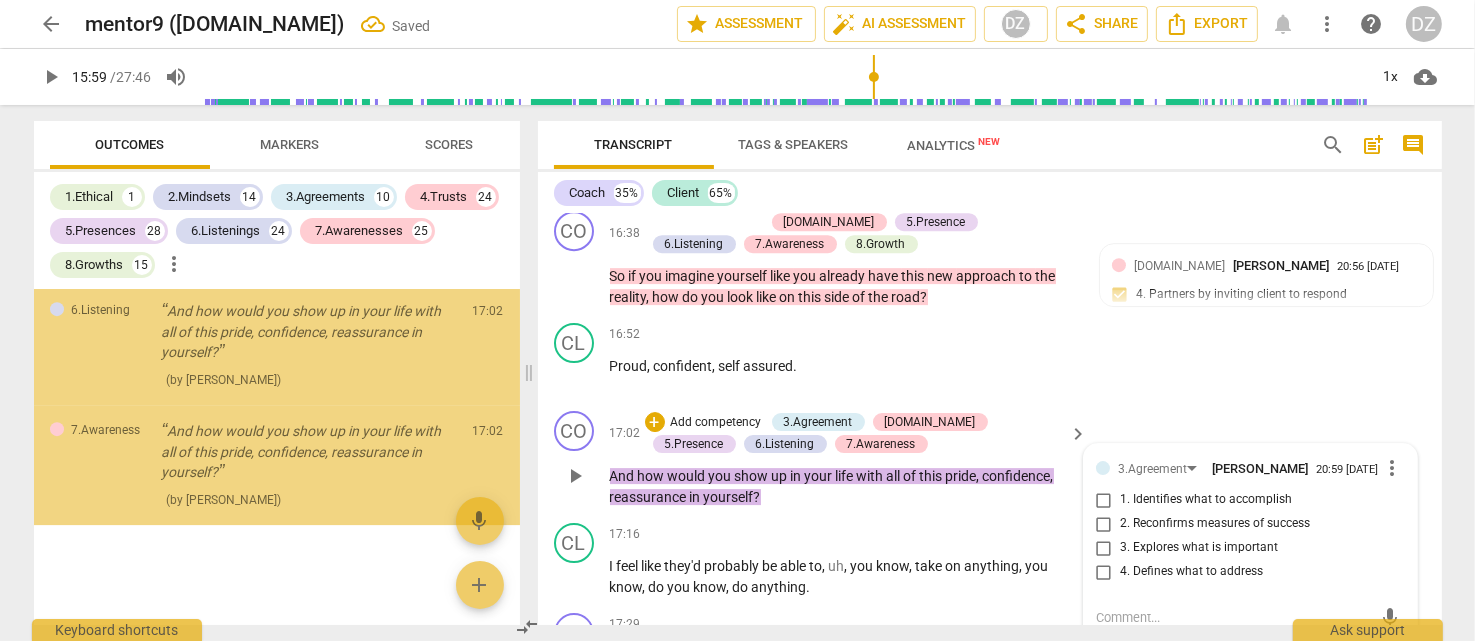 scroll, scrollTop: 21814, scrollLeft: 0, axis: vertical 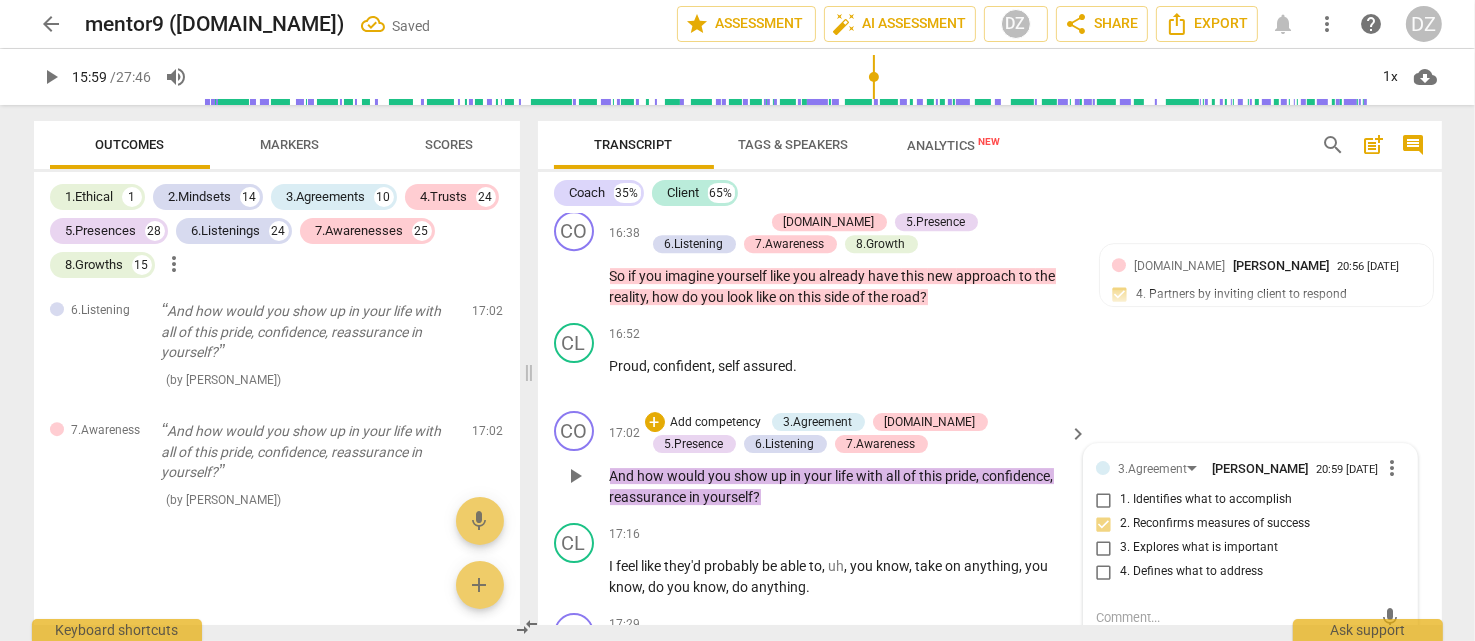 click on "2. Reconfirms measures of success" at bounding box center (1215, 524) 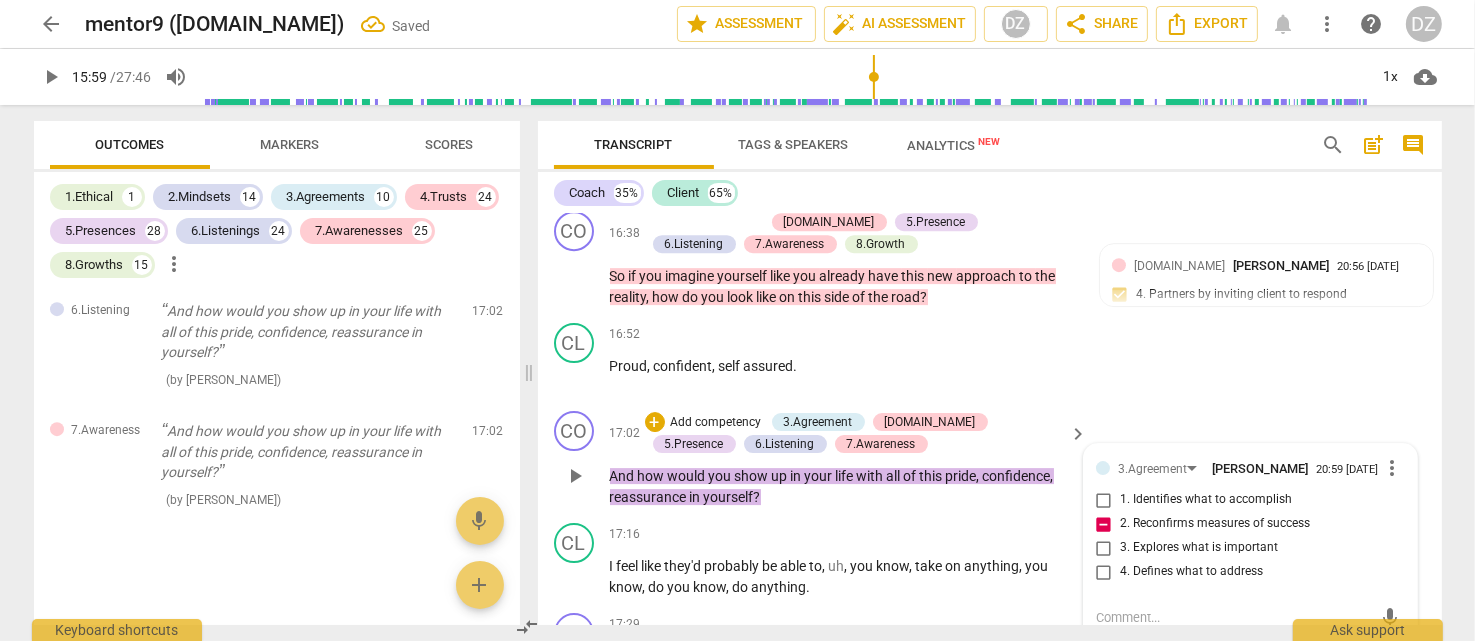 click on "2. Reconfirms measures of success" at bounding box center (1215, 524) 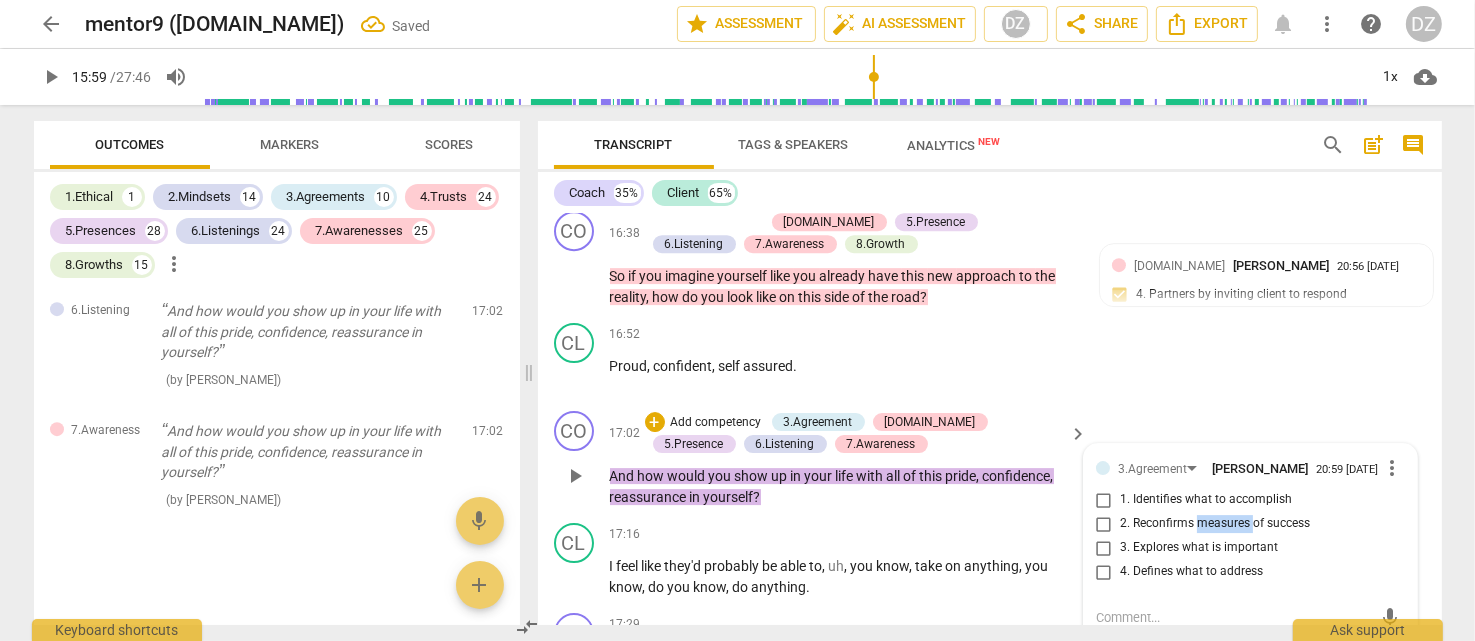 click on "2. Reconfirms measures of success" at bounding box center (1215, 524) 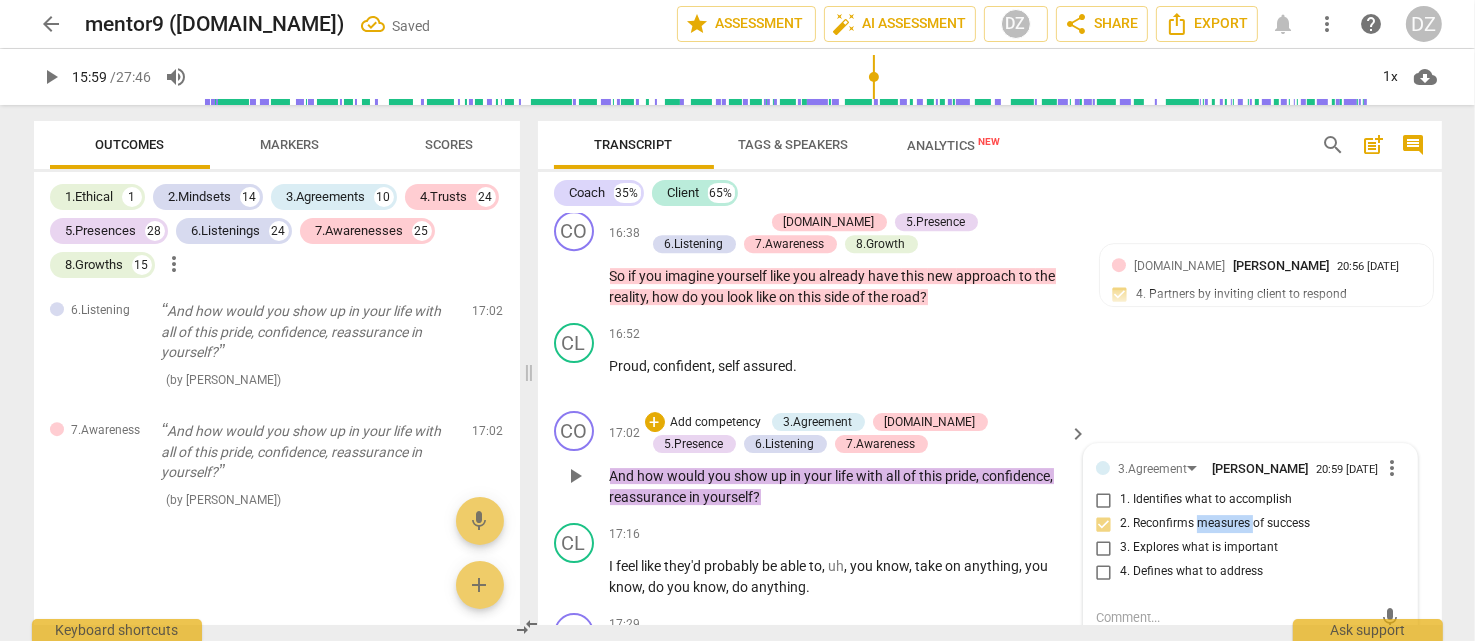 scroll, scrollTop: 21839, scrollLeft: 0, axis: vertical 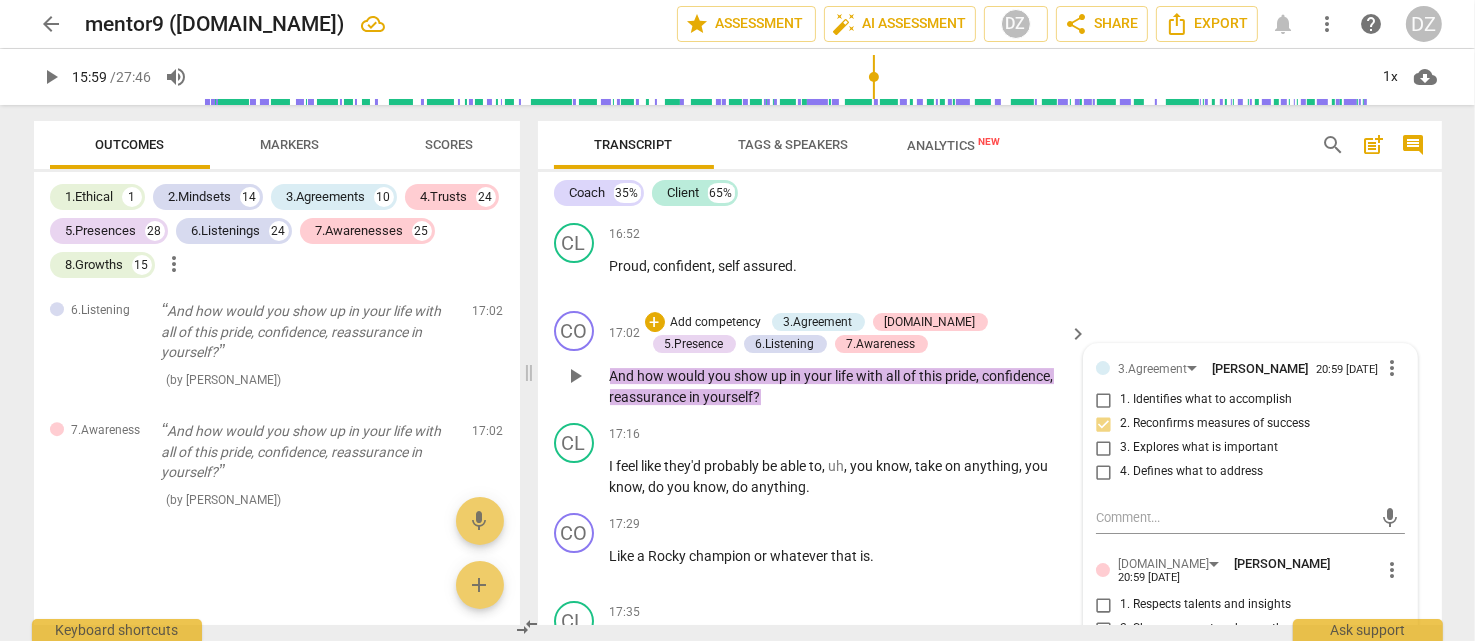 click on "1. Respects talents and insights" at bounding box center [1205, 605] 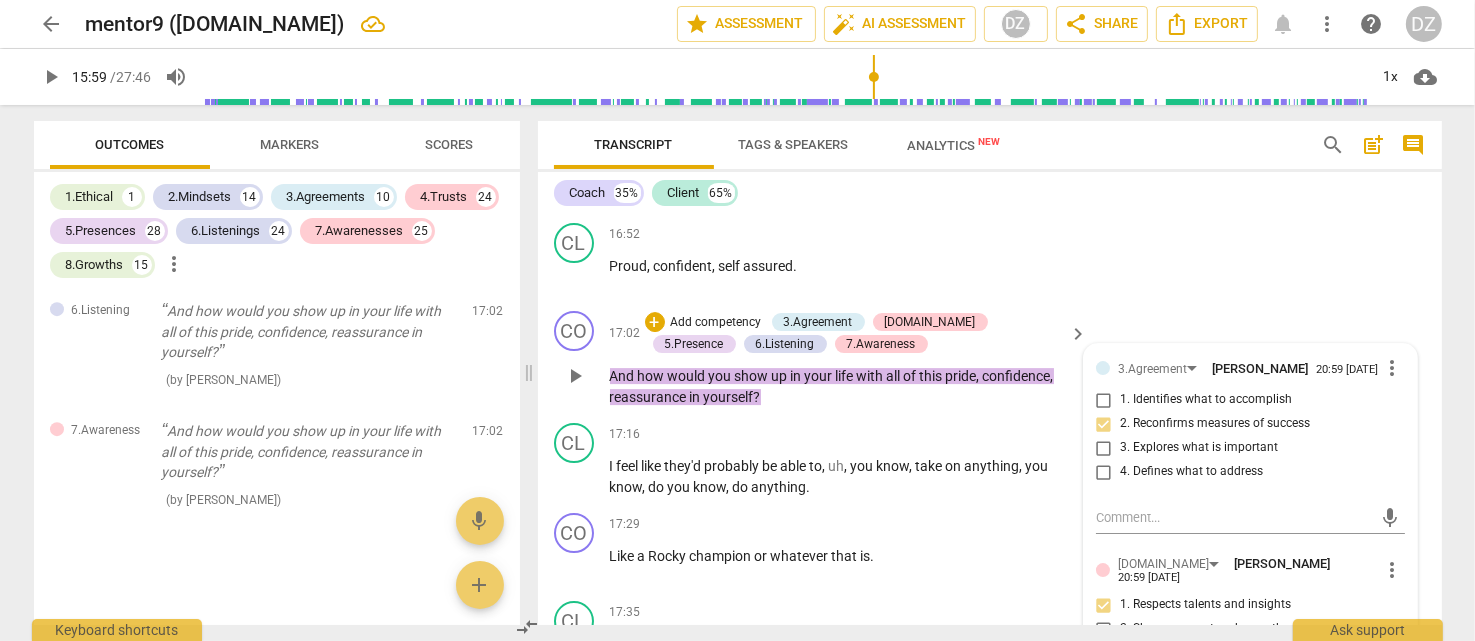 click on "2. Shows support and empathy" at bounding box center [1204, 629] 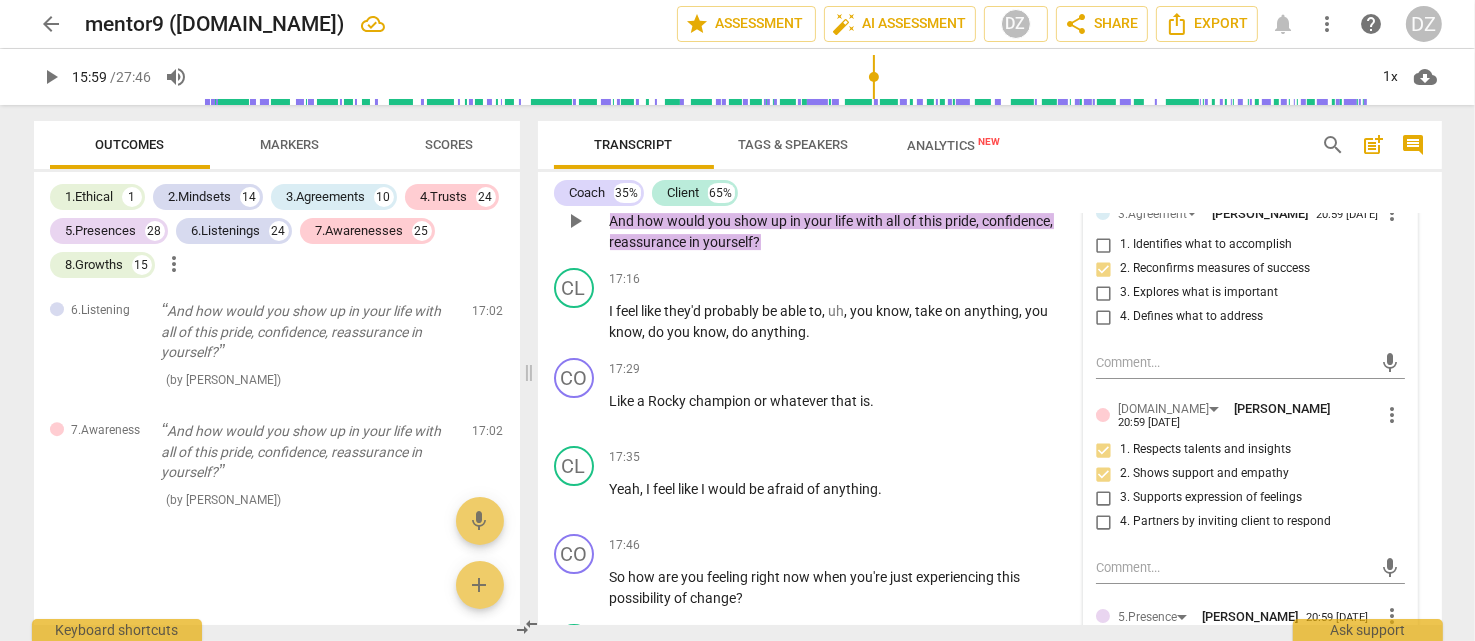 scroll, scrollTop: 6876, scrollLeft: 0, axis: vertical 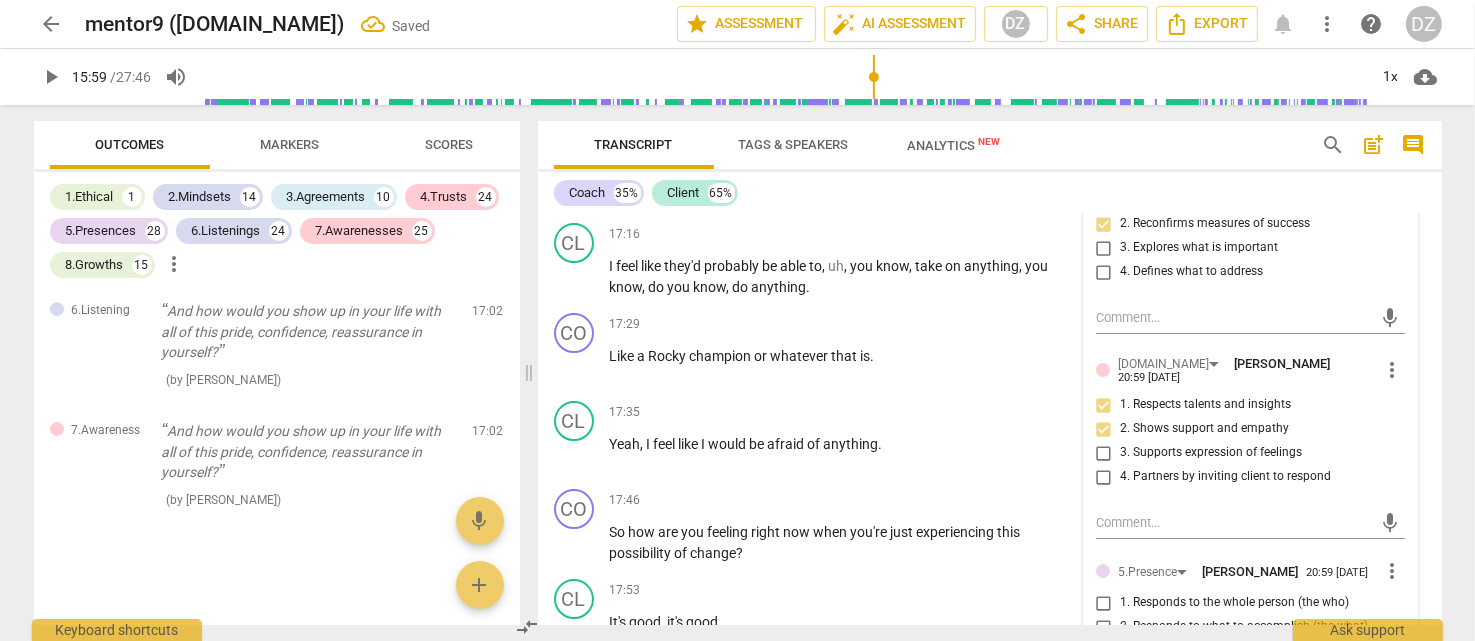 click on "1. Responds to the whole person (the who)" at bounding box center [1234, 603] 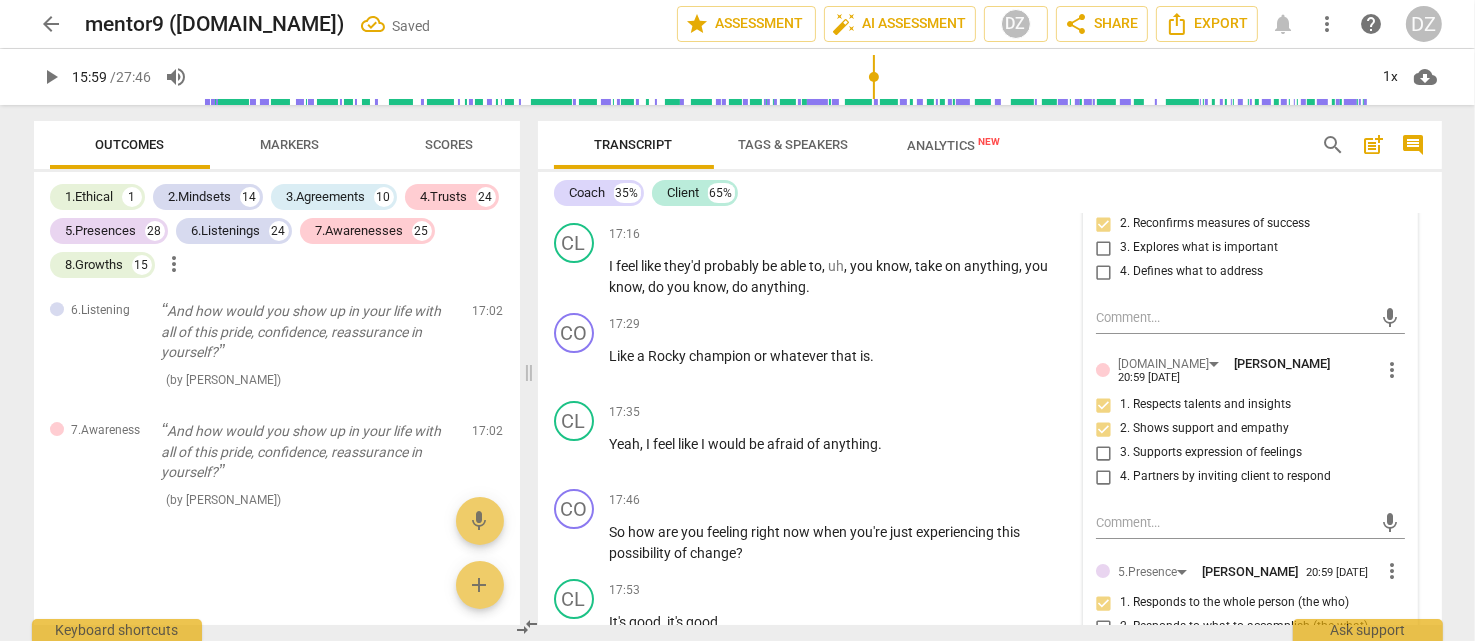 click on "2. Responds to what to accomplish (the what)" at bounding box center [1244, 627] 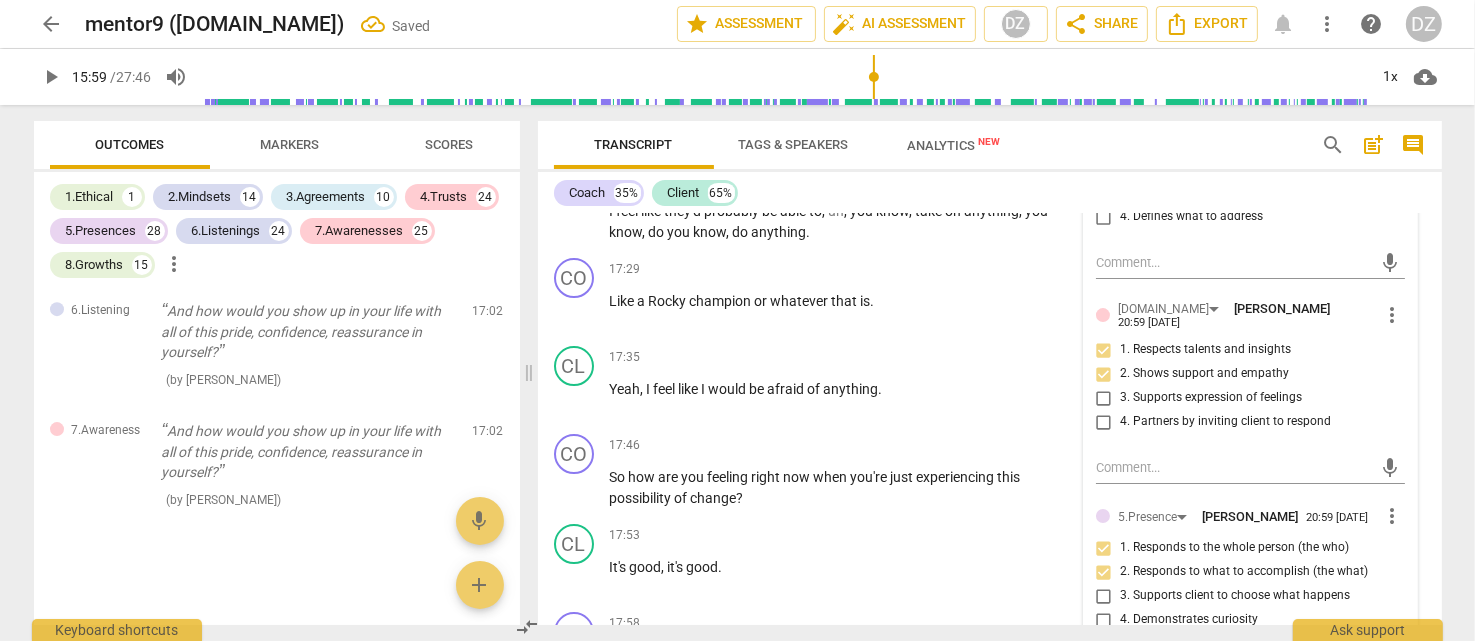 scroll, scrollTop: 6976, scrollLeft: 0, axis: vertical 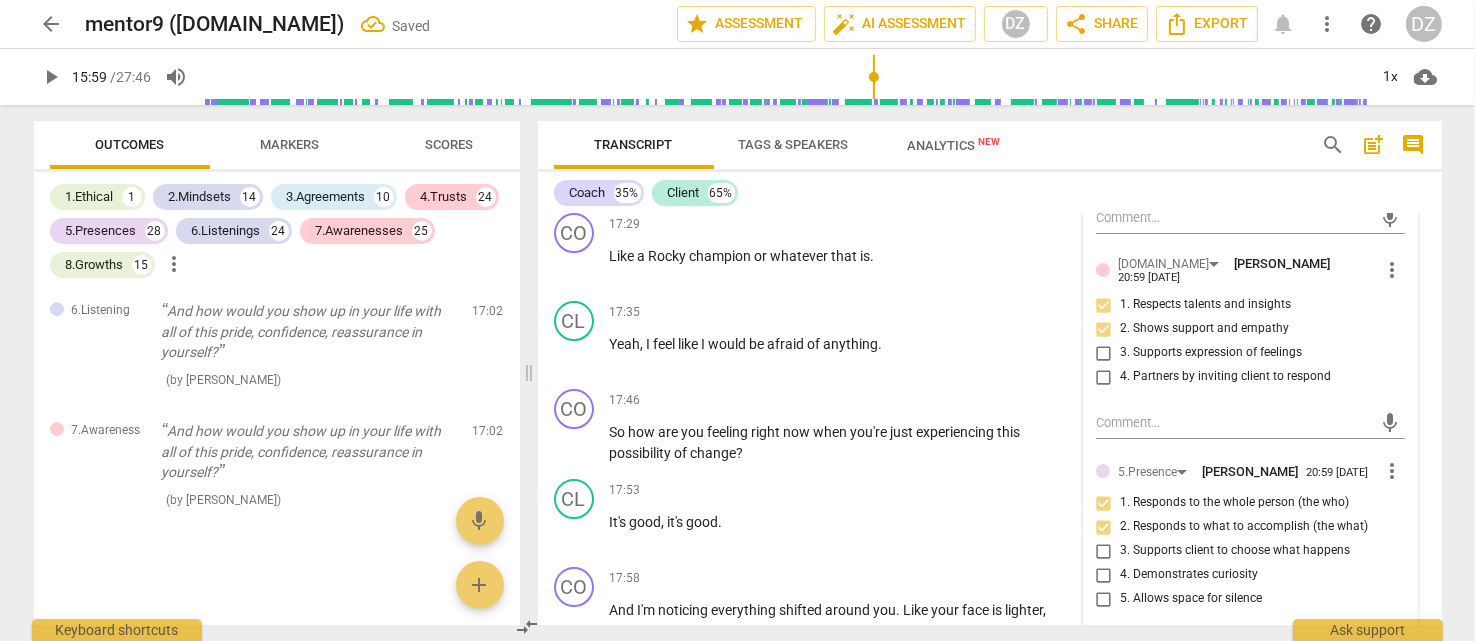 click on "4. Demonstrates curiosity" at bounding box center (1189, 575) 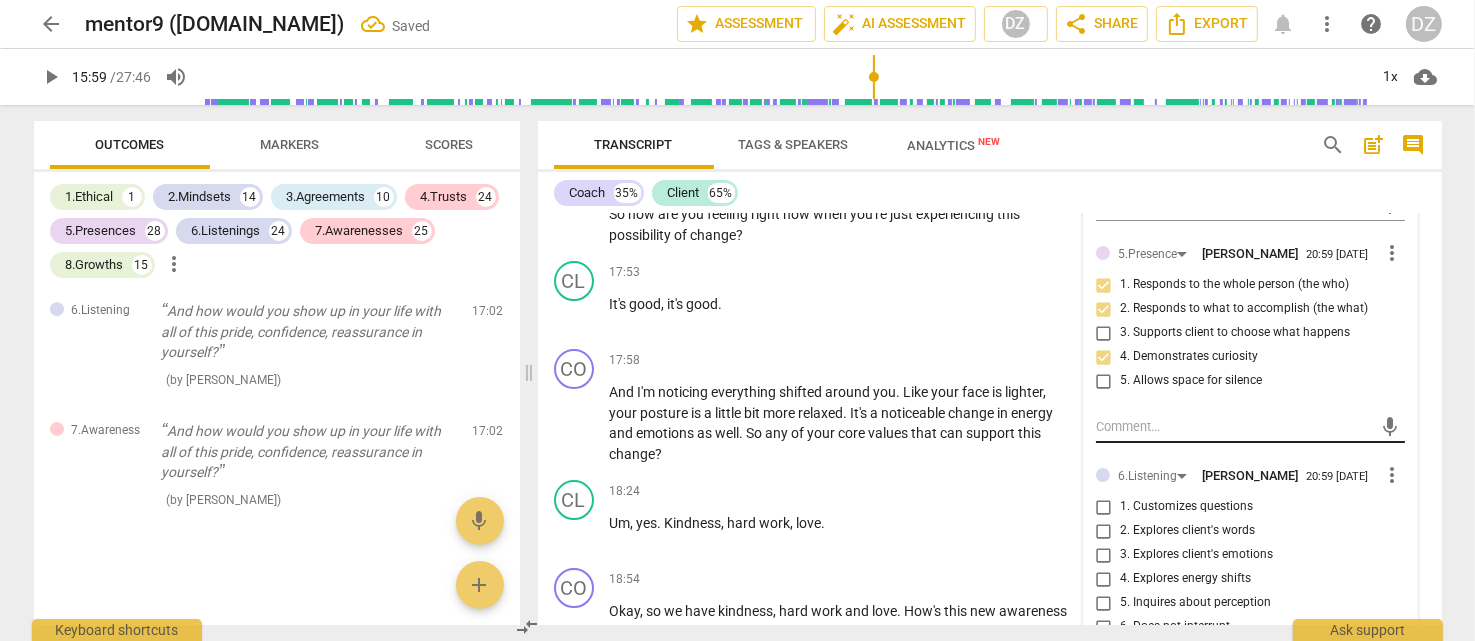 scroll, scrollTop: 7276, scrollLeft: 0, axis: vertical 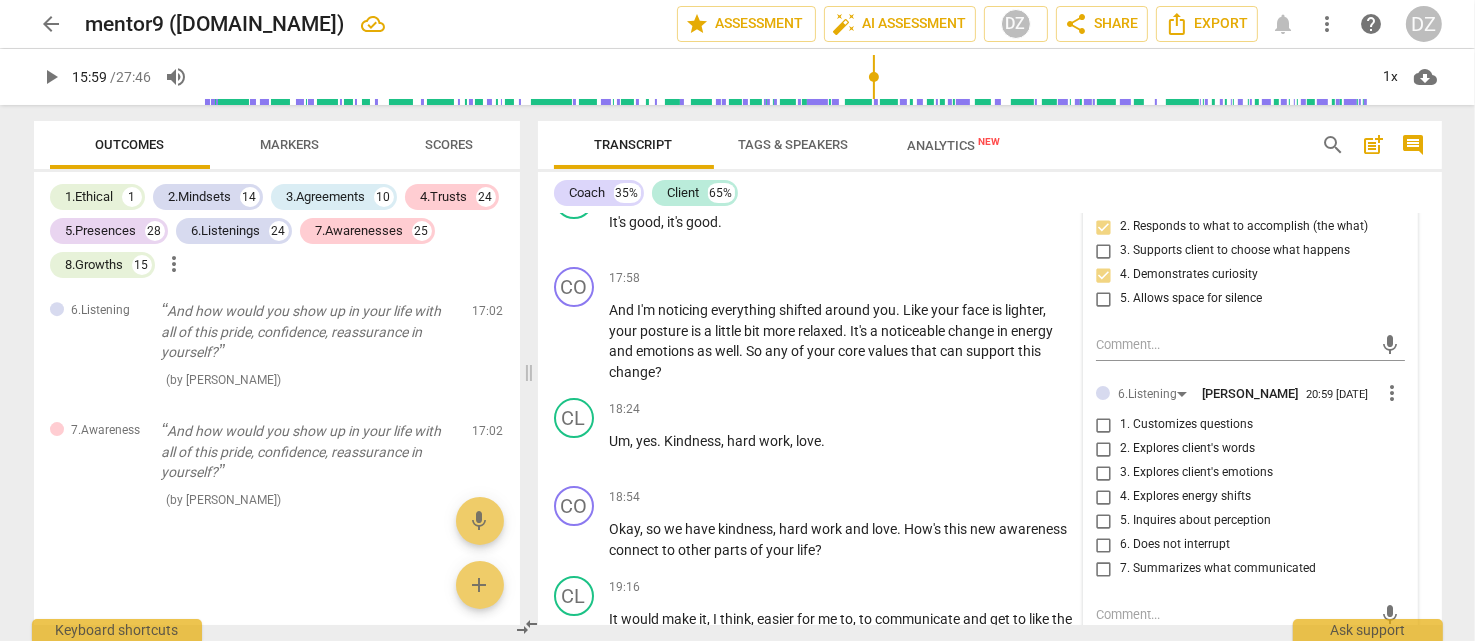 click on "6. Does not interrupt" at bounding box center (1175, 545) 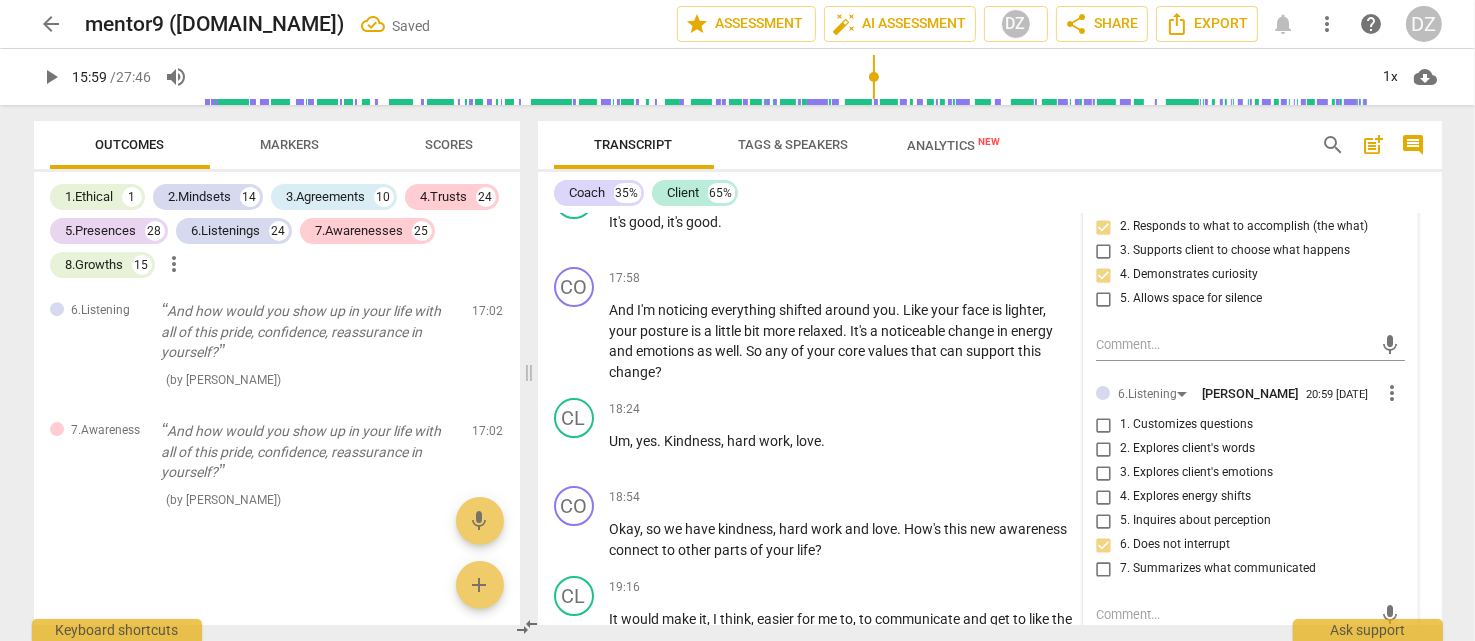 scroll, scrollTop: 21961, scrollLeft: 0, axis: vertical 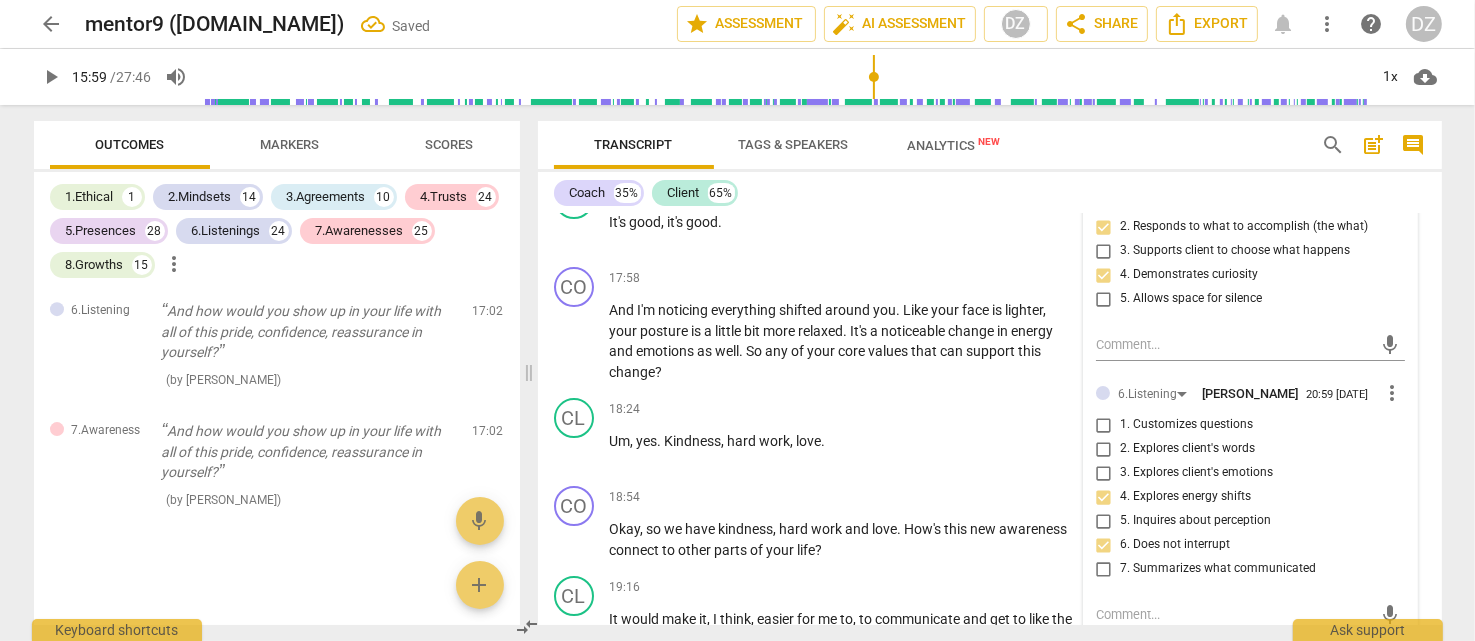 click on "4. Explores energy shifts" at bounding box center [1185, 497] 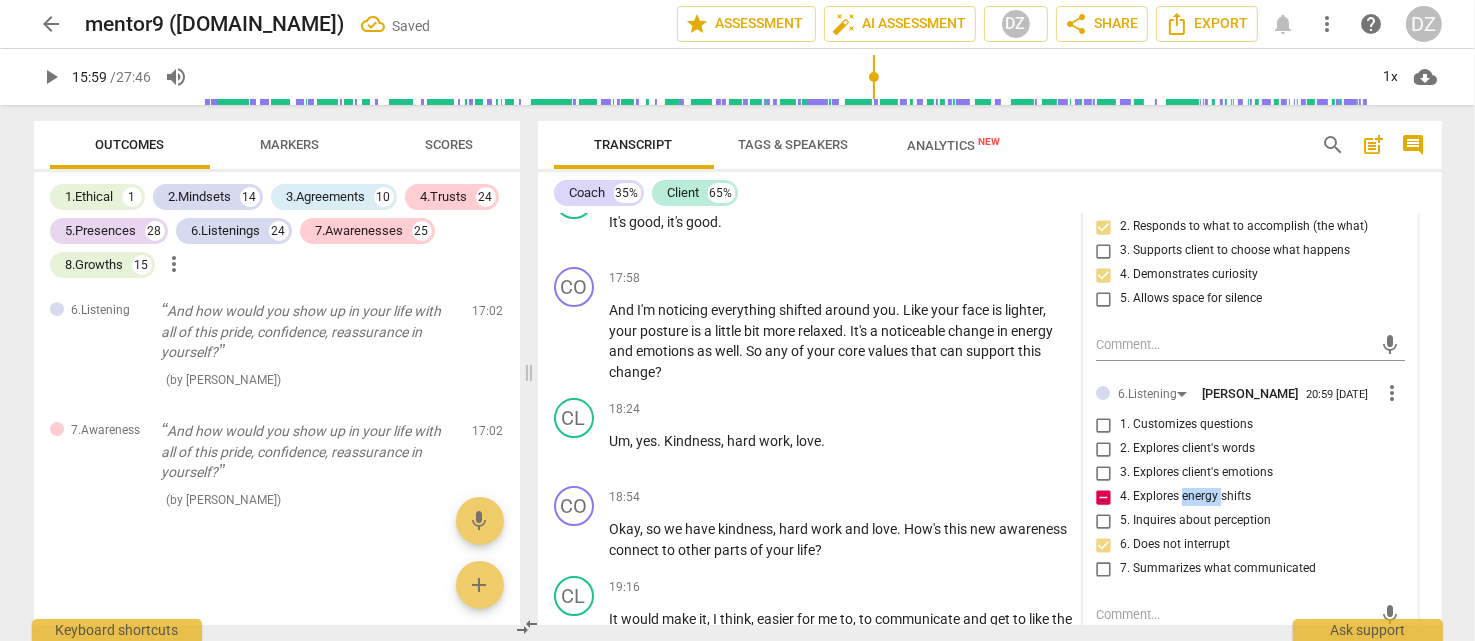 click on "4. Explores energy shifts" at bounding box center (1185, 497) 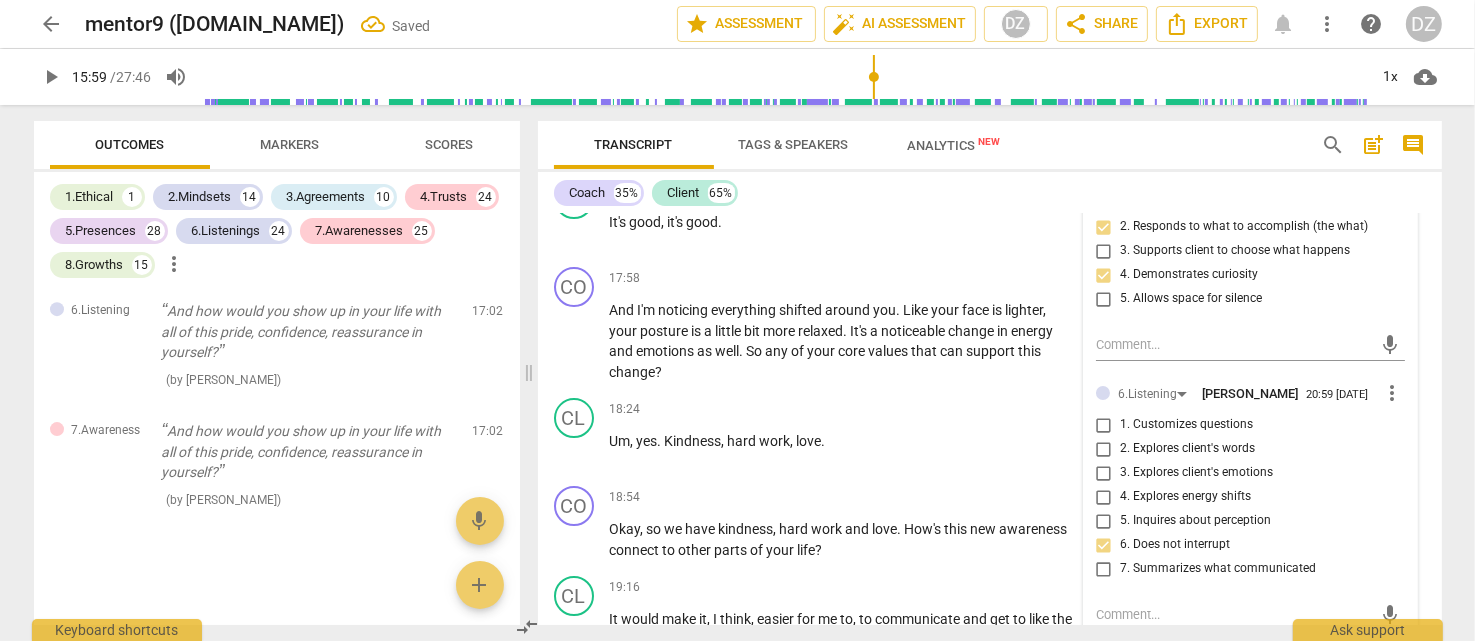 click on "1. Customizes questions" at bounding box center (1186, 425) 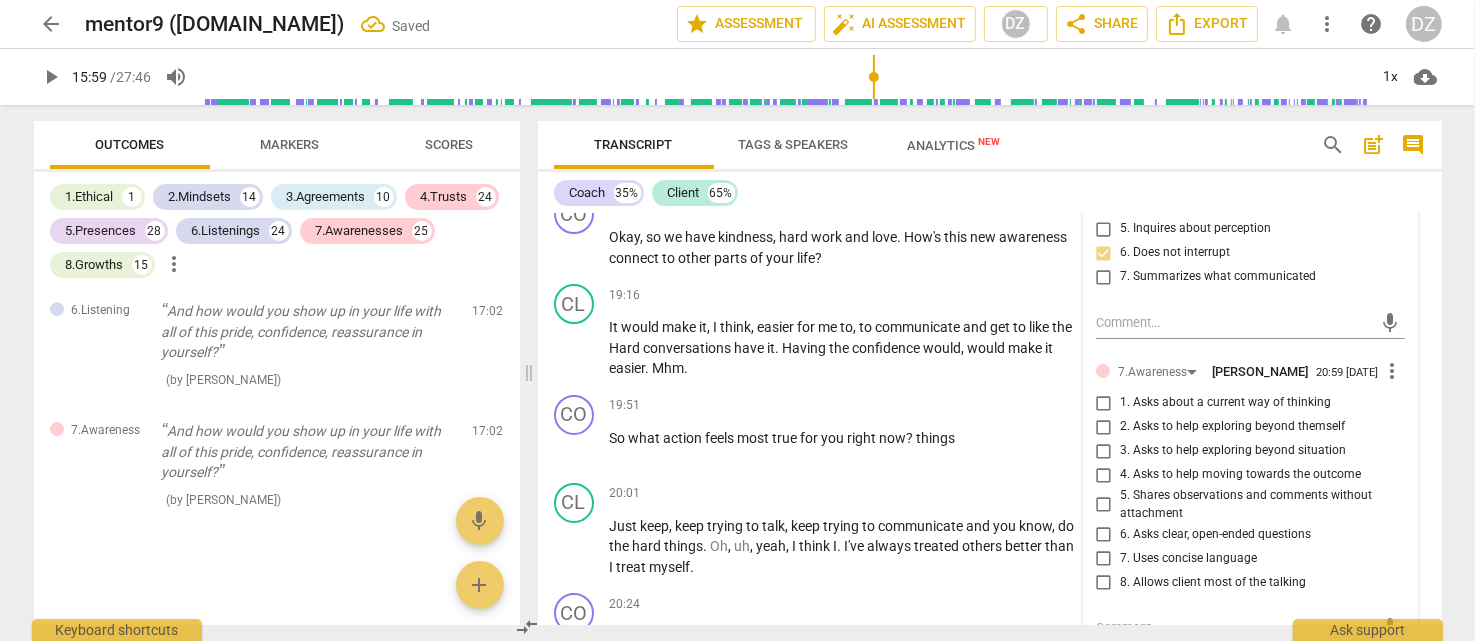 scroll, scrollTop: 7576, scrollLeft: 0, axis: vertical 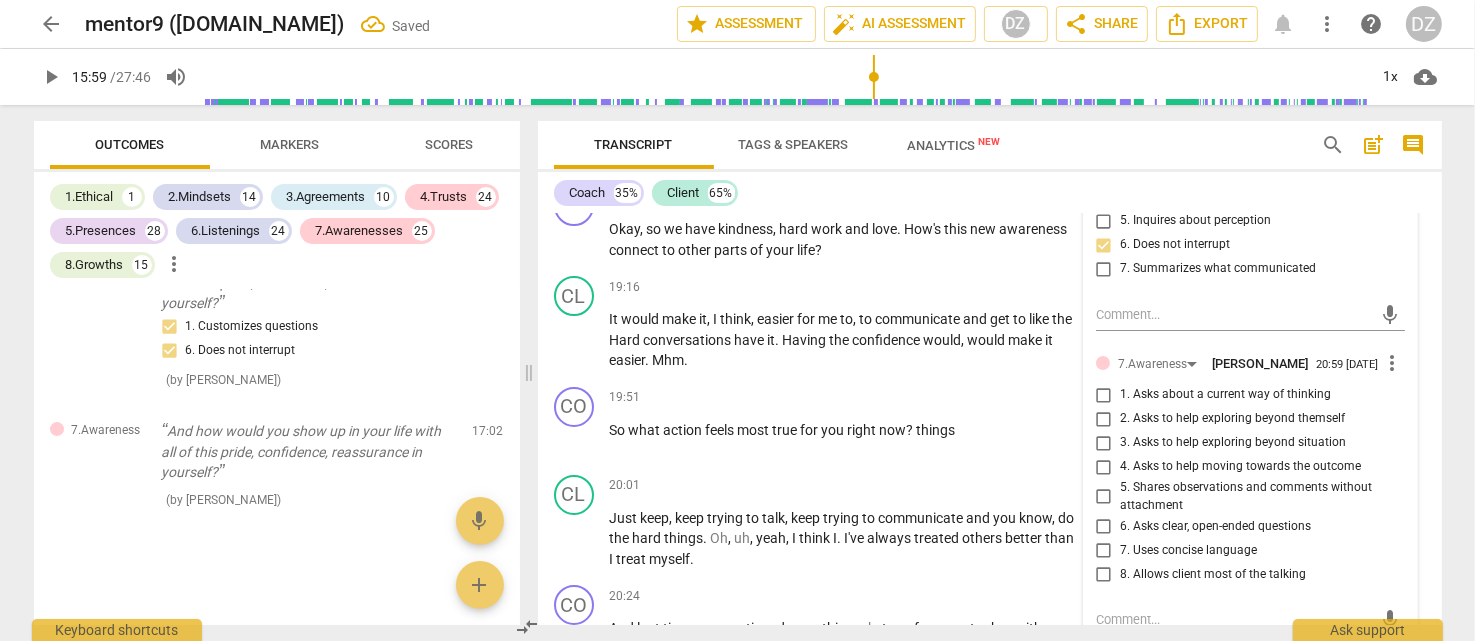 click on "2. Asks to help exploring beyond themself" at bounding box center (1232, 419) 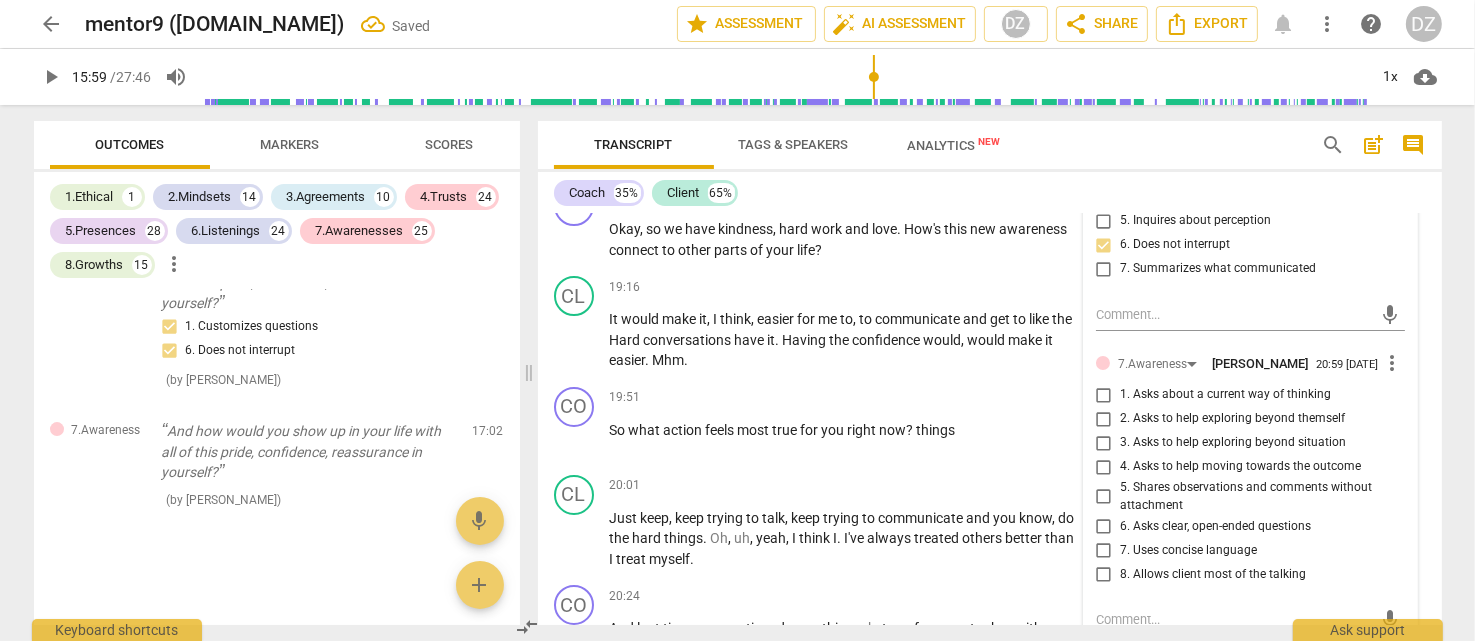 click on "2. Asks to help exploring beyond themself" at bounding box center [1104, 419] 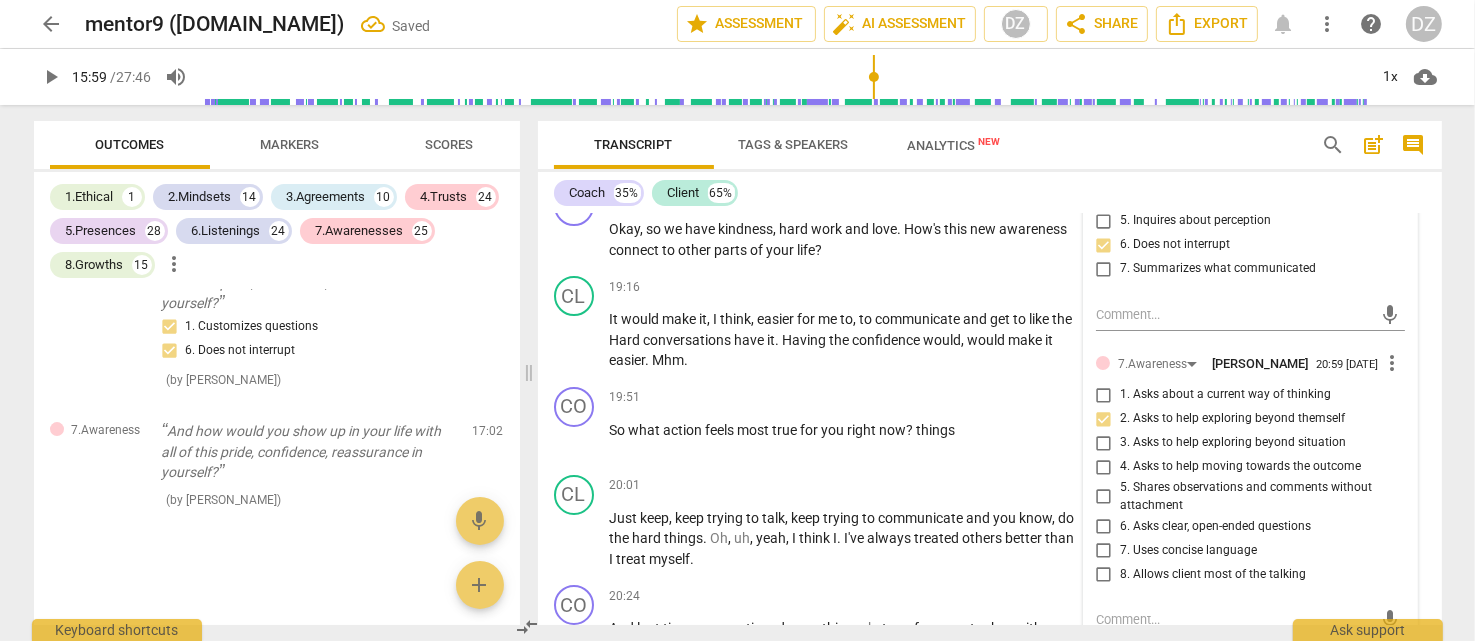 click on "3. Asks to help exploring beyond situation" at bounding box center [1233, 443] 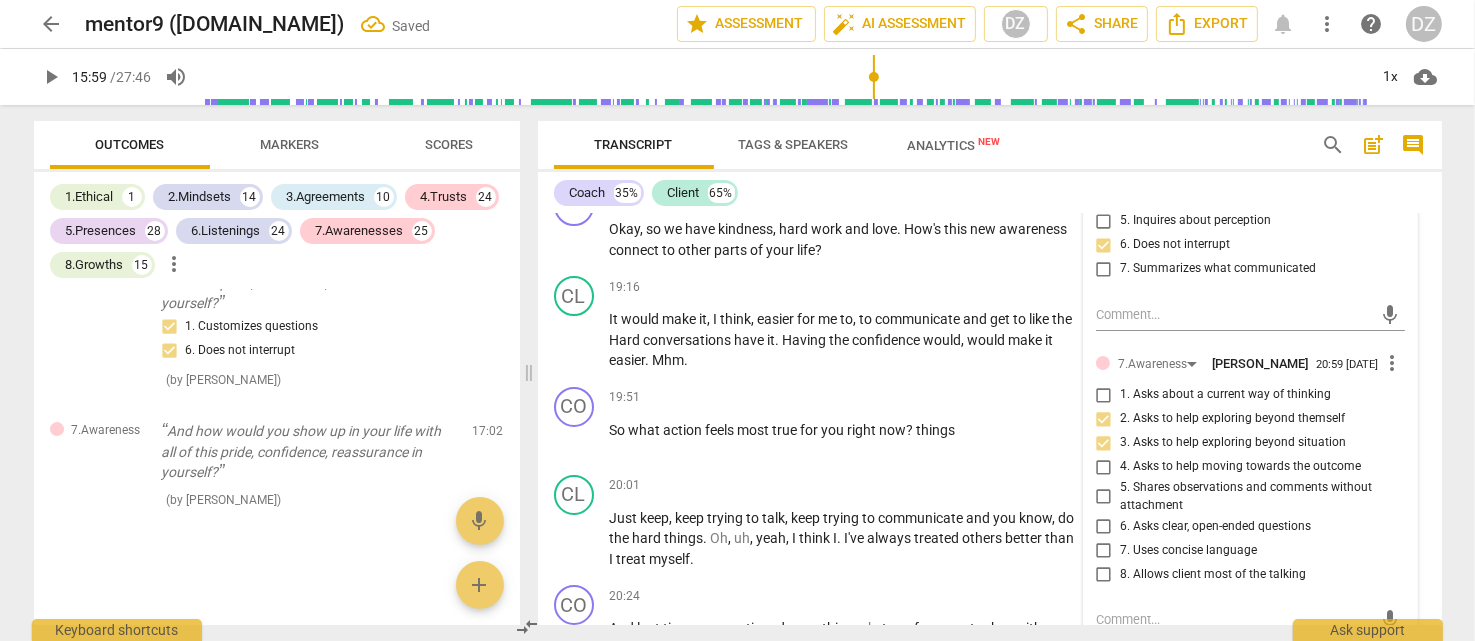 click on "7. Uses concise language" at bounding box center [1188, 551] 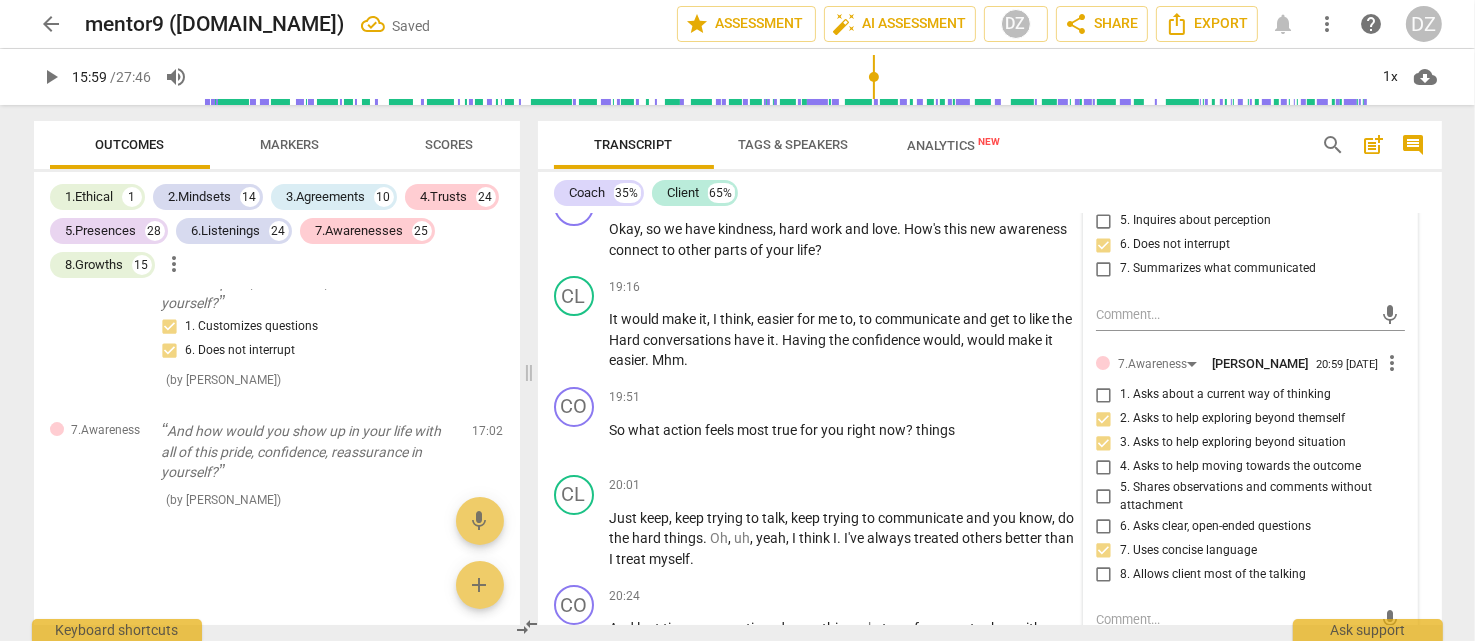 click on "8. Allows client most of the talking" at bounding box center [1213, 575] 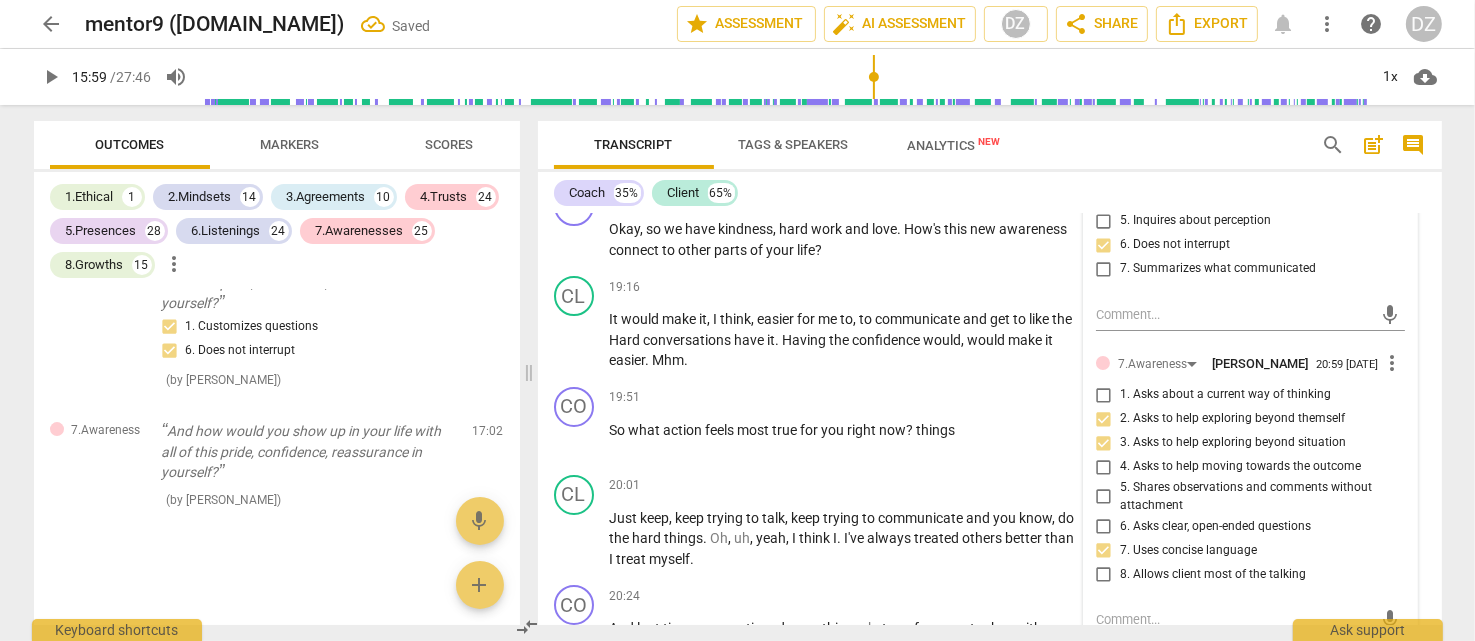 click on "8. Allows client most of the talking" at bounding box center (1104, 574) 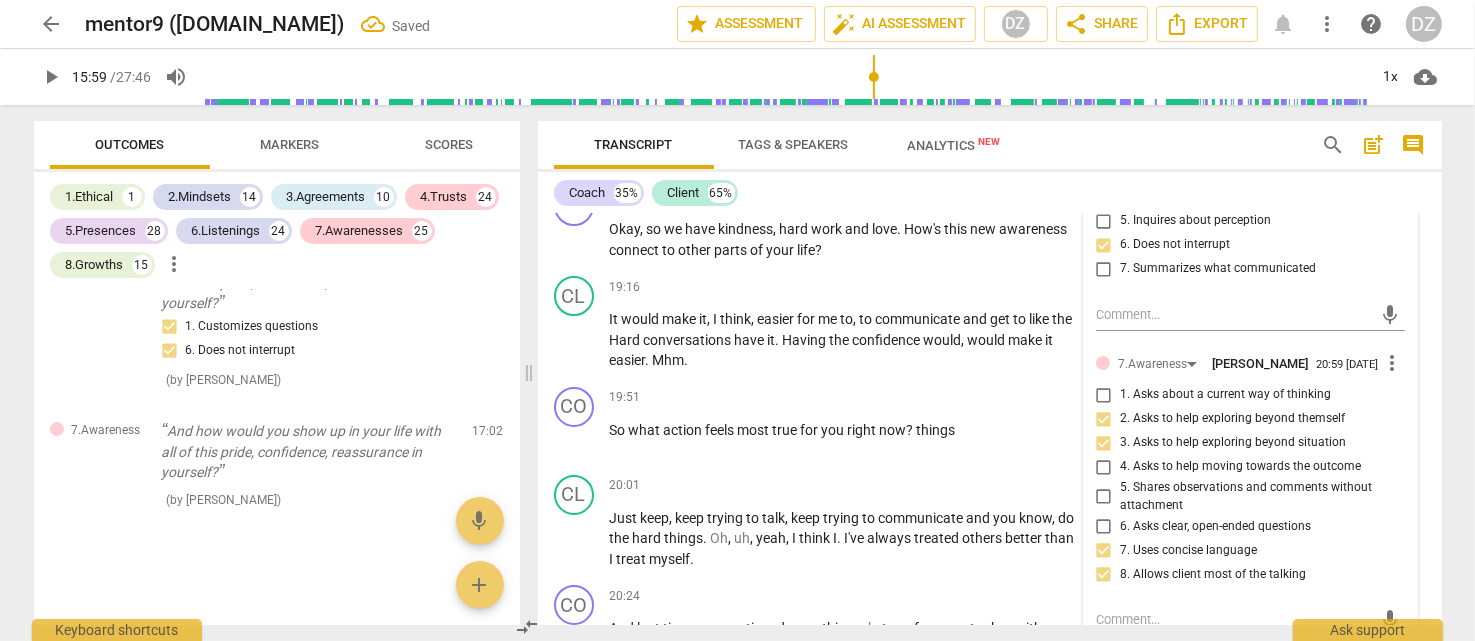 click on "6. Asks clear, open-ended questions" at bounding box center (1215, 527) 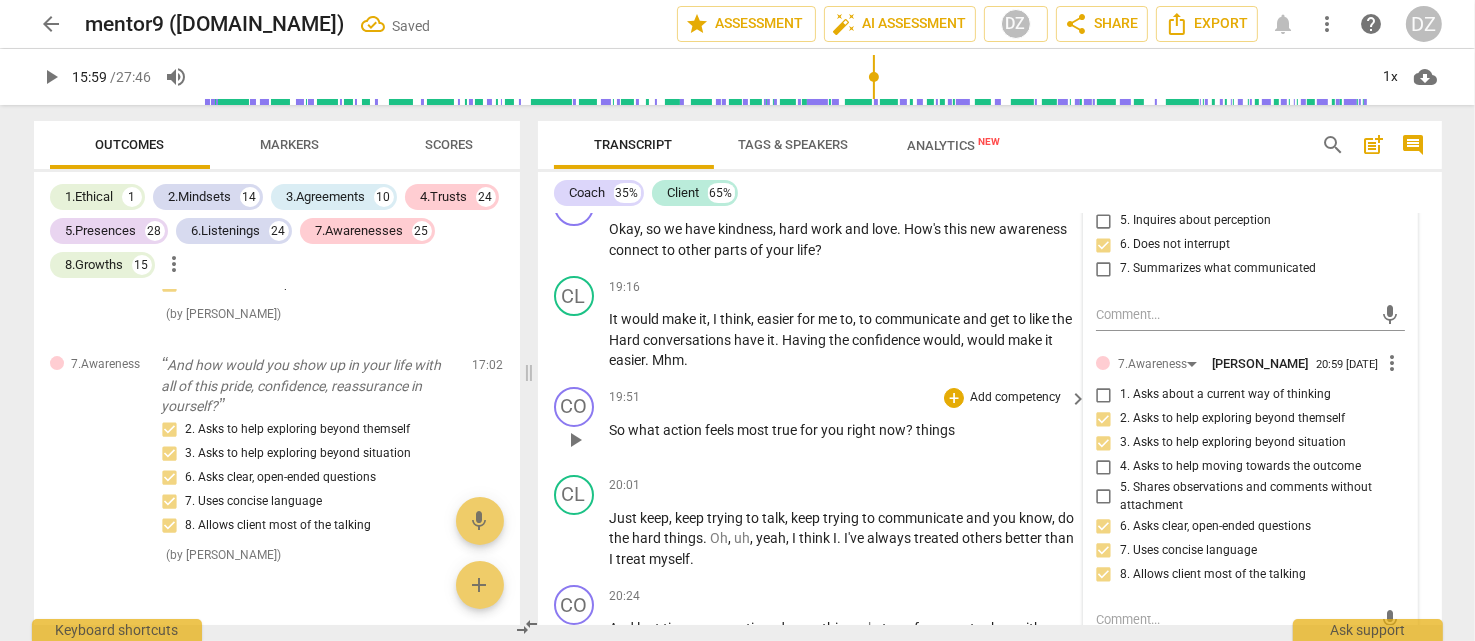 click on "Add competency" at bounding box center [1015, 398] 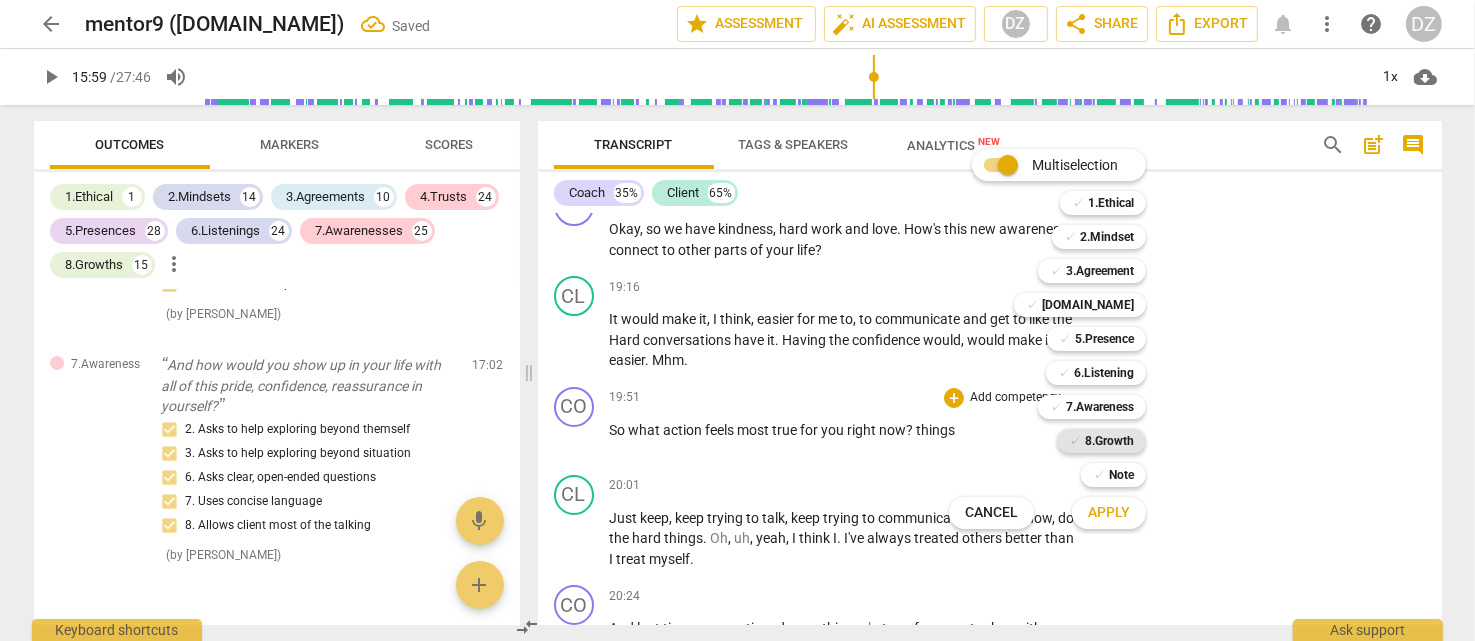 click on "8.Growth" at bounding box center [1109, 441] 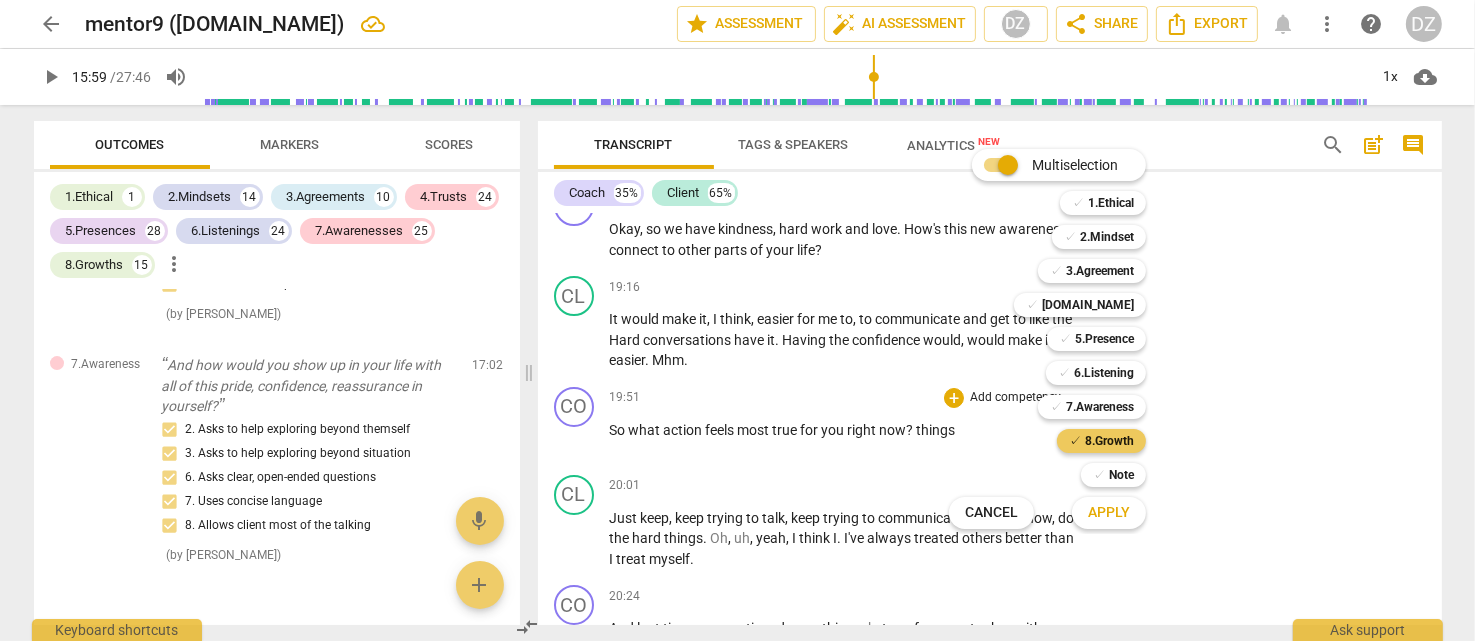click on "8.Growth" at bounding box center [1109, 441] 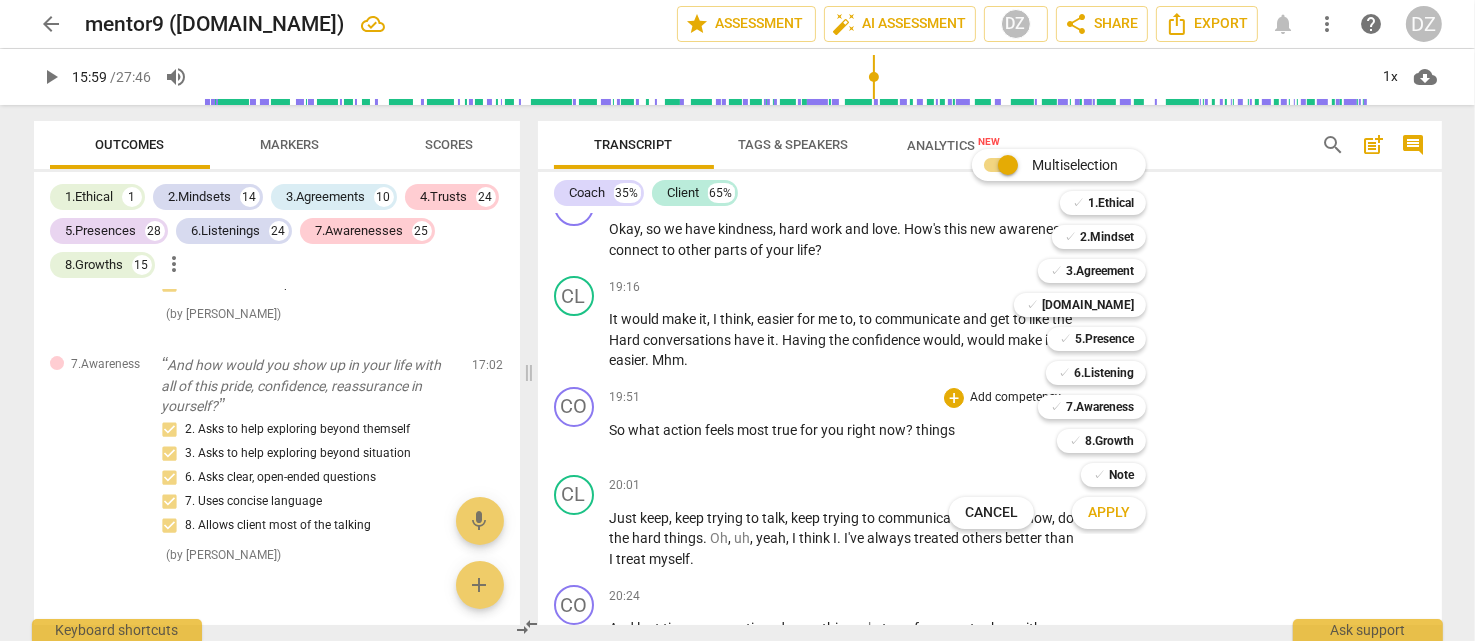 click at bounding box center (737, 320) 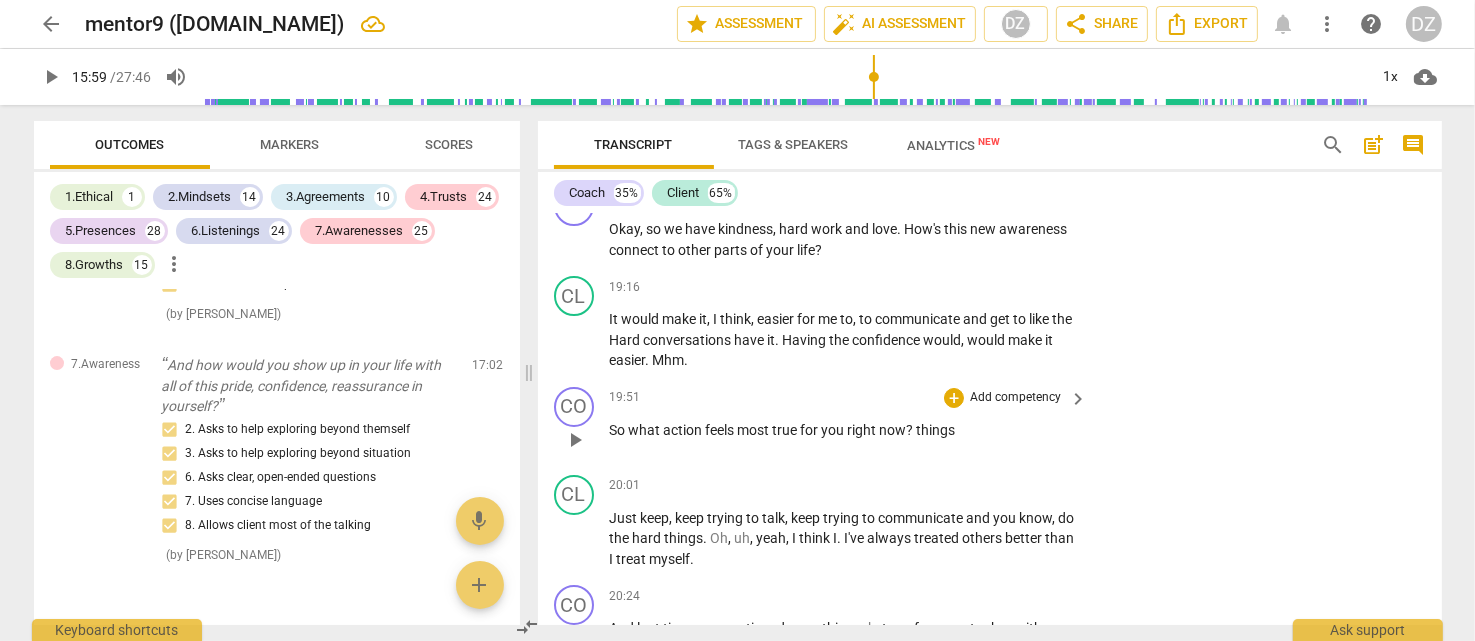 click on "Add competency" at bounding box center [1015, 398] 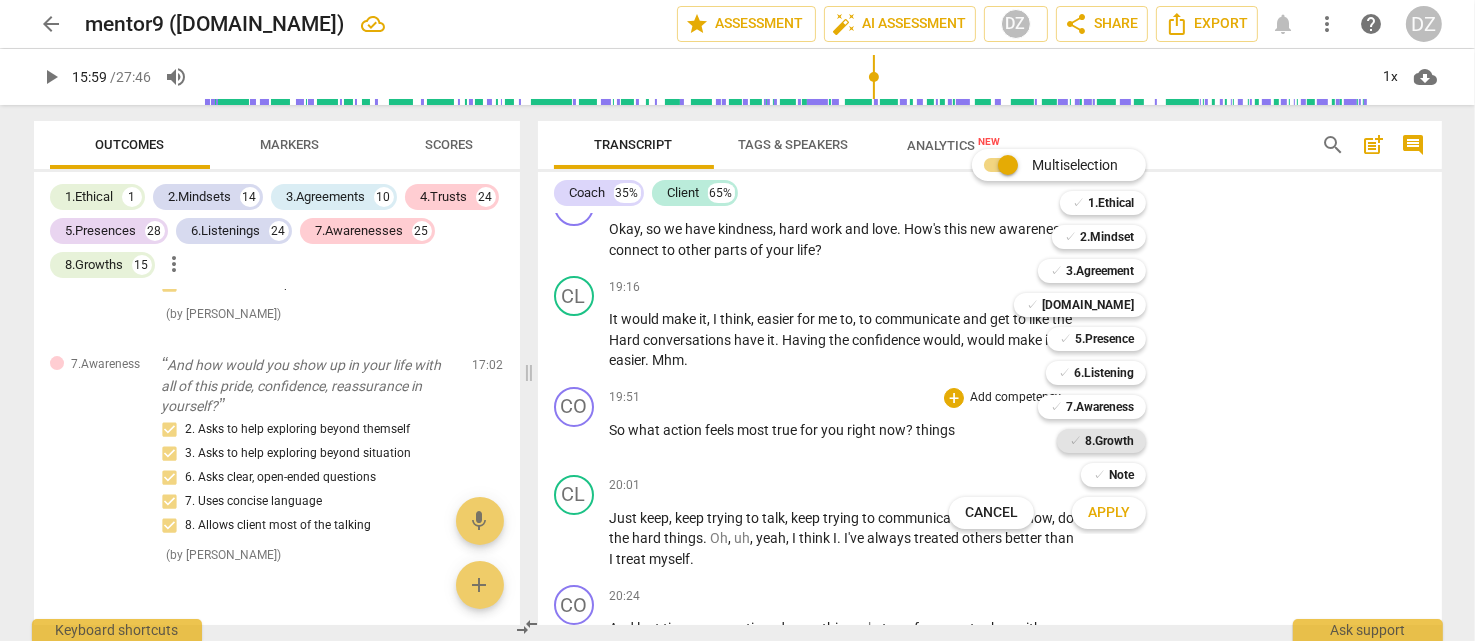 click on "8.Growth" at bounding box center (1109, 441) 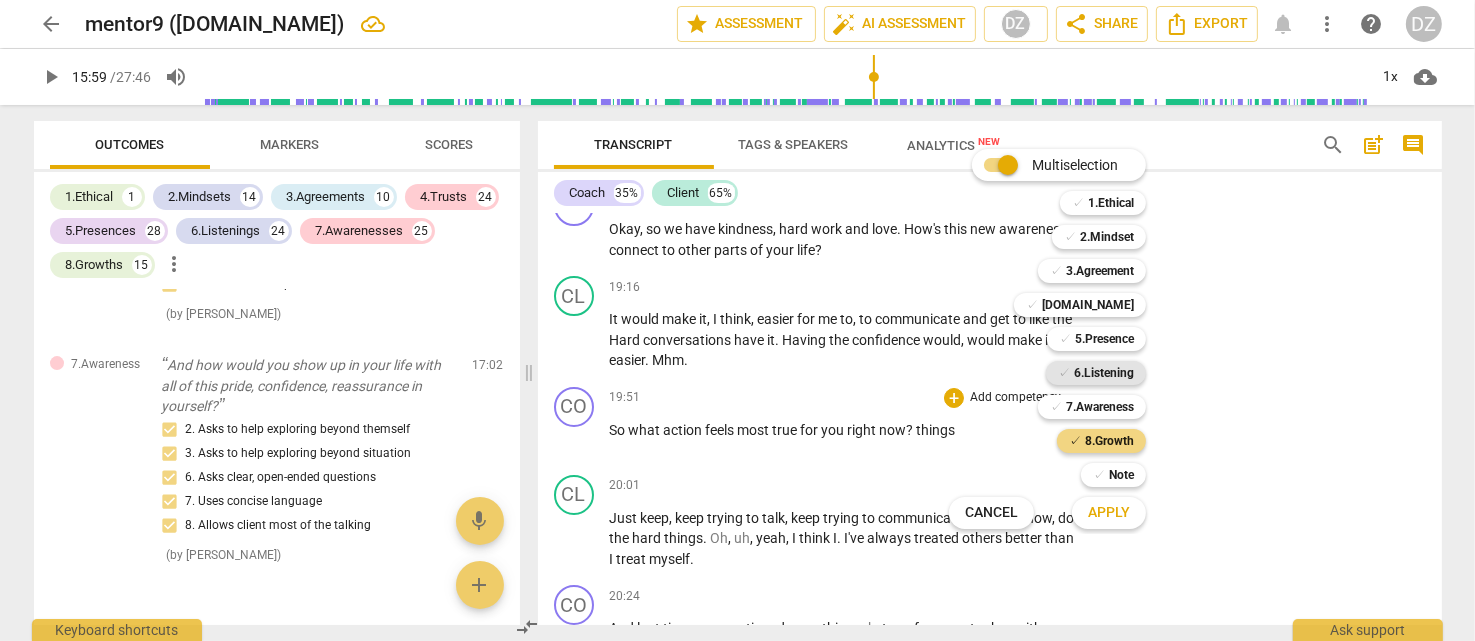 click on "6.Listening" at bounding box center [1104, 373] 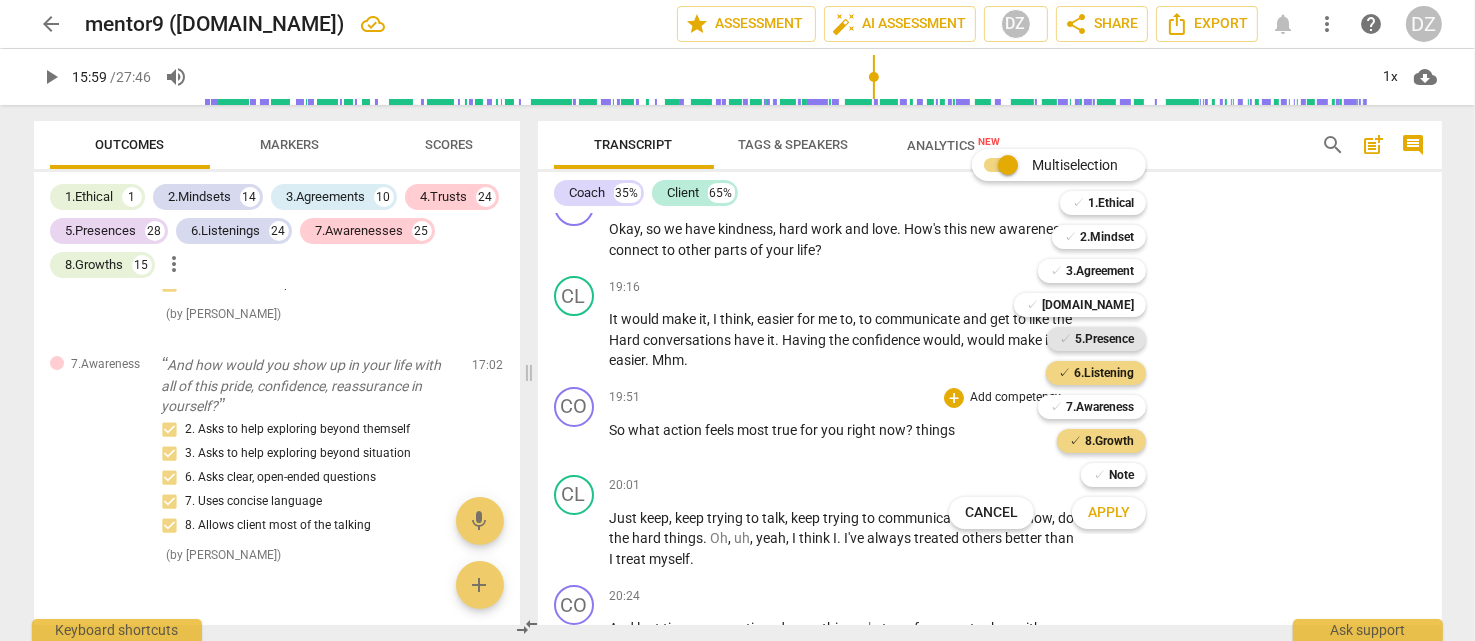 click on "5.Presence" at bounding box center (1104, 339) 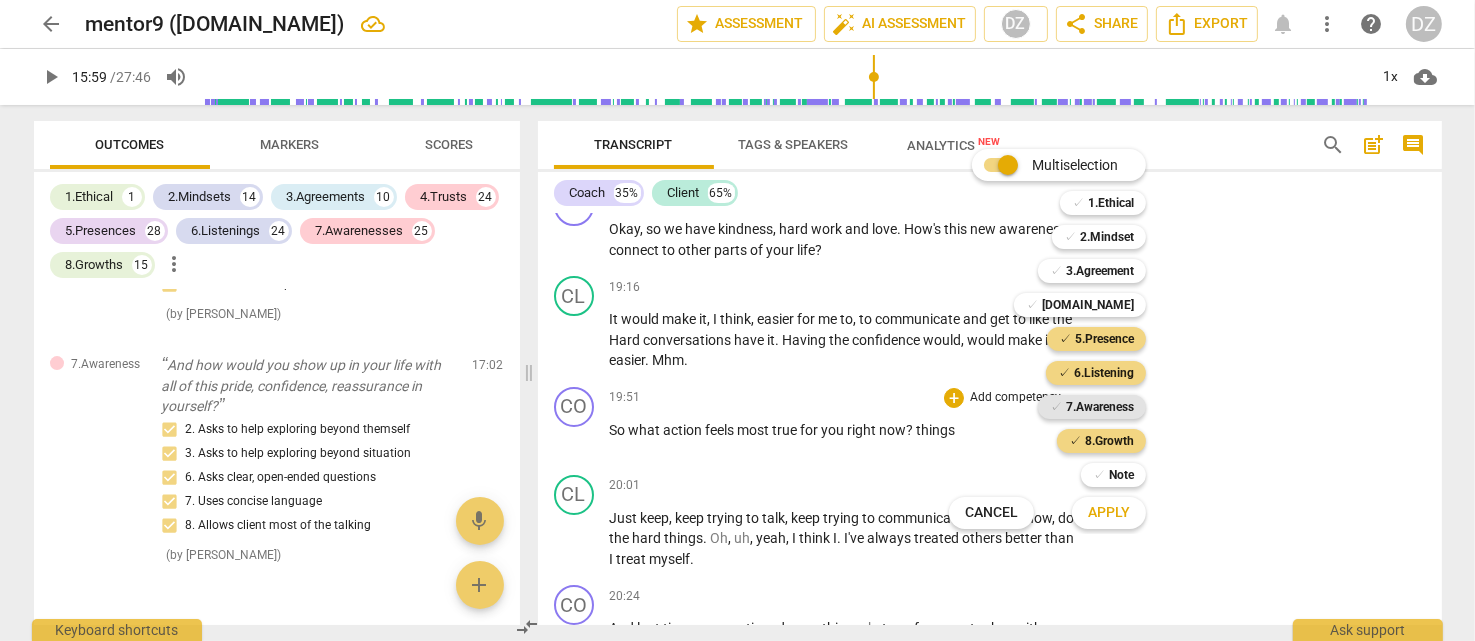 click on "7.Awareness" at bounding box center (1100, 407) 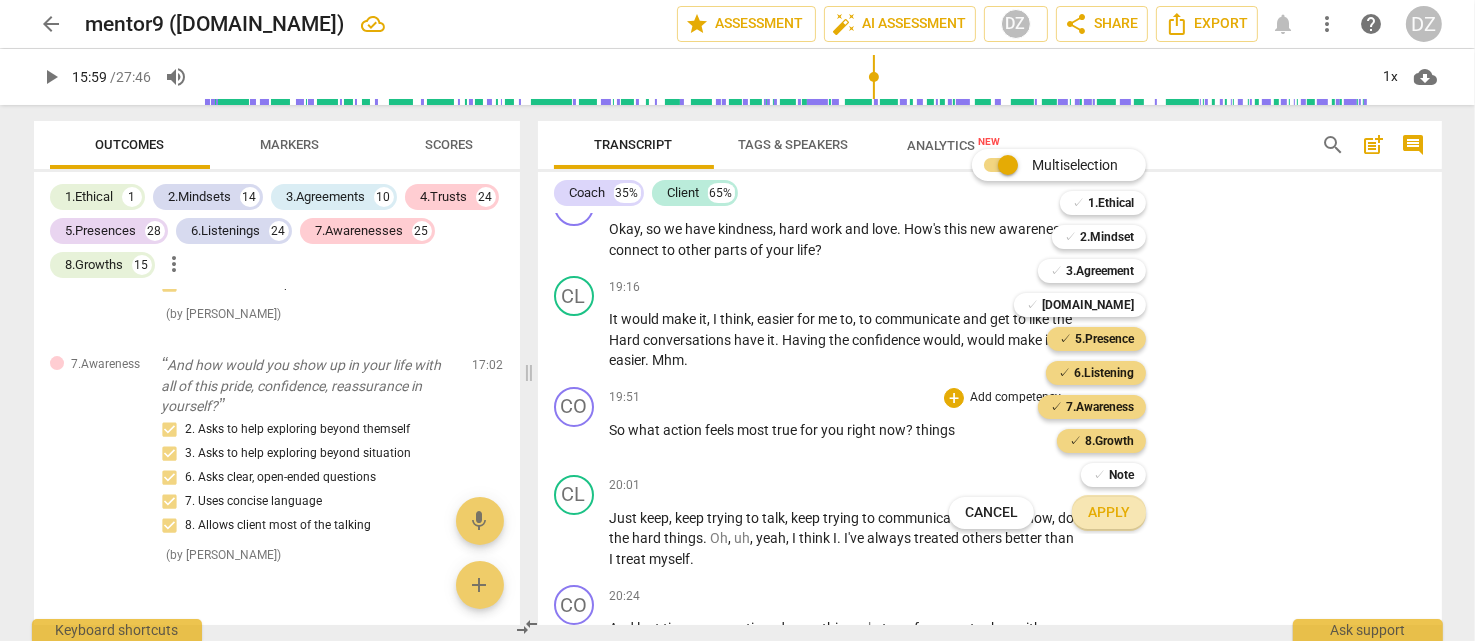 click on "Apply" at bounding box center (1109, 513) 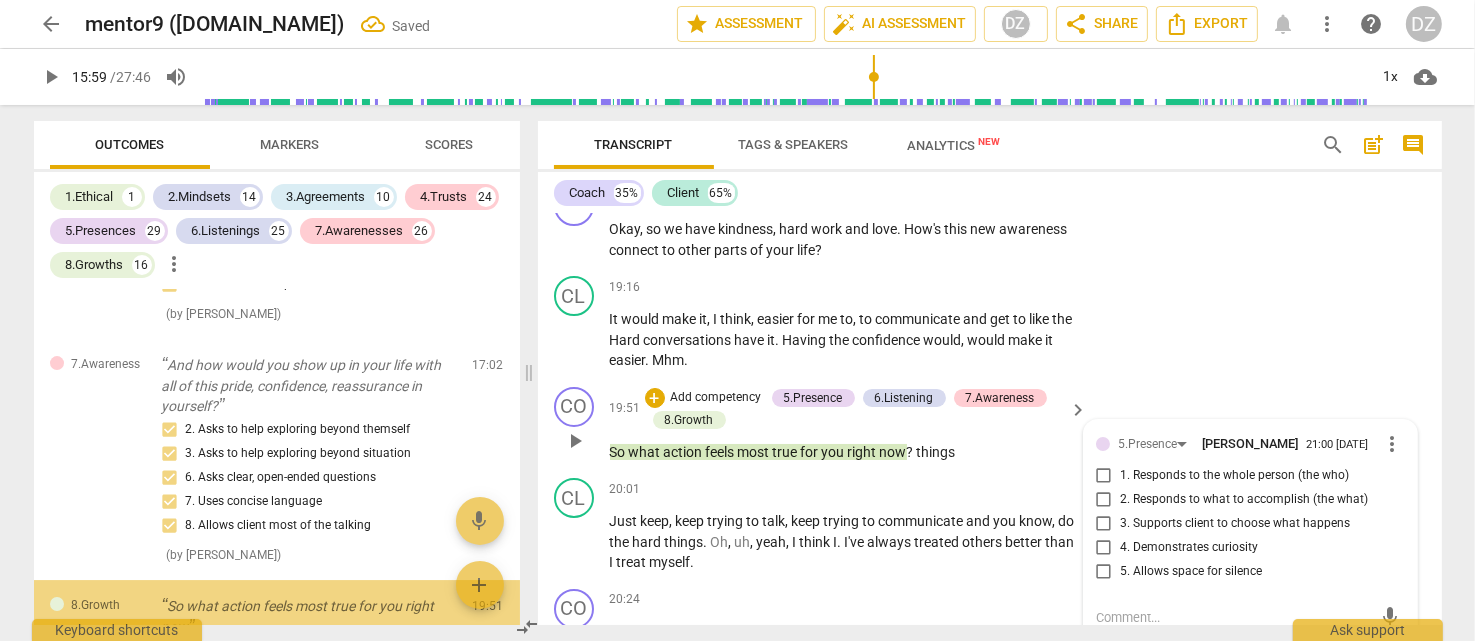 scroll, scrollTop: 22529, scrollLeft: 0, axis: vertical 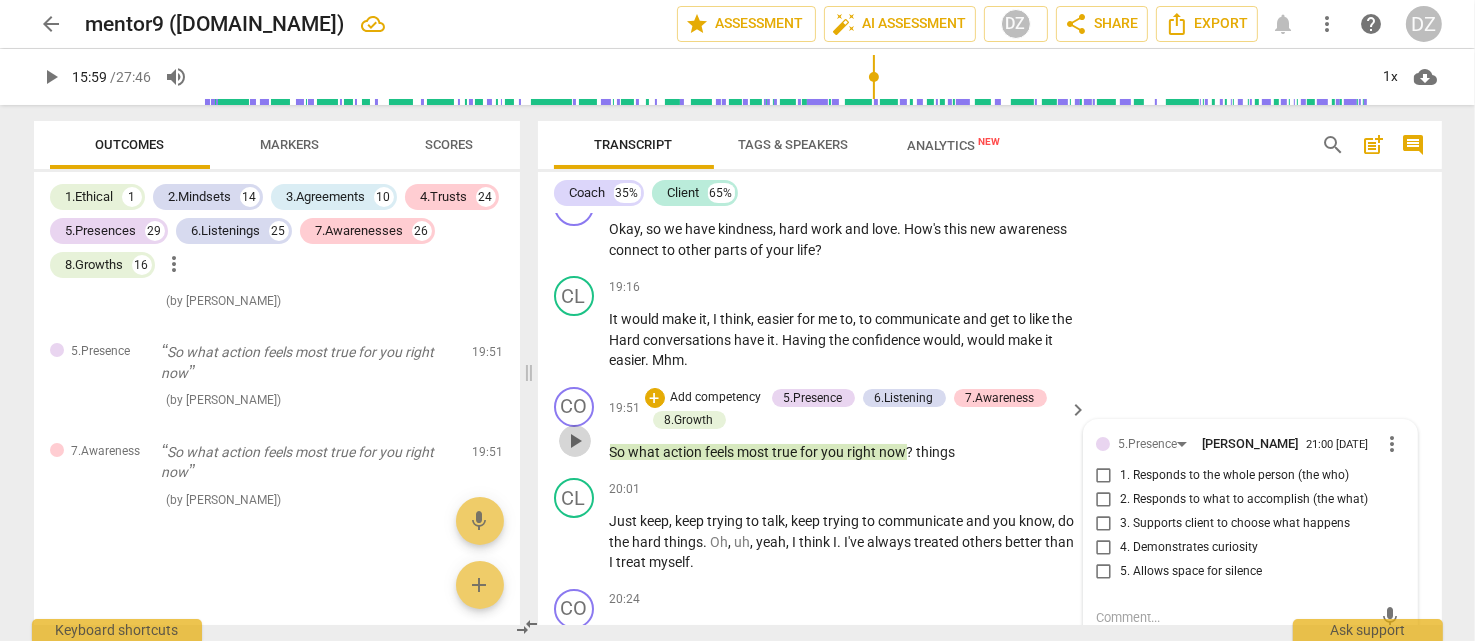 click on "play_arrow" at bounding box center (575, 441) 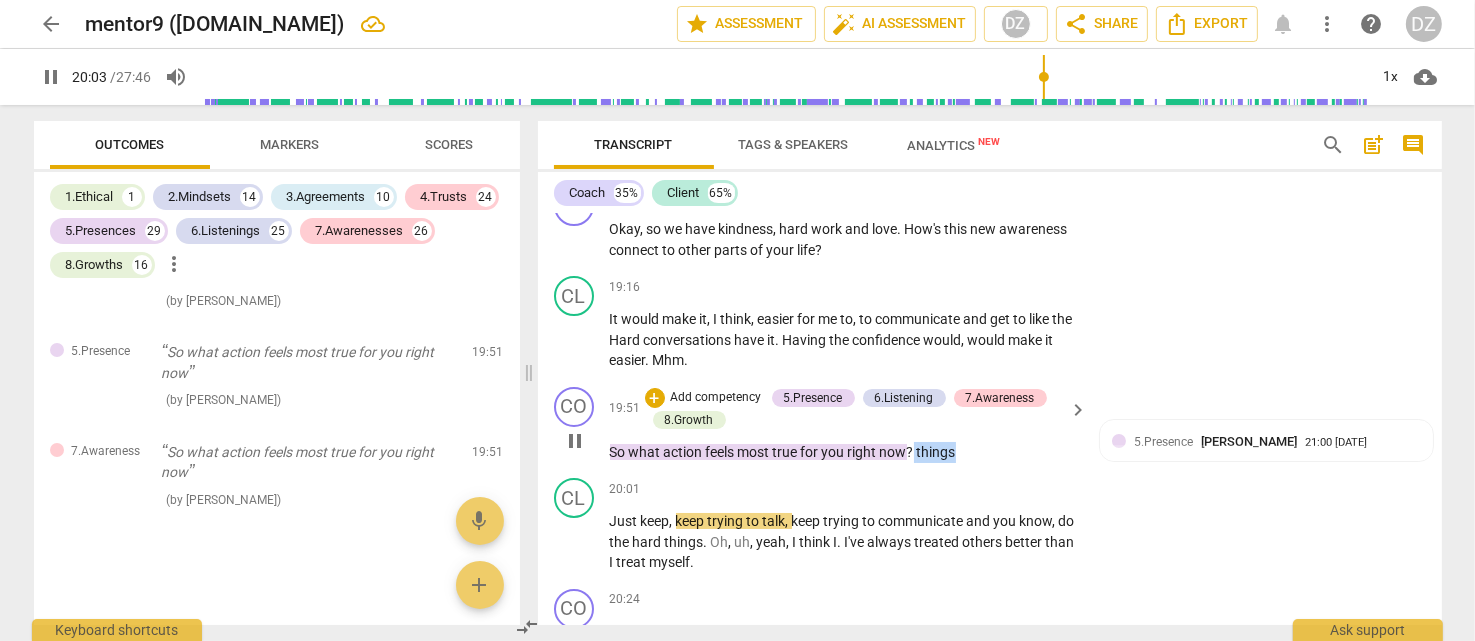 drag, startPoint x: 913, startPoint y: 392, endPoint x: 766, endPoint y: 394, distance: 147.01361 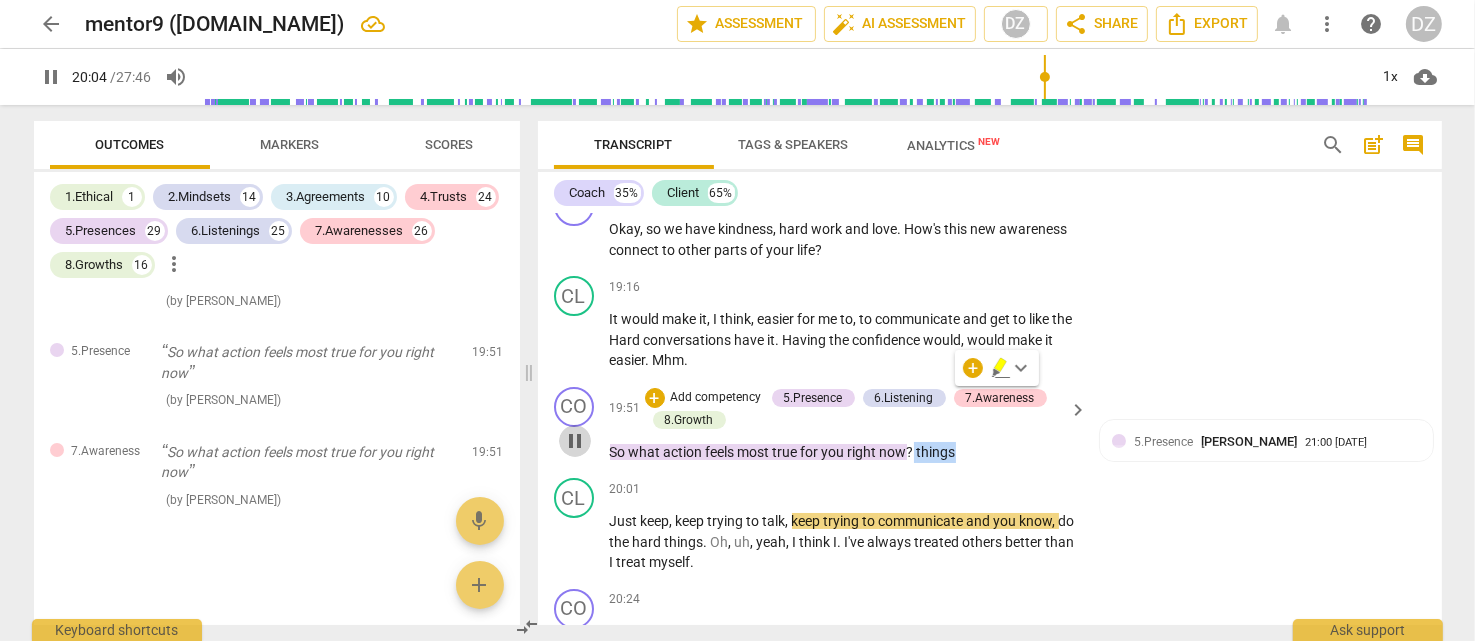 click on "pause" at bounding box center [575, 441] 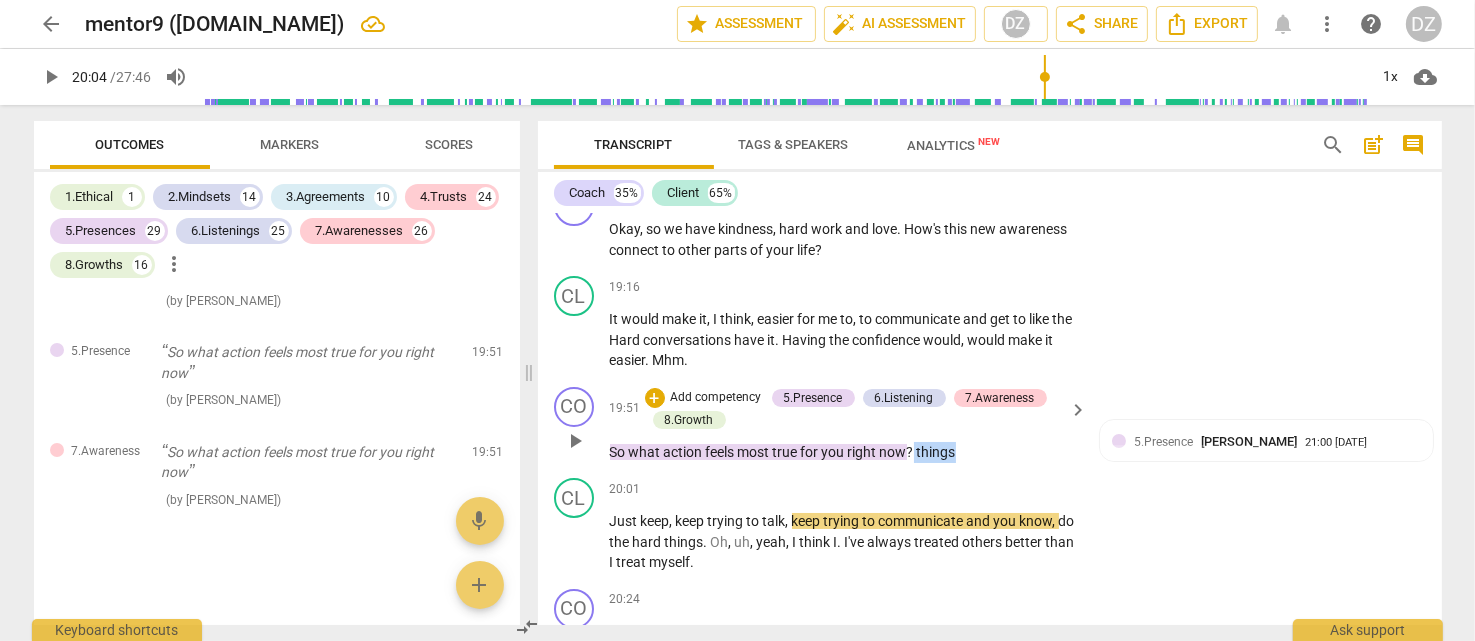 click on "CO play_arrow pause 19:51 + Add competency 5.Presence 6.Listening 7.Awareness 8.Growth keyboard_arrow_right So   what   action   feels   most   true   for   you   right   now ?   things 5.Presence [PERSON_NAME] 21:00 [DATE] 6.Listening [PERSON_NAME] 21:00 [DATE] 7.Awareness [PERSON_NAME] 21:00 [DATE] 8.Growth [PERSON_NAME] 21:00 [DATE]" at bounding box center [990, 425] 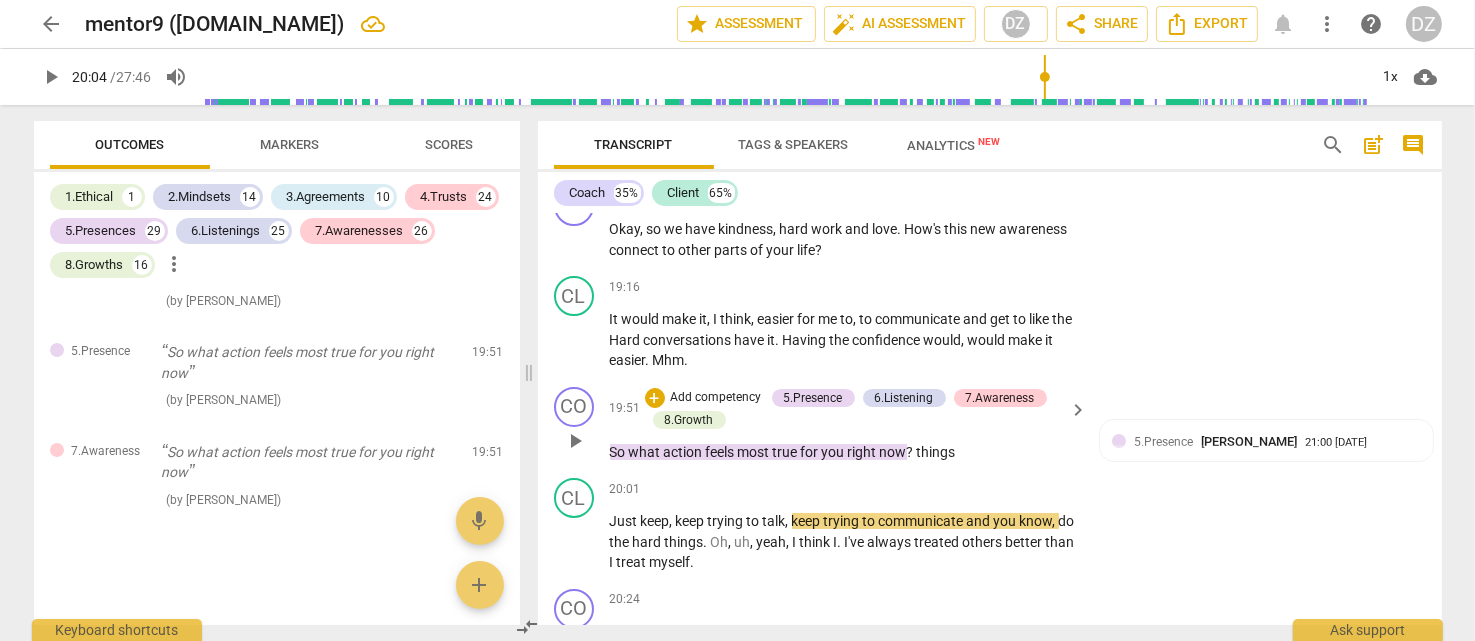 click on "So   what   action   feels   most   true   for   you   right   now ?   things" at bounding box center (844, 452) 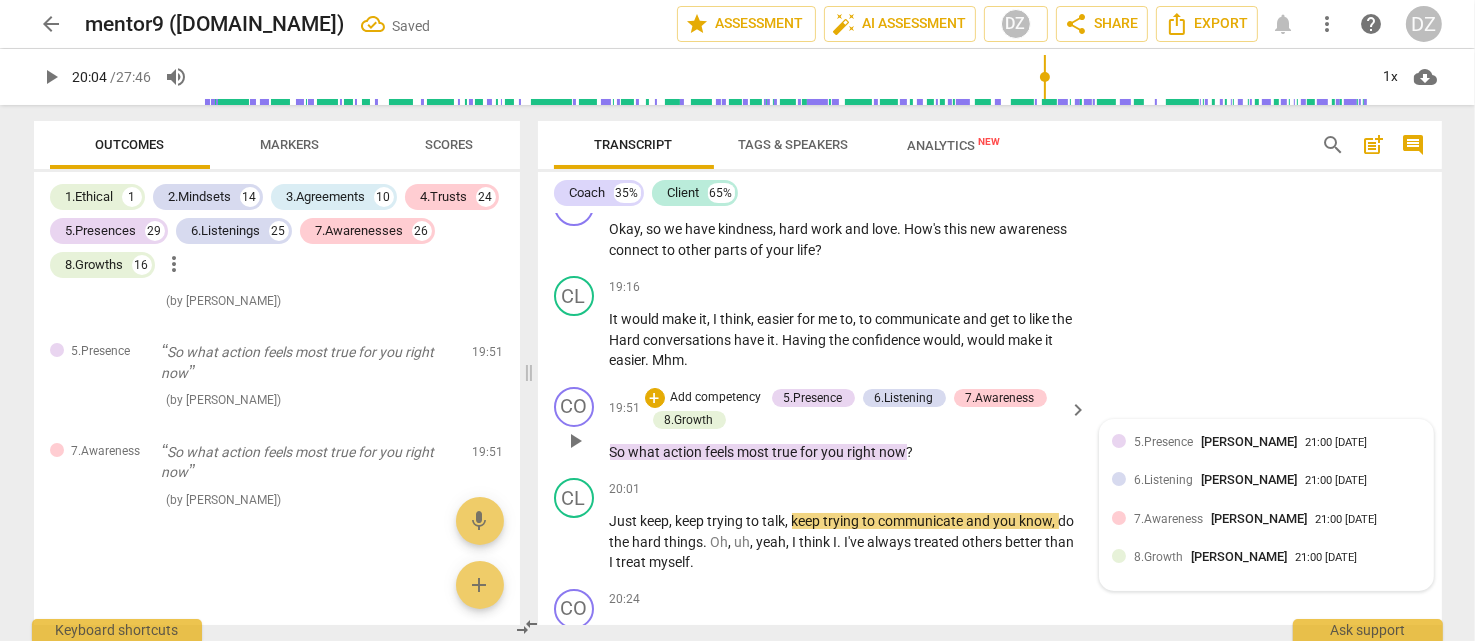 click on "8.Growth [PERSON_NAME]" at bounding box center [1214, 556] 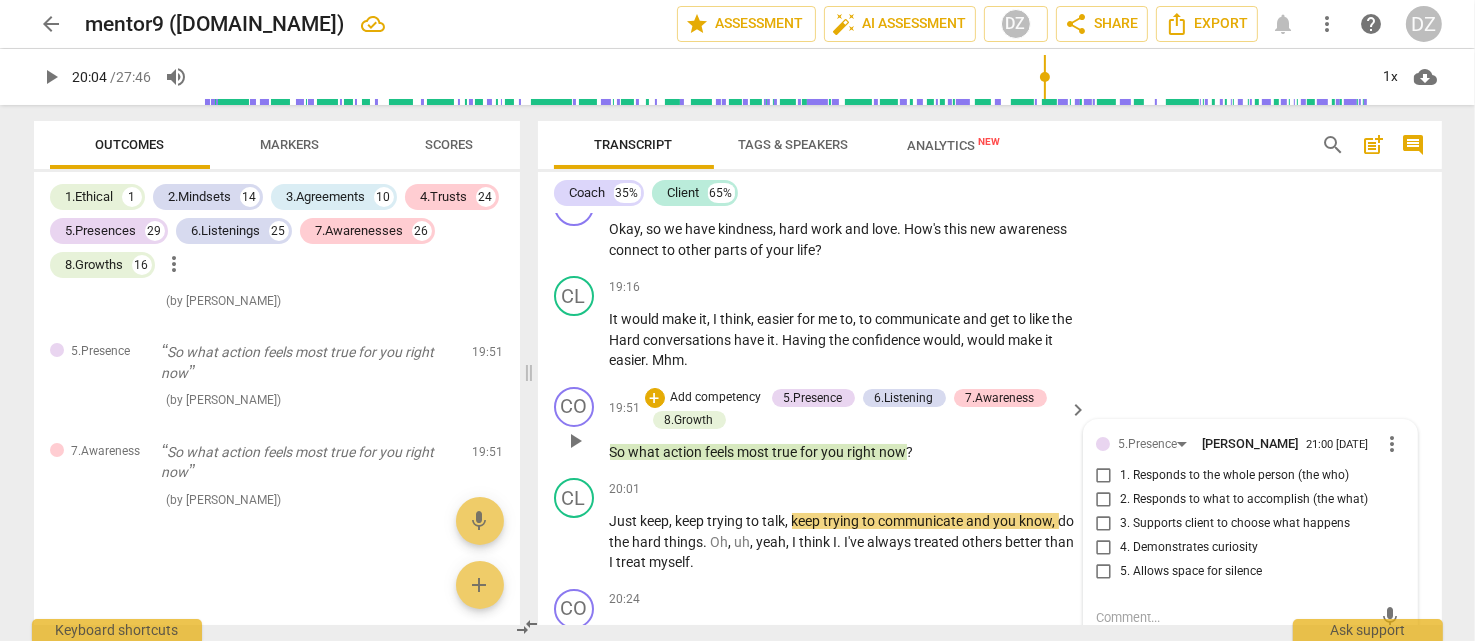 click on "3. Supports client to choose what happens" at bounding box center [1235, 524] 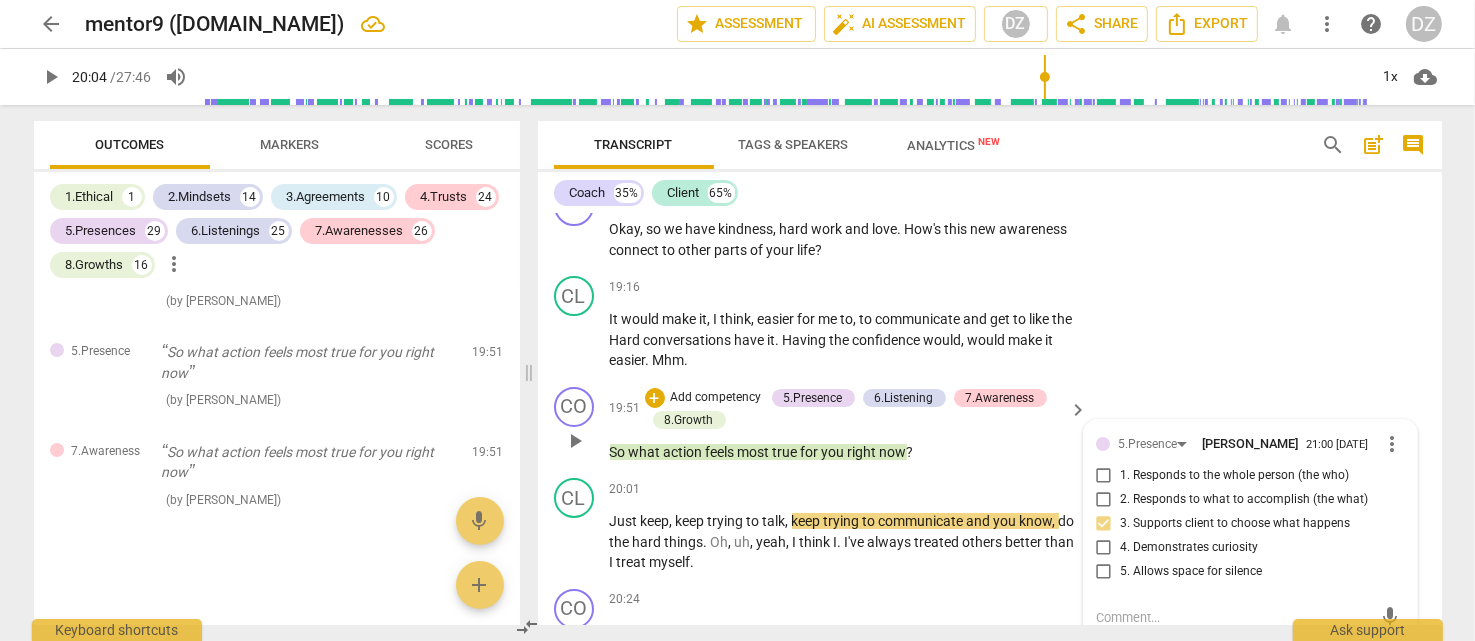 click on "4. Demonstrates curiosity" at bounding box center [1189, 548] 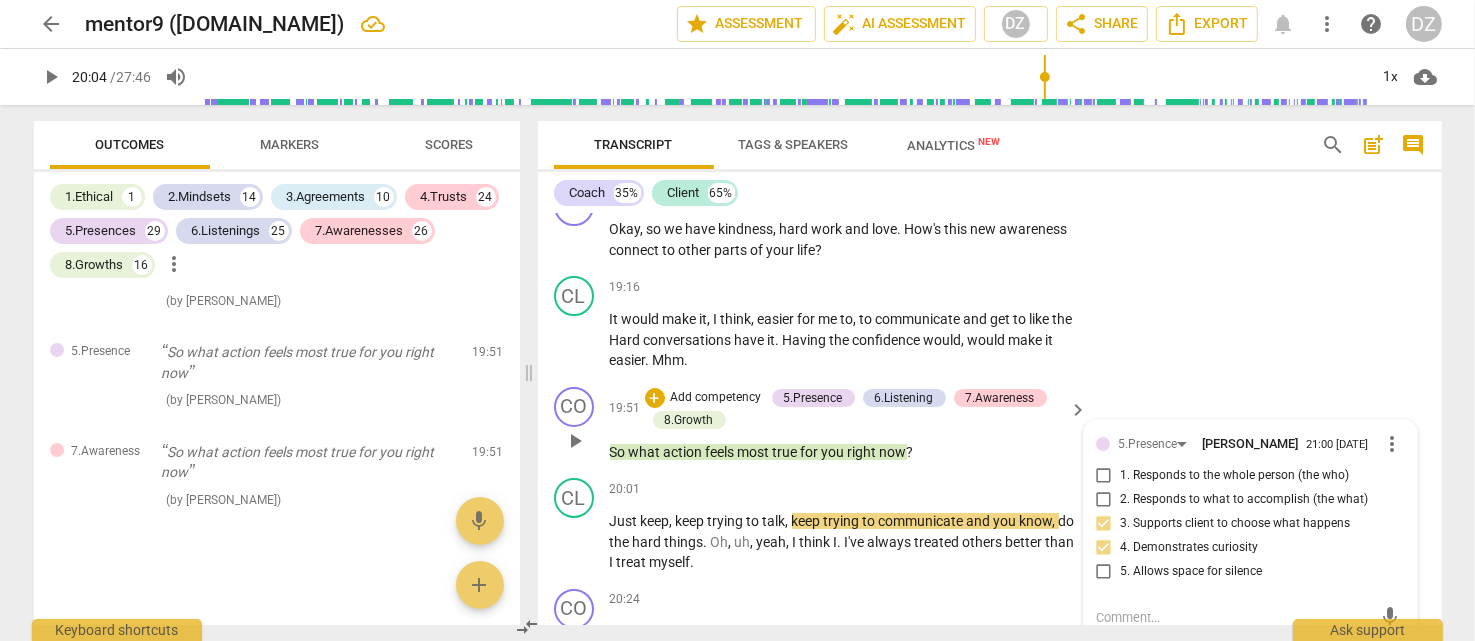 click on "5. Allows space for silence" at bounding box center (1191, 572) 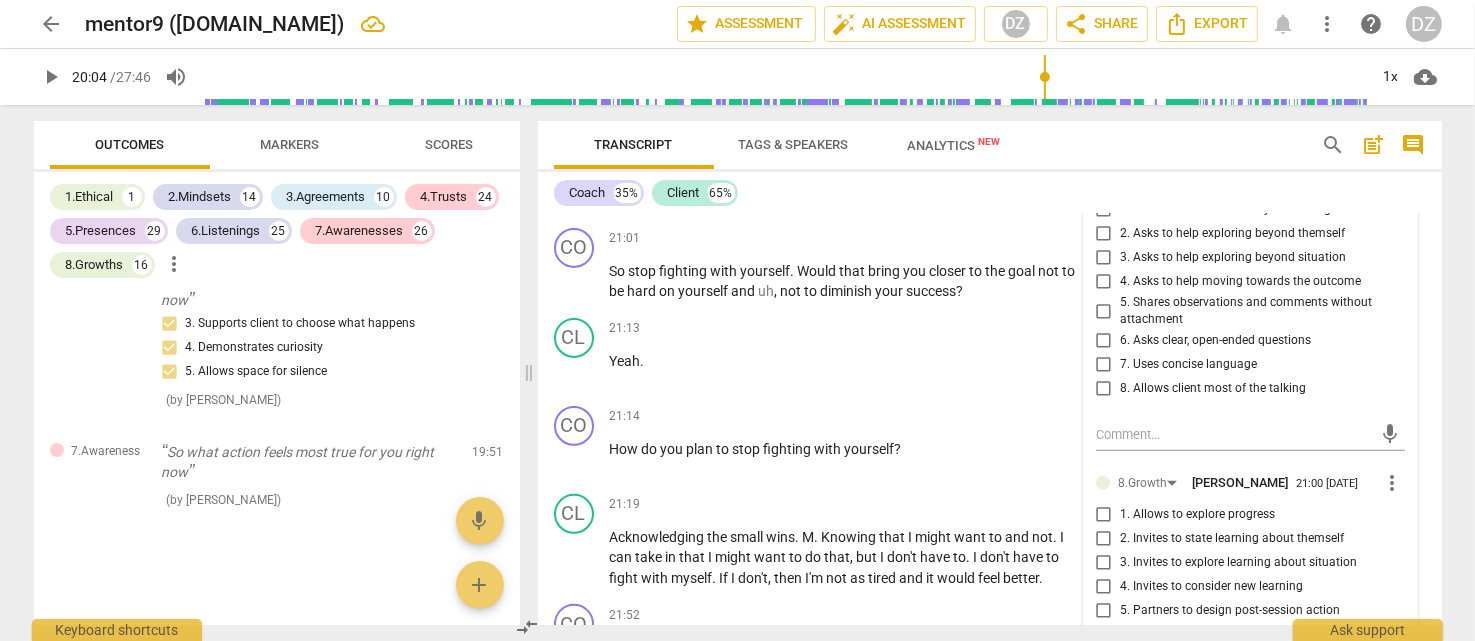 scroll, scrollTop: 8376, scrollLeft: 0, axis: vertical 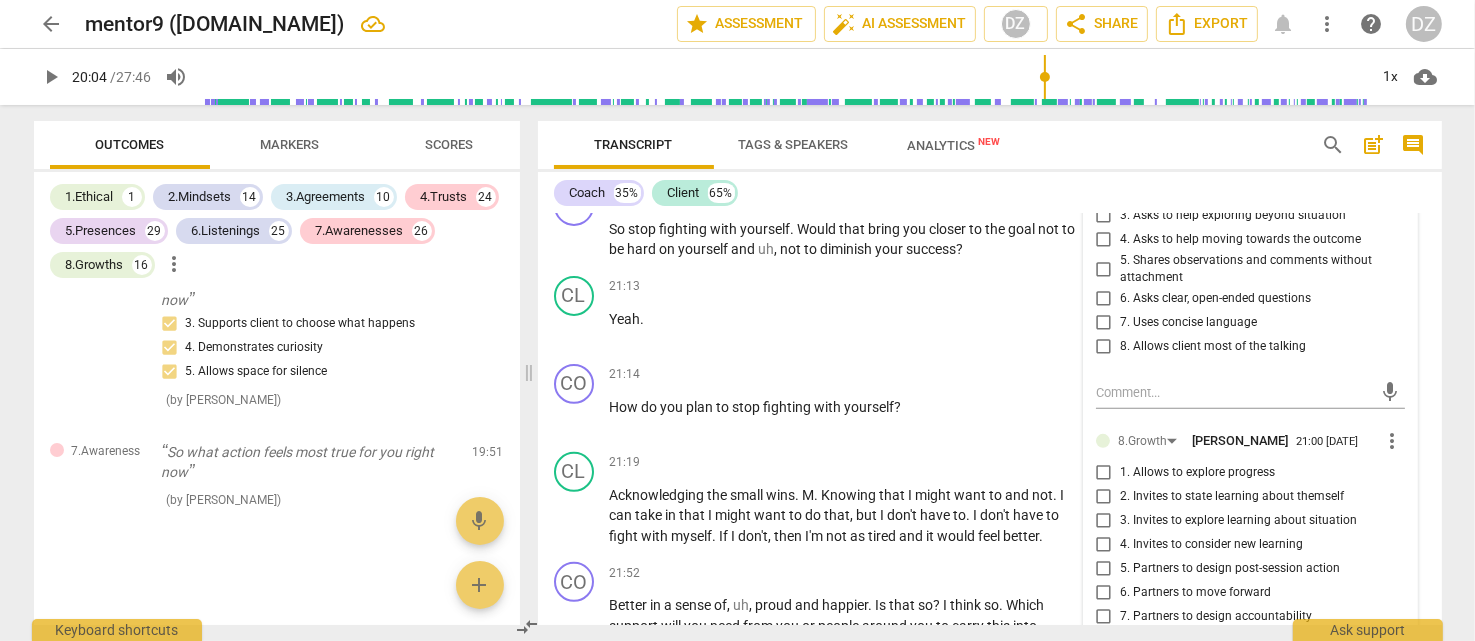 click on "6. Partners to move forward" at bounding box center [1195, 593] 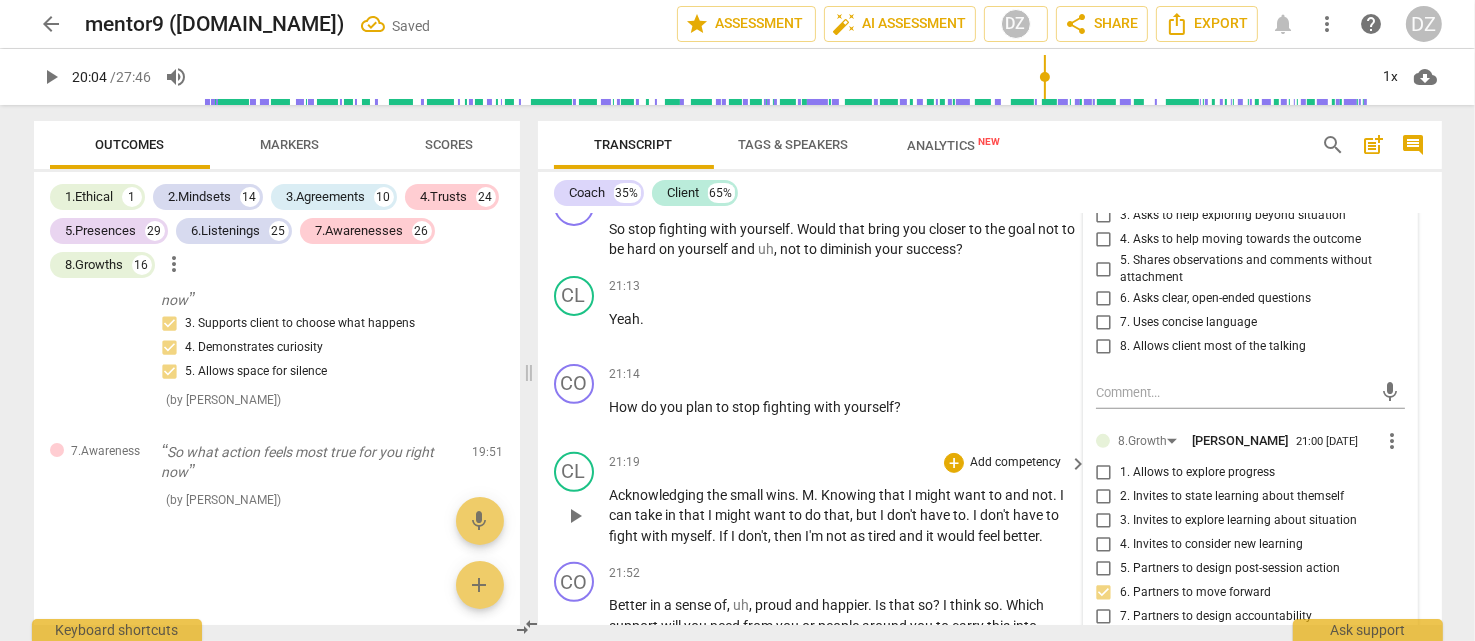 scroll, scrollTop: 22554, scrollLeft: 0, axis: vertical 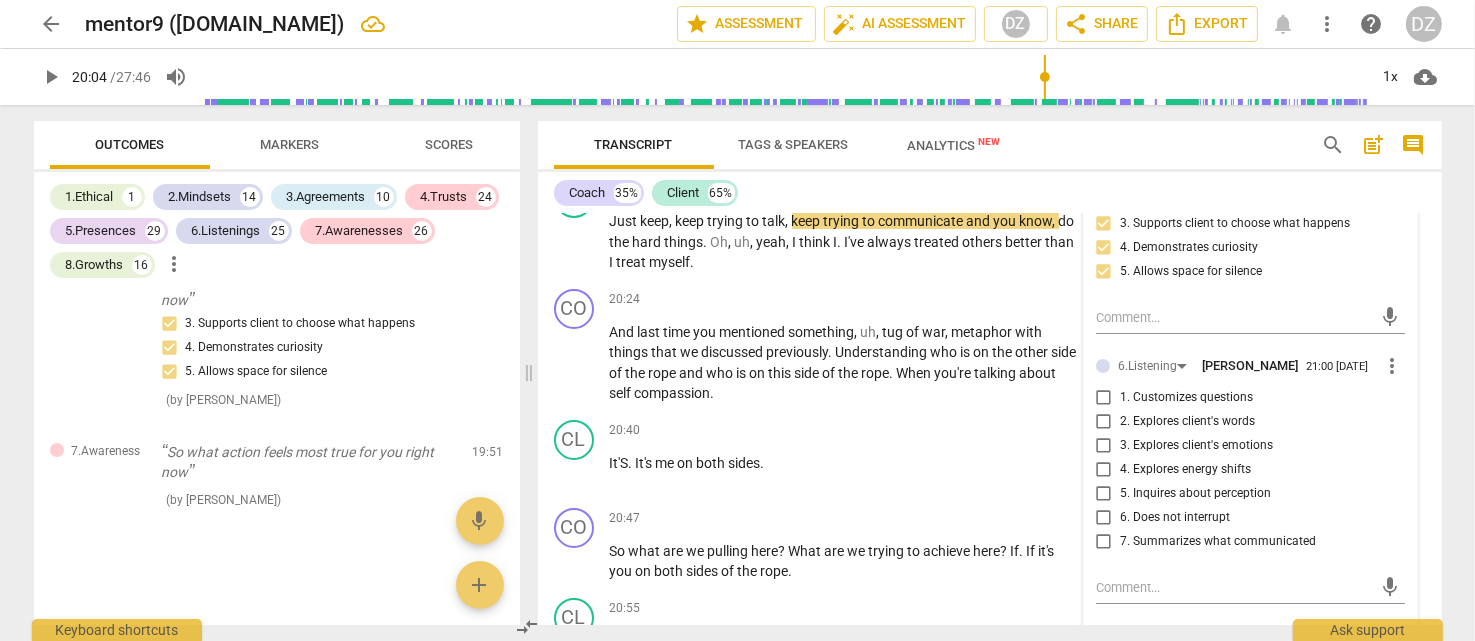 click on "1. Customizes questions" at bounding box center [1186, 398] 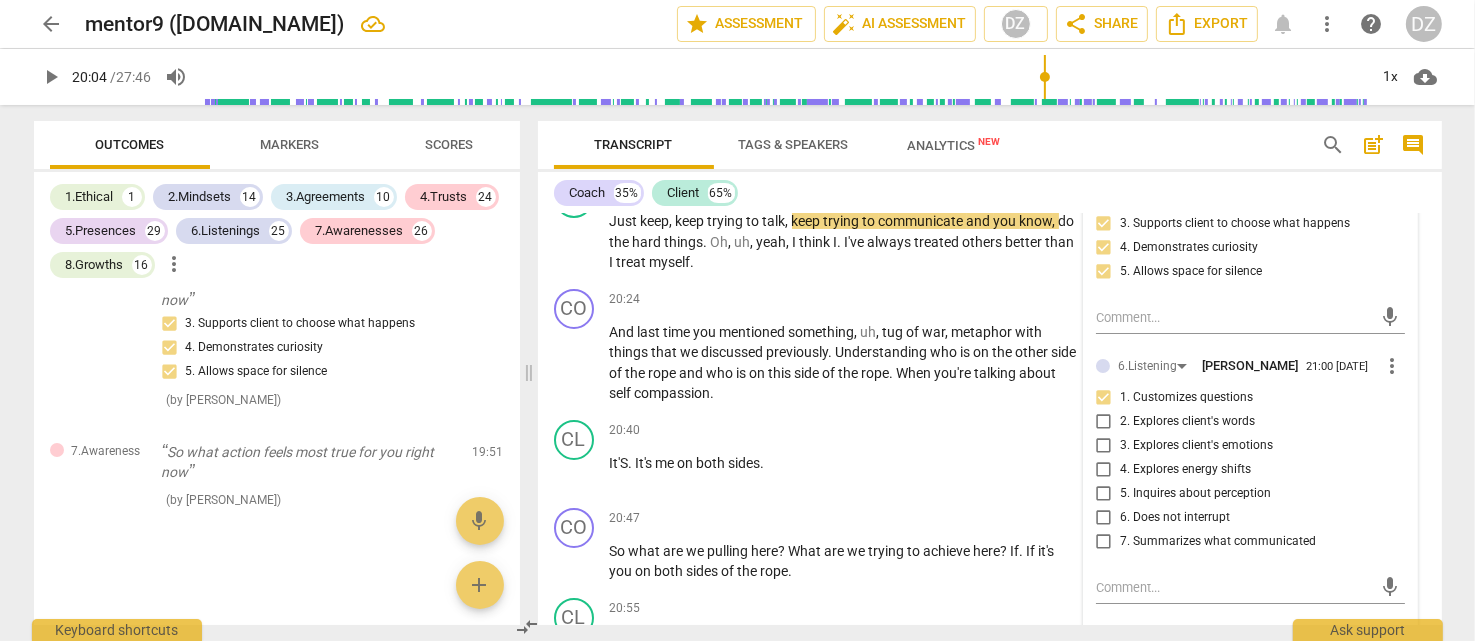 click on "1. Customizes questions" at bounding box center [1186, 398] 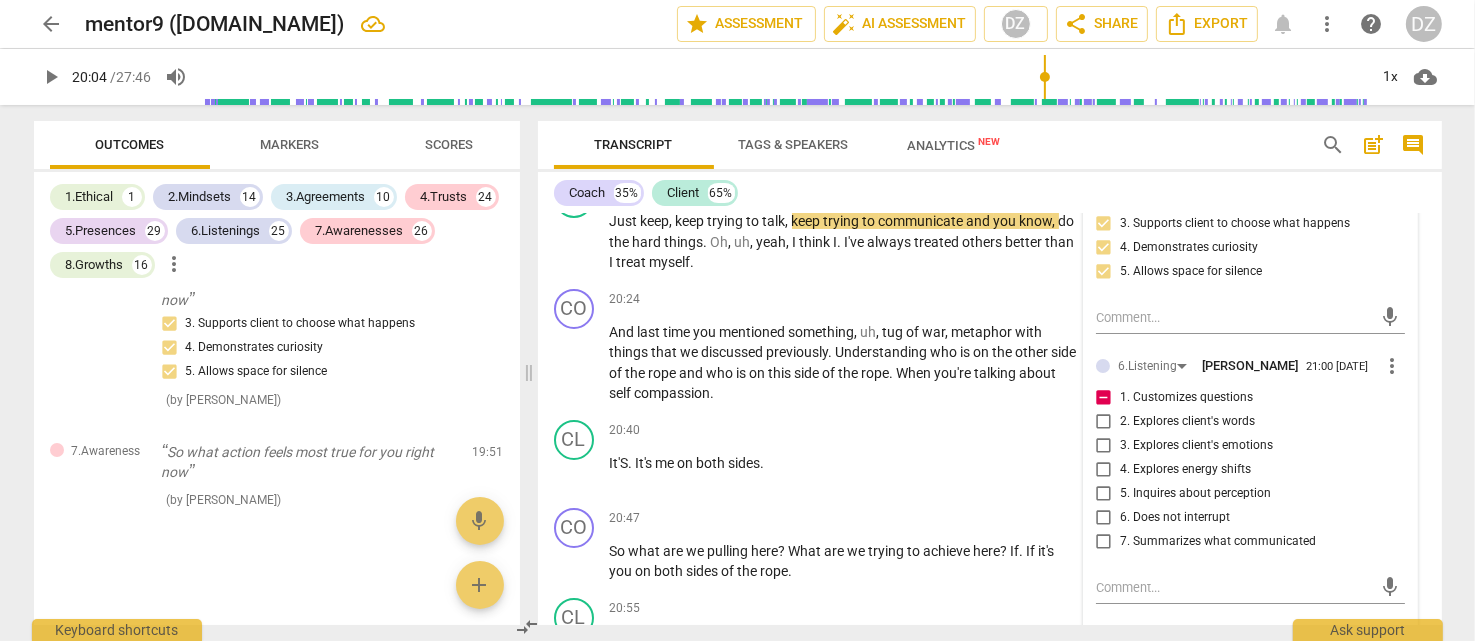 click on "1. Customizes questions" at bounding box center [1186, 398] 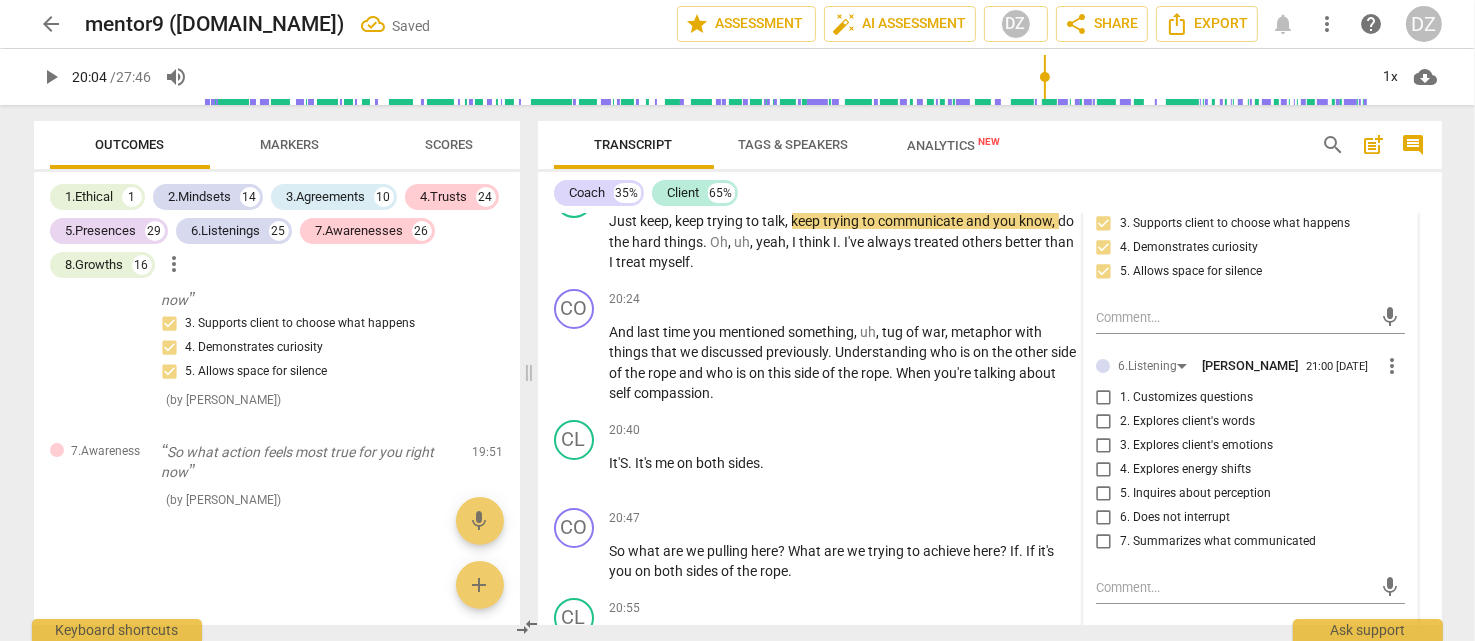 click on "more_vert" at bounding box center (1393, 366) 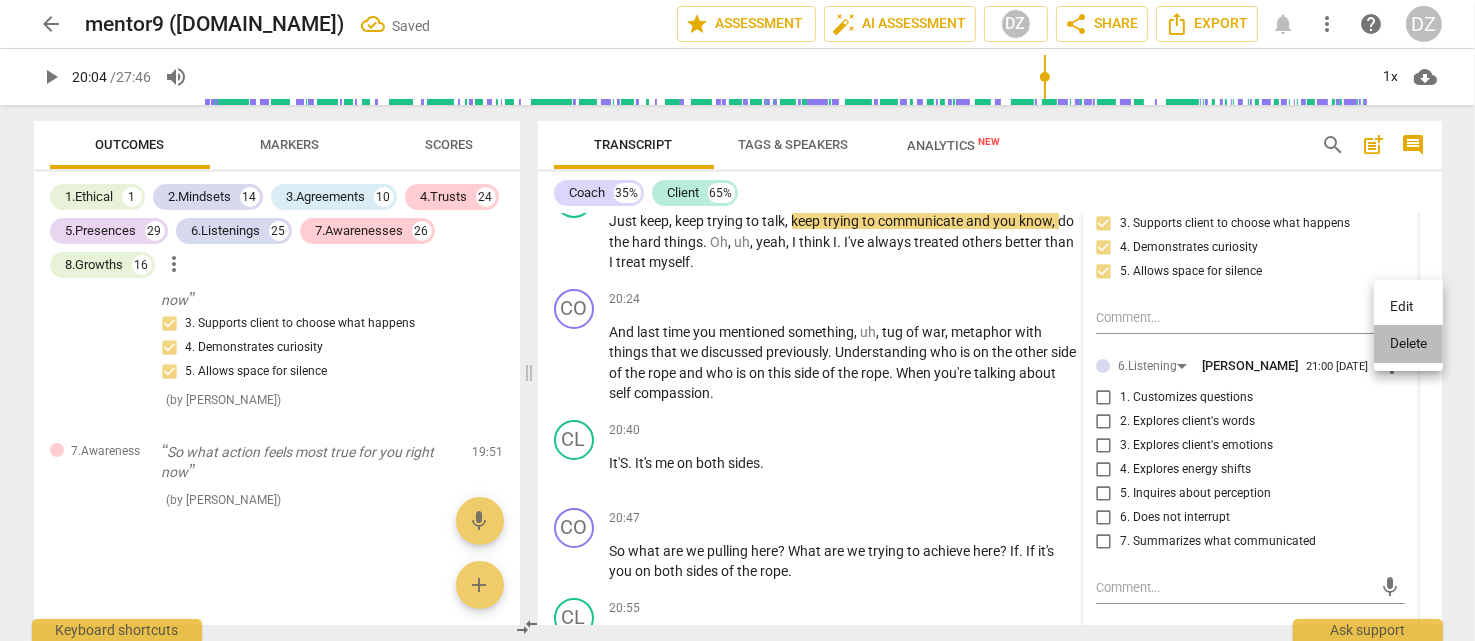 click on "Delete" at bounding box center (1408, 344) 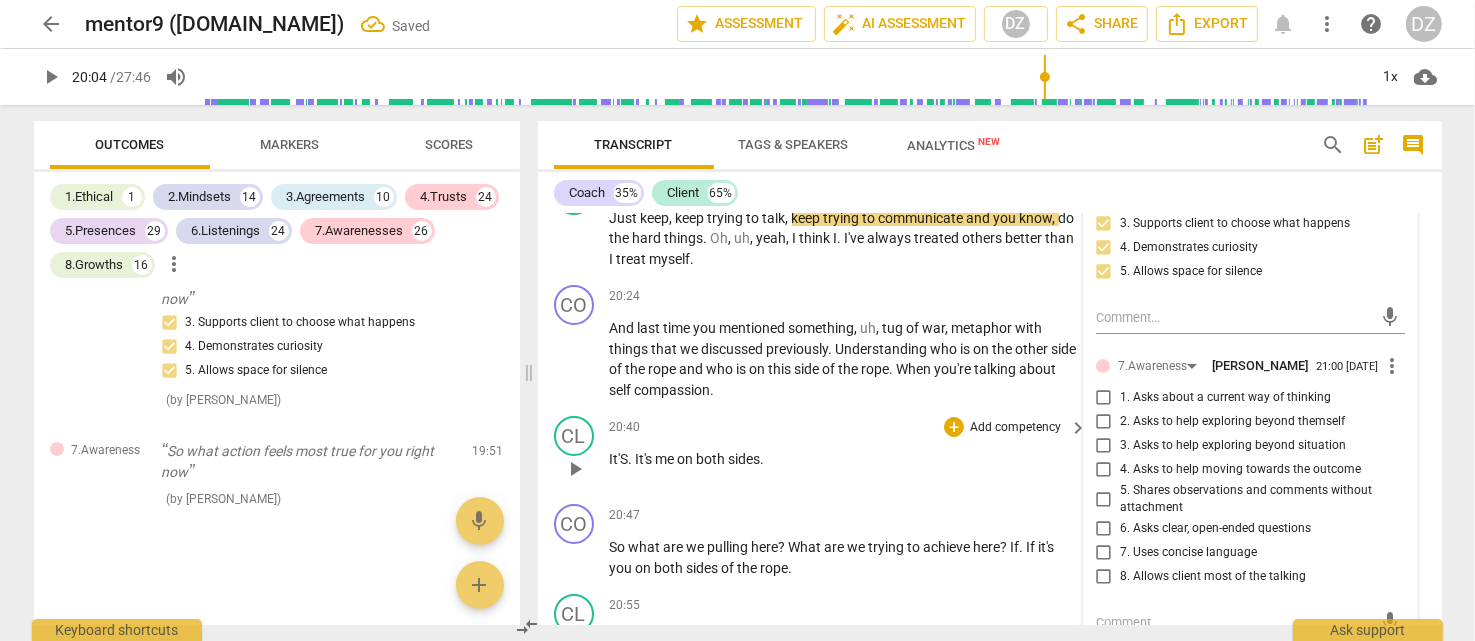 scroll, scrollTop: 22455, scrollLeft: 0, axis: vertical 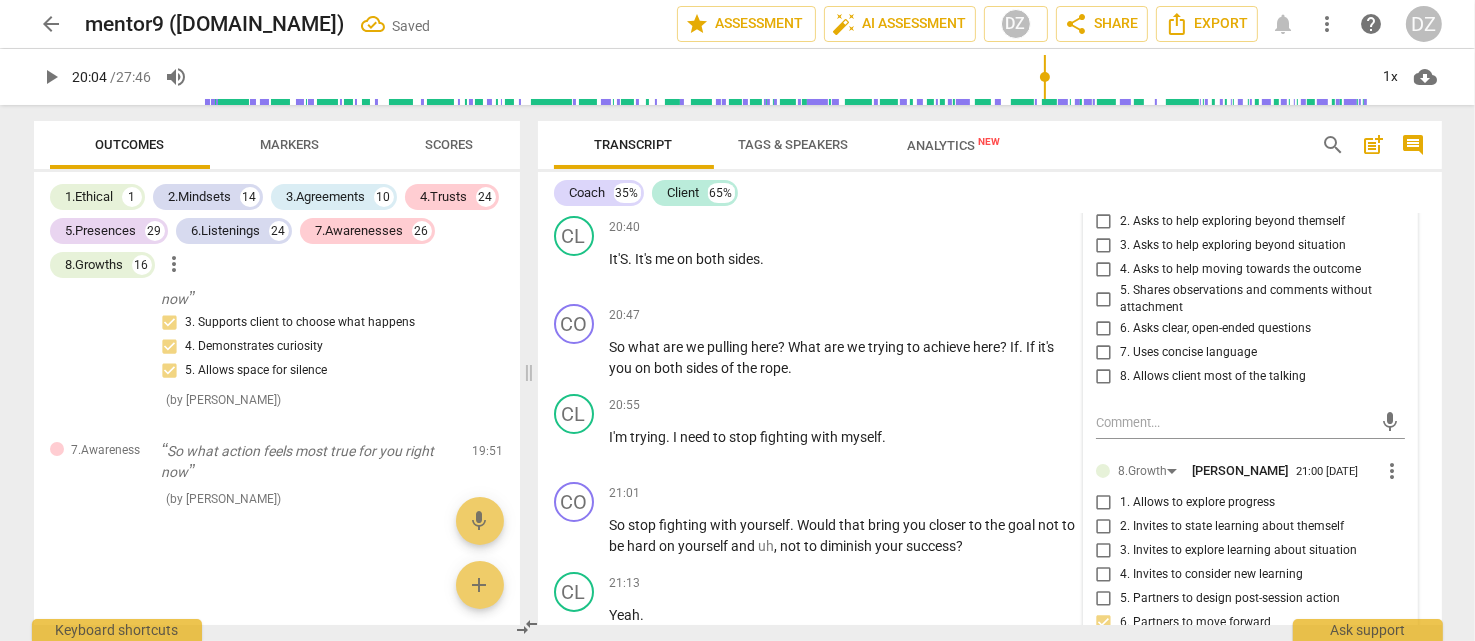 click on "arrow_back" at bounding box center [52, 24] 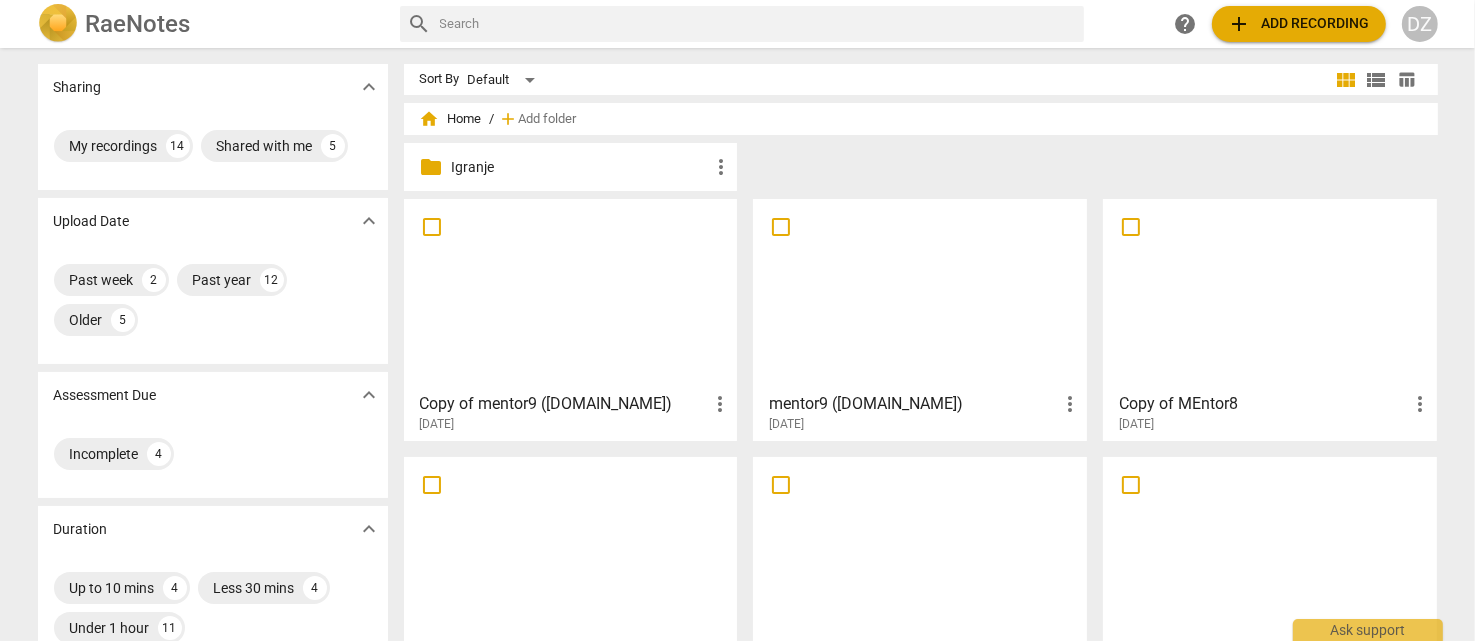 click at bounding box center [571, 294] 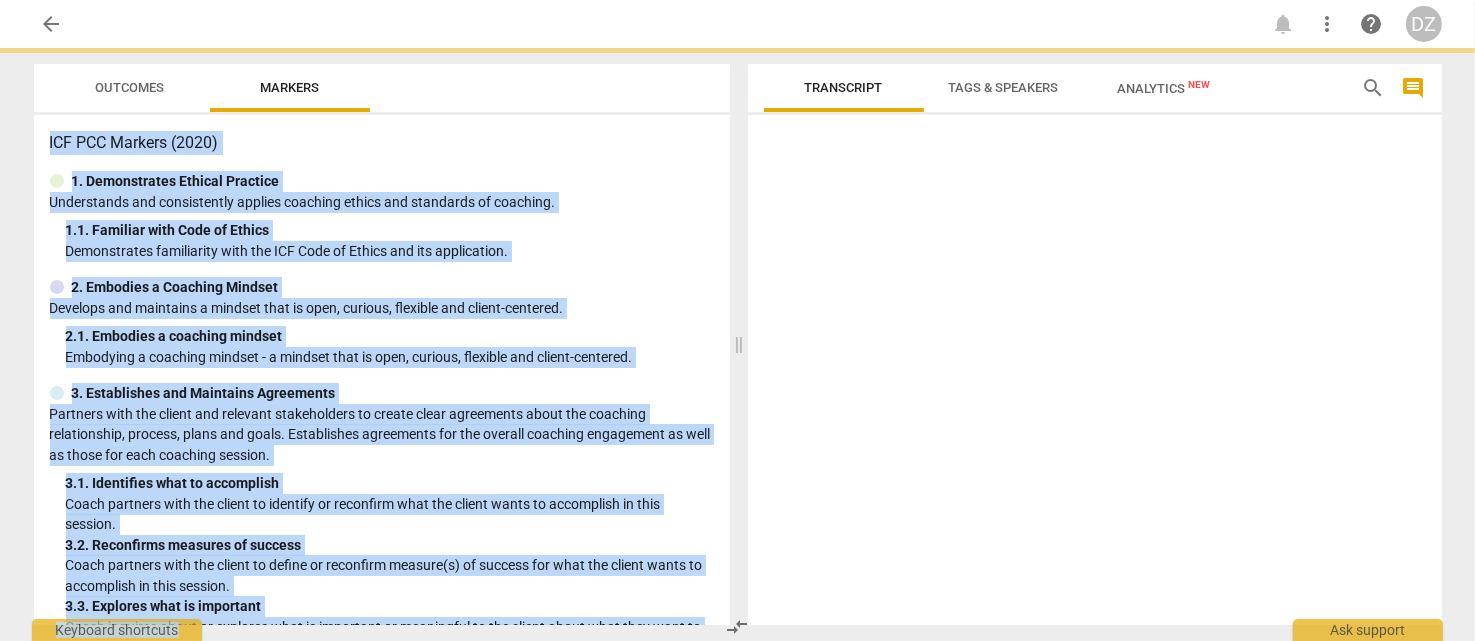 click on "2. Embodies a Coaching Mindset" at bounding box center [382, 287] 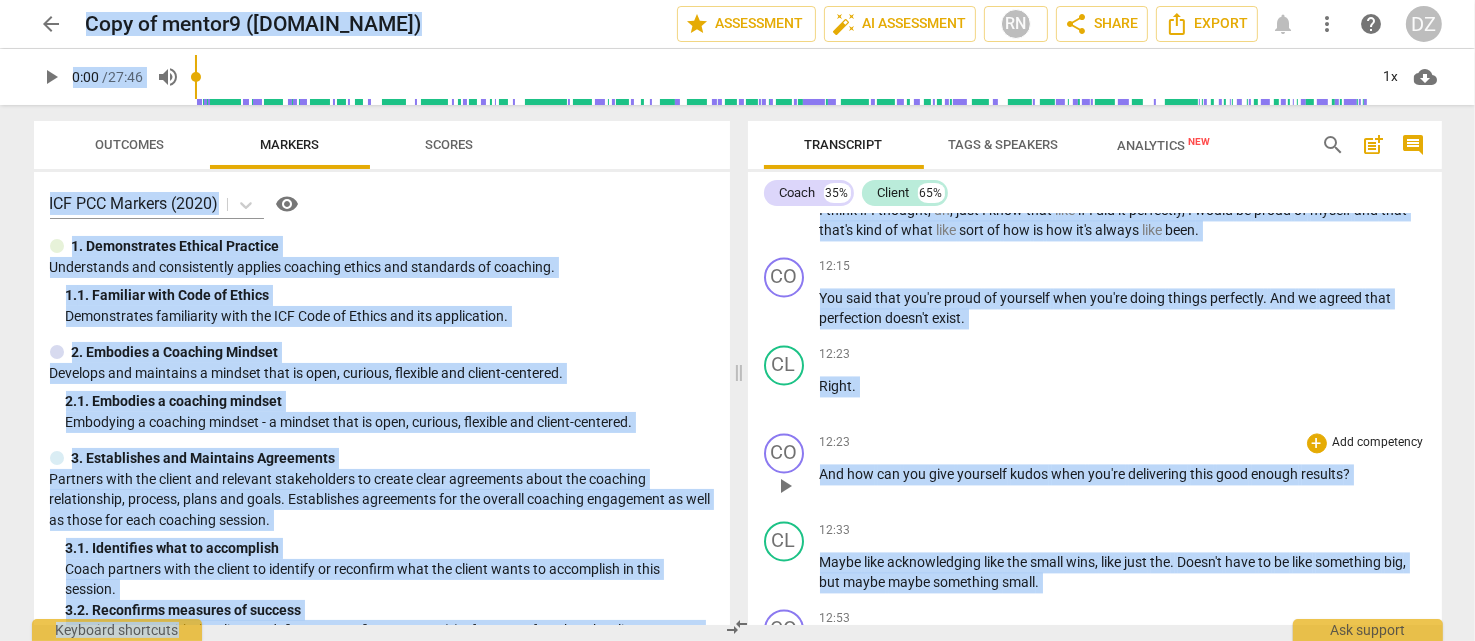 scroll, scrollTop: 4300, scrollLeft: 0, axis: vertical 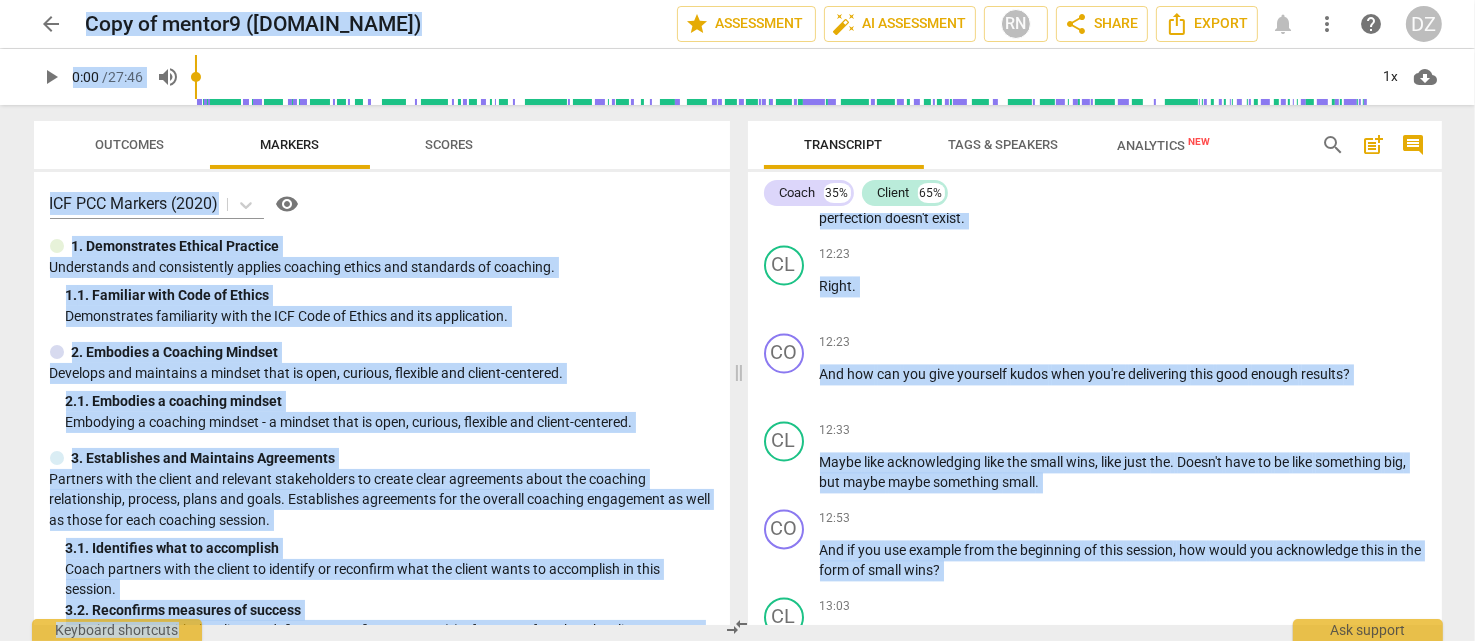 click on "Markers" at bounding box center (289, 144) 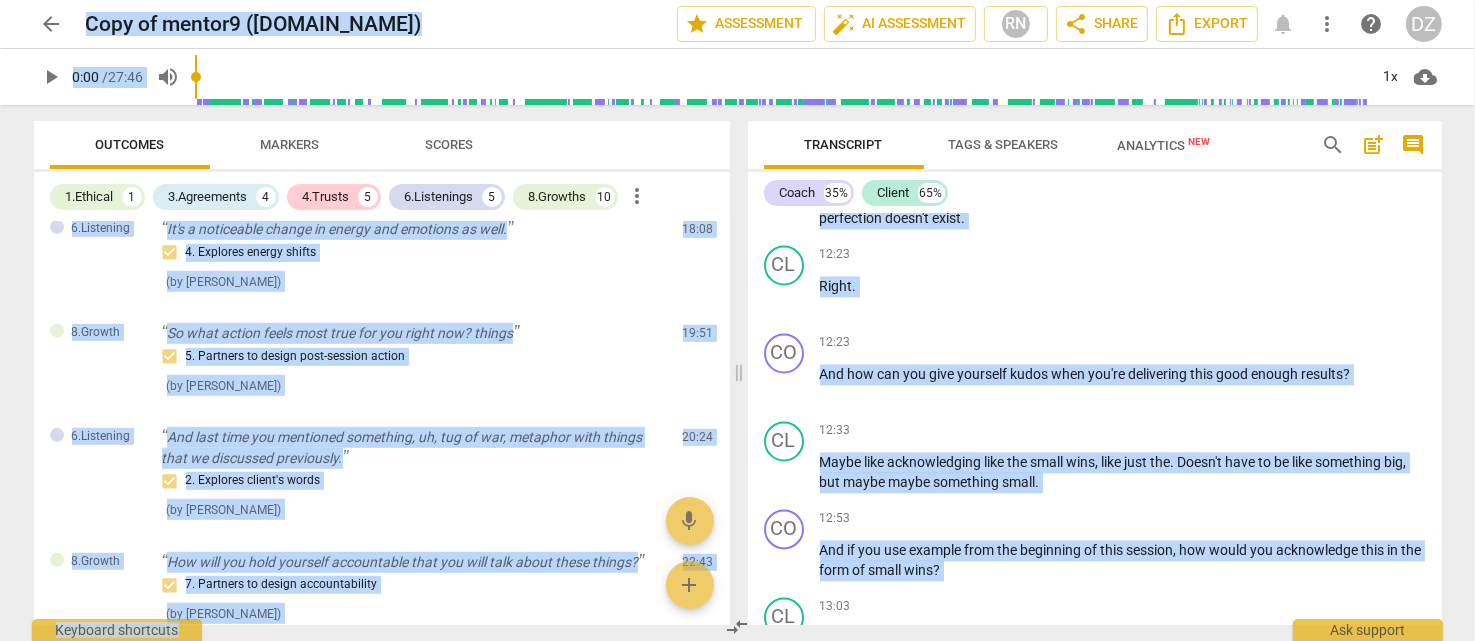 scroll, scrollTop: 1200, scrollLeft: 0, axis: vertical 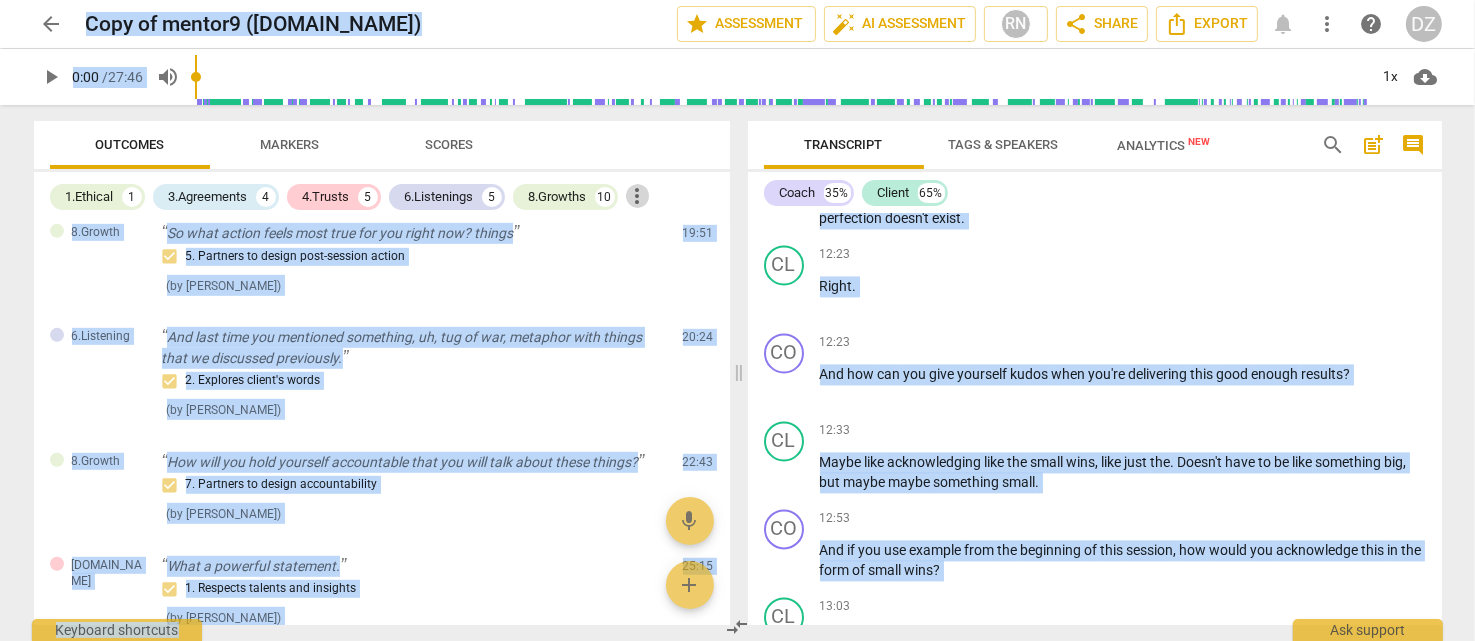 click on "more_vert" at bounding box center [638, 196] 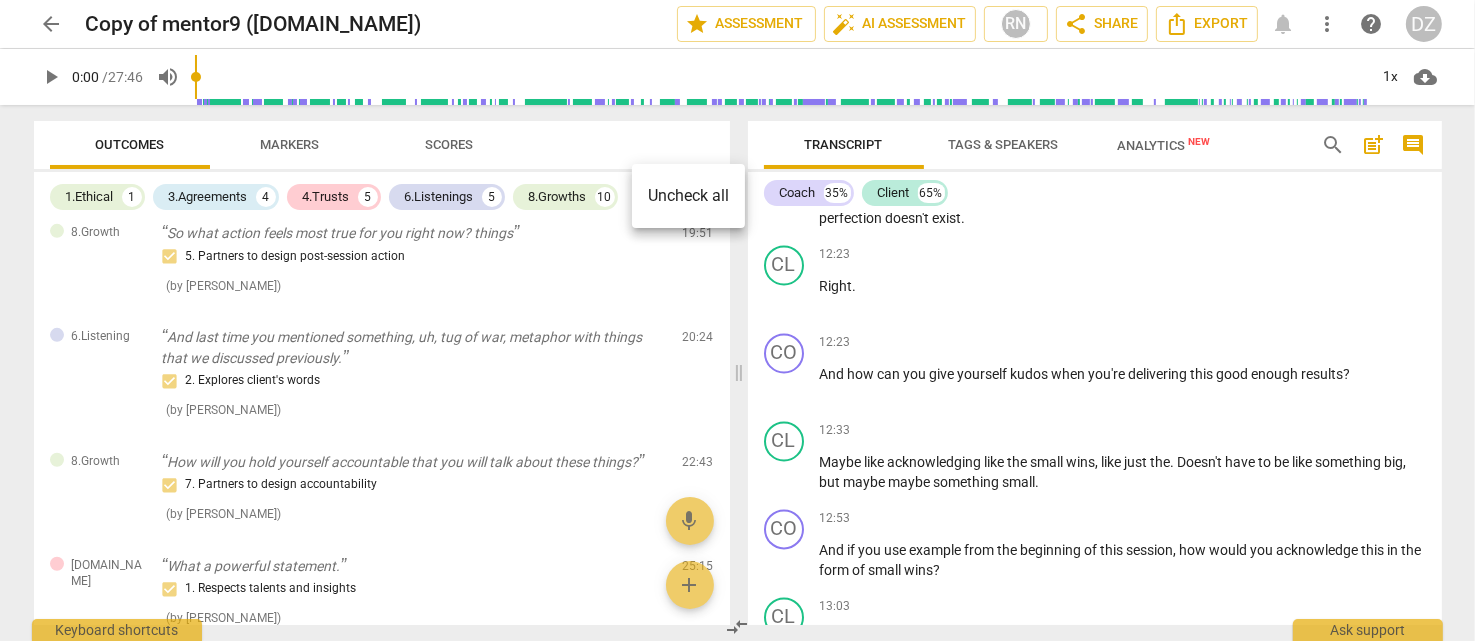 click at bounding box center [737, 320] 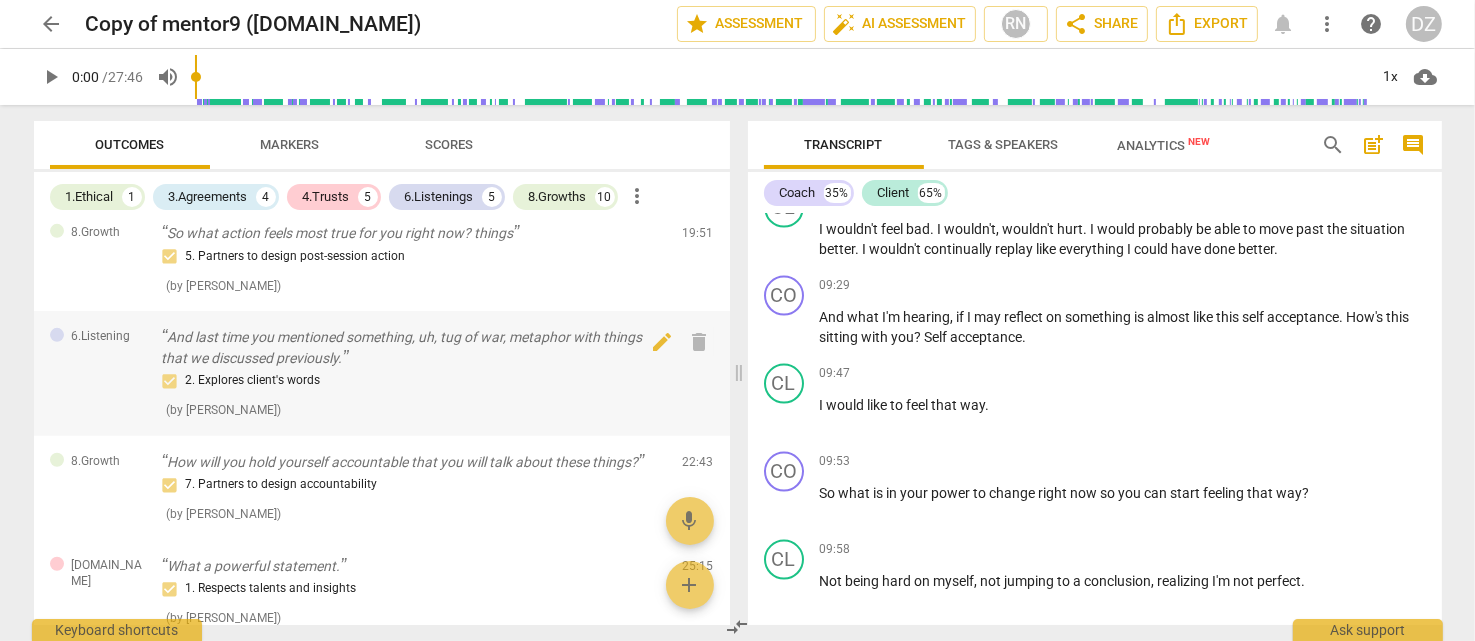 scroll, scrollTop: 3300, scrollLeft: 0, axis: vertical 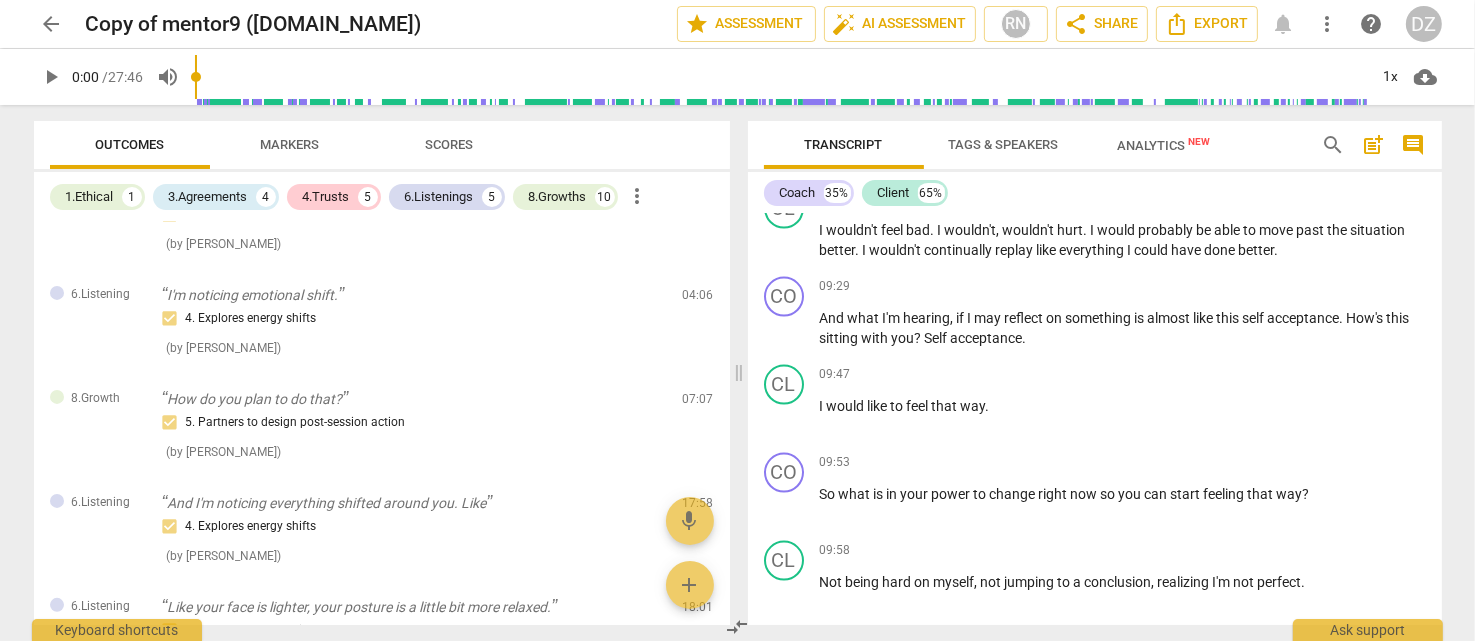 click on "arrow_back" at bounding box center (52, 24) 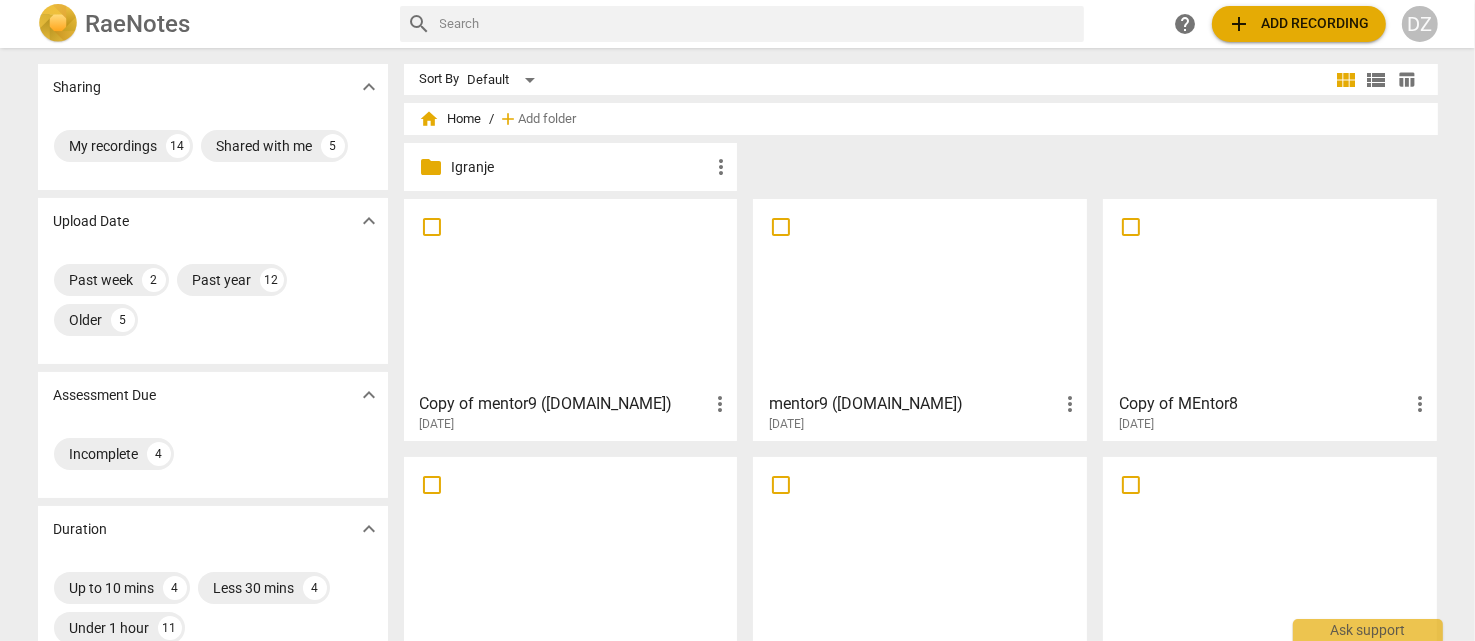 click at bounding box center [920, 294] 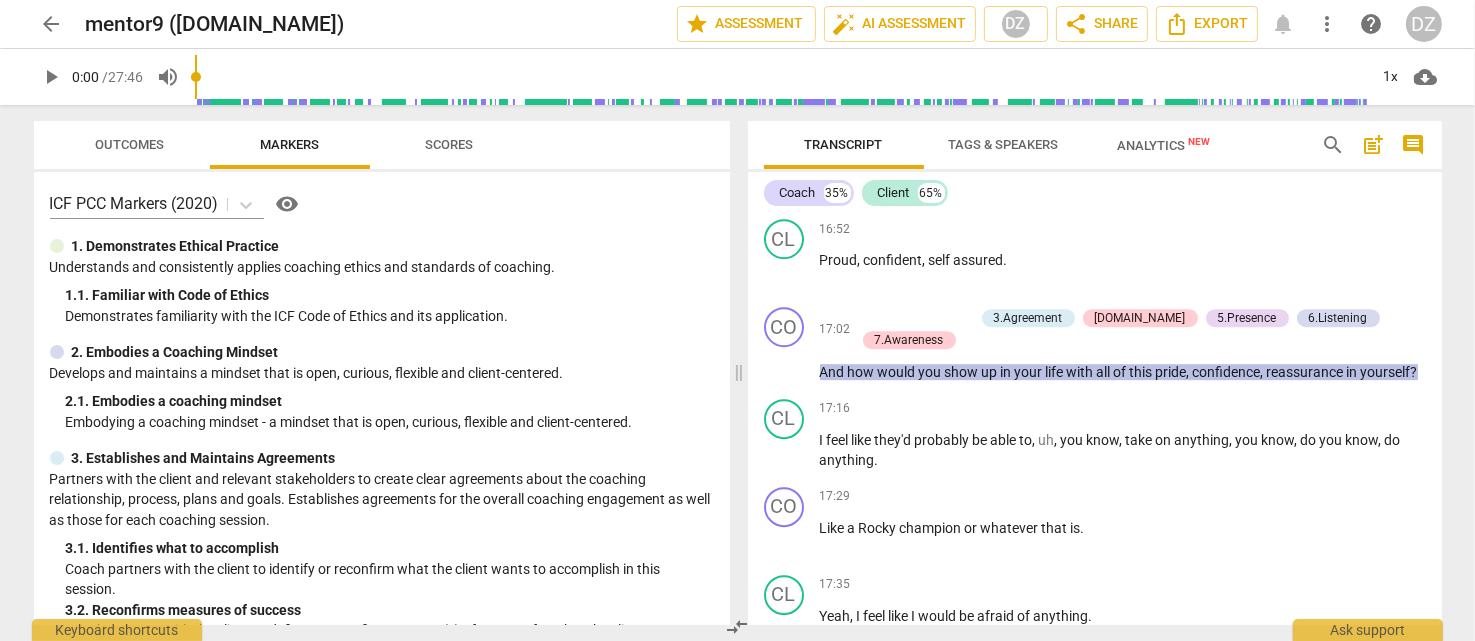 scroll, scrollTop: 6300, scrollLeft: 0, axis: vertical 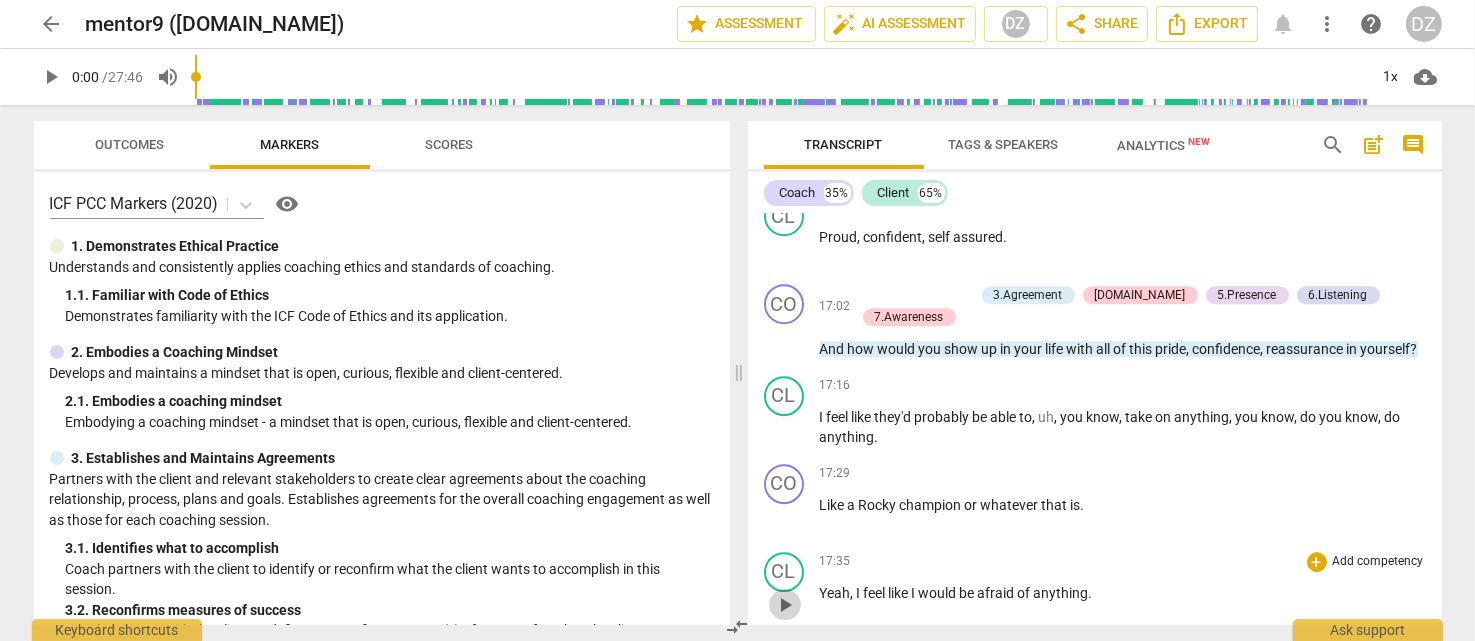 click on "play_arrow" at bounding box center [785, 605] 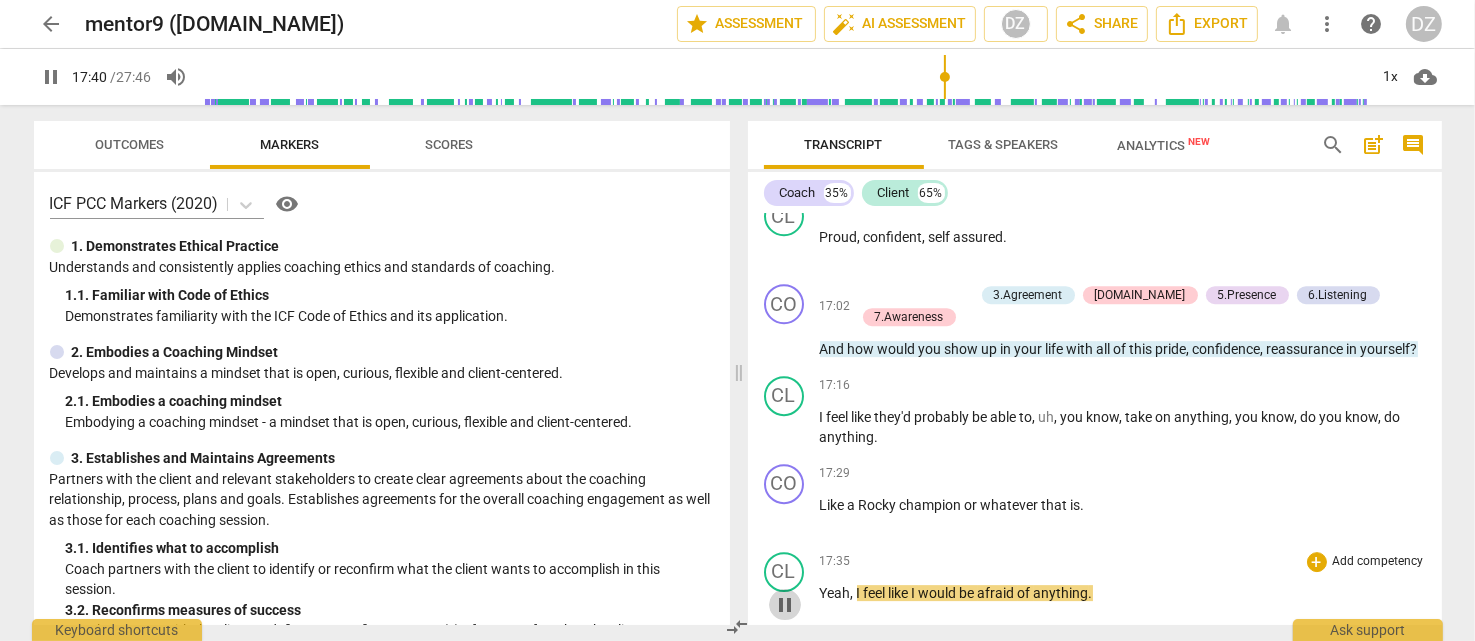 click on "pause" at bounding box center [785, 605] 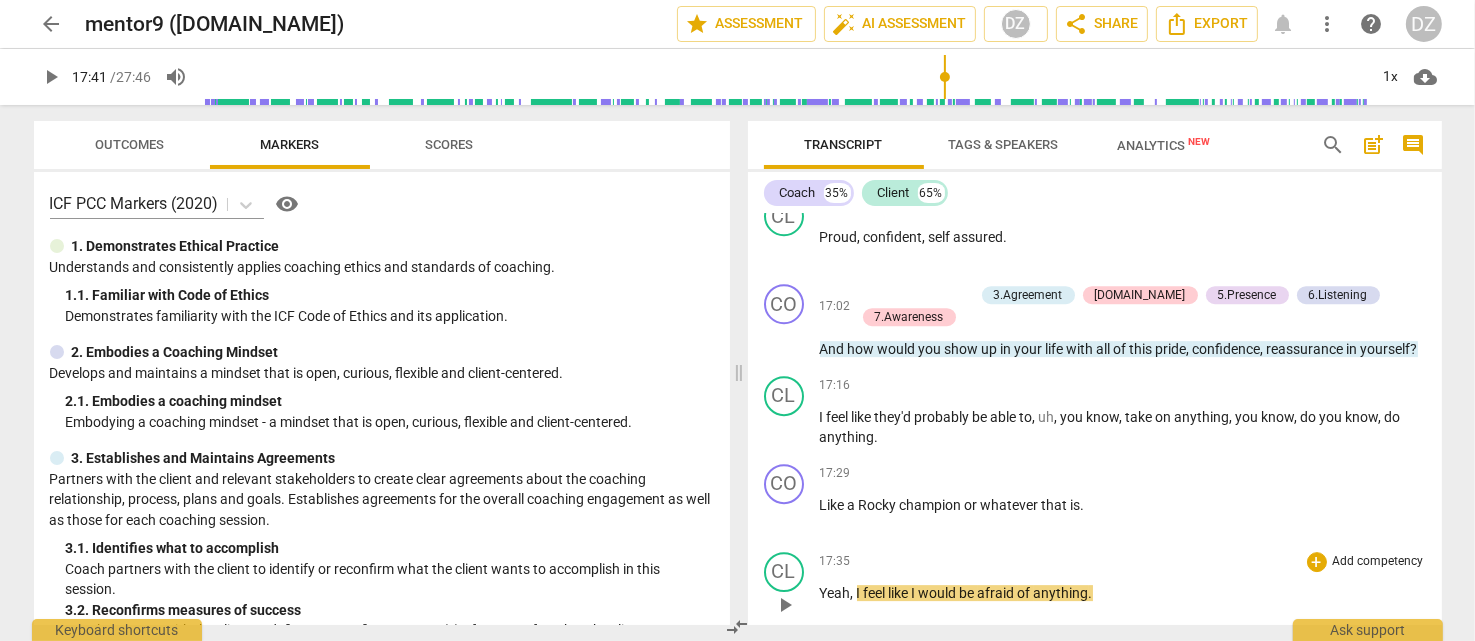 click on "would" at bounding box center [939, 593] 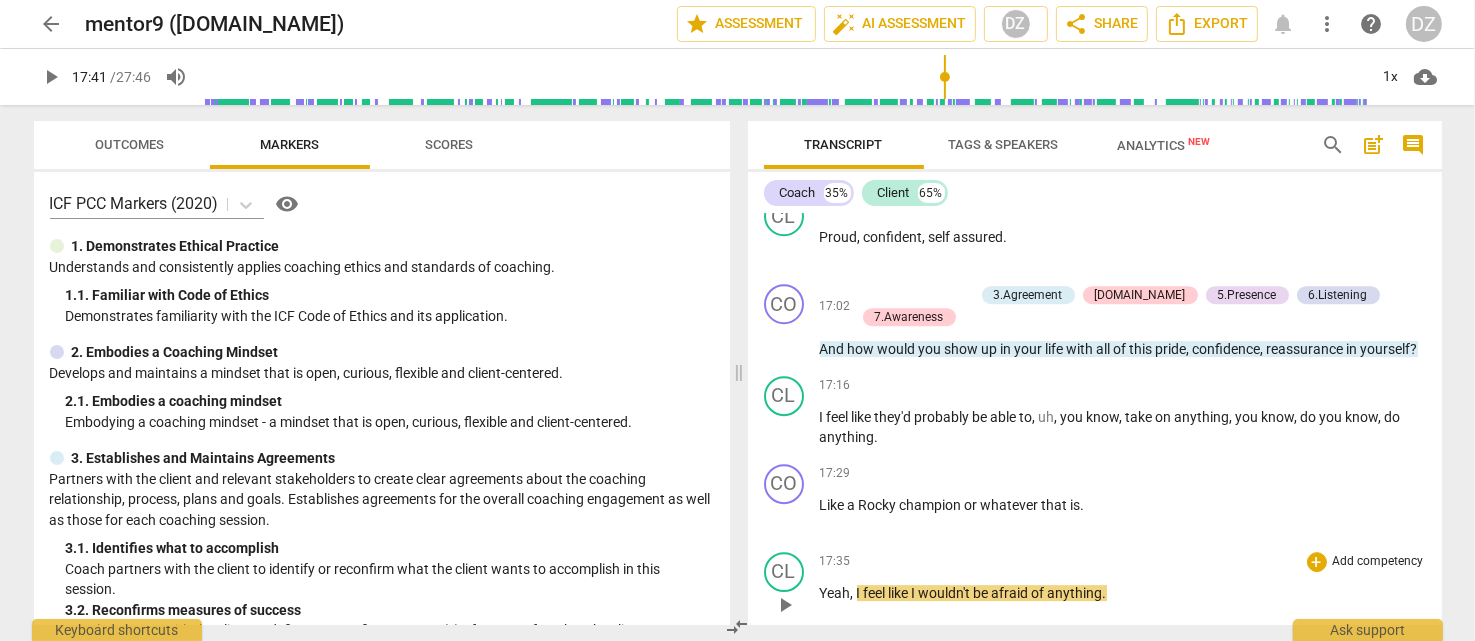 click on "of" at bounding box center [1040, 593] 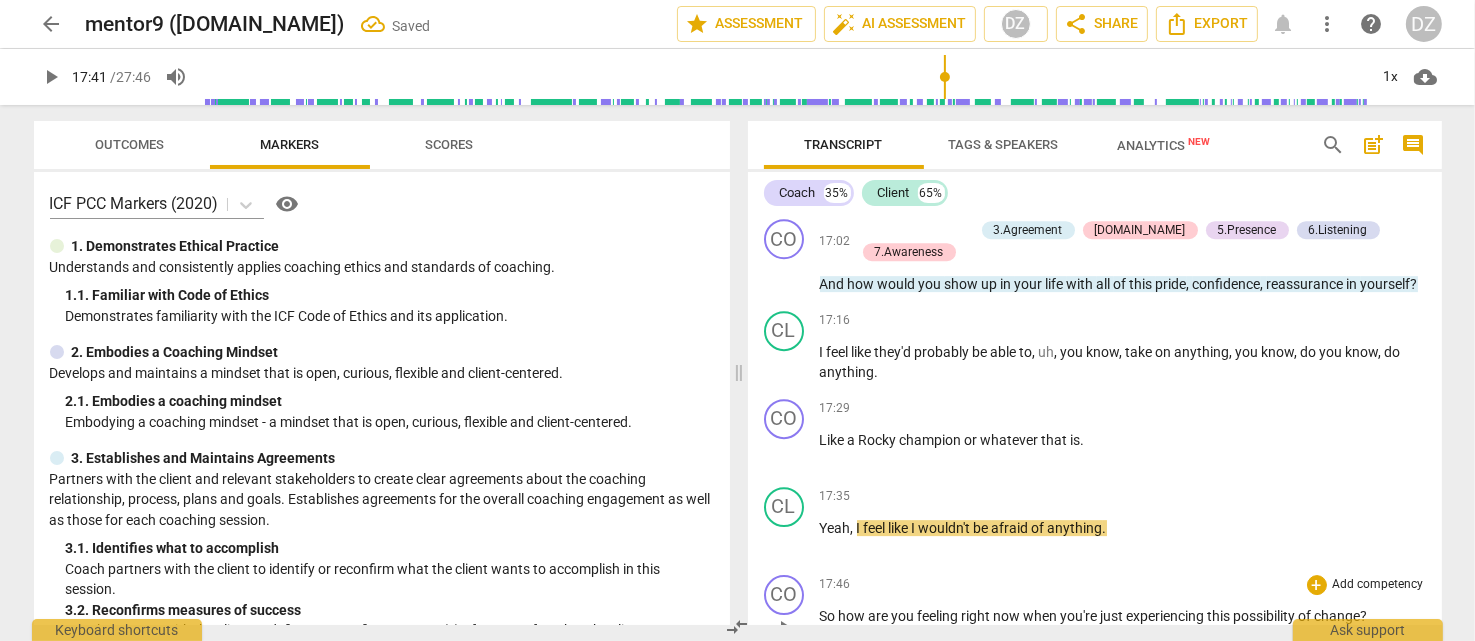 scroll, scrollTop: 6400, scrollLeft: 0, axis: vertical 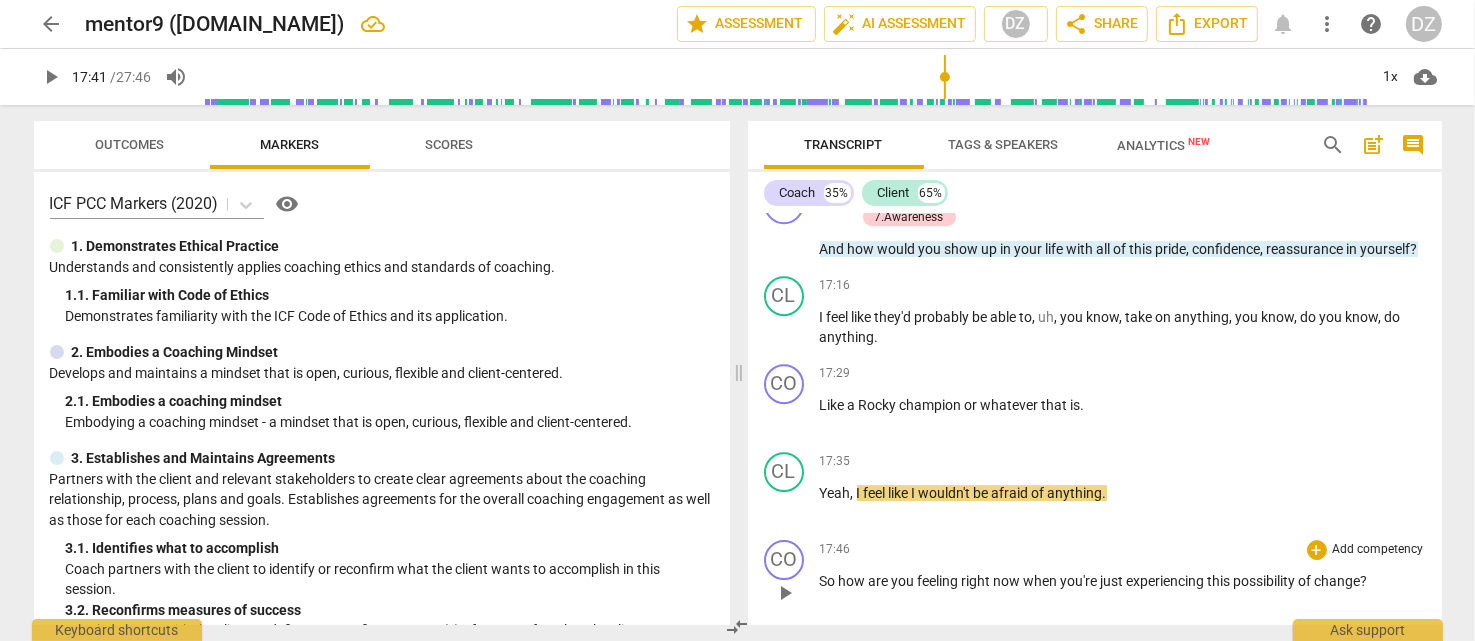 click on "Add competency" at bounding box center (1378, 550) 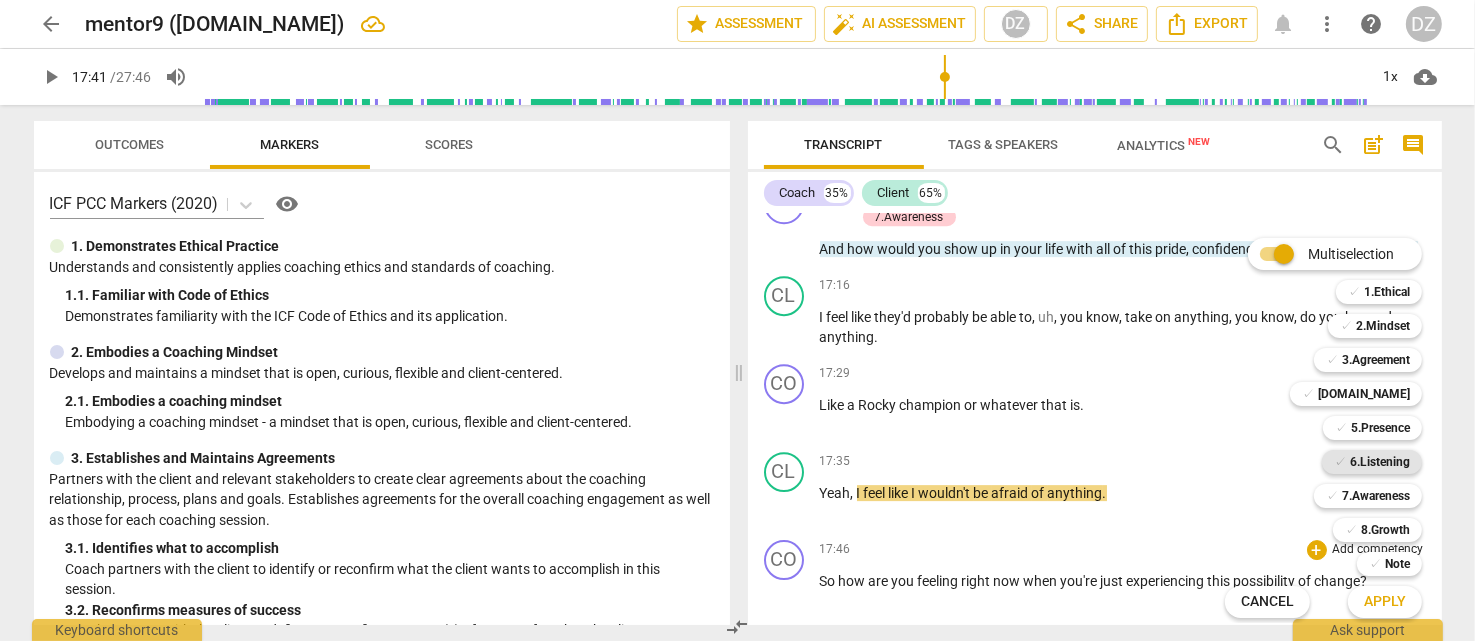 drag, startPoint x: 1384, startPoint y: 492, endPoint x: 1383, endPoint y: 466, distance: 26.019224 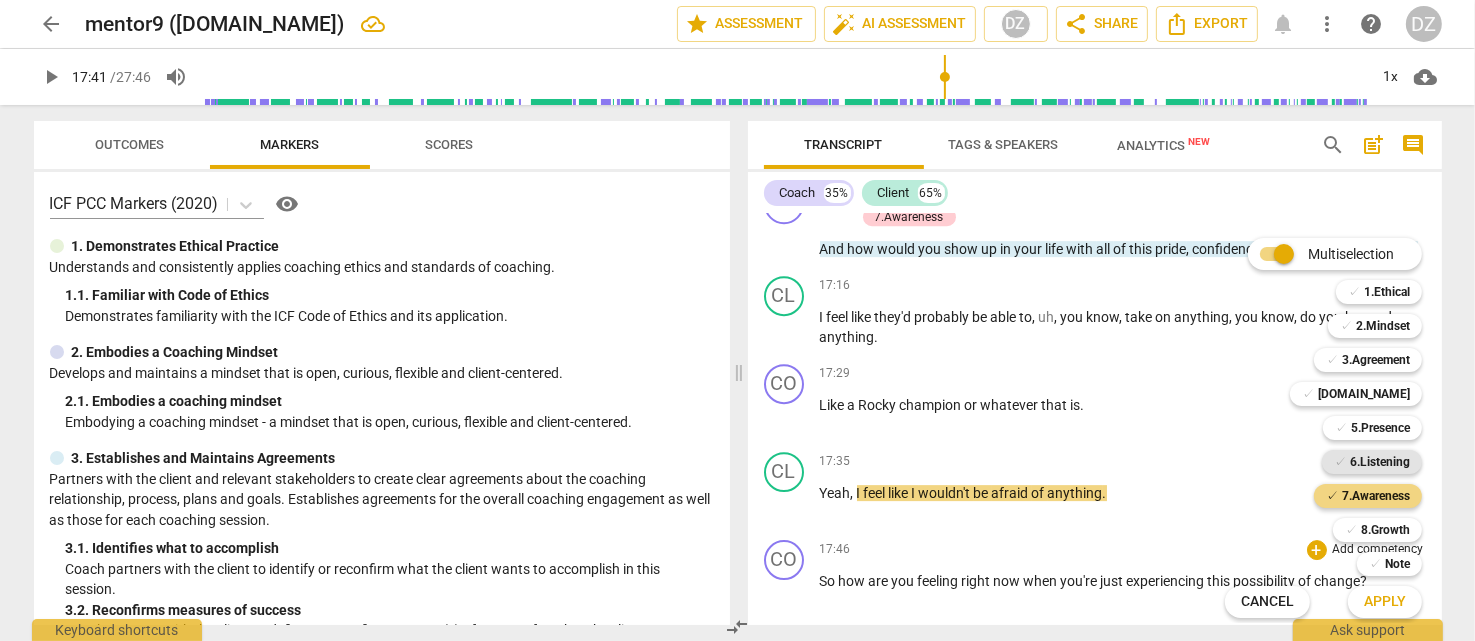 click on "6.Listening" at bounding box center [1380, 462] 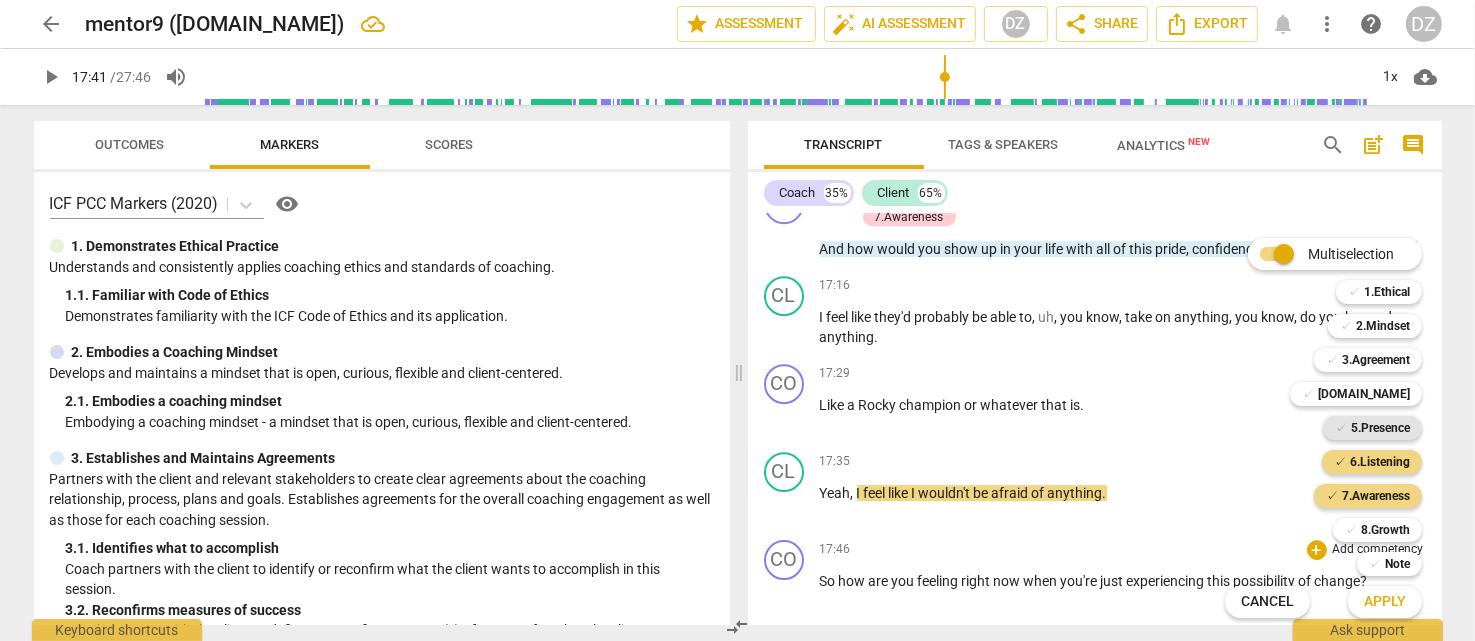 click on "5.Presence" at bounding box center (1380, 428) 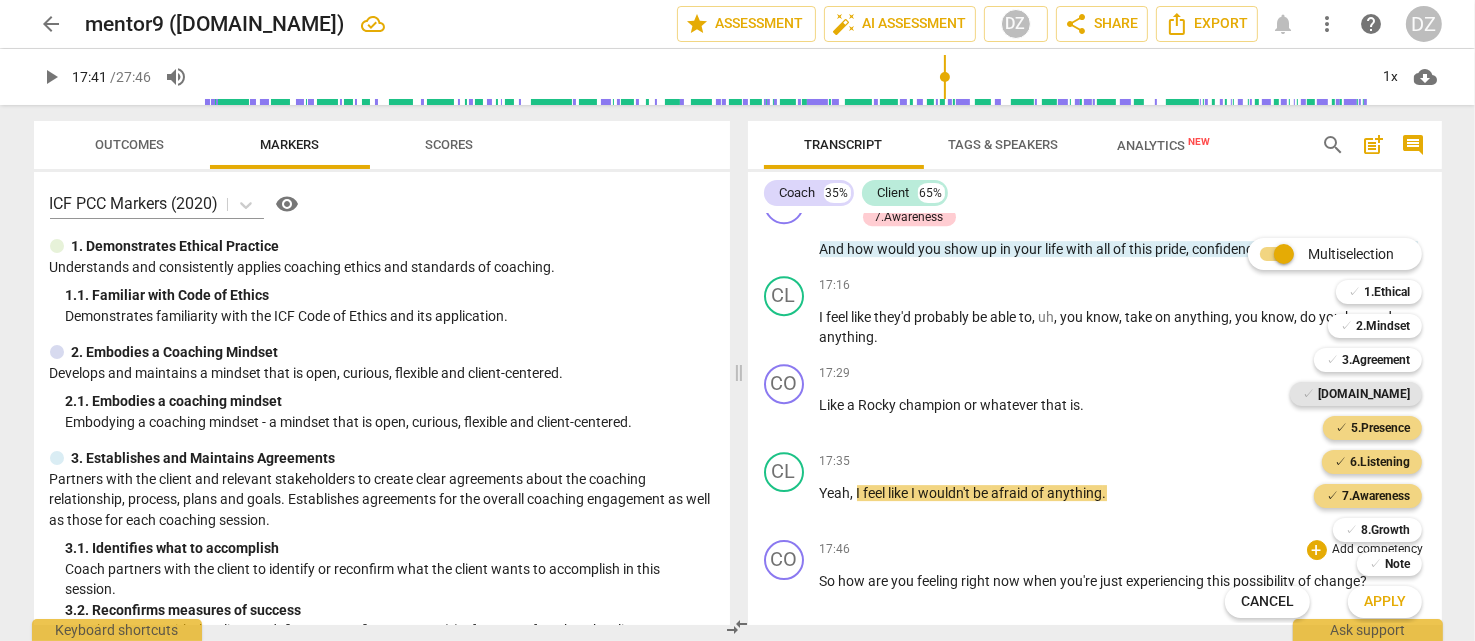 click on "[DOMAIN_NAME]" at bounding box center [1364, 394] 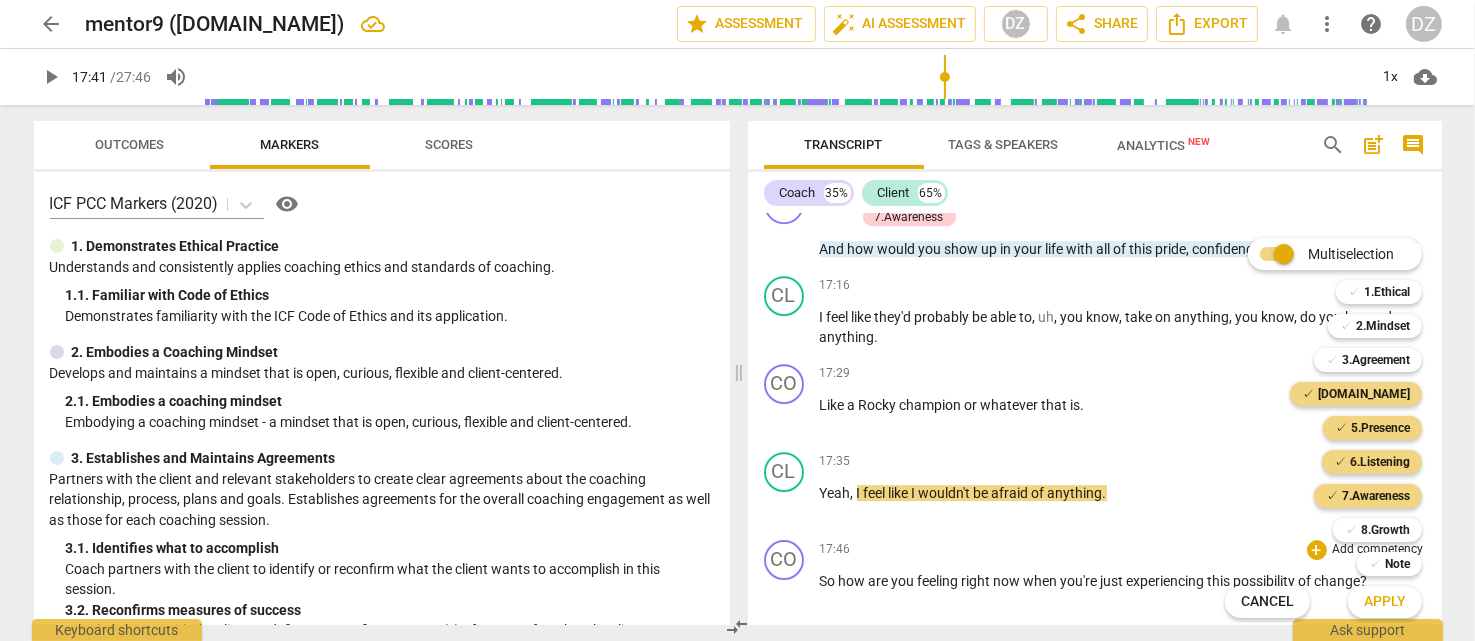 click on "Apply" at bounding box center [1385, 602] 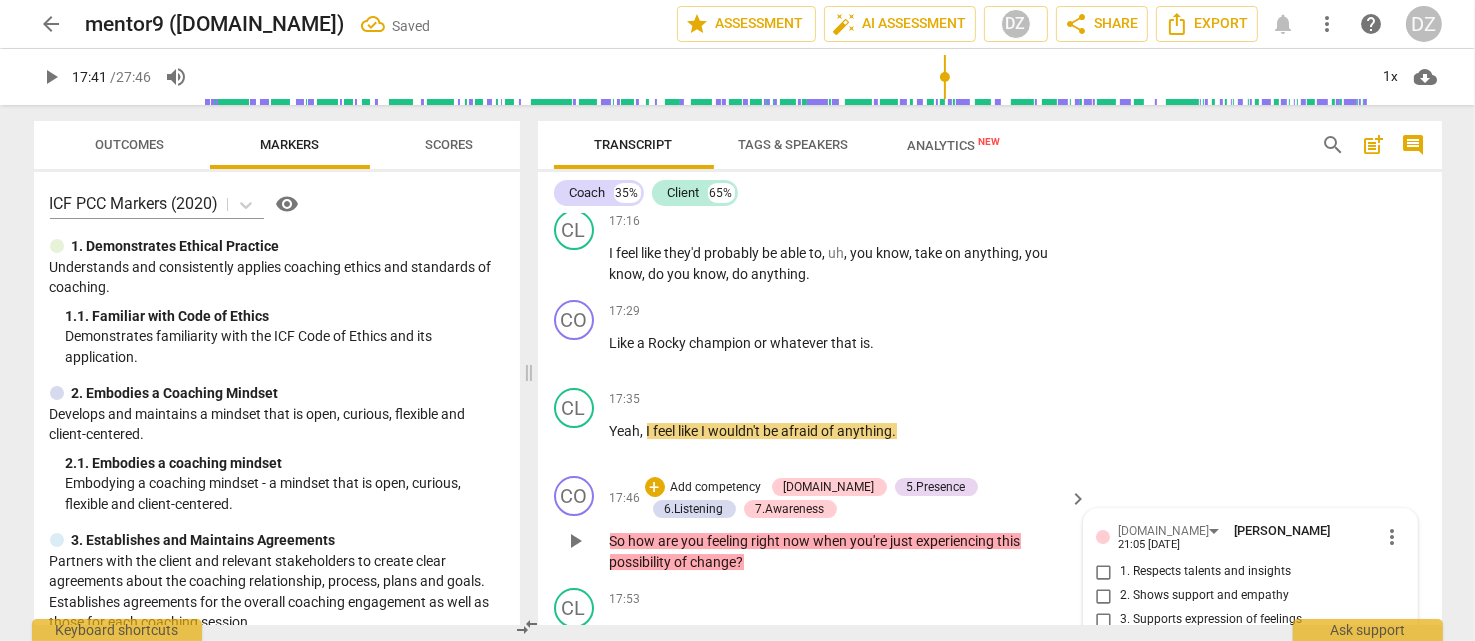 scroll, scrollTop: 6898, scrollLeft: 0, axis: vertical 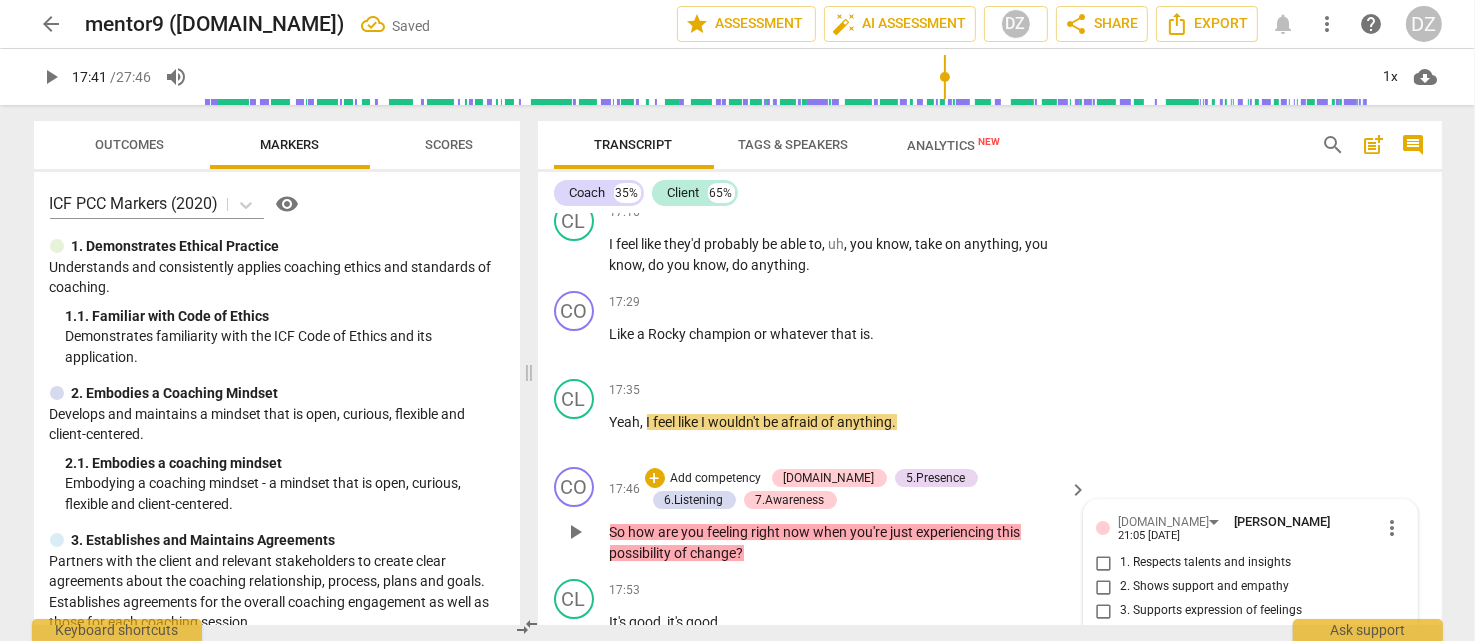 click on "1. Respects talents and insights" at bounding box center (1205, 563) 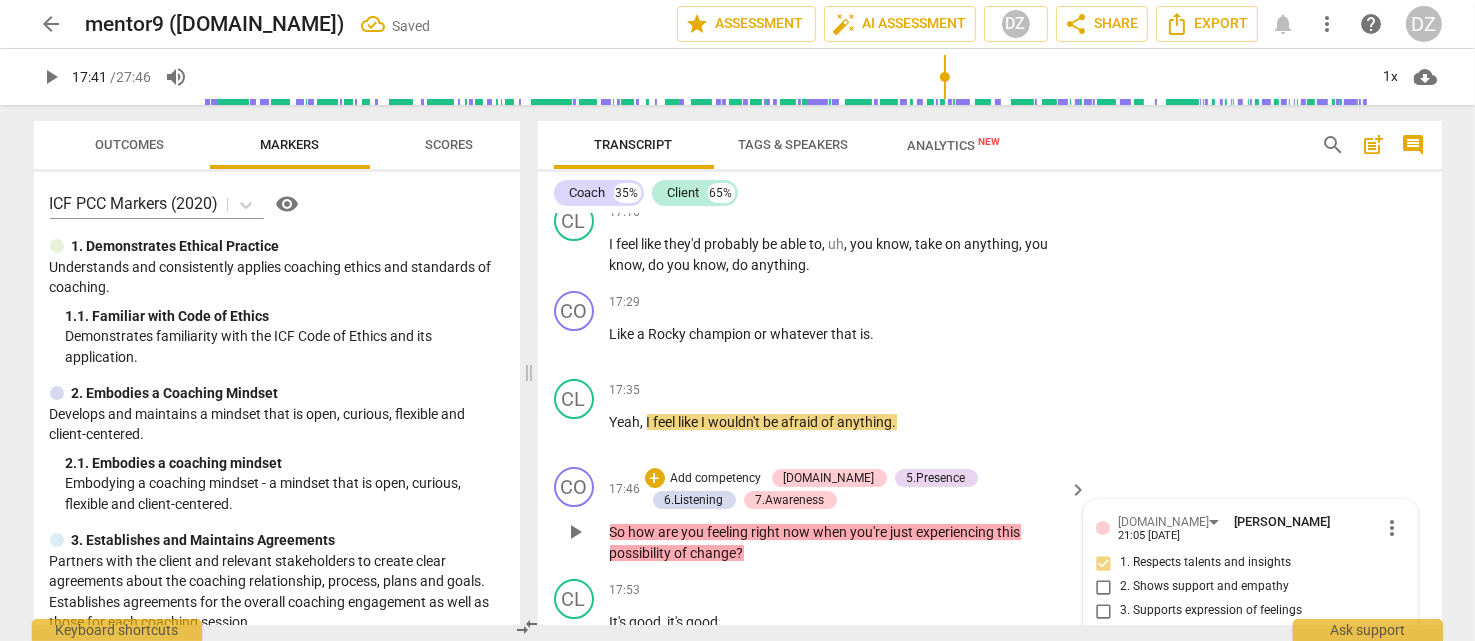 click on "3. Supports expression of feelings" at bounding box center (1211, 611) 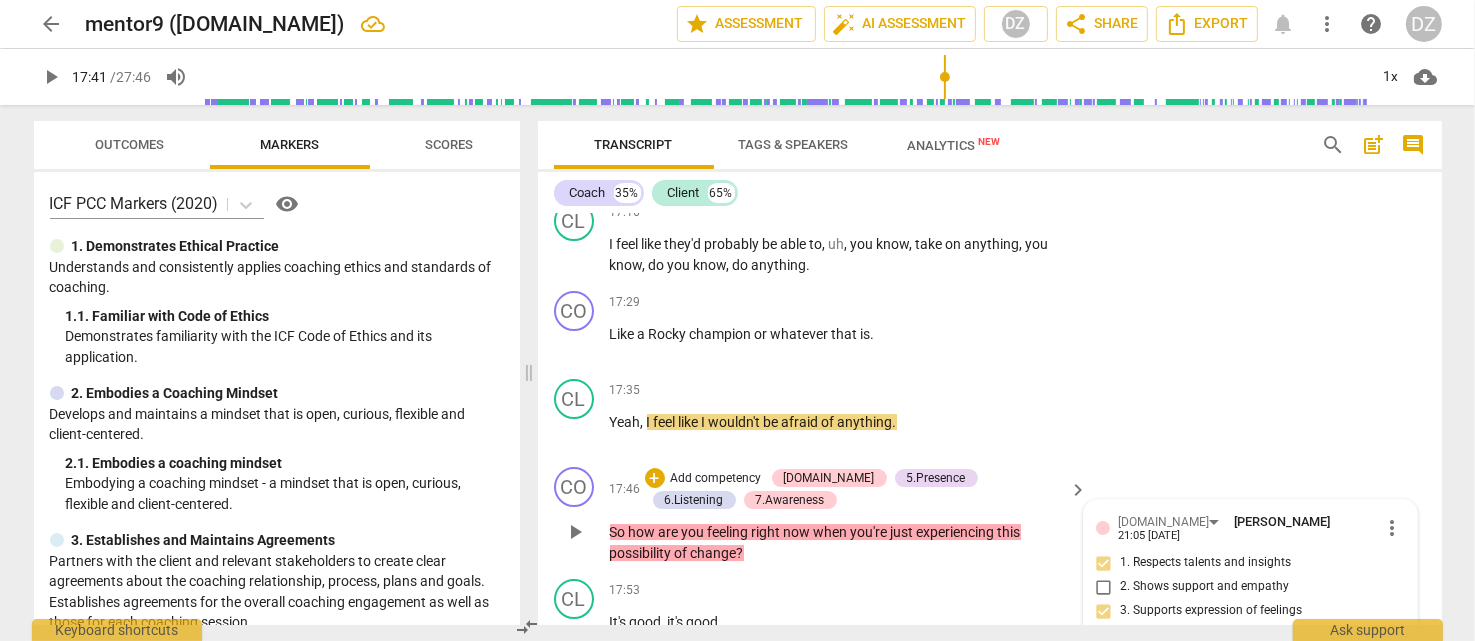scroll, scrollTop: 6998, scrollLeft: 0, axis: vertical 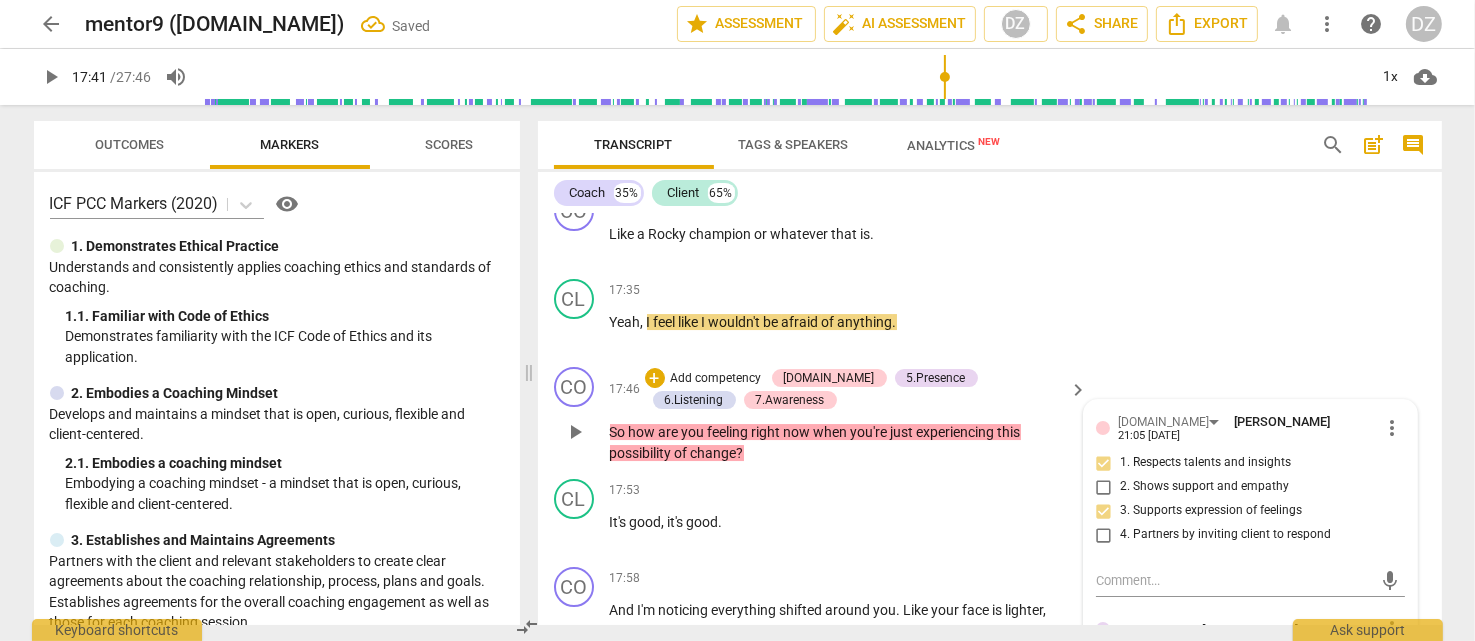 click on "4. Partners by inviting client to respond" at bounding box center (1225, 535) 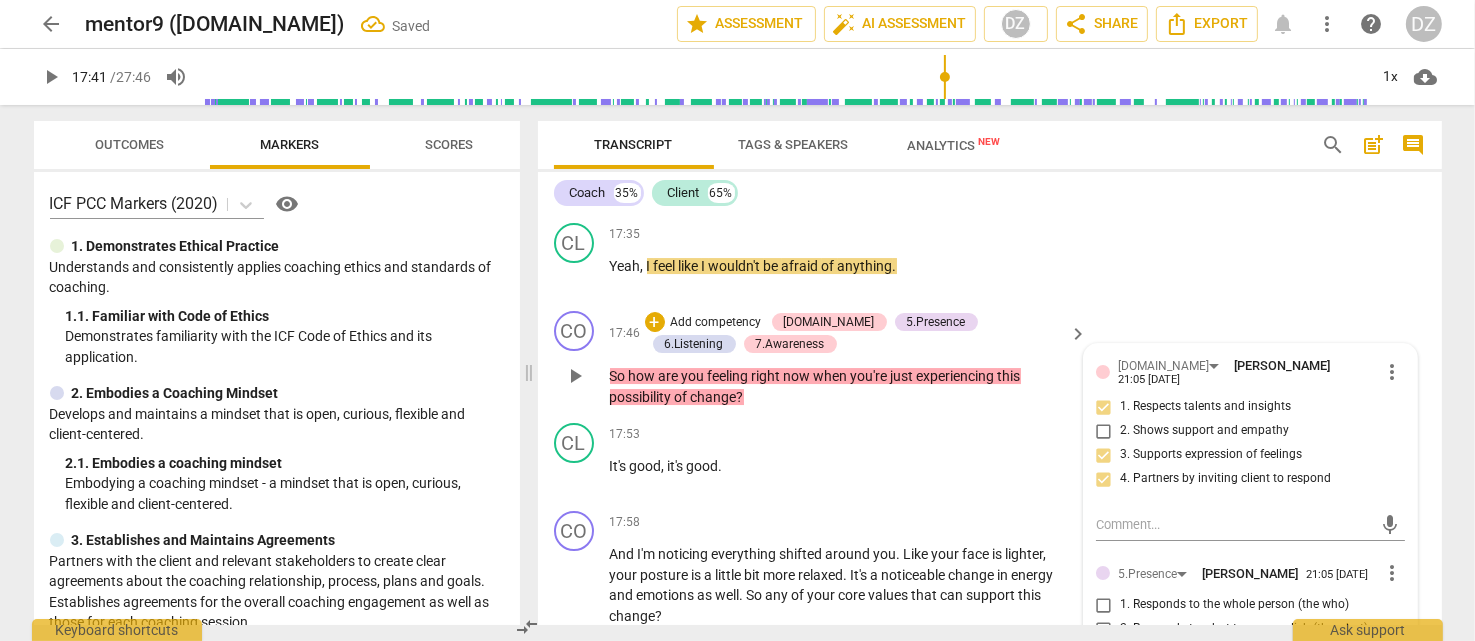 scroll, scrollTop: 7098, scrollLeft: 0, axis: vertical 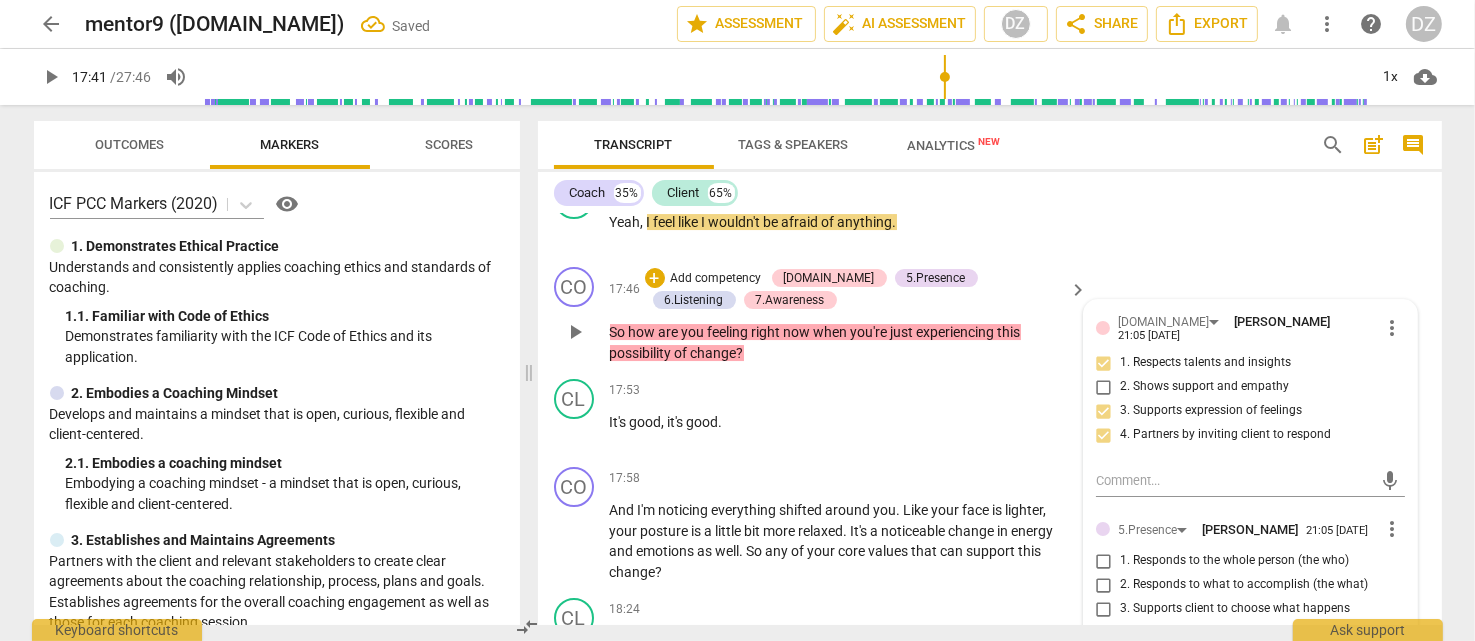 click on "1. Responds to the whole person (the who)" at bounding box center [1234, 561] 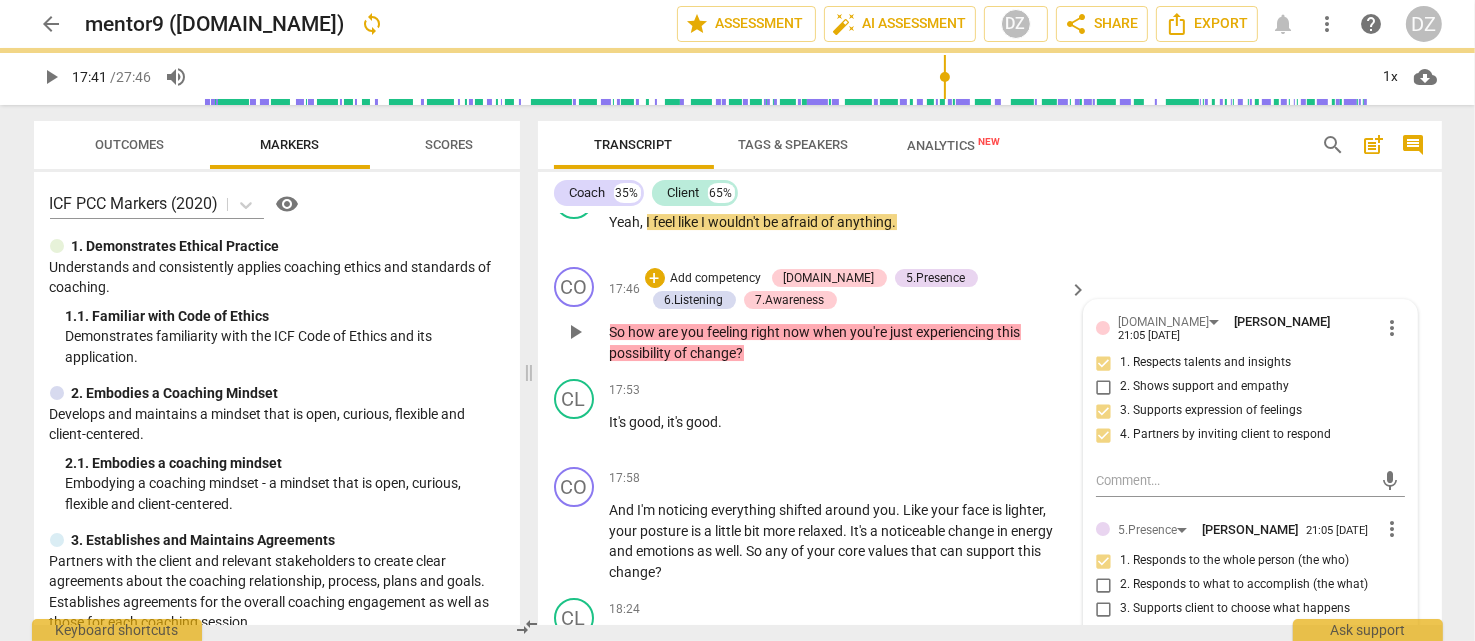 click on "3. Supports client to choose what happens" at bounding box center [1235, 609] 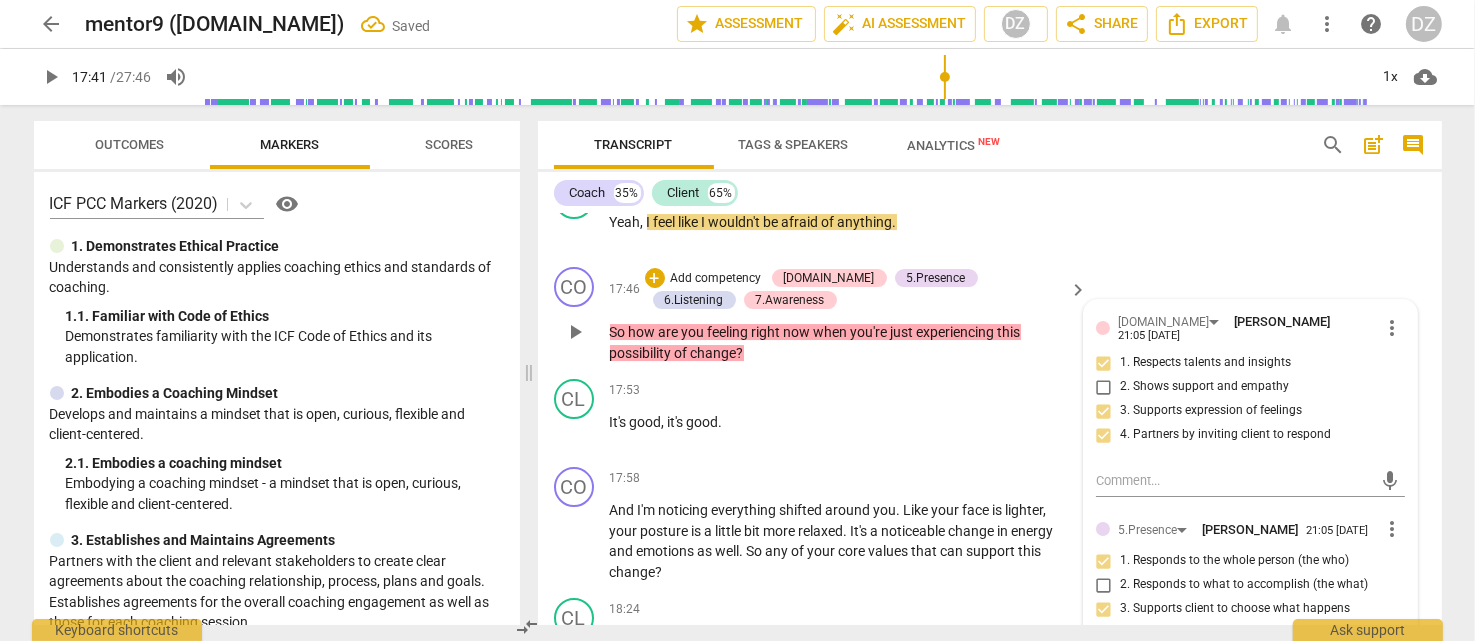 click on "4. Demonstrates curiosity" at bounding box center [1189, 633] 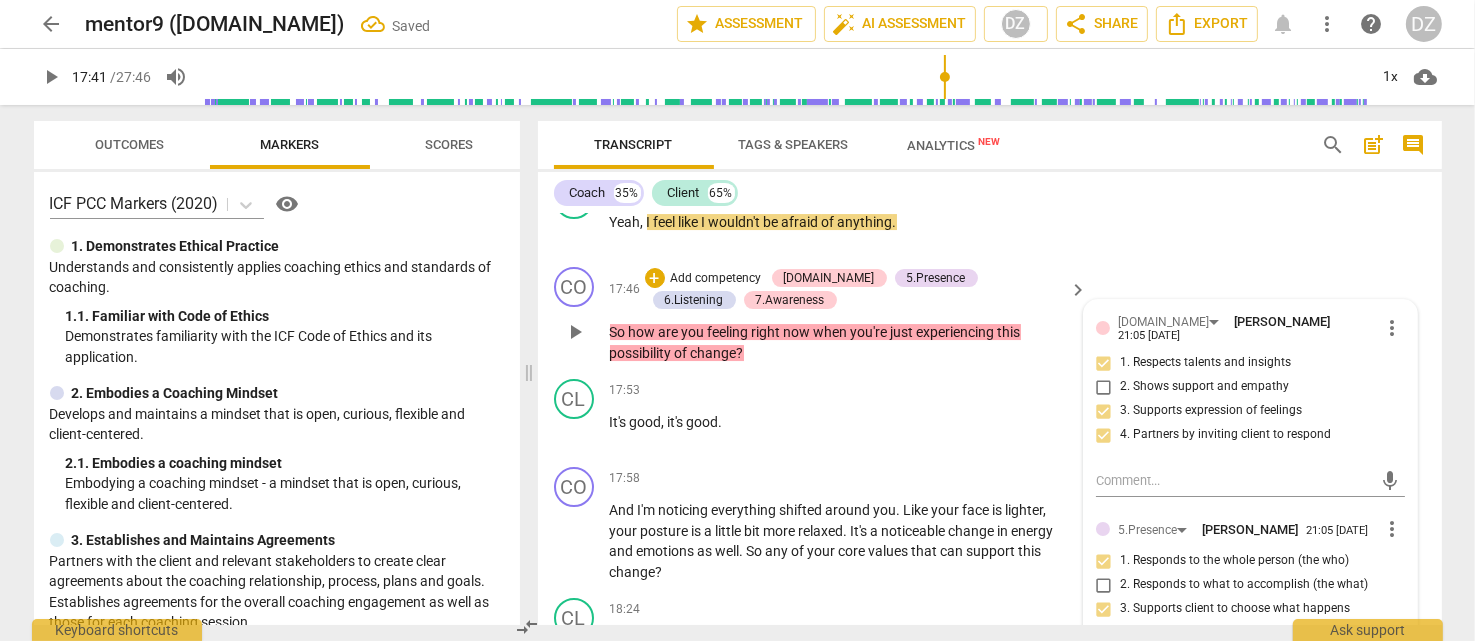 click on "4. Demonstrates curiosity" at bounding box center [1104, 633] 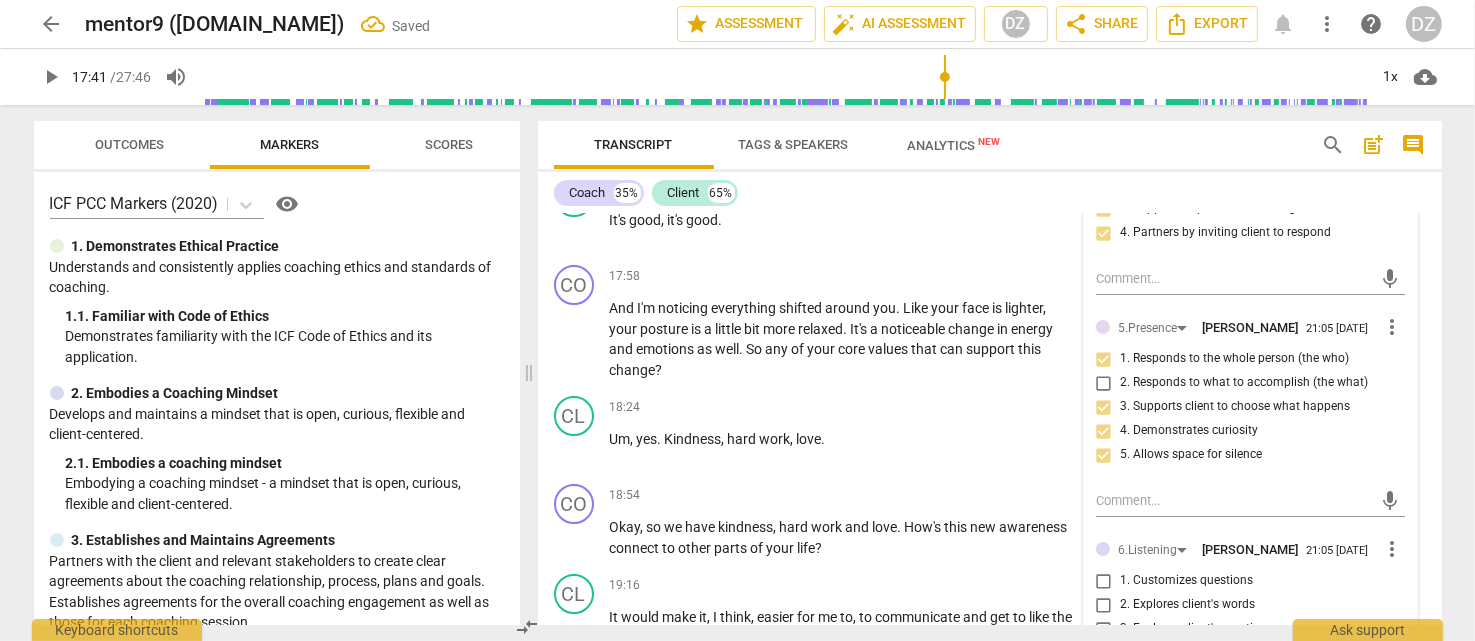scroll, scrollTop: 7398, scrollLeft: 0, axis: vertical 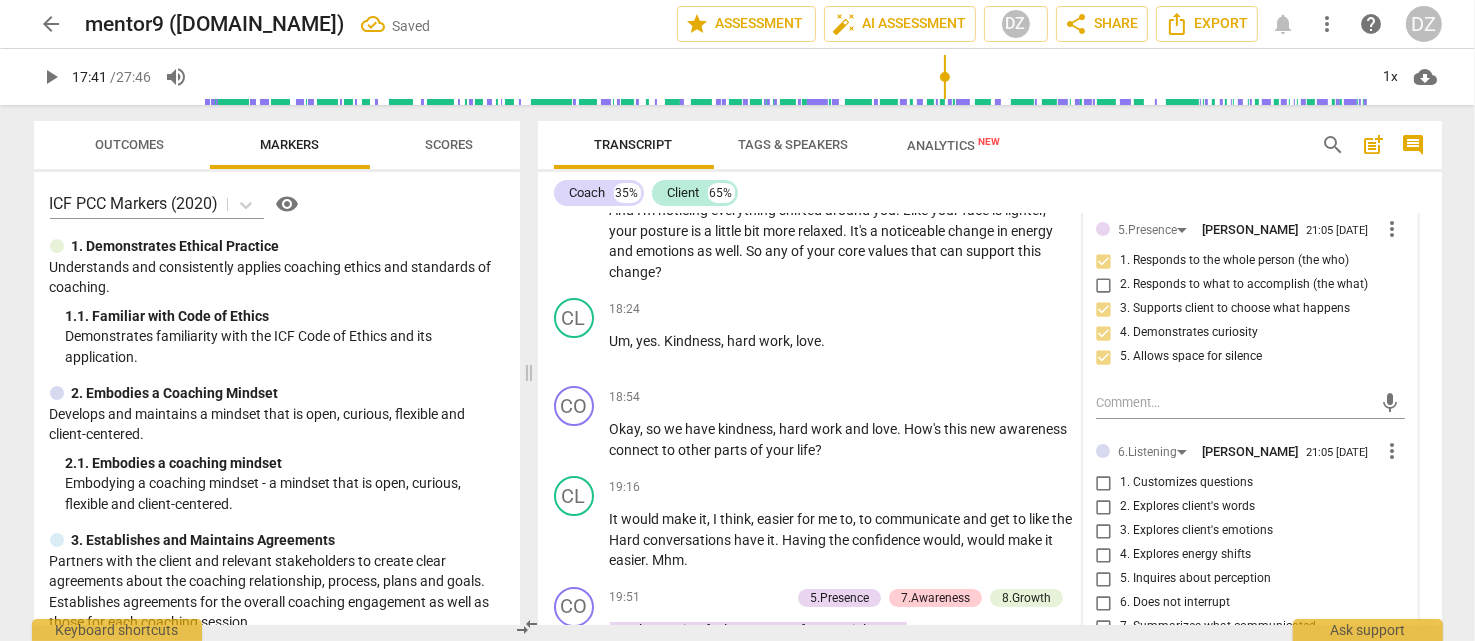 click on "1. Customizes questions" at bounding box center (1186, 483) 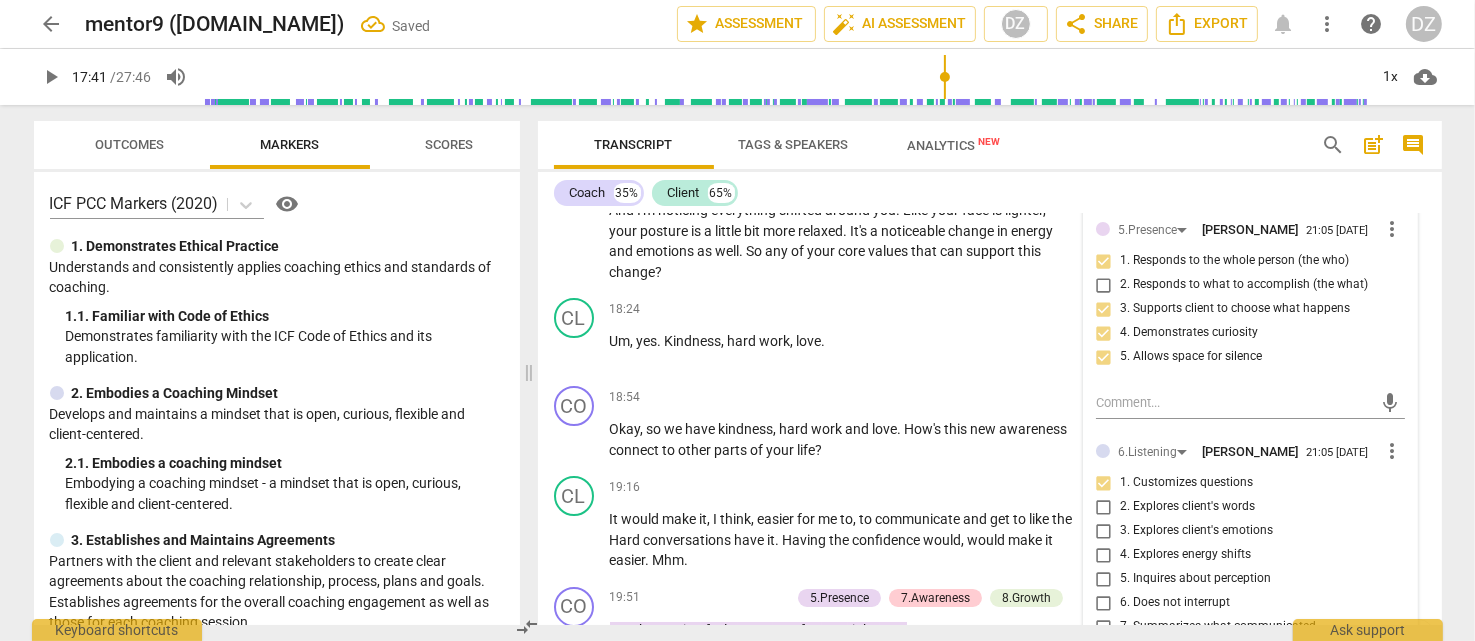 click on "2. Explores client's words" at bounding box center (1187, 507) 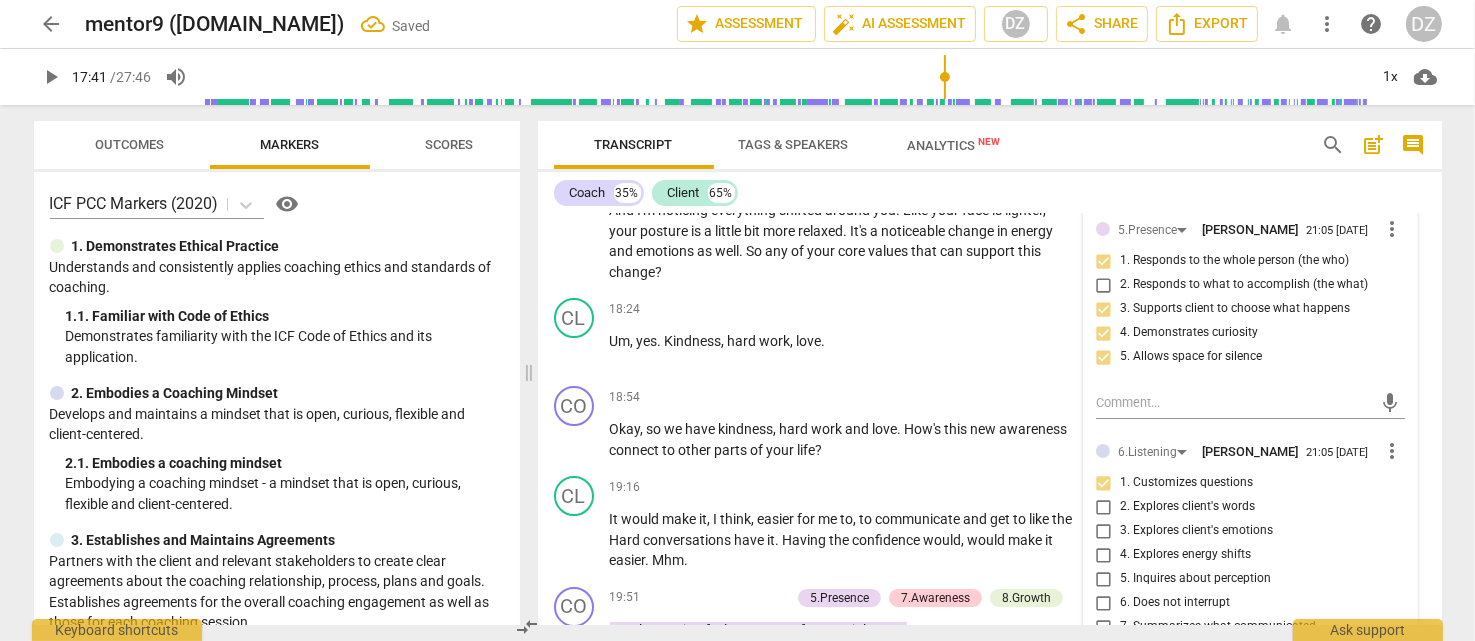 click on "2. Explores client's words" at bounding box center (1104, 507) 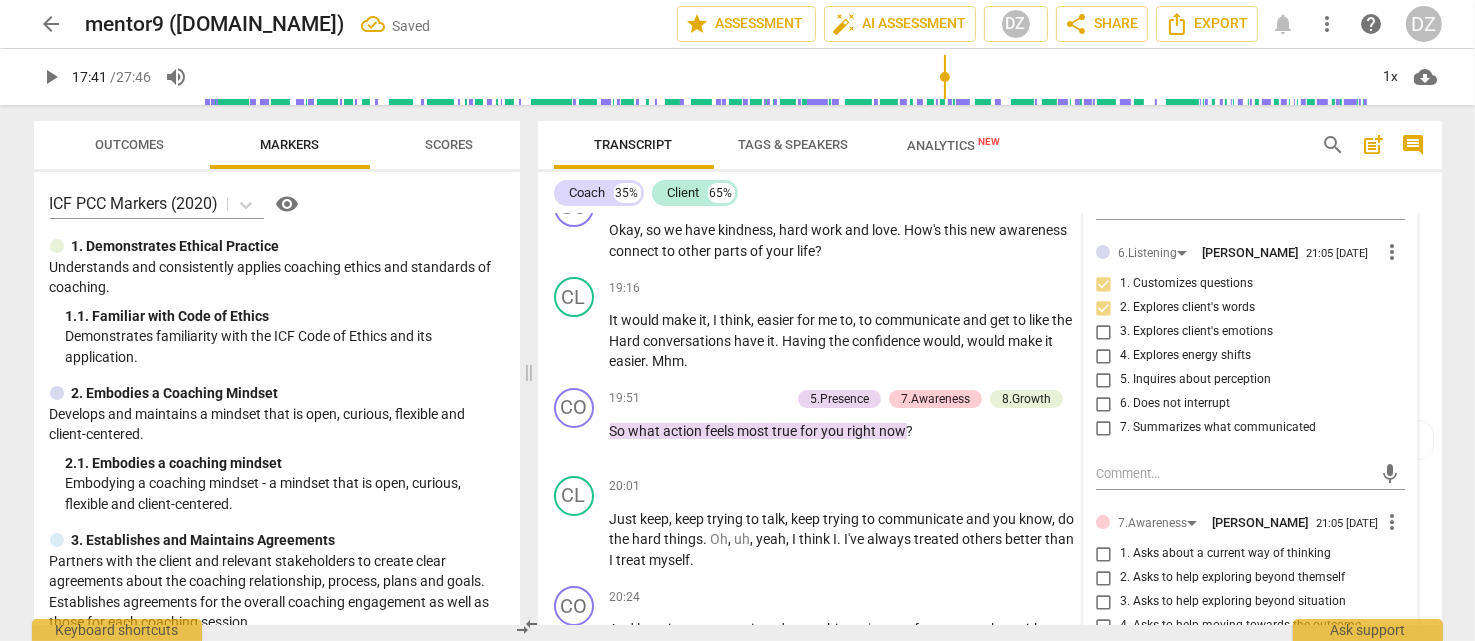 scroll, scrollTop: 7598, scrollLeft: 0, axis: vertical 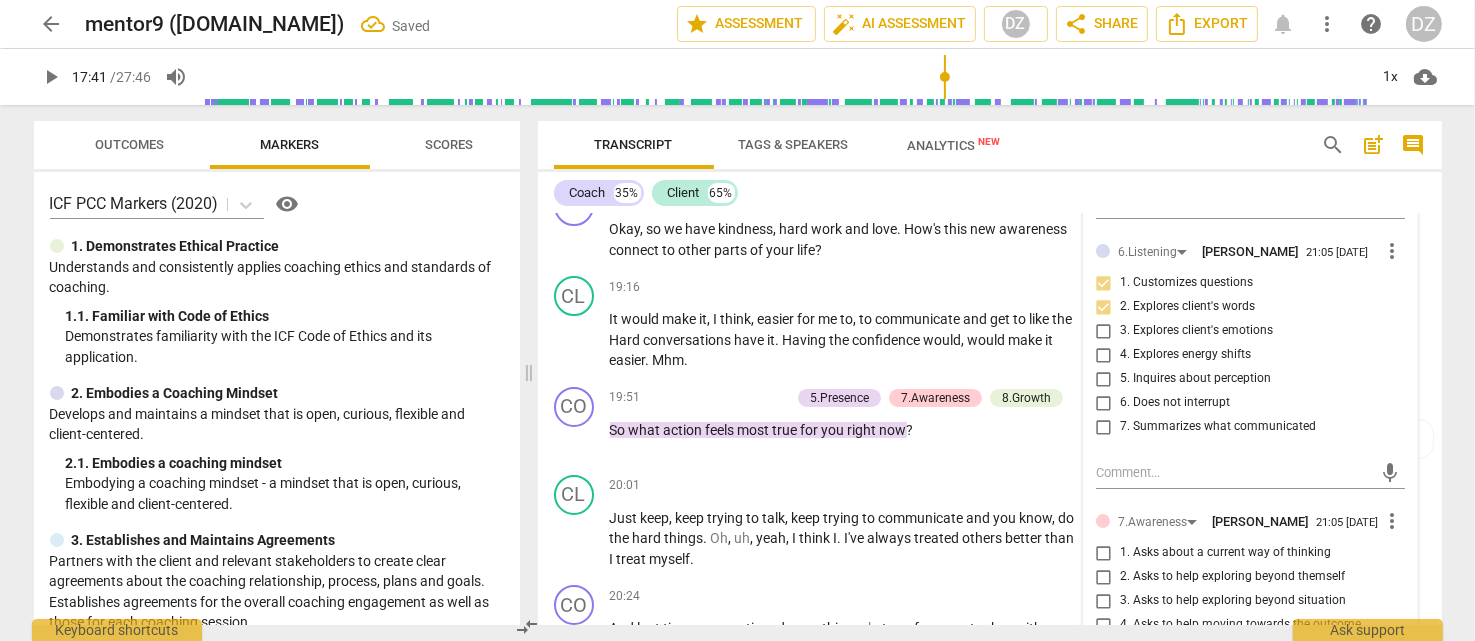 click on "1. Asks about a current way of thinking" at bounding box center [1225, 553] 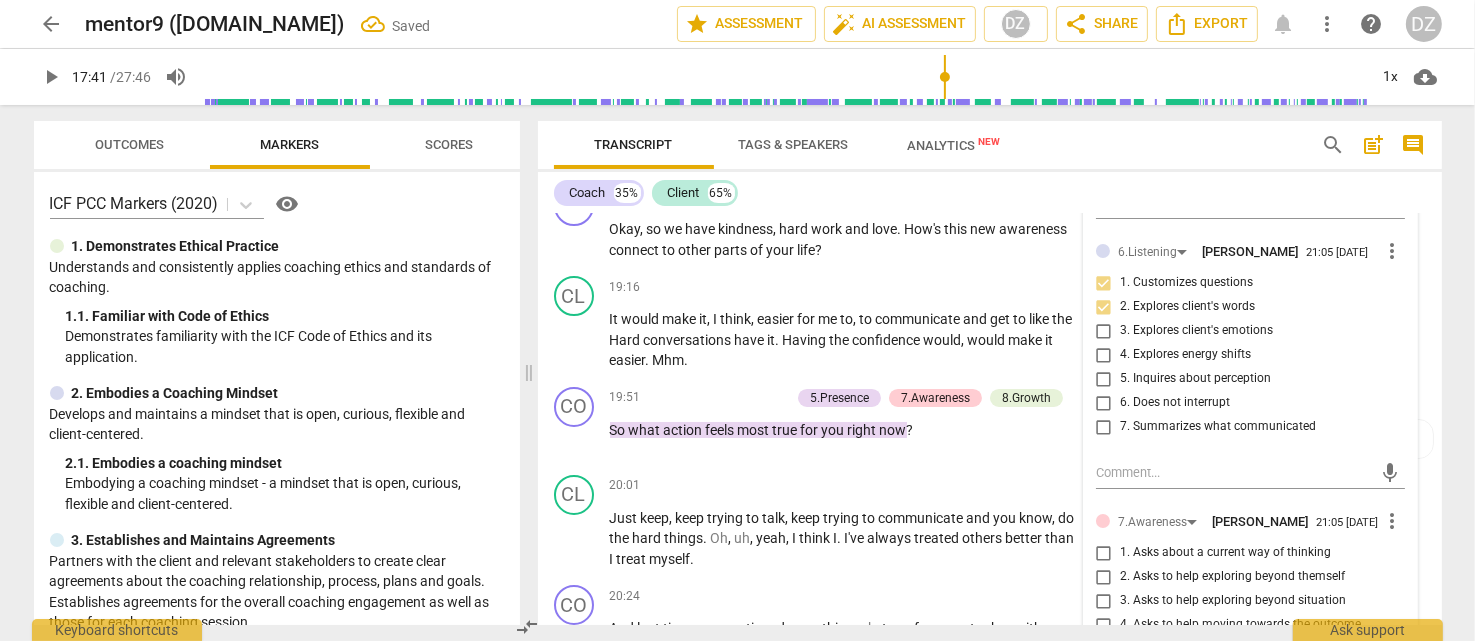 click on "1. Asks about a current way of thinking" at bounding box center [1104, 553] 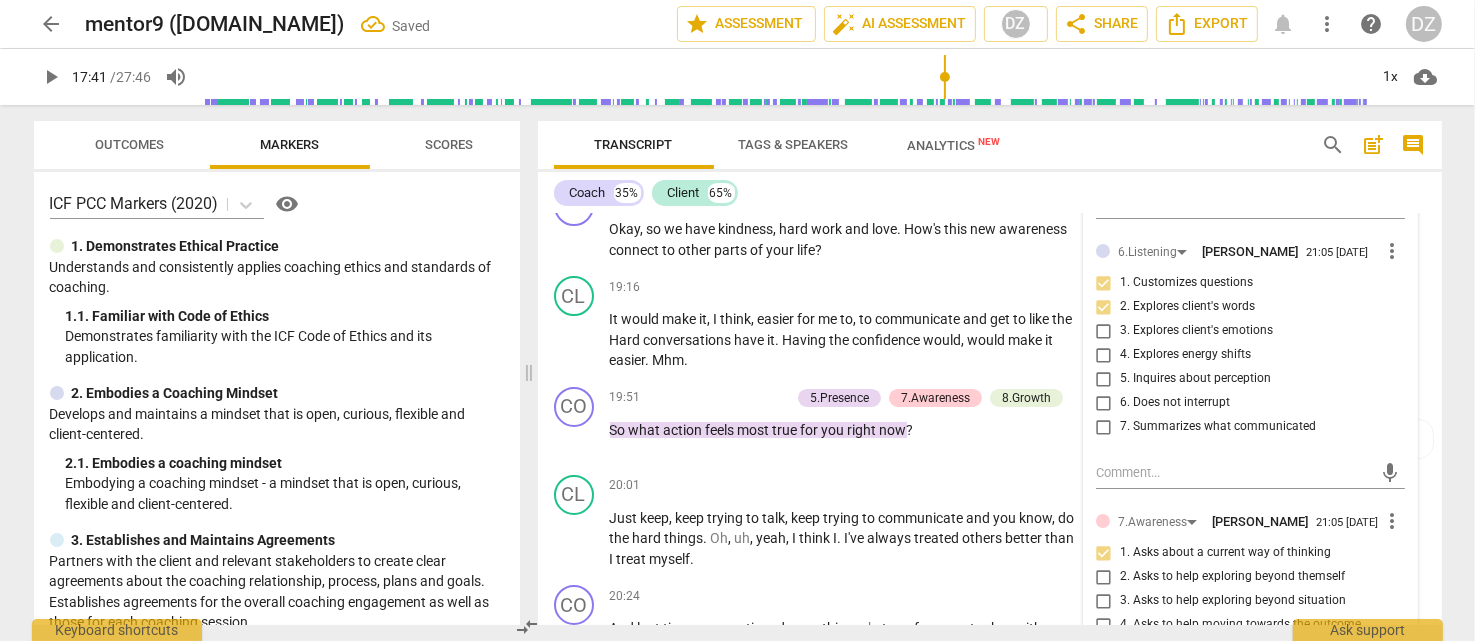 click on "2. Asks to help exploring beyond themself" at bounding box center [1232, 577] 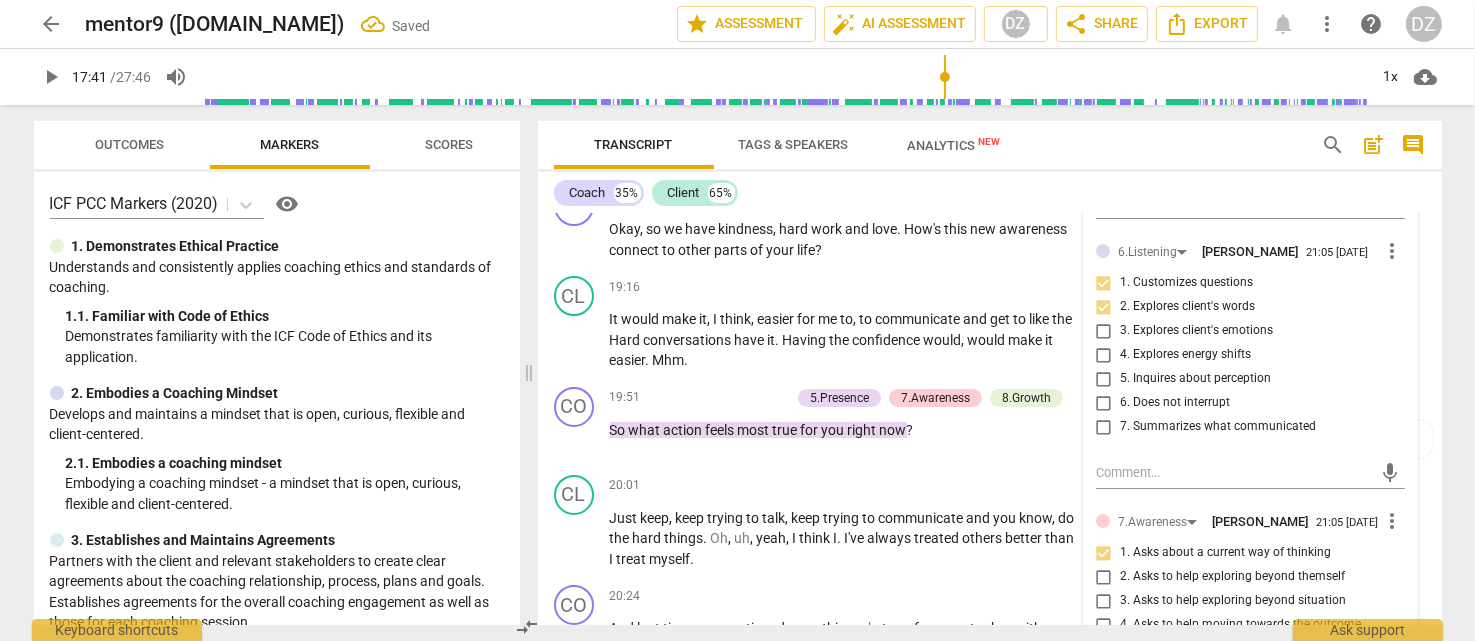 click on "2. Asks to help exploring beyond themself" at bounding box center (1104, 577) 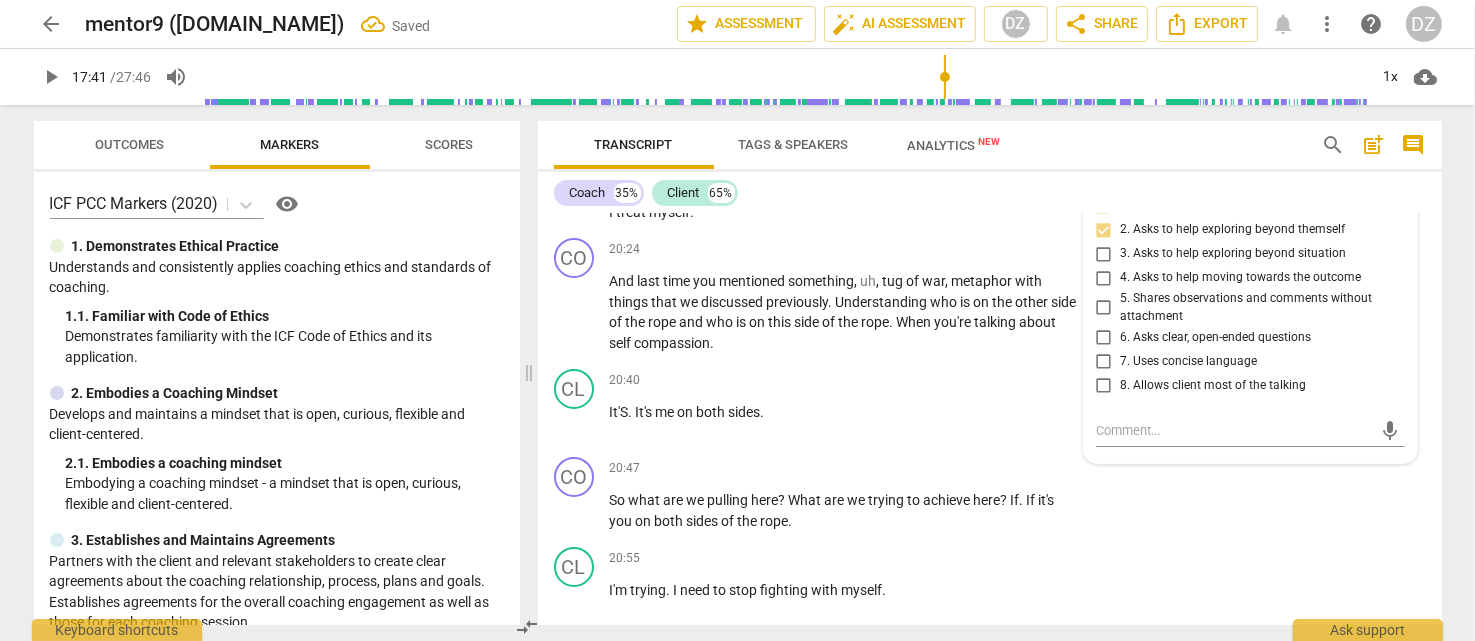 scroll, scrollTop: 7898, scrollLeft: 0, axis: vertical 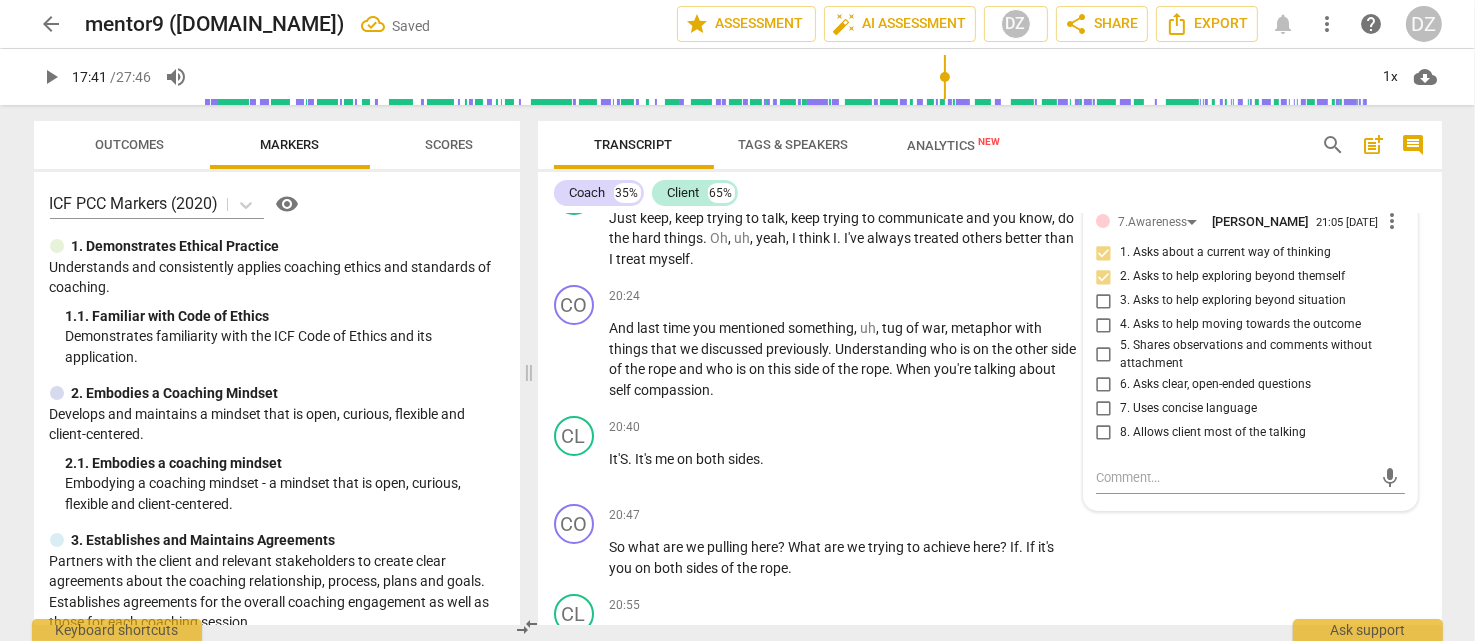 click on "8. Allows client most of the talking" at bounding box center [1213, 433] 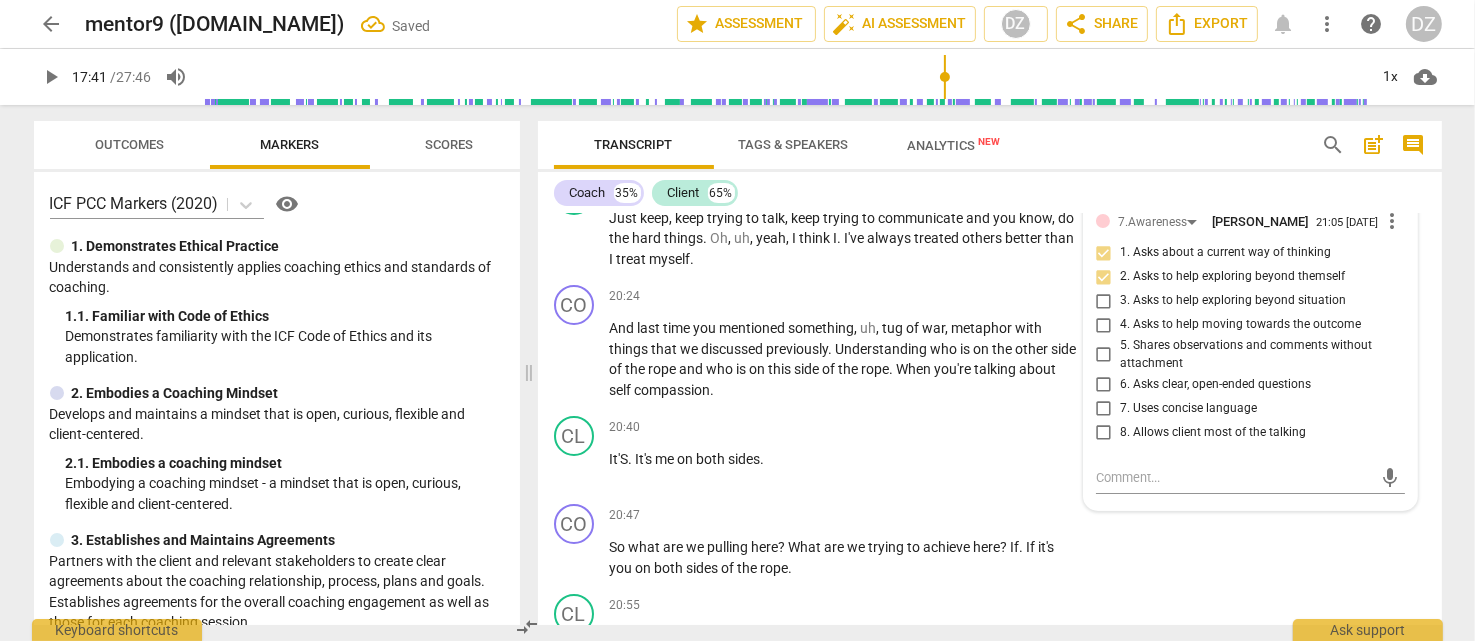 click on "8. Allows client most of the talking" at bounding box center (1104, 432) 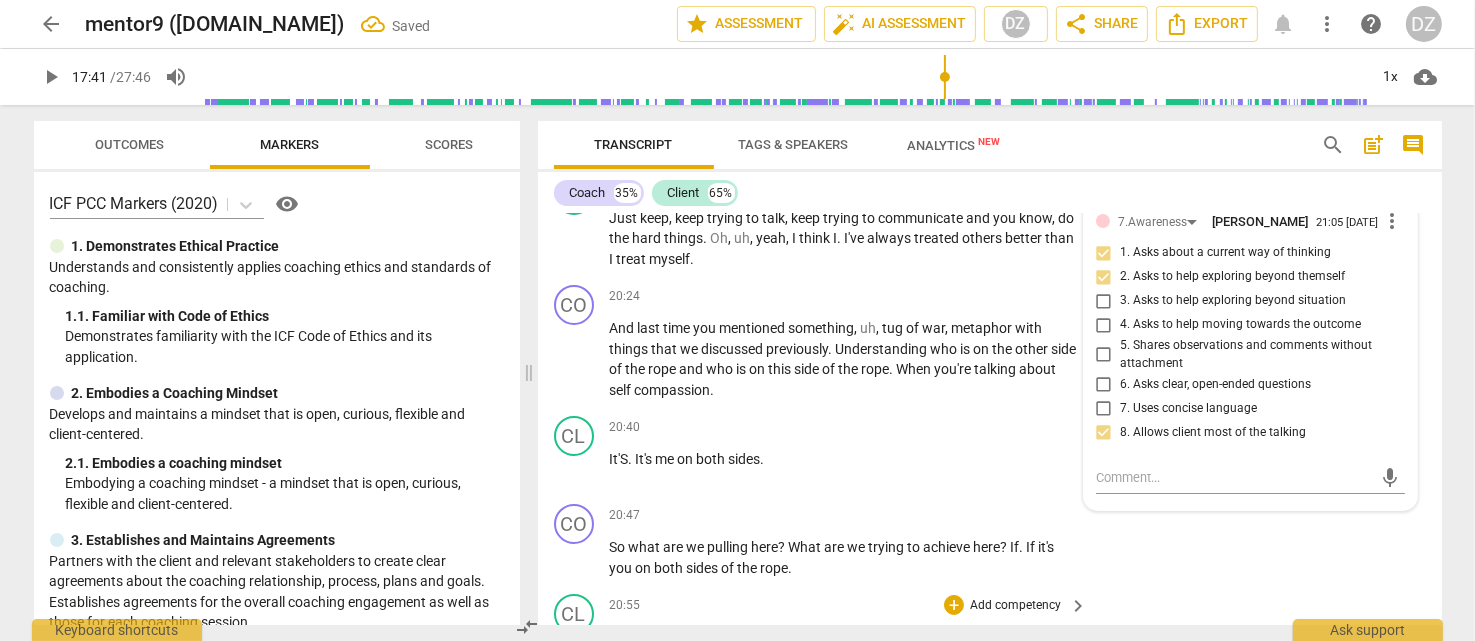 click on "CL play_arrow pause 20:55 + Add competency keyboard_arrow_right I'm   trying .   I   need   to   stop   fighting   with   myself ." at bounding box center (990, 630) 